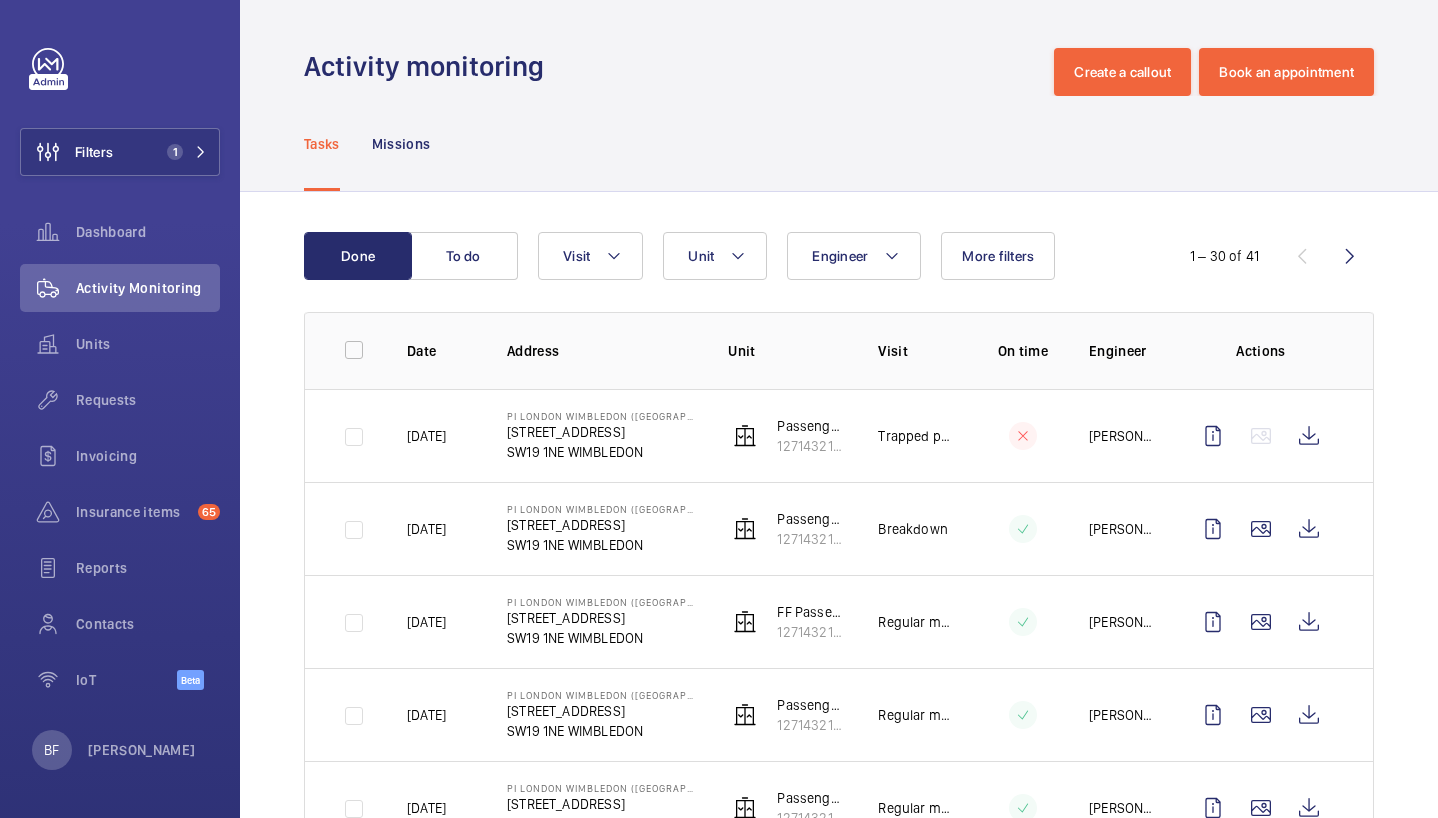 scroll, scrollTop: 0, scrollLeft: 0, axis: both 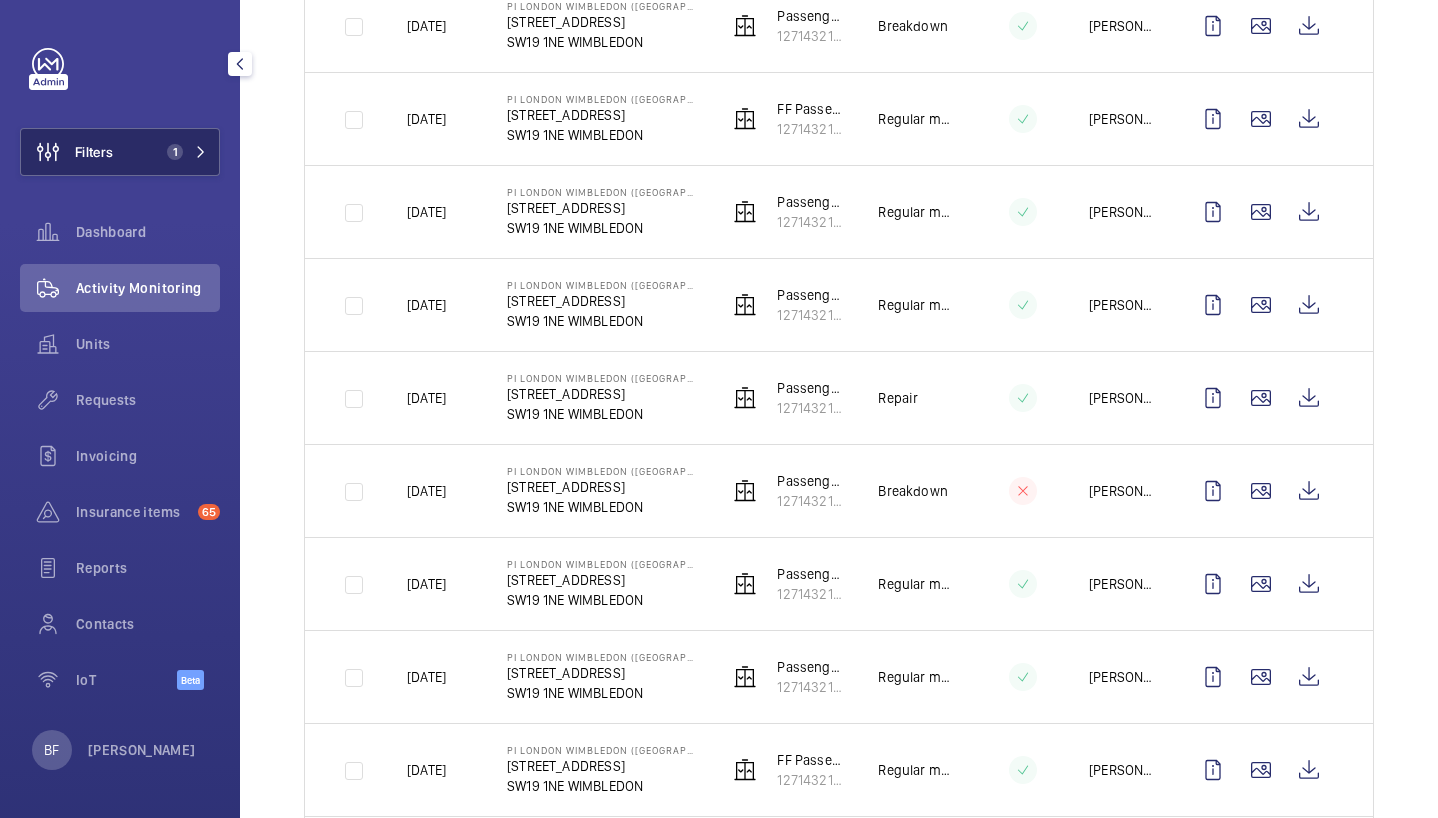 click on "1" 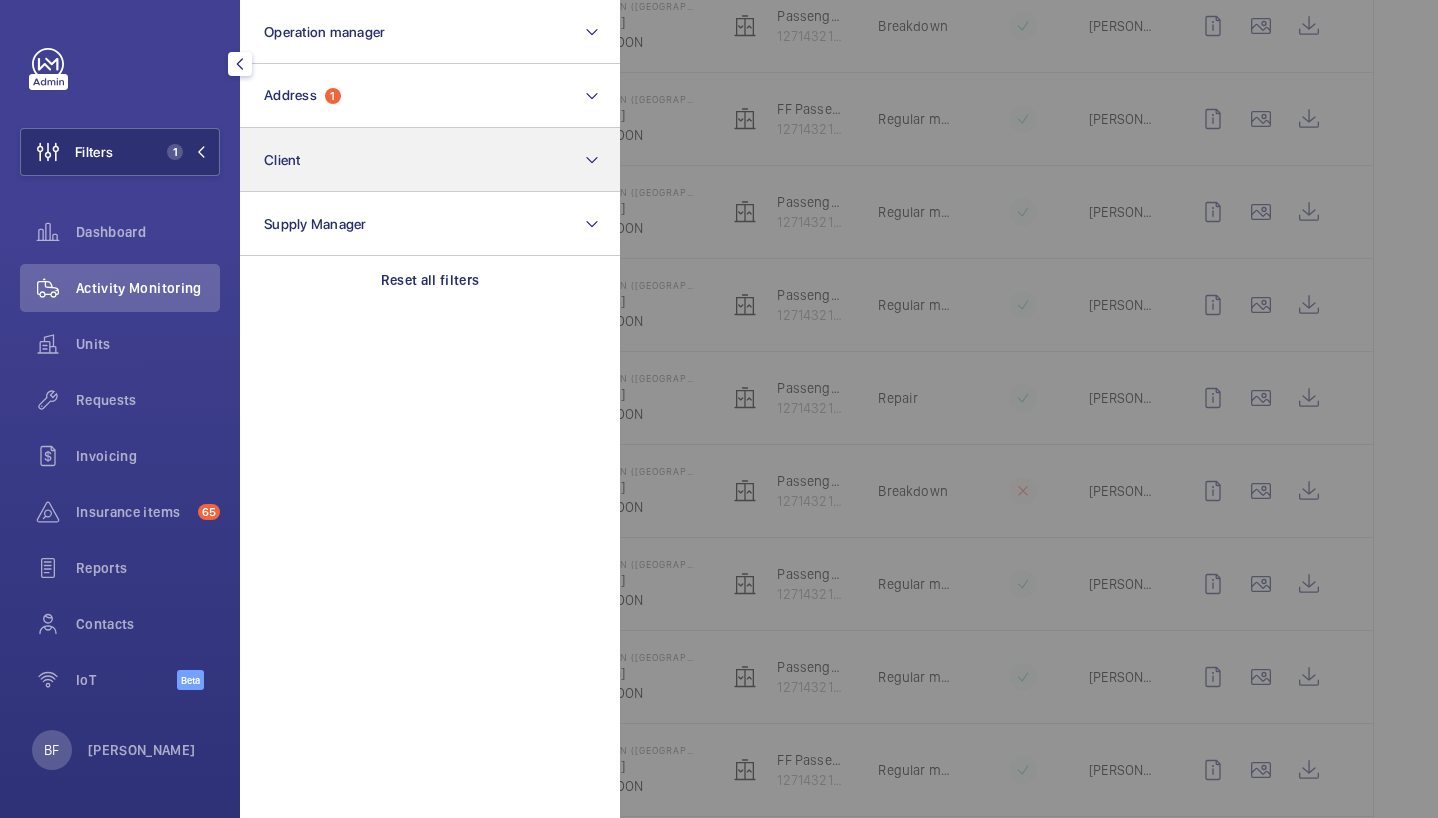 click on "Reset all filters" 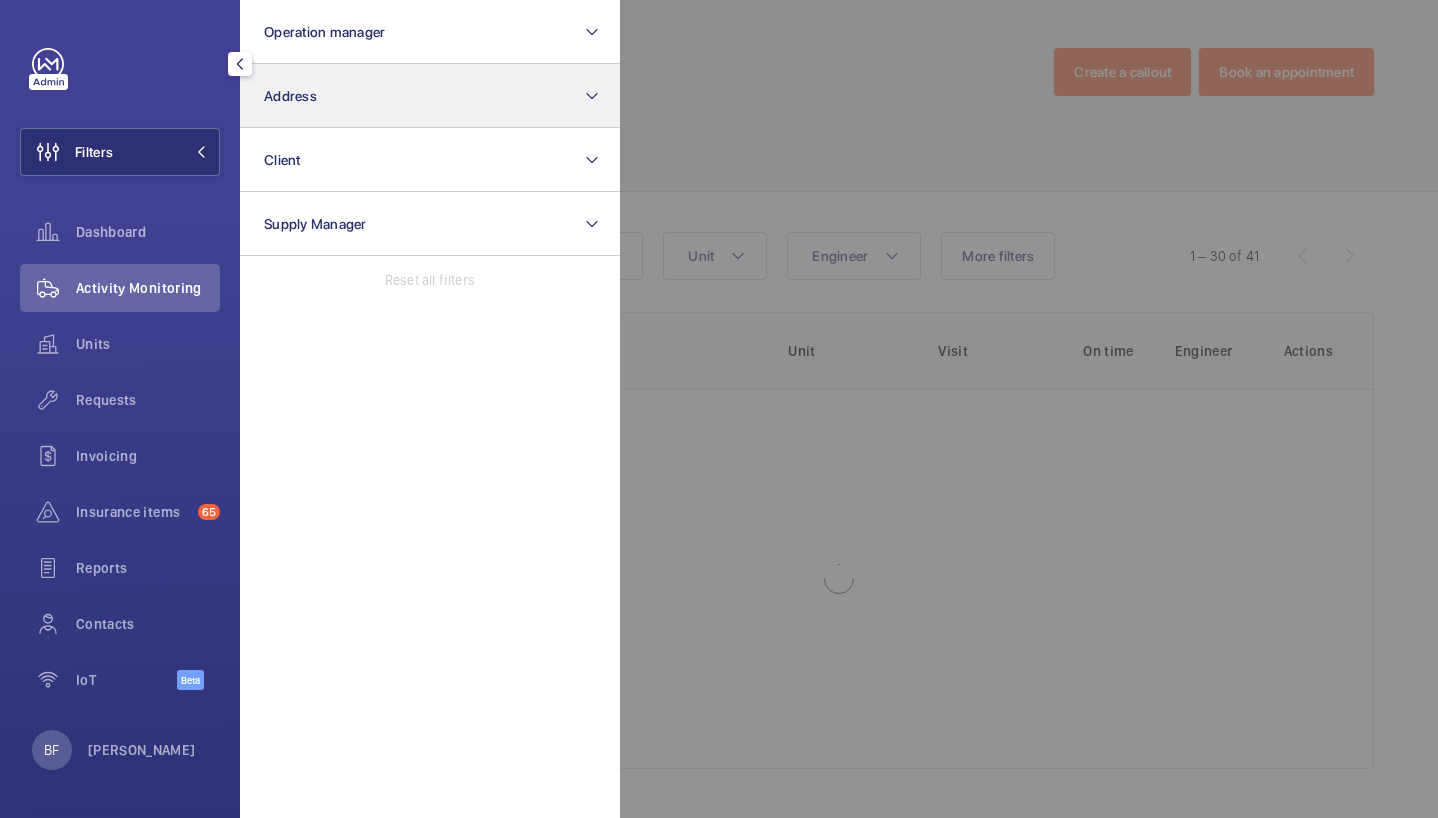 scroll, scrollTop: 0, scrollLeft: 0, axis: both 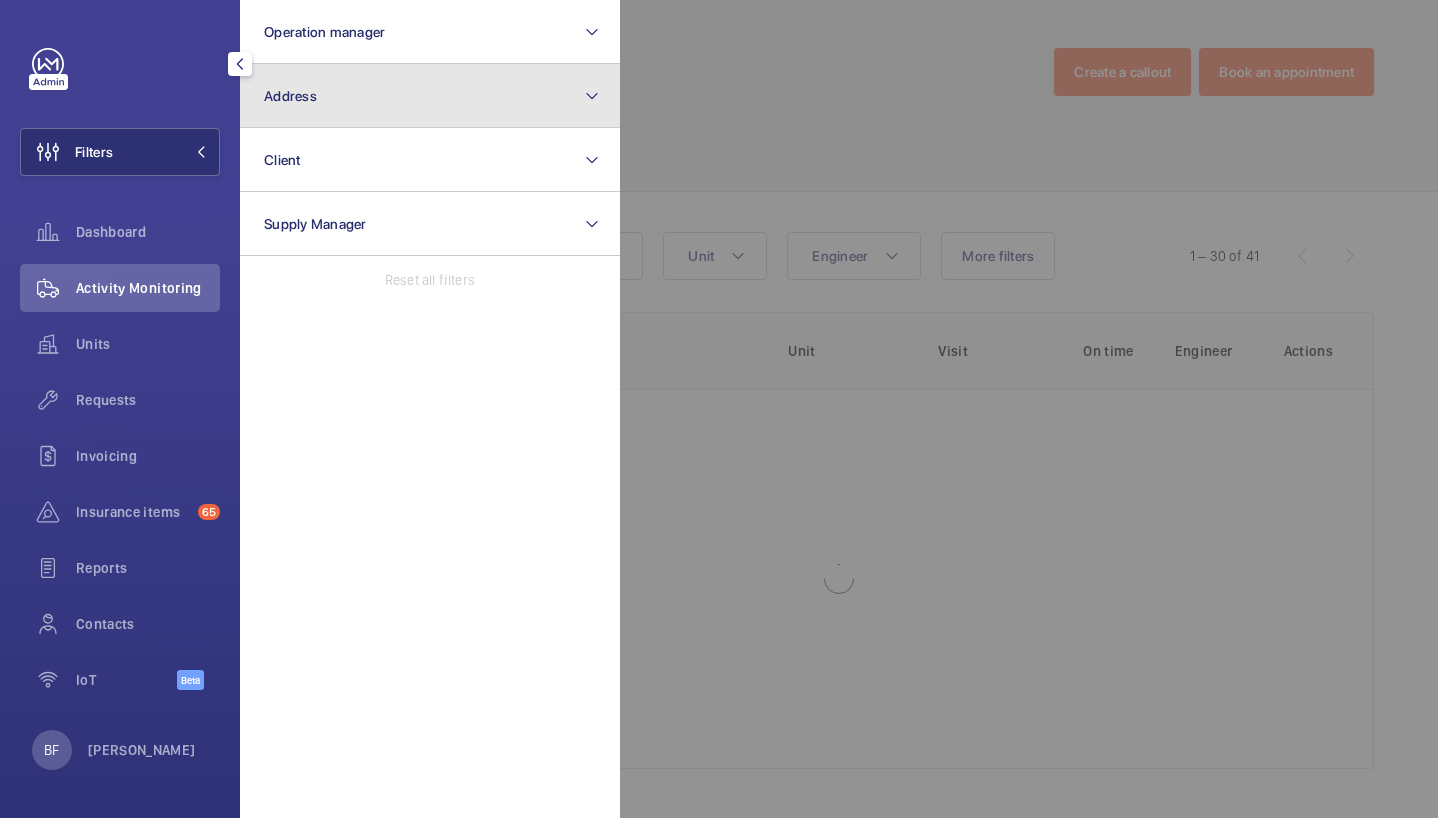 click on "Address" 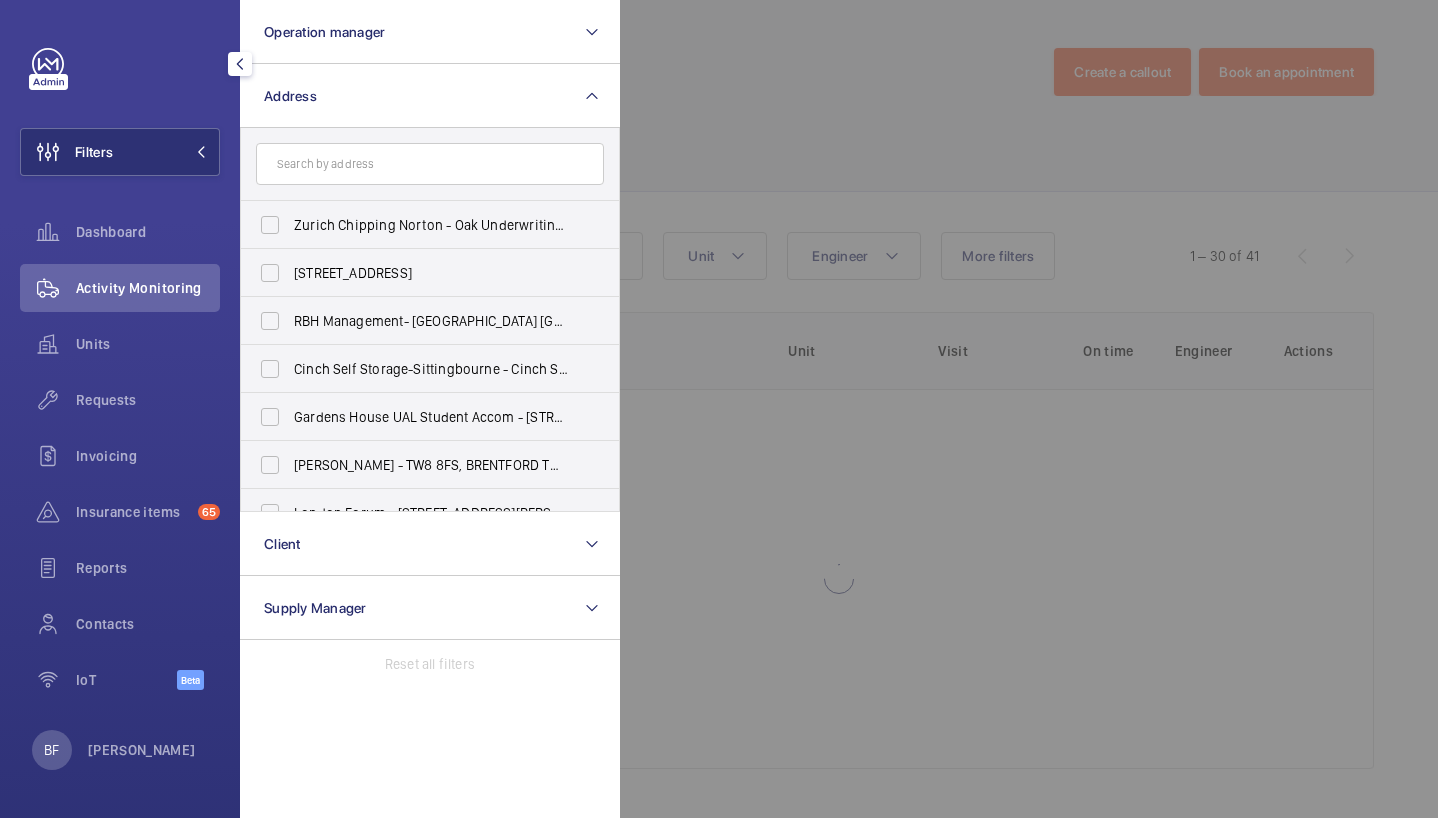 click 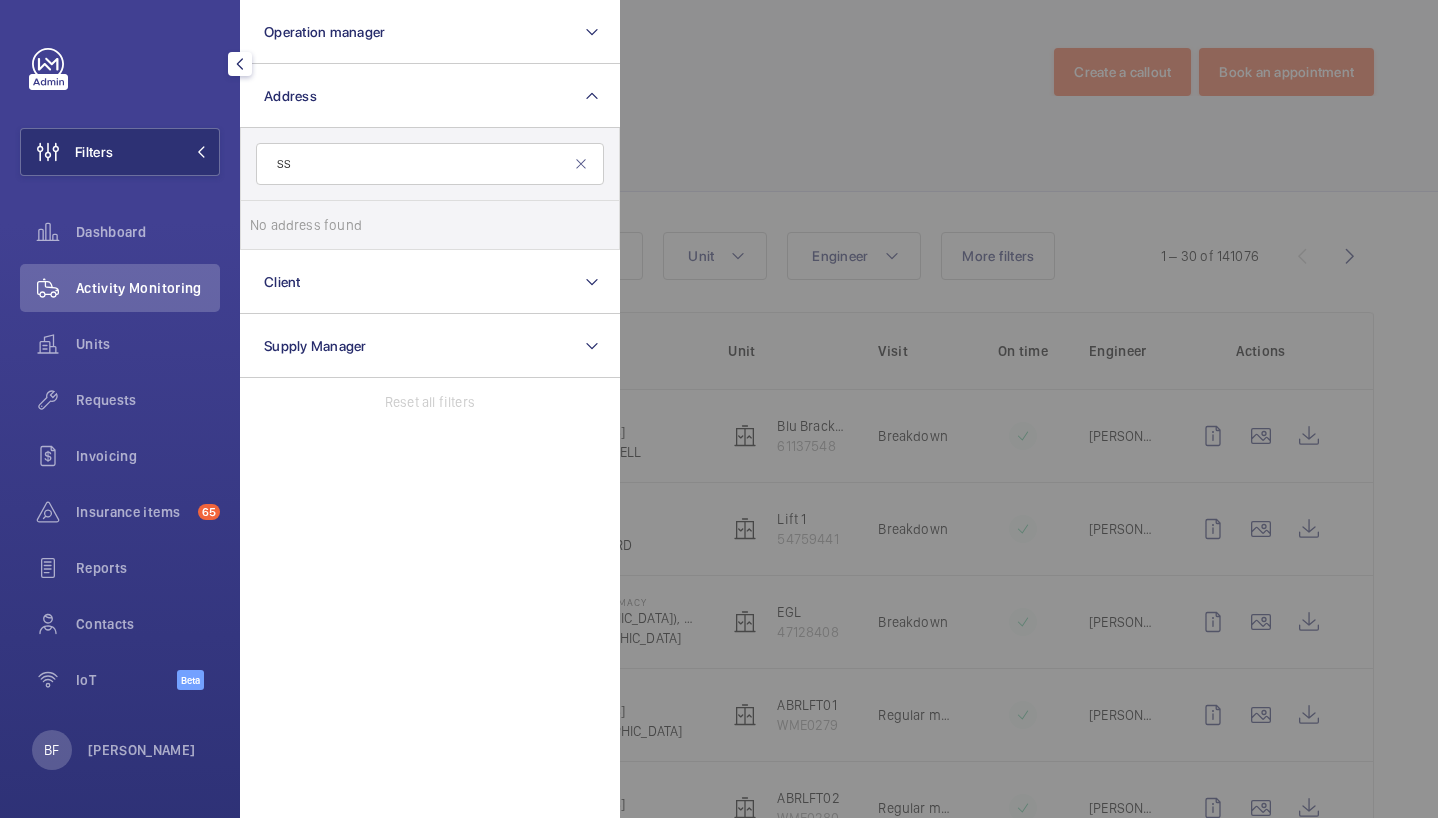 type on "S" 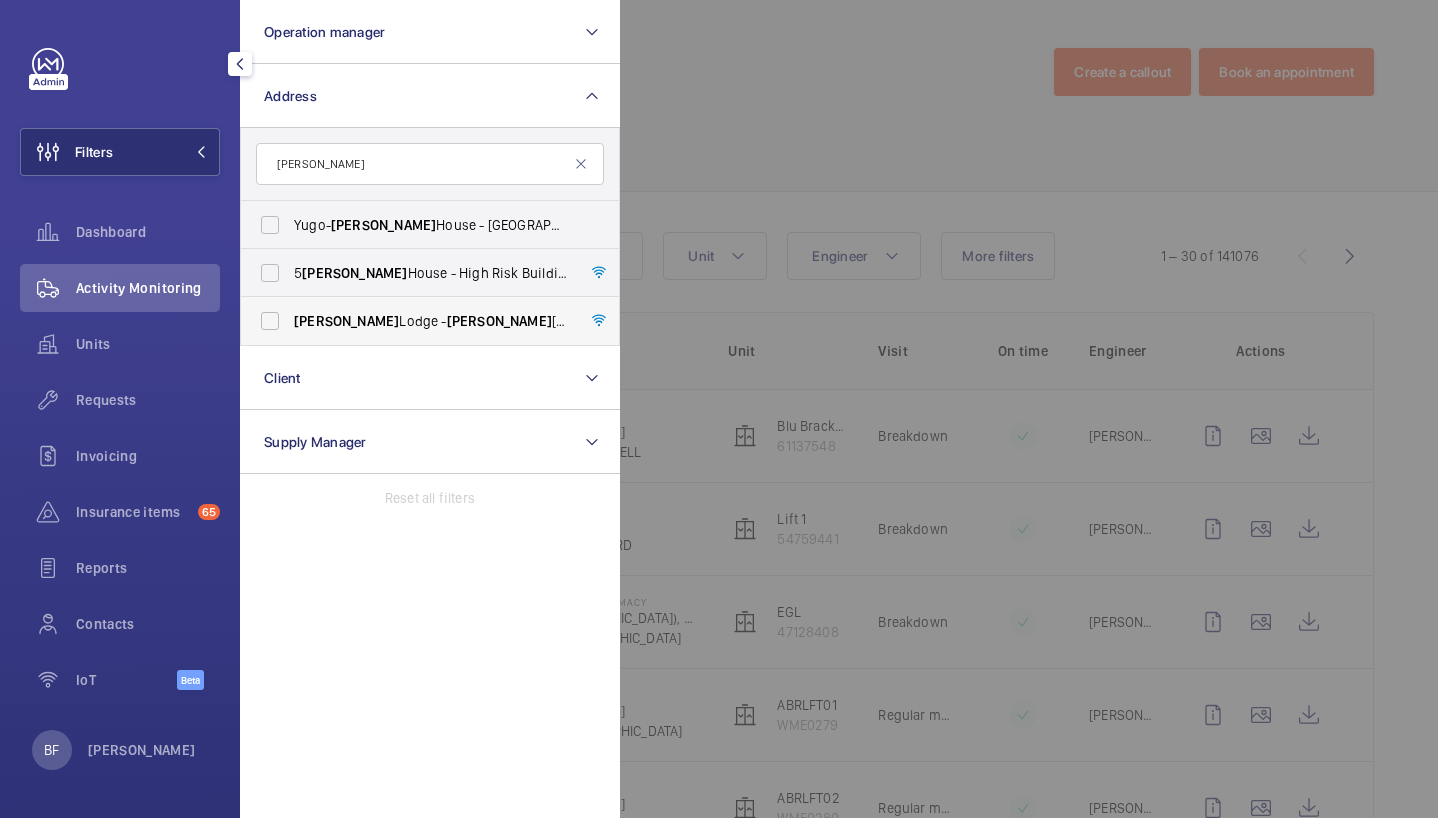 type on "[PERSON_NAME]" 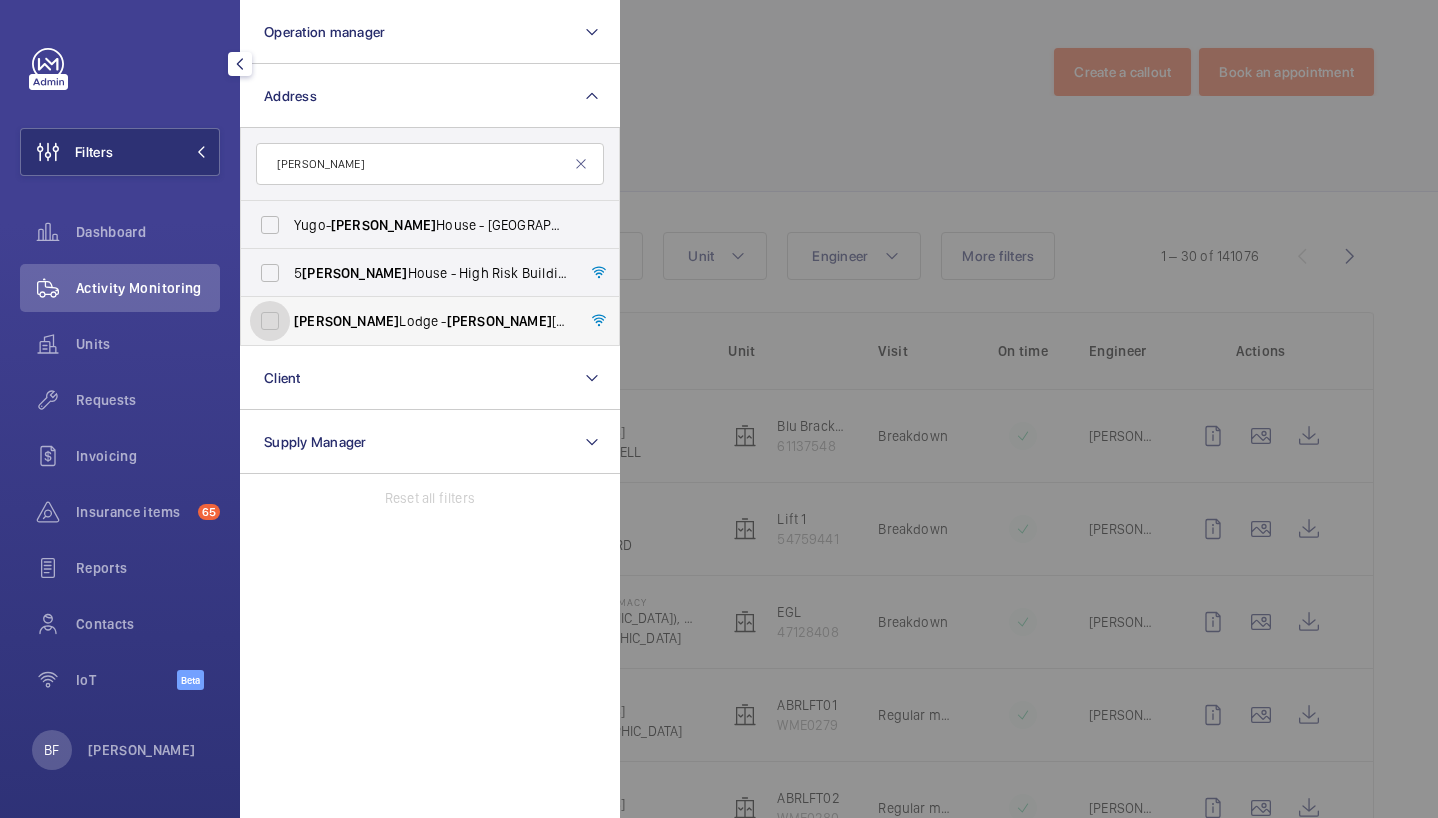 click on "[PERSON_NAME] -  [PERSON_NAME][GEOGRAPHIC_DATA]" at bounding box center [270, 321] 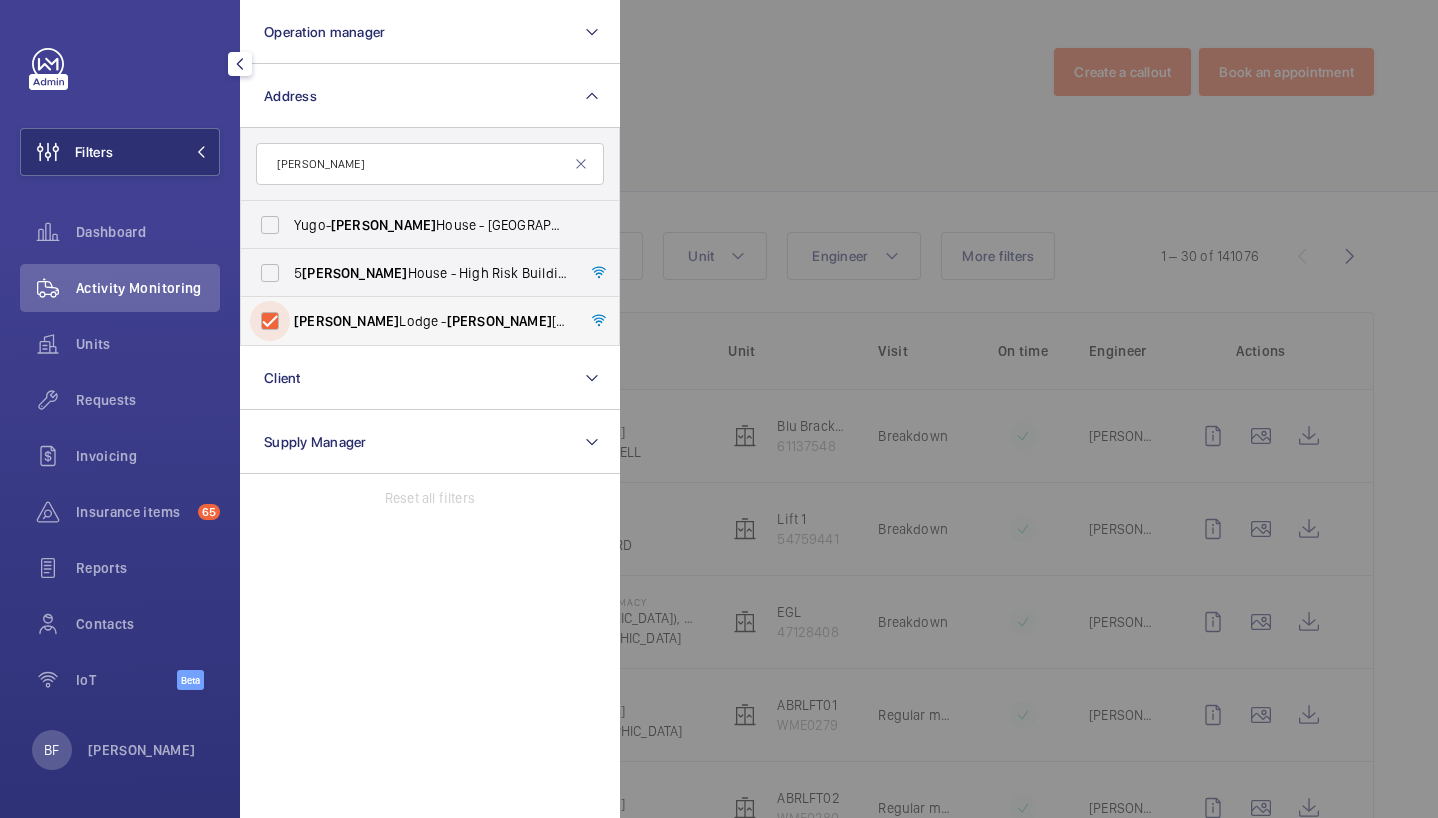 checkbox on "true" 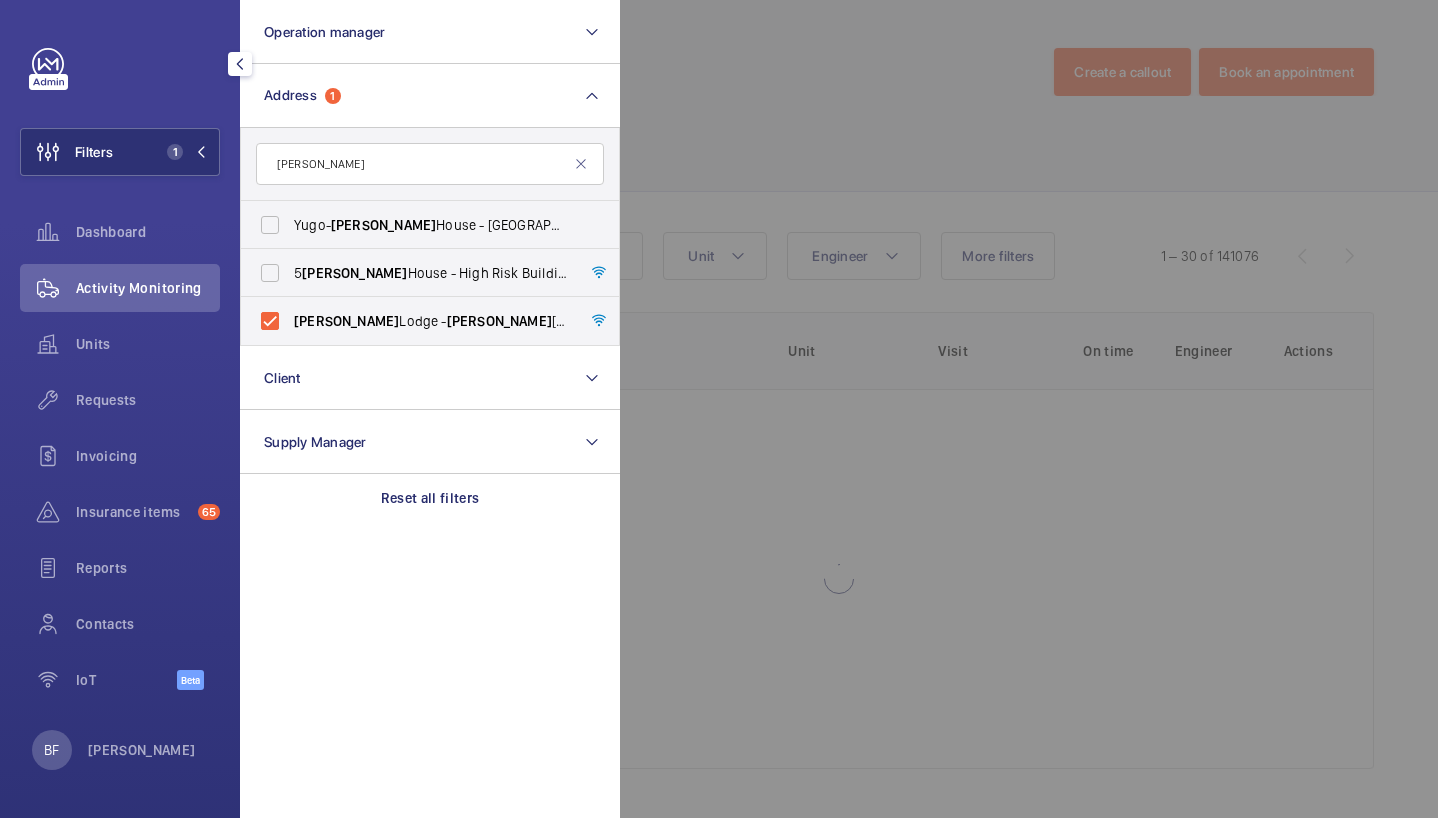 click 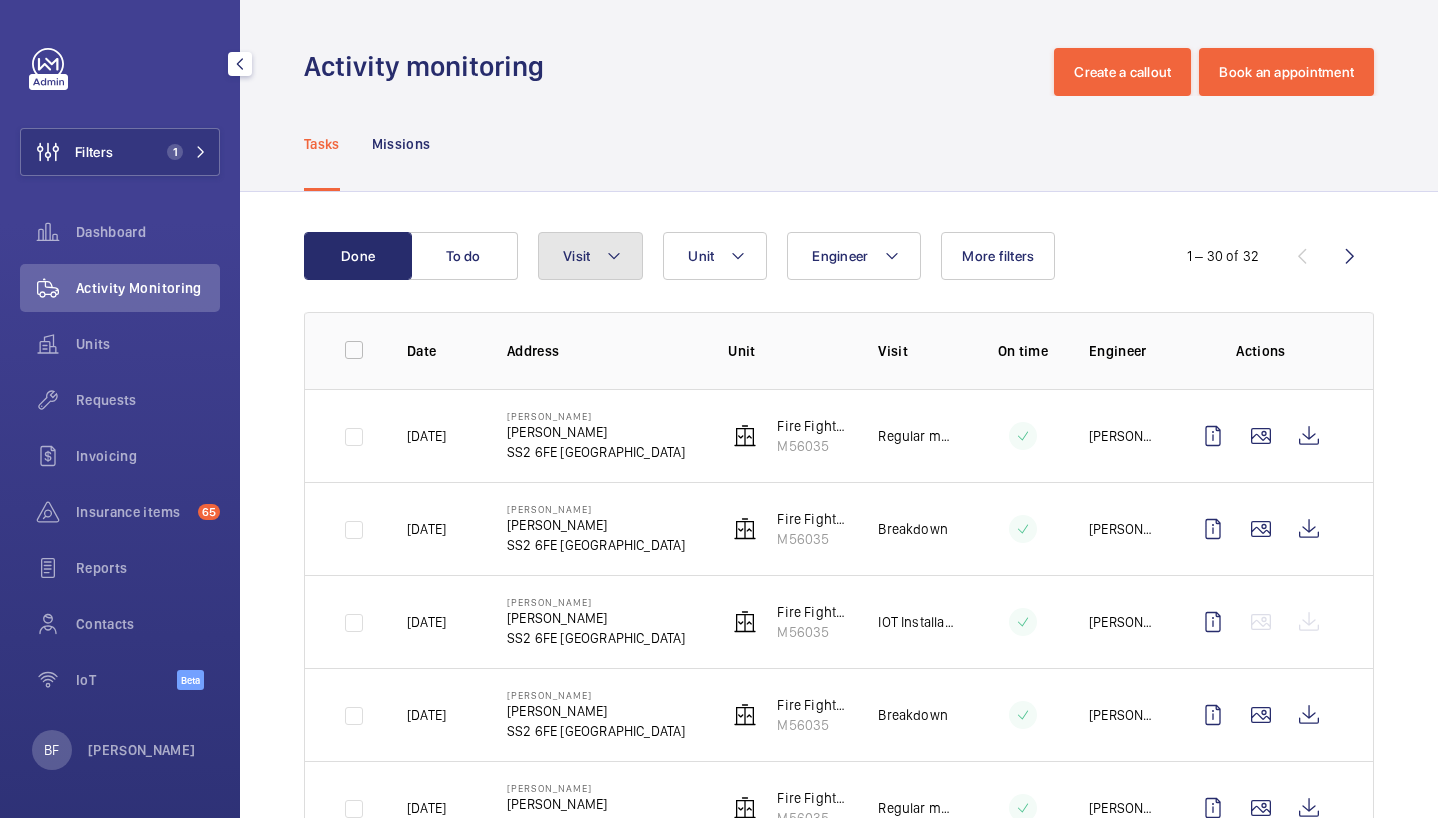 click on "Visit" 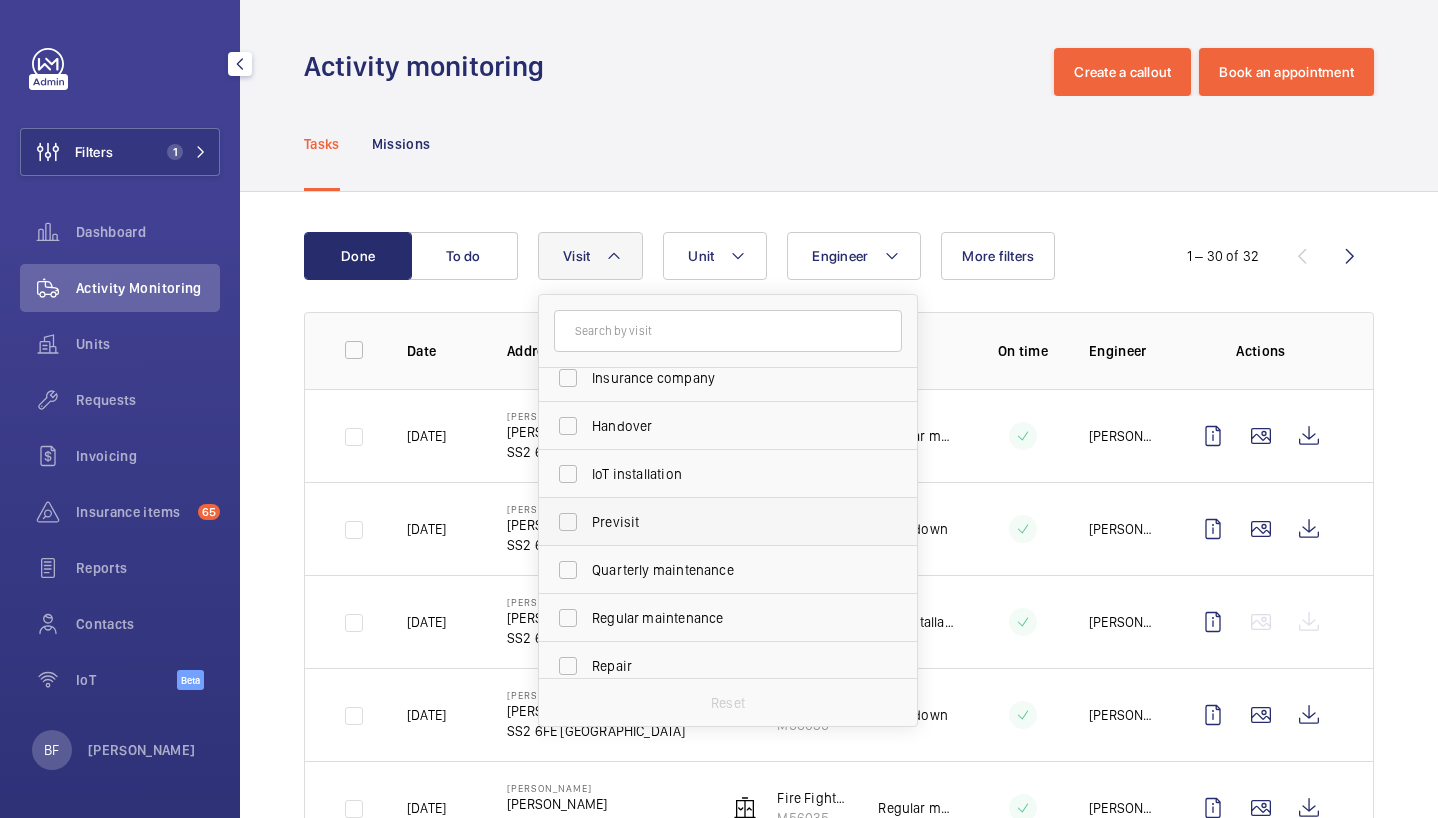 scroll, scrollTop: 236, scrollLeft: 0, axis: vertical 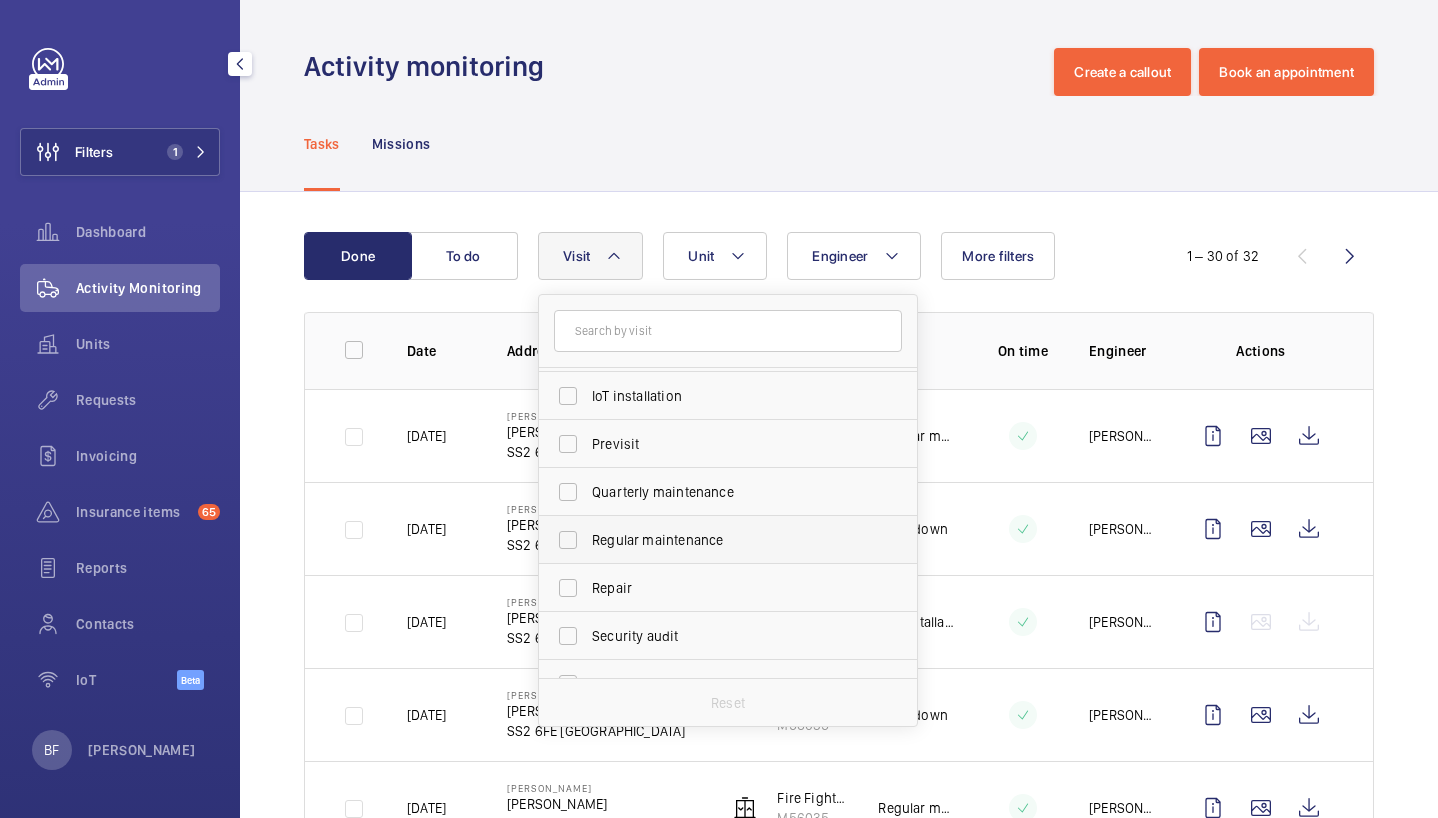 click on "Regular maintenance" at bounding box center [729, 540] 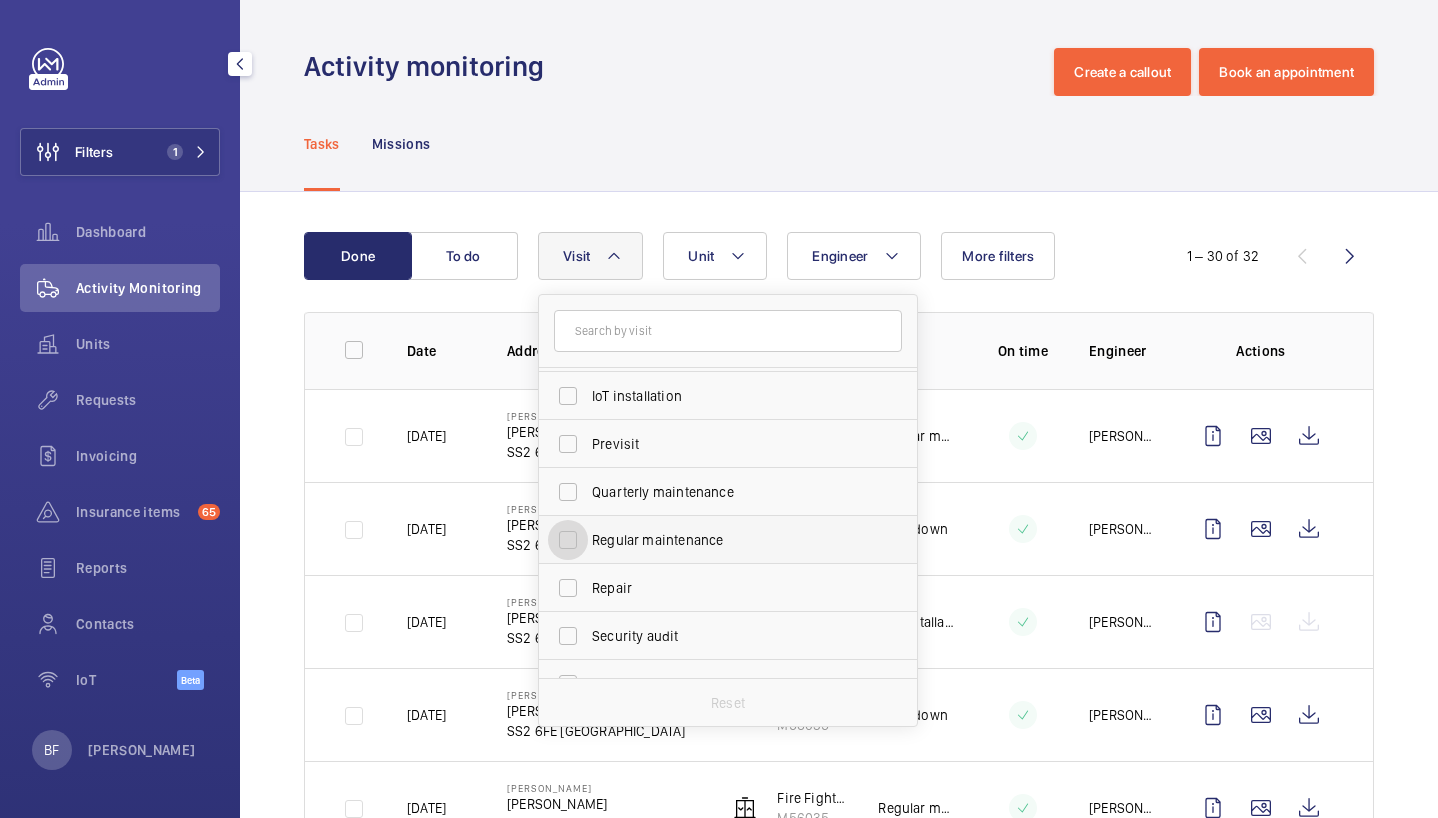 click on "Regular maintenance" at bounding box center (568, 540) 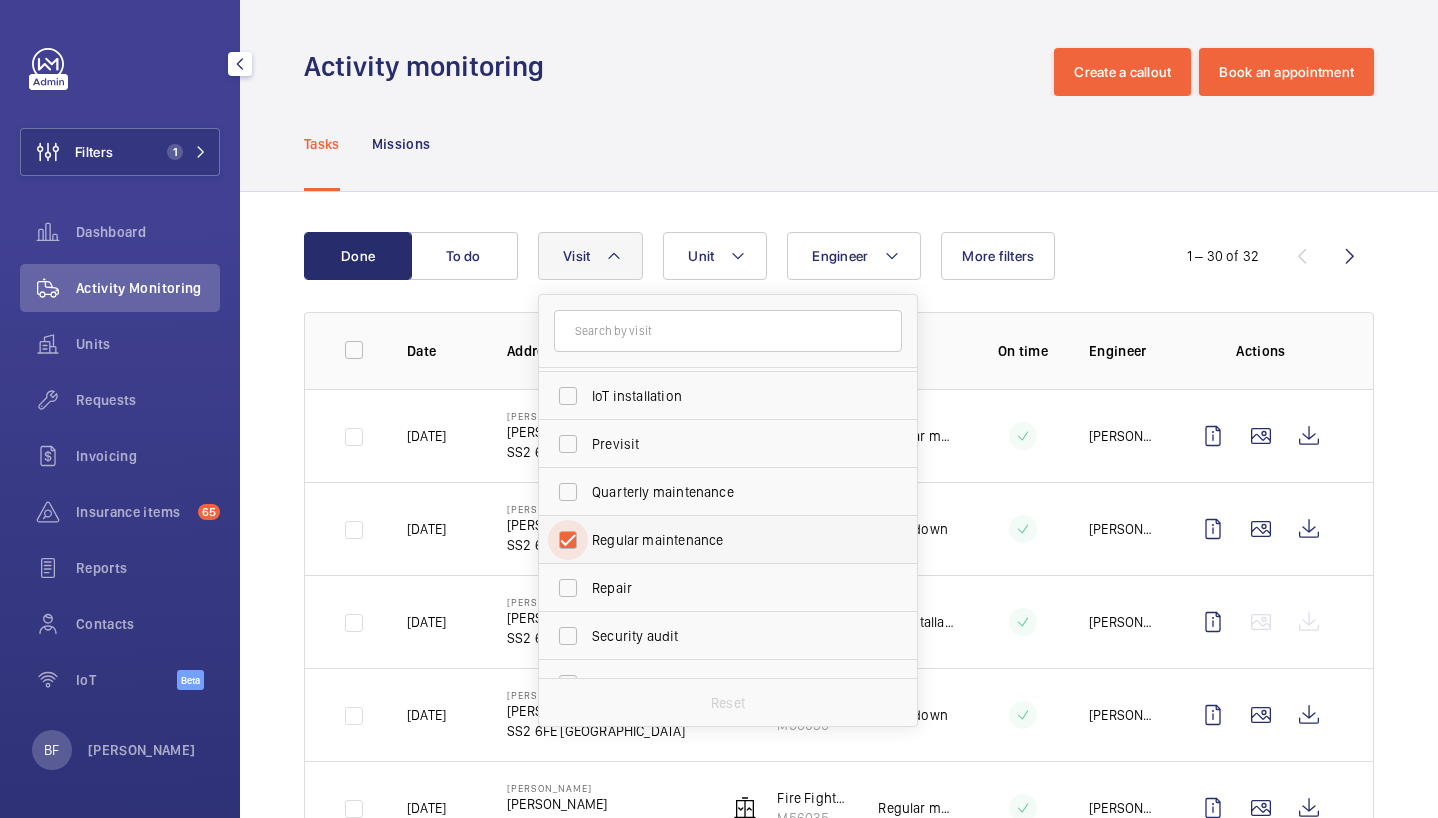 checkbox on "true" 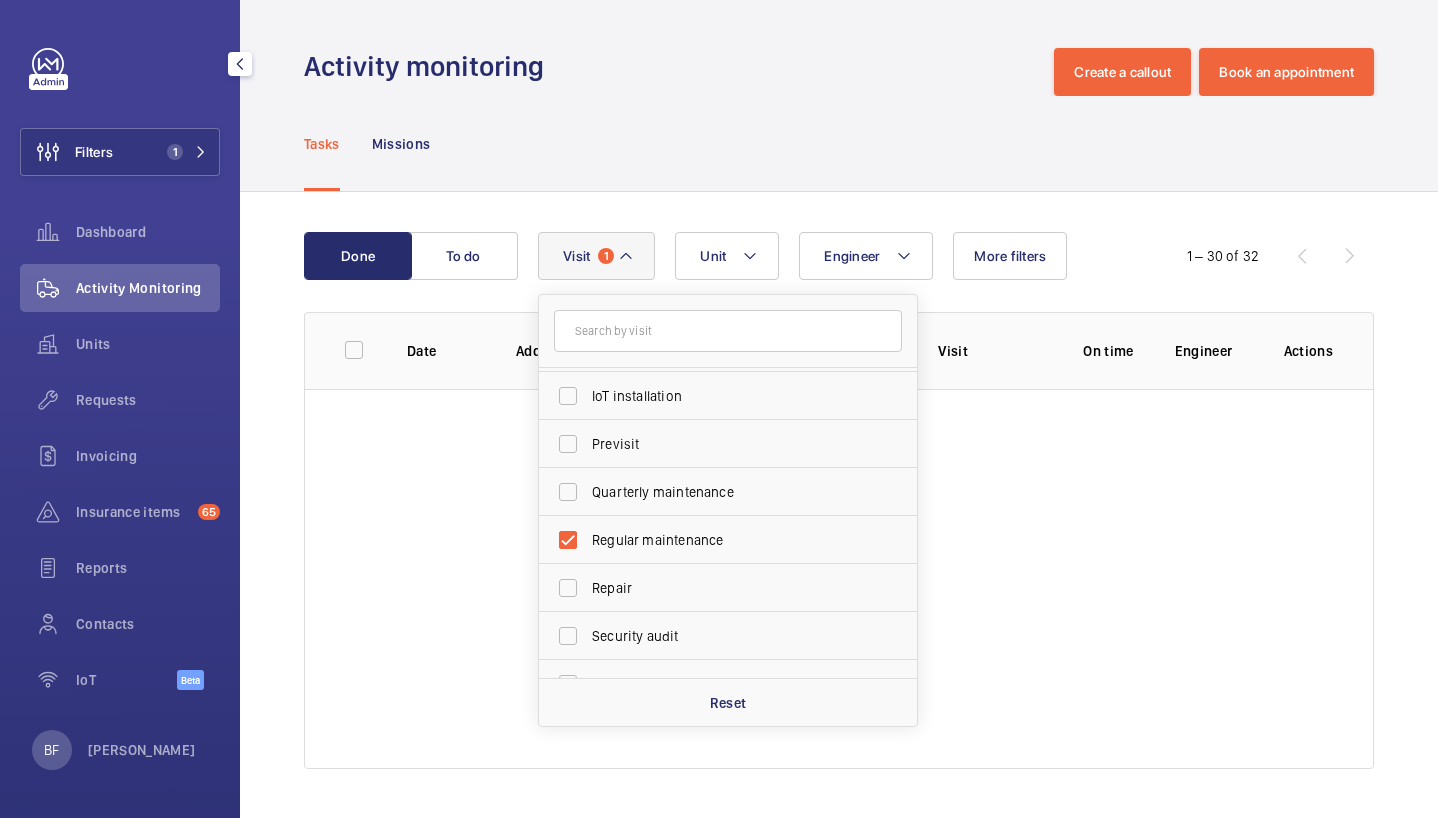 click on "Done To do Engineer Unit Visit 1 Annual maintenance Breakdown Client appointment Insurance company Handover IoT installation Previsit Quarterly maintenance Regular maintenance Repair Security audit Semiannual maintenance Trapped passenger Reset More filters  1 – 30 of 32  Date Address Unit Visit On time Engineer Actions" 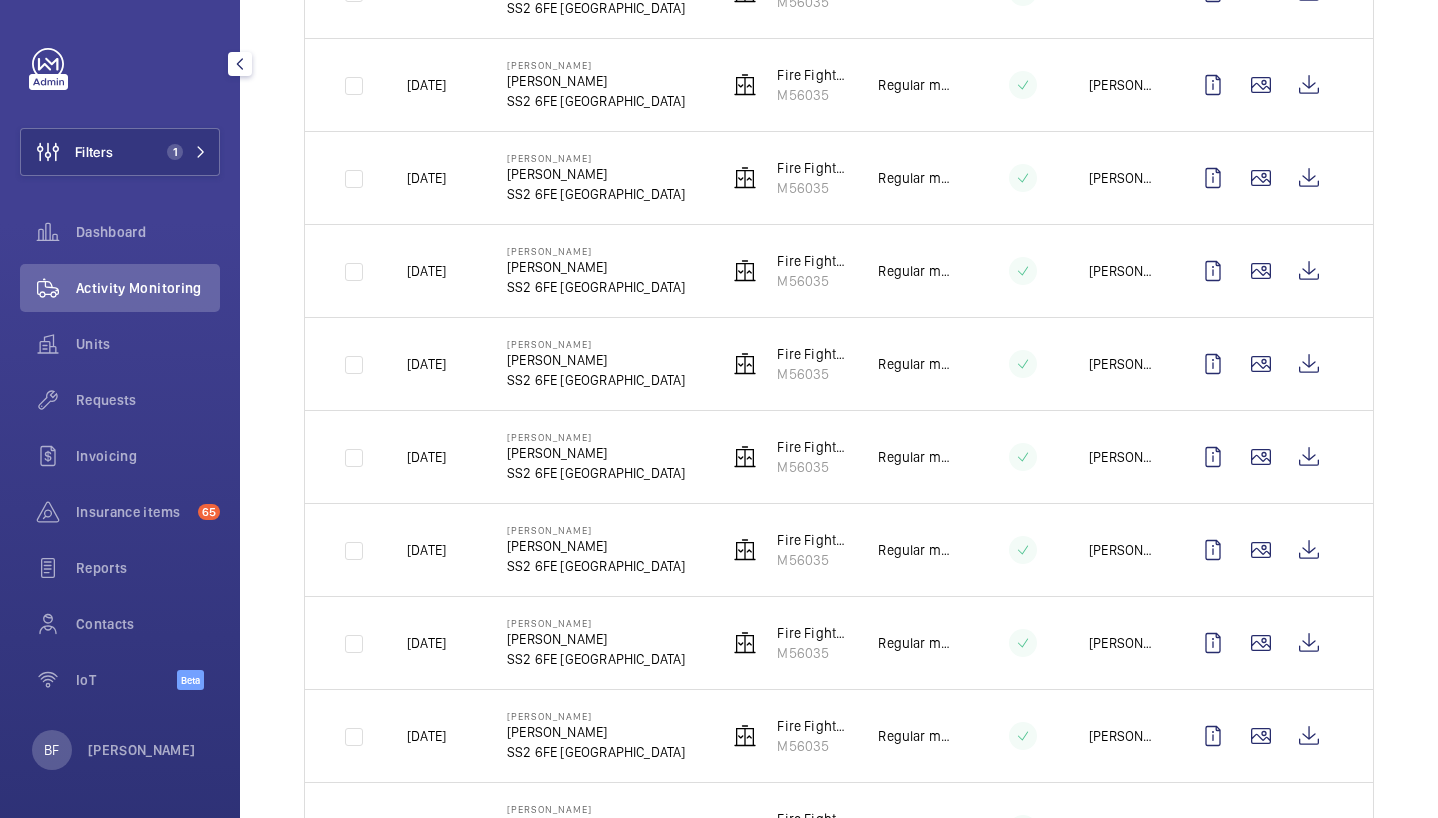 scroll, scrollTop: 463, scrollLeft: 0, axis: vertical 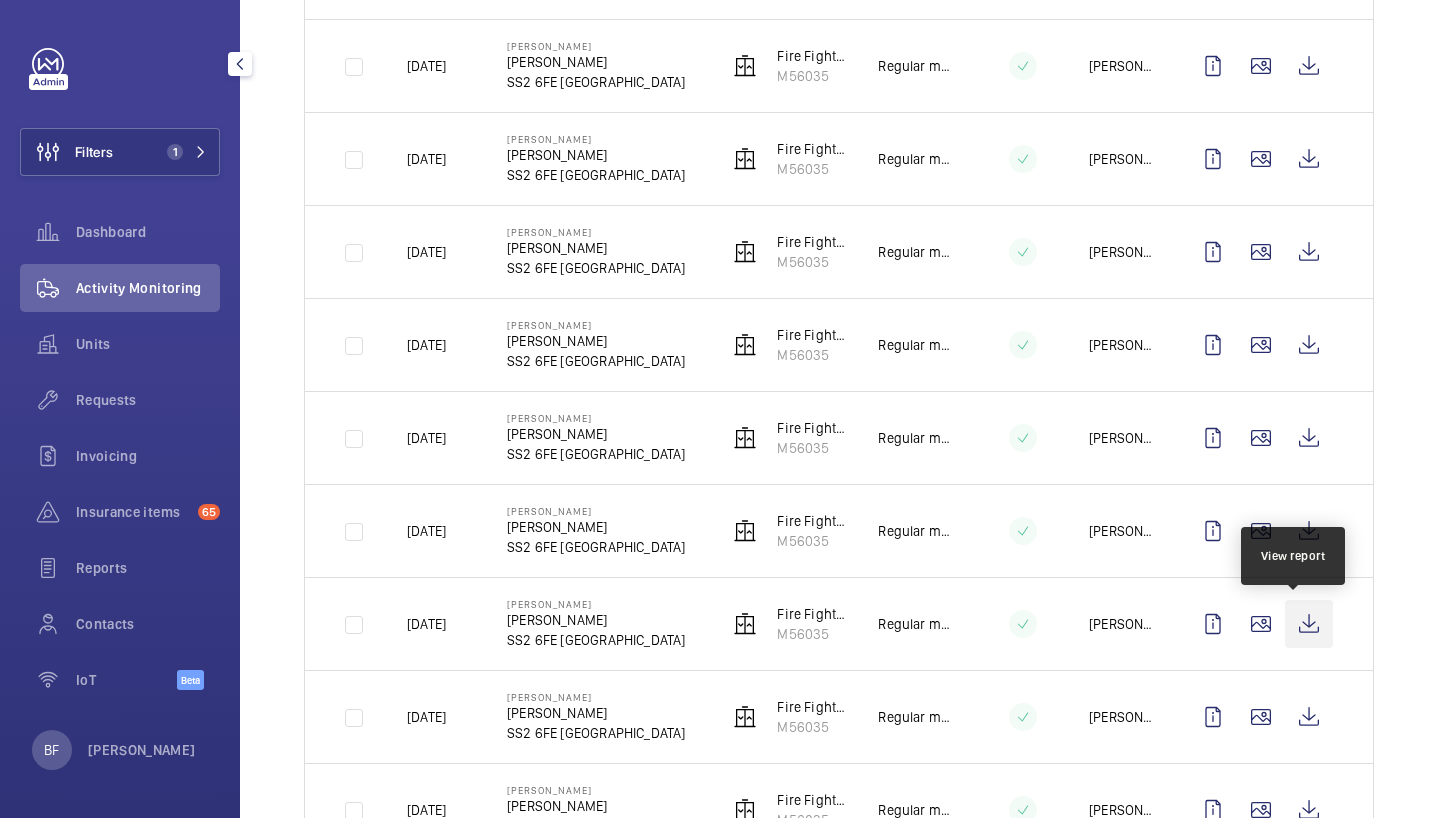 click 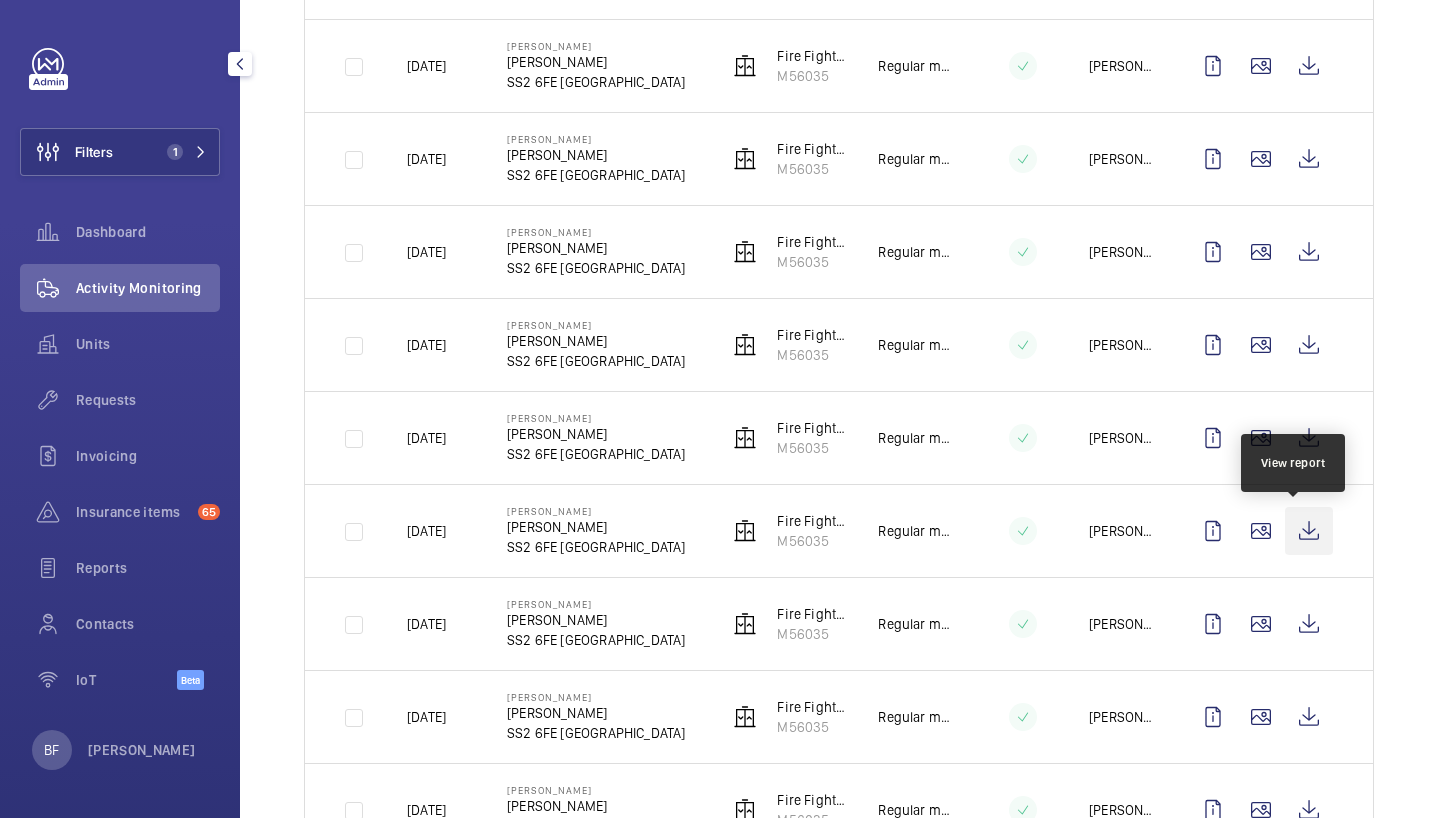 click 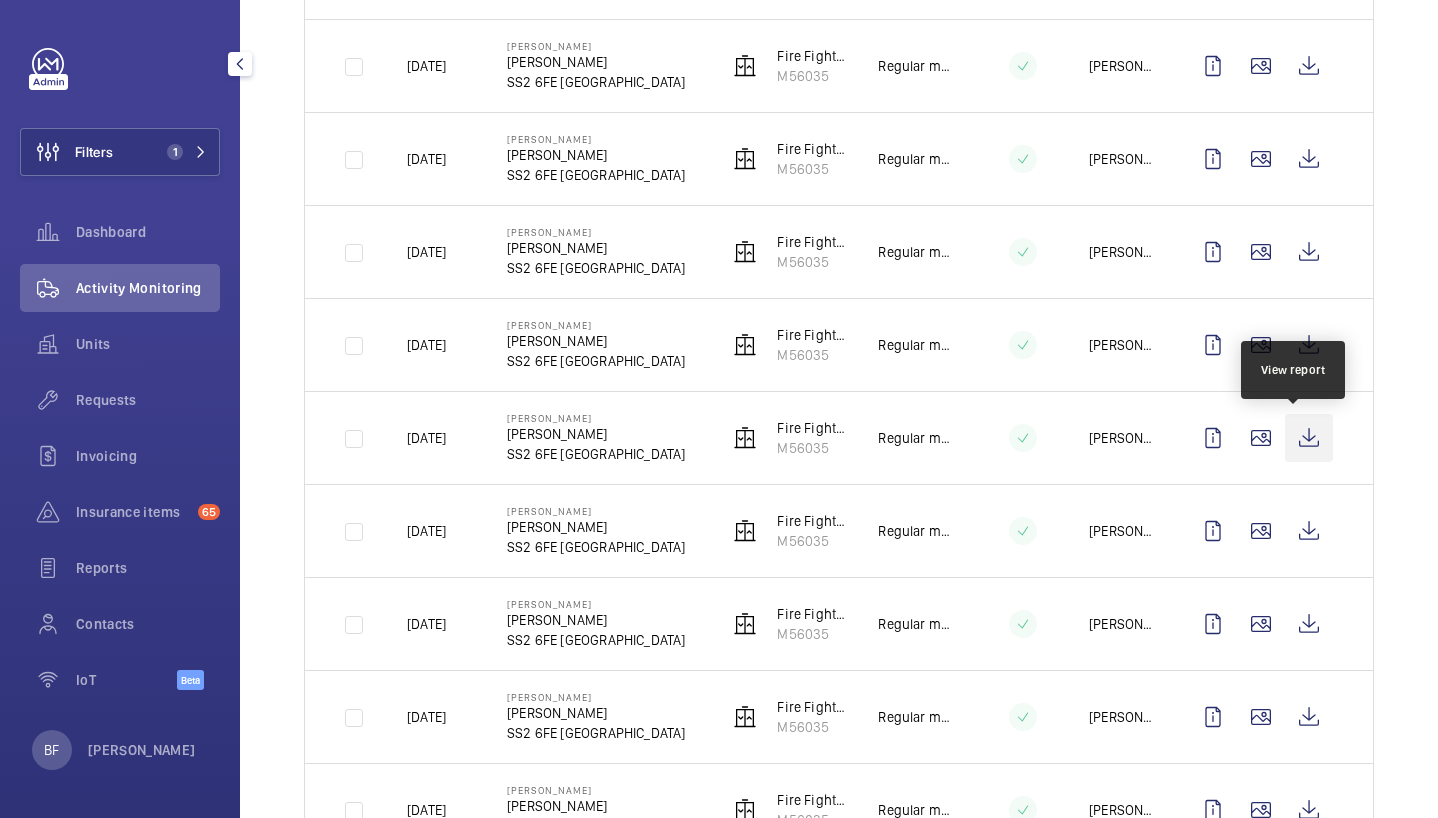 click 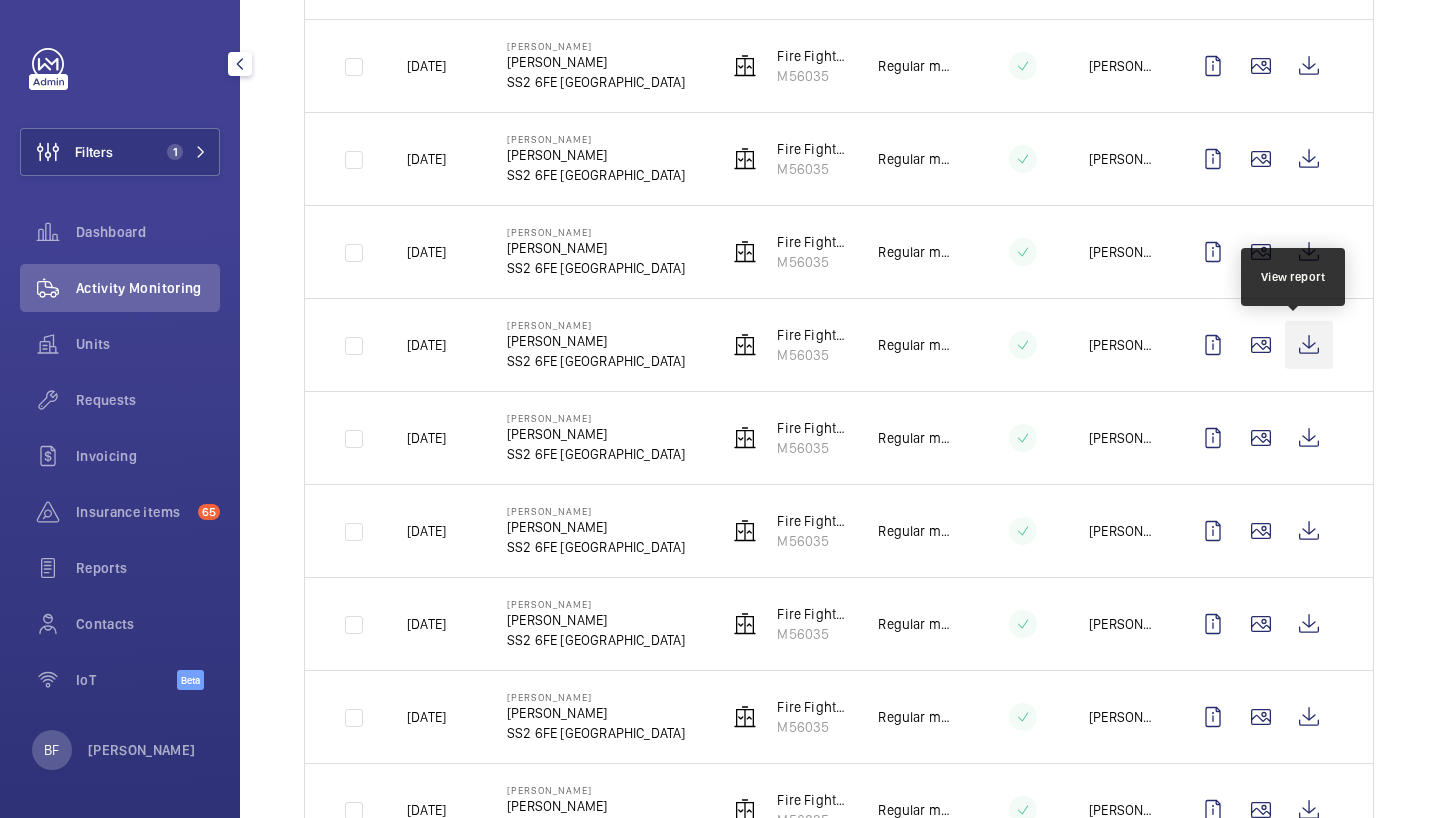 click 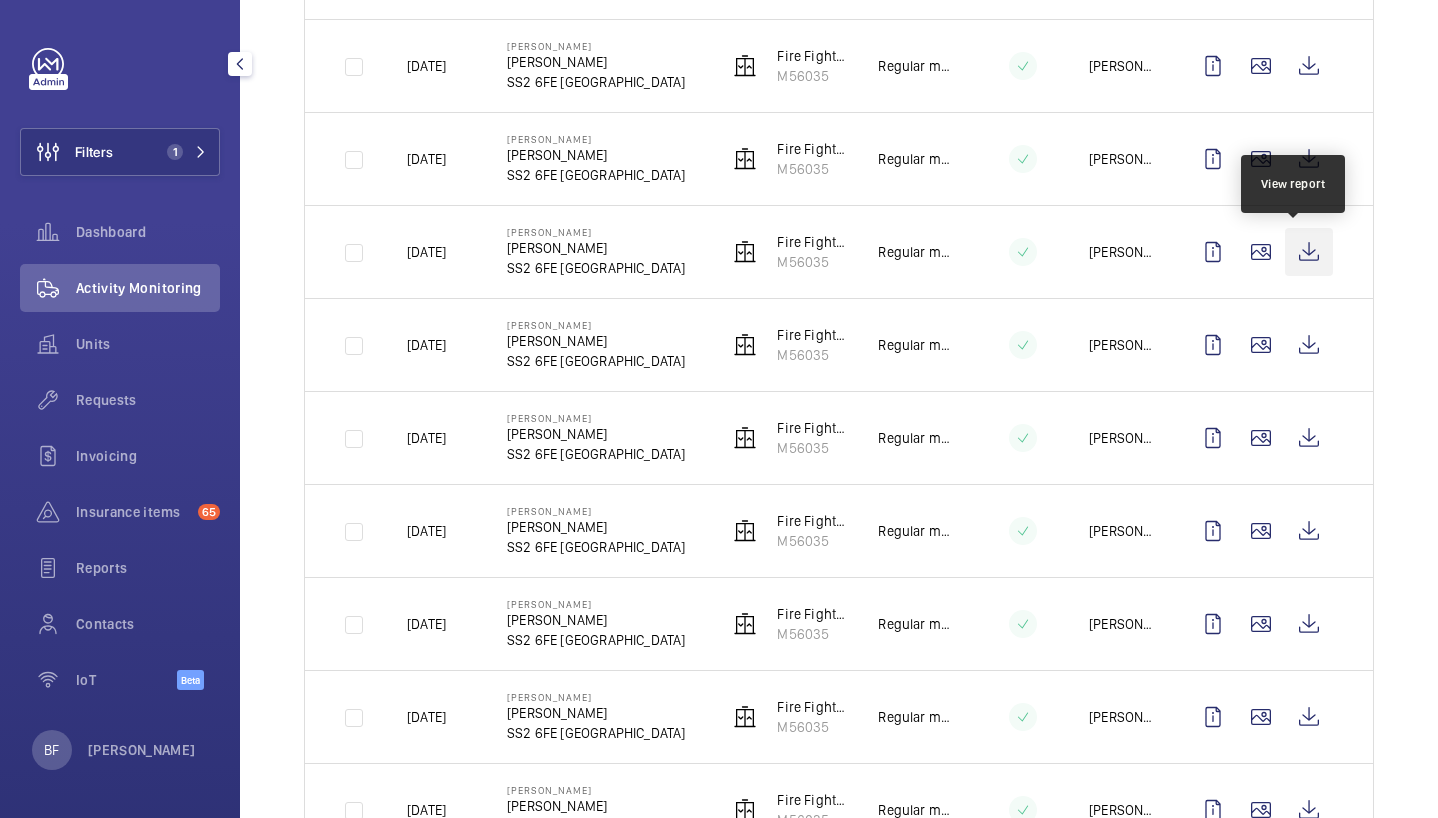 click 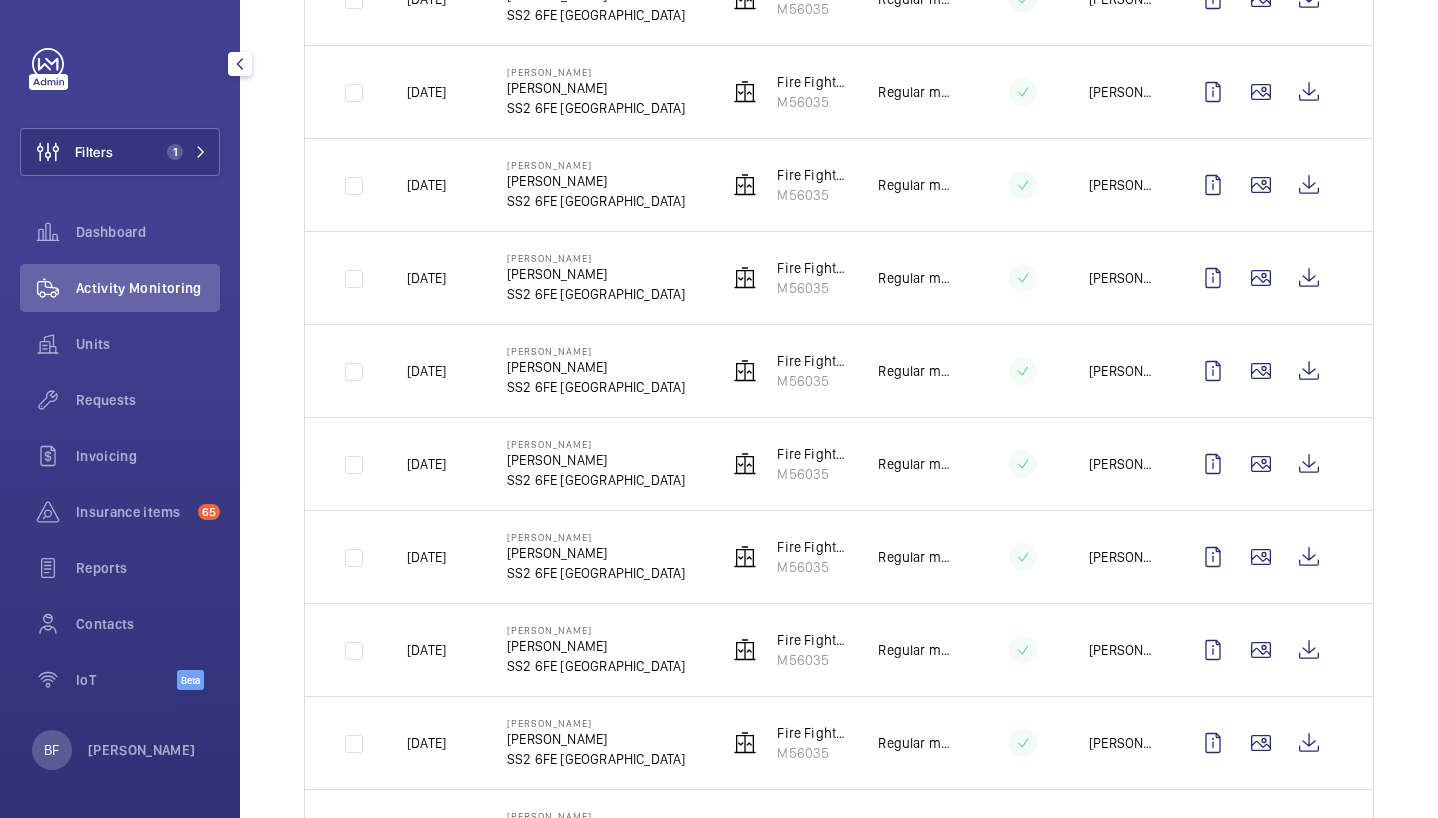 scroll, scrollTop: 435, scrollLeft: 0, axis: vertical 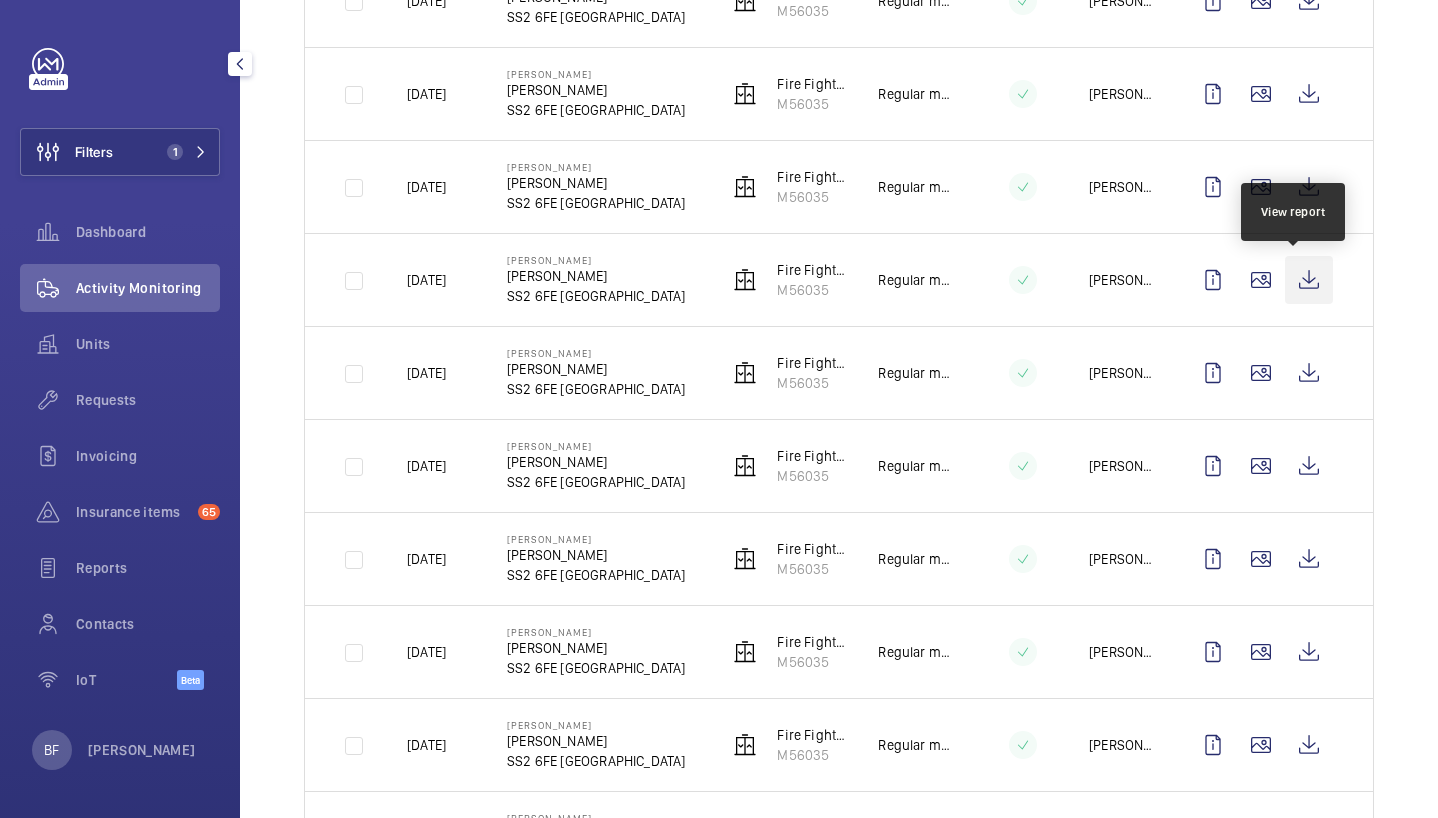click 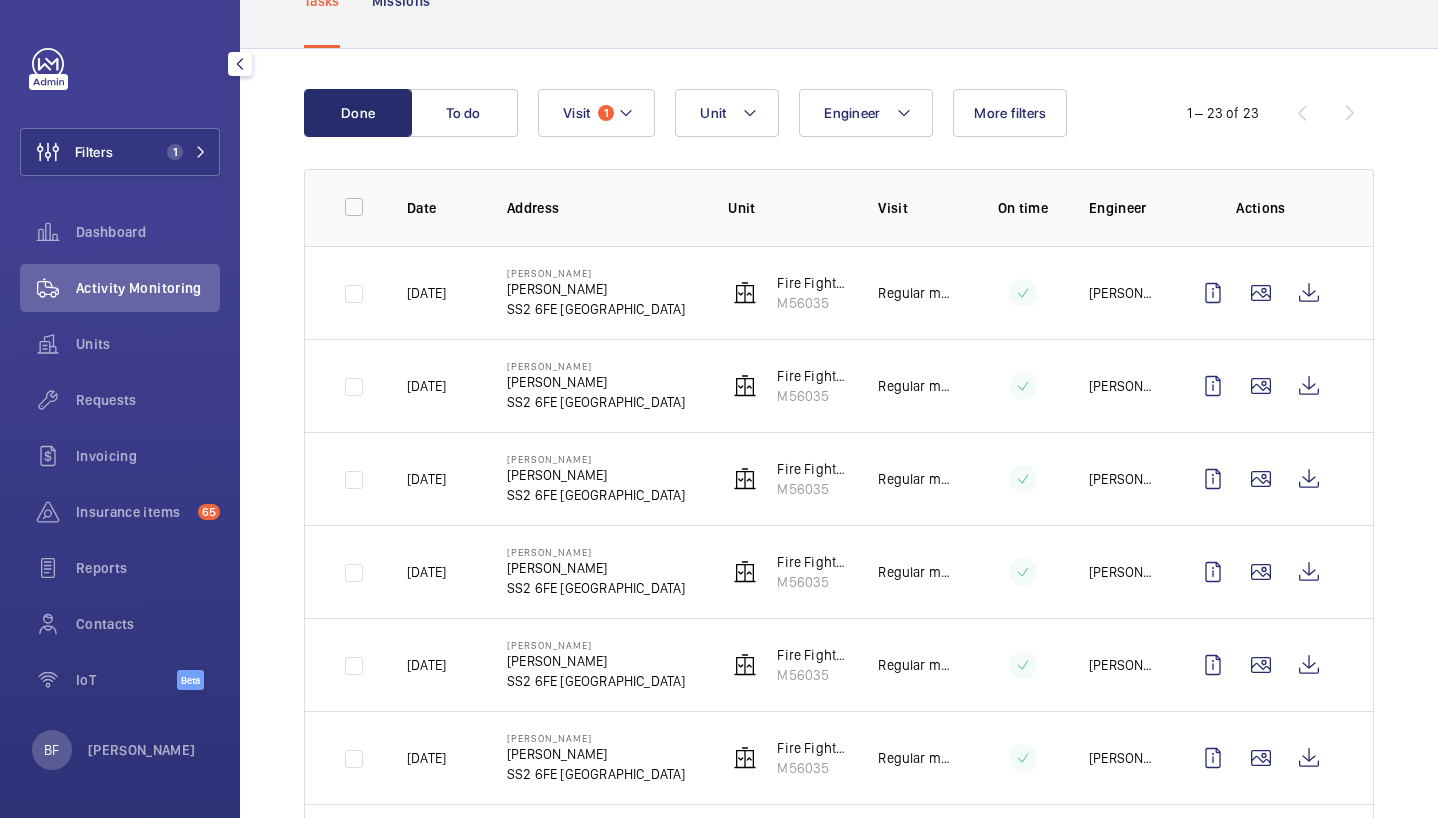 scroll, scrollTop: 132, scrollLeft: 0, axis: vertical 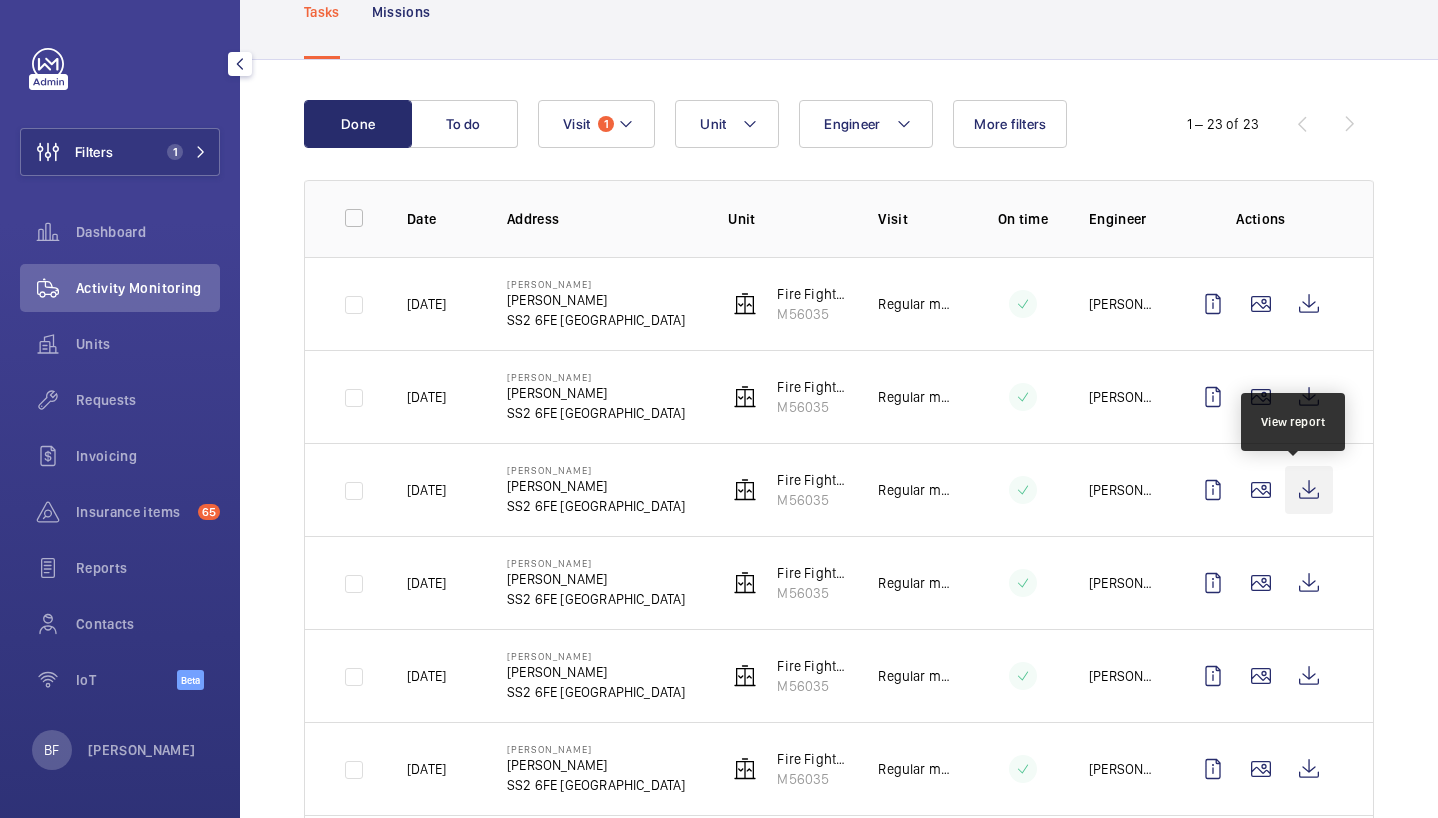 click 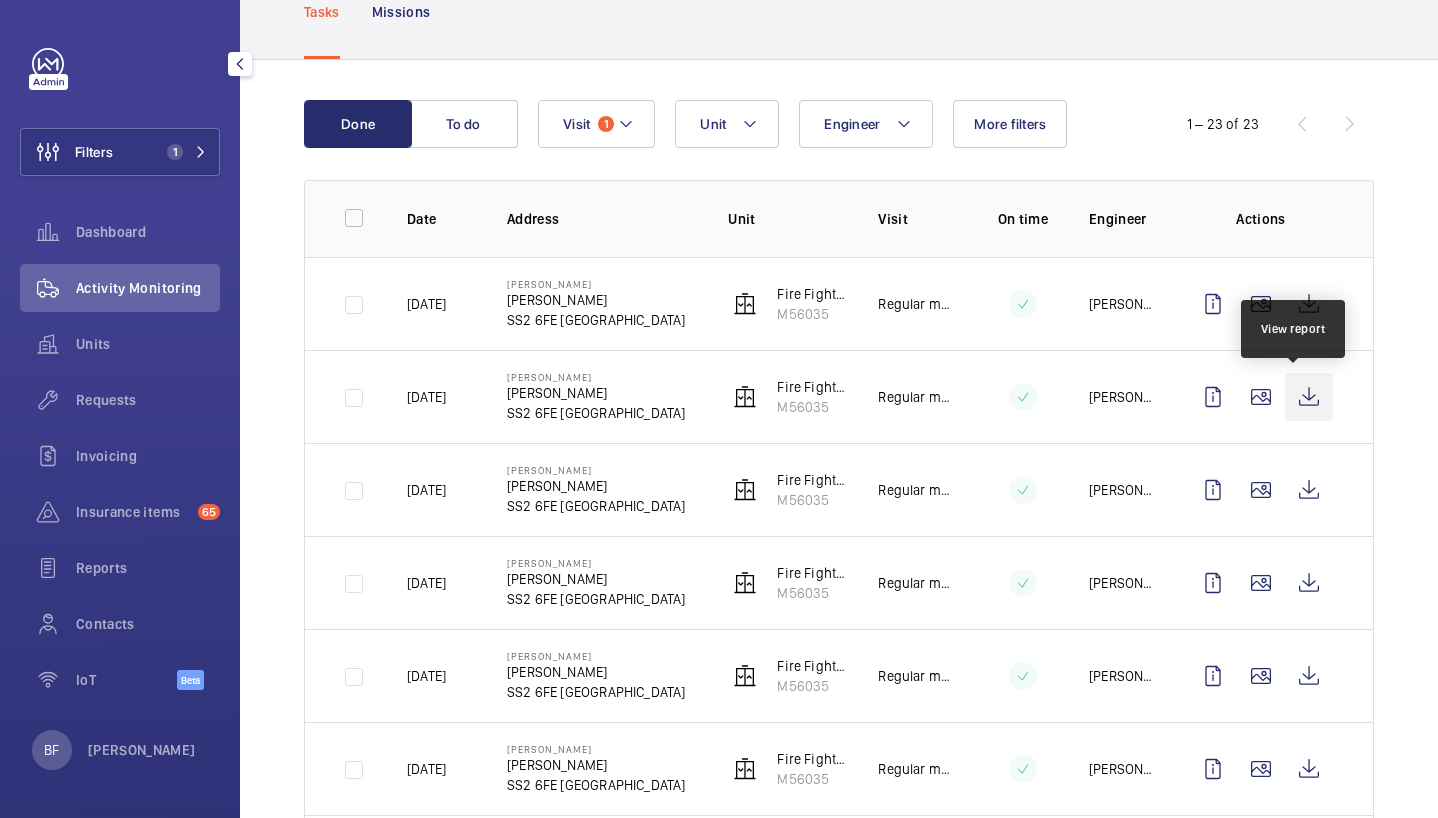 click 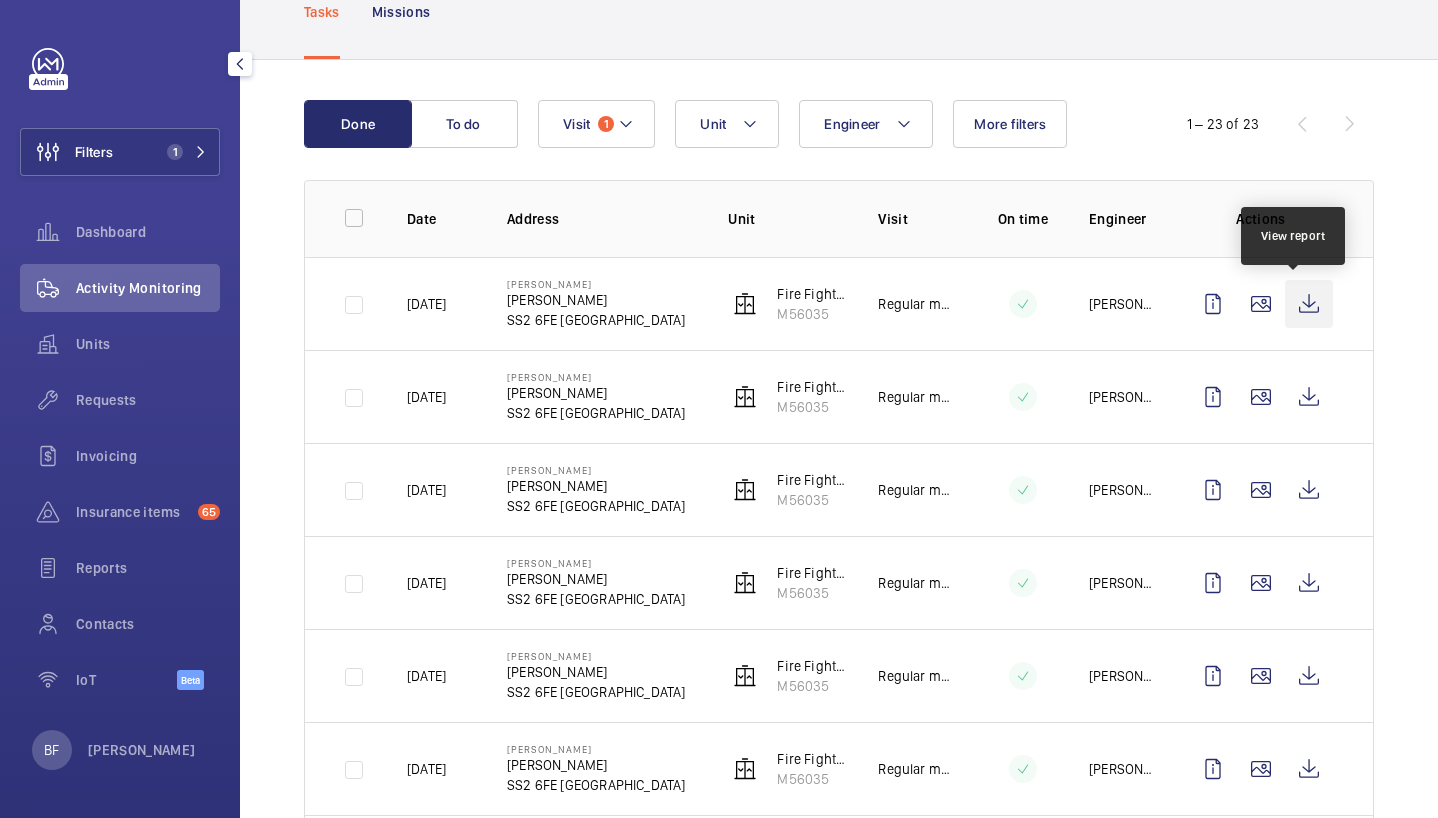 click 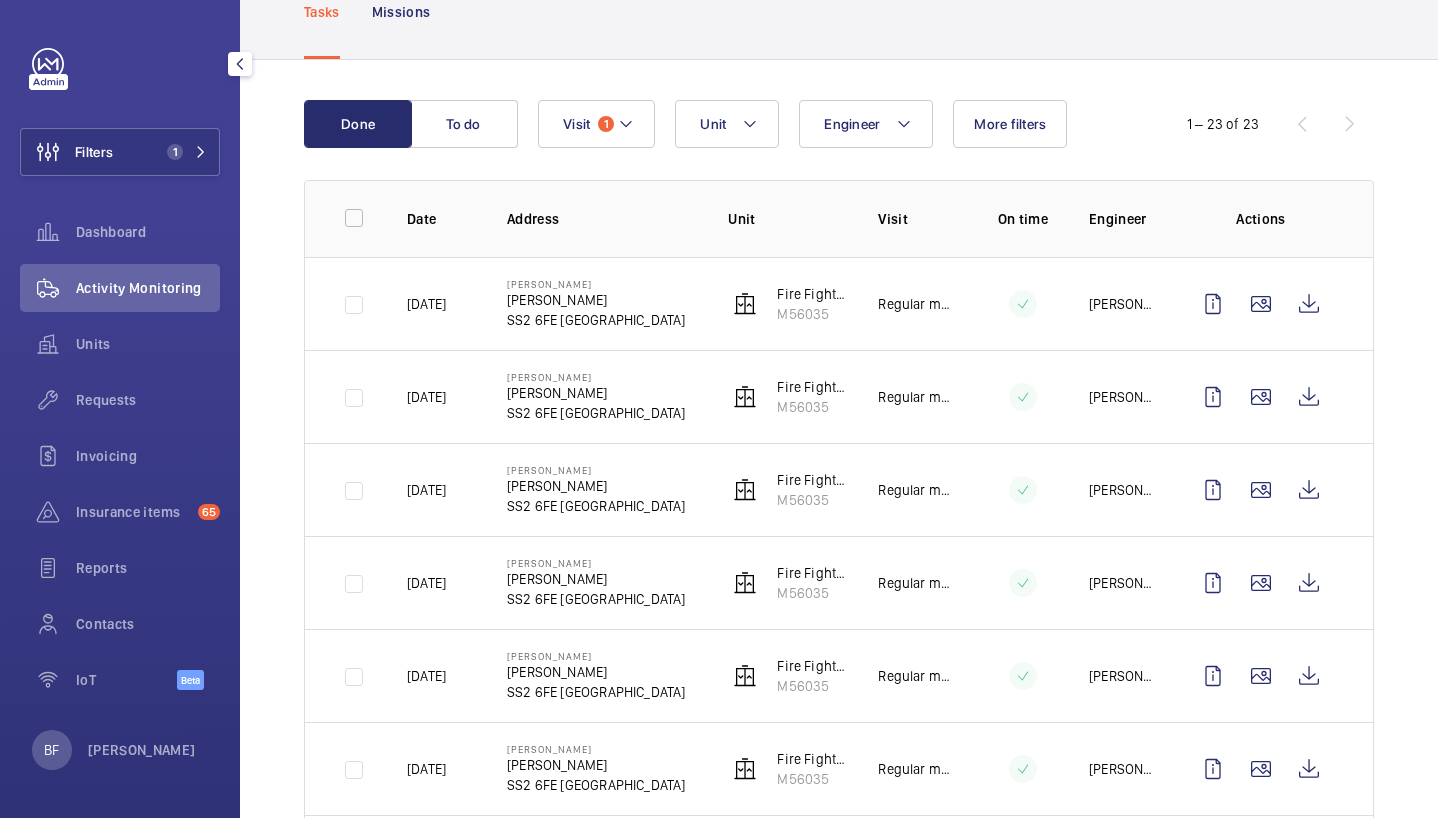 click on "Filters 1  Dashboard   Activity Monitoring   Units   Requests   Invoicing   Insurance items  65  Reports   Contacts   IoT  Beta" 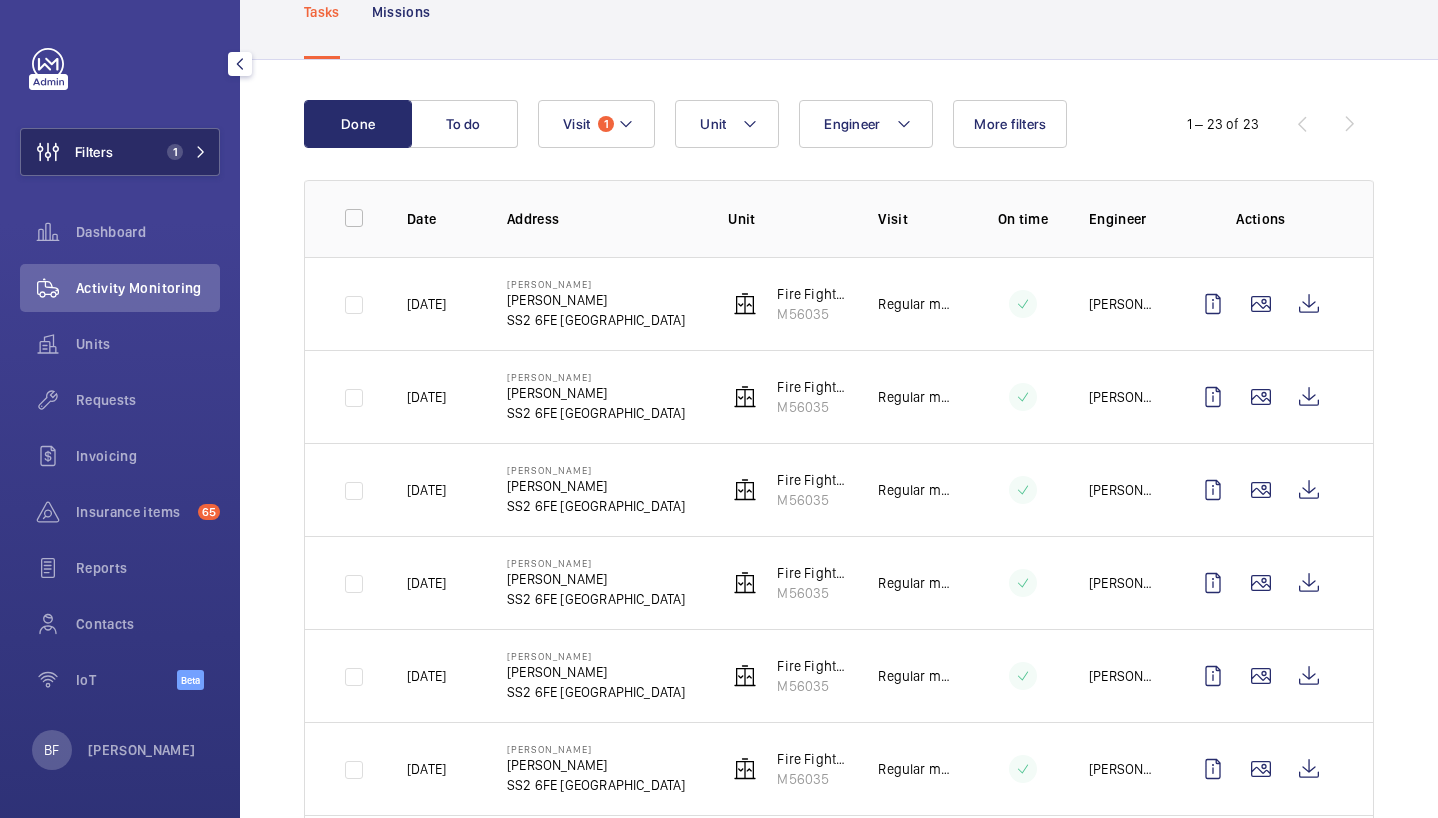 click on "Filters 1" 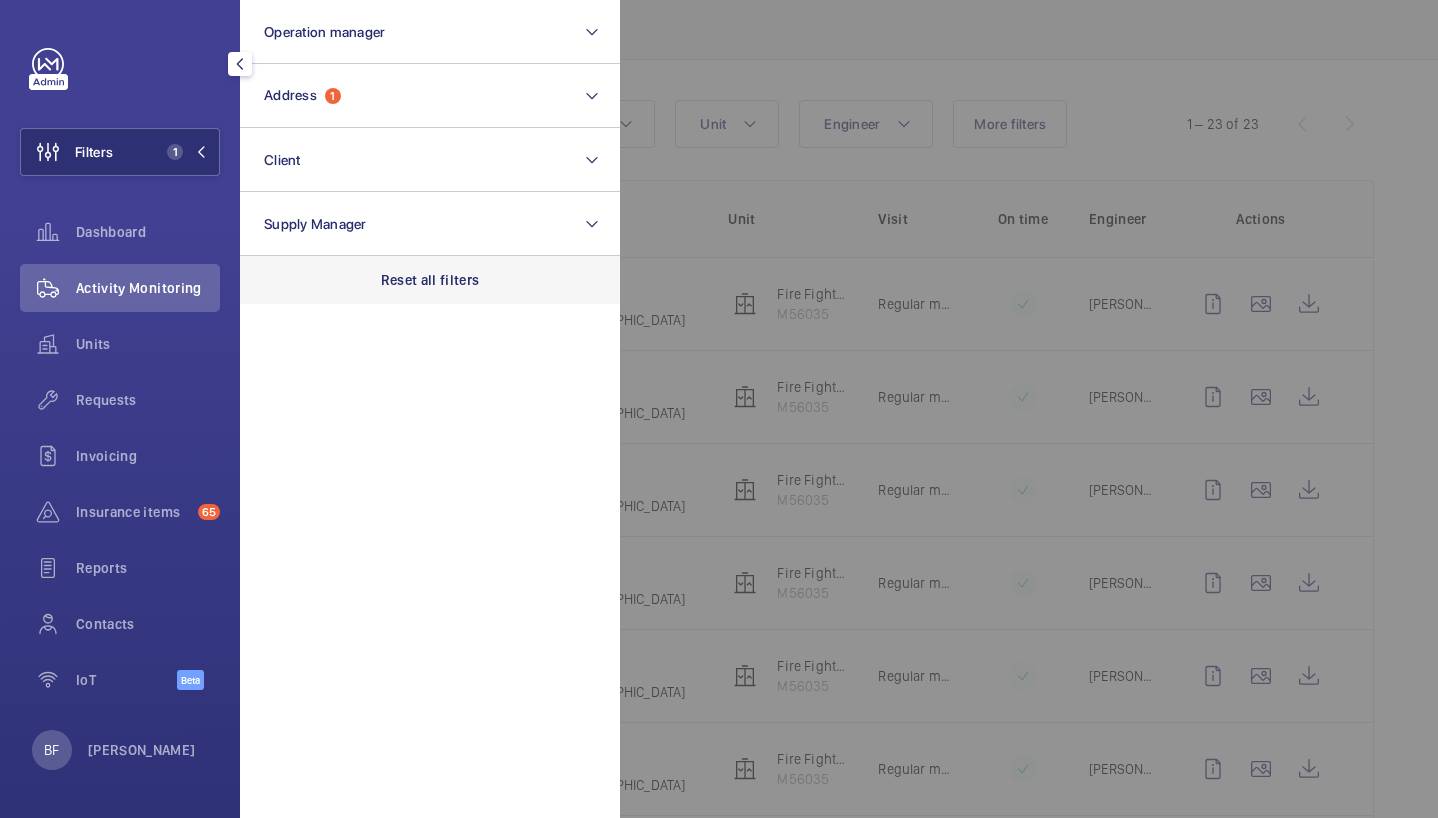 click on "Reset all filters" 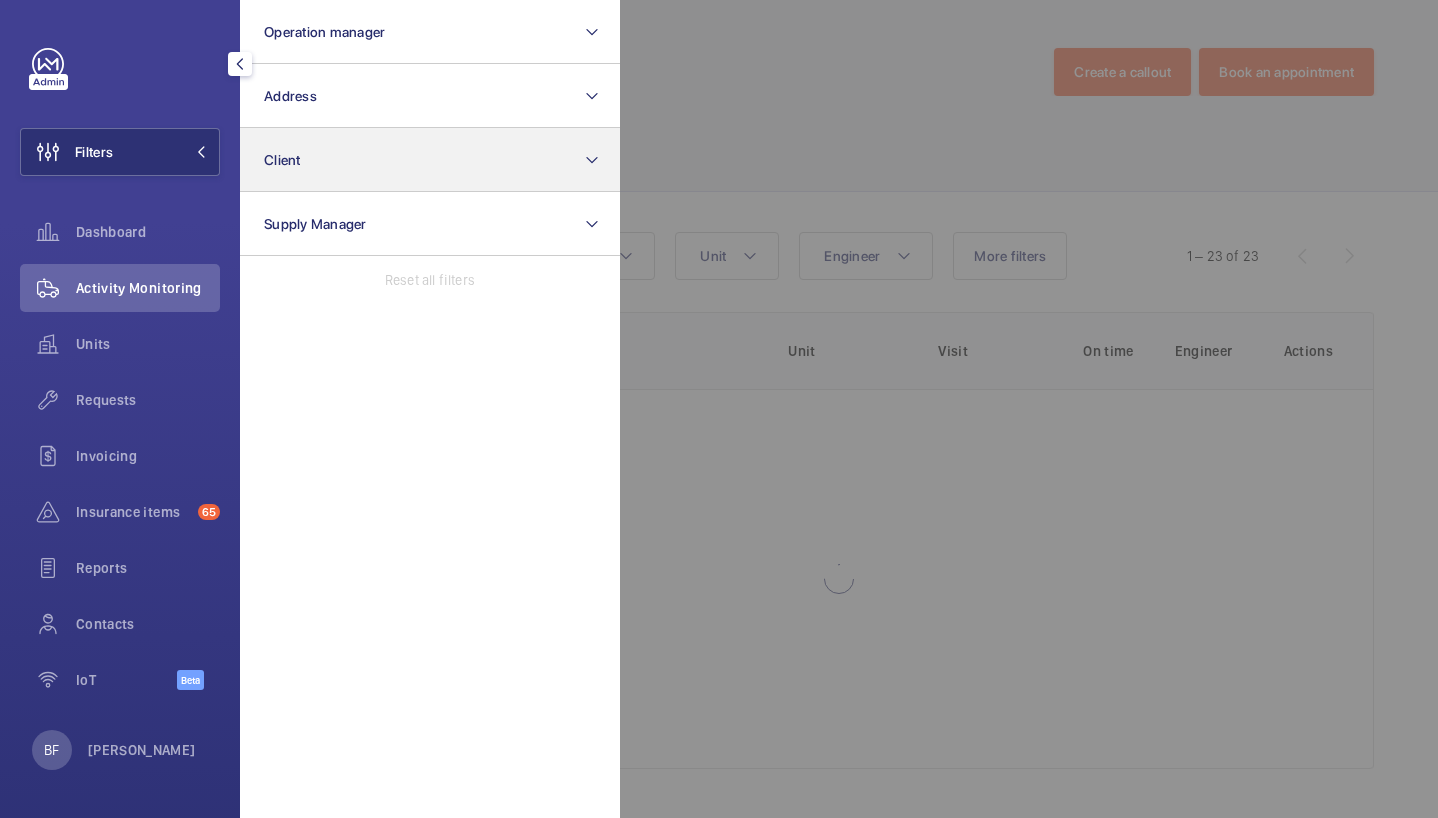 scroll, scrollTop: 0, scrollLeft: 0, axis: both 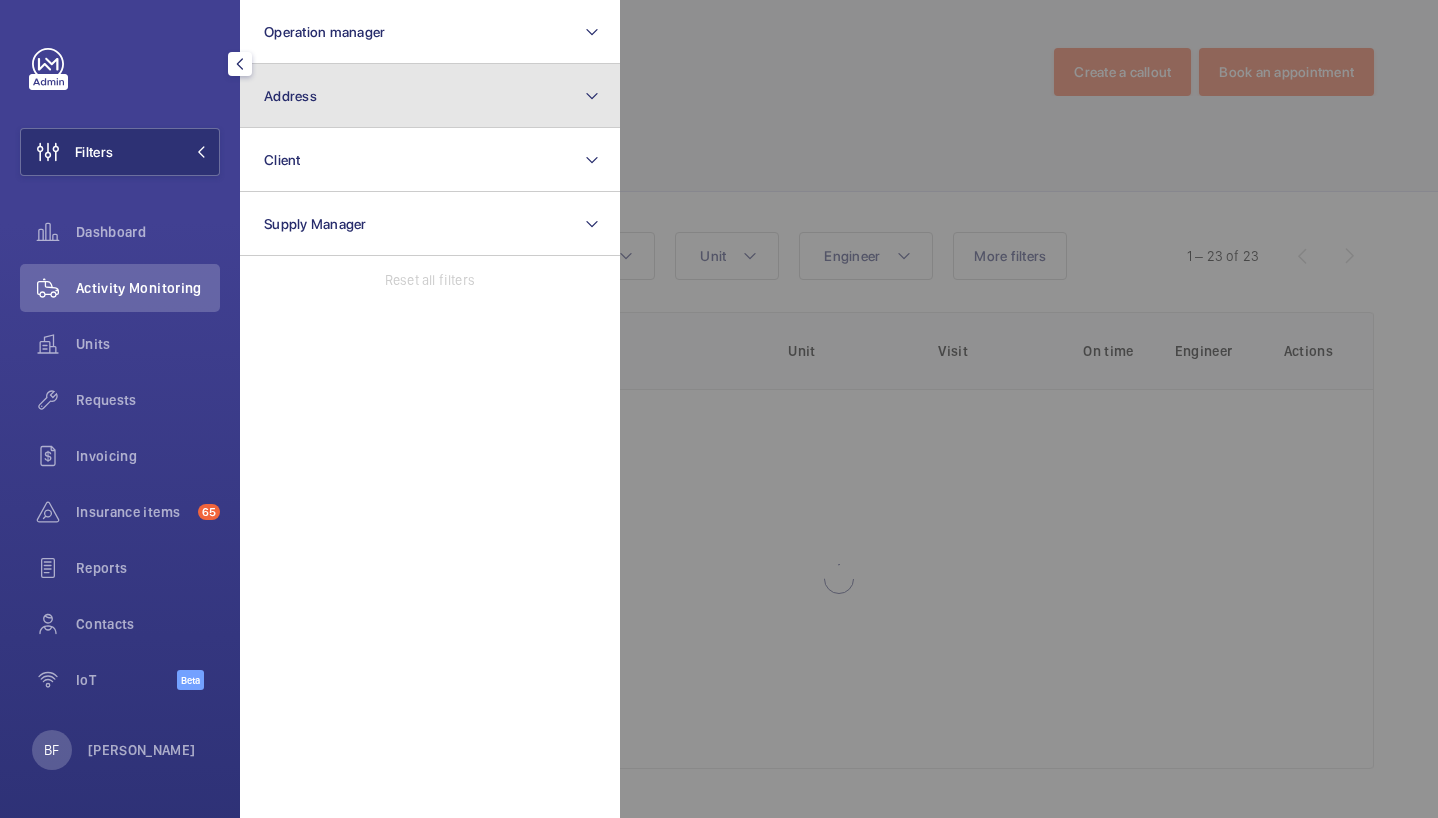 click on "Address" 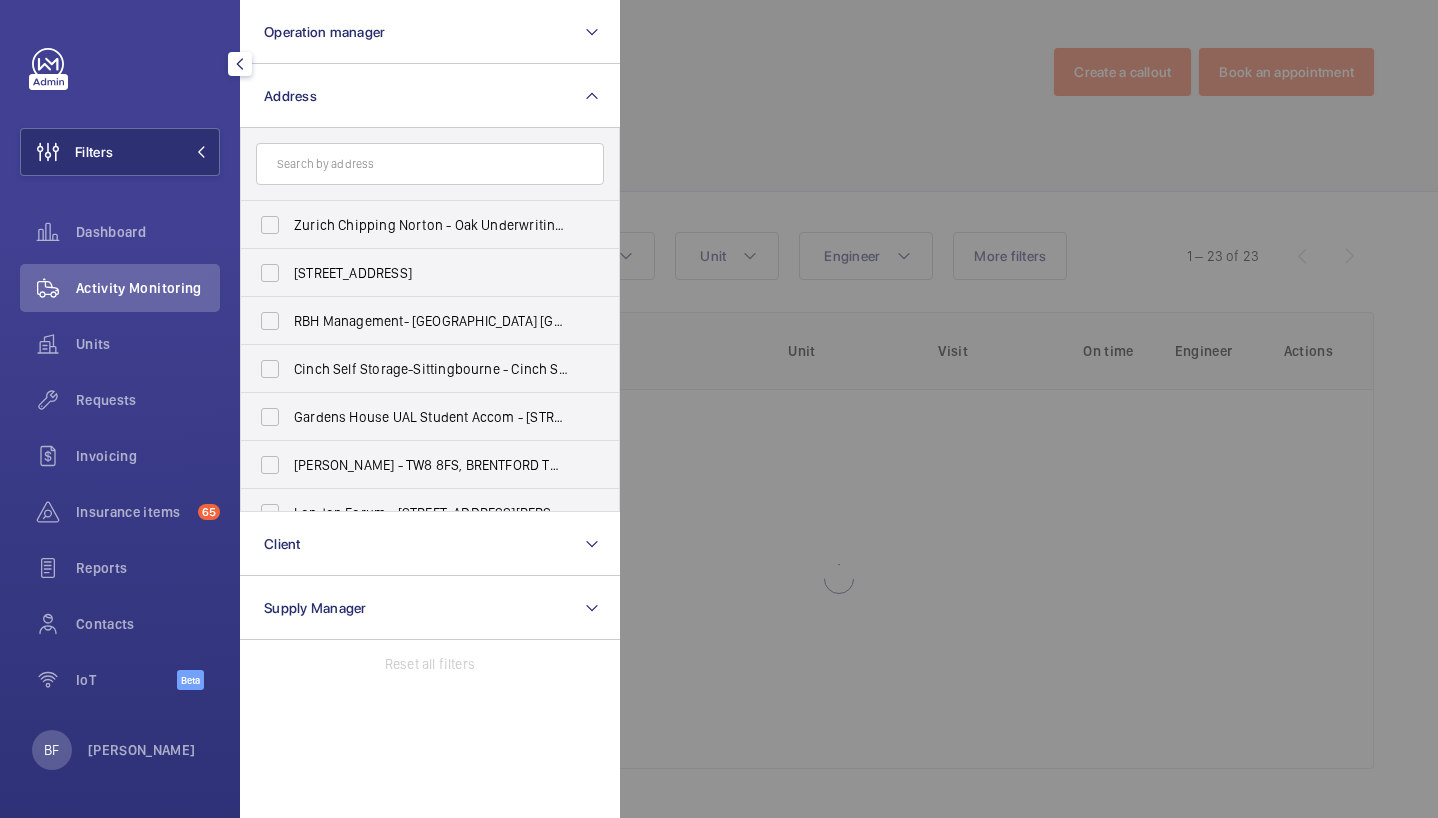 click 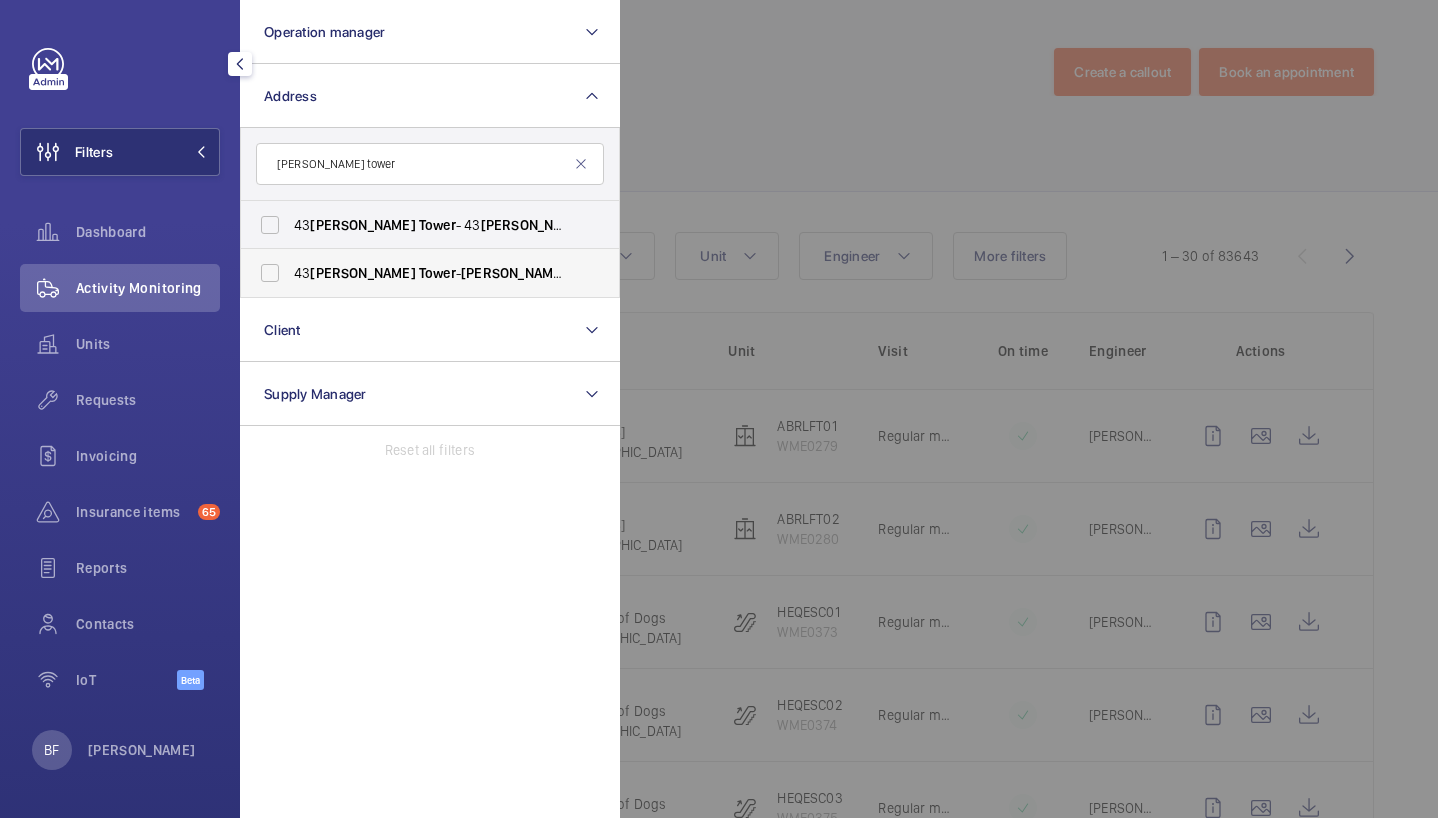type on "[PERSON_NAME] tower" 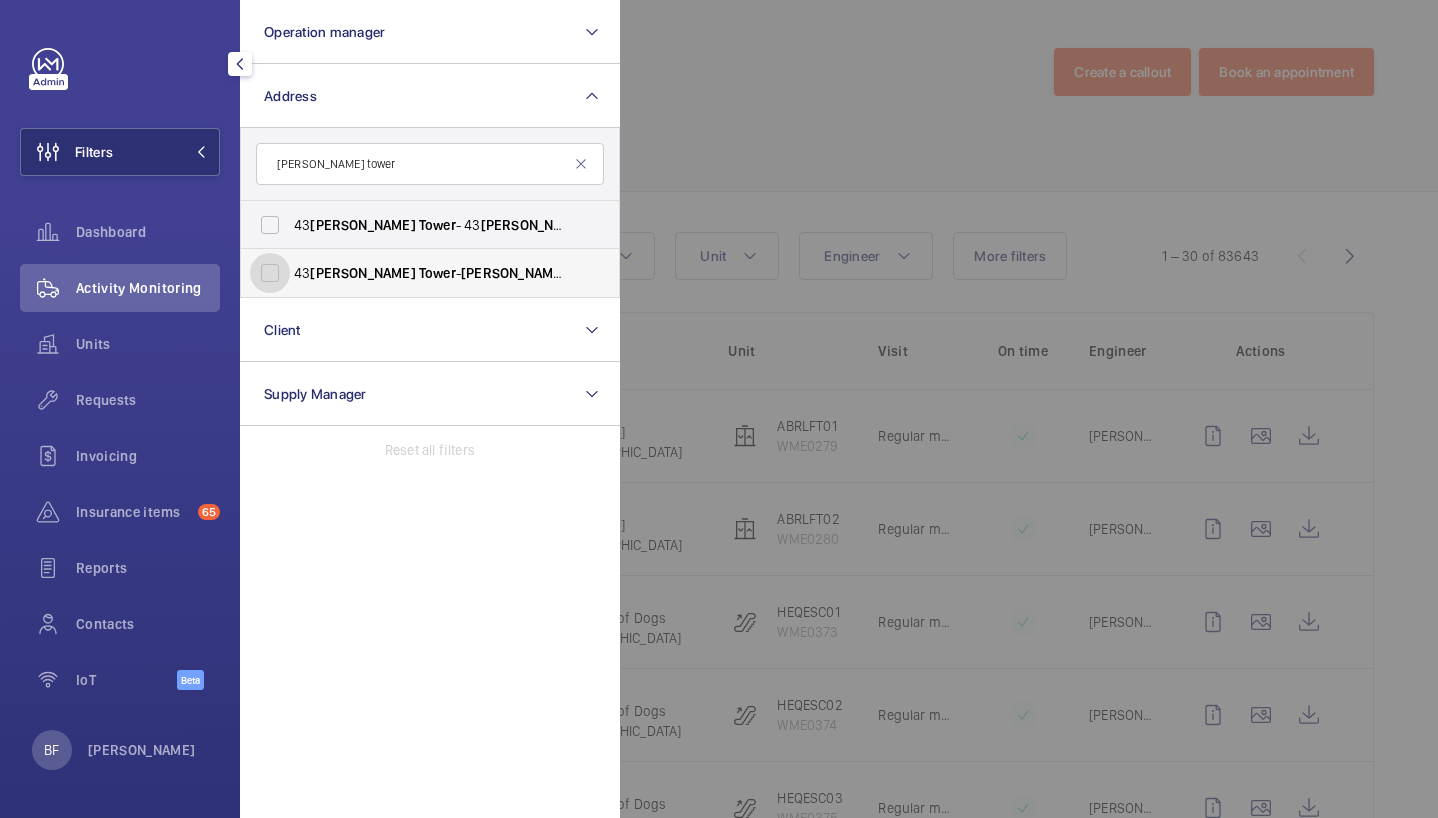 click on "[STREET_ADDRESS][PERSON_NAME][PERSON_NAME]" at bounding box center (270, 273) 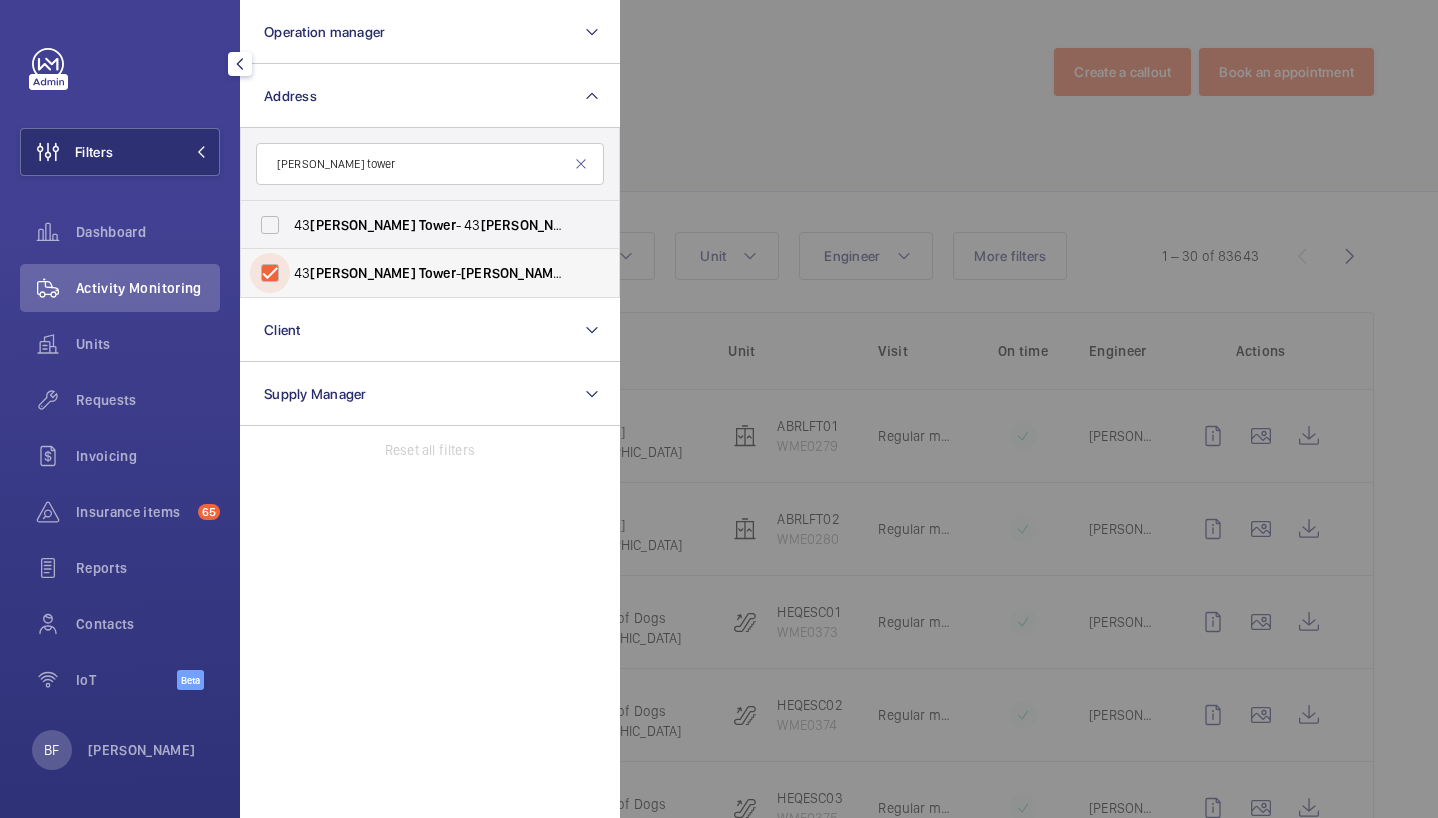 checkbox on "true" 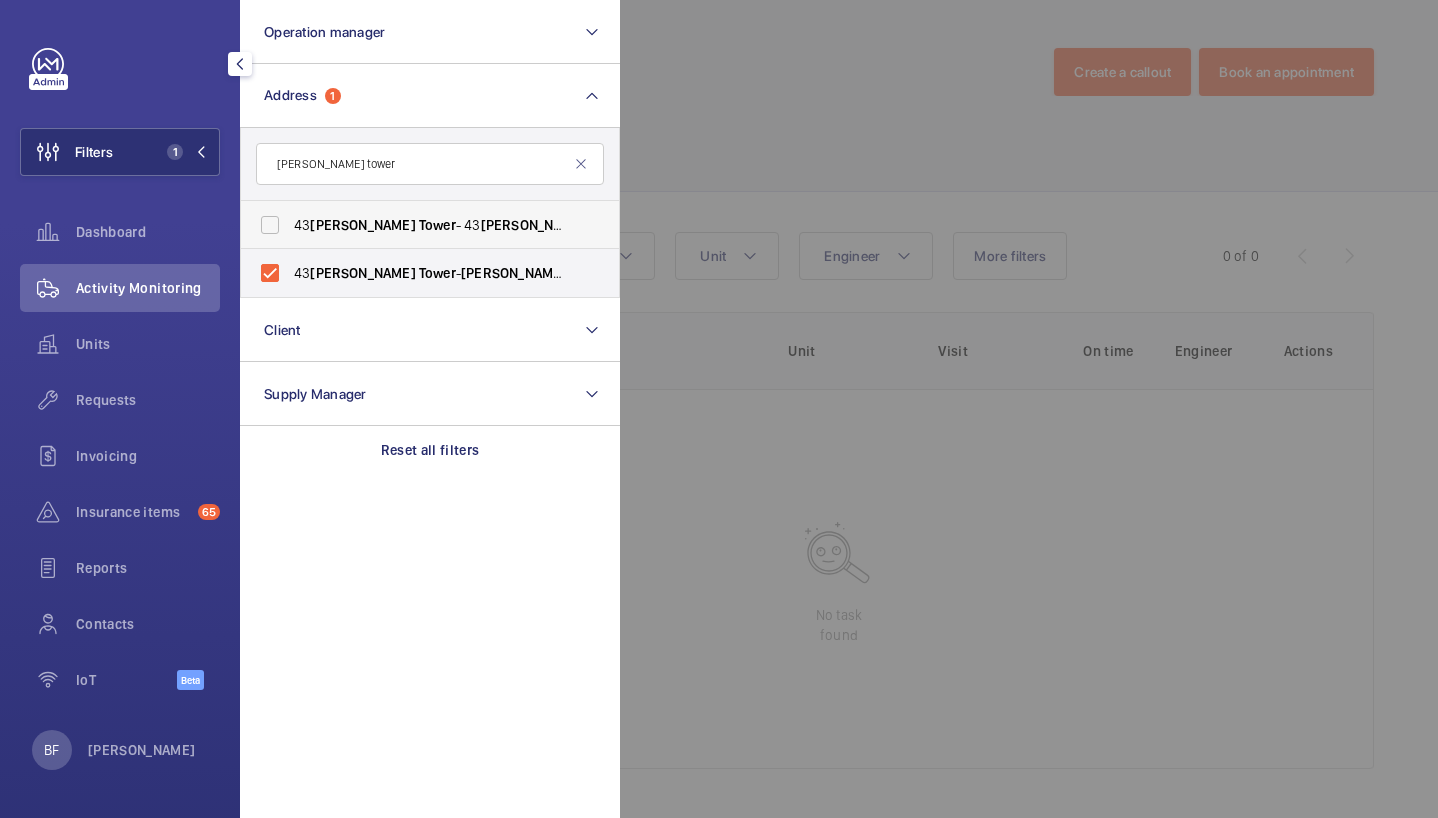 click on "Tower" at bounding box center [437, 225] 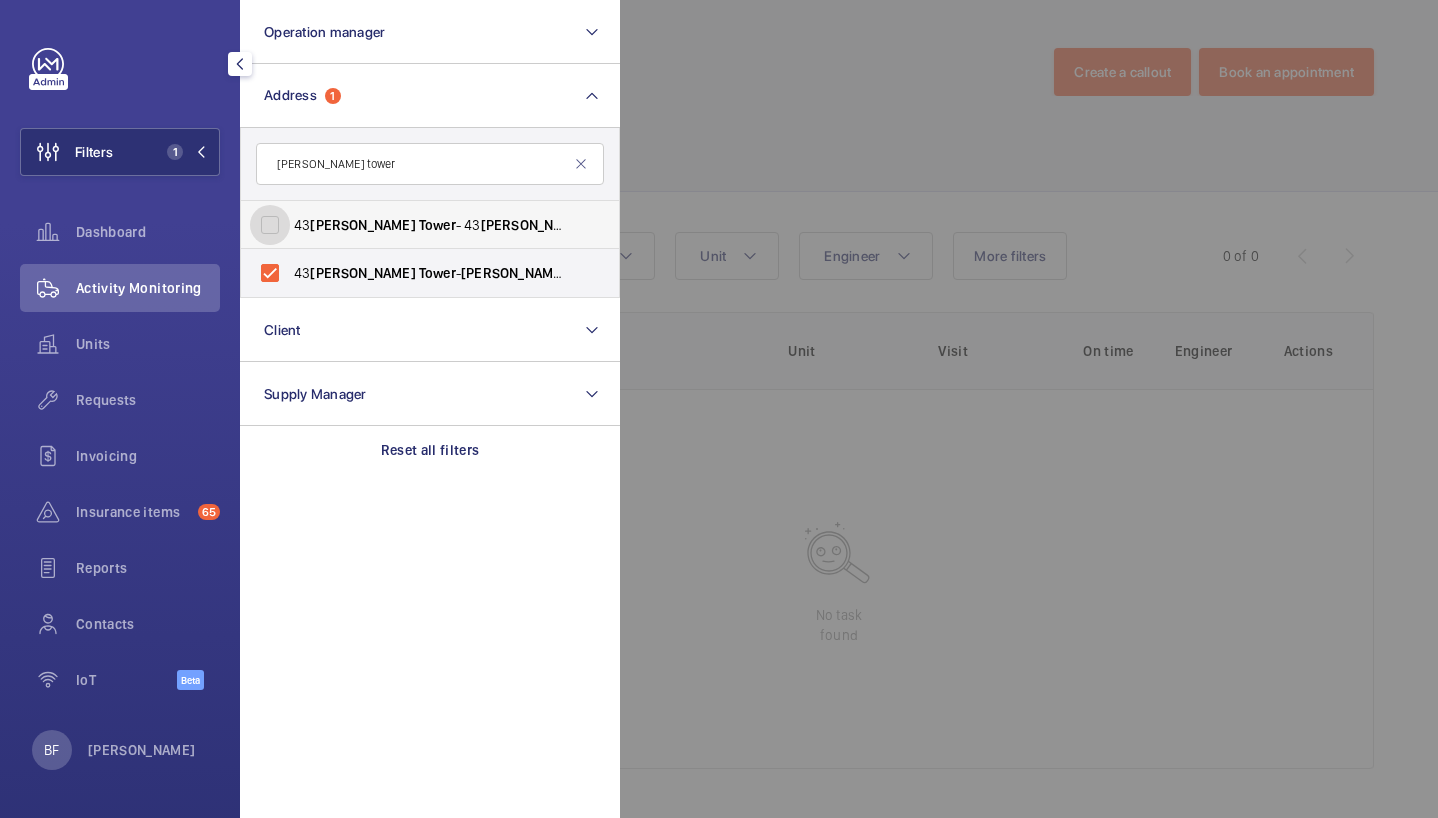 click on "[STREET_ADDRESS][PERSON_NAME][PERSON_NAME]" at bounding box center [270, 225] 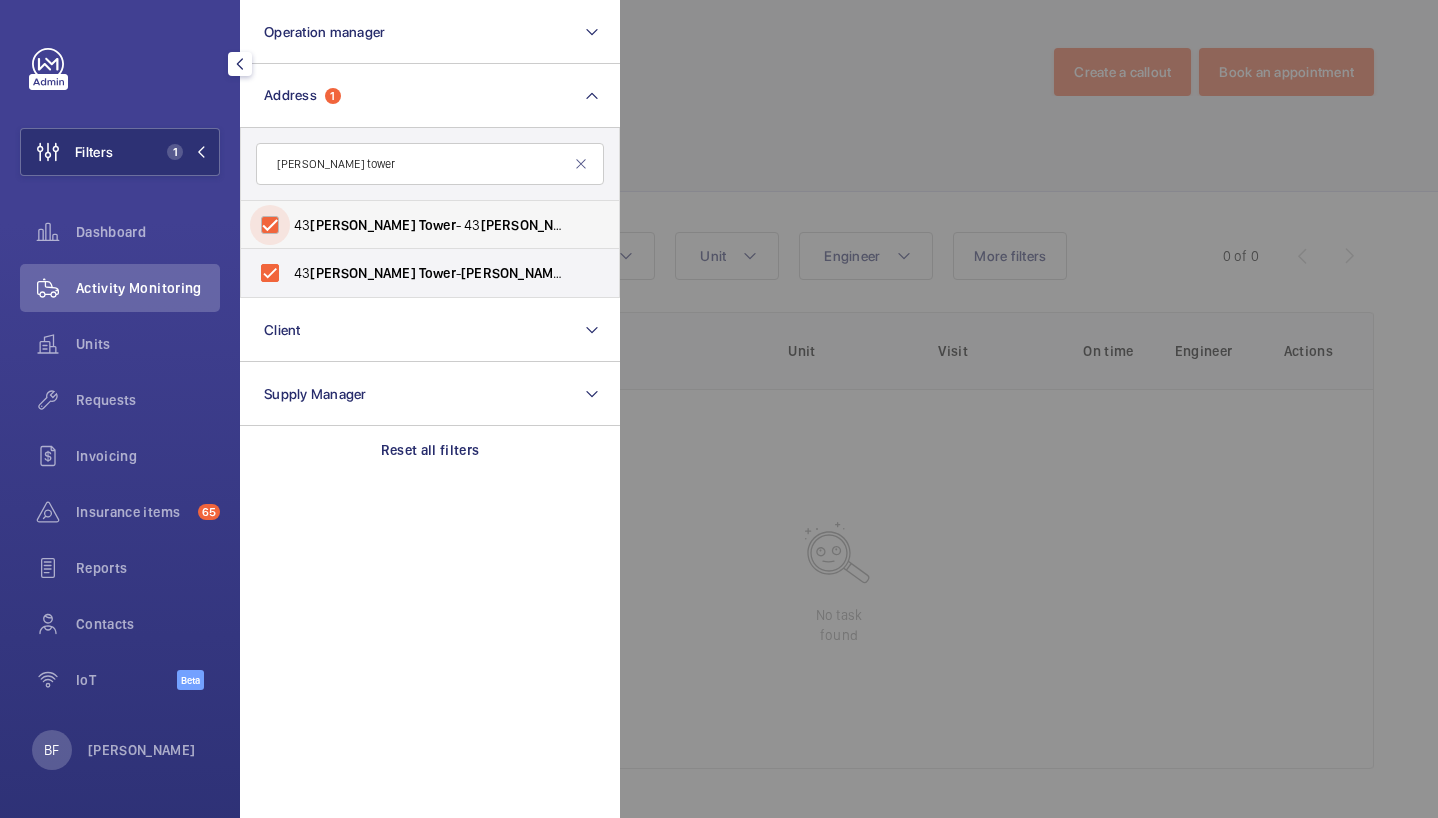 checkbox on "true" 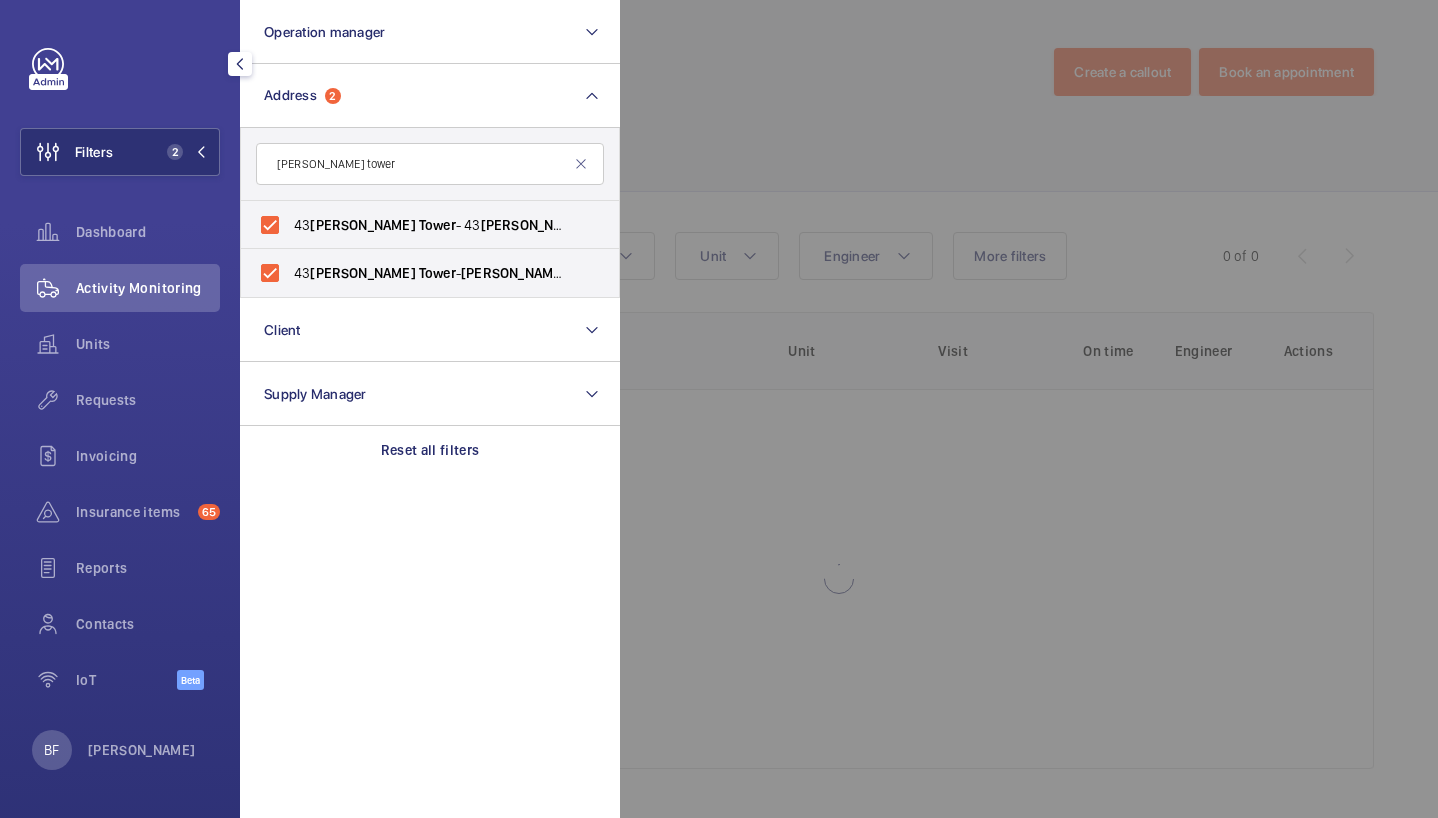 click 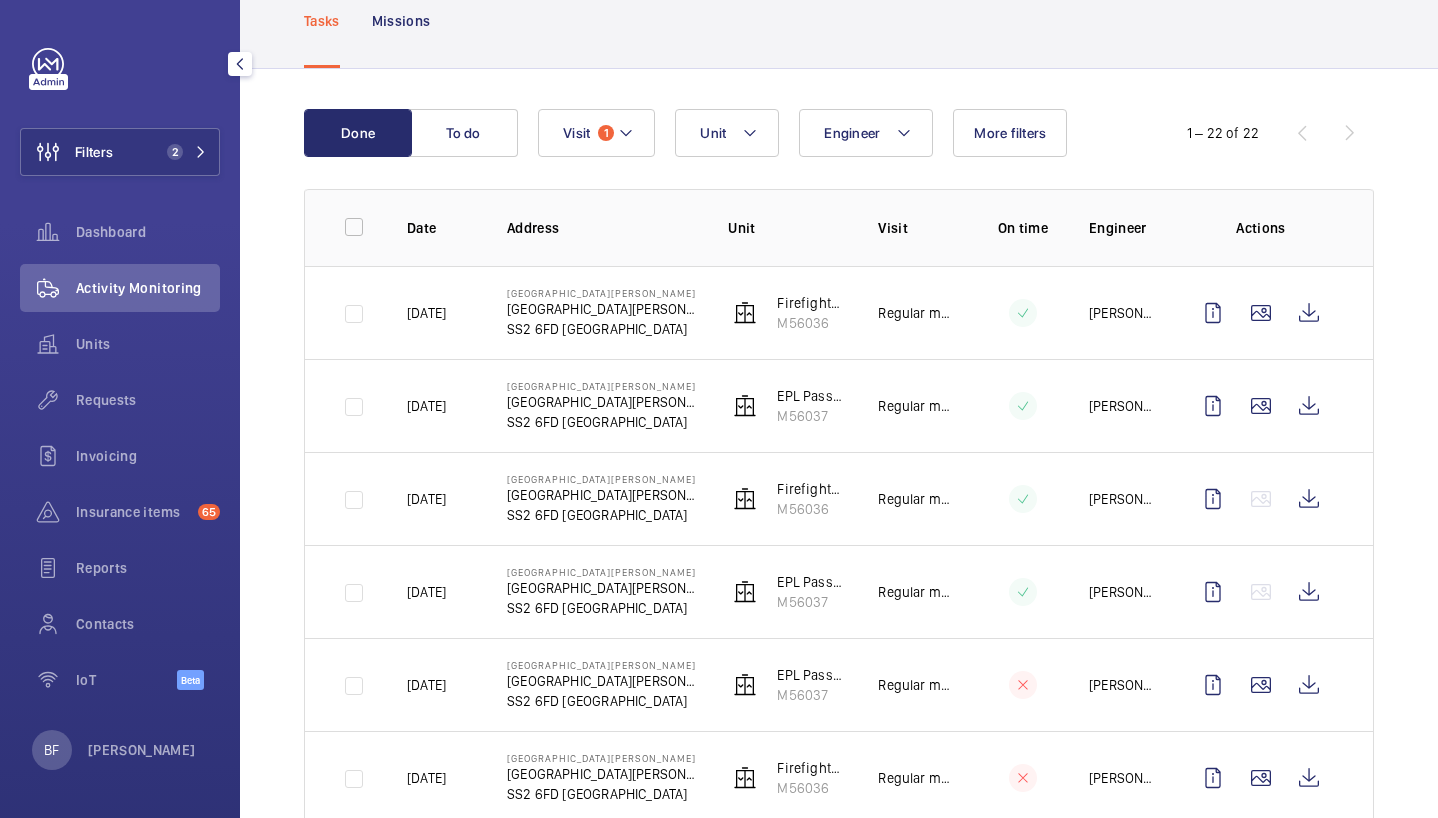 scroll, scrollTop: 126, scrollLeft: 0, axis: vertical 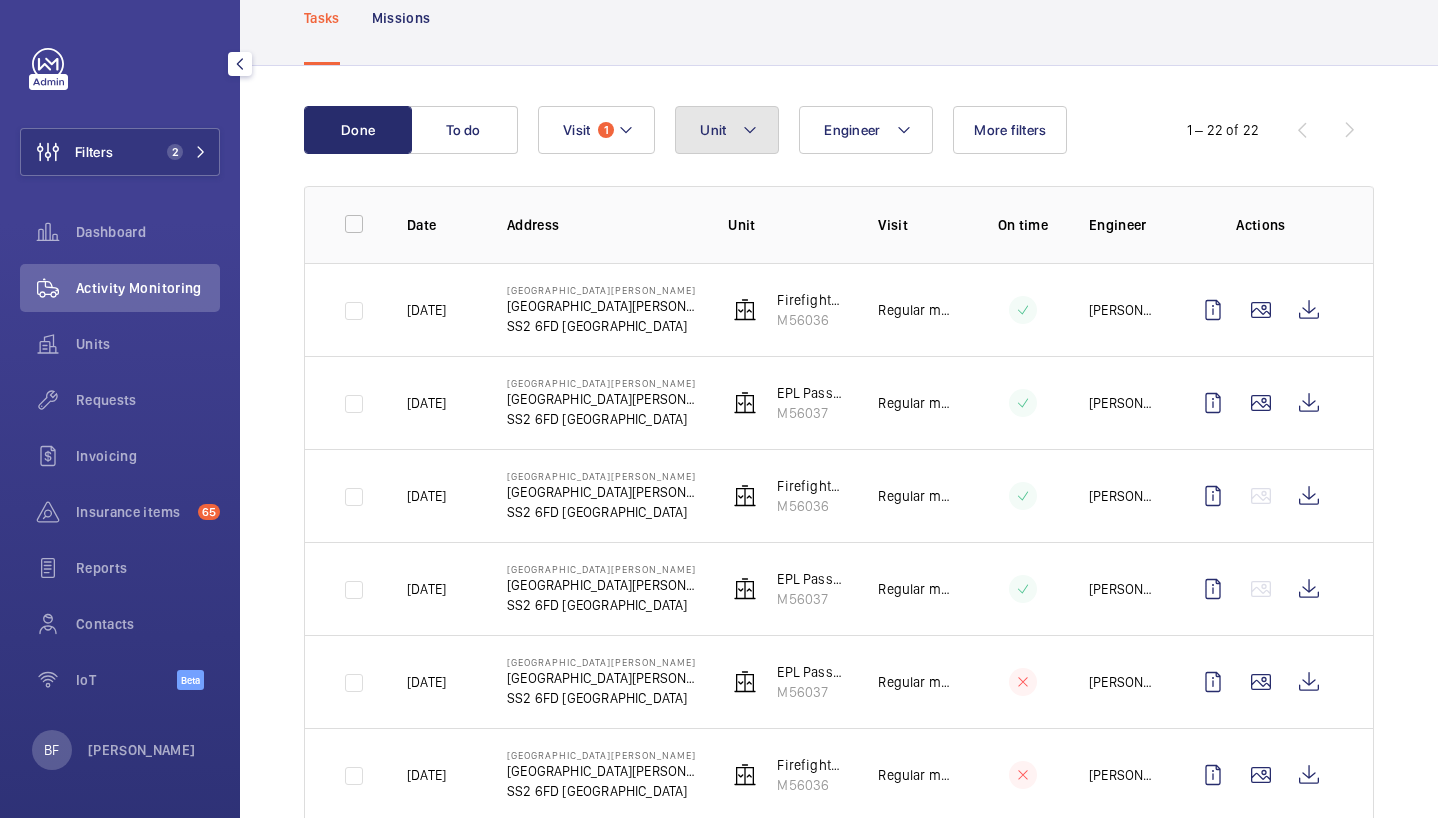 click on "Unit" 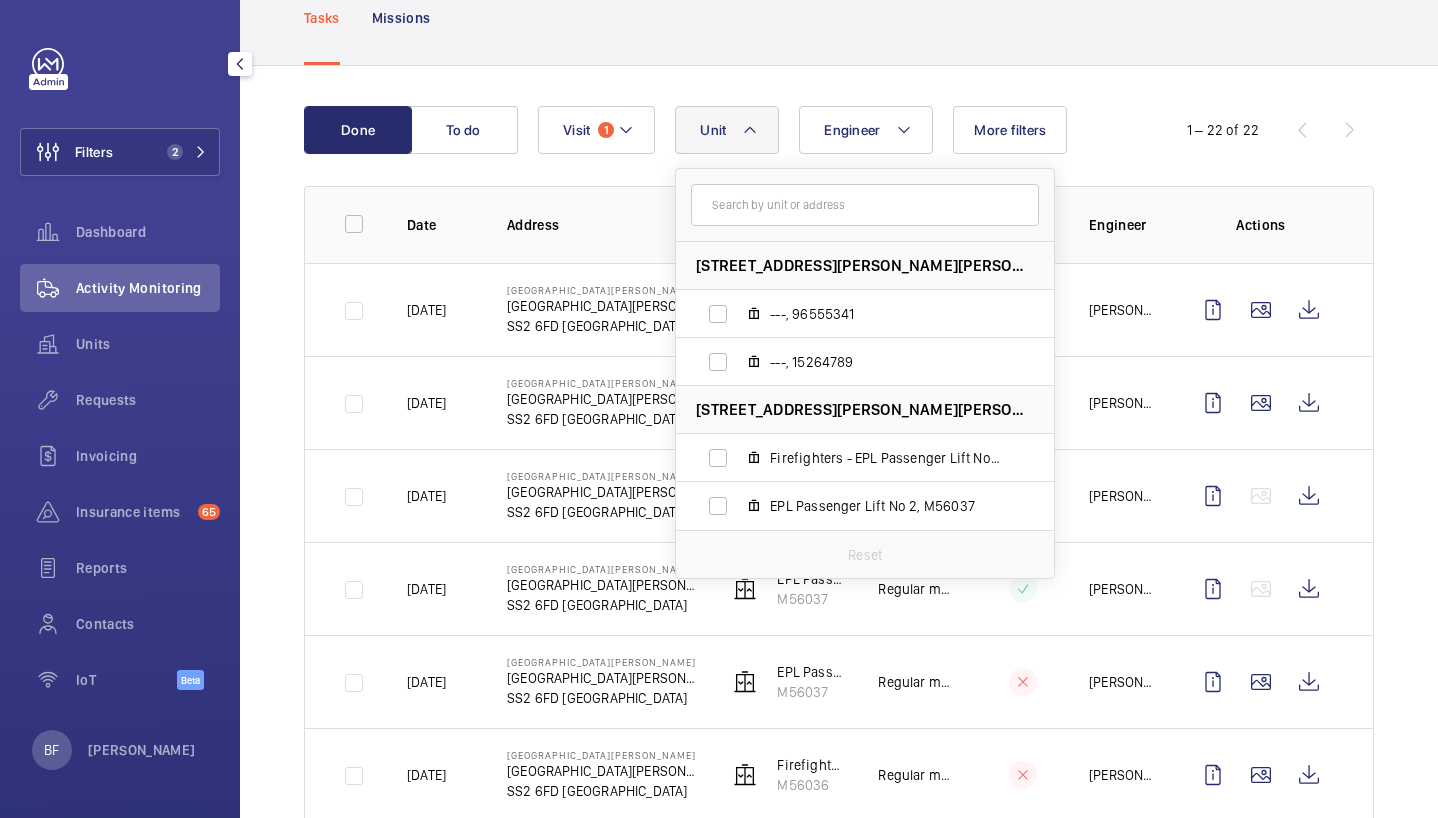 click on "Tasks Missions" 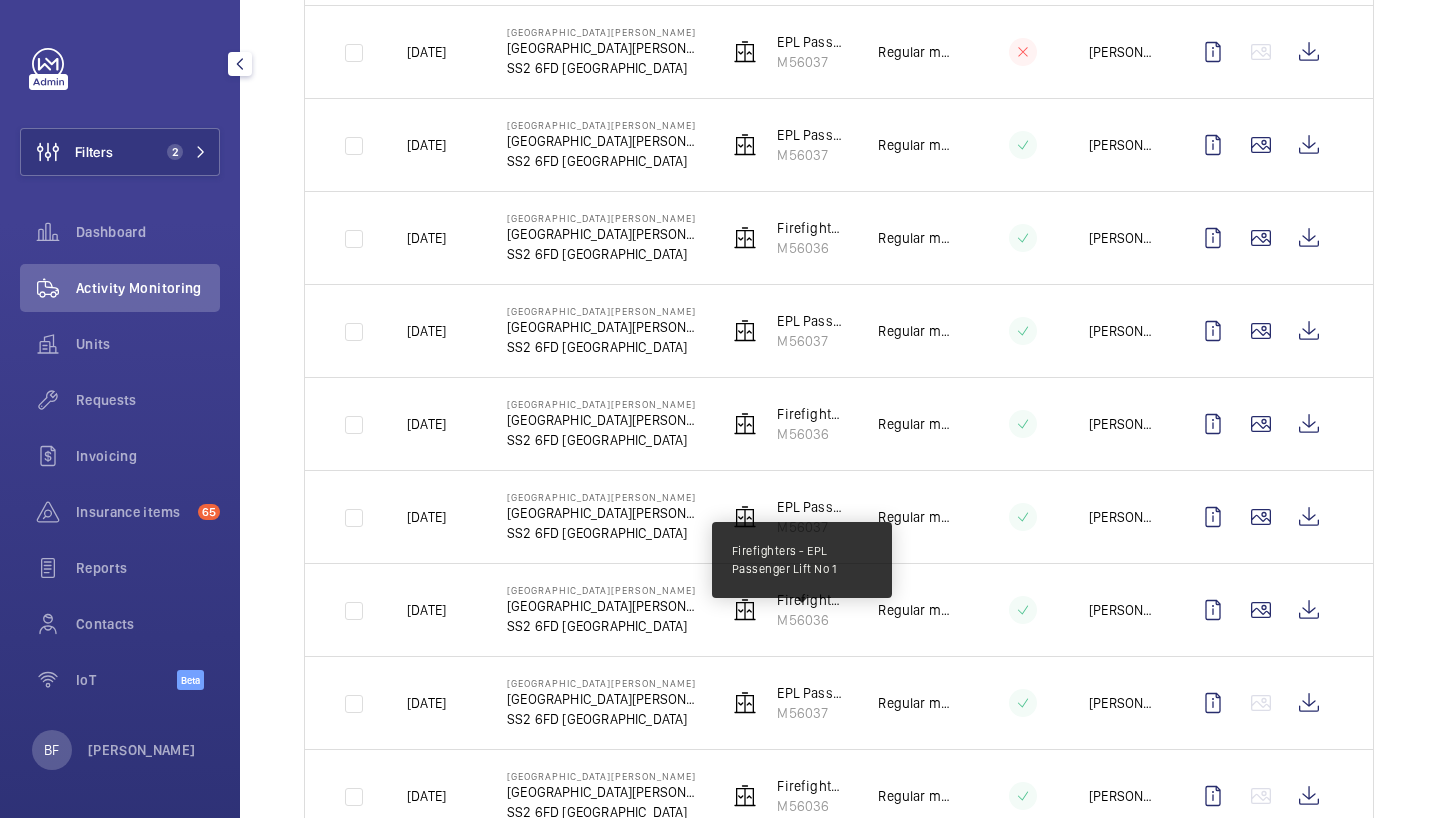 scroll, scrollTop: 1223, scrollLeft: 0, axis: vertical 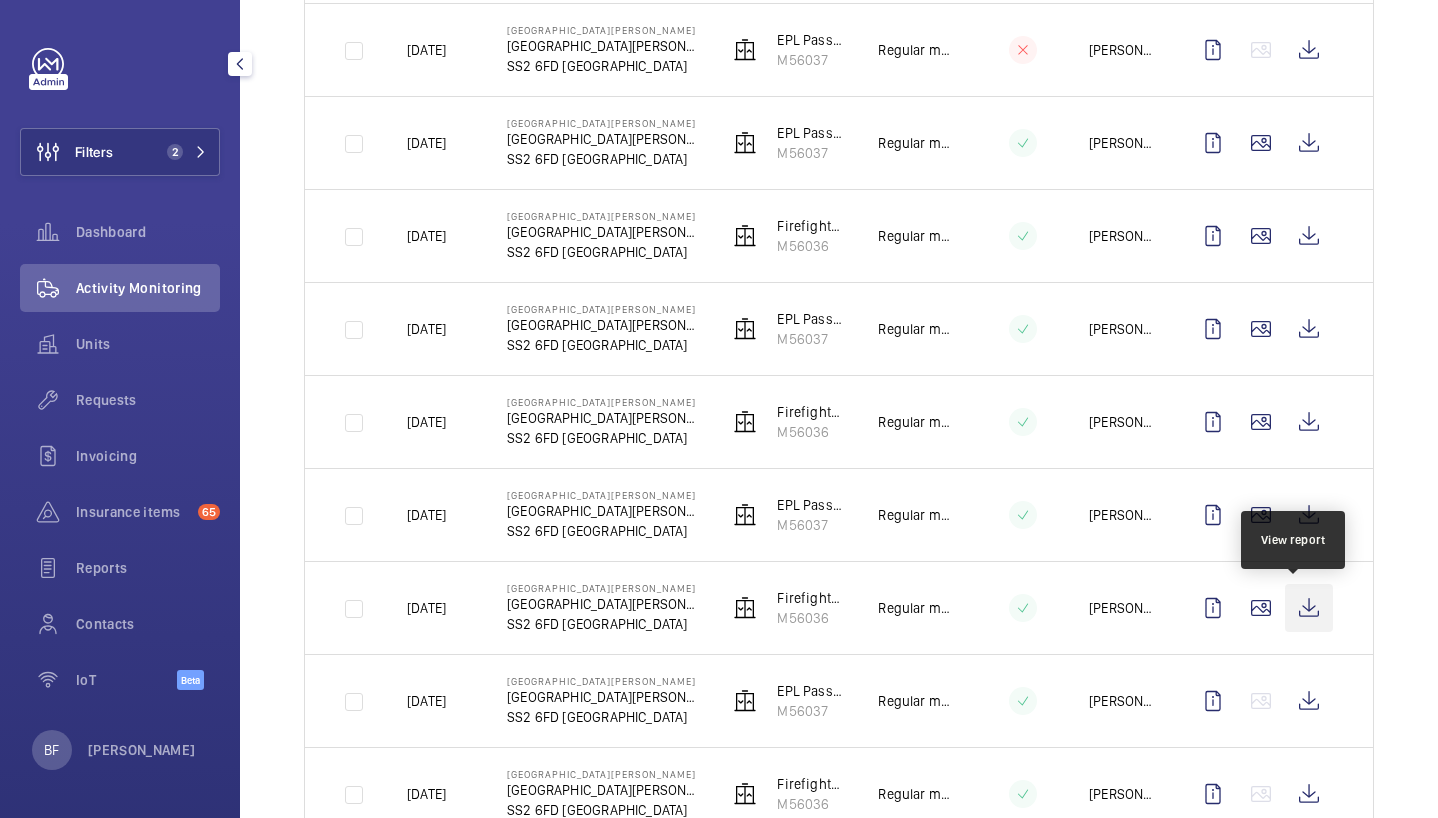 click 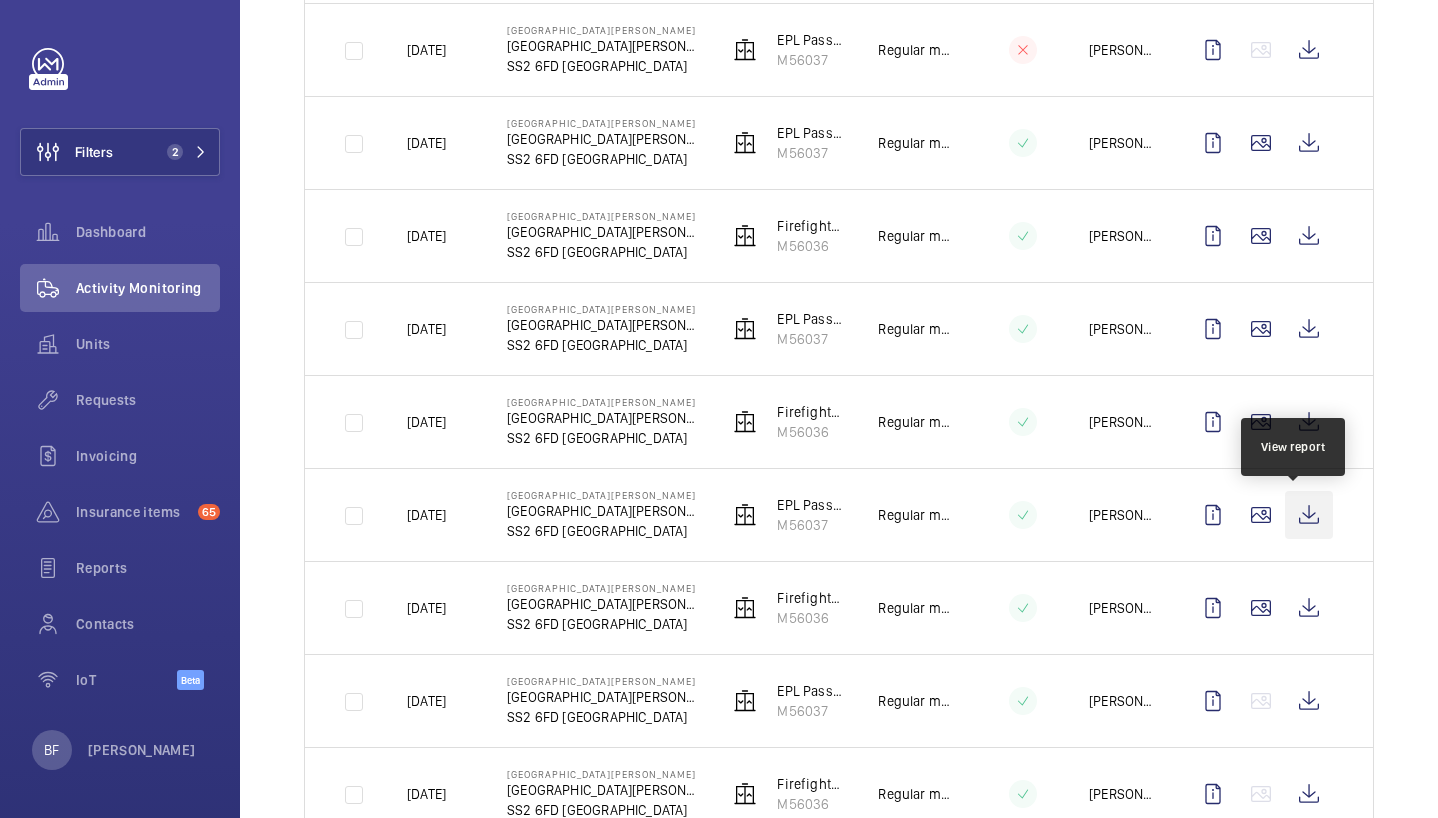 click 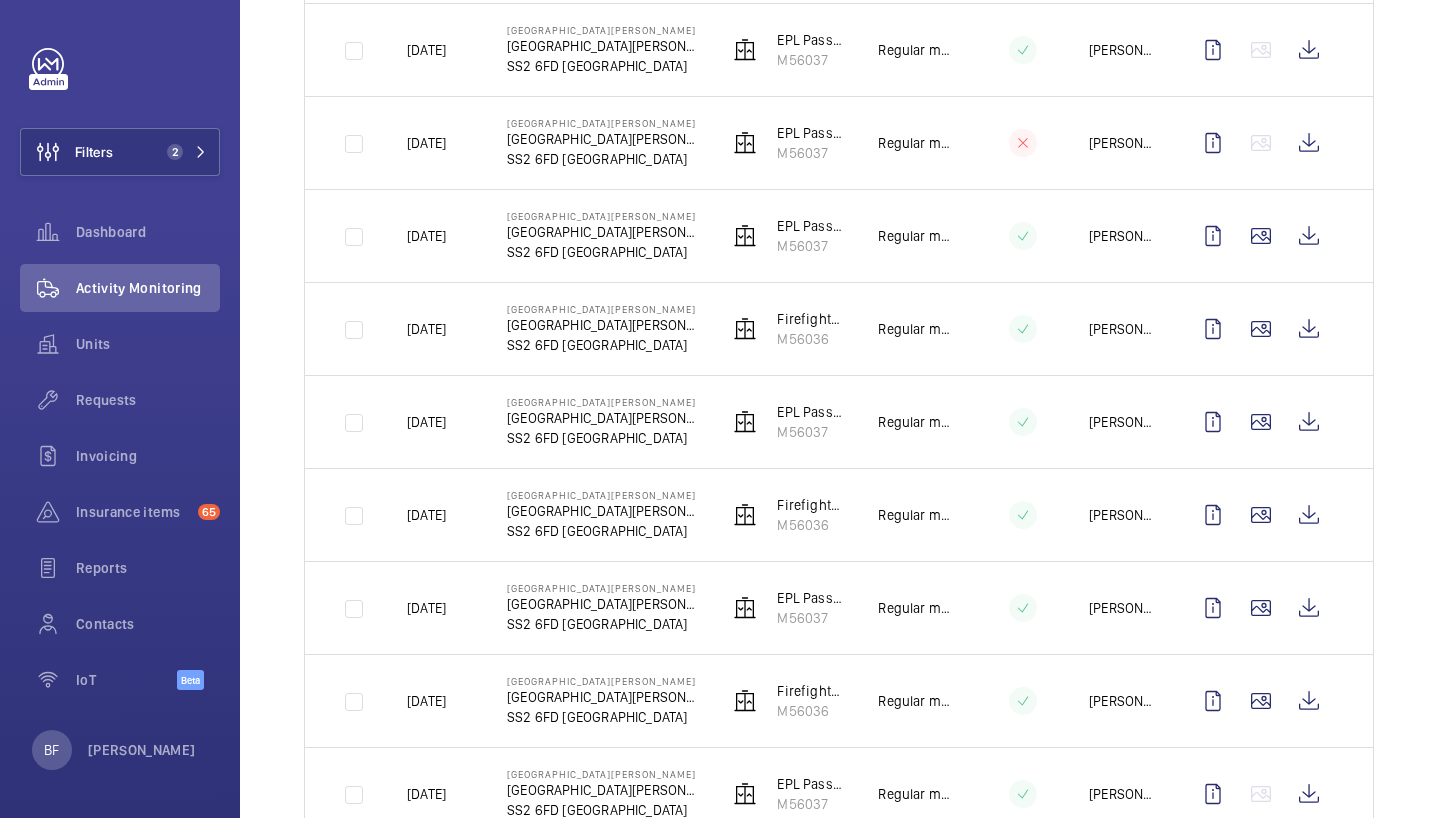 scroll, scrollTop: 1127, scrollLeft: 0, axis: vertical 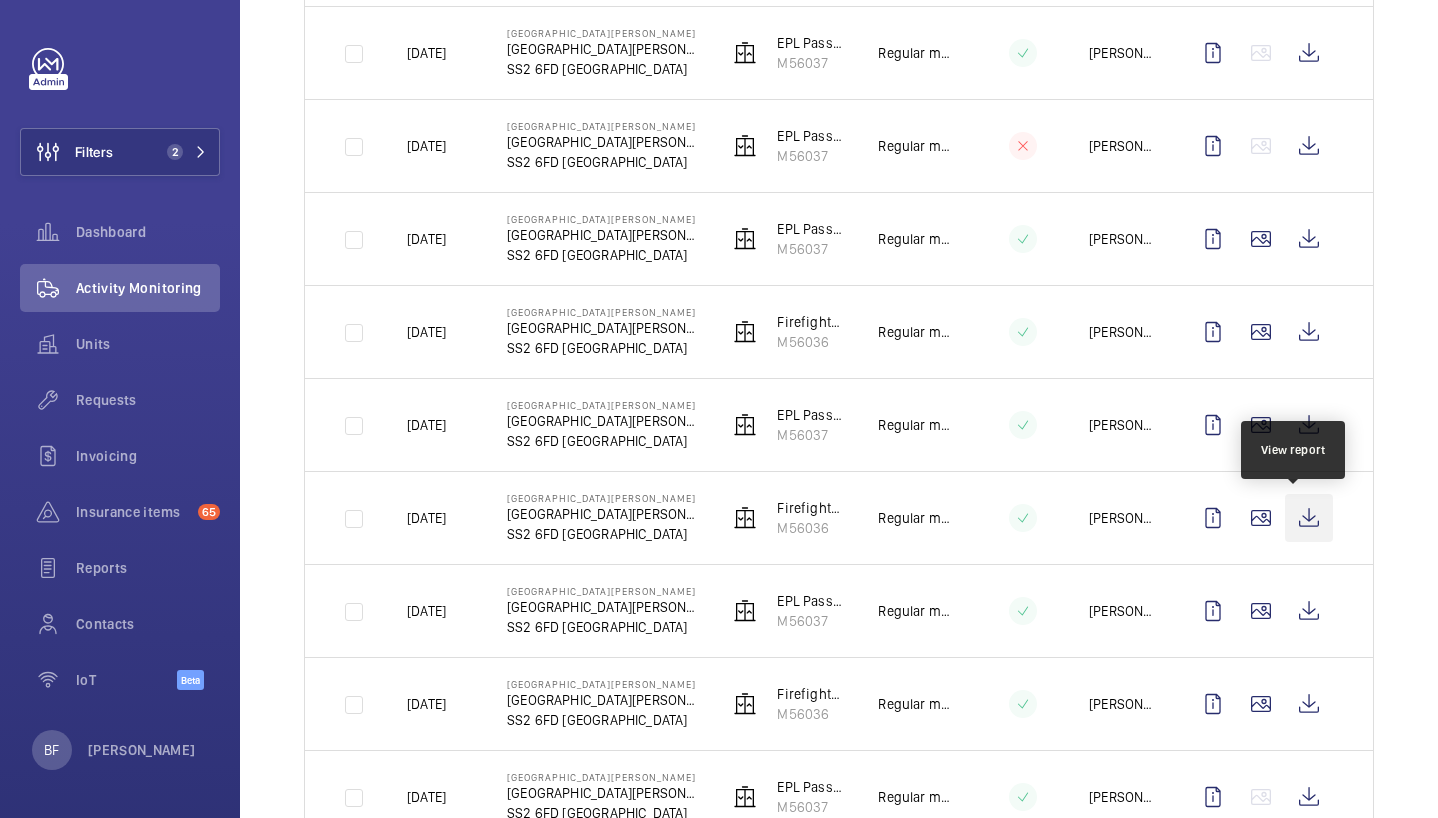 click 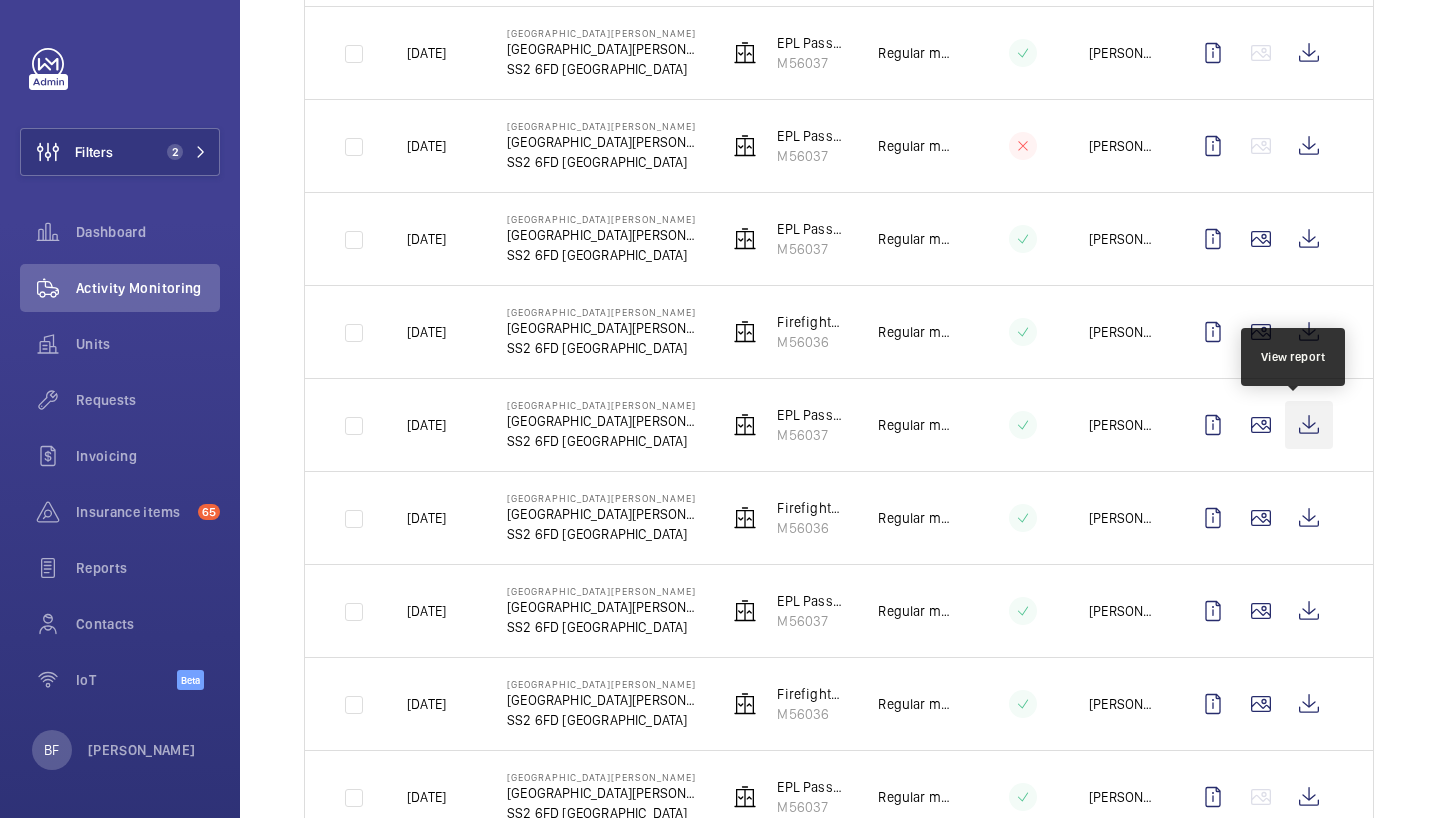 click 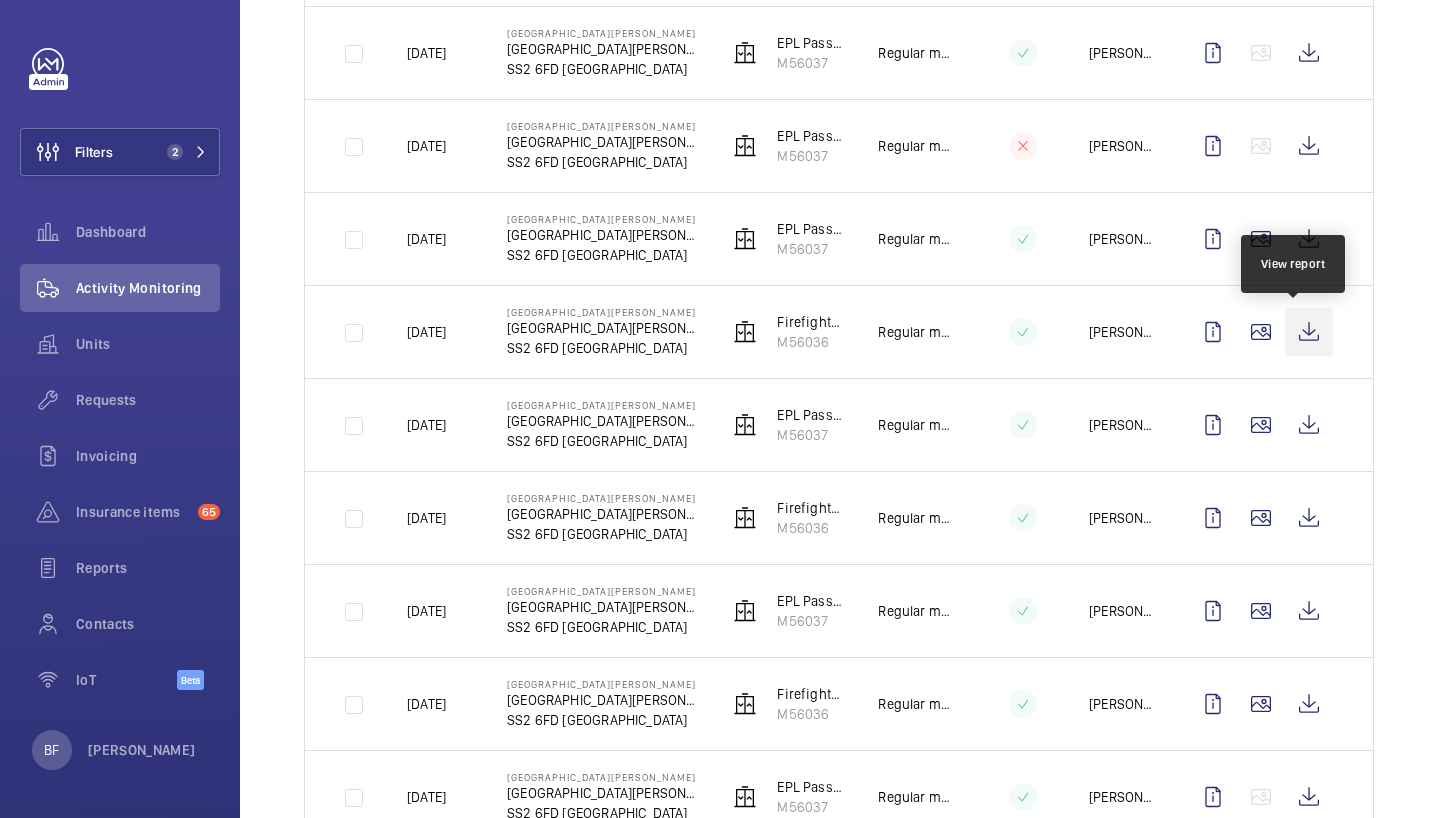 click 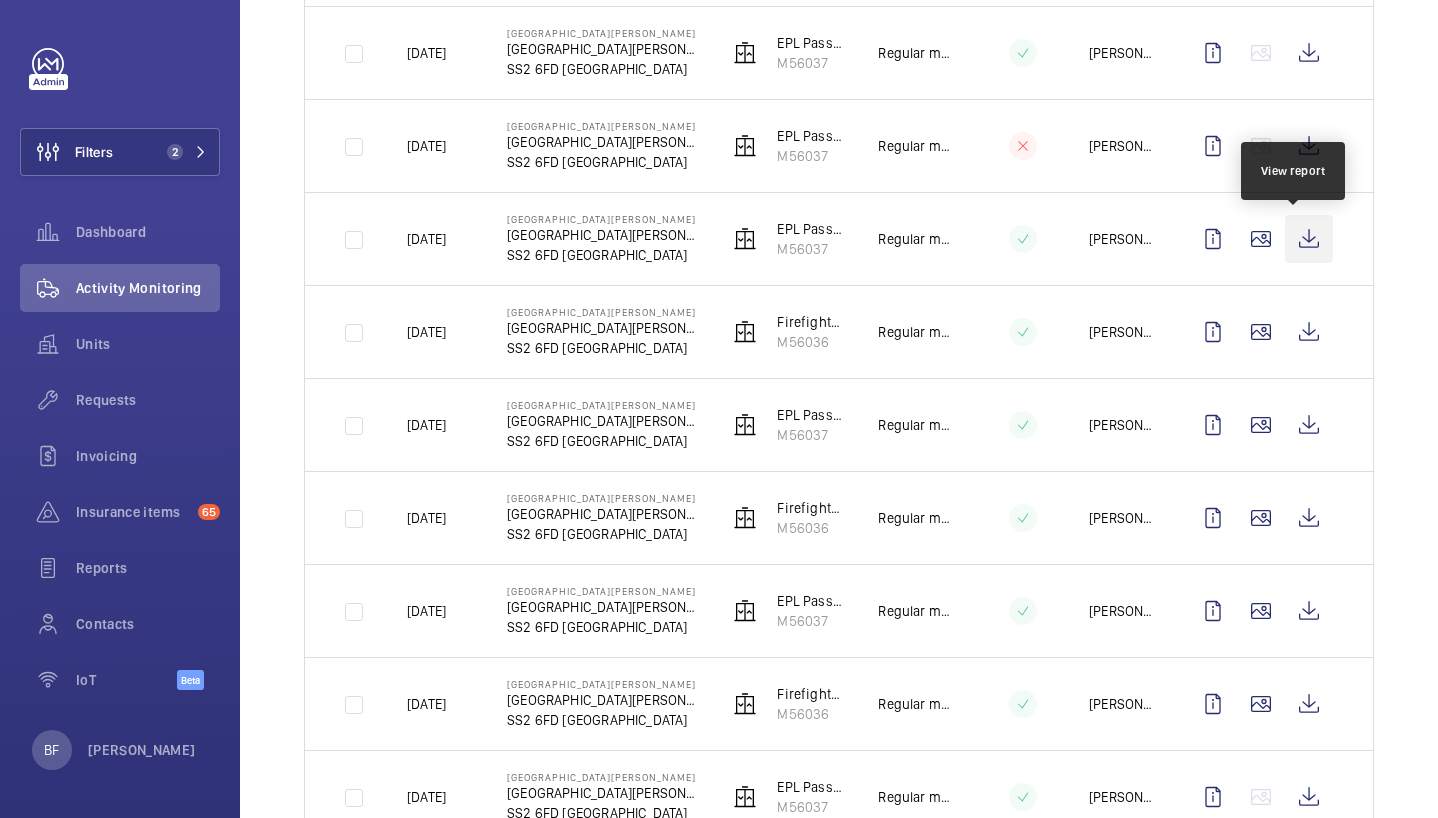 click 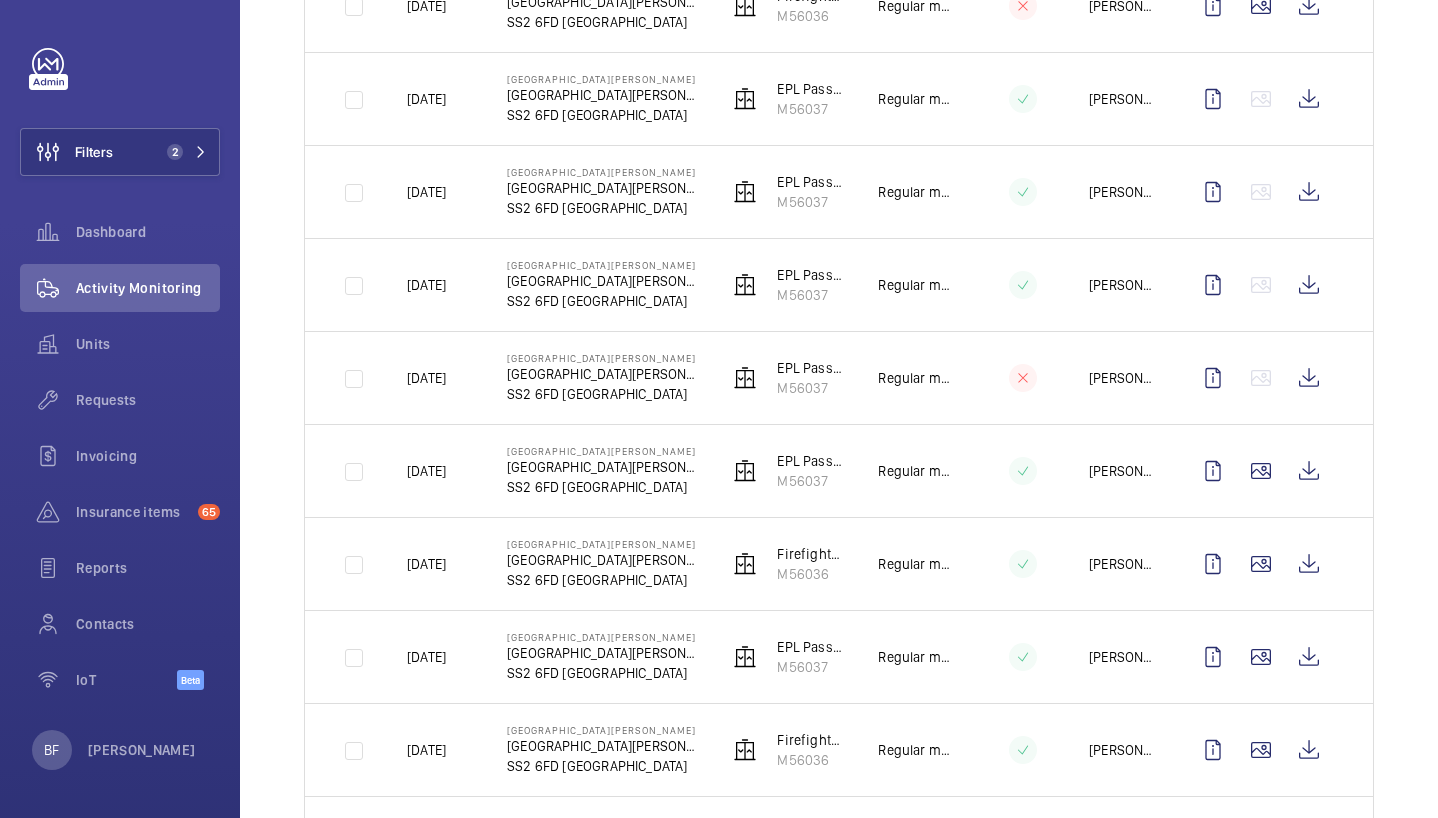 scroll, scrollTop: 872, scrollLeft: 0, axis: vertical 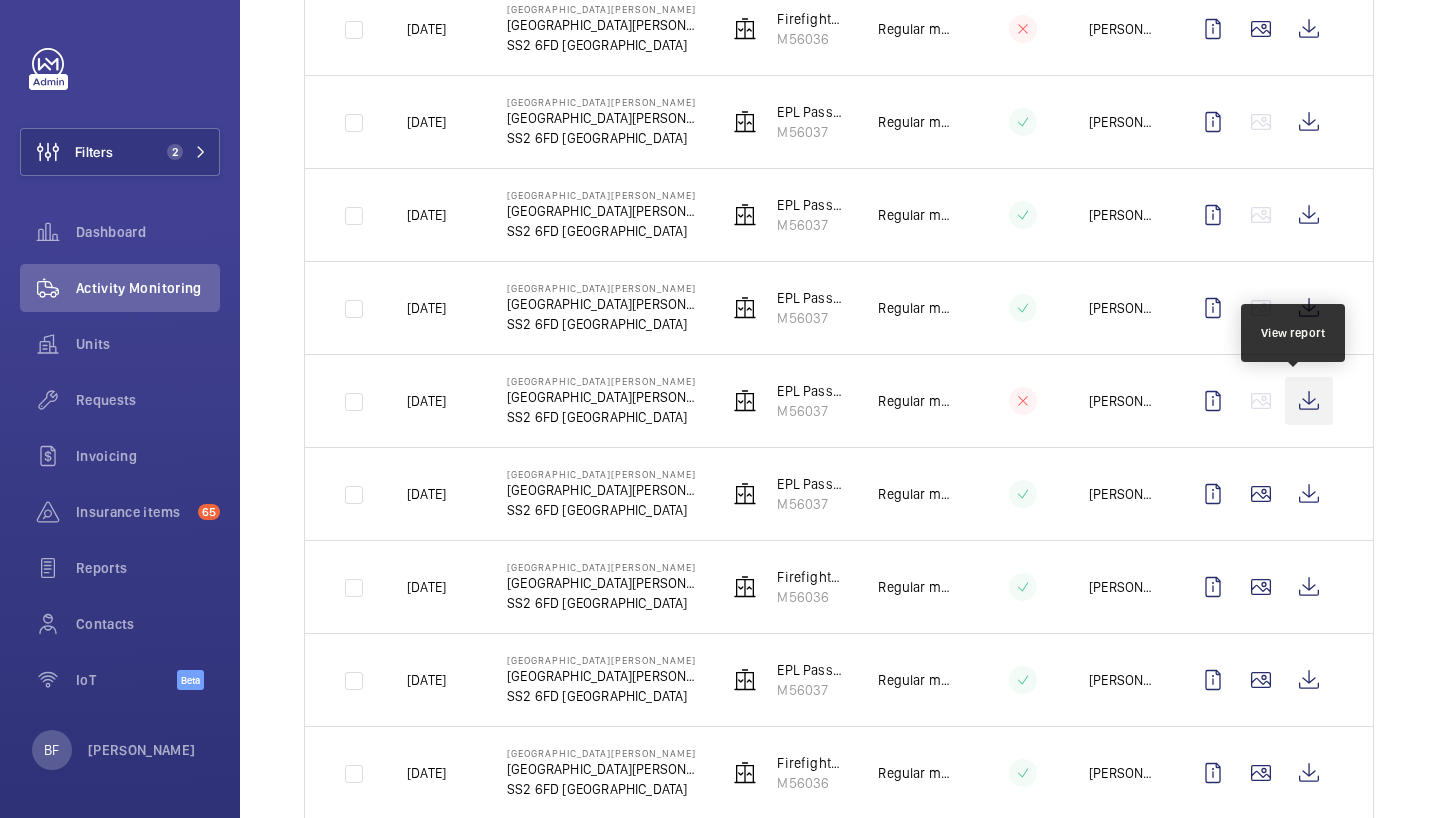 click 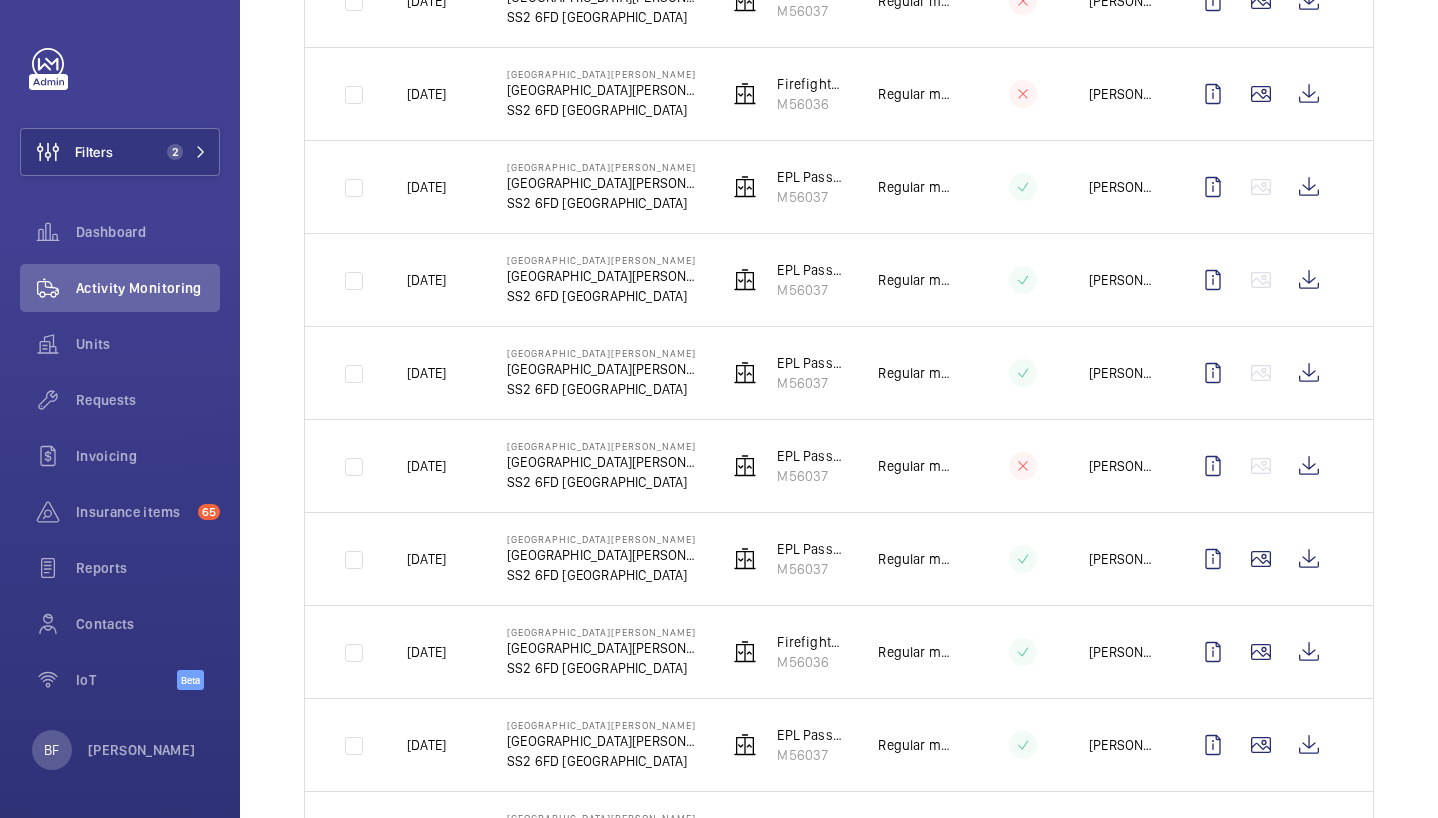 scroll, scrollTop: 785, scrollLeft: 0, axis: vertical 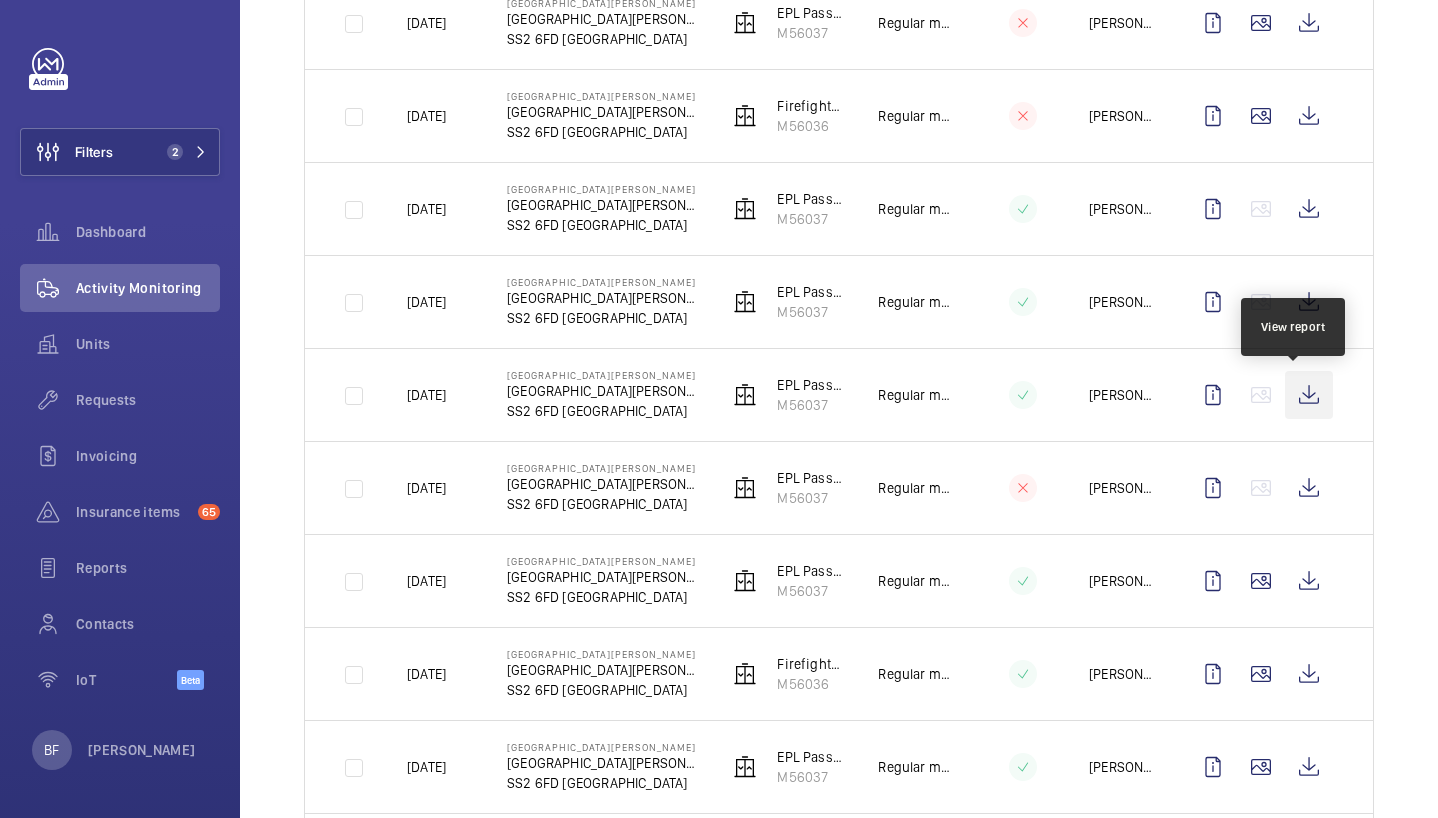 click 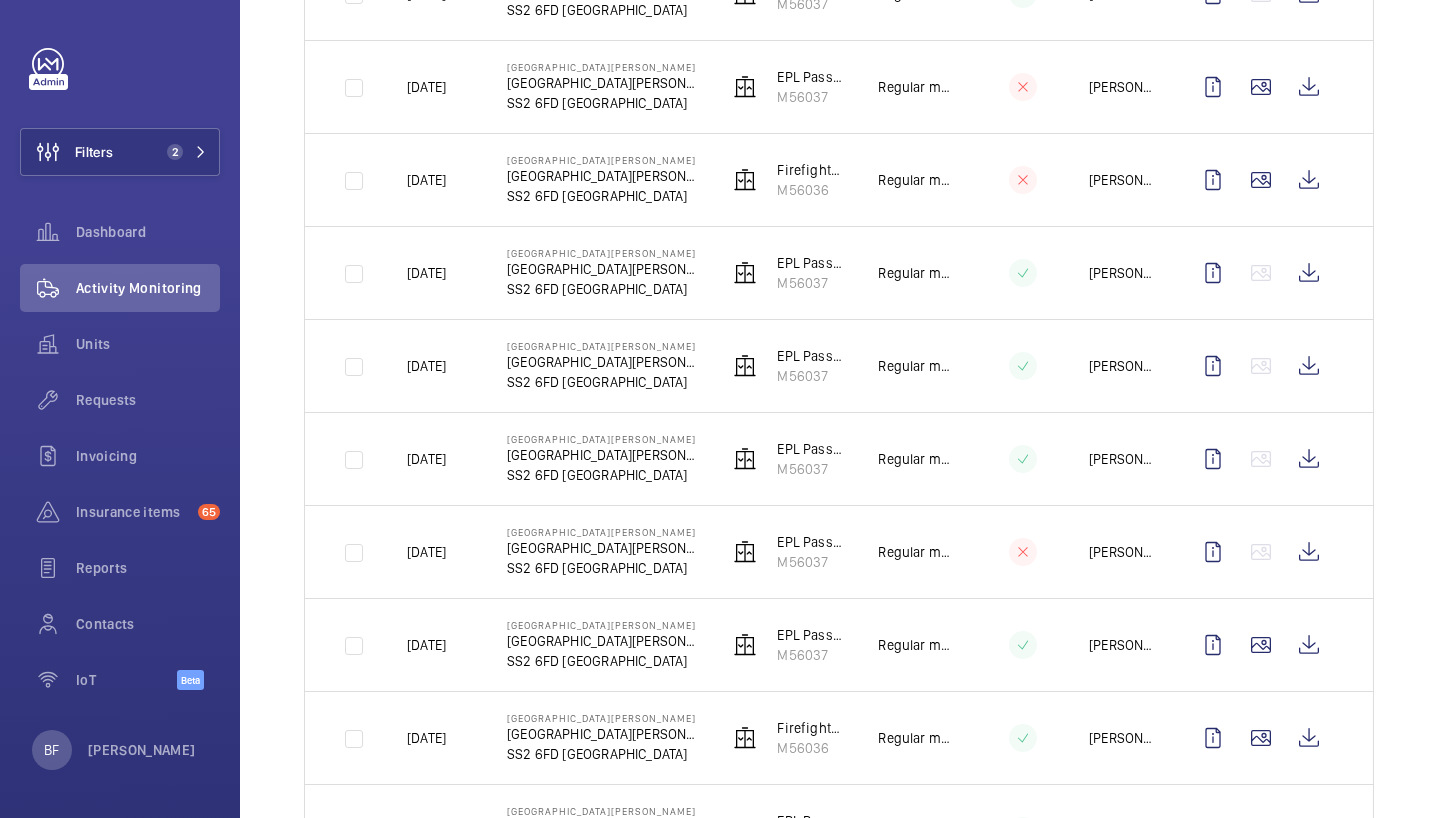 scroll, scrollTop: 716, scrollLeft: 0, axis: vertical 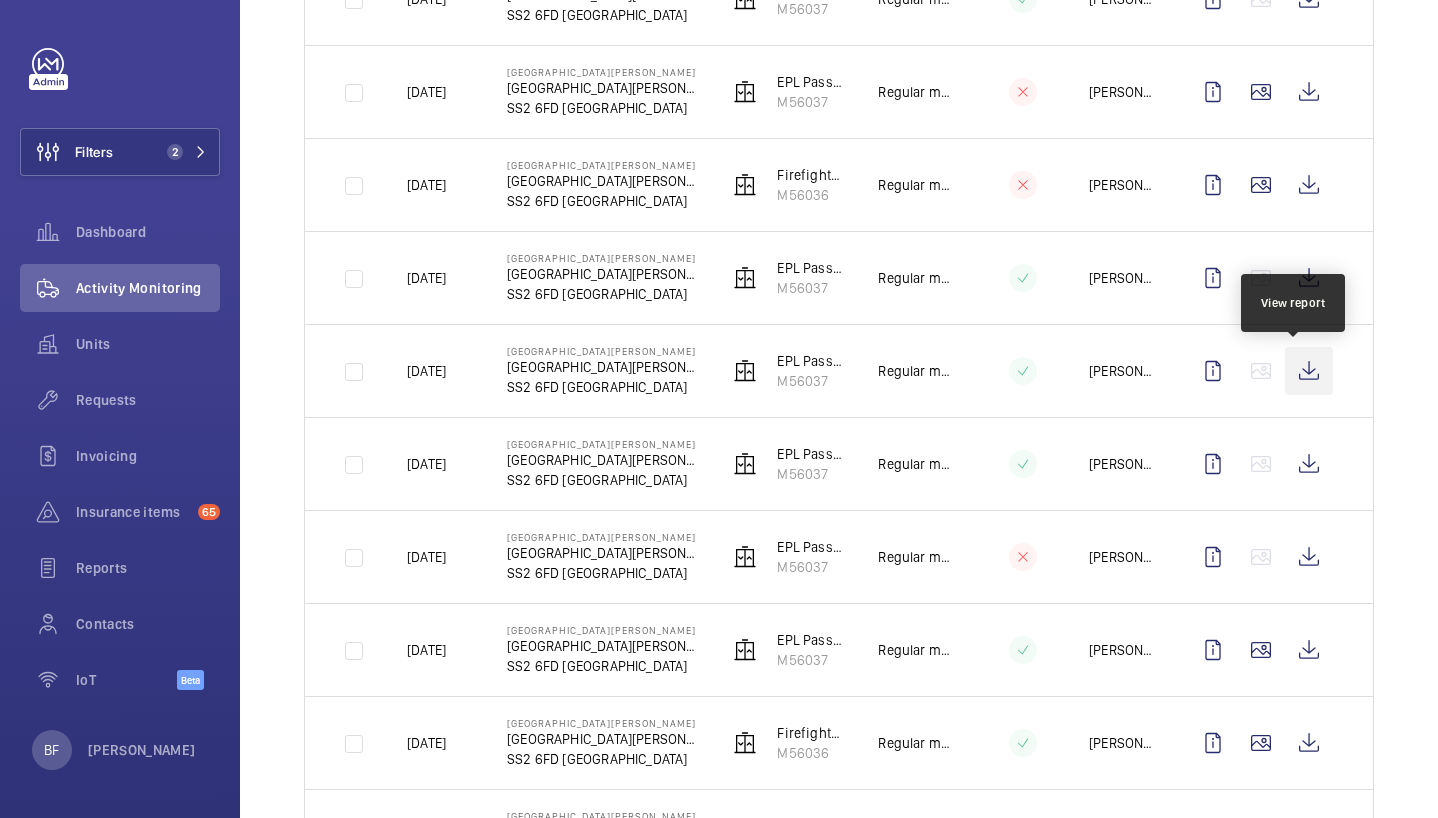 click 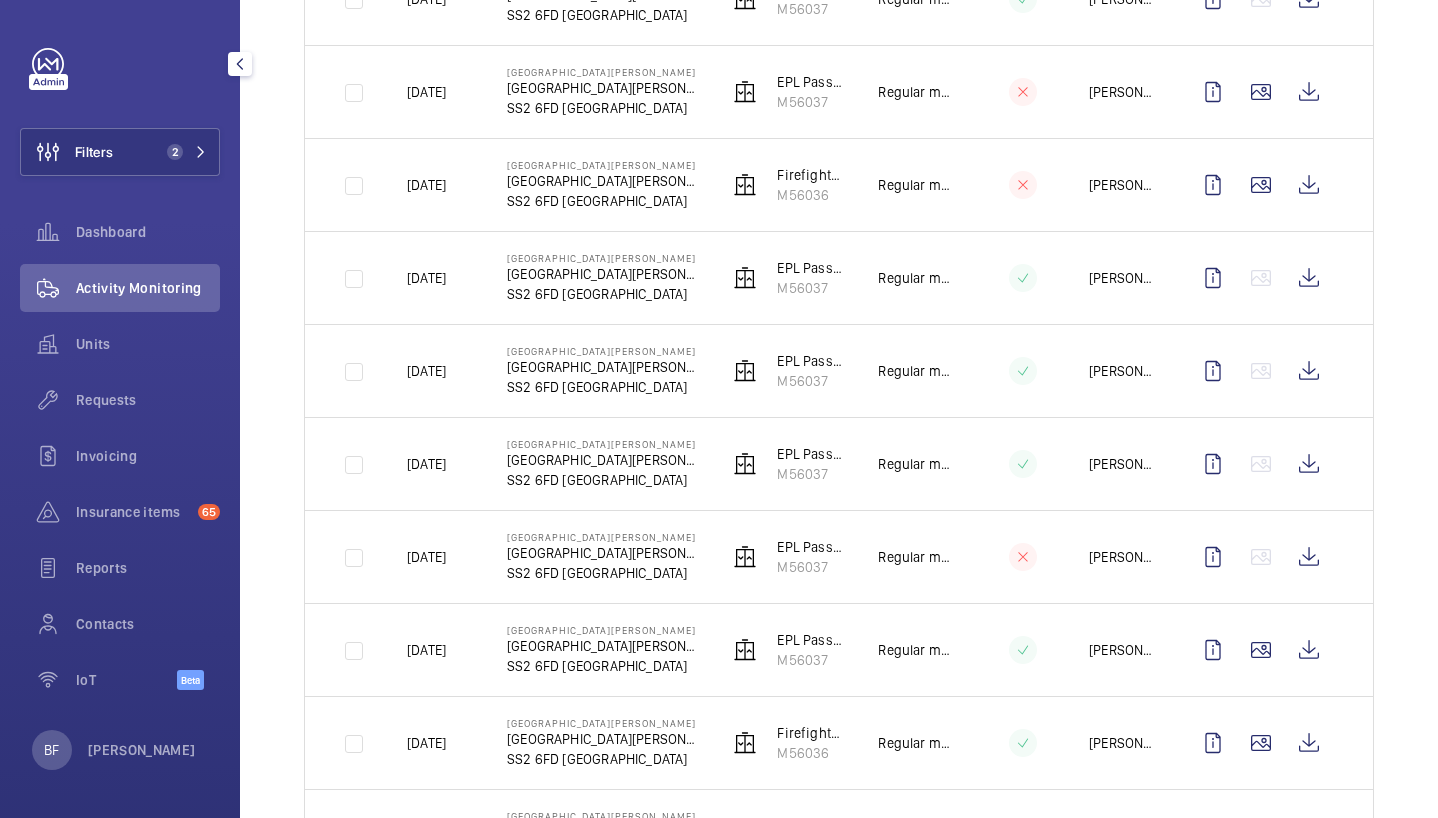click on "Done To do Engineer Unit Visit 1 More filters  1 – 22 of 22  Date Address Unit Visit On time Engineer Actions [DATE]  [GEOGRAPHIC_DATA][PERSON_NAME]   [GEOGRAPHIC_DATA][PERSON_NAME]   SS2 6FD LONDON   Firefighters - EPL Passenger Lift No 1   M56036   Regular maintenance  [PERSON_NAME]  [DATE]  [GEOGRAPHIC_DATA][PERSON_NAME]   [GEOGRAPHIC_DATA][PERSON_NAME]   SS2 6FD [GEOGRAPHIC_DATA]   EPL Passenger Lift No 2   M56037   Regular maintenance  [PERSON_NAME]  [DATE]  [GEOGRAPHIC_DATA][PERSON_NAME]   [GEOGRAPHIC_DATA][PERSON_NAME]   SS2 6FD LONDON   Firefighters - EPL Passenger Lift No 1   M56036   Regular maintenance  [PERSON_NAME]  [DATE]  [GEOGRAPHIC_DATA][PERSON_NAME]   [GEOGRAPHIC_DATA][PERSON_NAME]   SS2 6FD [GEOGRAPHIC_DATA]   EPL Passenger Lift No 2   M56037   Regular maintenance  [PERSON_NAME]  [DATE]  [GEOGRAPHIC_DATA][PERSON_NAME]   [GEOGRAPHIC_DATA][PERSON_NAME]   SS2 6FD [GEOGRAPHIC_DATA]   EPL Passenger Lift No 2   M56037   Regular maintenance  [PERSON_NAME]  [DATE]  [GEOGRAPHIC_DATA][PERSON_NAME]   [GEOGRAPHIC_DATA][PERSON_NAME]   SS2 6FD LONDON   Firefighters - EPL Passenger Lift No 1   M56036   Regular maintenance  [PERSON_NAME]  [DATE]  M56037" 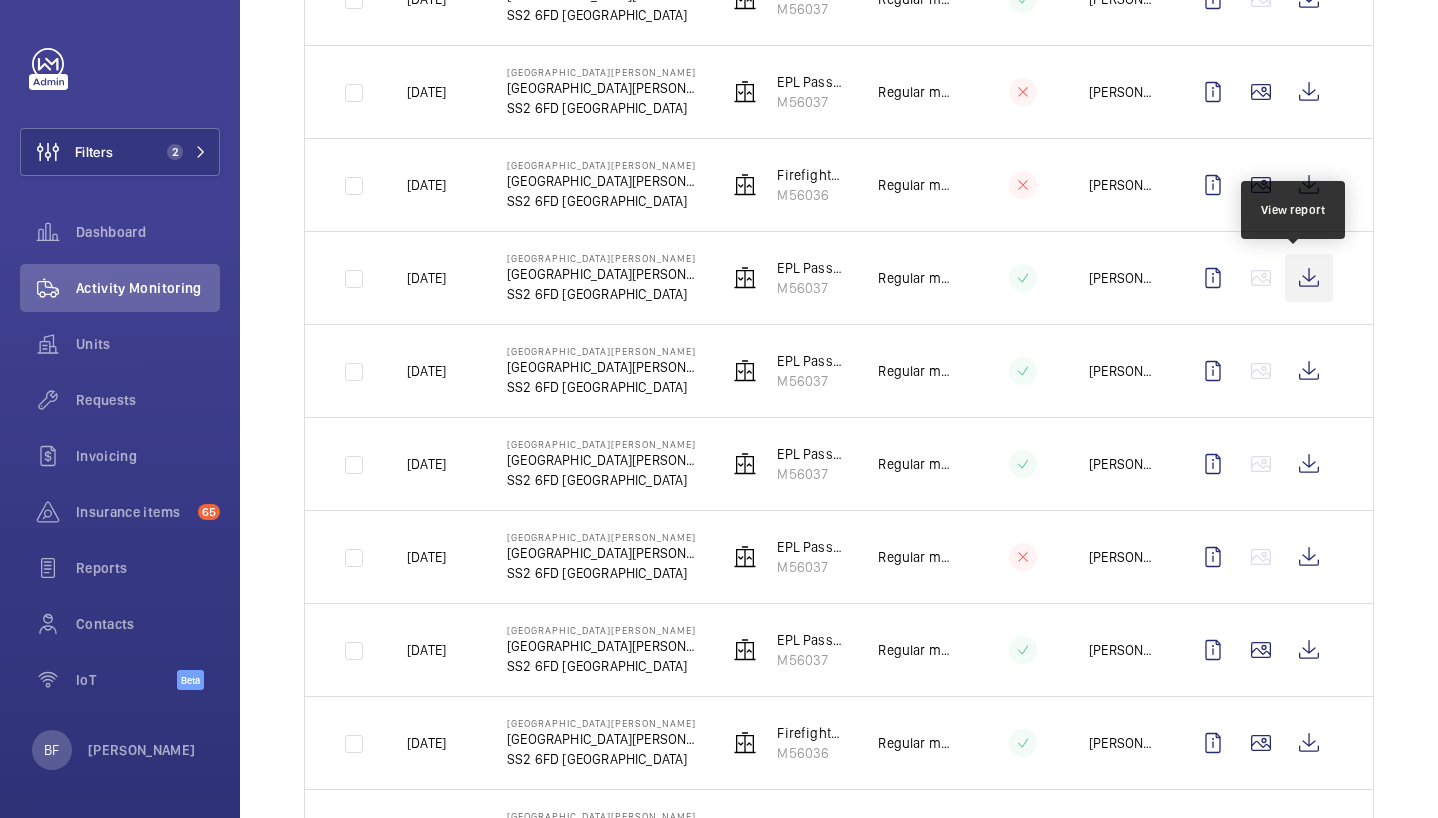 click 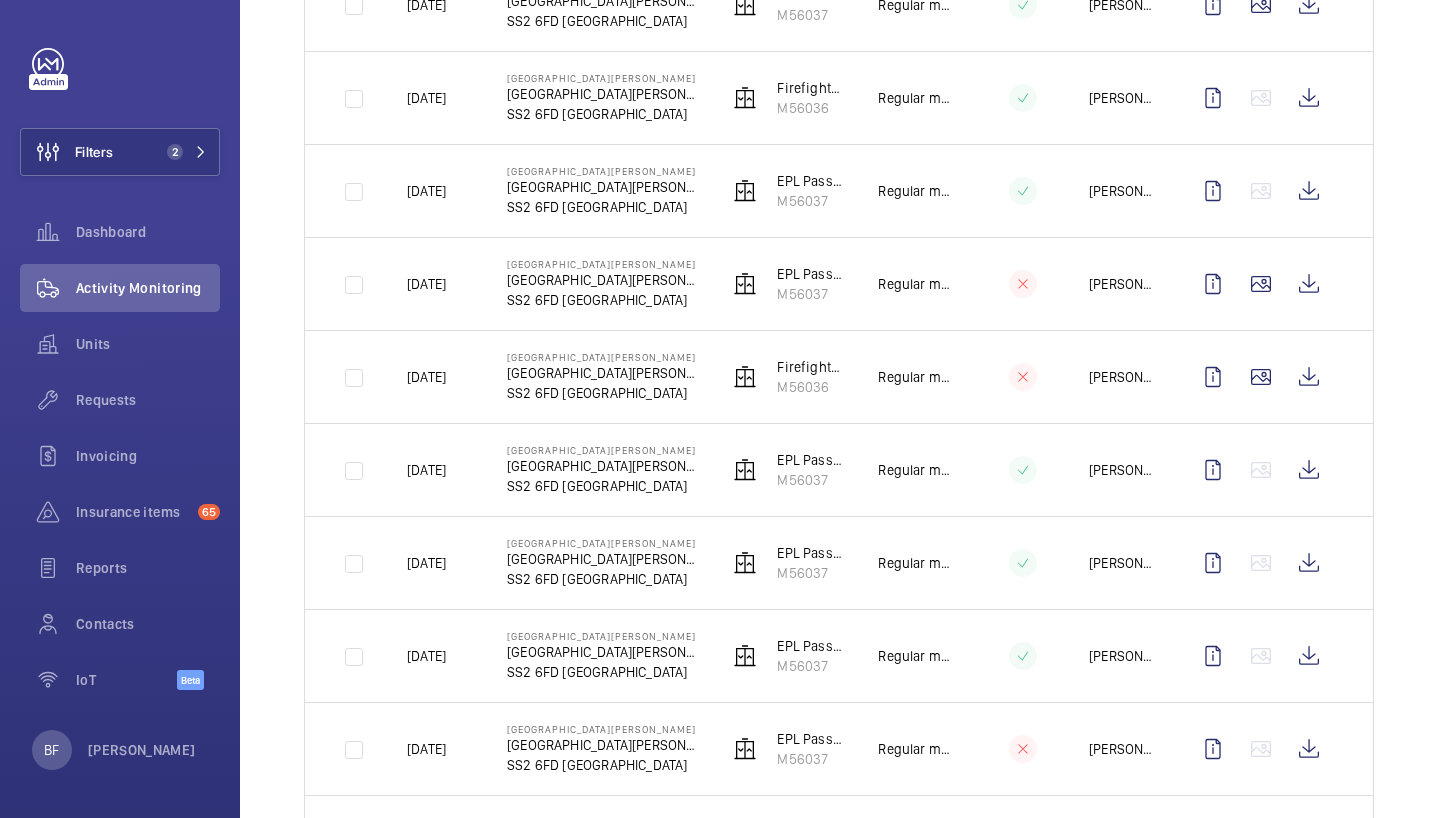 scroll, scrollTop: 521, scrollLeft: 0, axis: vertical 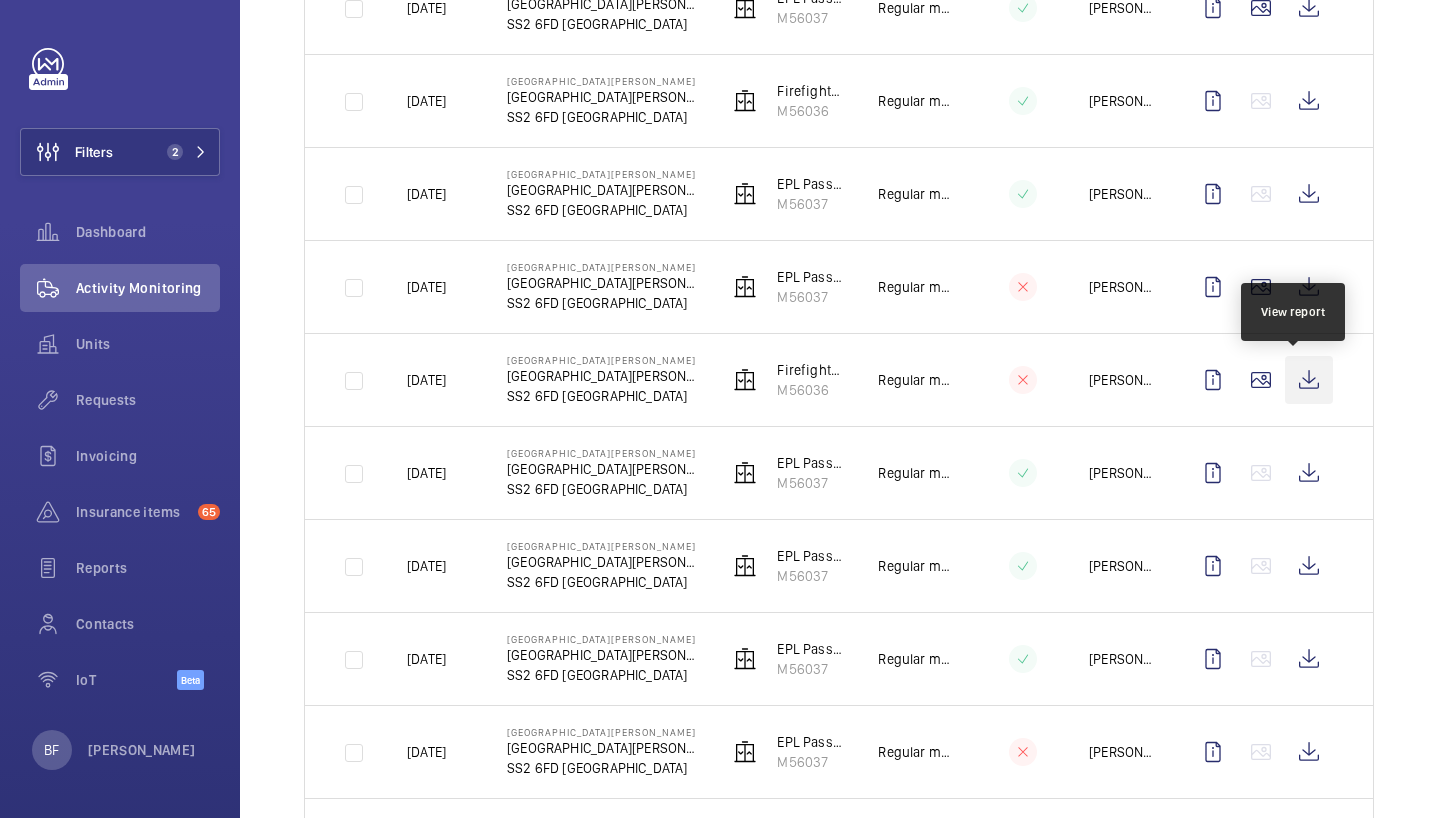 click 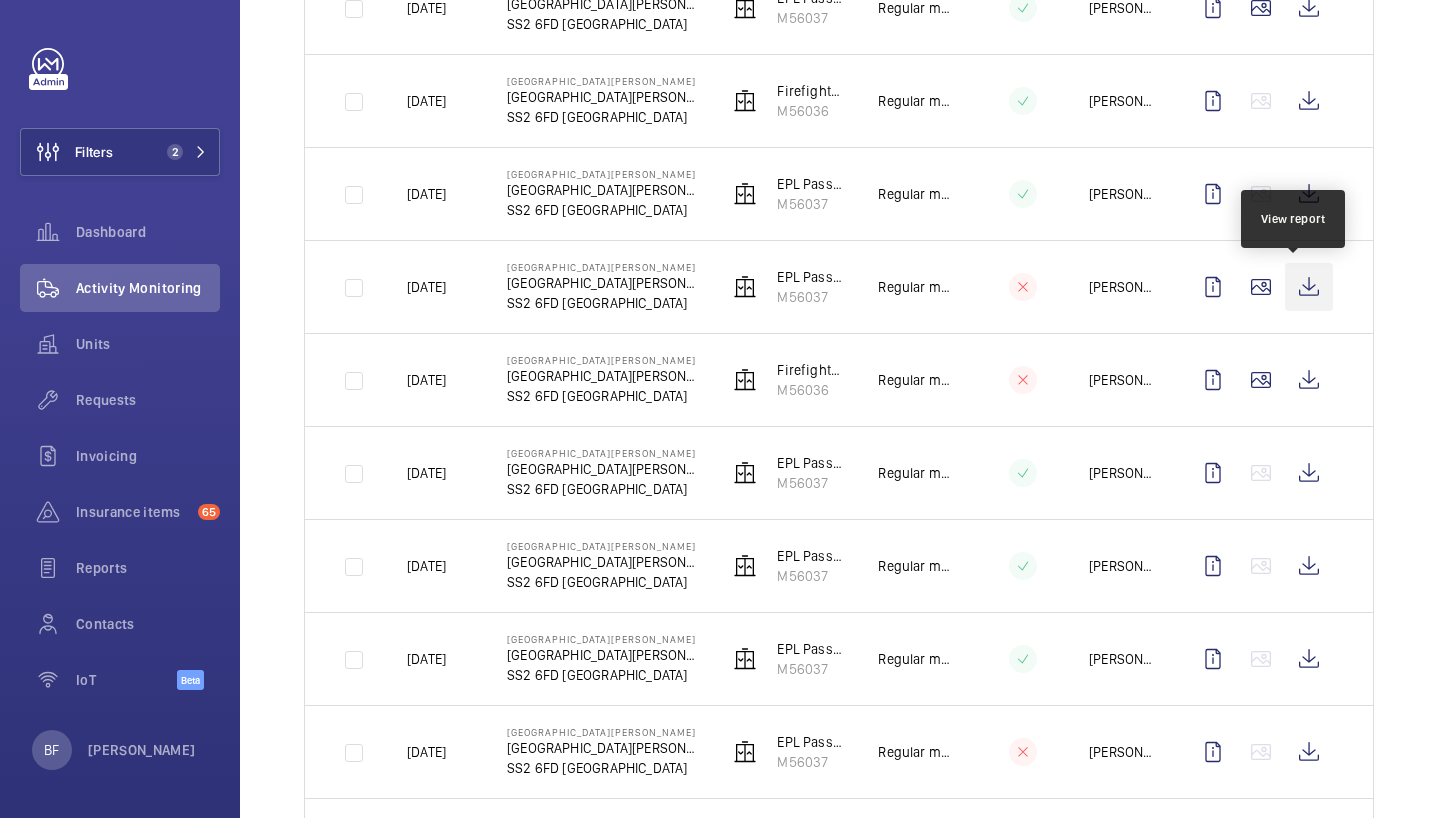 click 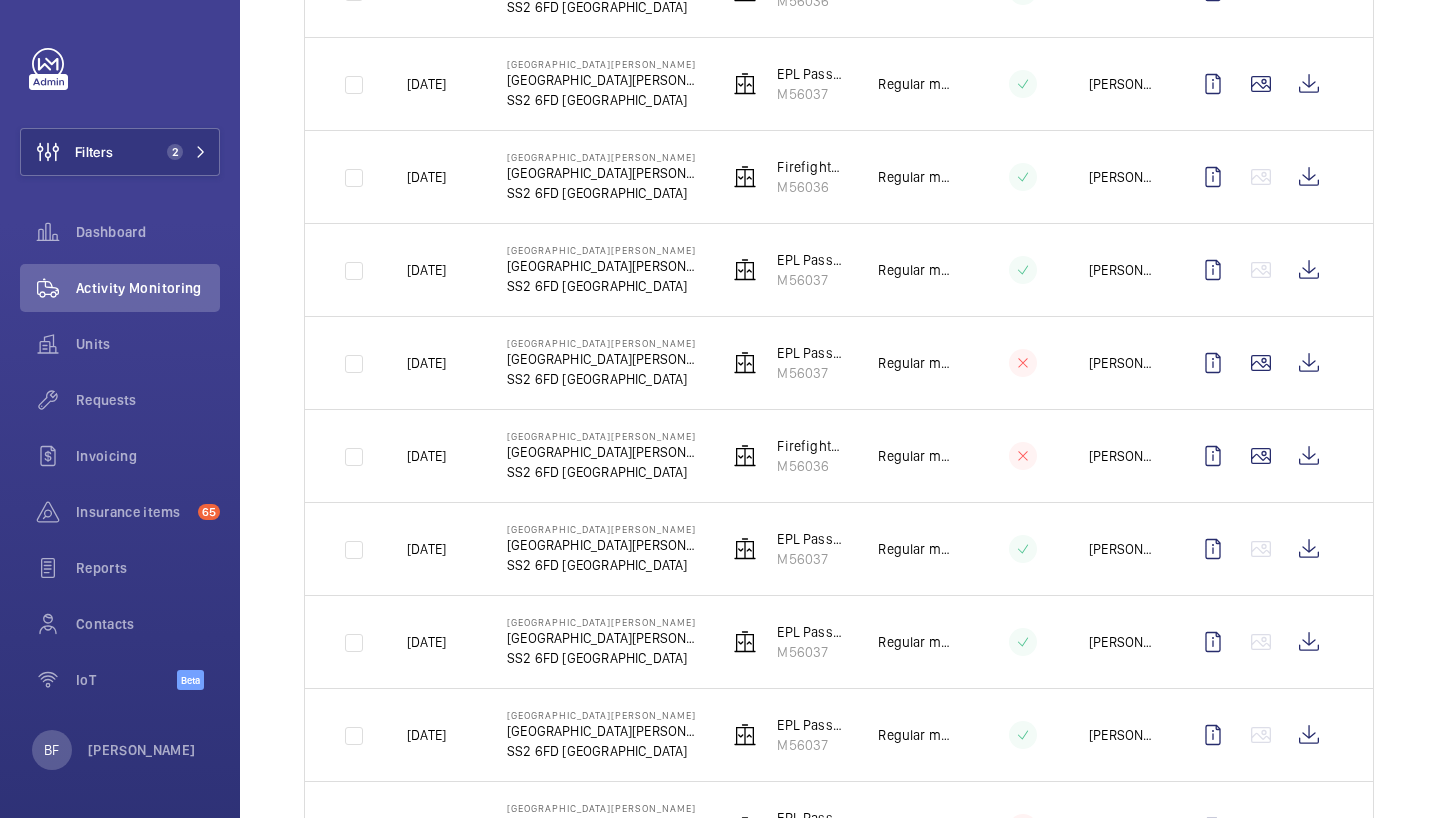 scroll, scrollTop: 439, scrollLeft: 0, axis: vertical 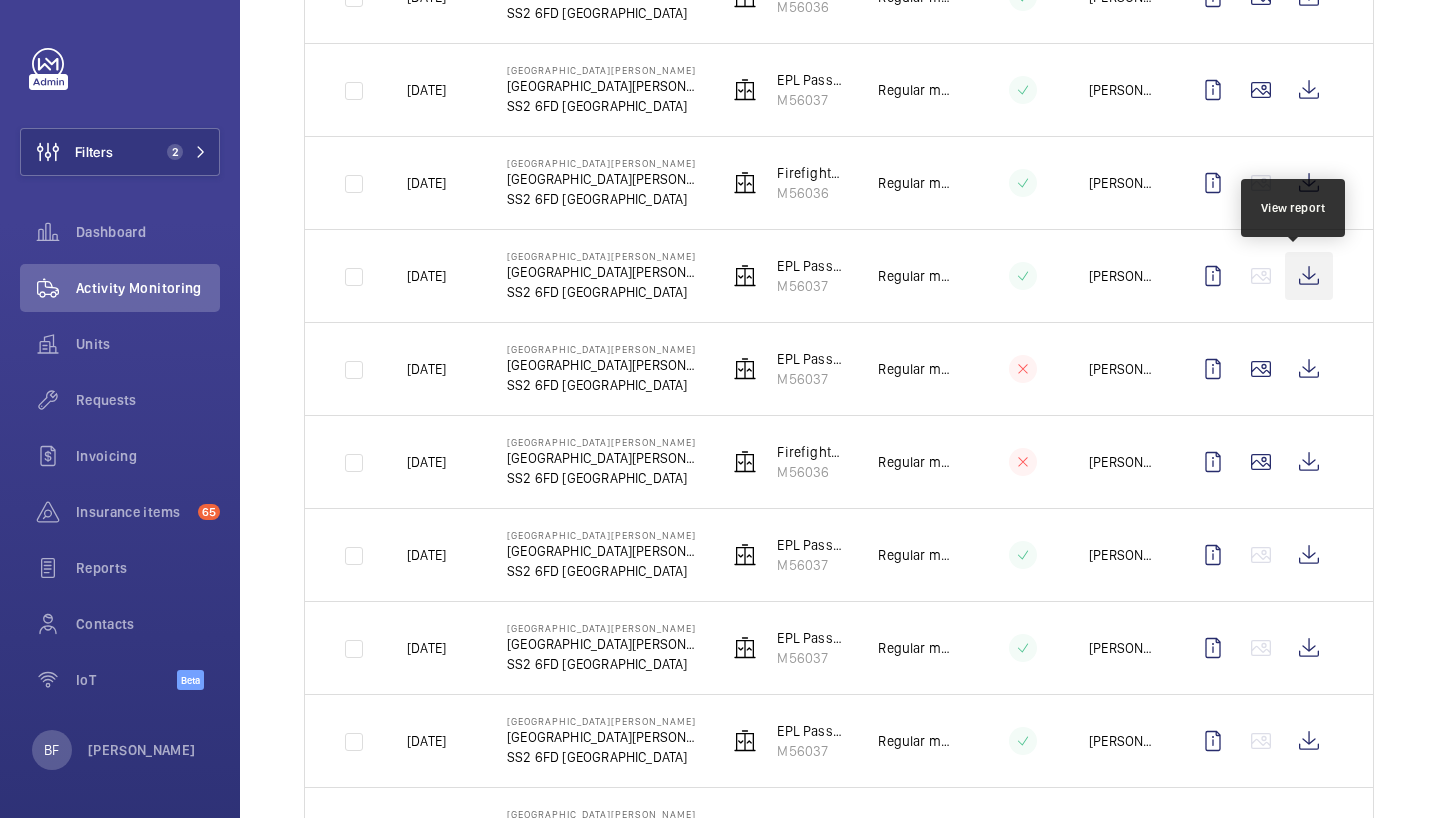 click 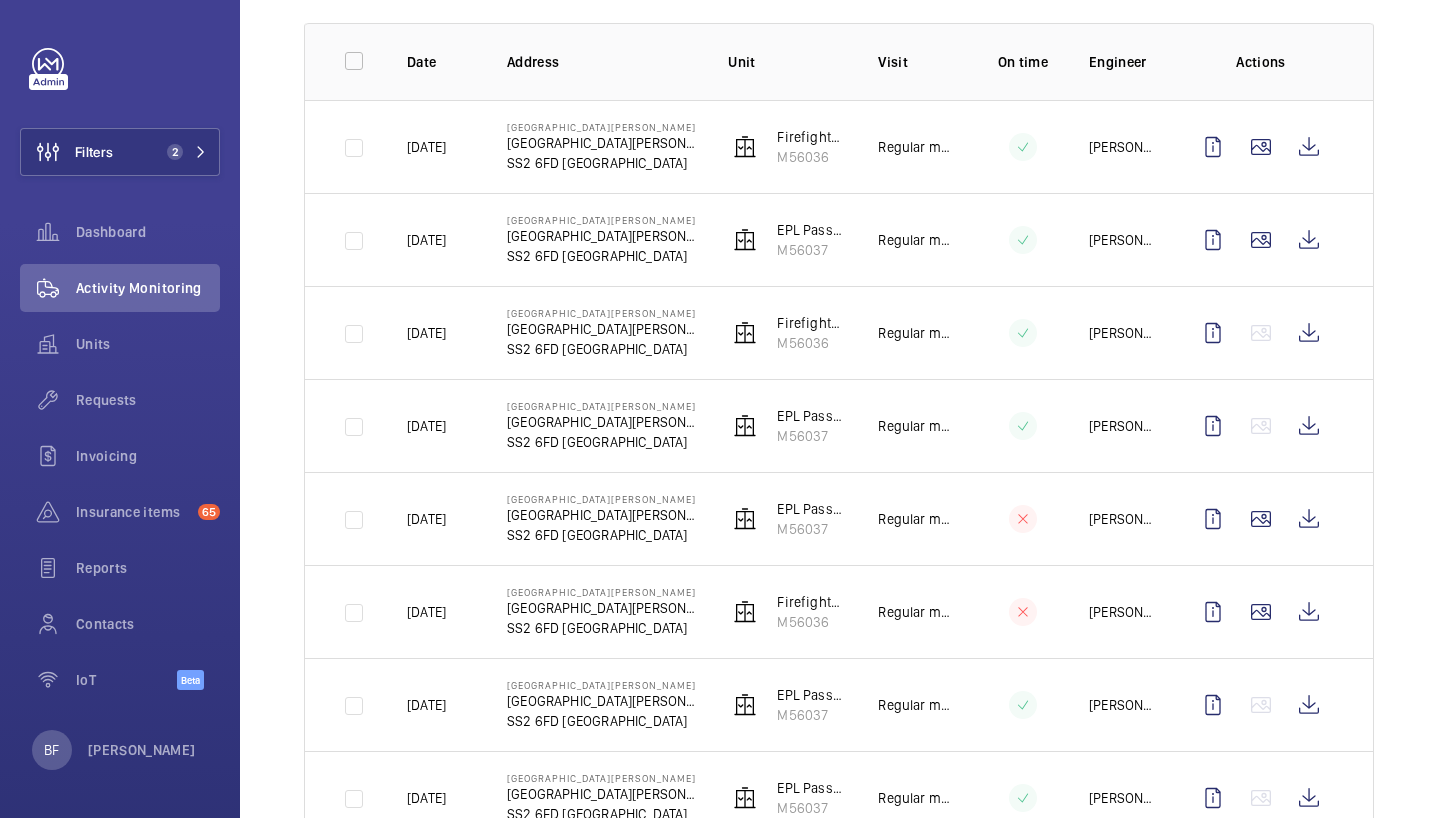 scroll, scrollTop: 279, scrollLeft: 0, axis: vertical 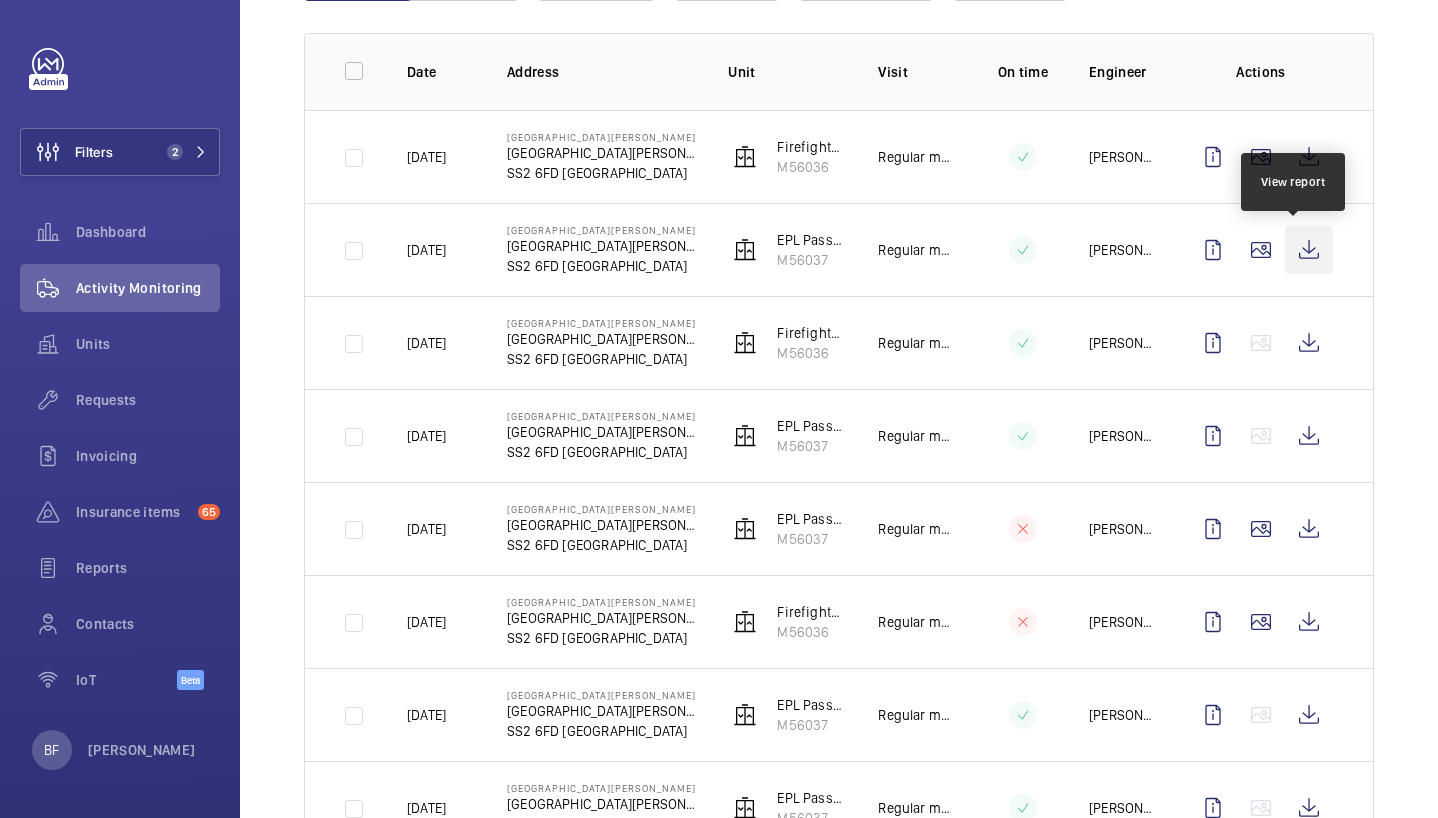 click 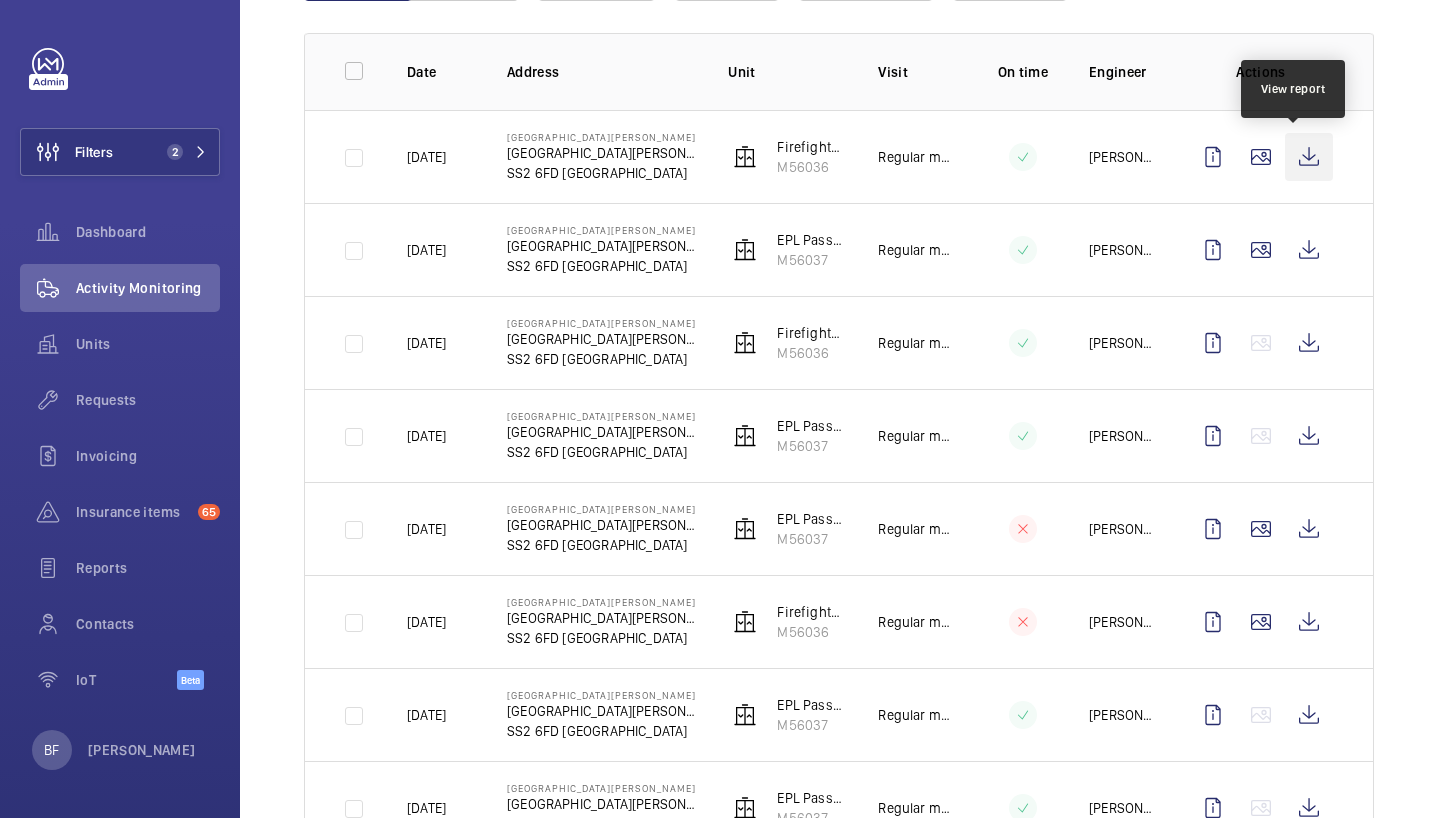 click 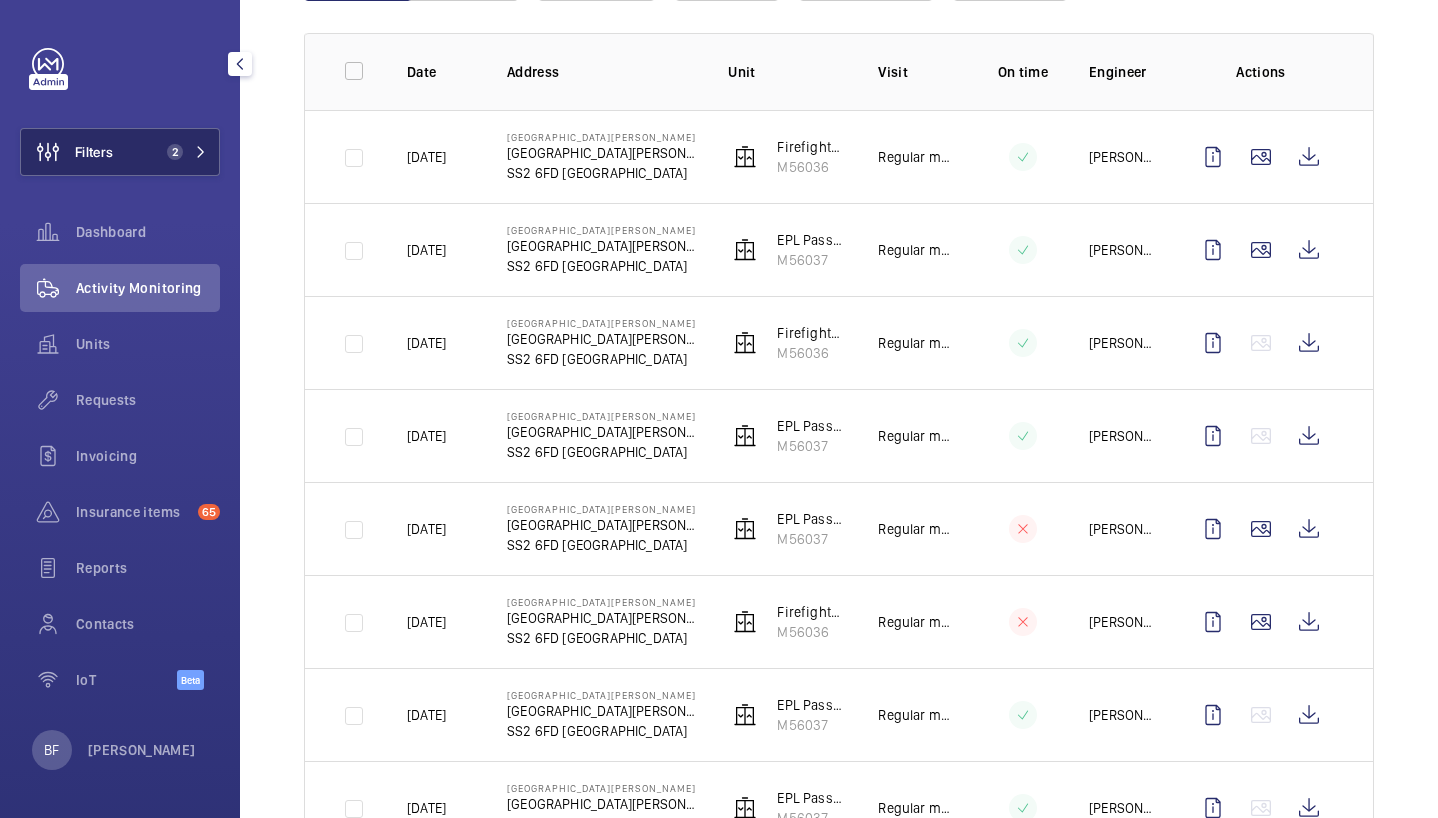 click on "Filters 2" 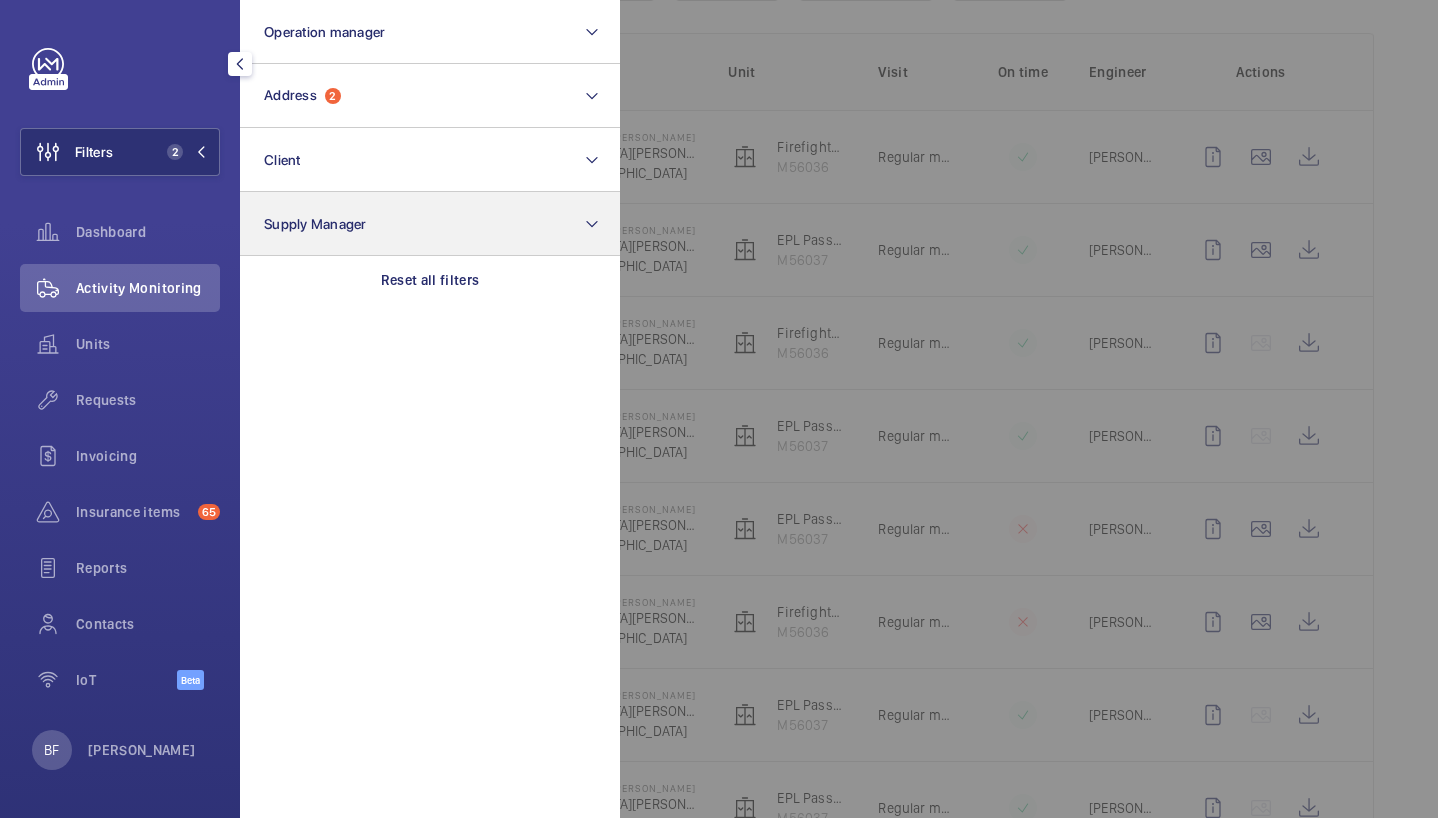 drag, startPoint x: 402, startPoint y: 277, endPoint x: 390, endPoint y: 201, distance: 76.941536 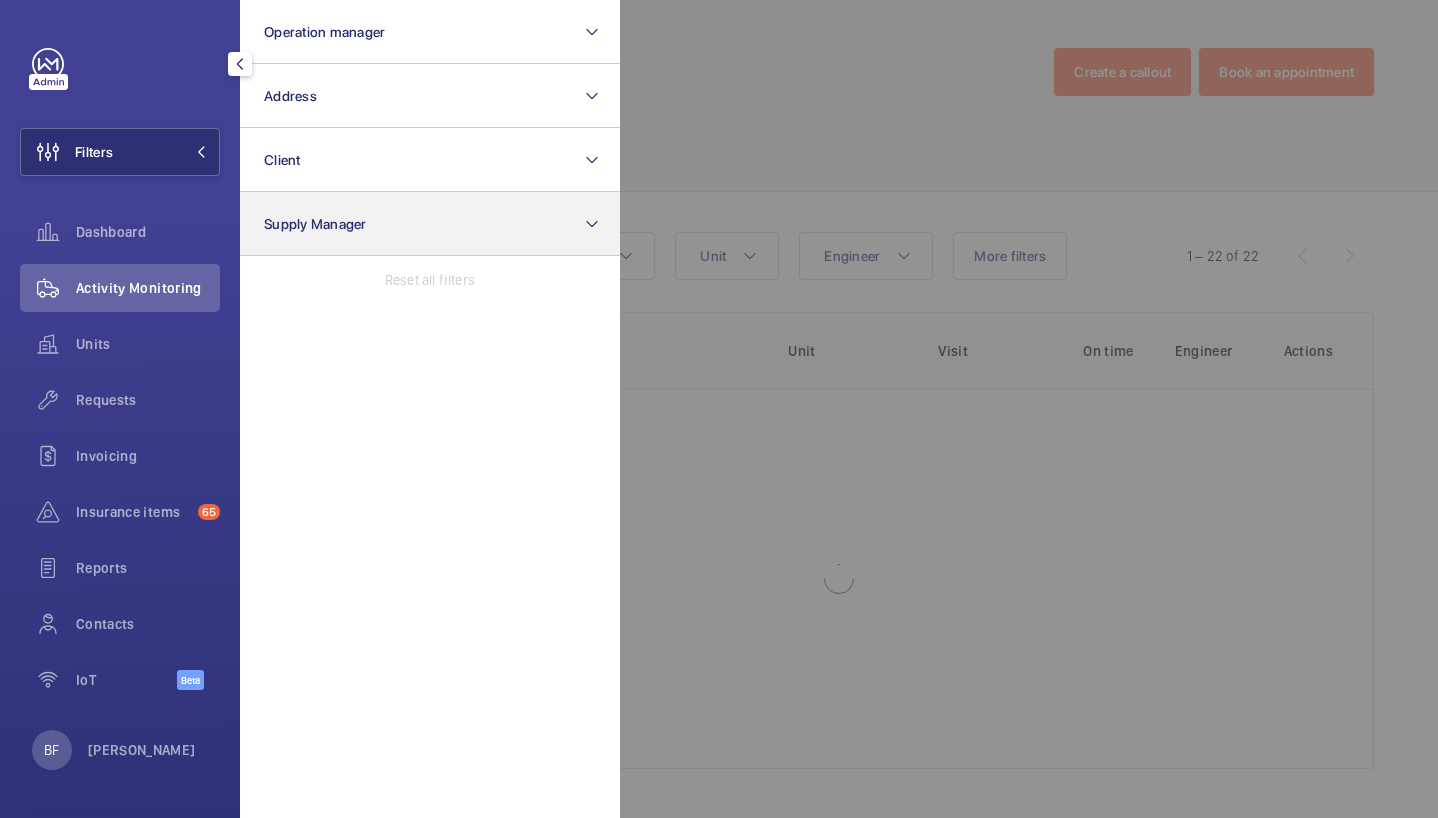 scroll, scrollTop: 0, scrollLeft: 0, axis: both 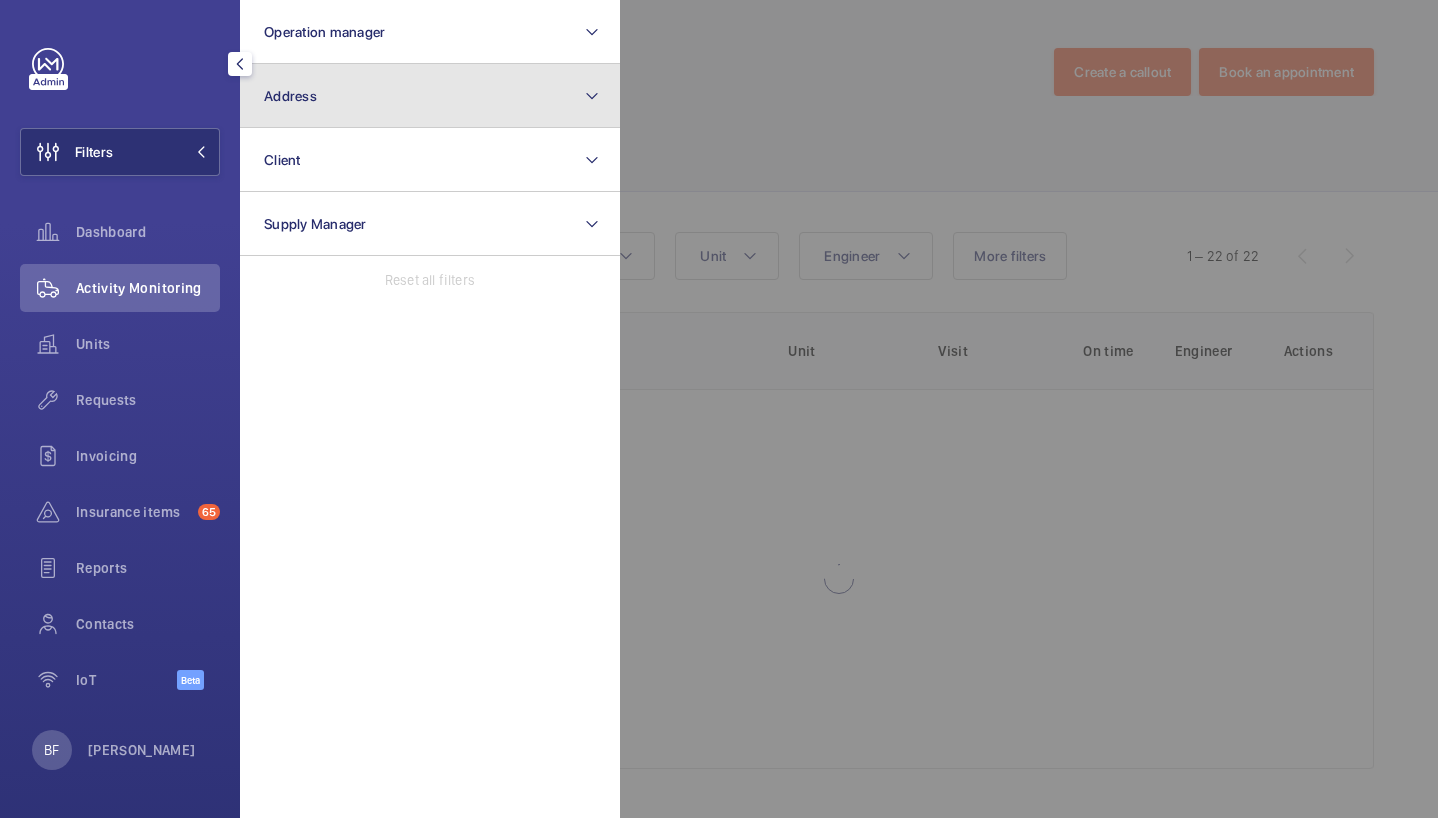 click on "Address" 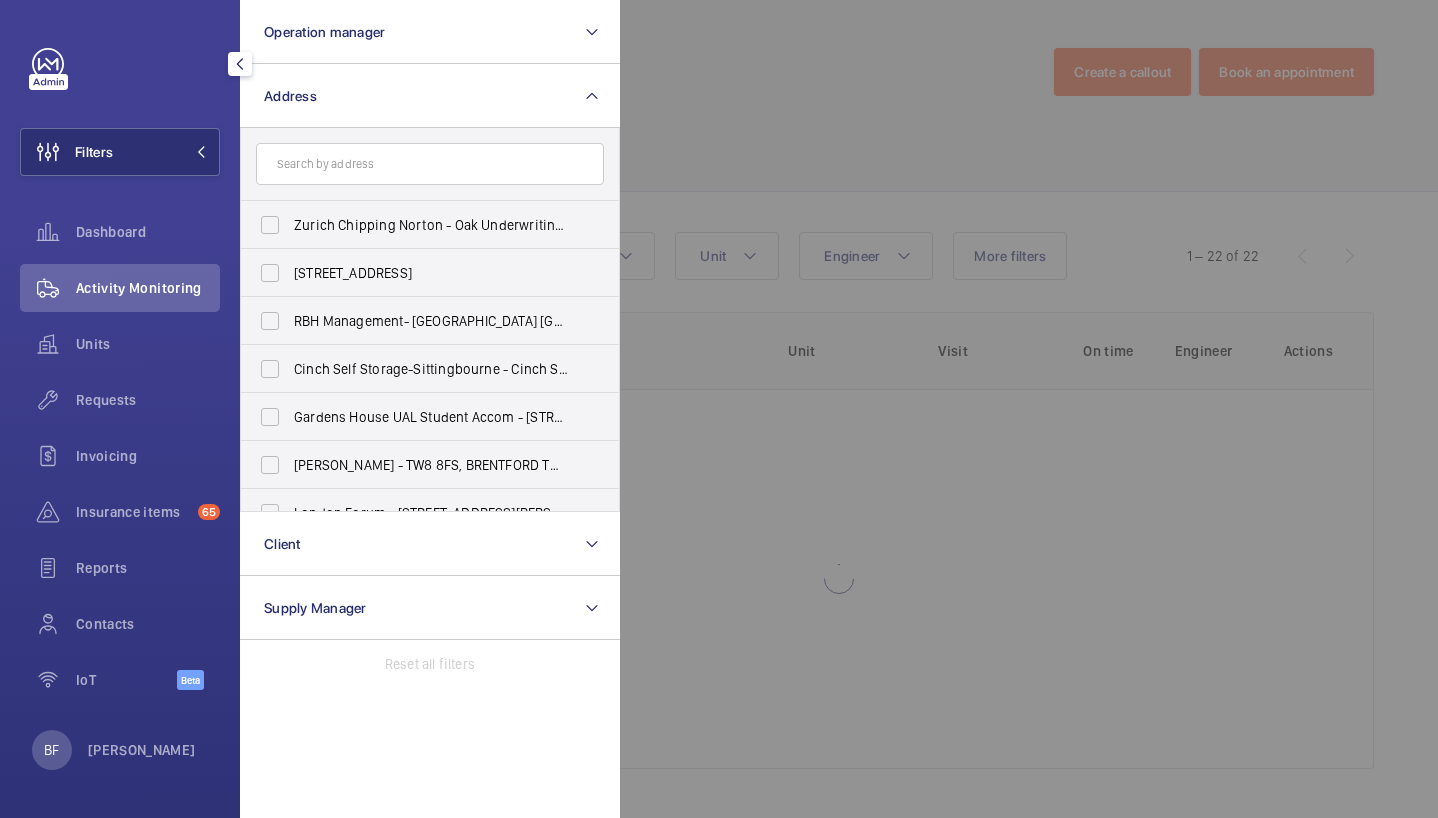 click 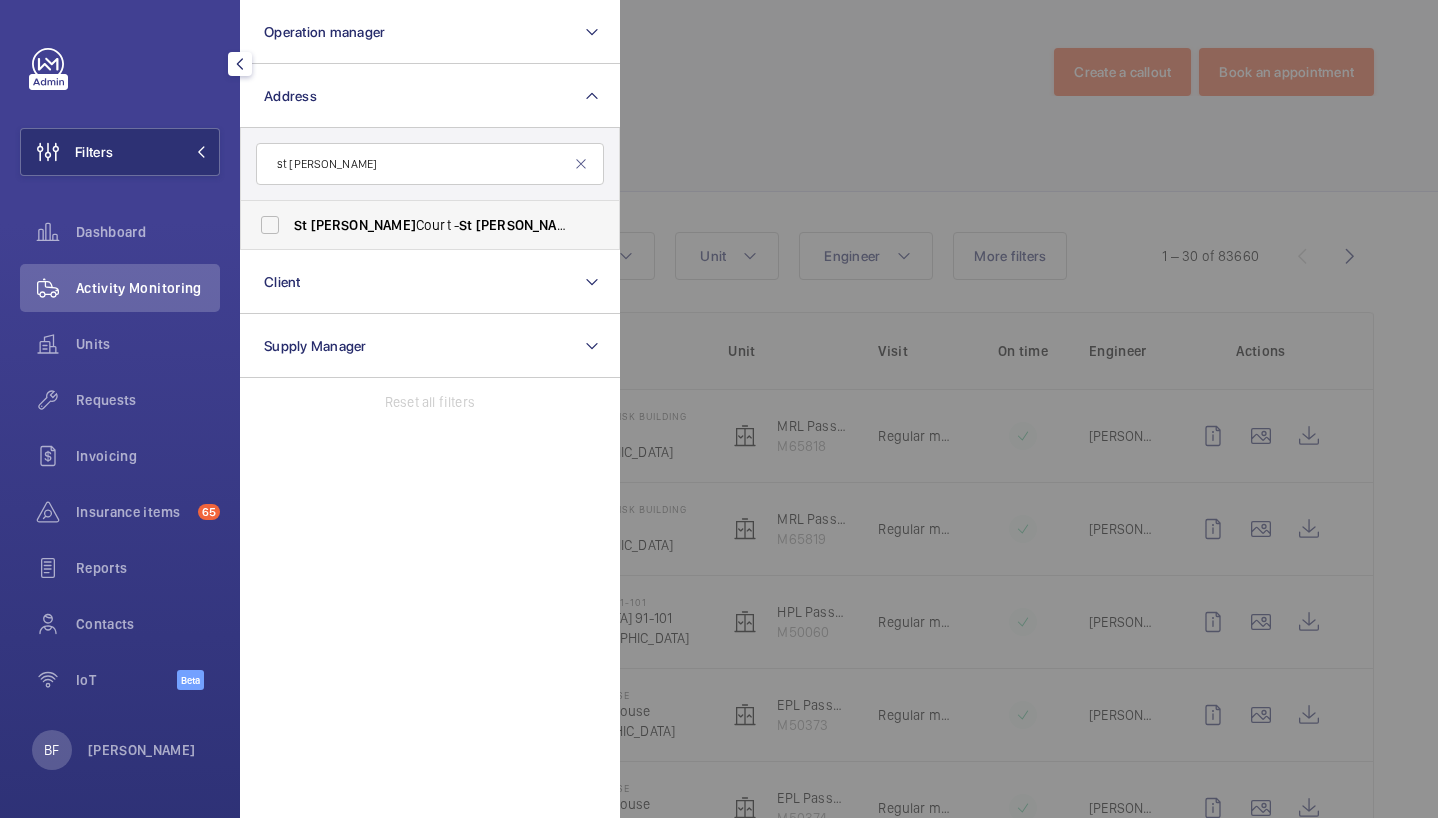 type on "st [PERSON_NAME]" 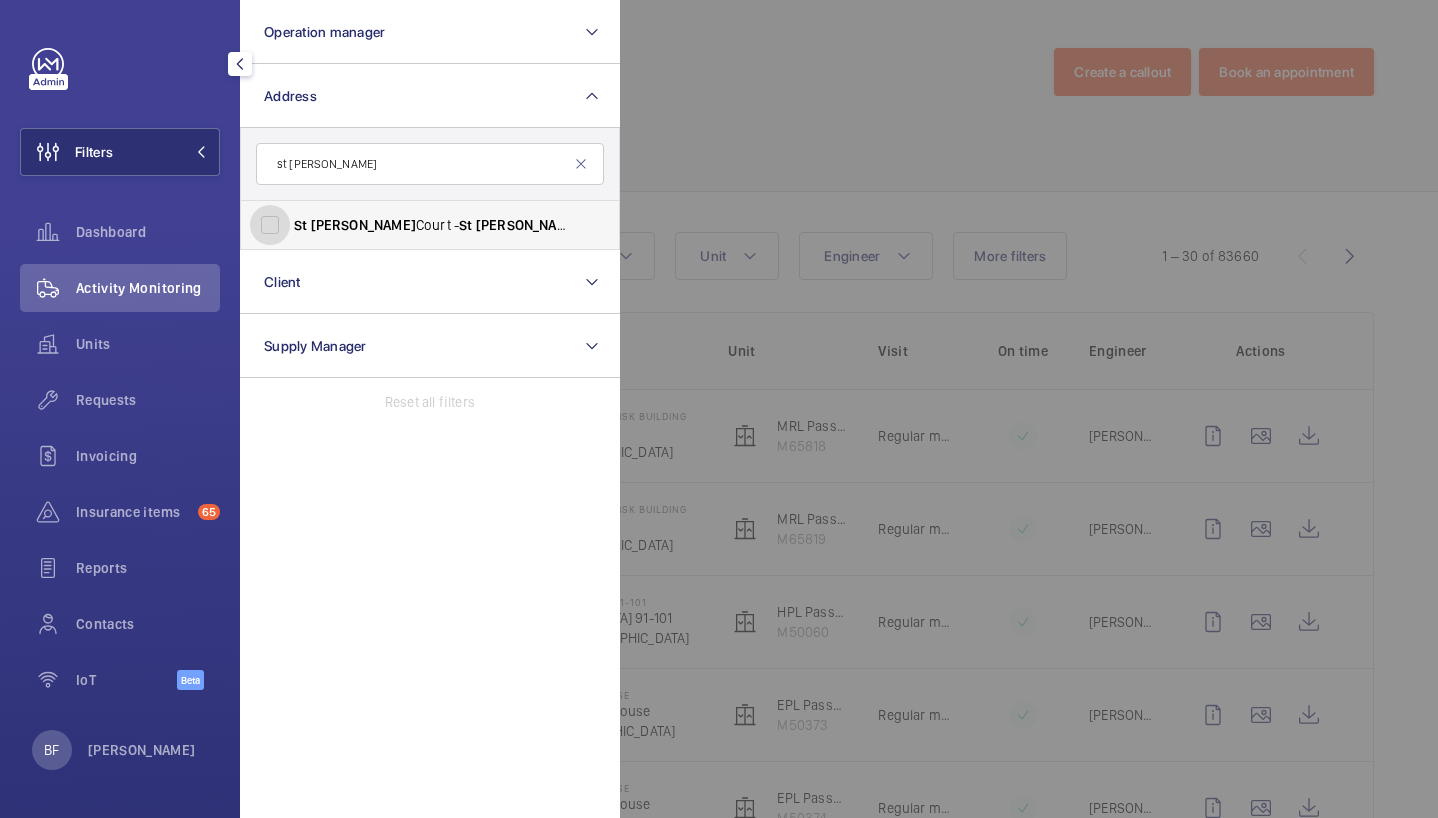 click on "St   [PERSON_NAME][STREET_ADDRESS][PERSON_NAME]" at bounding box center (270, 225) 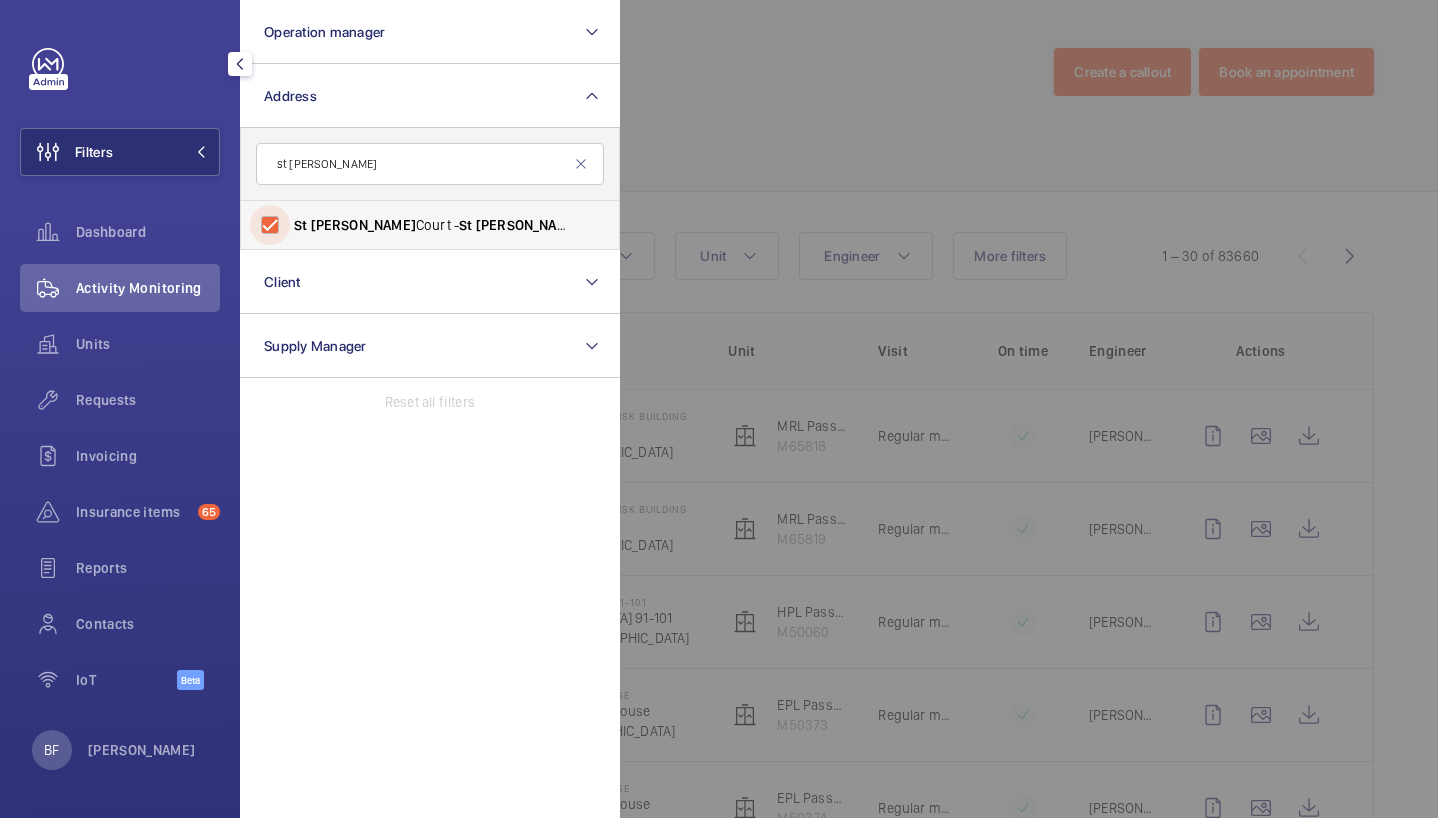 checkbox on "true" 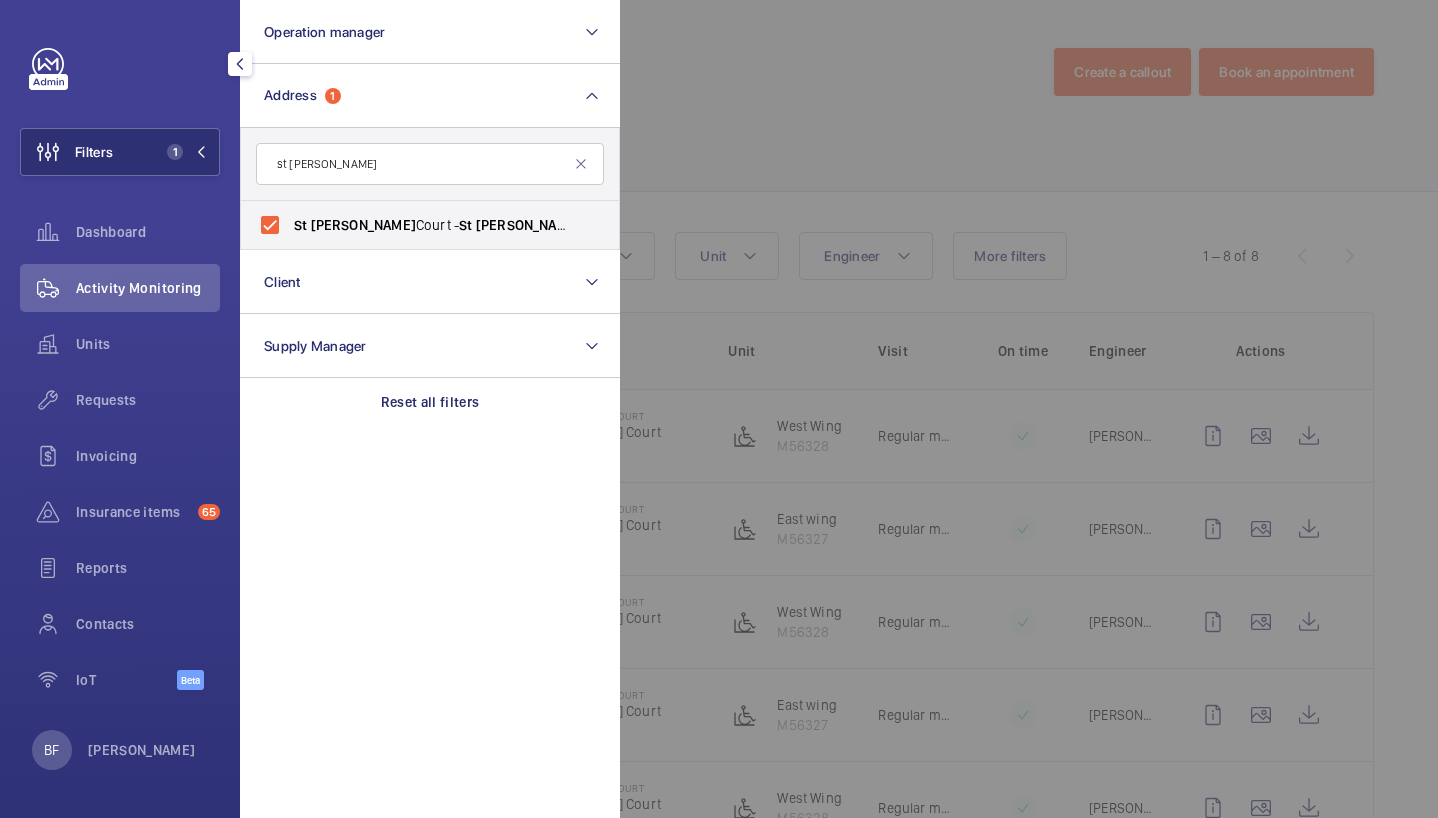click 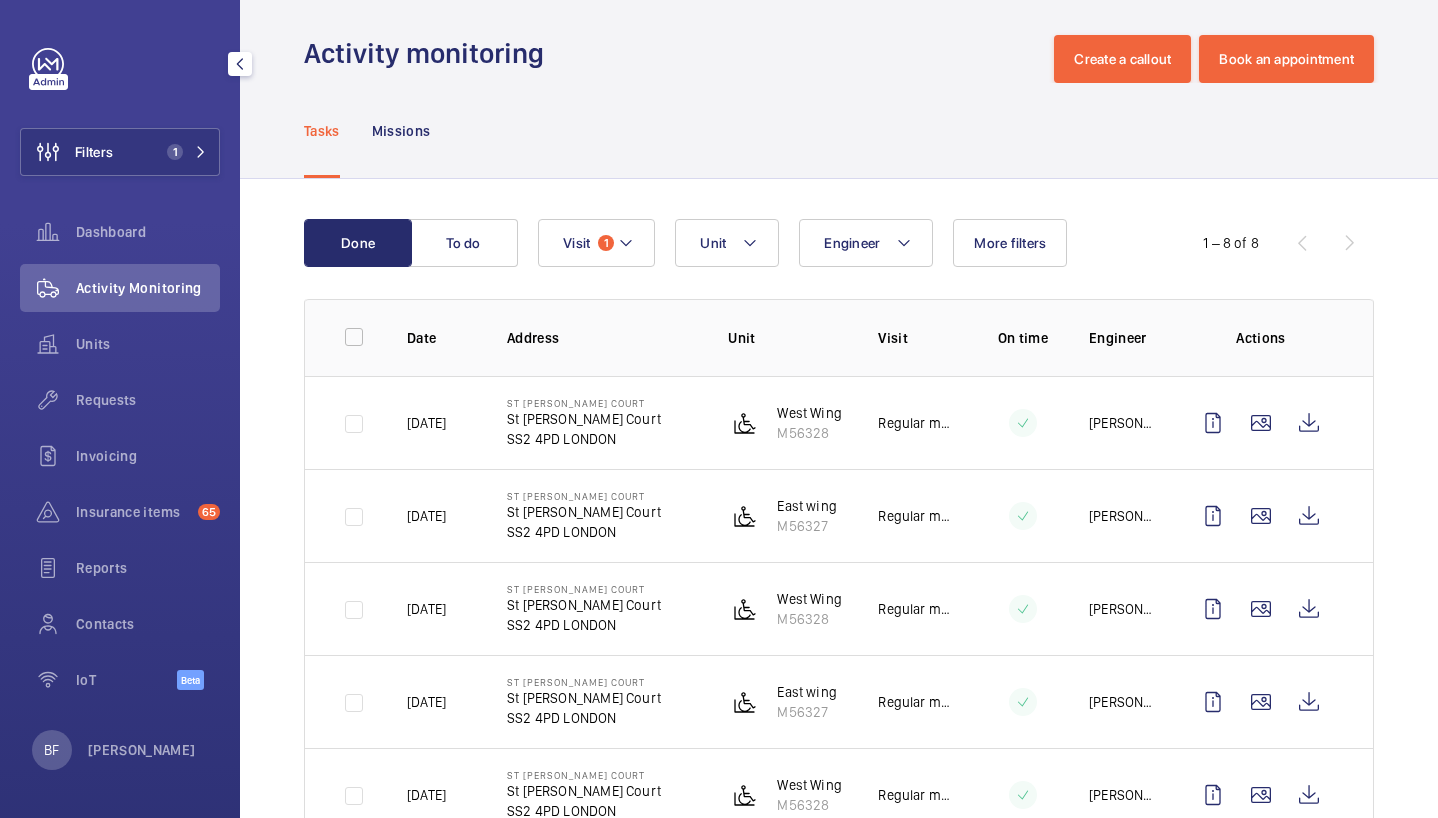 scroll, scrollTop: 2, scrollLeft: 0, axis: vertical 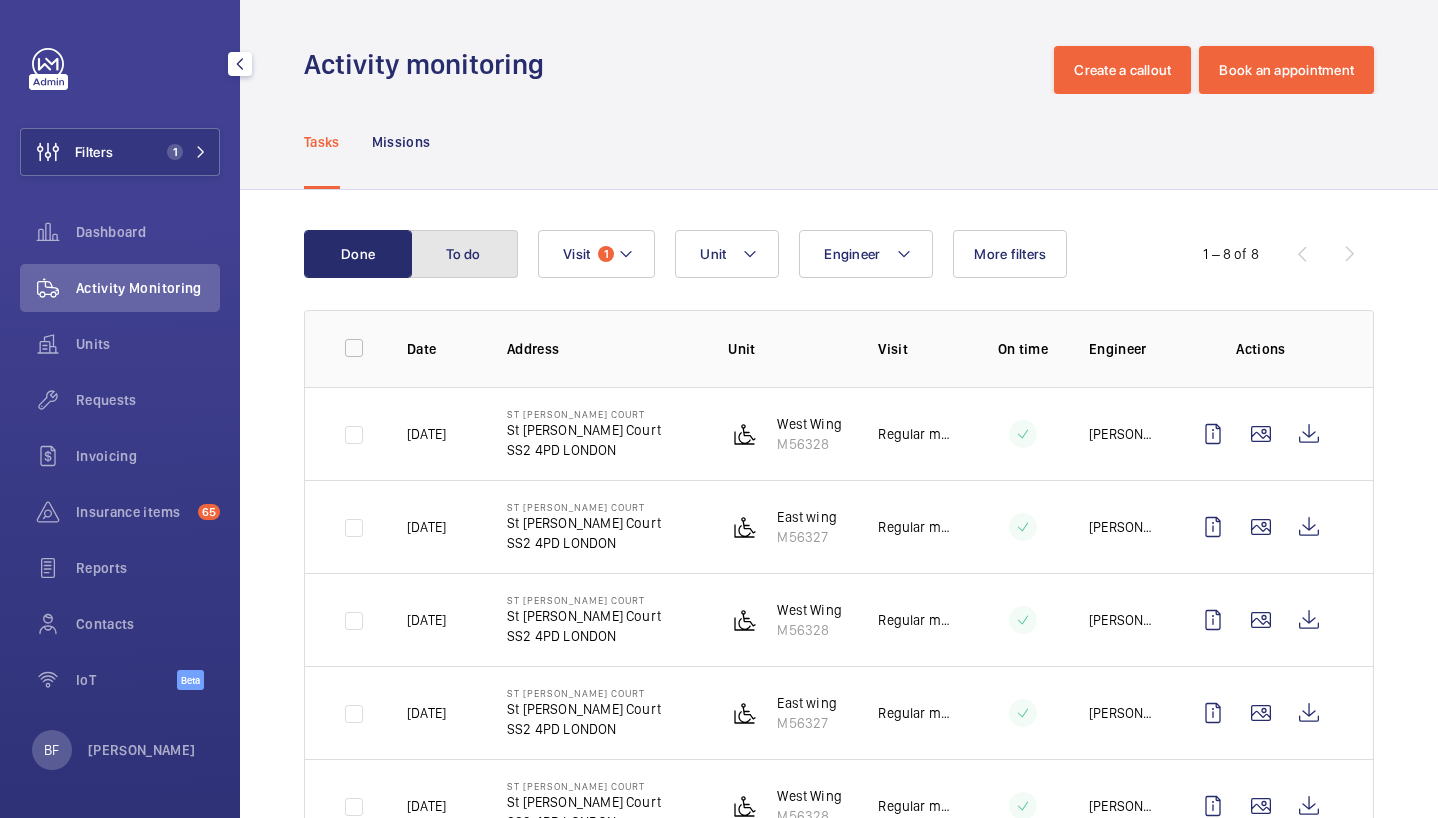 click on "To do" 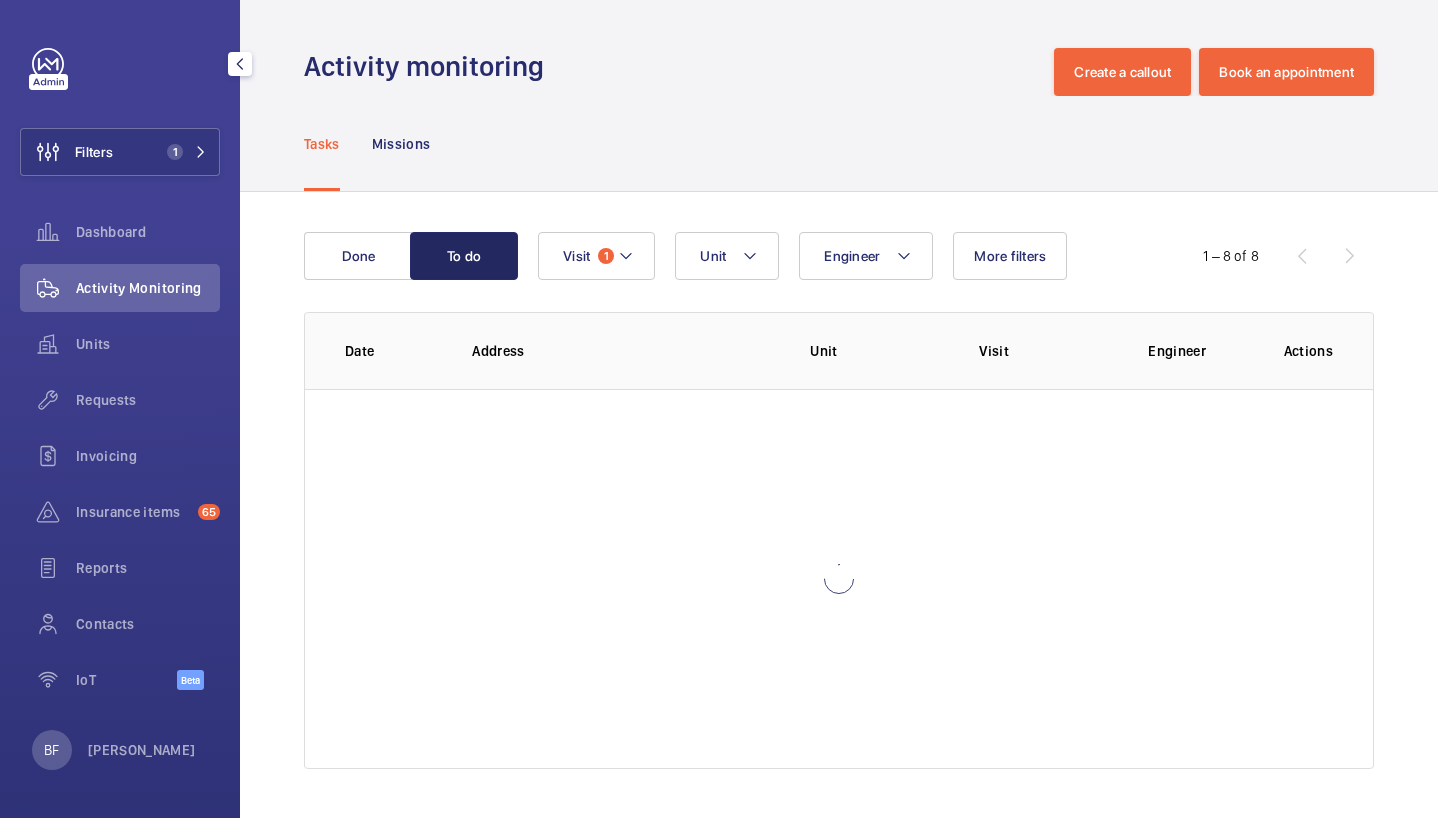 scroll, scrollTop: 0, scrollLeft: 0, axis: both 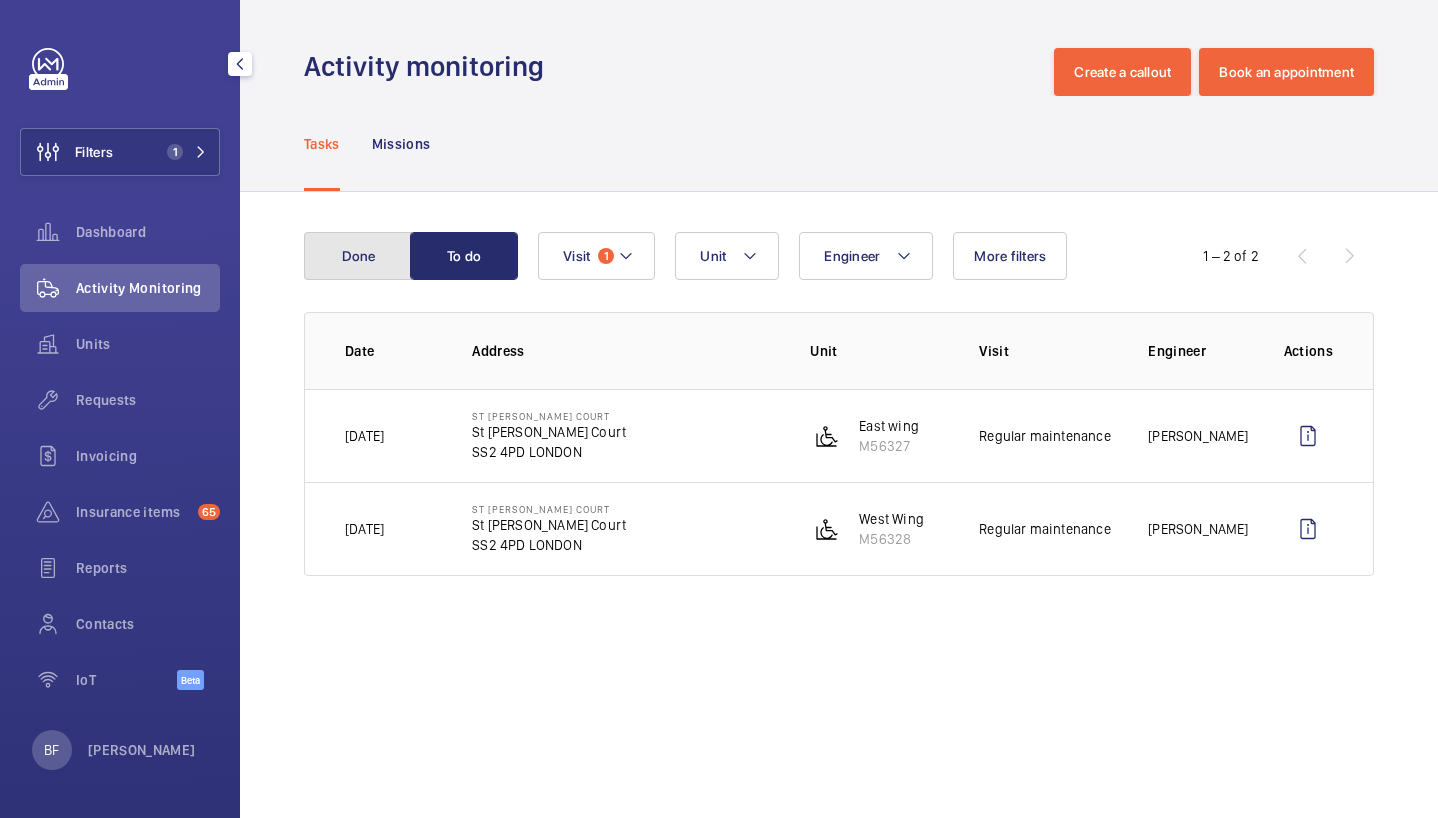 click on "Done" 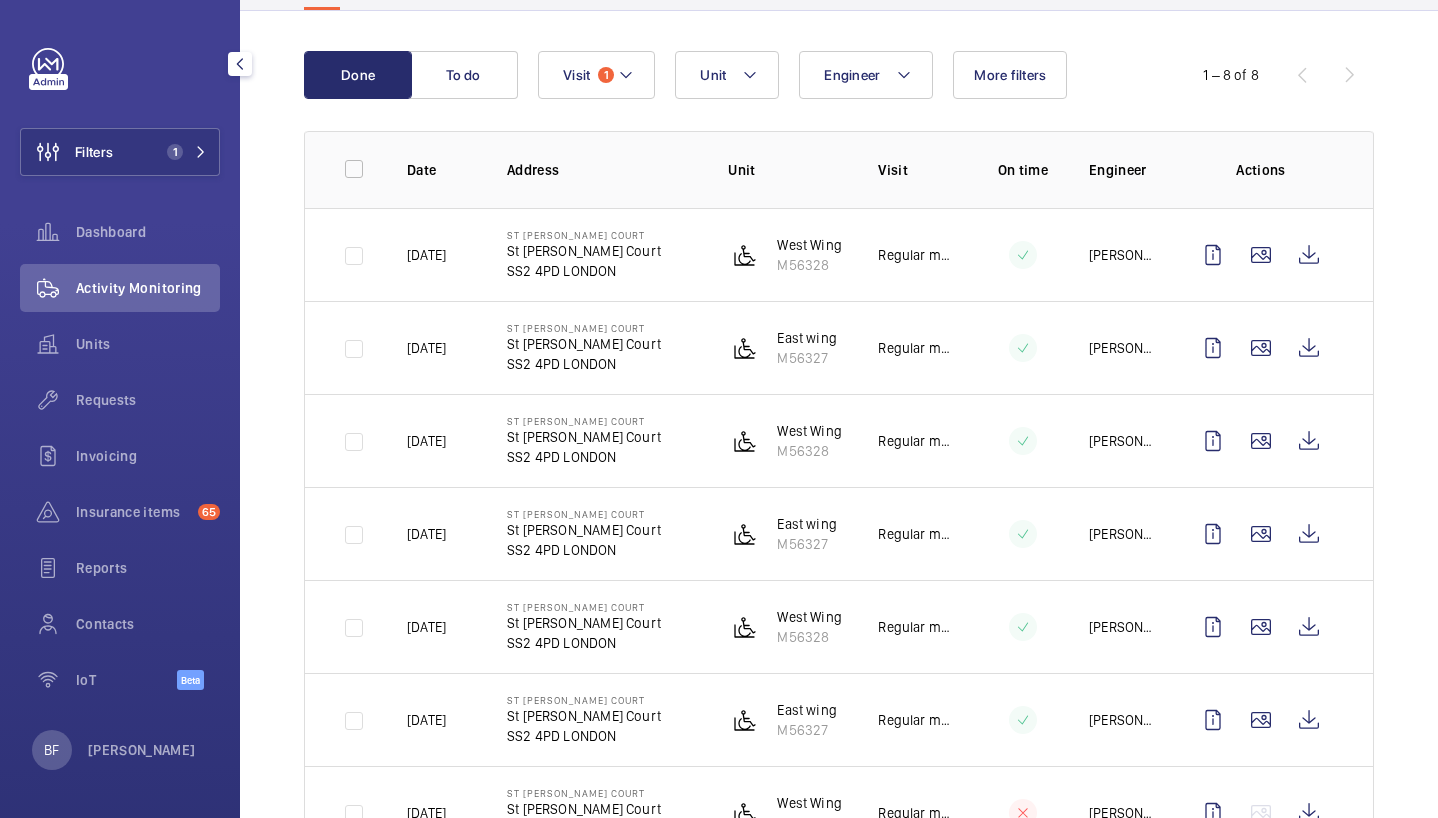 scroll, scrollTop: 183, scrollLeft: 0, axis: vertical 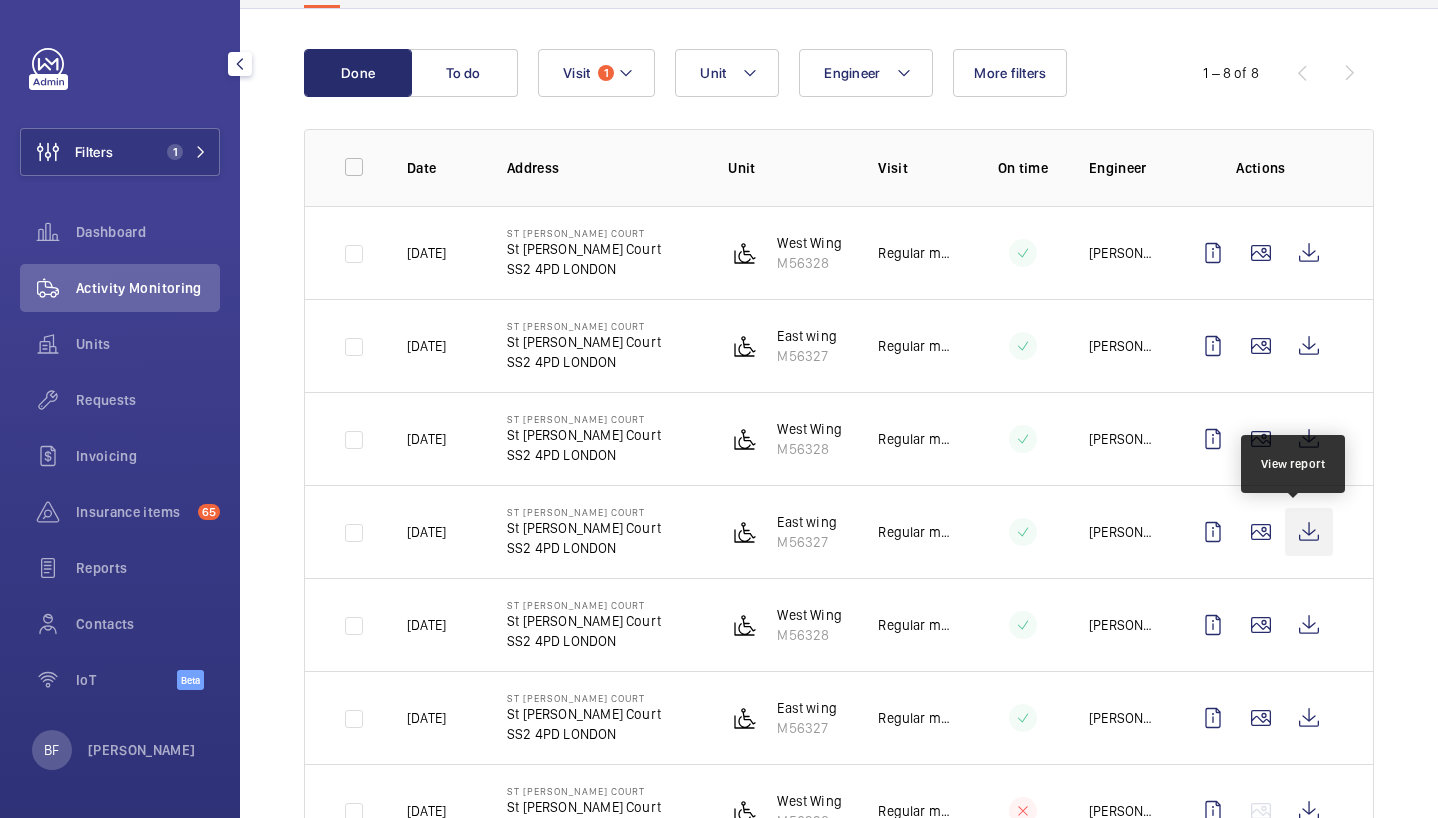 click 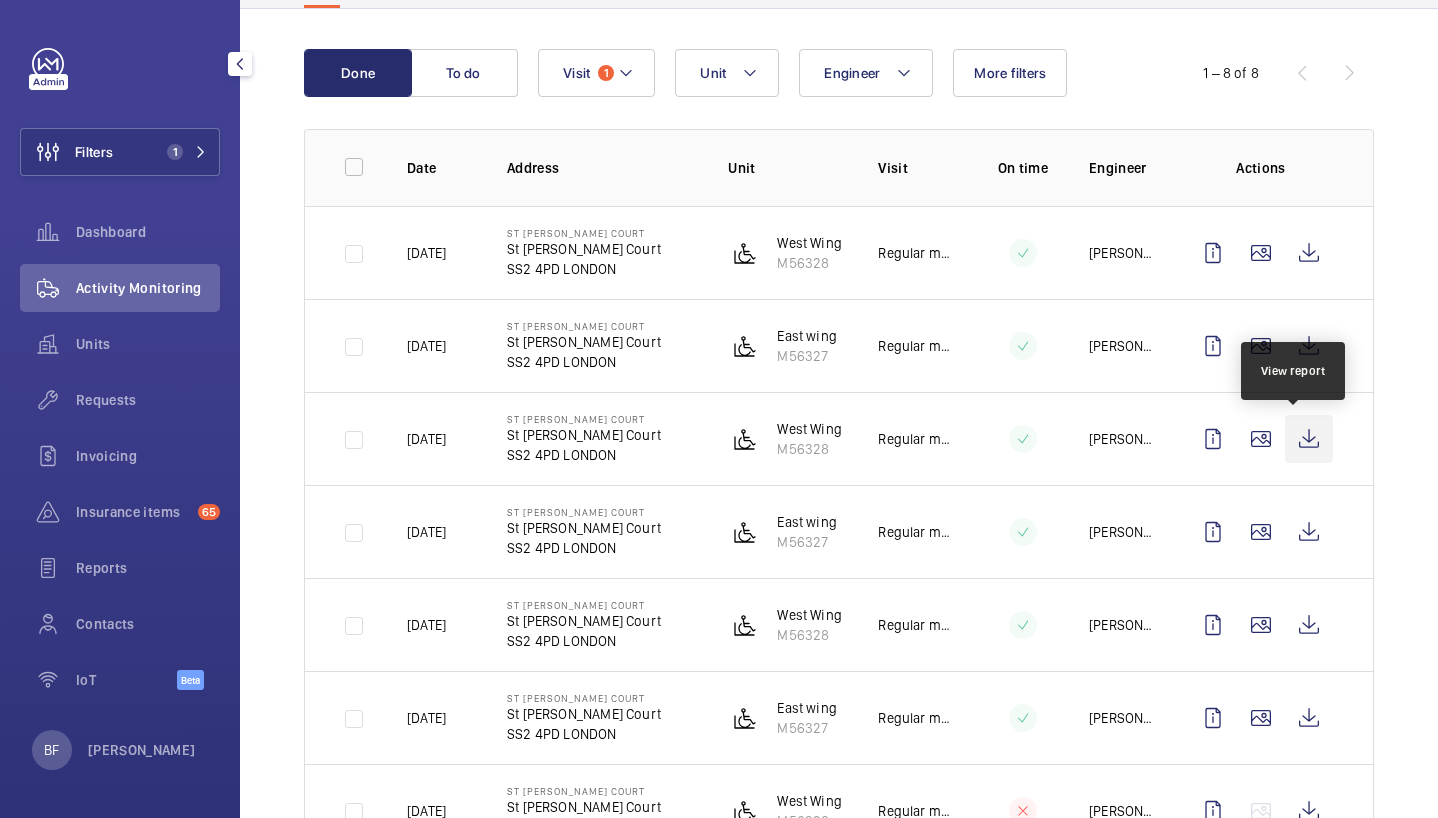 click 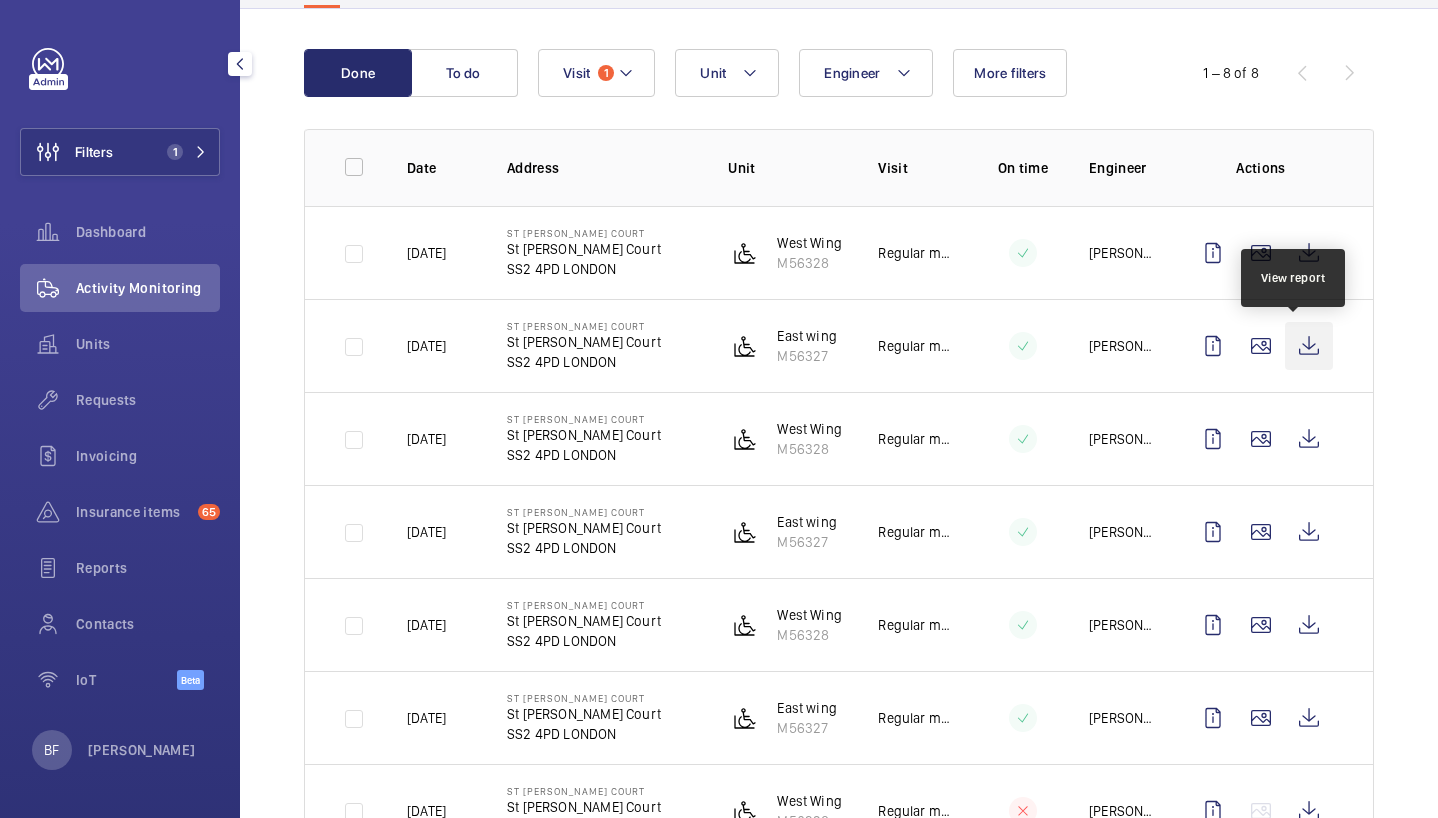 click 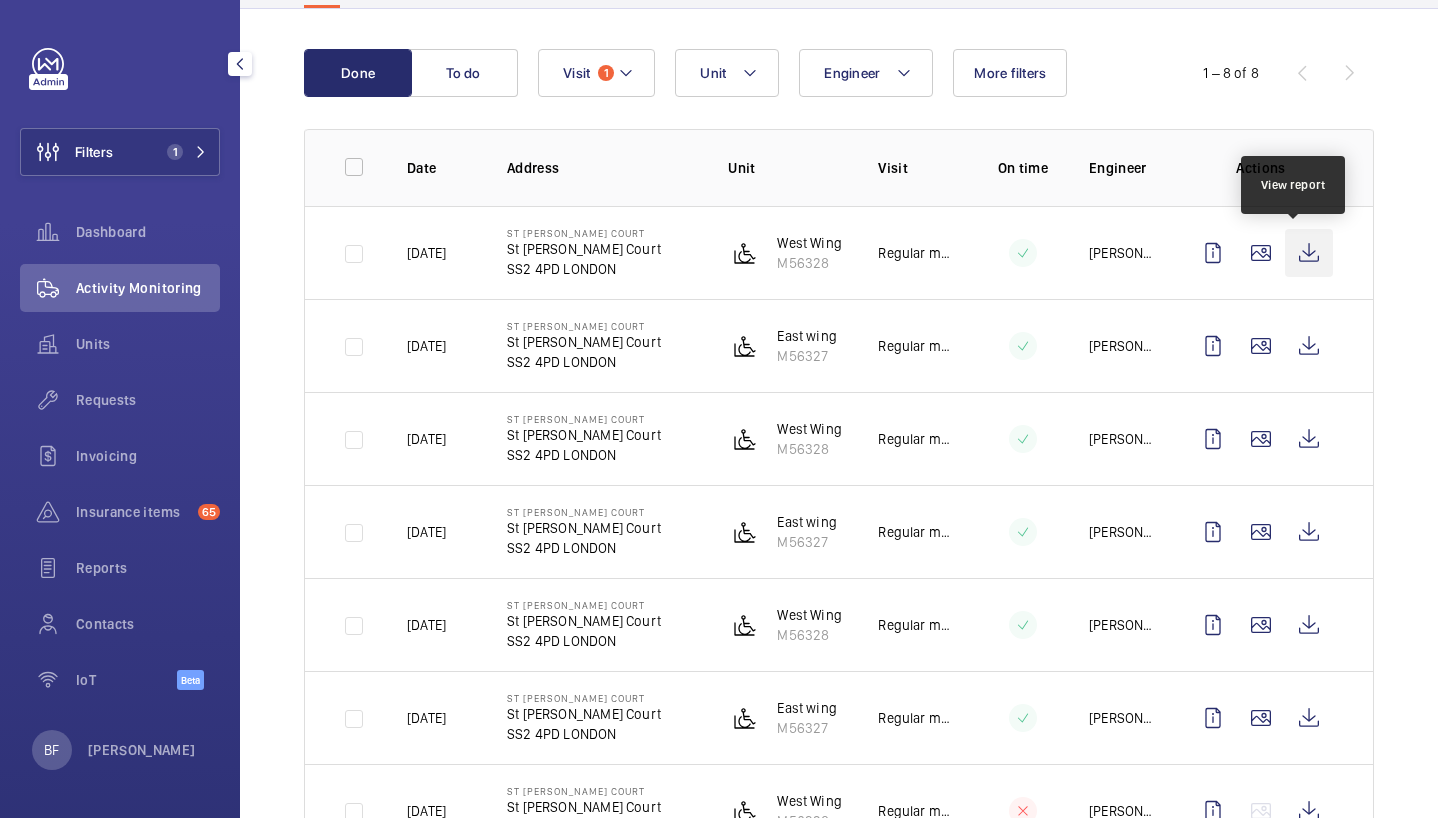 click 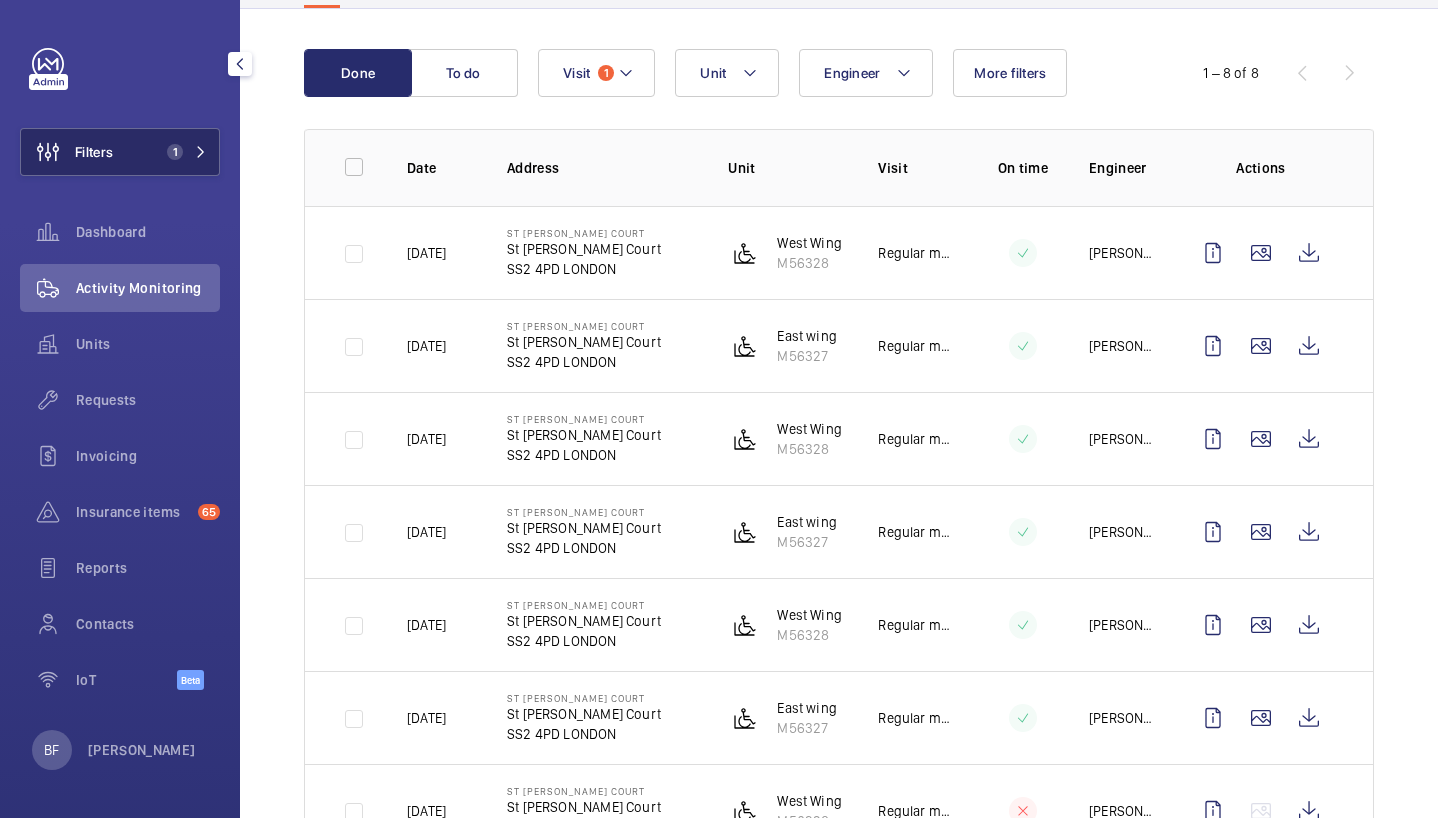 click on "1" 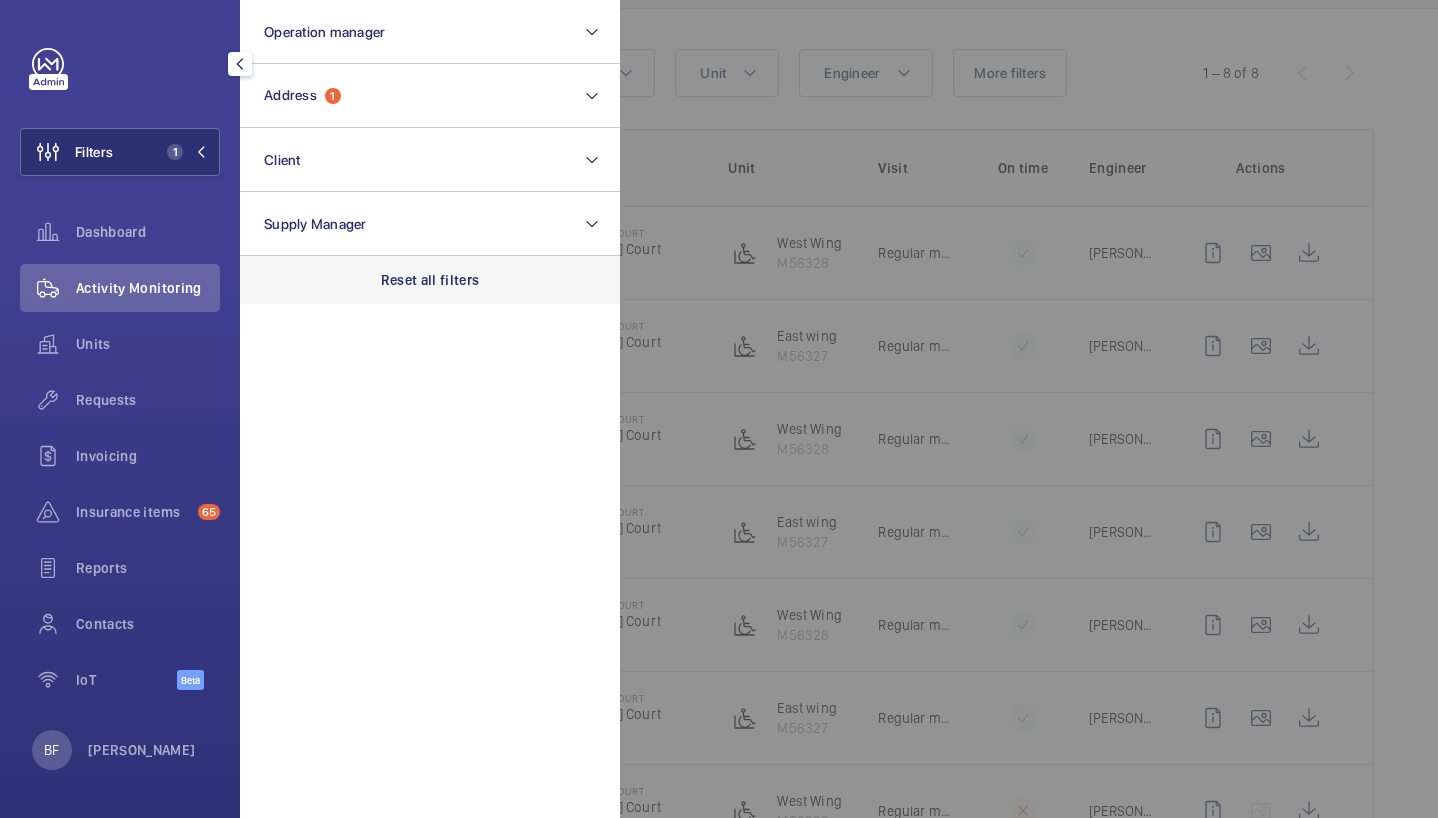 click on "Reset all filters" 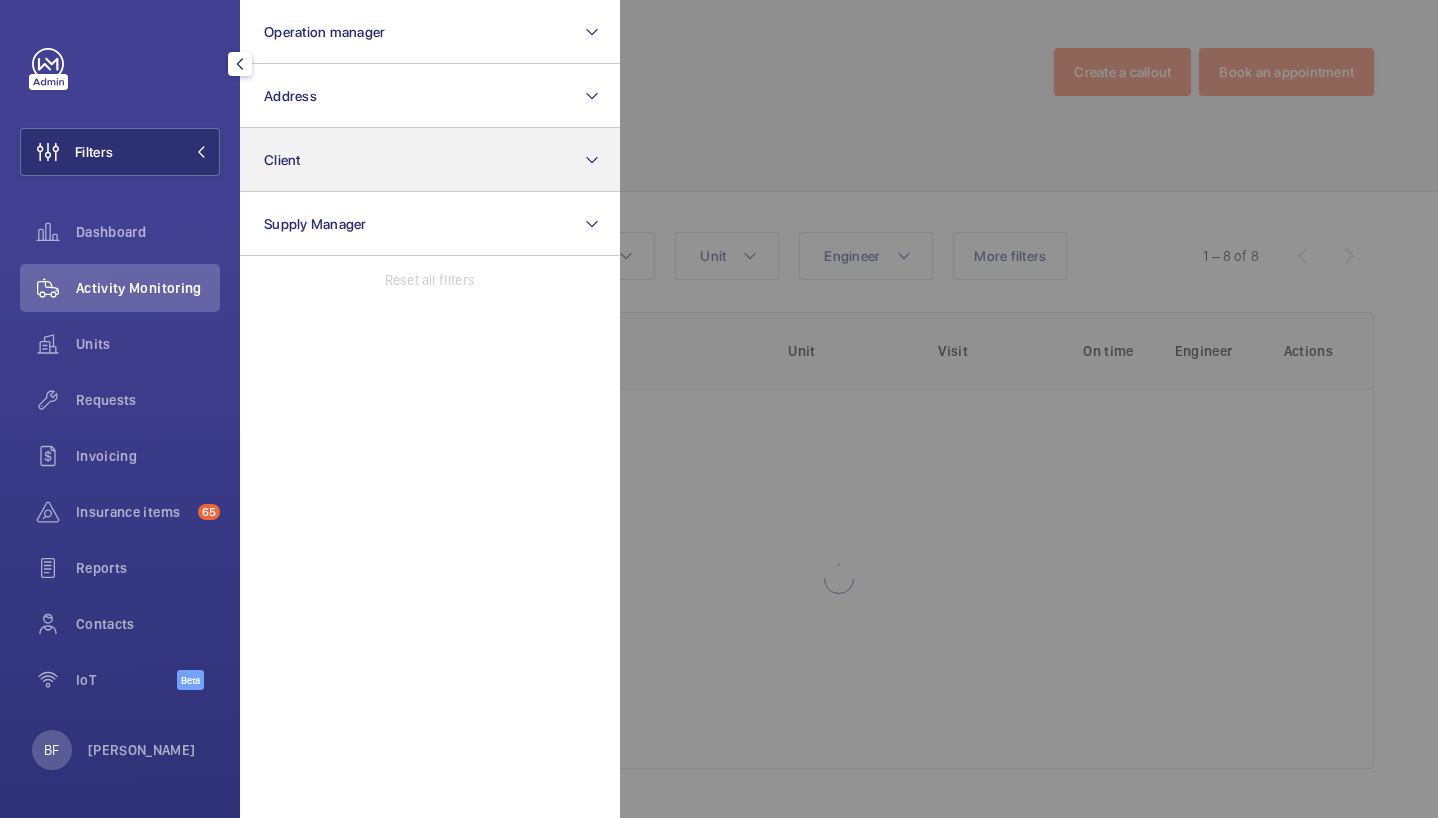 scroll, scrollTop: 0, scrollLeft: 0, axis: both 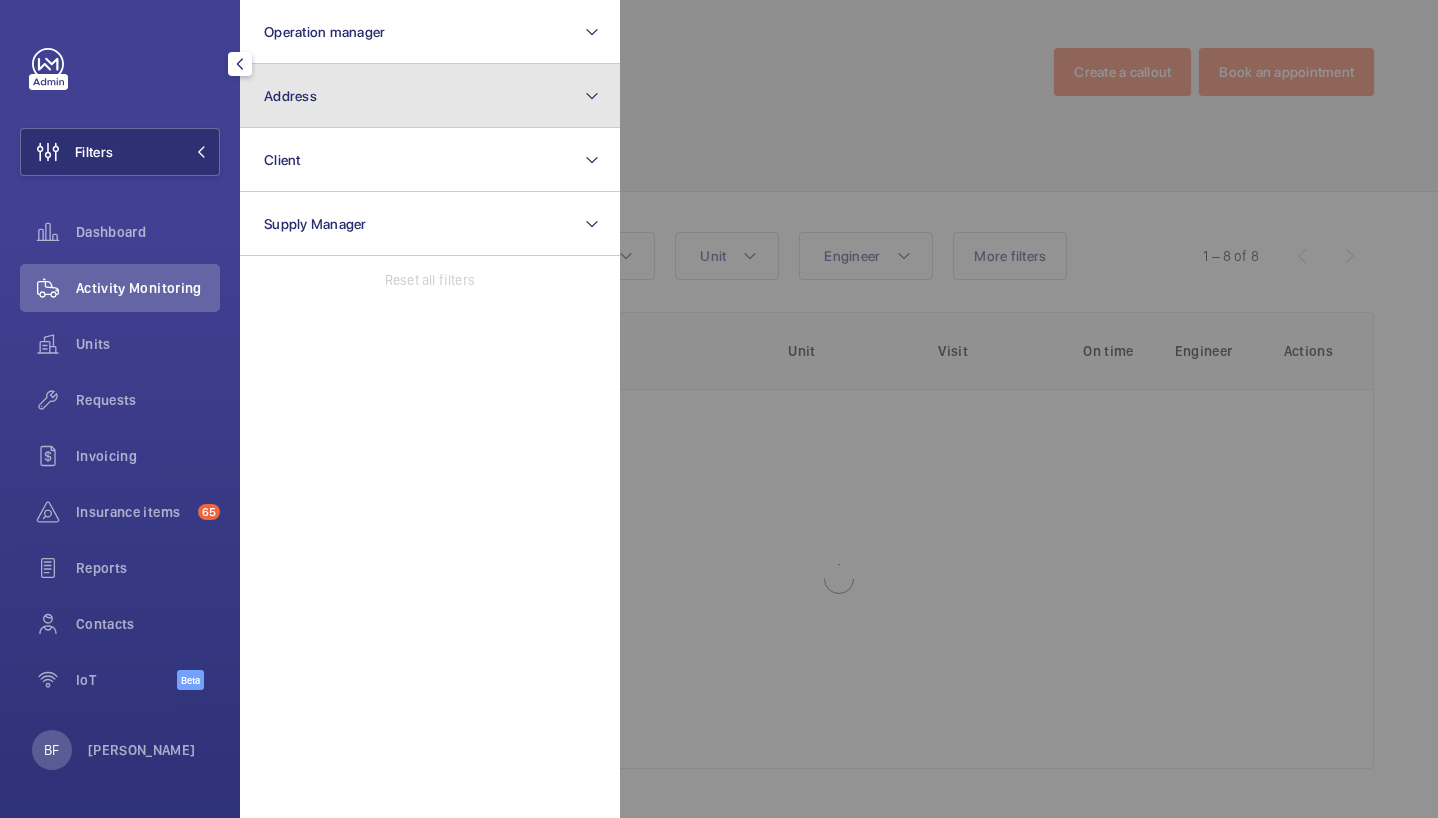 click on "Address" 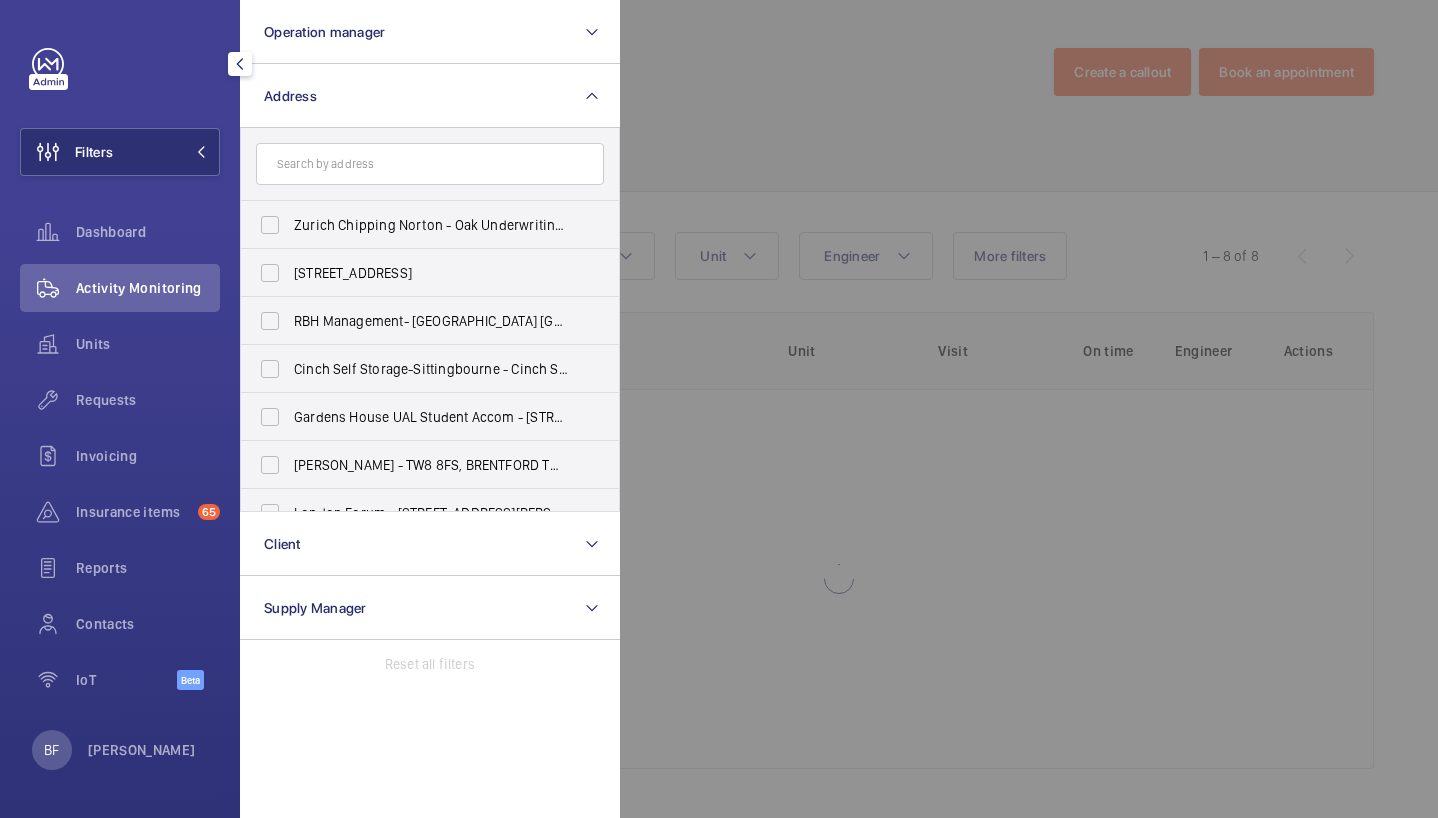 click 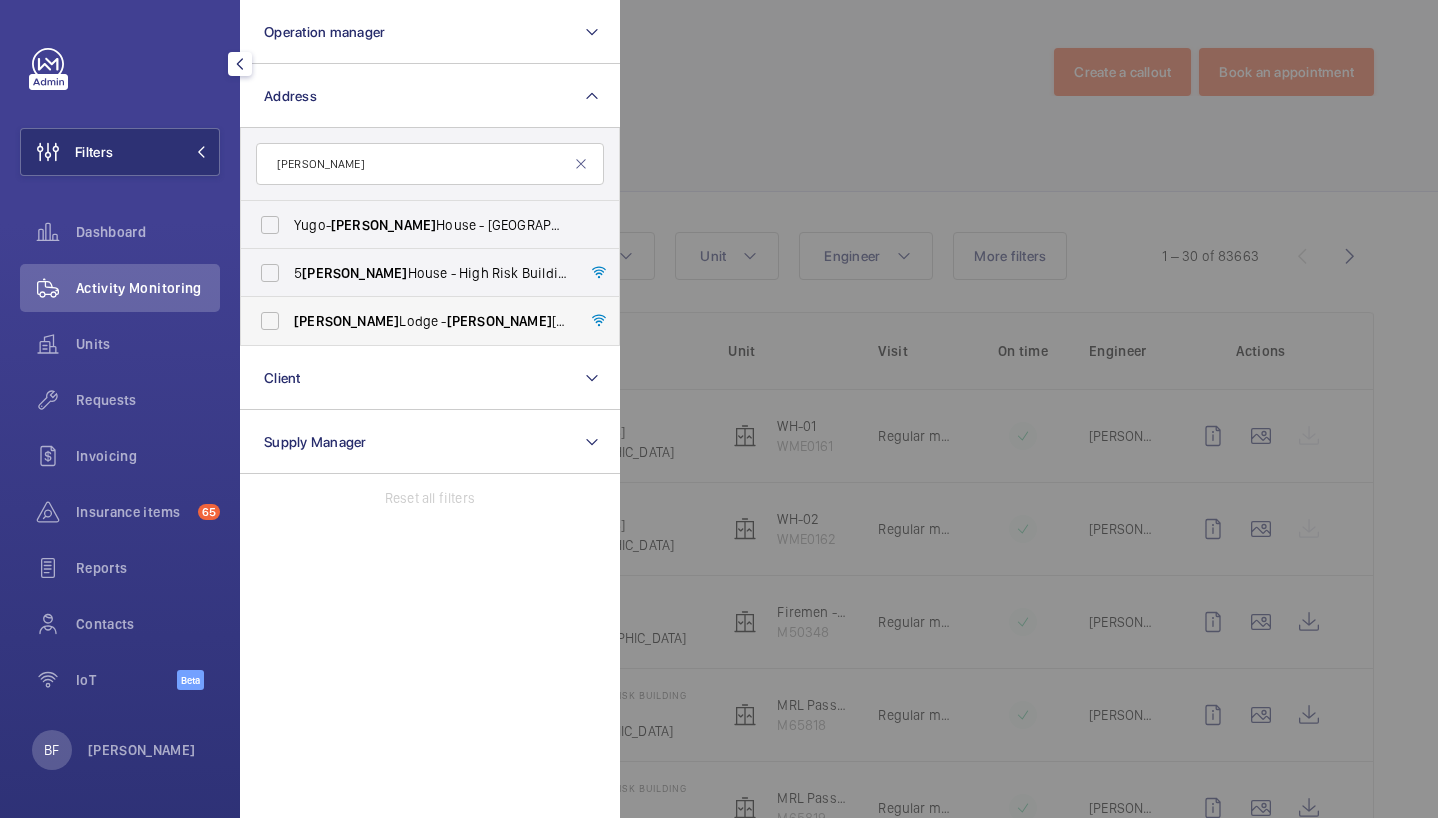 type on "[PERSON_NAME]" 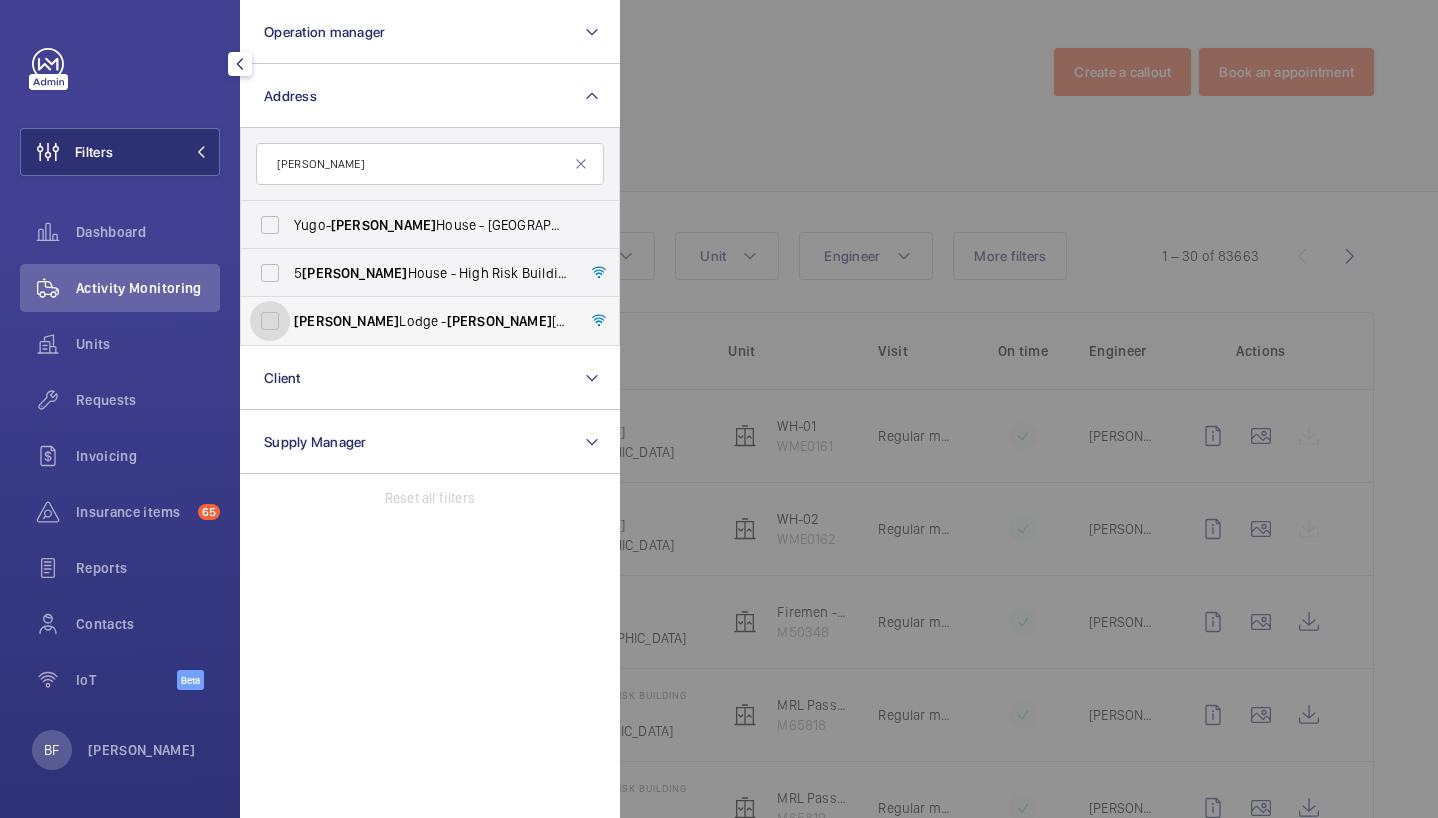 click on "[PERSON_NAME] -  [PERSON_NAME][GEOGRAPHIC_DATA]" at bounding box center (270, 321) 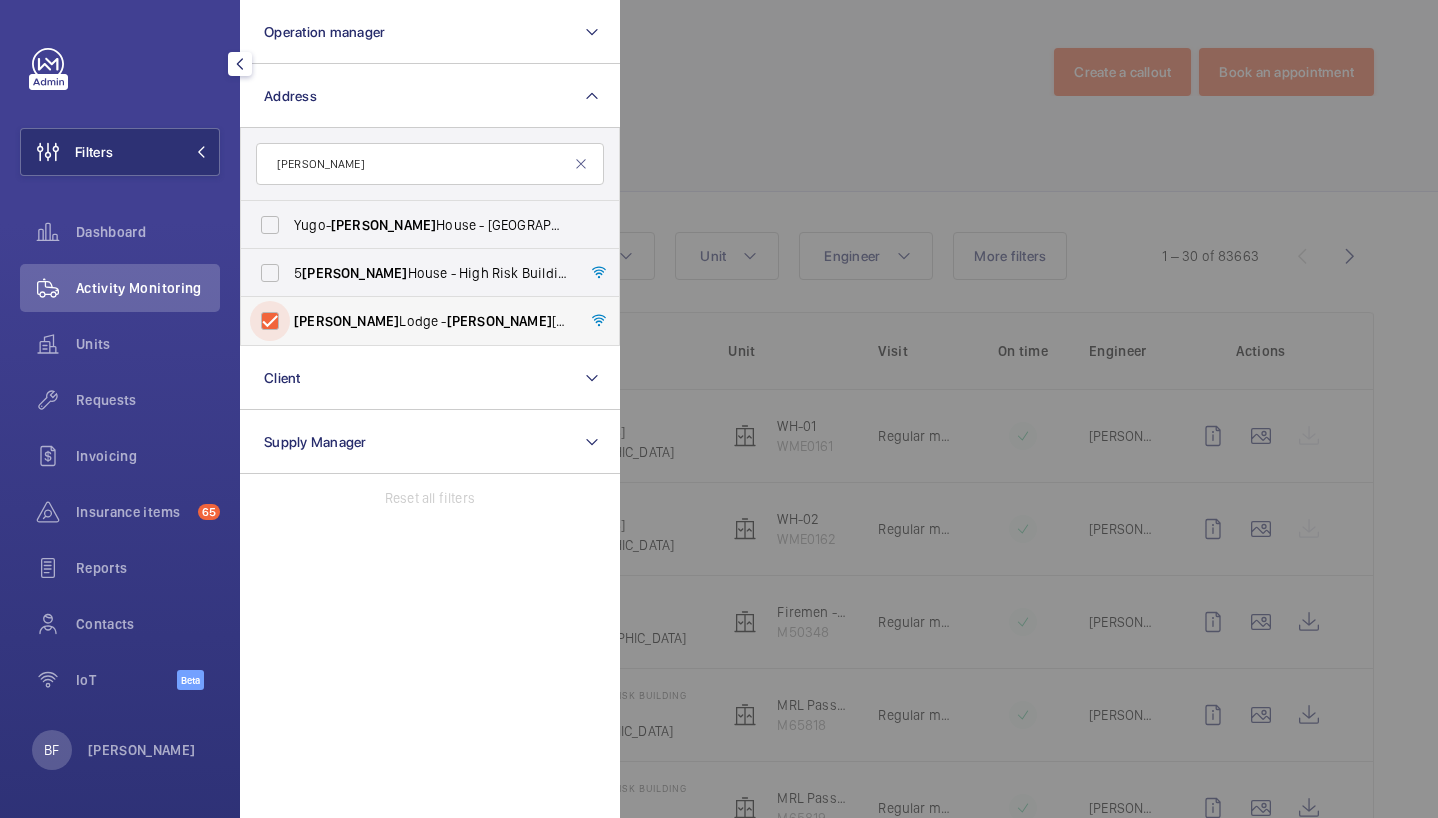 checkbox on "true" 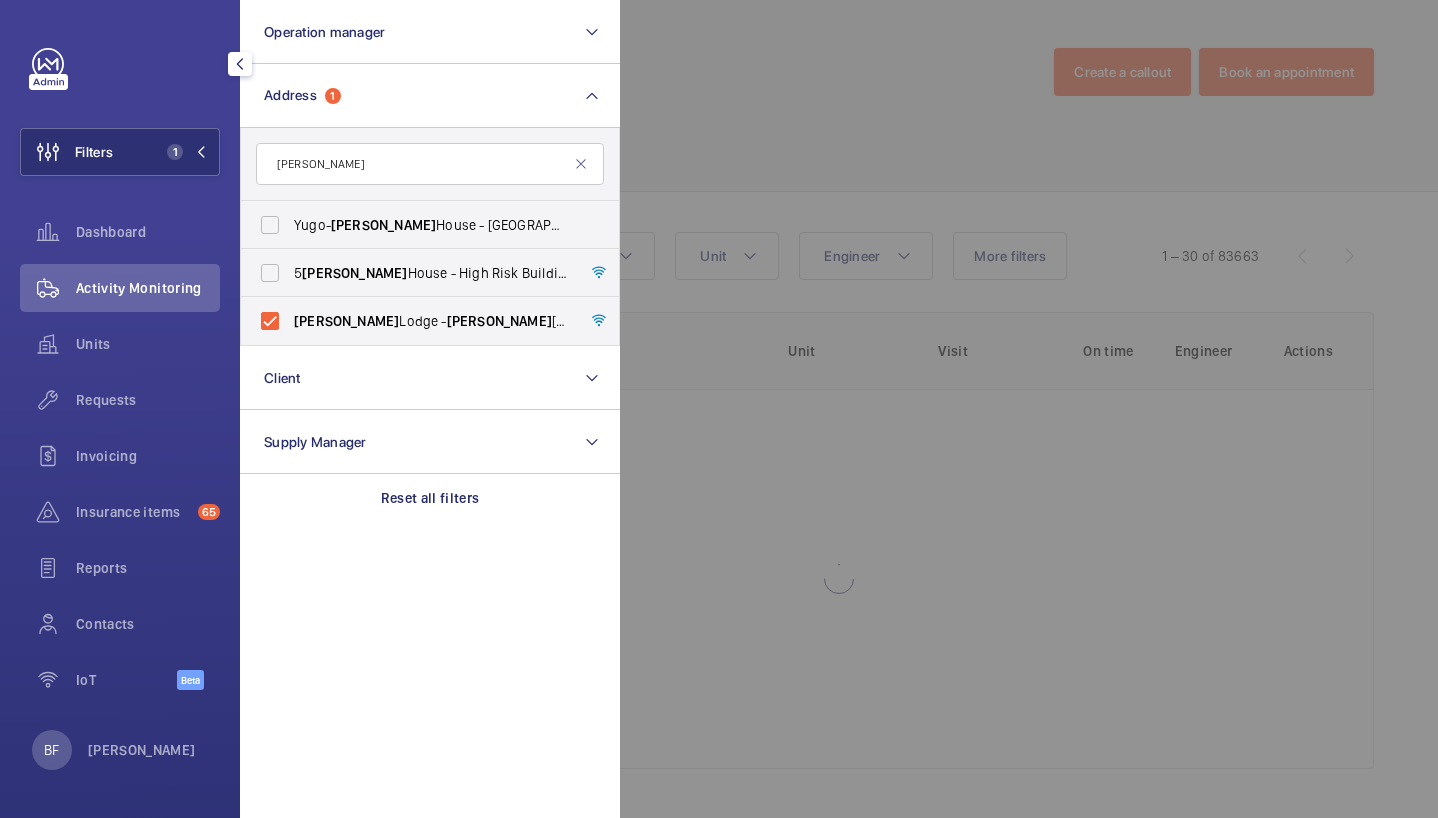 click 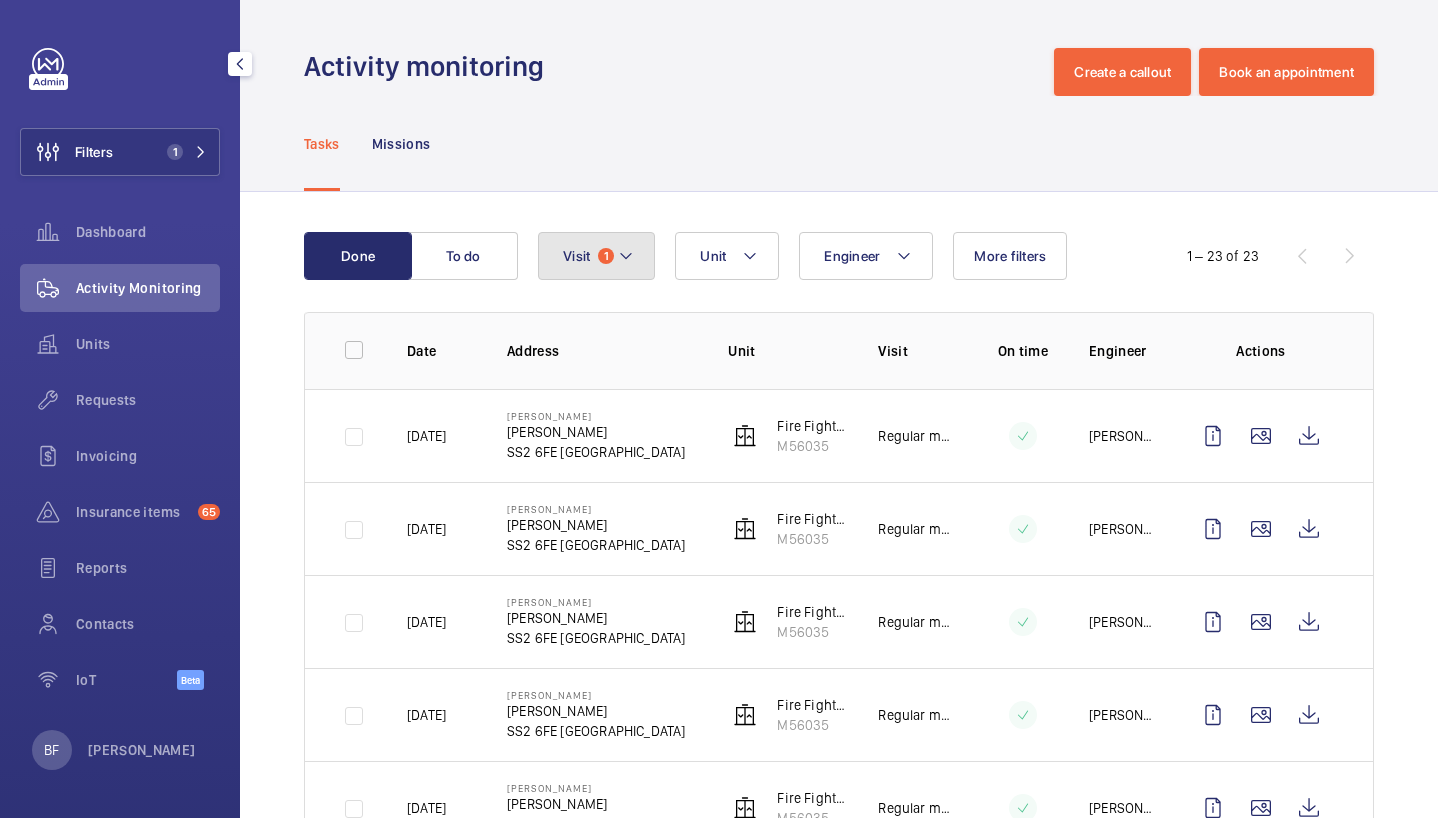 click on "Visit 1" 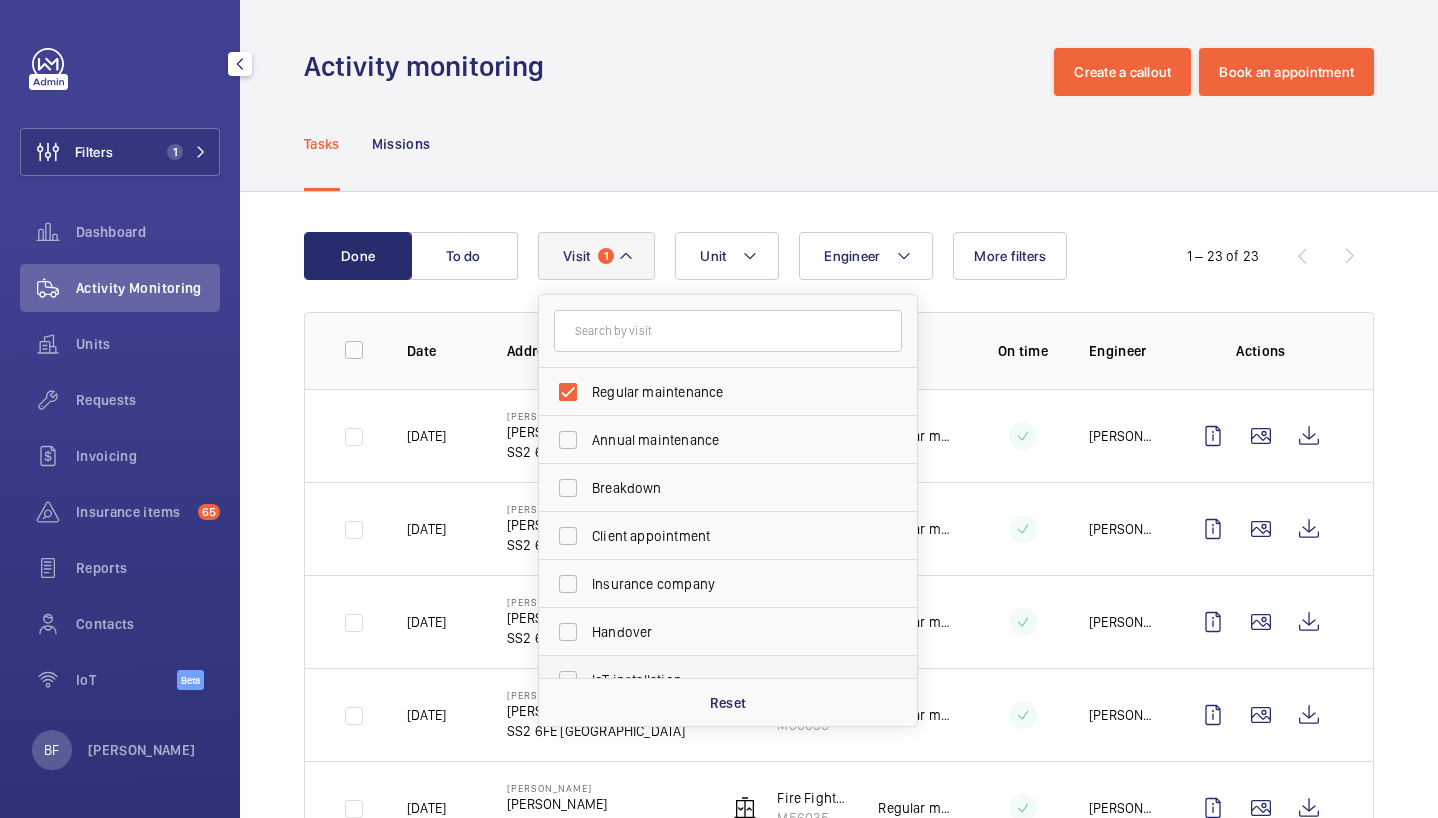 click on "Reset" 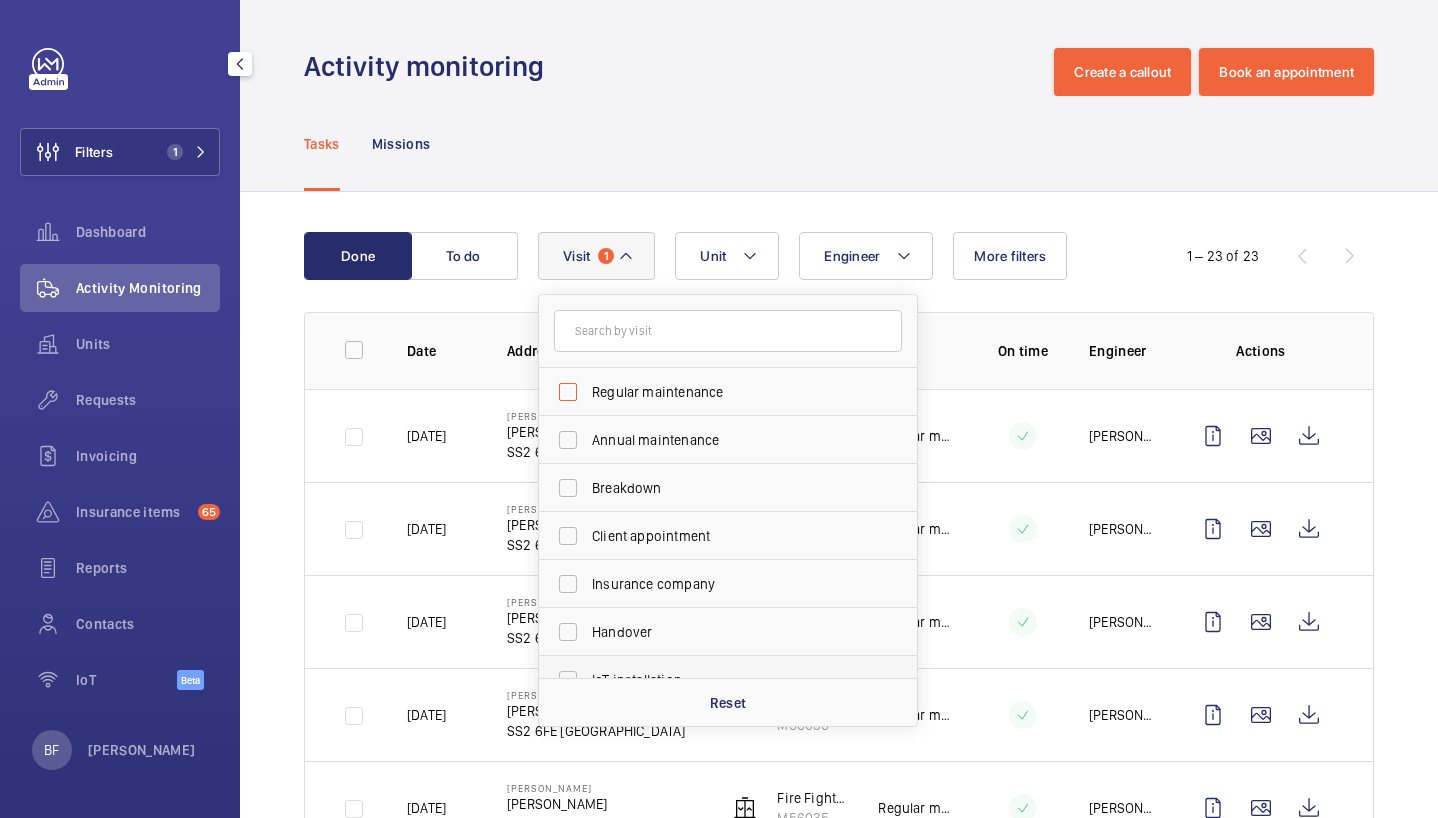 checkbox on "false" 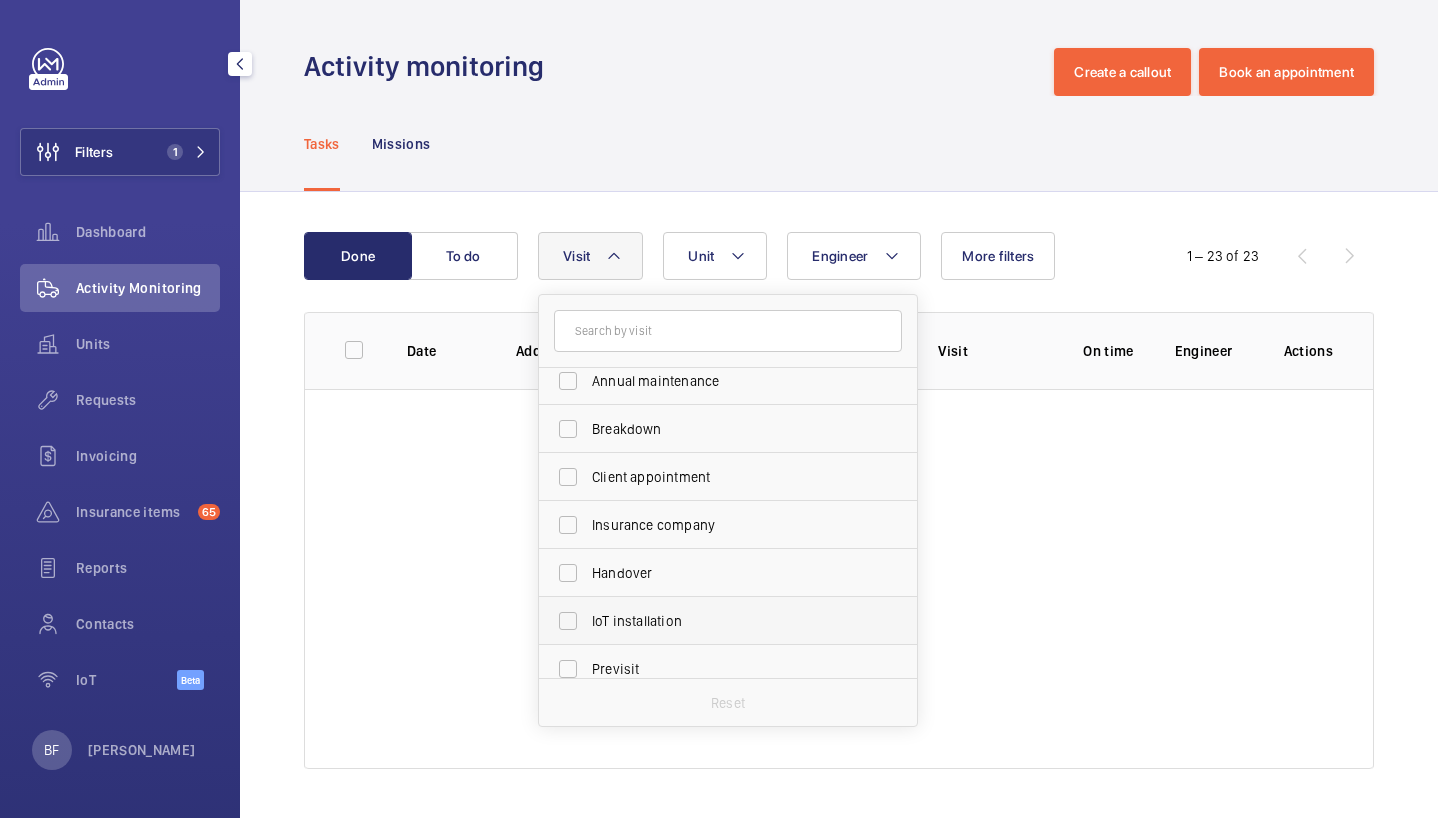 scroll, scrollTop: 154, scrollLeft: 0, axis: vertical 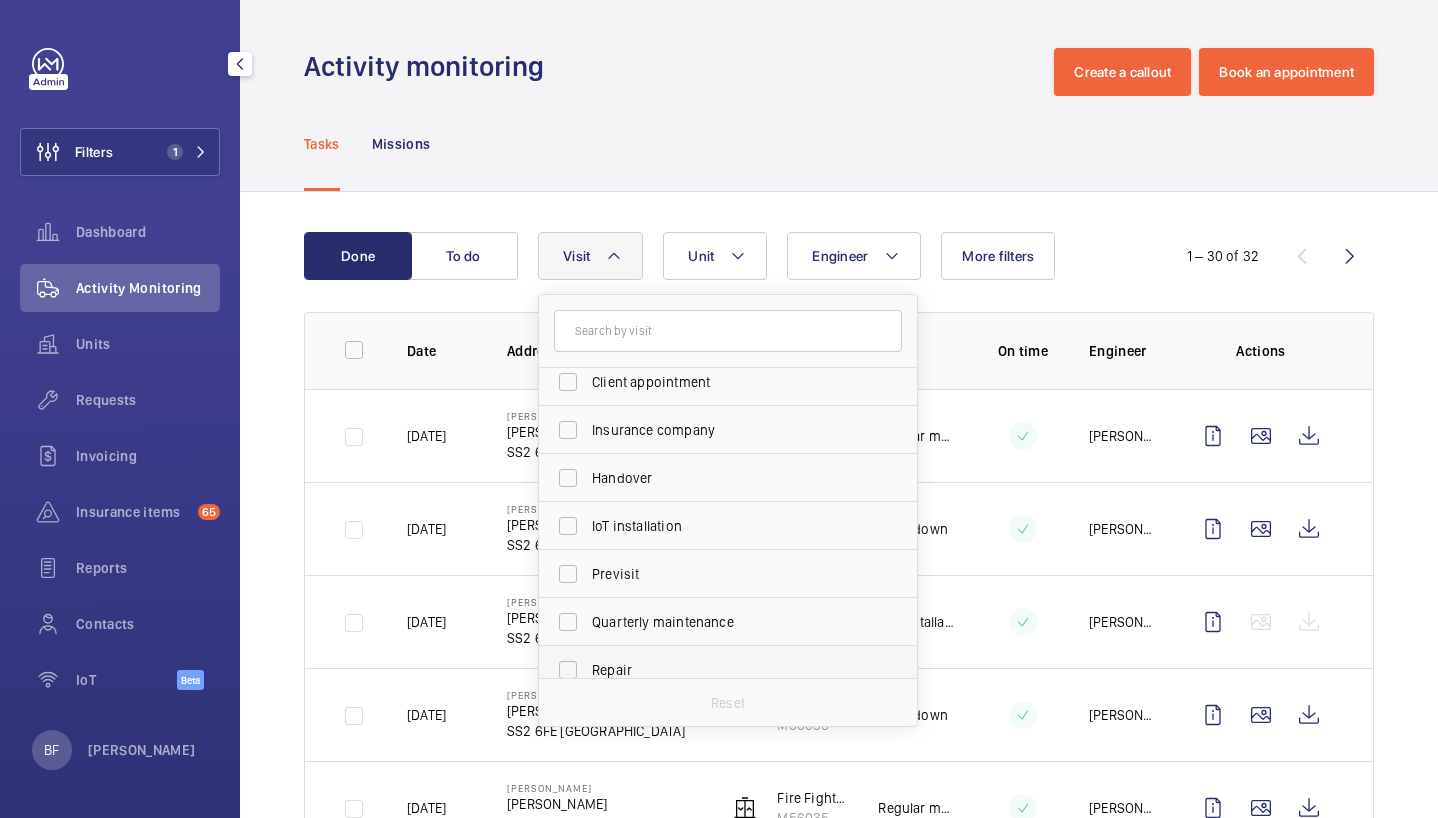 drag, startPoint x: 638, startPoint y: 667, endPoint x: 634, endPoint y: 655, distance: 12.649111 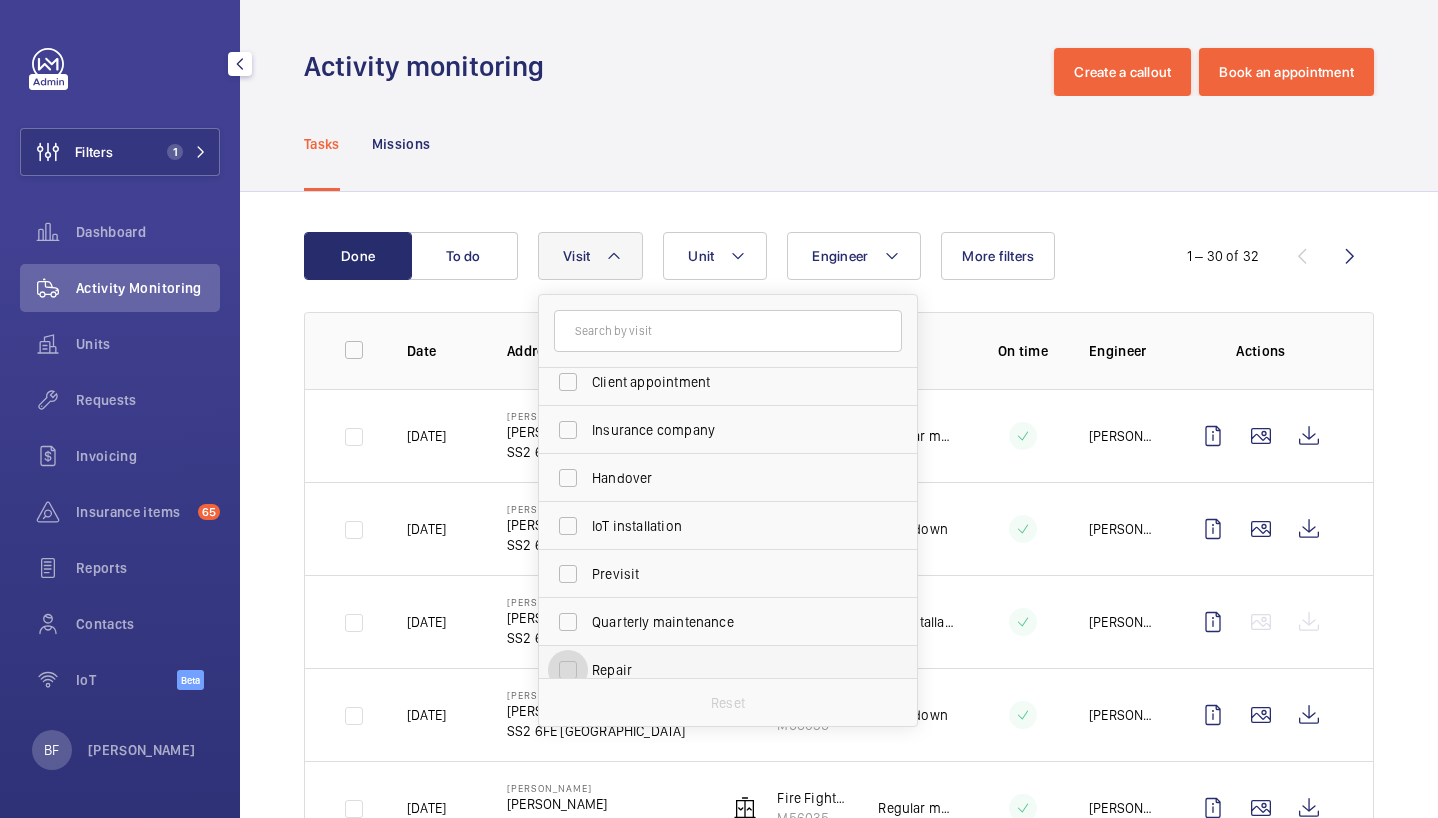 click on "Repair" at bounding box center (568, 670) 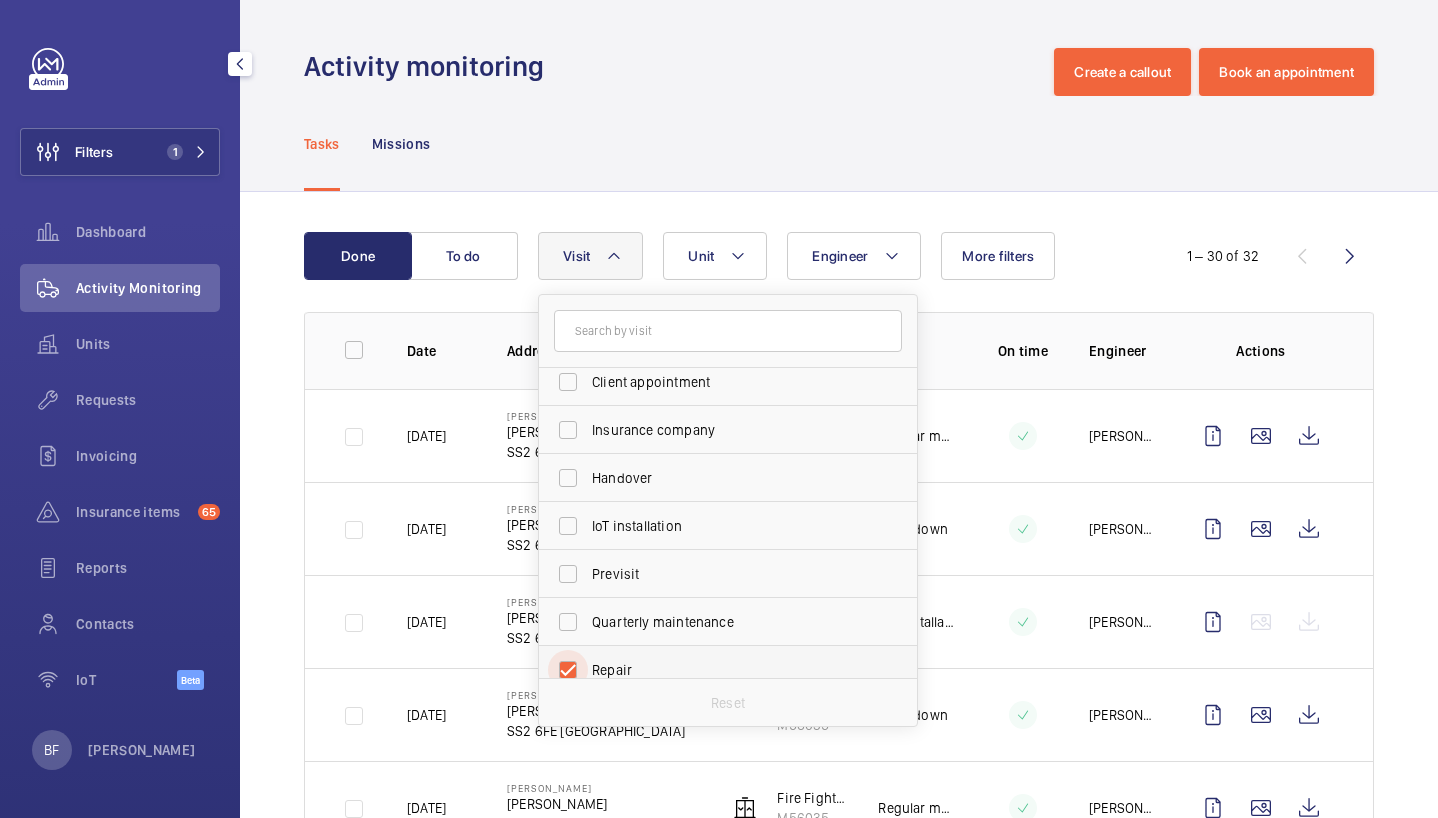 checkbox on "true" 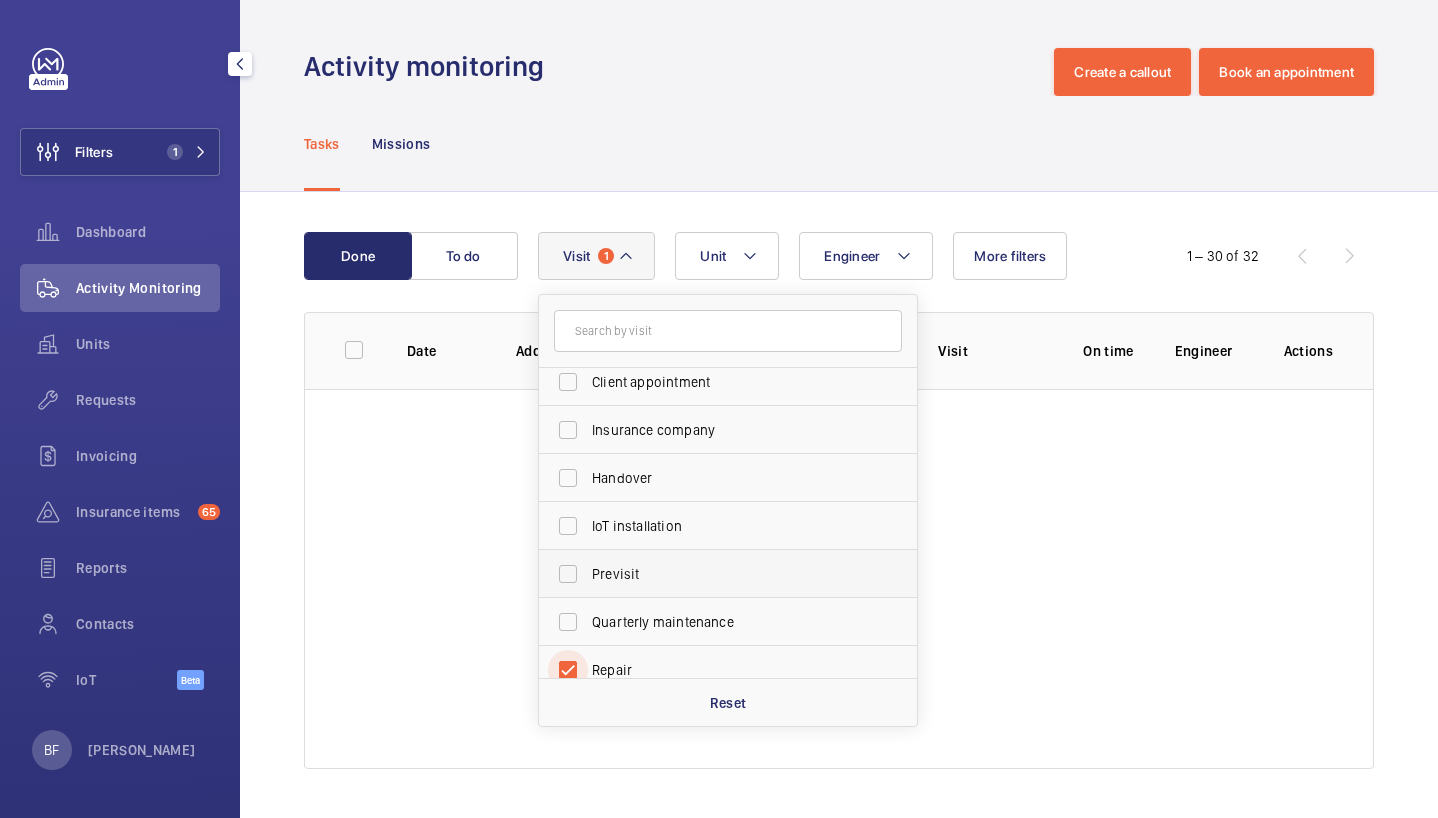 scroll, scrollTop: 165, scrollLeft: 0, axis: vertical 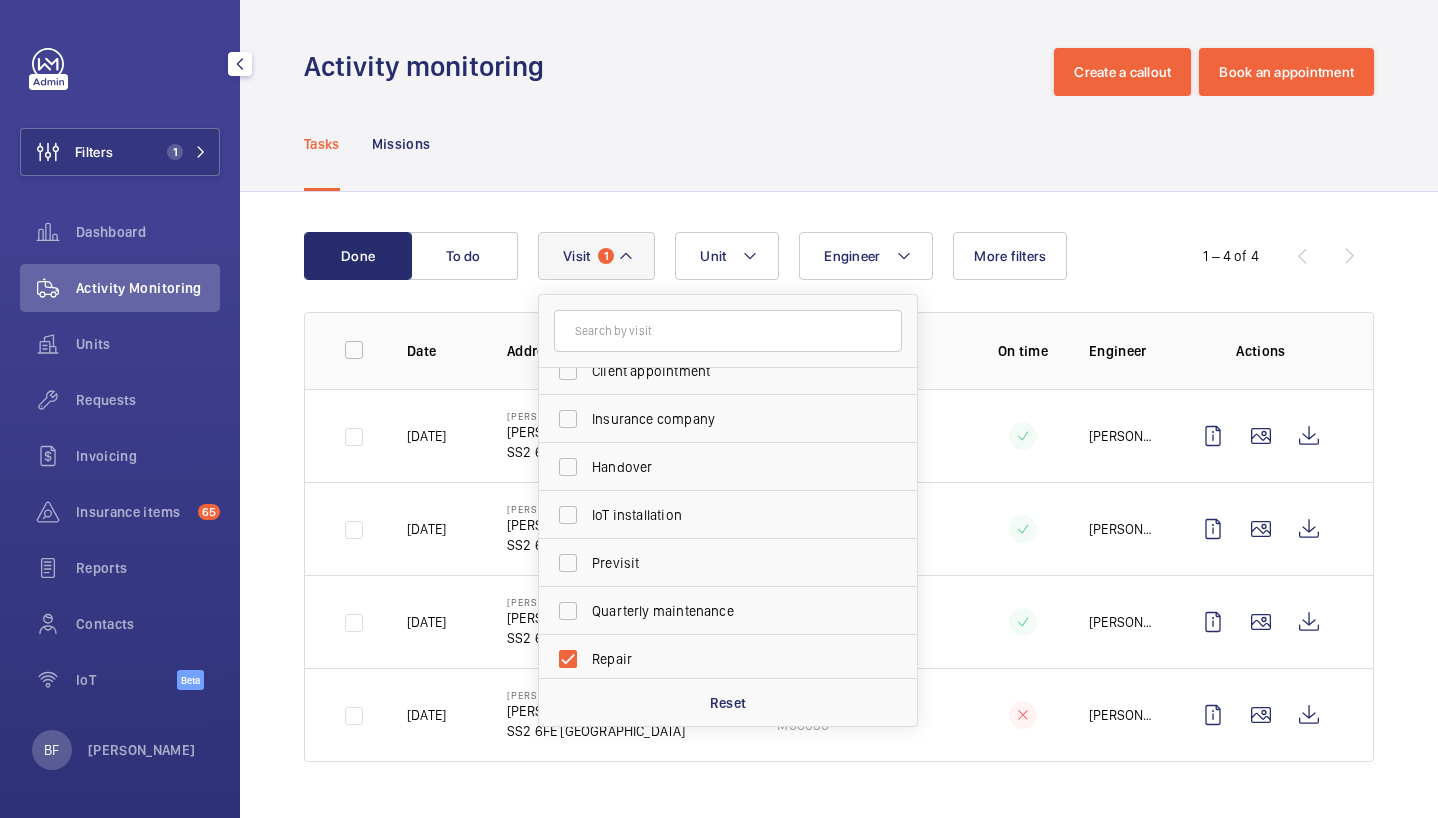 click on "Done To do Engineer Unit Visit 1 Regular maintenance Annual maintenance Breakdown Client appointment Insurance company Handover IoT installation Previsit Quarterly maintenance Repair Security audit Semiannual maintenance Trapped passenger Reset More filters  1 – 4 of 4  Date Address Unit Visit On time Engineer Actions [DATE]  [PERSON_NAME]   [PERSON_NAME]   SS2 6FE LONDON   Fire Fighting - HPL Passenger Lift   M56035   Repair  [PERSON_NAME]  [DATE]  [PERSON_NAME]   [PERSON_NAME]   SS2 6FE LONDON   Fire Fighting - HPL Passenger Lift   M56035   Repair  [PERSON_NAME]  [DATE]  [PERSON_NAME]   [PERSON_NAME]   SS2 6FE LONDON   Fire Fighting - HPL Passenger Lift   M56035   Repair  [PERSON_NAME]  [DATE]  [PERSON_NAME]   [PERSON_NAME]   SS2 6FE LONDON   Fire Fighting - HPL Passenger Lift   M56035   Repair  [PERSON_NAME]" 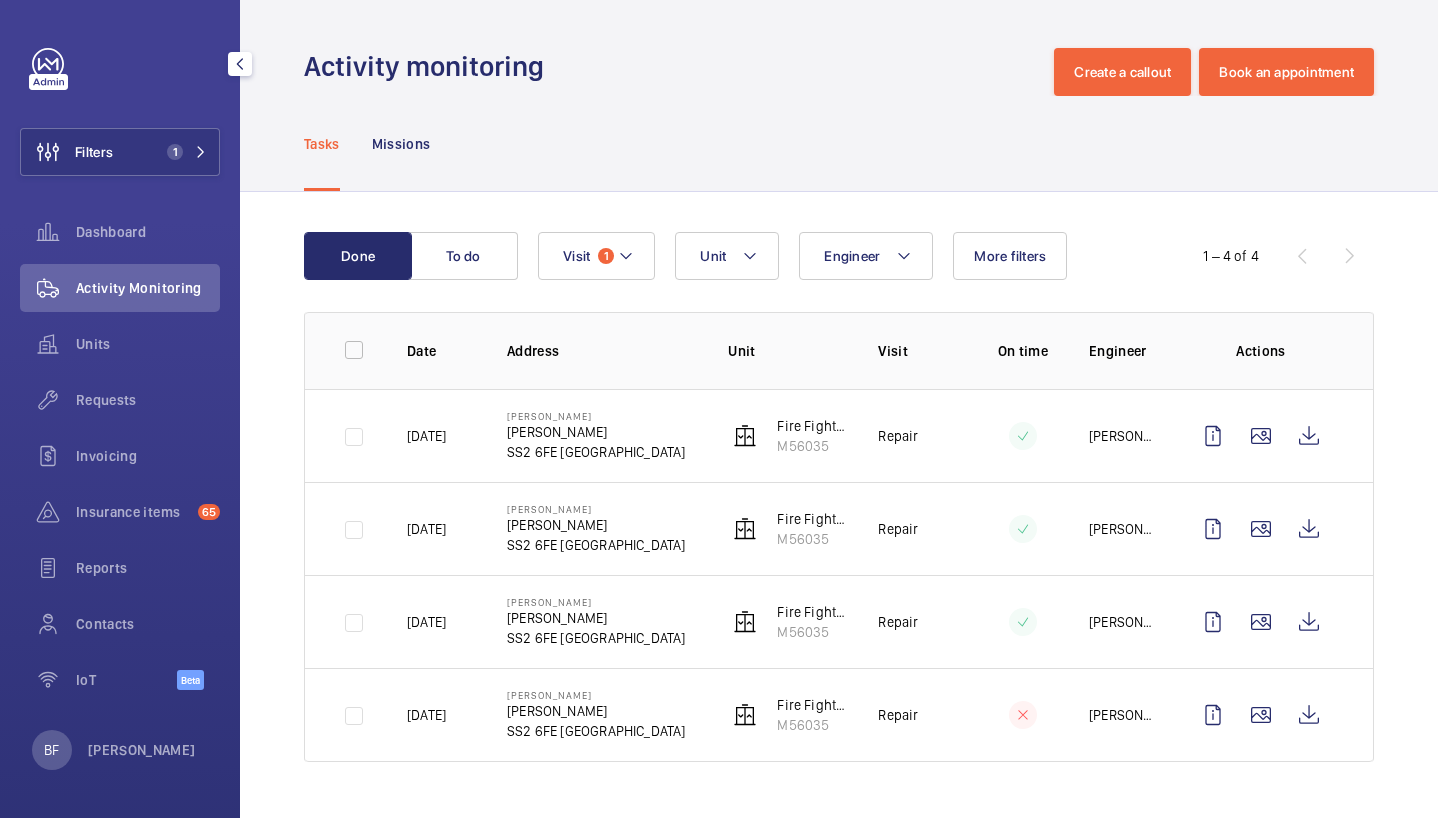 click on "[DATE]" 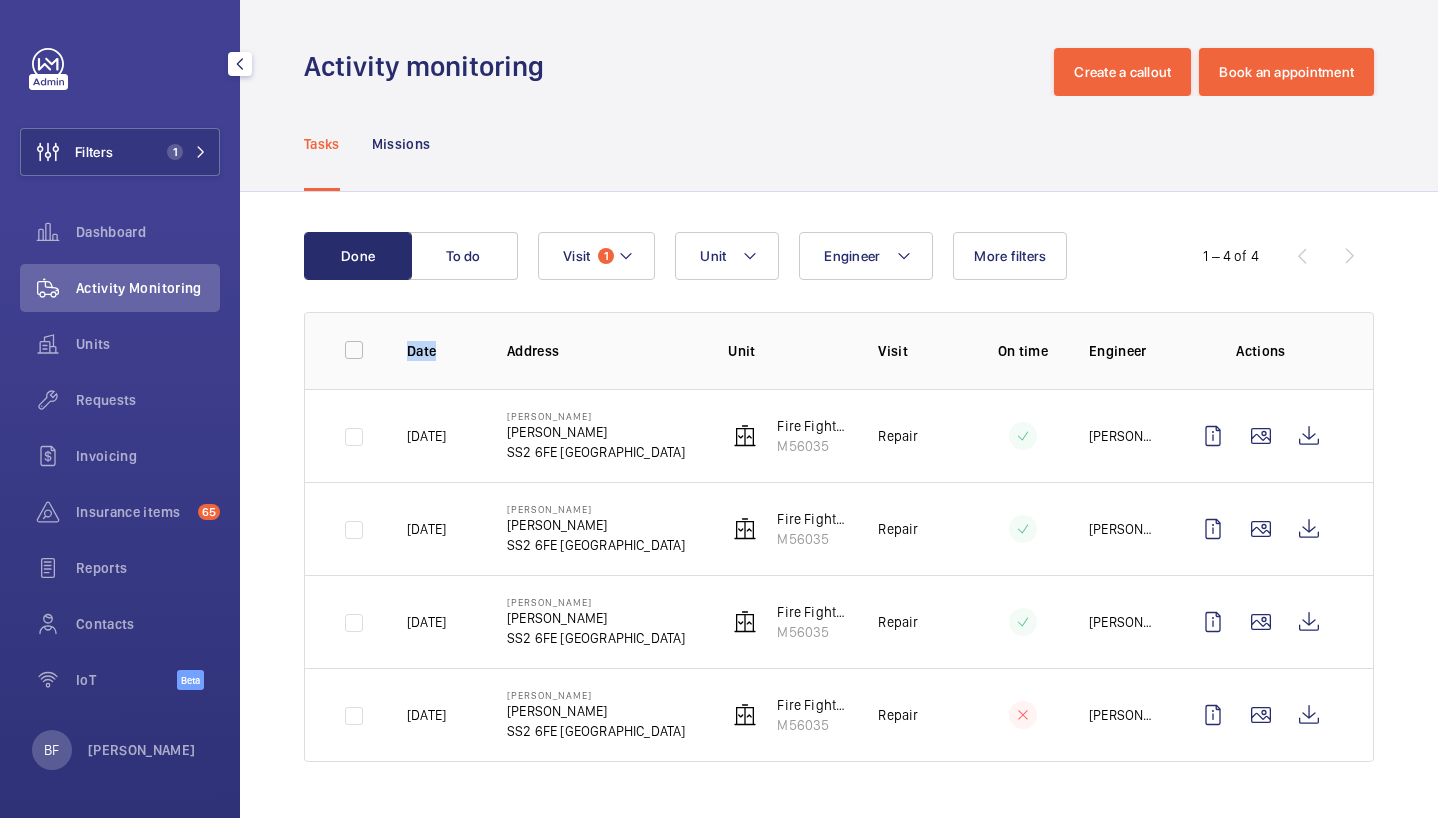 click on "Date" 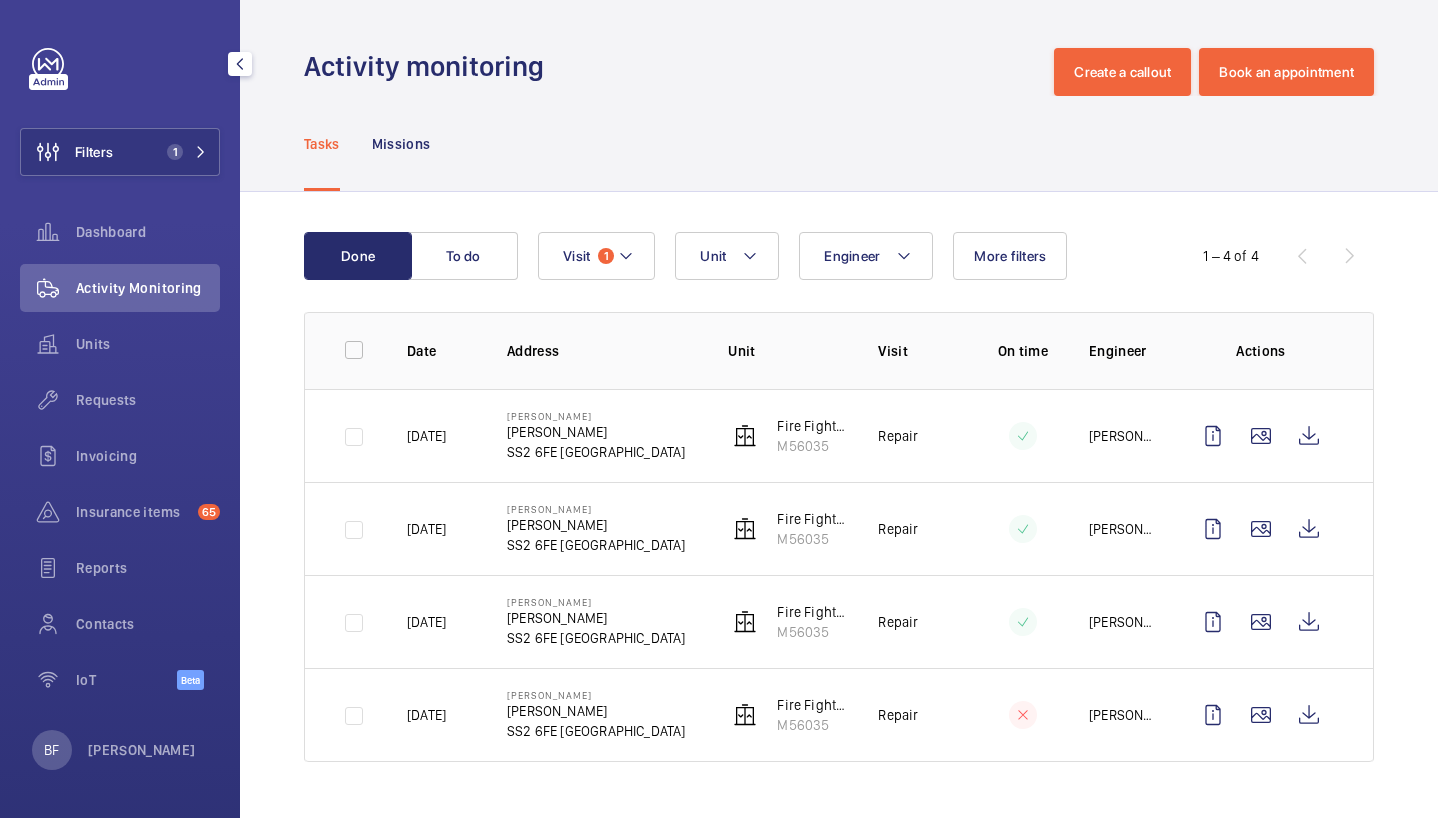 click on "[DATE]" 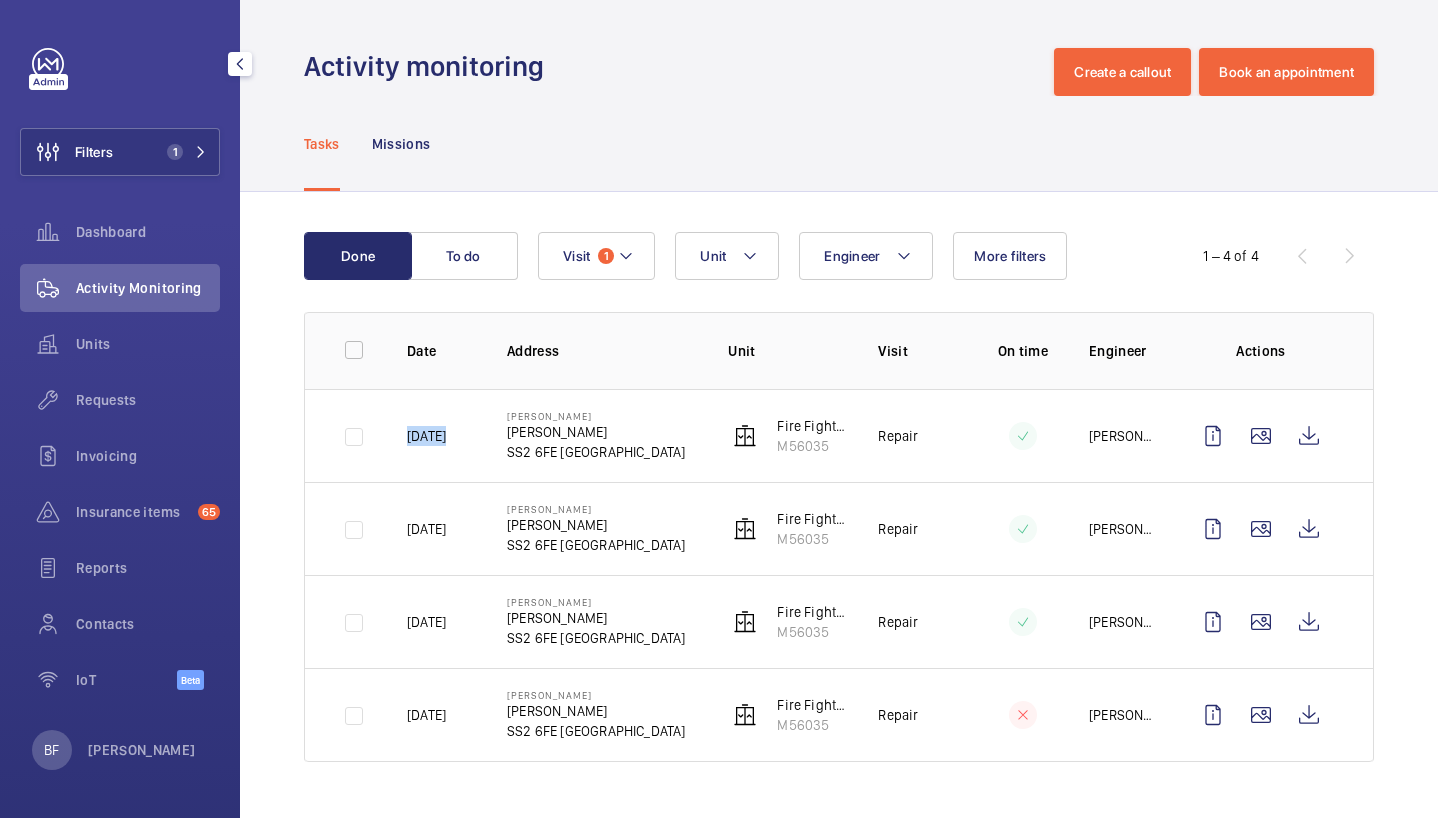 click on "[DATE]" 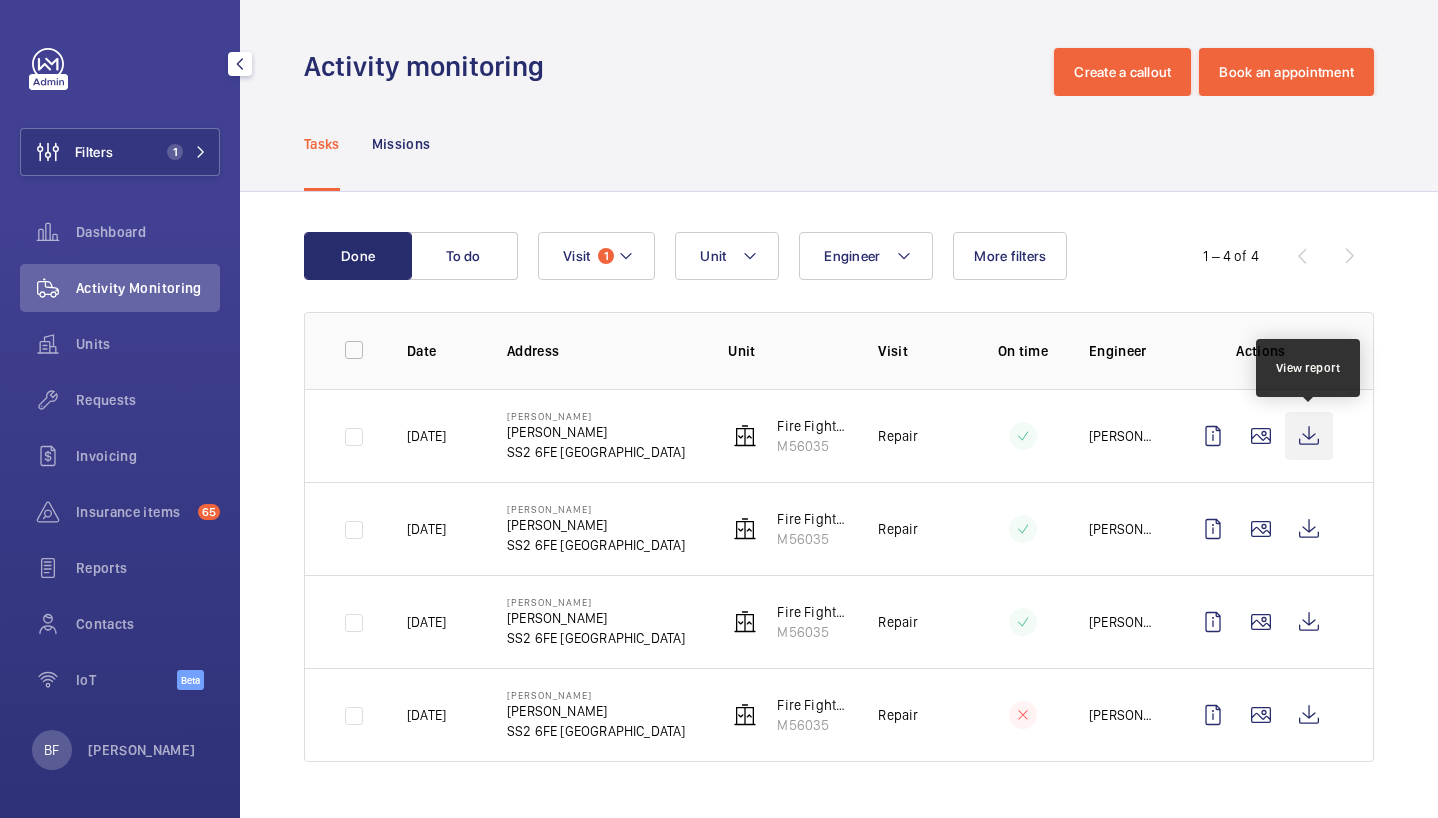 click 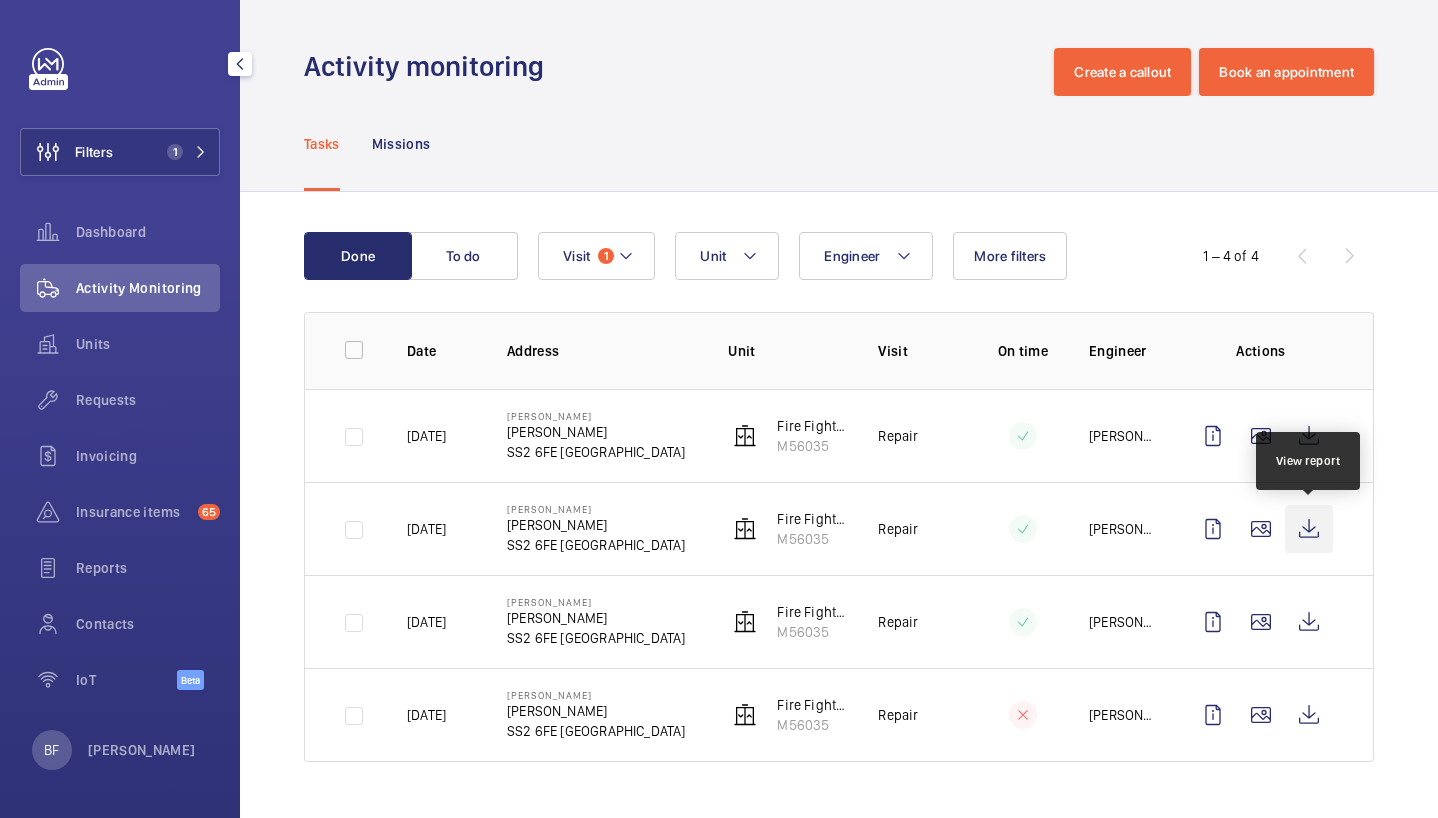 click 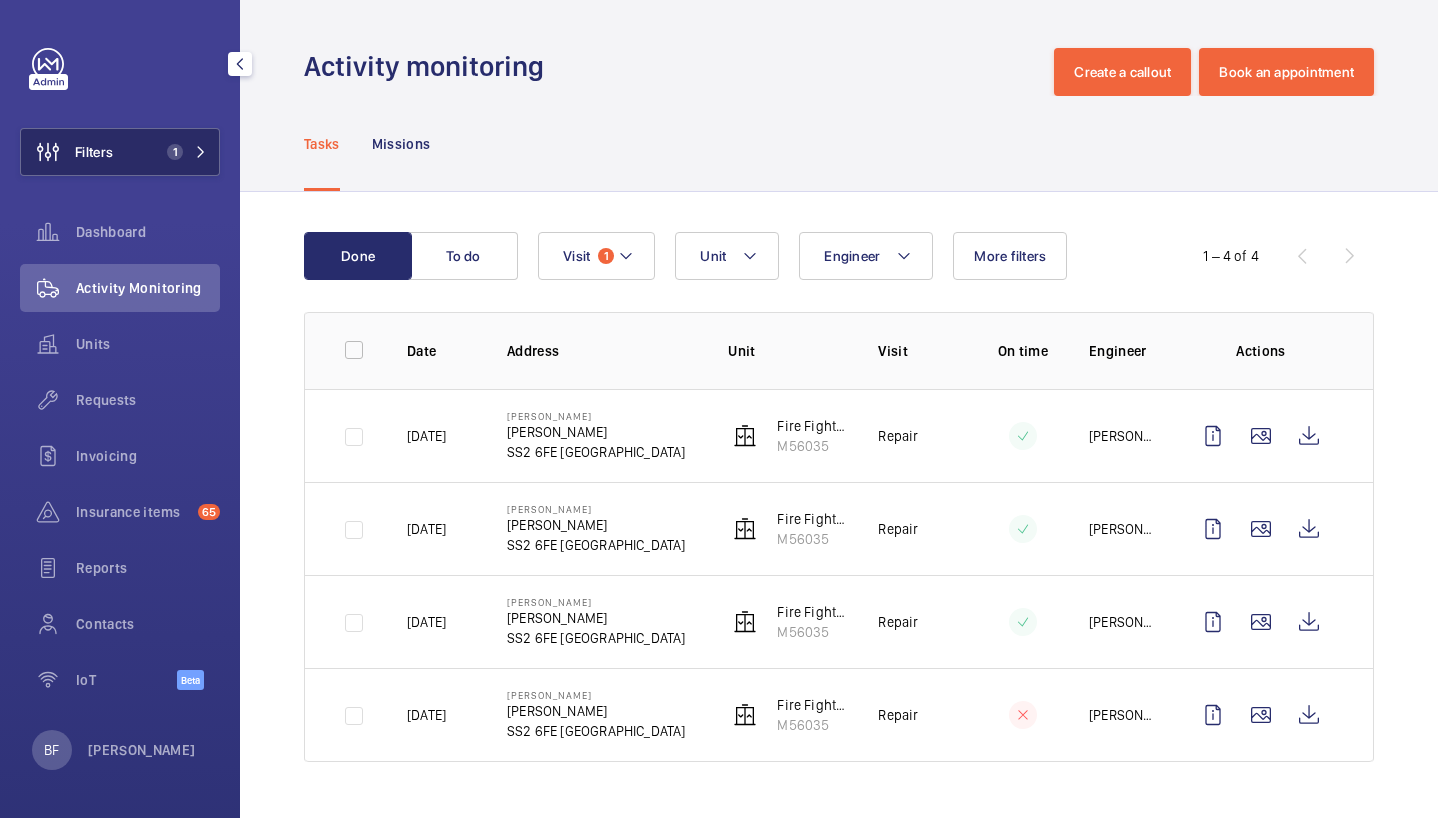 click on "1" 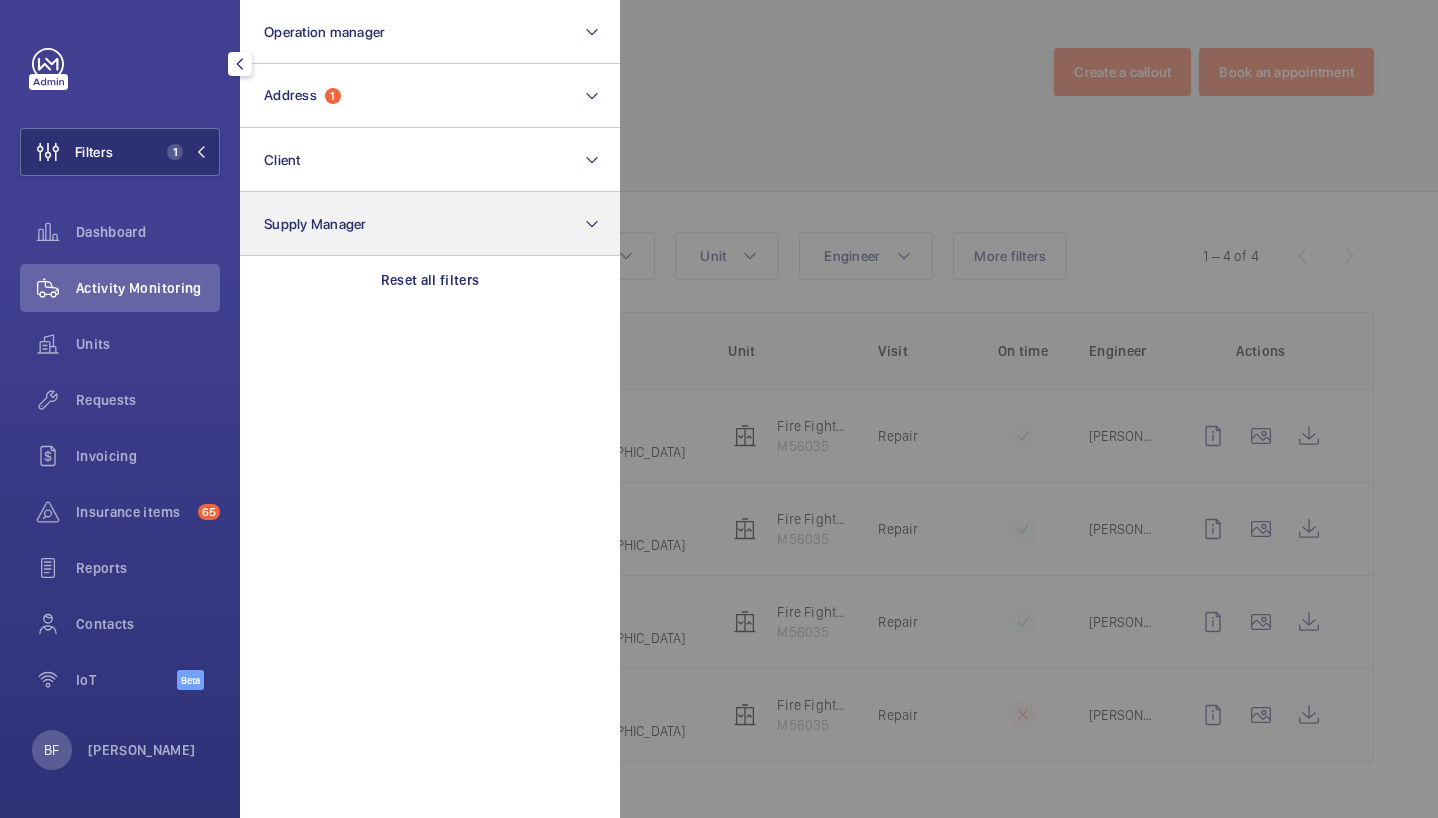 drag, startPoint x: 447, startPoint y: 277, endPoint x: 444, endPoint y: 241, distance: 36.124783 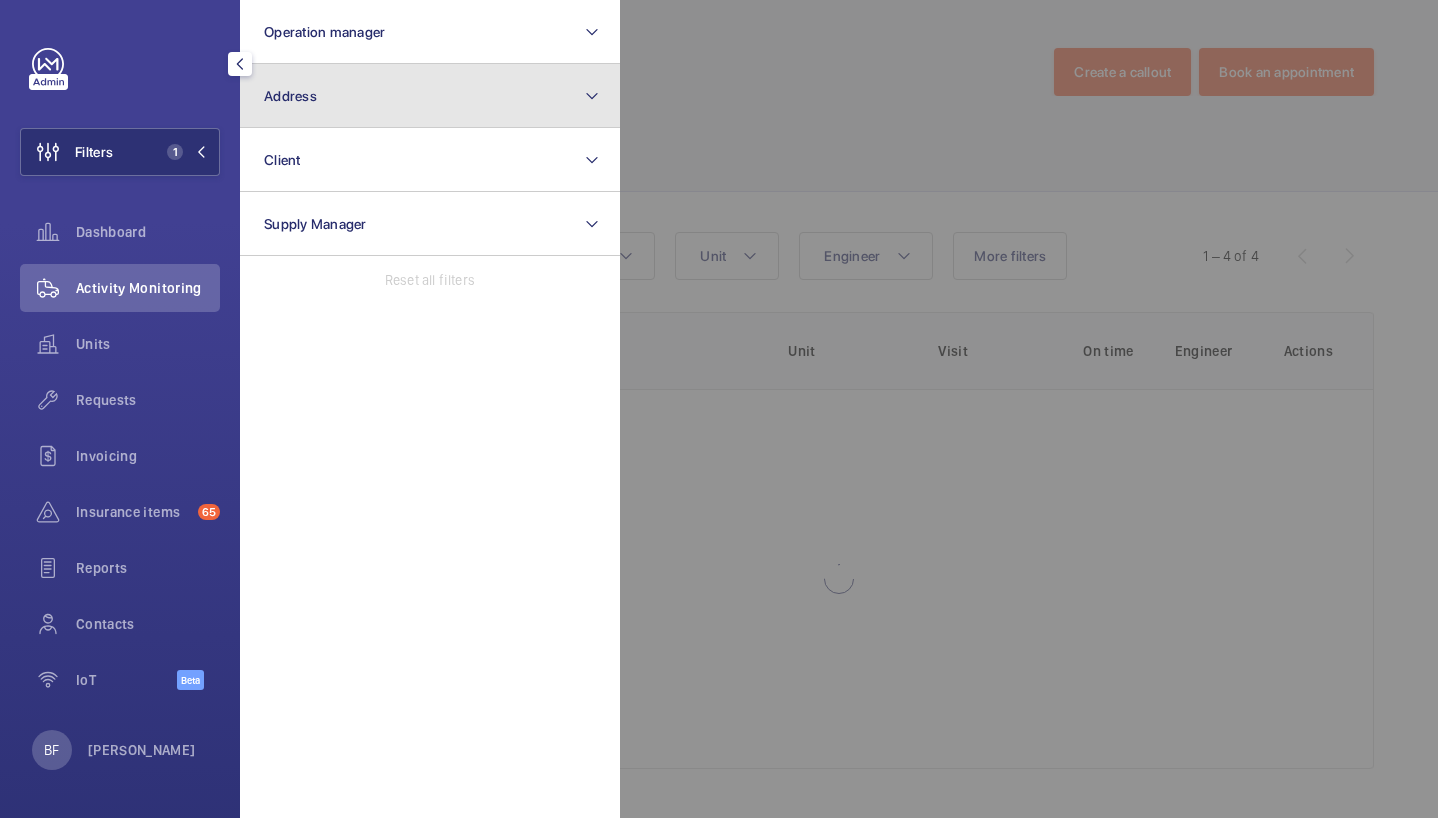 click on "Address" 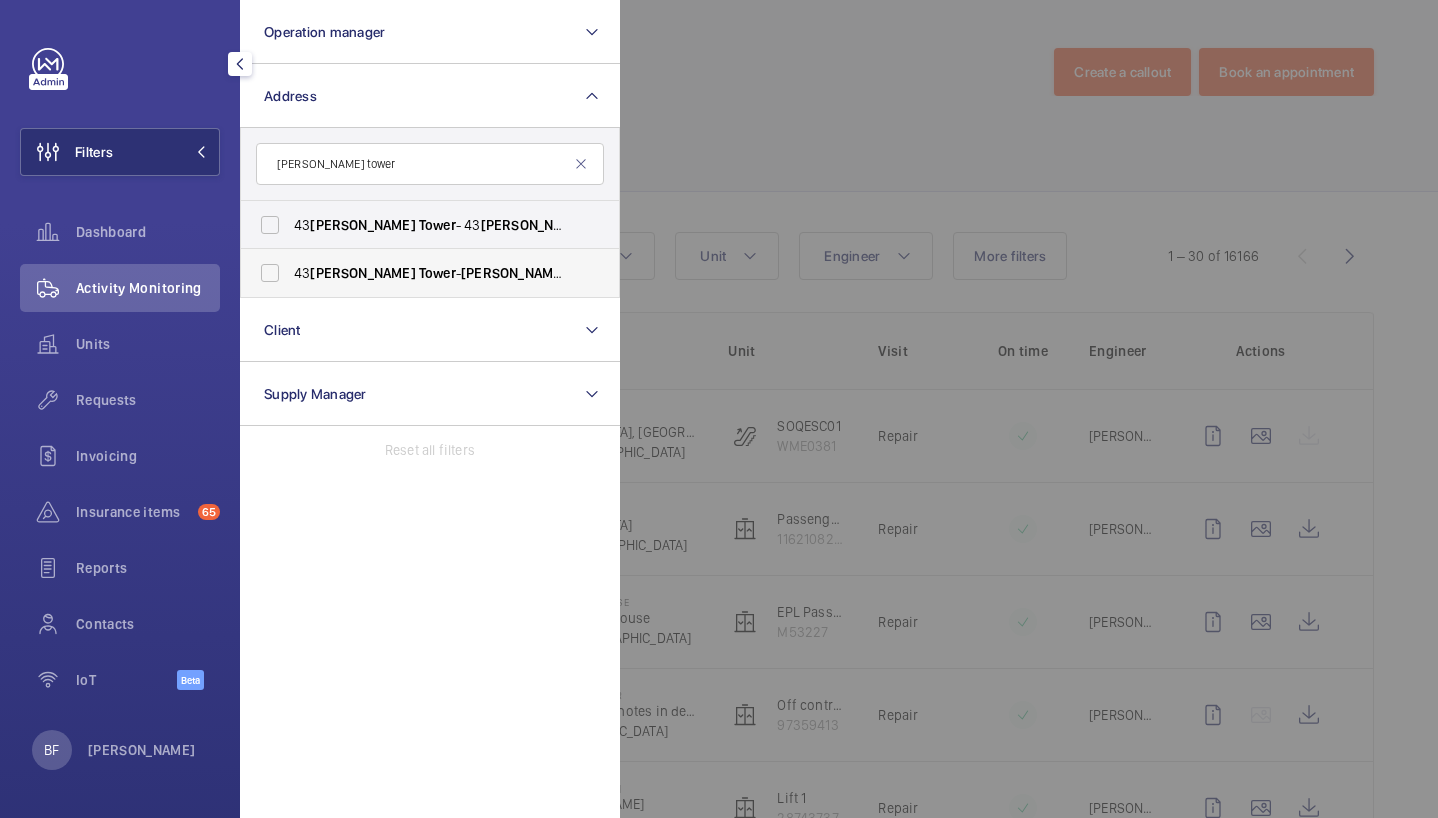 type on "[PERSON_NAME] tower" 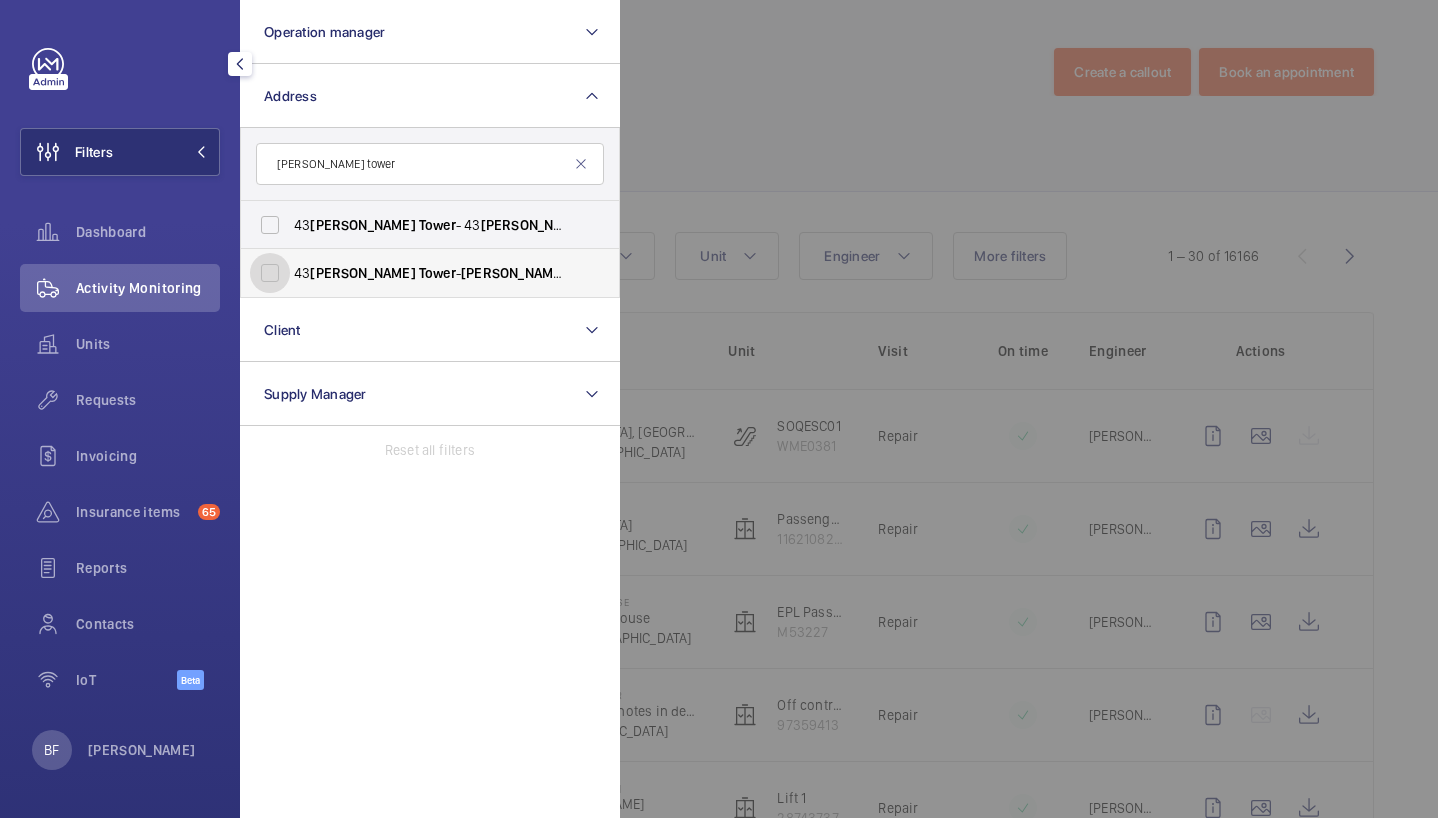 click on "[STREET_ADDRESS][PERSON_NAME][PERSON_NAME]" at bounding box center (270, 273) 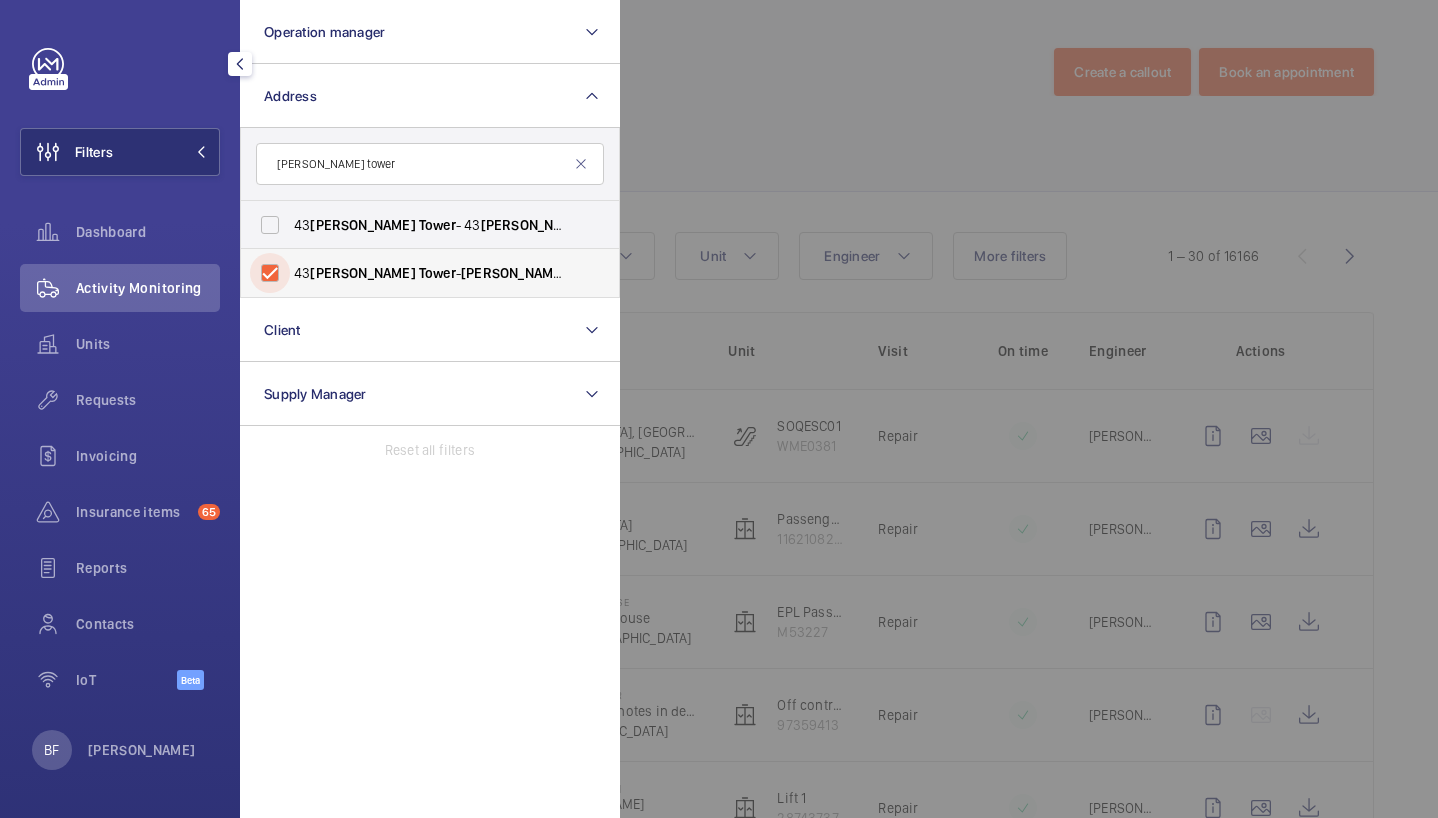 checkbox on "true" 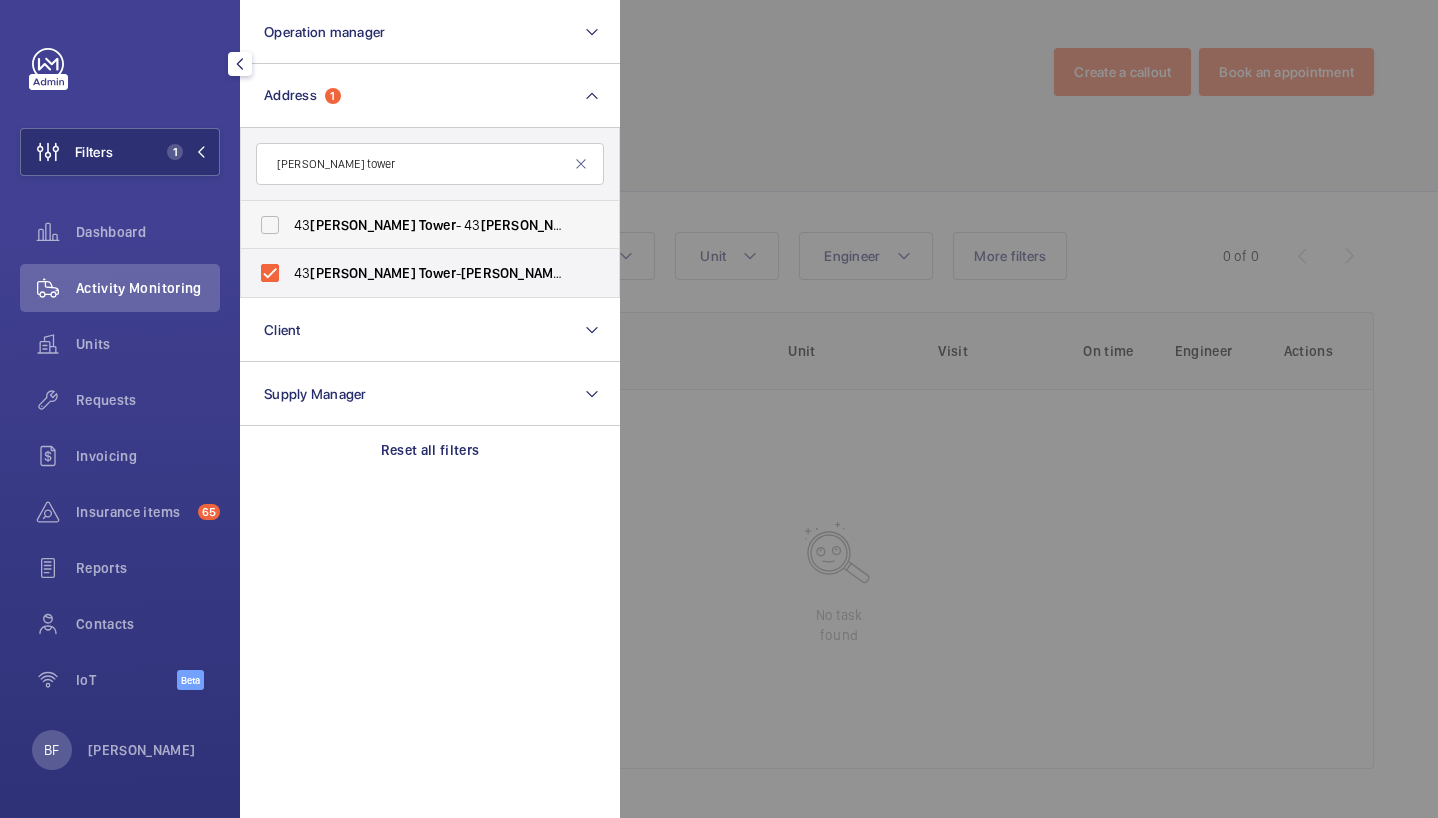 click on "Tower" at bounding box center [437, 225] 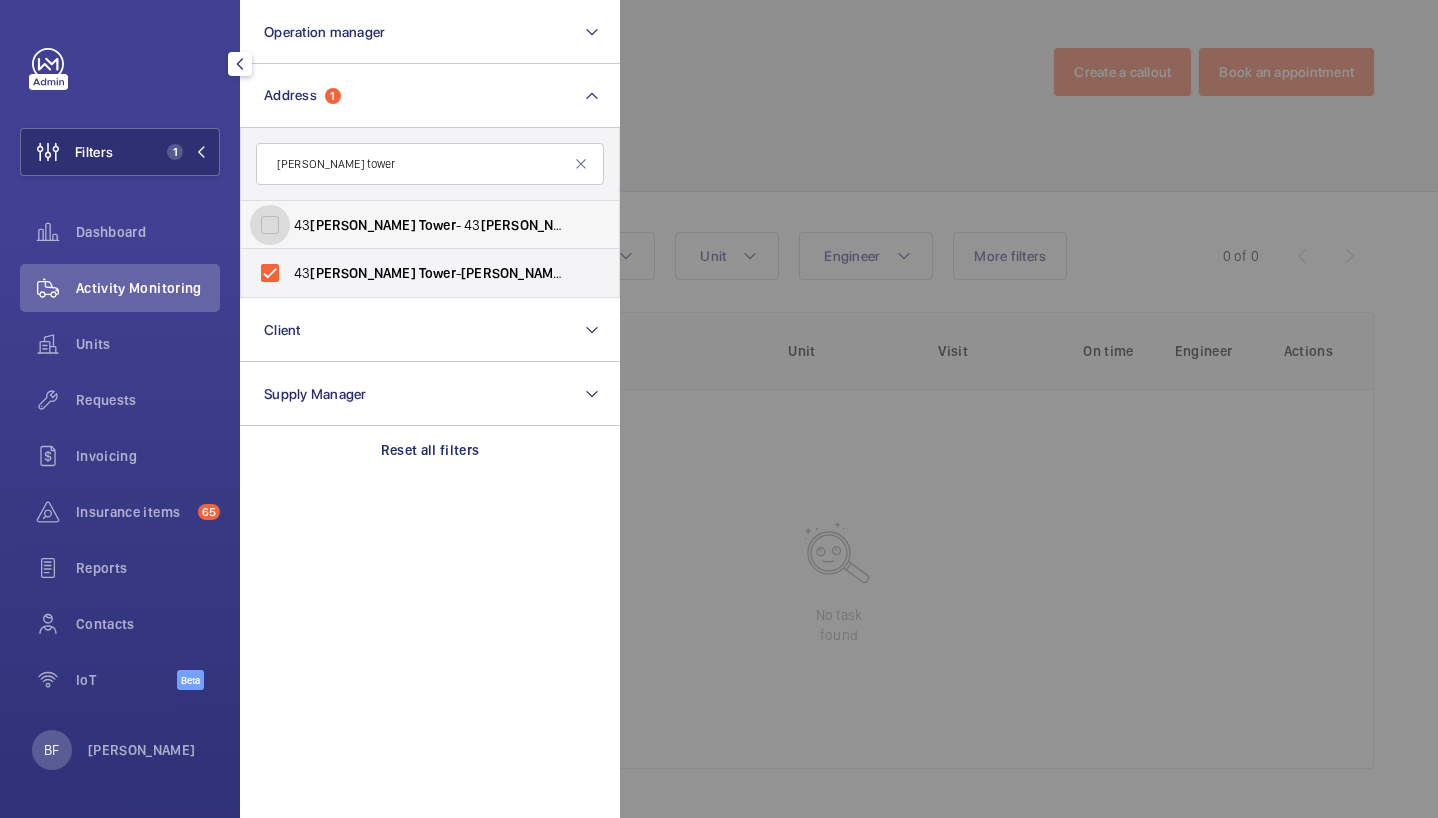 click on "[STREET_ADDRESS][PERSON_NAME][PERSON_NAME]" at bounding box center (270, 225) 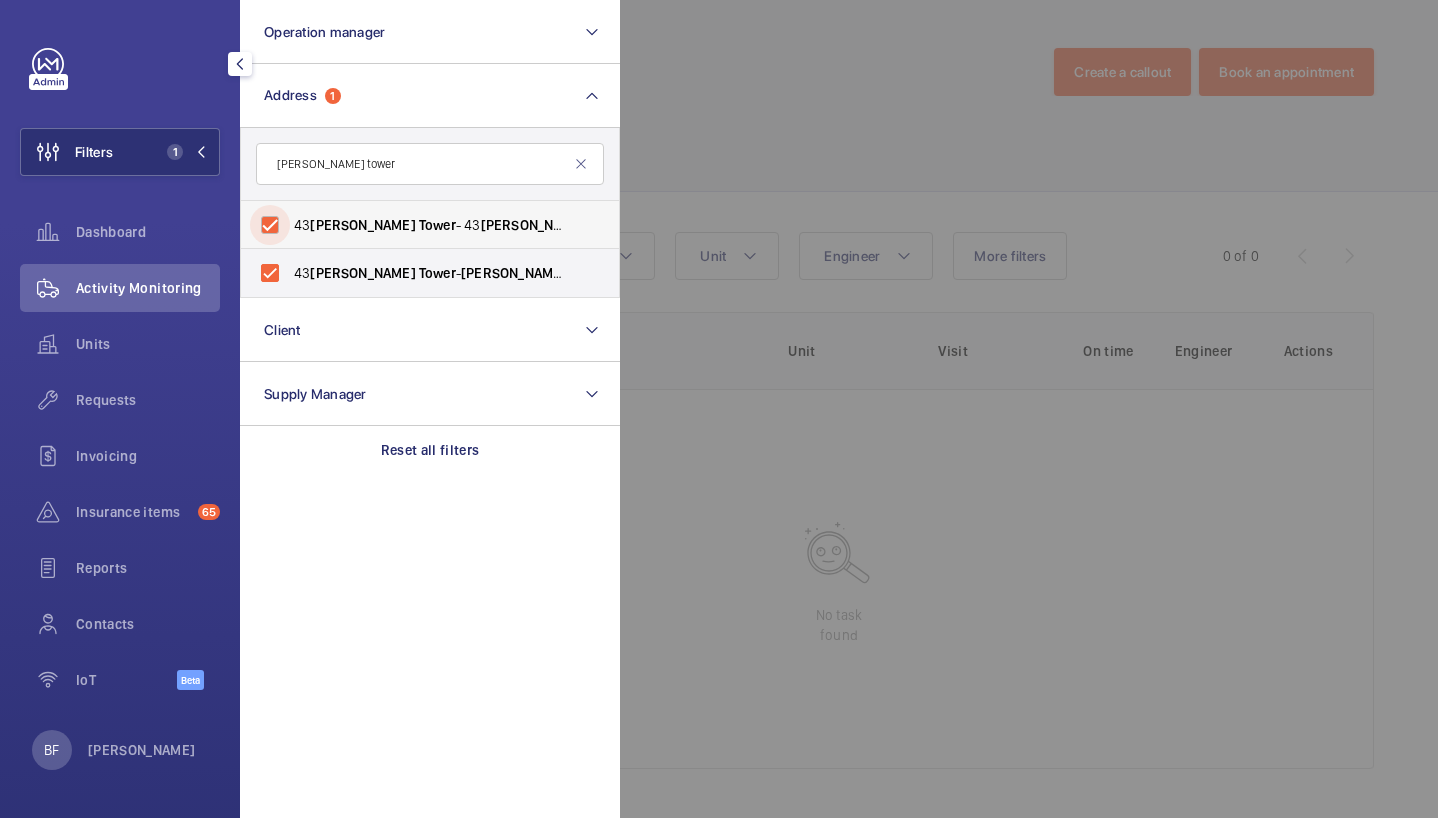 checkbox on "true" 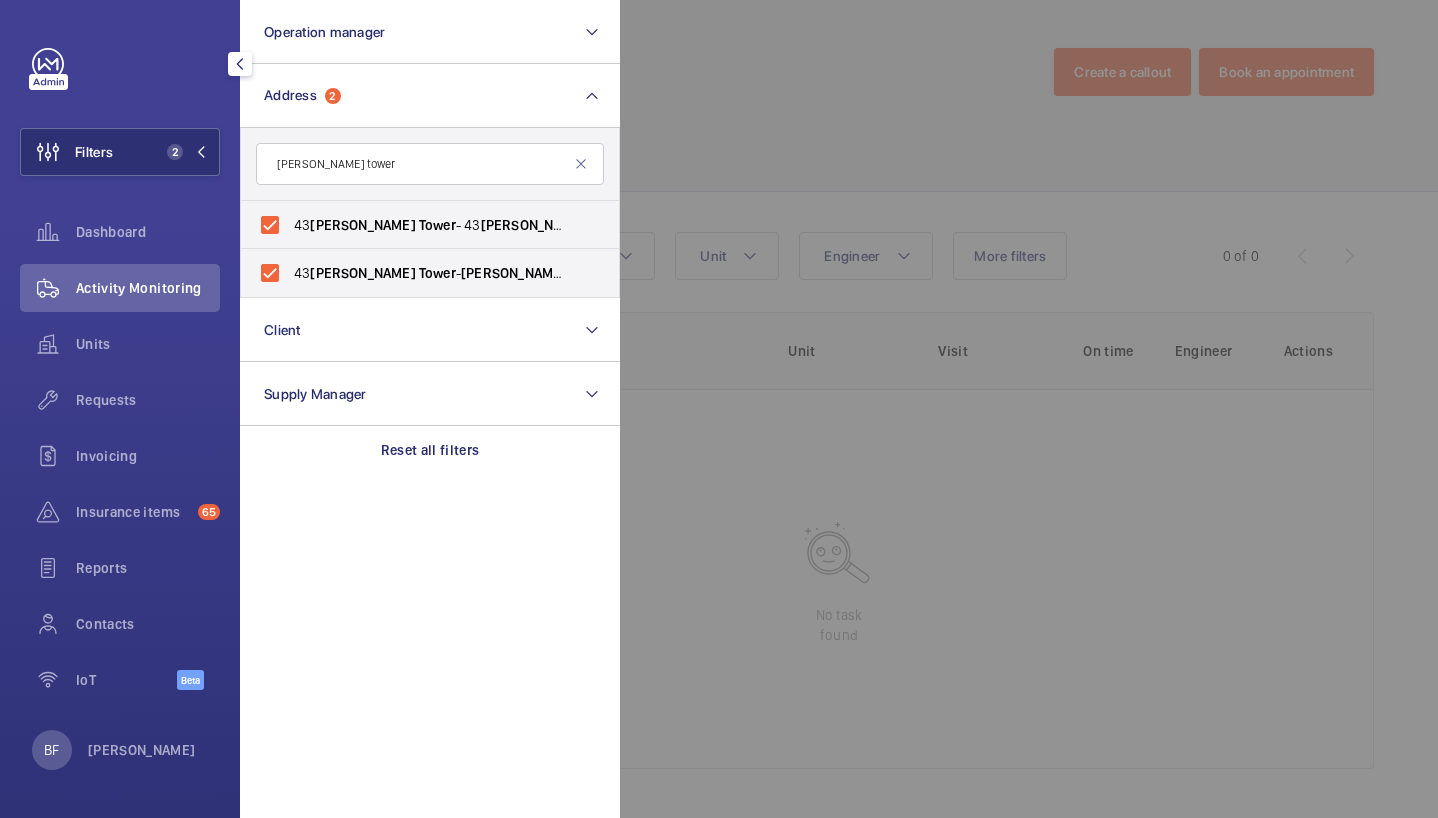 click 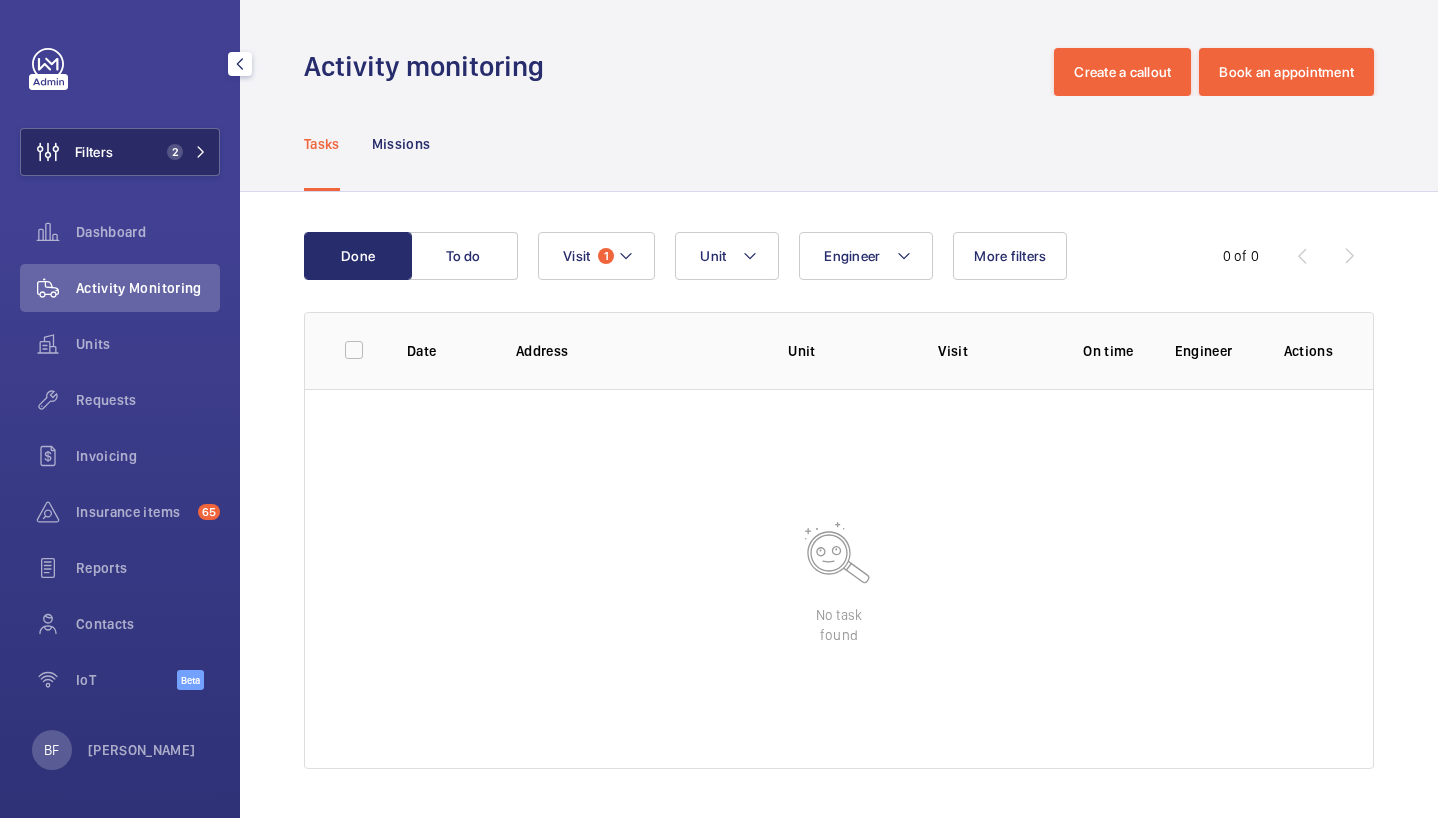click on "2" 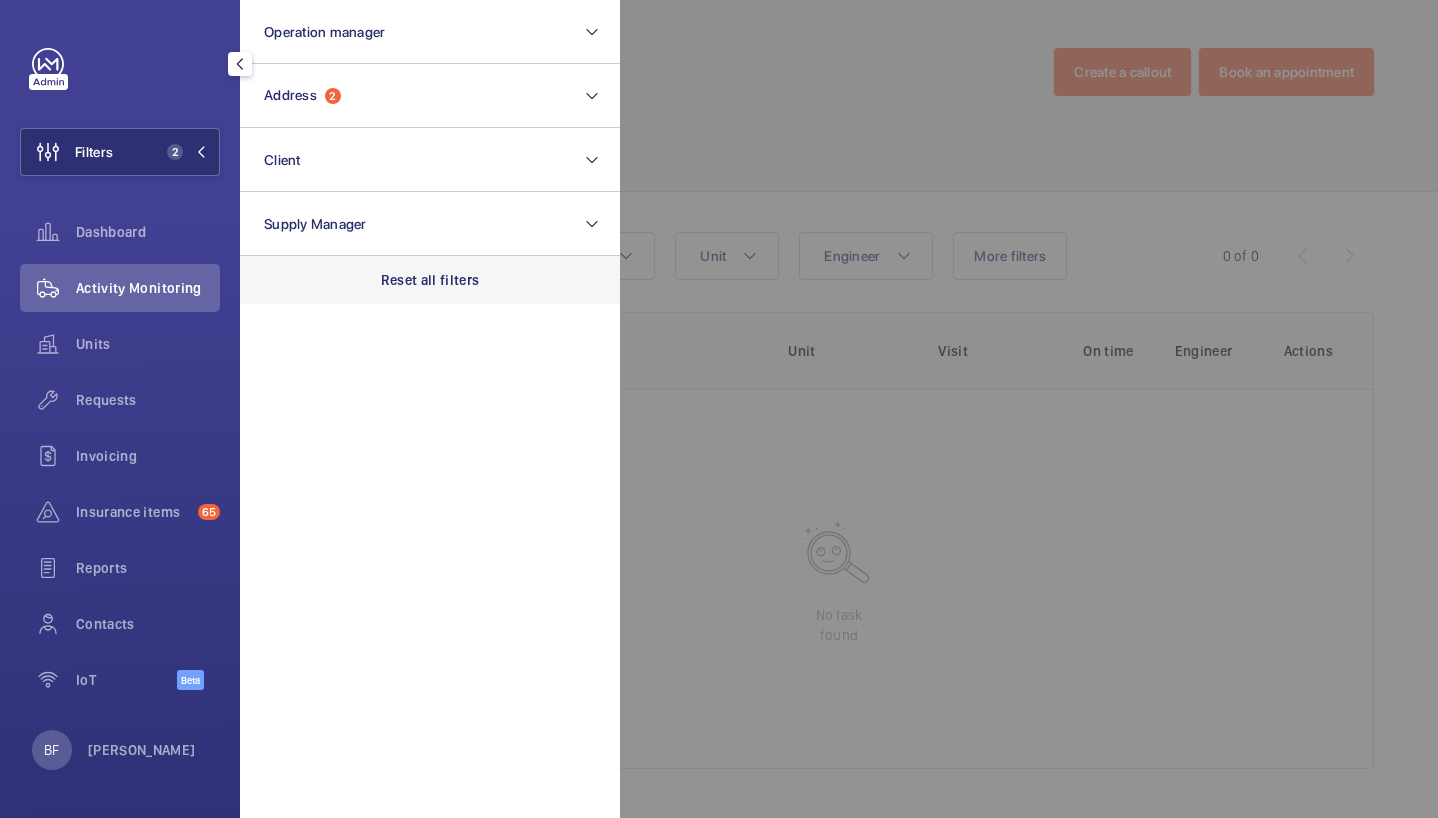 click on "Reset all filters" 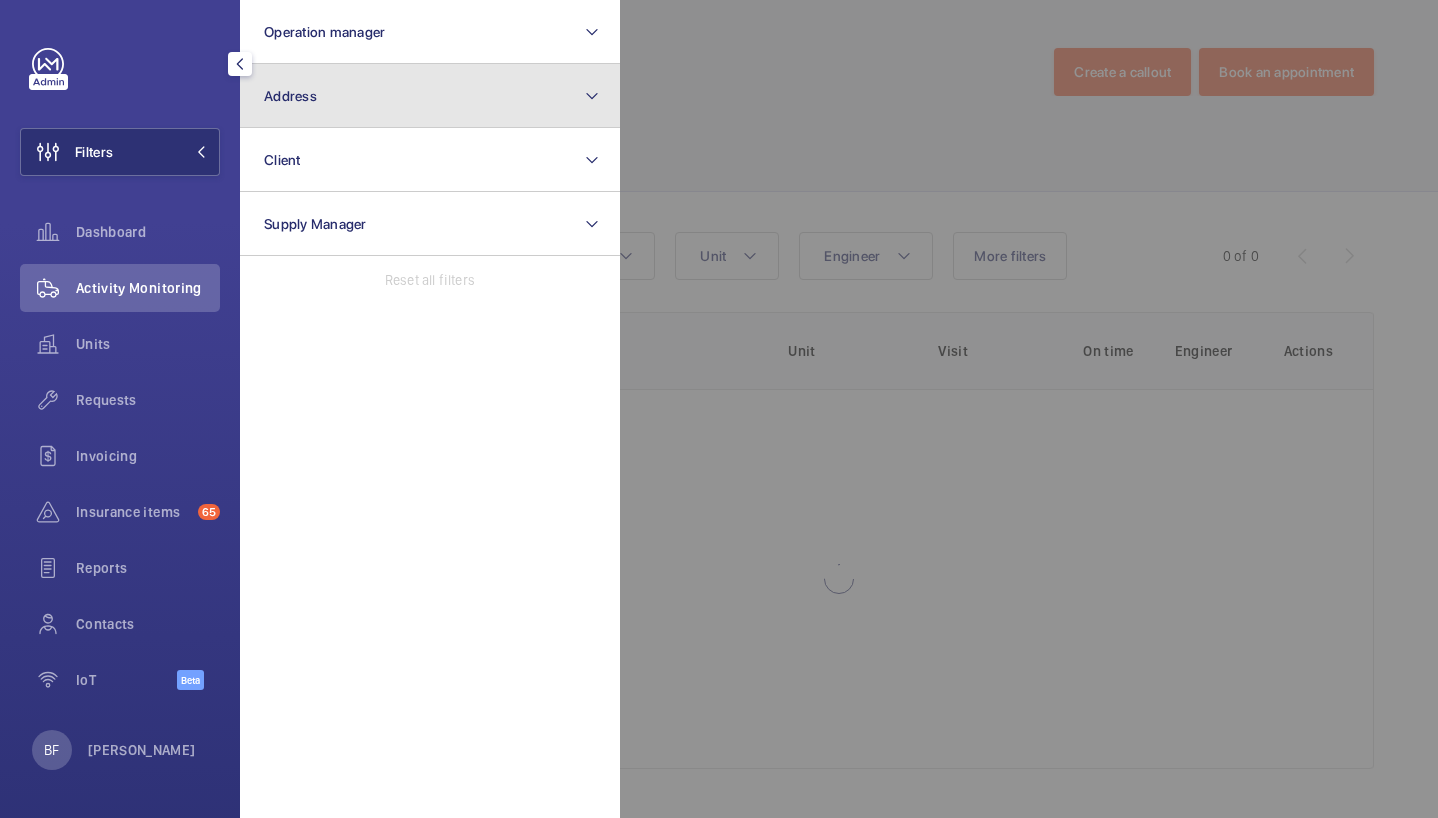 click on "Address" 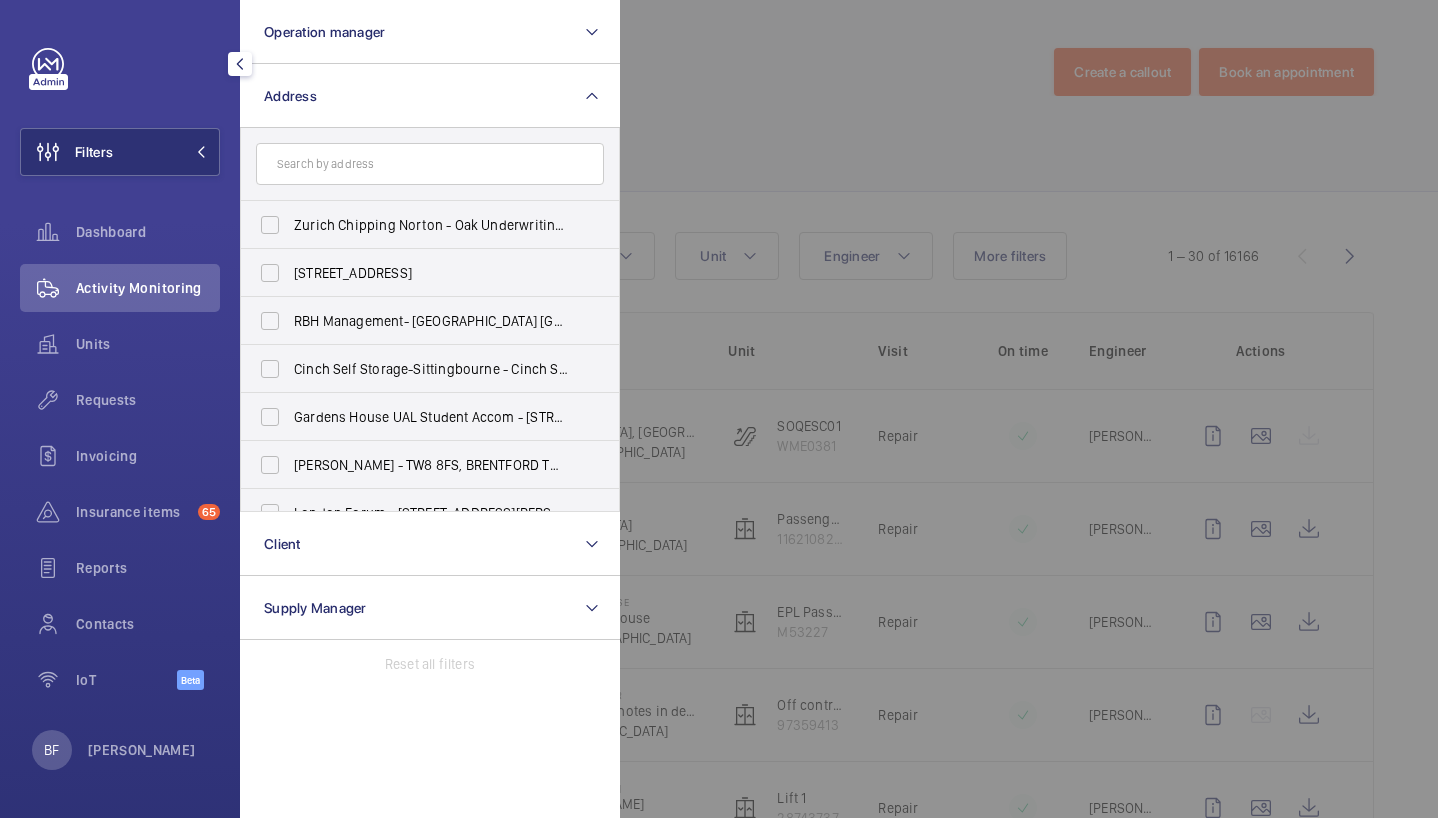 click 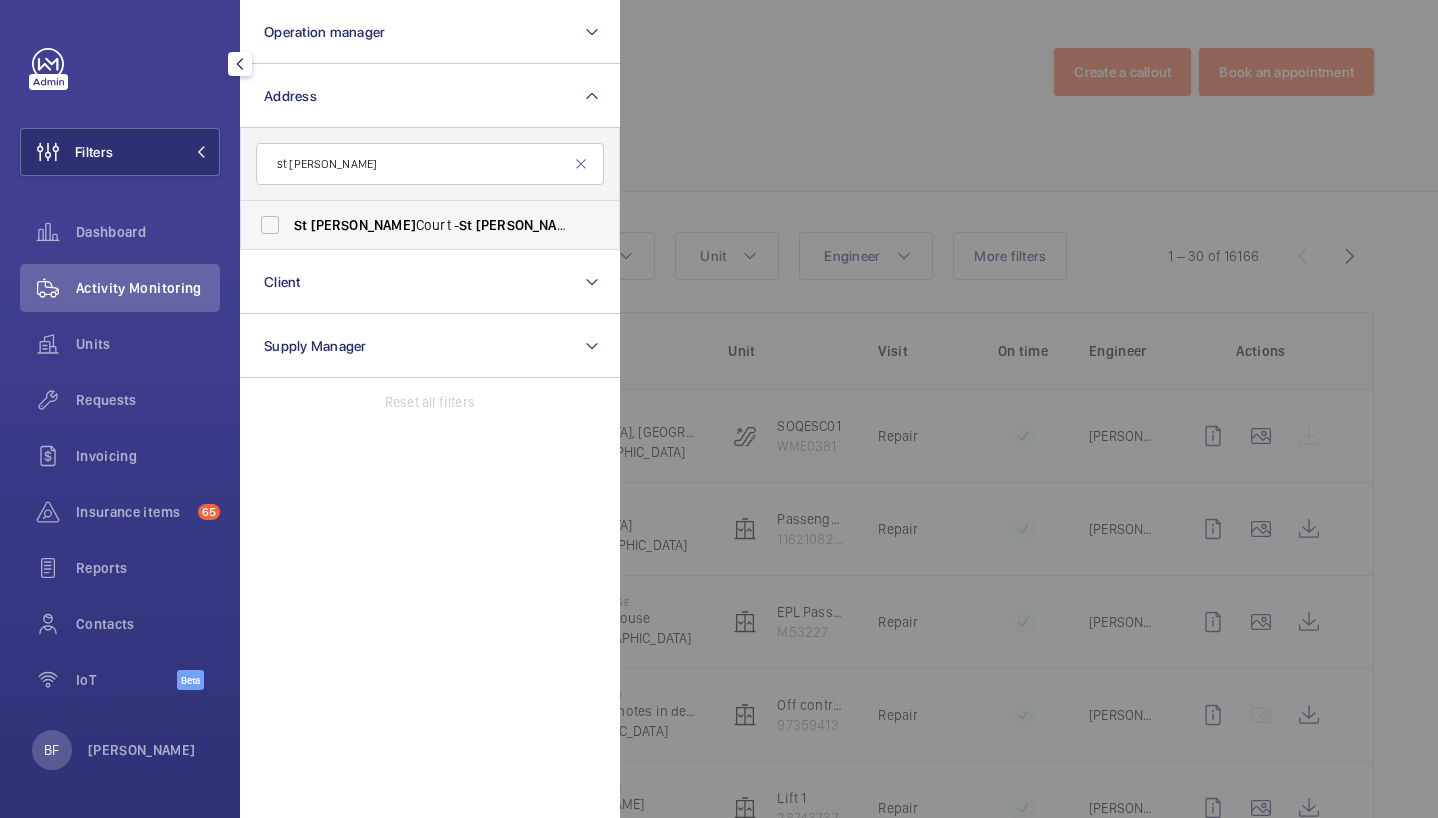 type on "st [PERSON_NAME]" 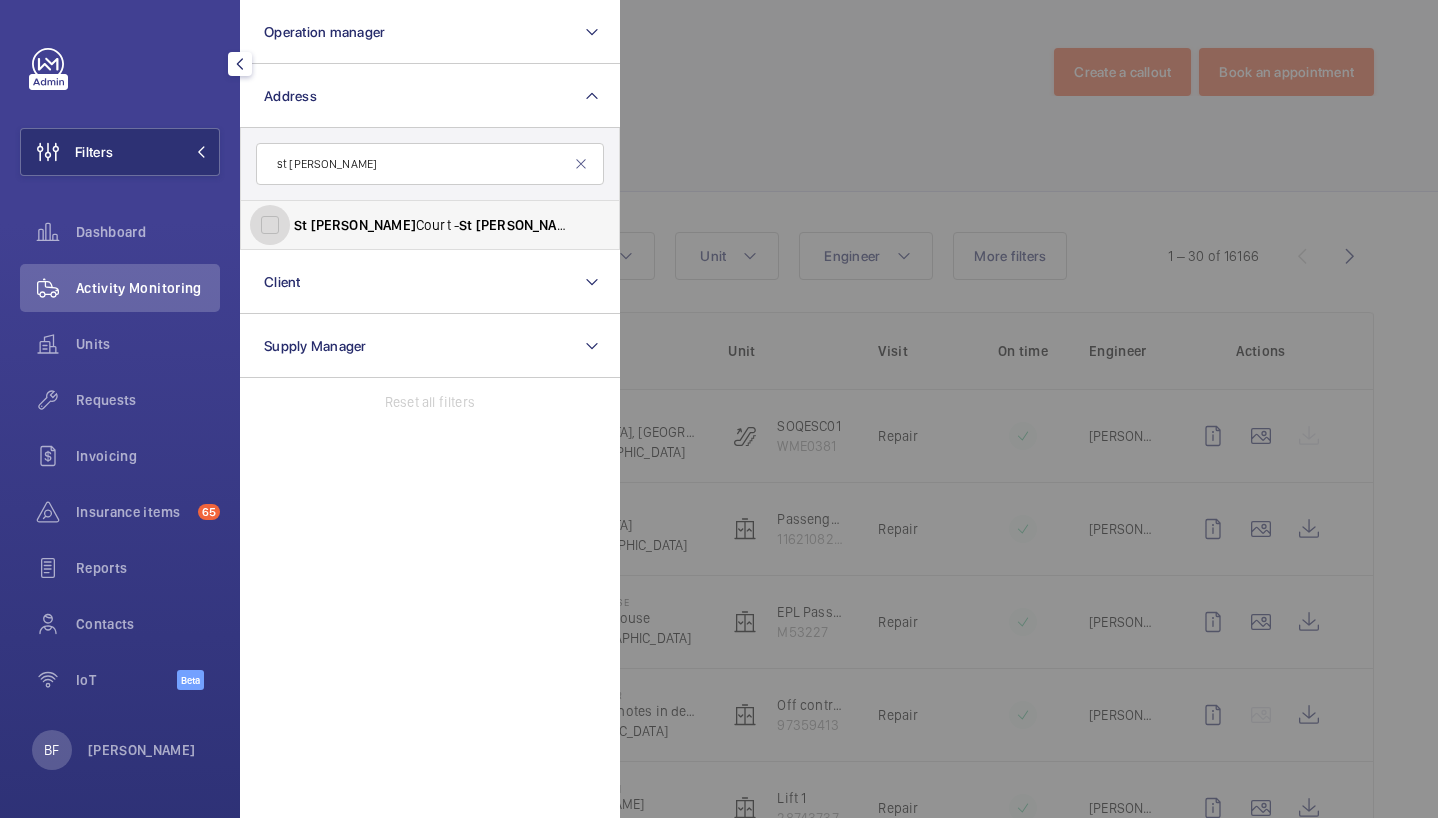 click on "St   [PERSON_NAME][STREET_ADDRESS][PERSON_NAME]" at bounding box center [270, 225] 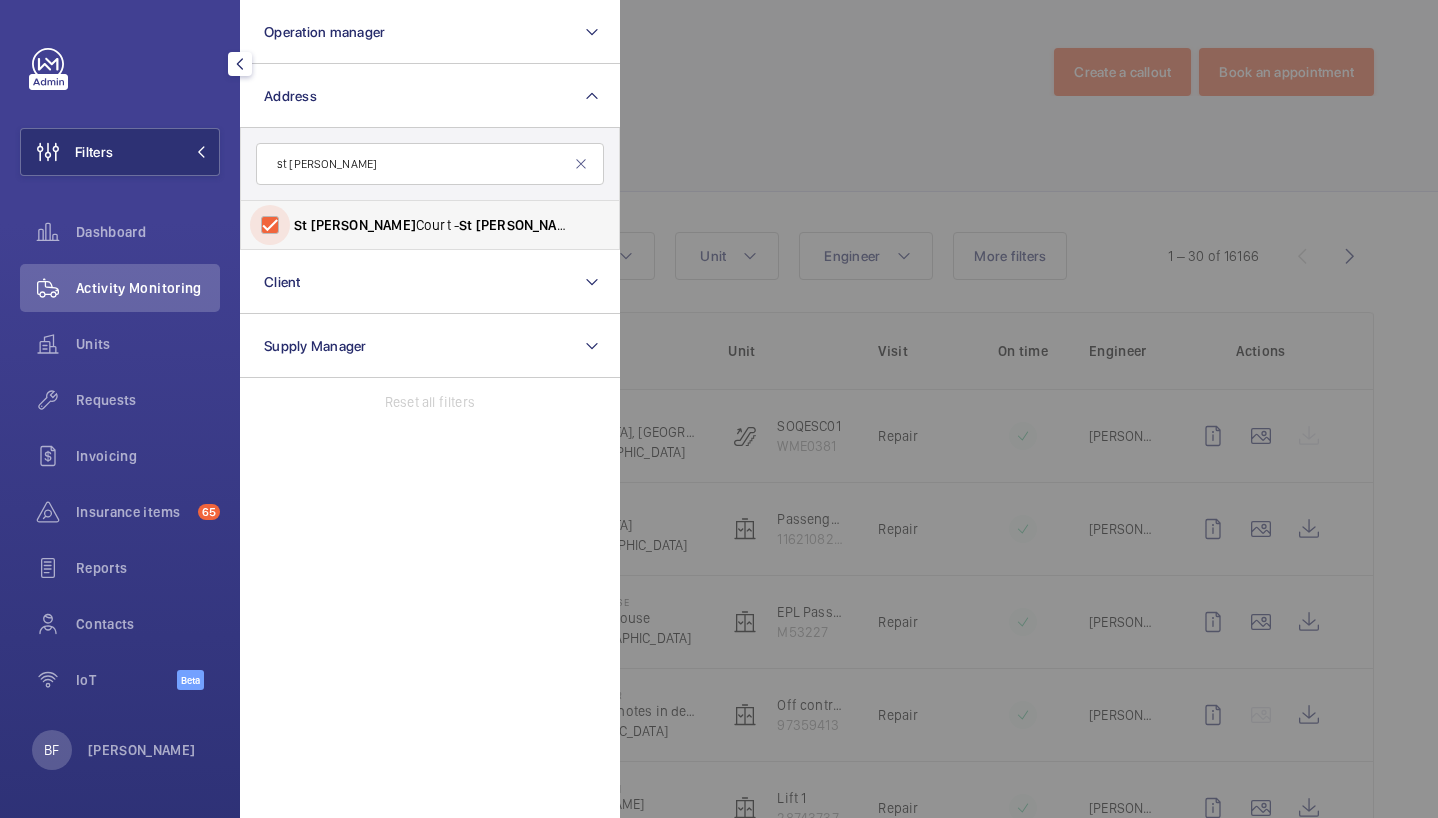 checkbox on "true" 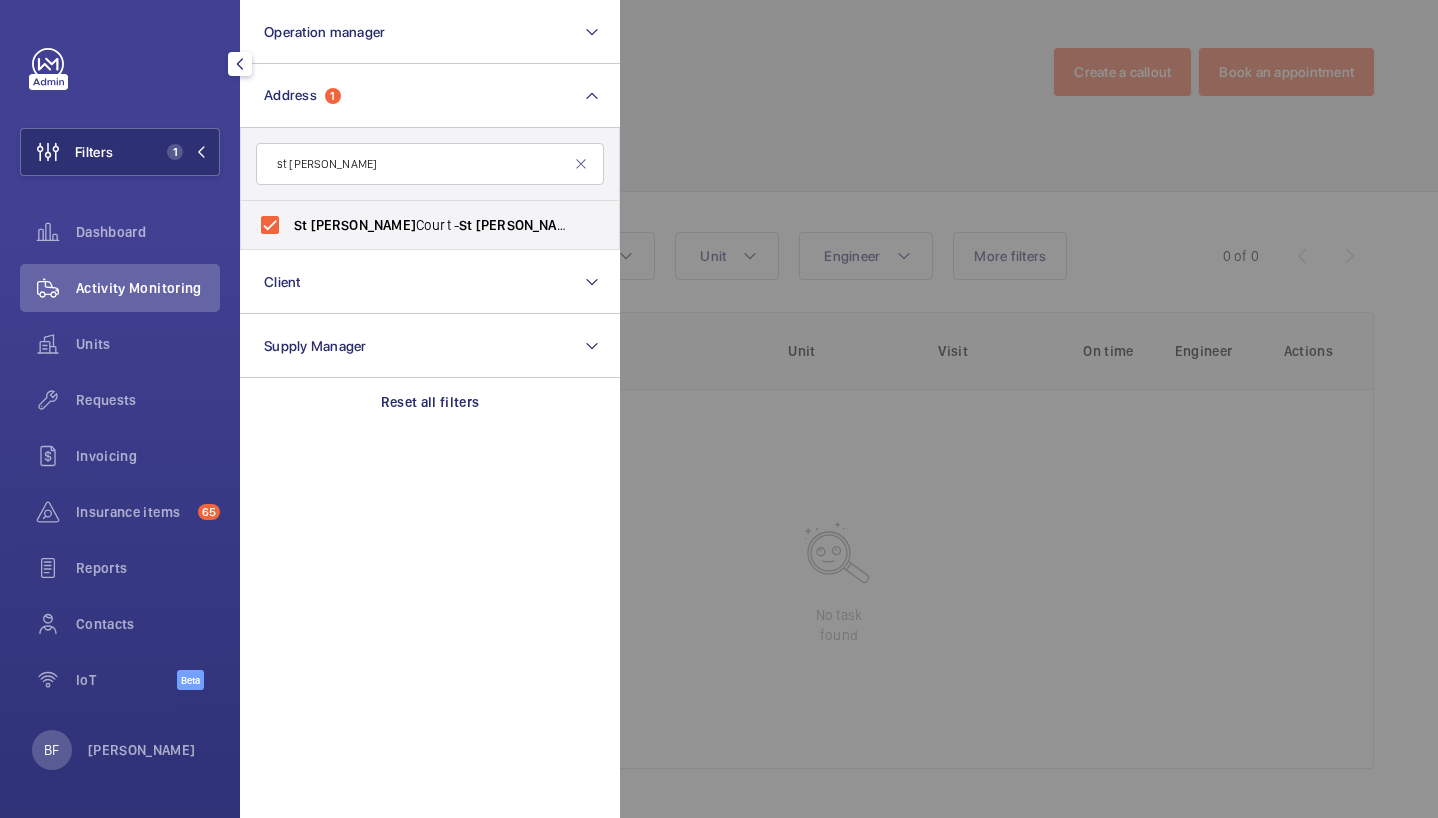 click 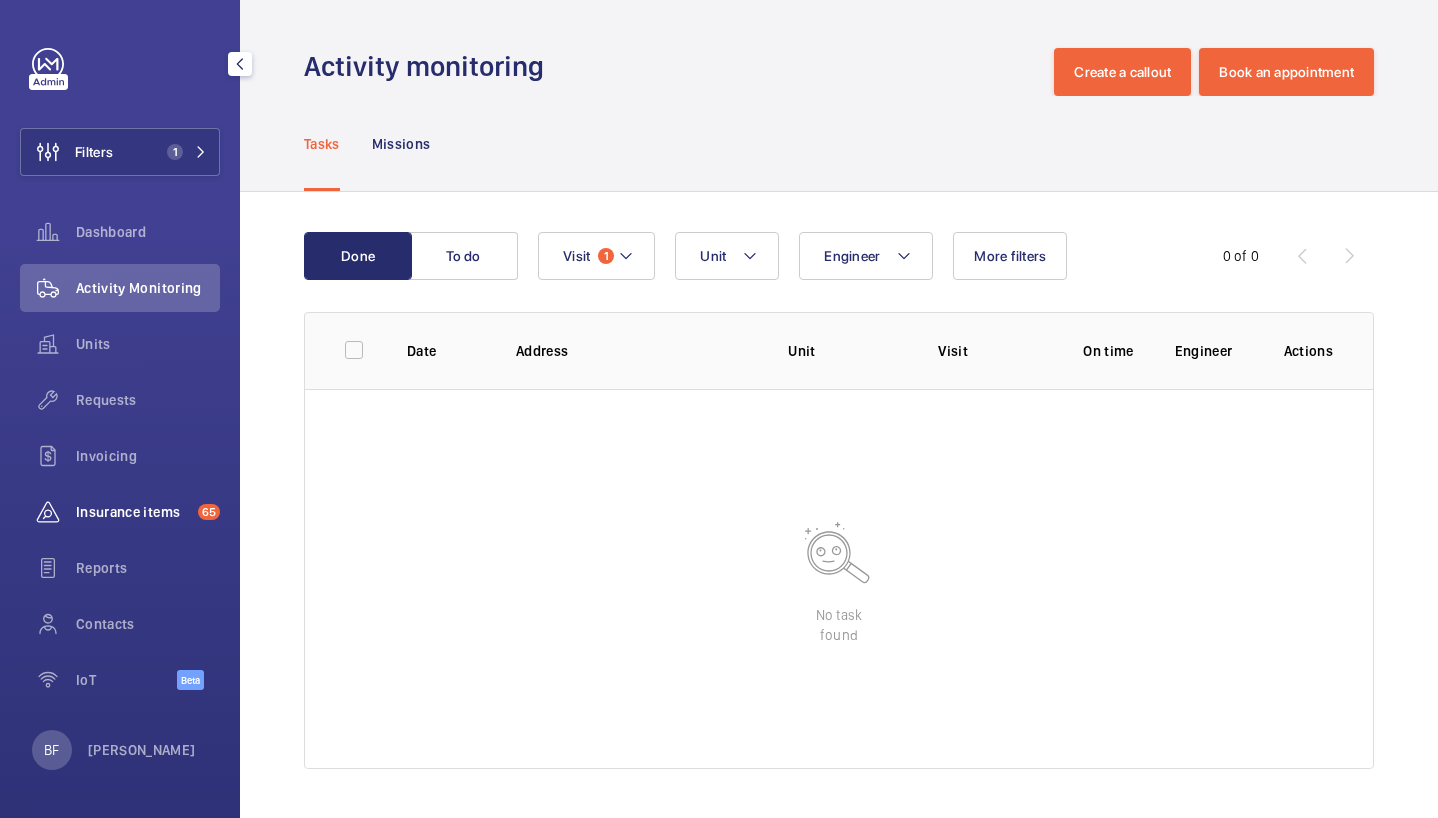 click on "Insurance items" 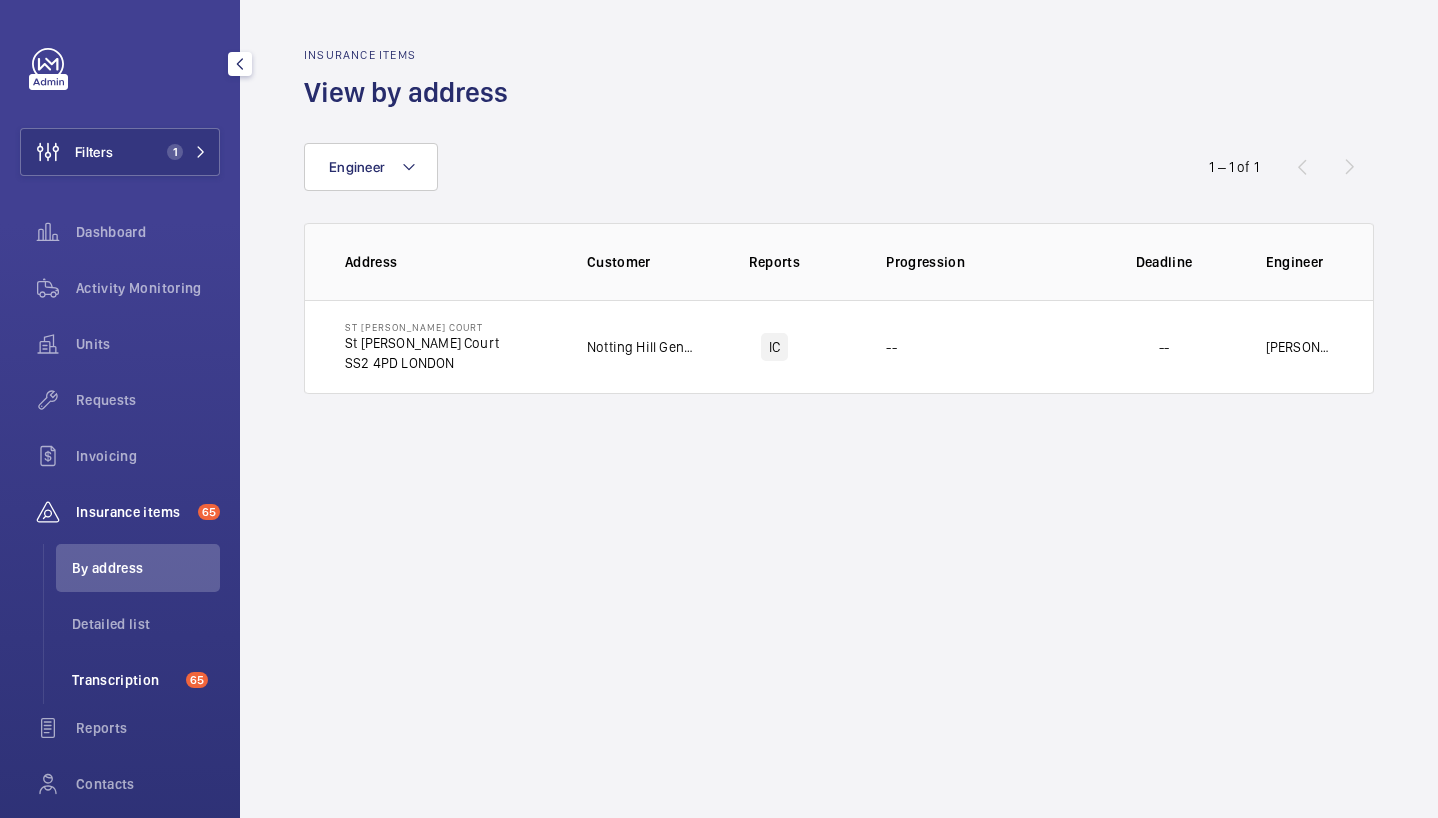 click on "Transcription" 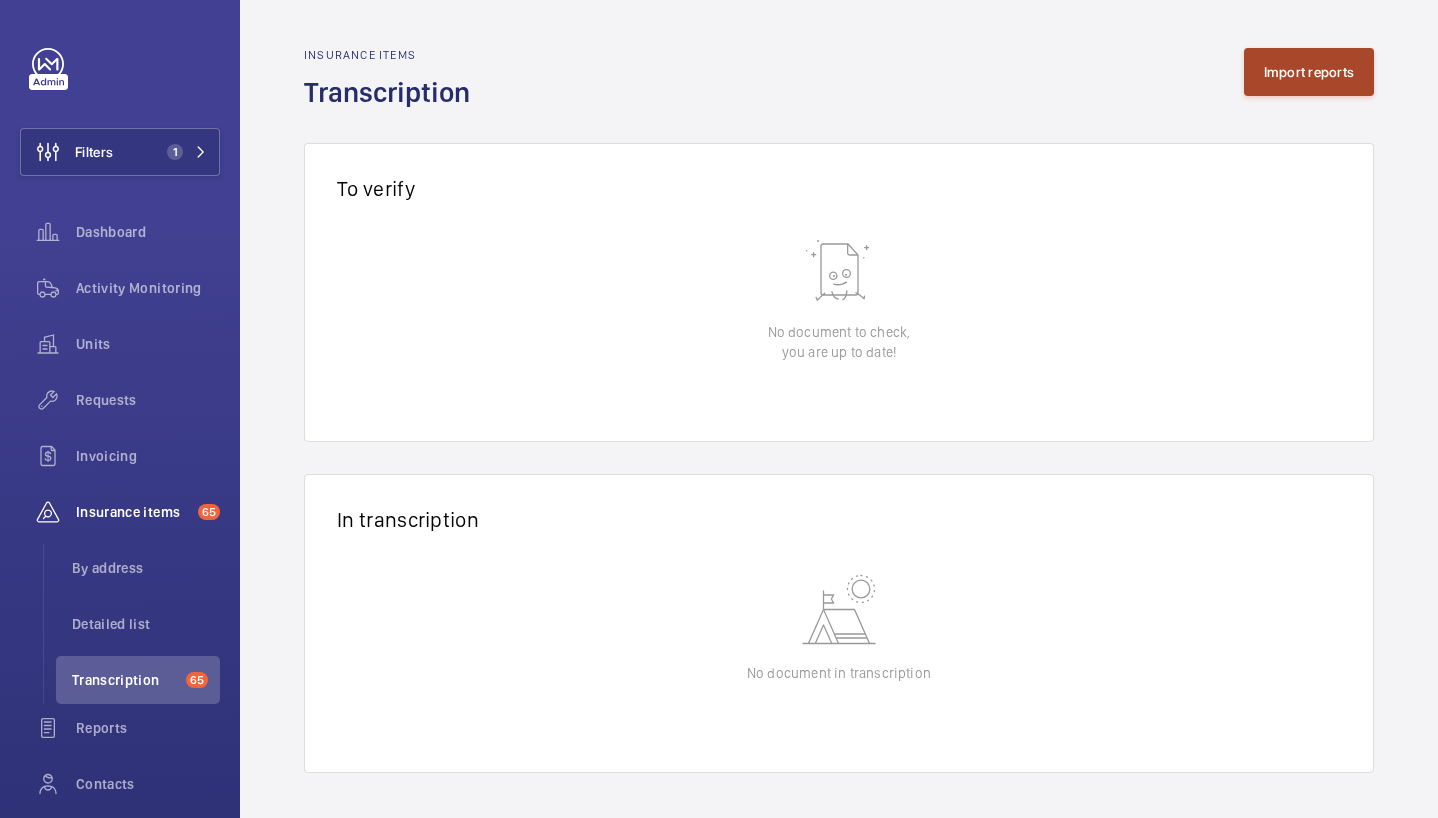 click on "Import reports" 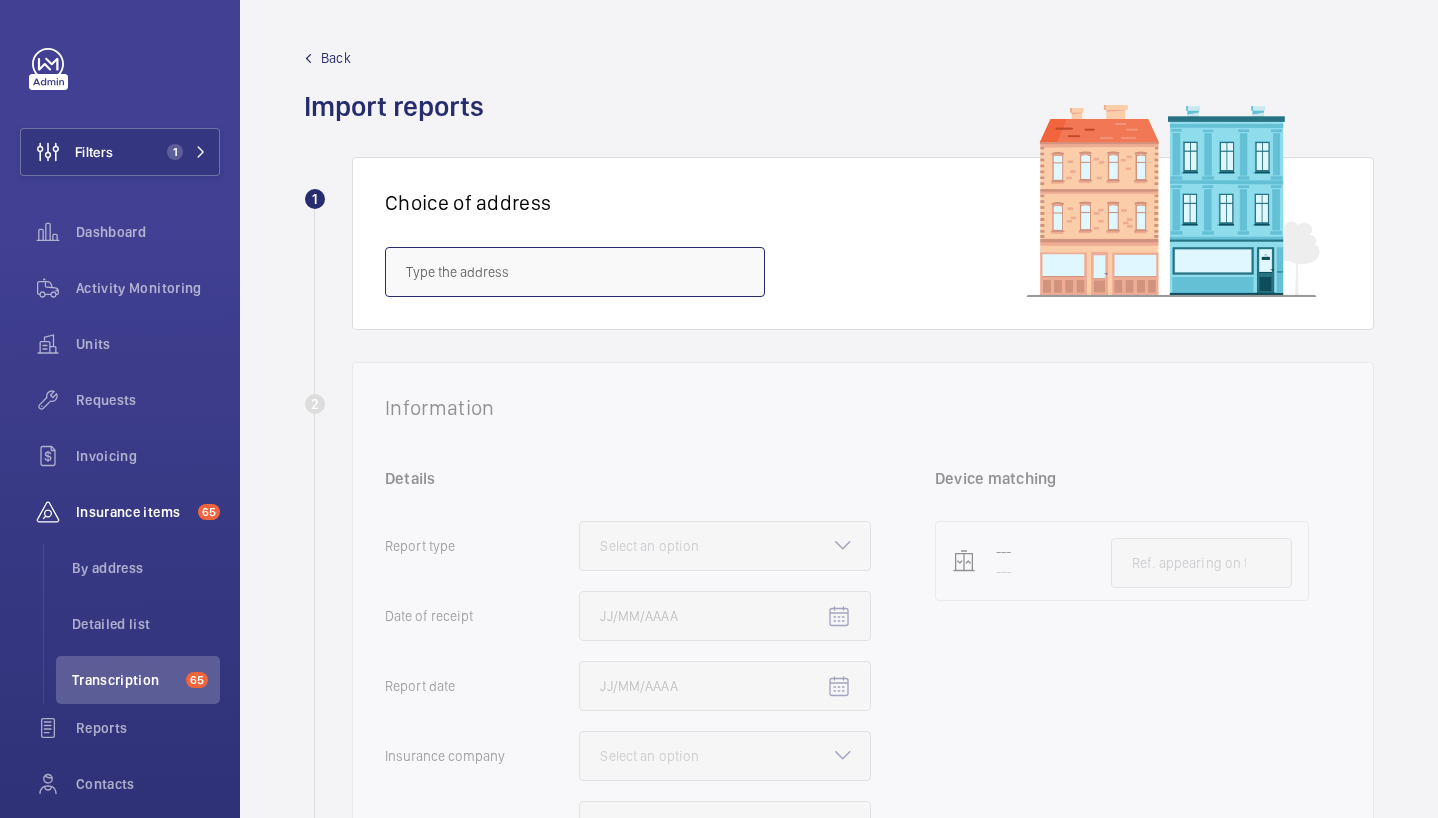 click at bounding box center (575, 272) 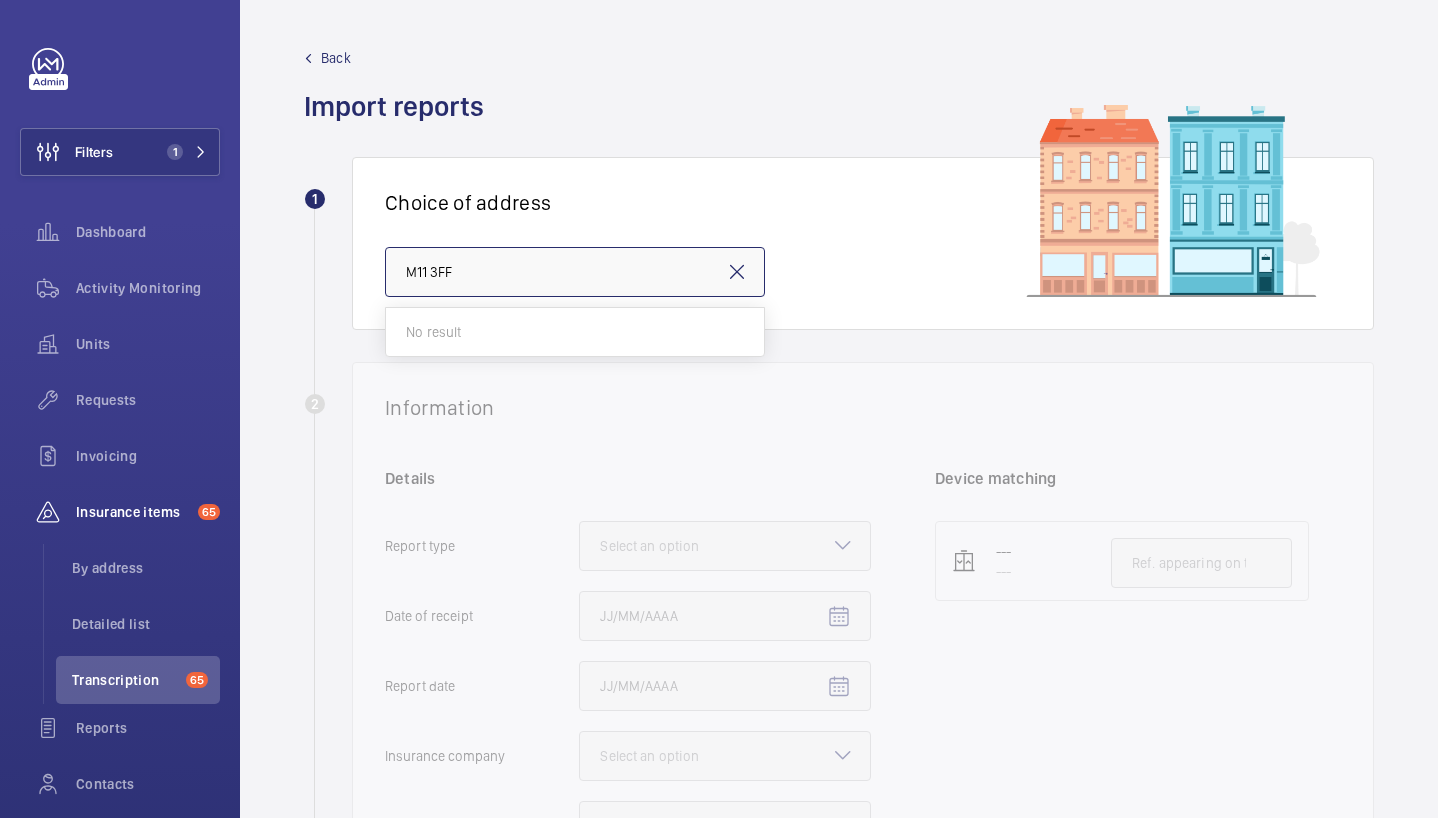 click on "M11 3FF" at bounding box center [575, 272] 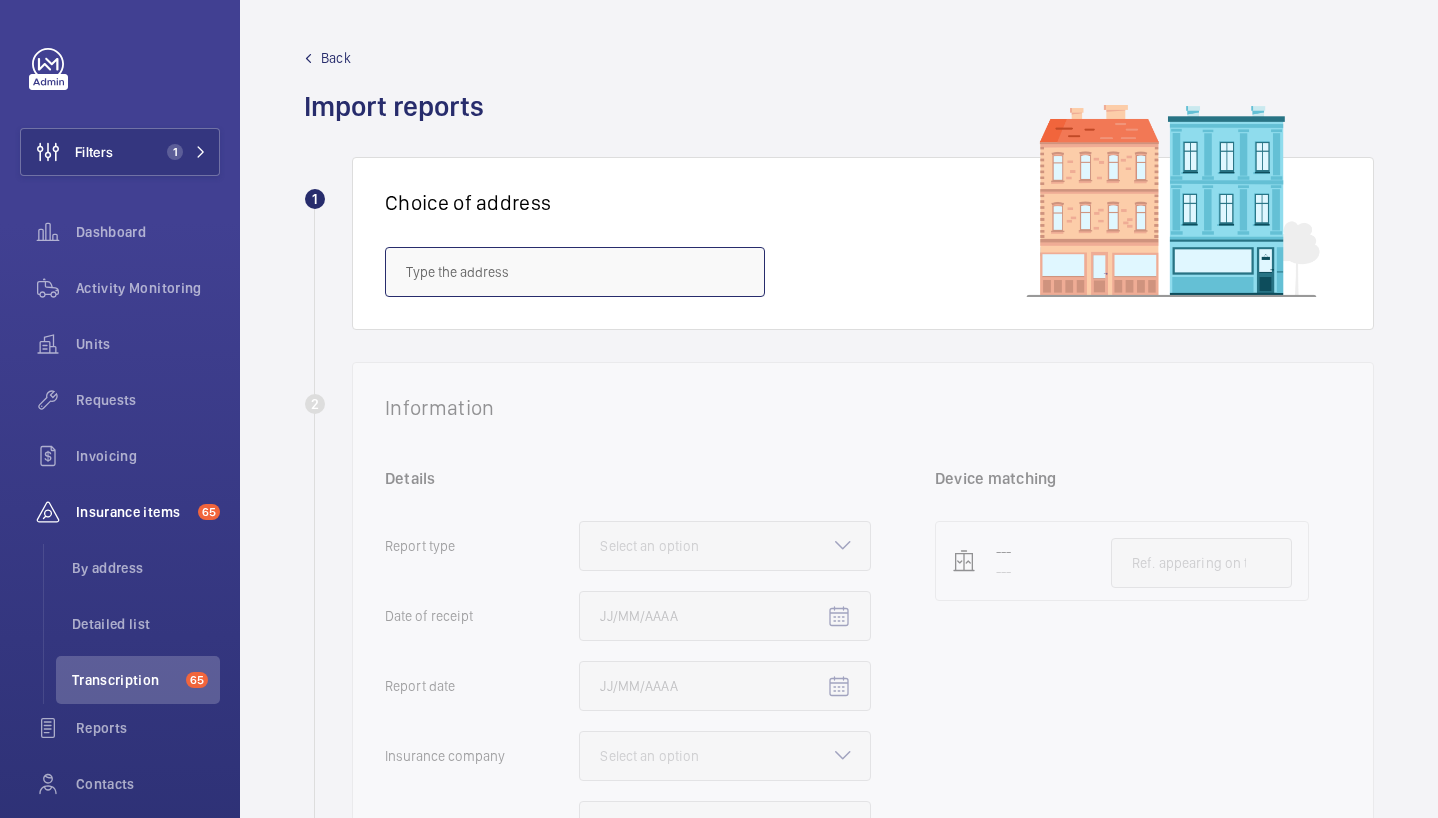 click at bounding box center (575, 272) 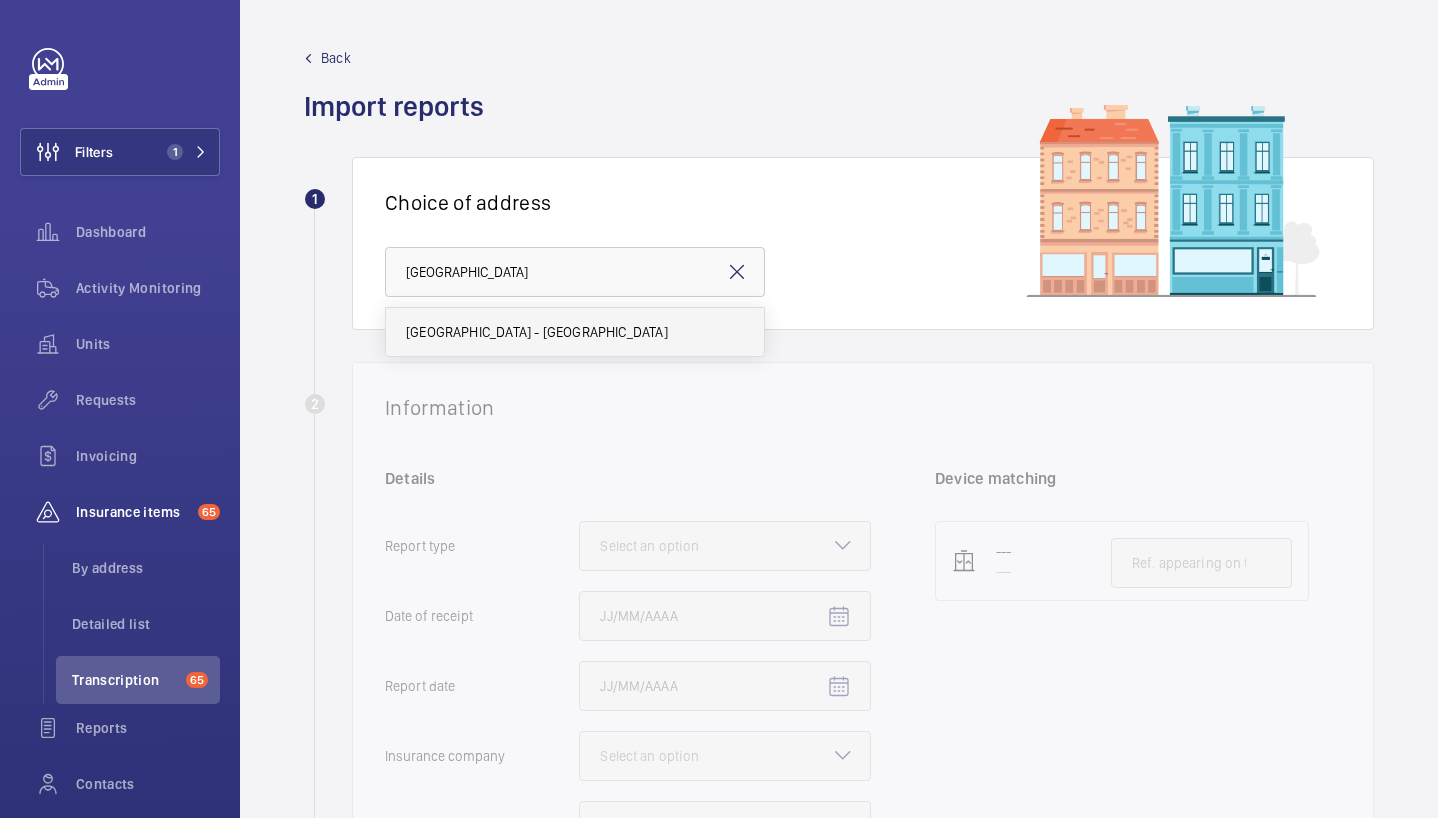 click on "[GEOGRAPHIC_DATA] - [GEOGRAPHIC_DATA]" at bounding box center (575, 332) 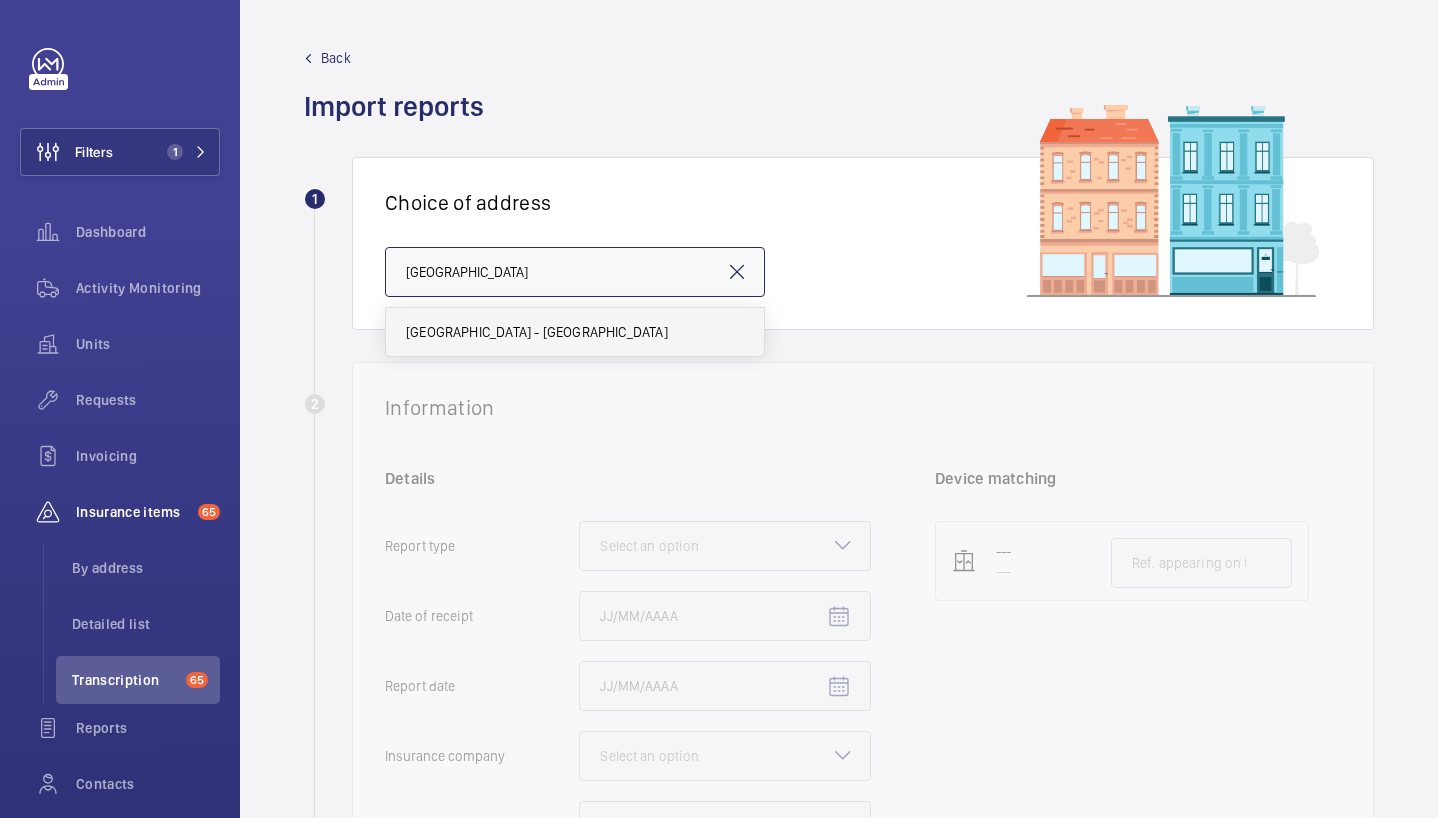 type on "[GEOGRAPHIC_DATA] - [GEOGRAPHIC_DATA]" 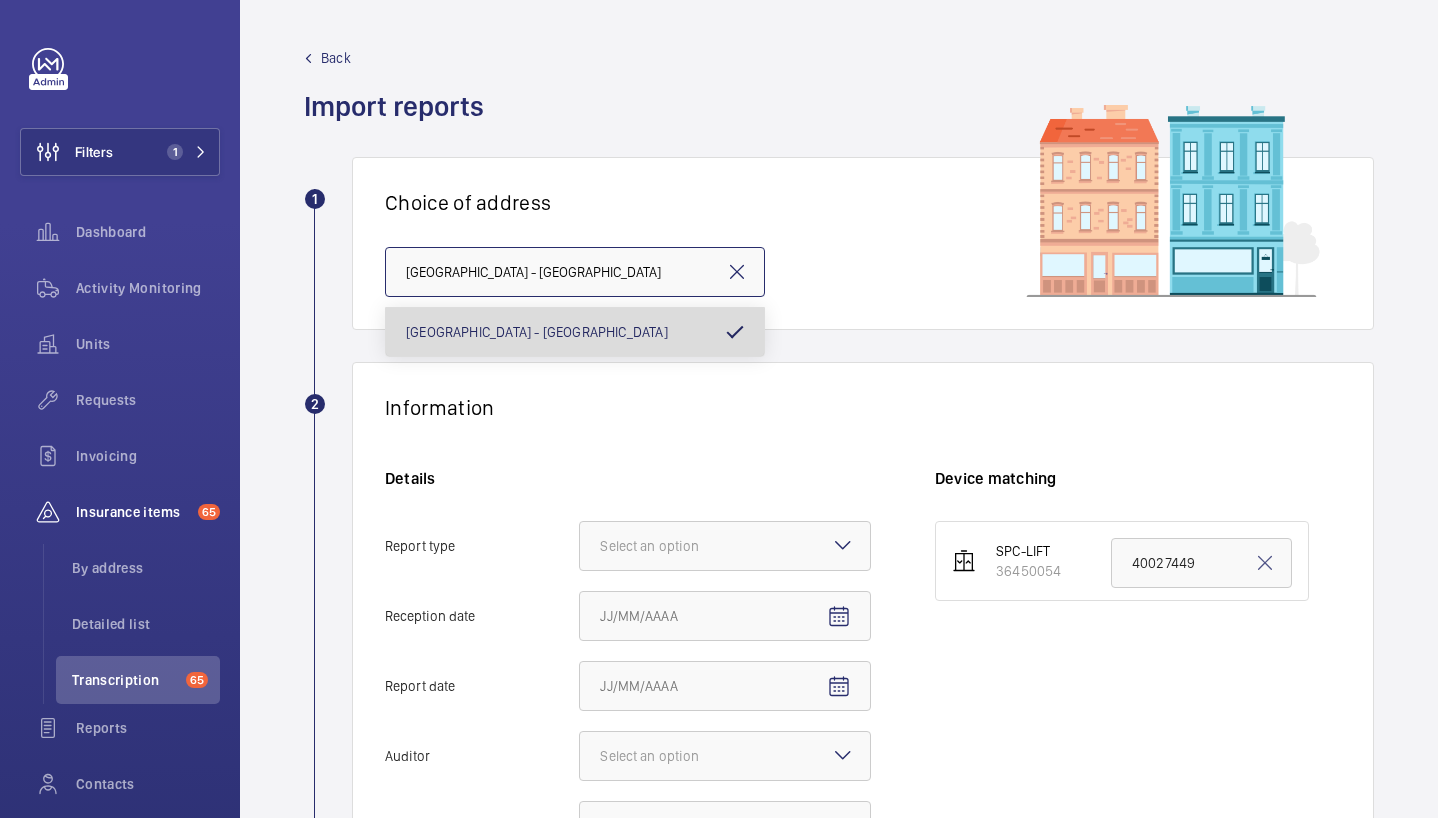 scroll, scrollTop: 0, scrollLeft: 211, axis: horizontal 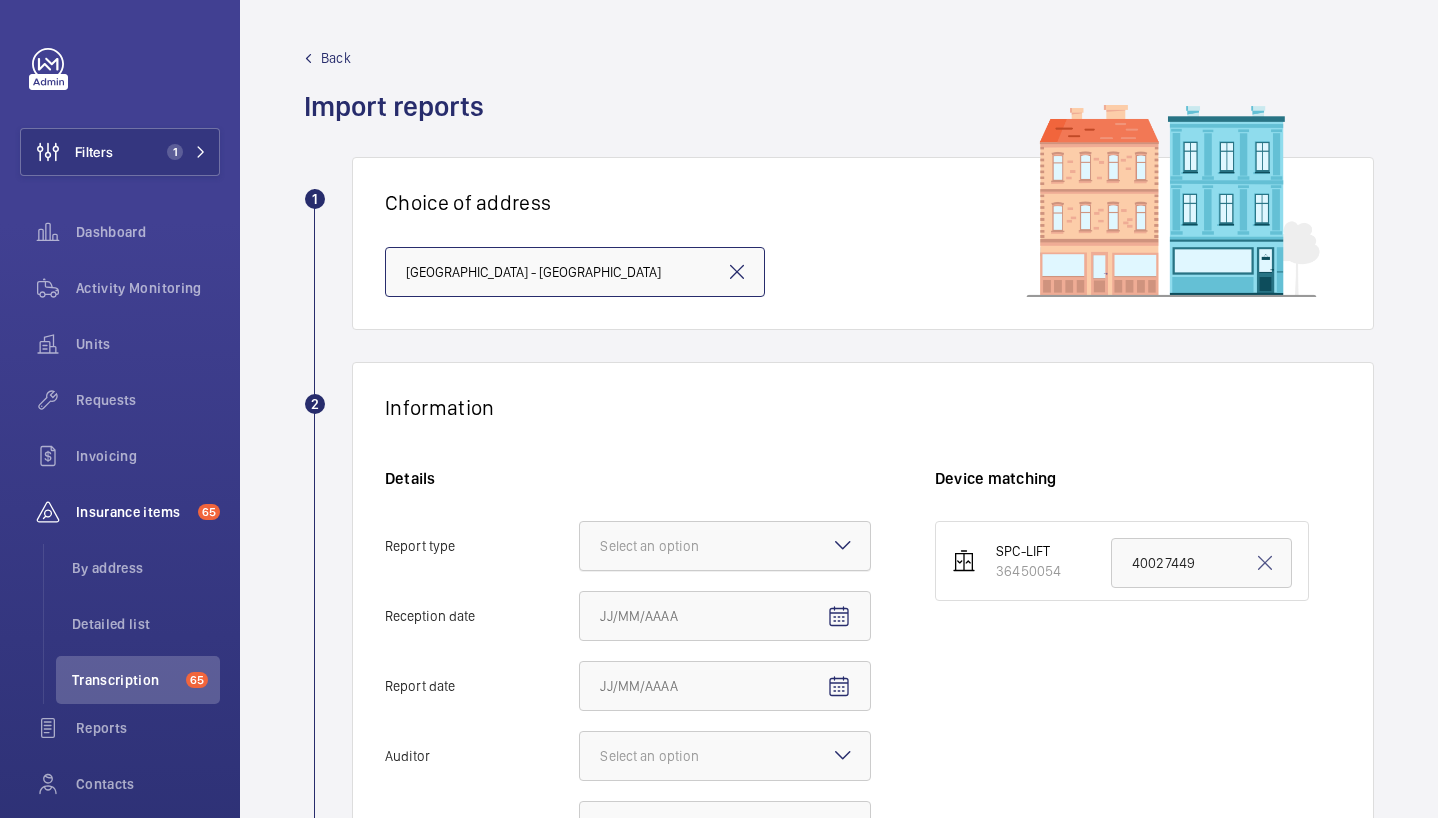 click on "Select an option" 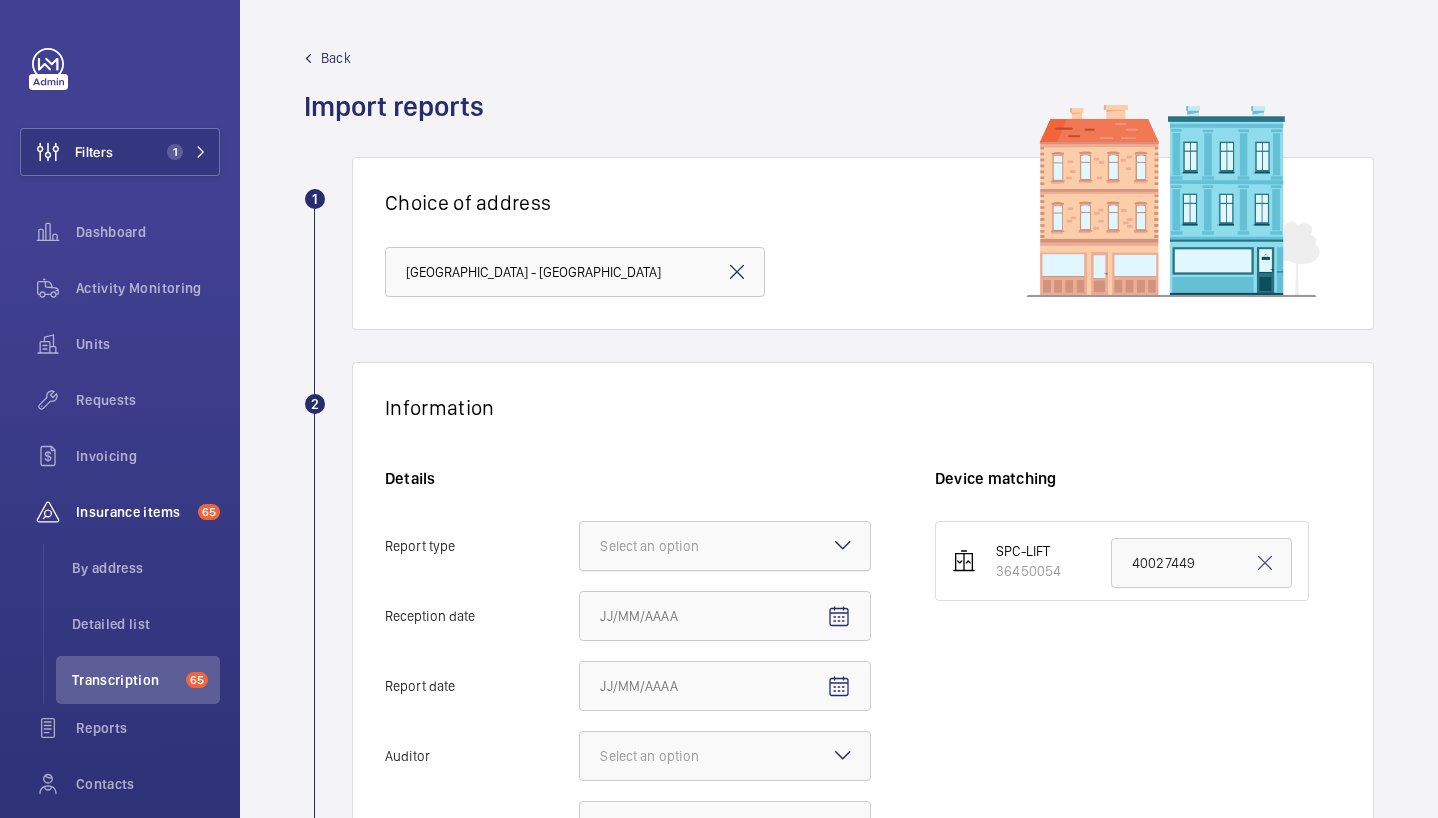 click on "Report type Select an option" 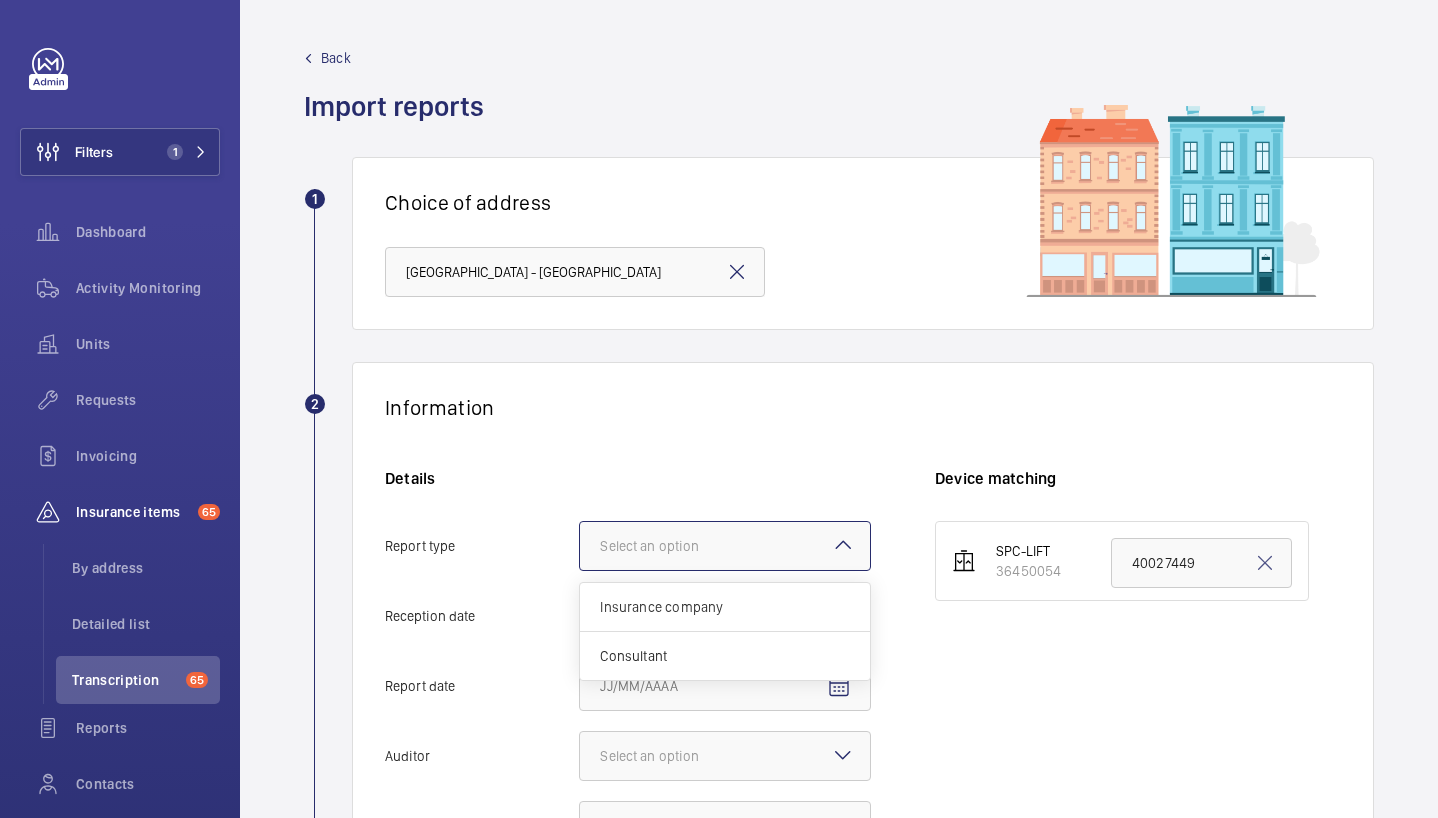 scroll, scrollTop: 0, scrollLeft: 0, axis: both 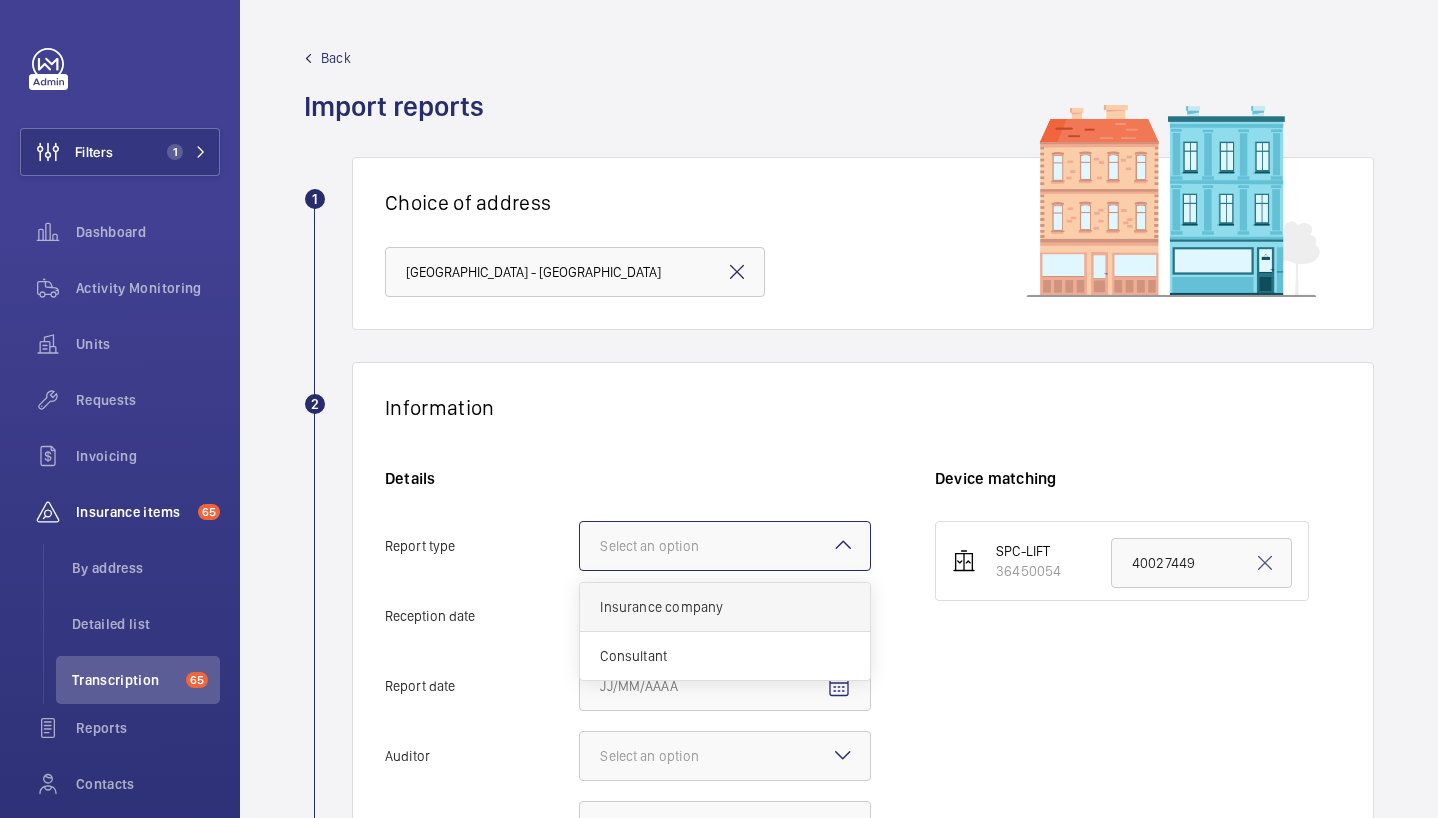 click on "Insurance company" at bounding box center [725, 607] 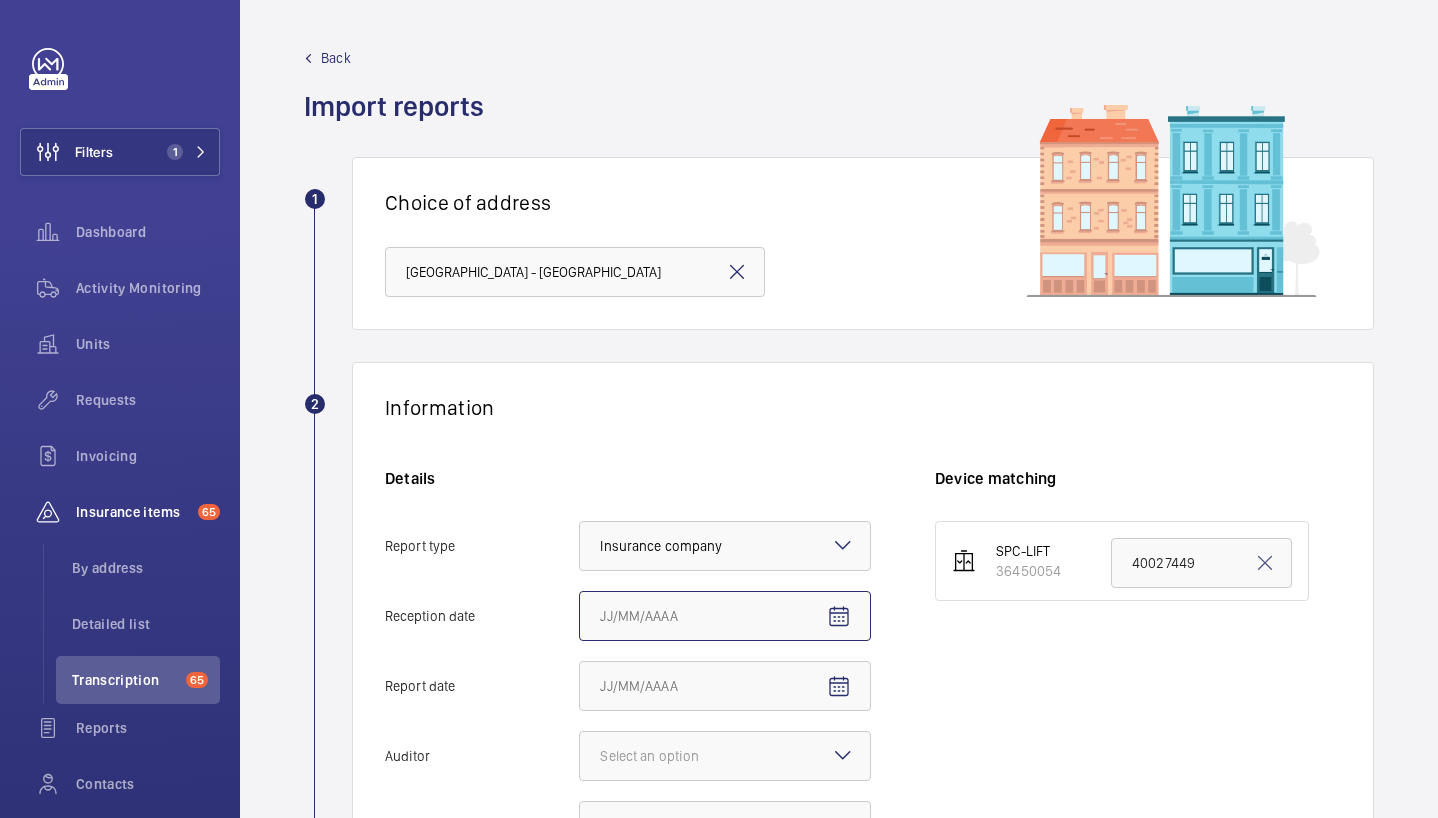 click on "Reception date" at bounding box center [725, 616] 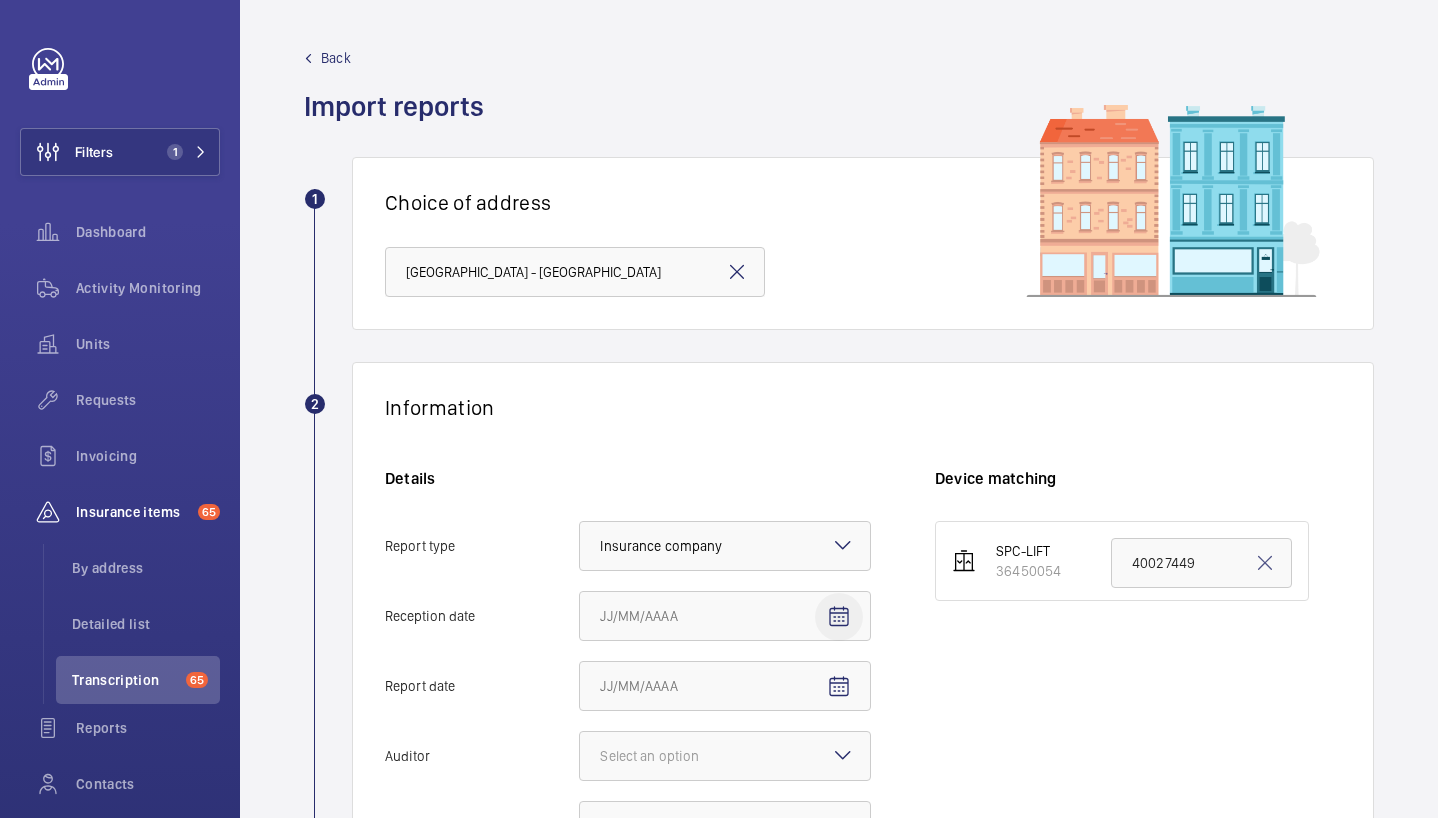 click 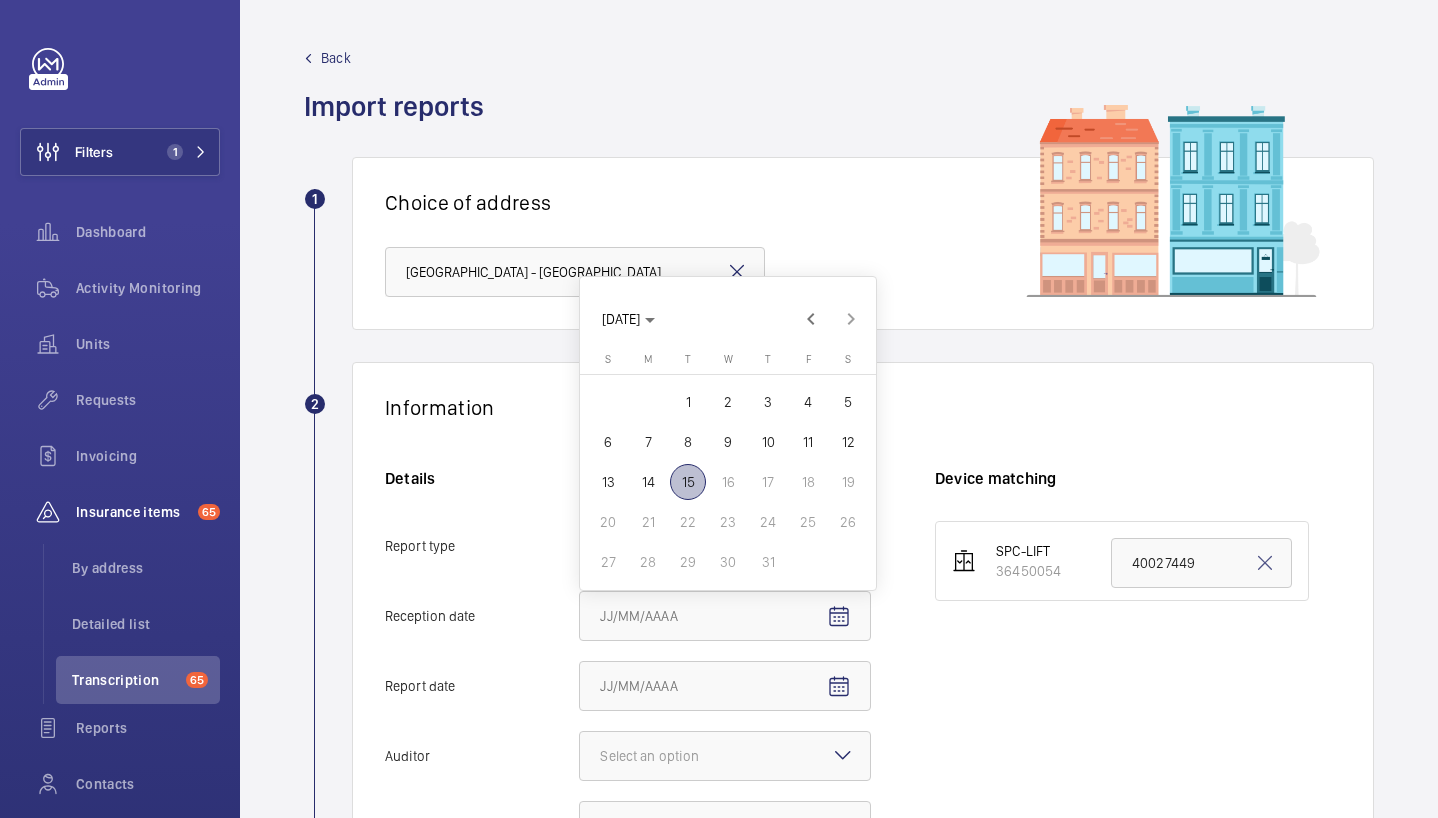 click on "15" at bounding box center (688, 482) 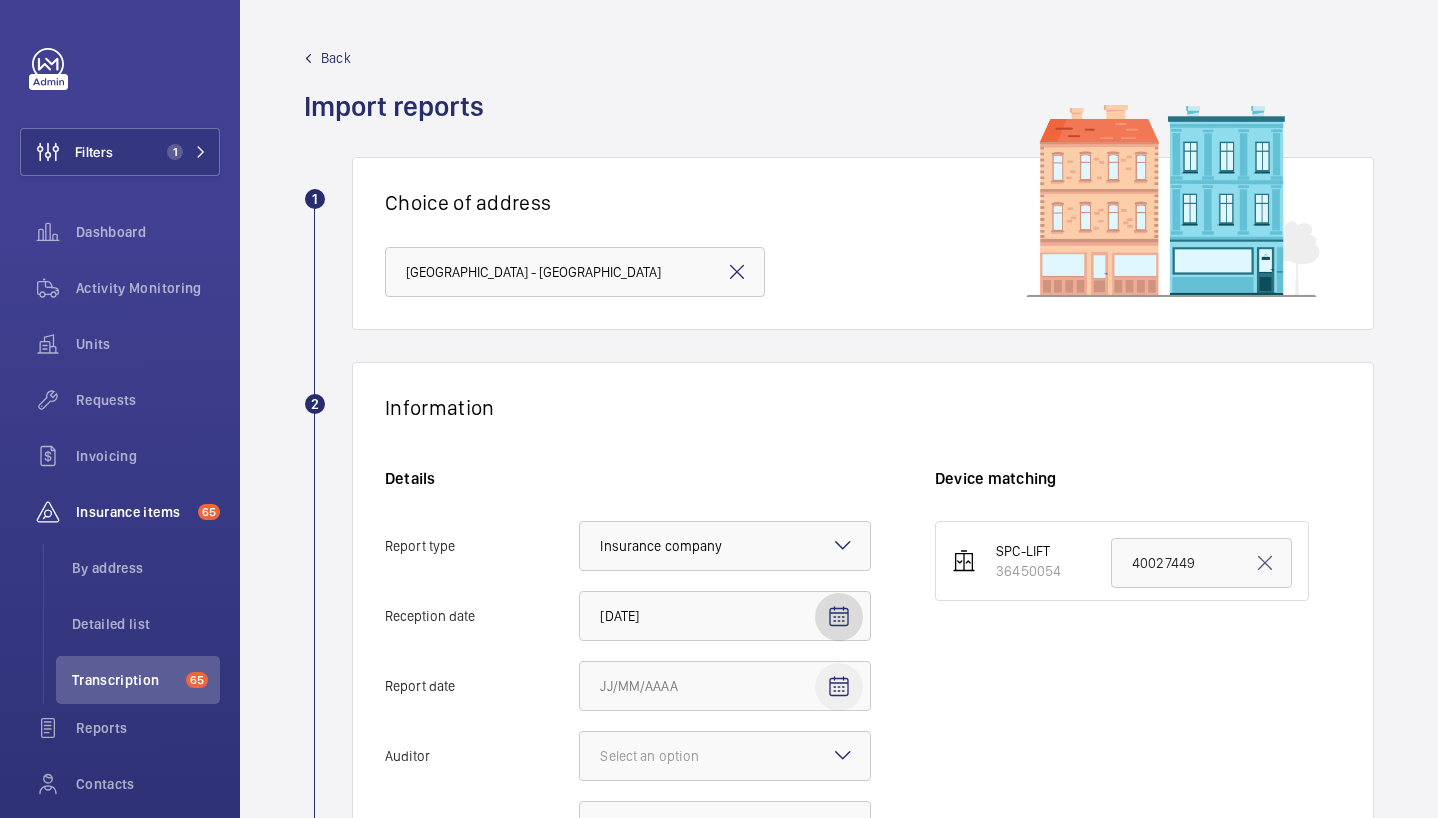 click 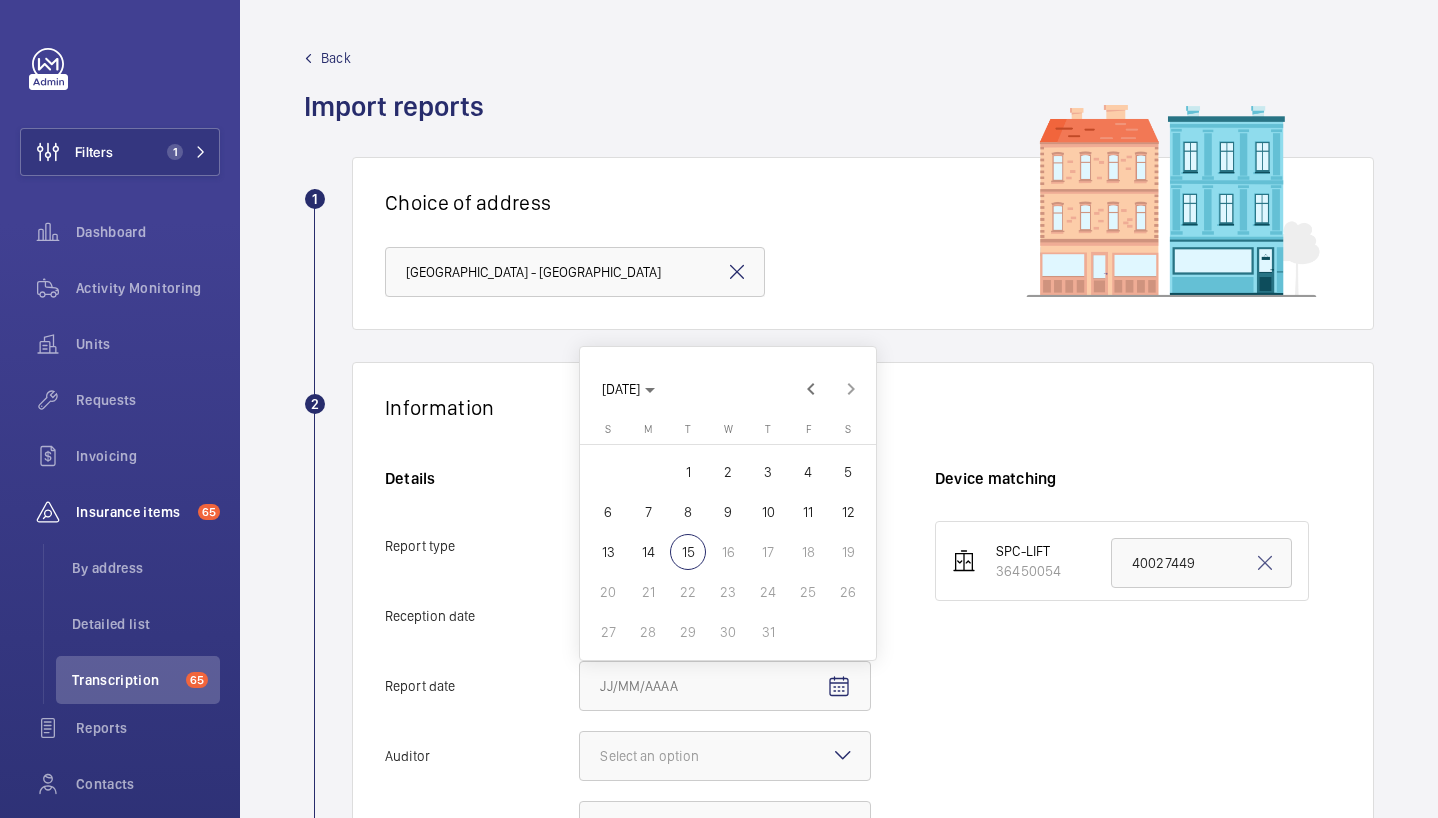 click on "10" at bounding box center (768, 512) 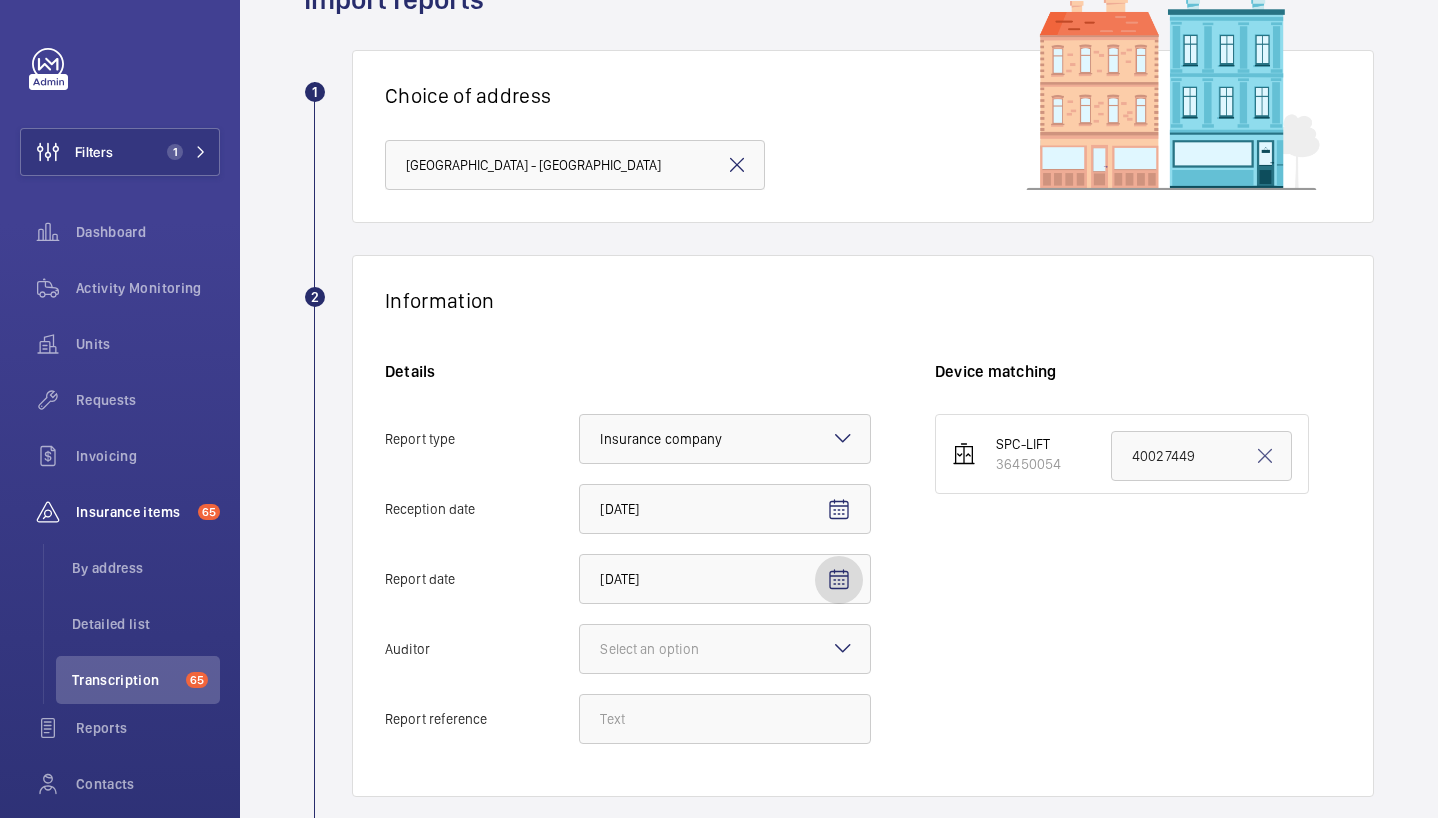 scroll, scrollTop: 110, scrollLeft: 0, axis: vertical 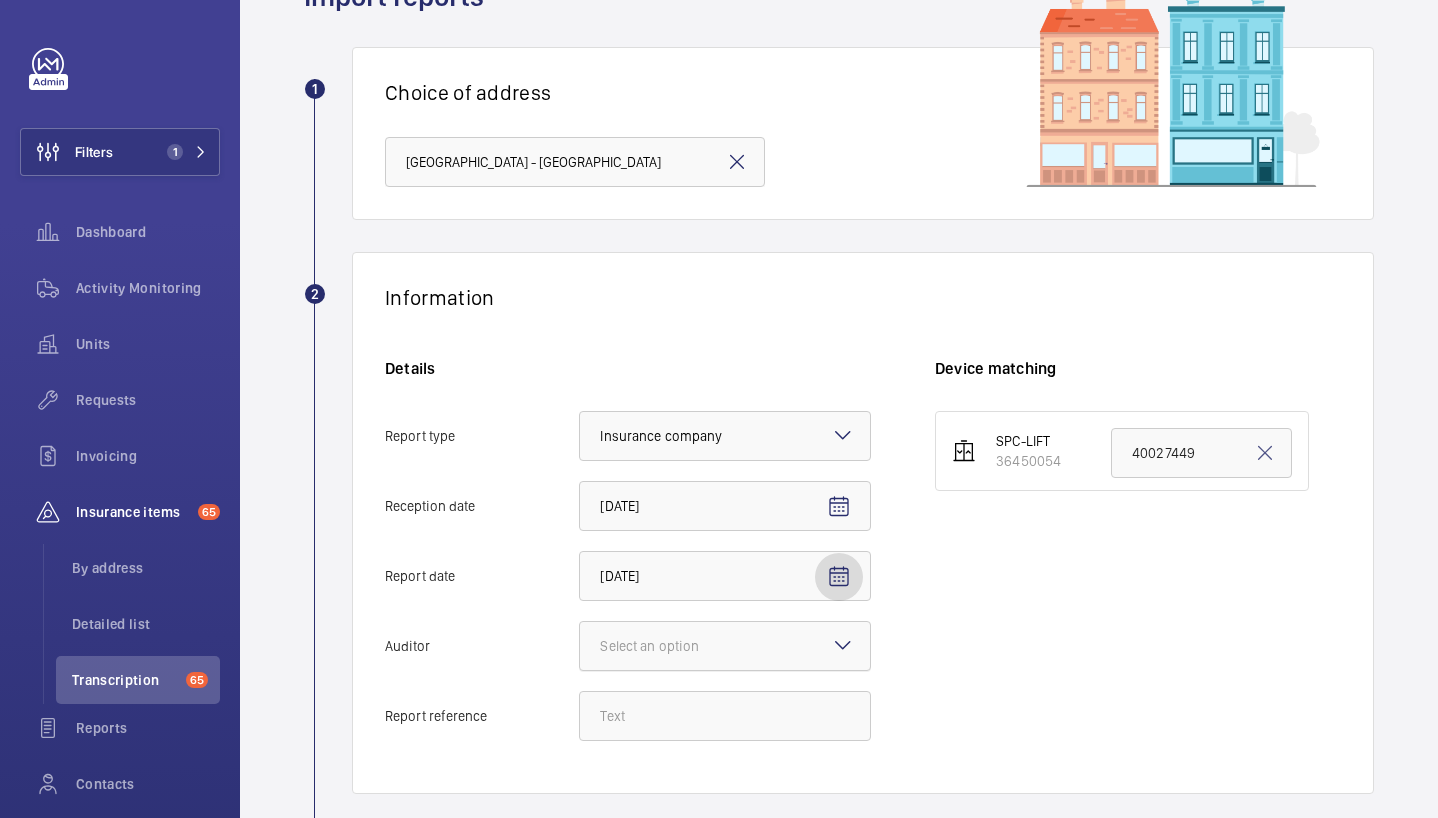 click 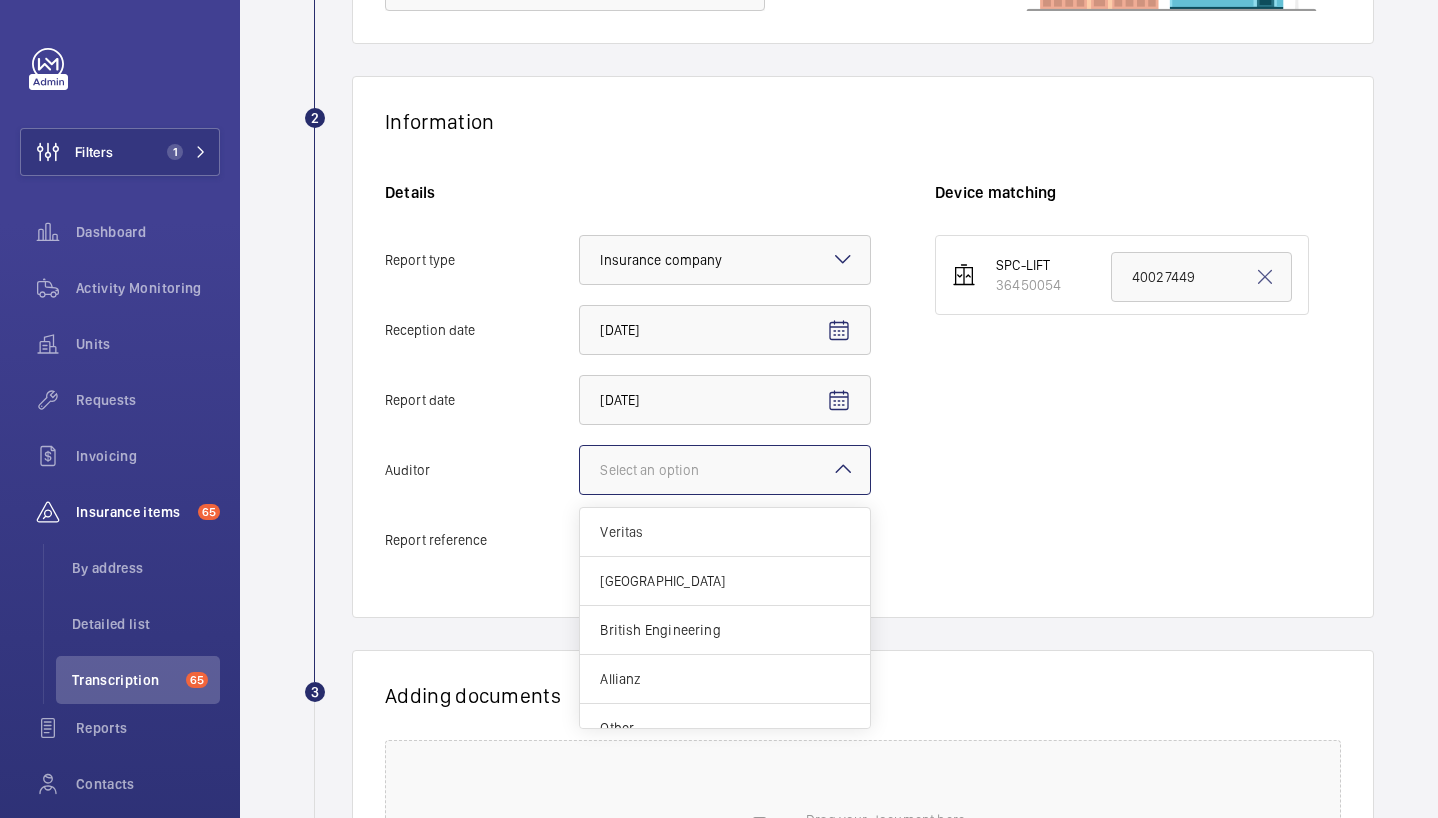 scroll, scrollTop: 306, scrollLeft: 0, axis: vertical 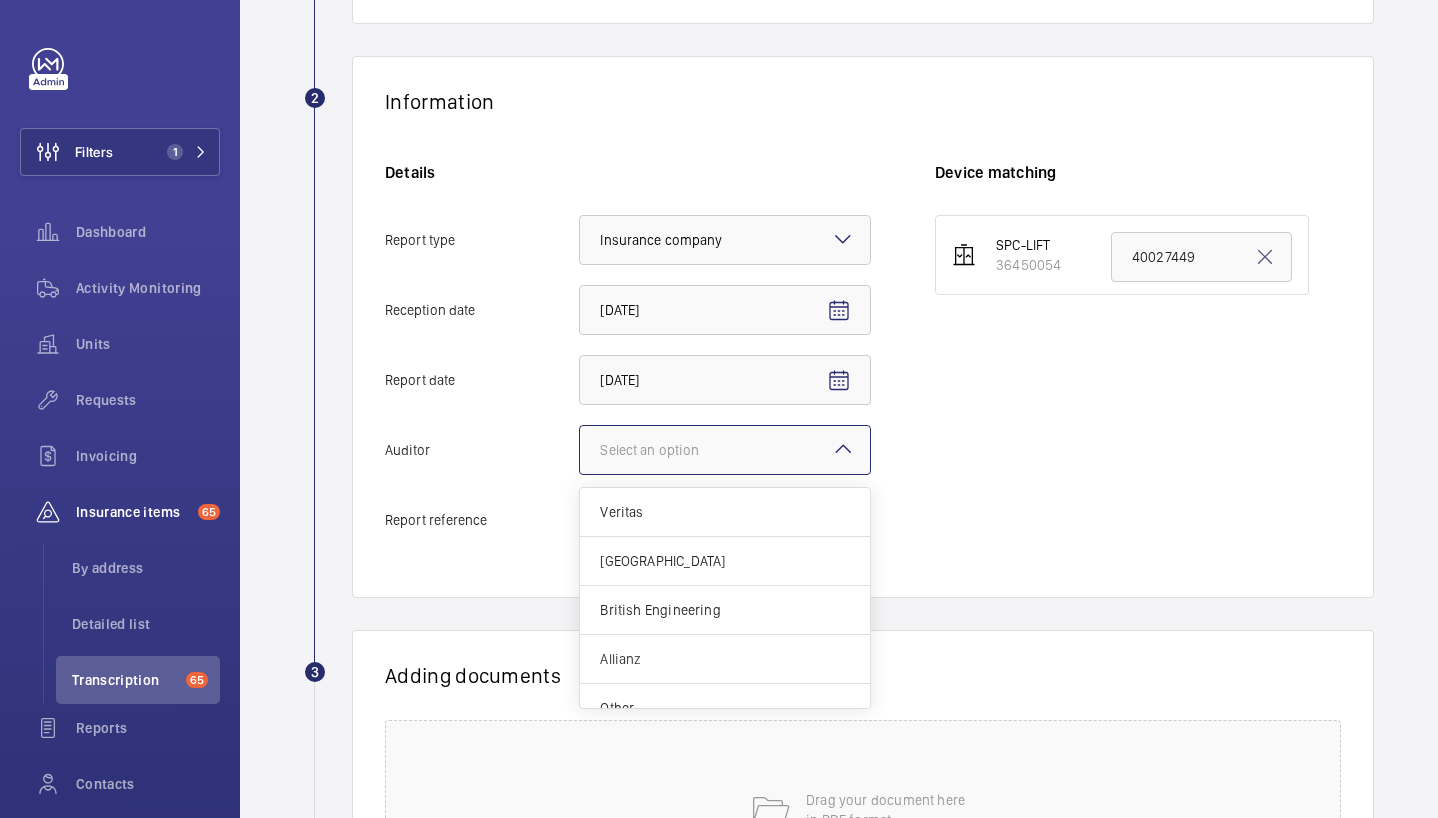 click on "Allianz" at bounding box center [725, 659] 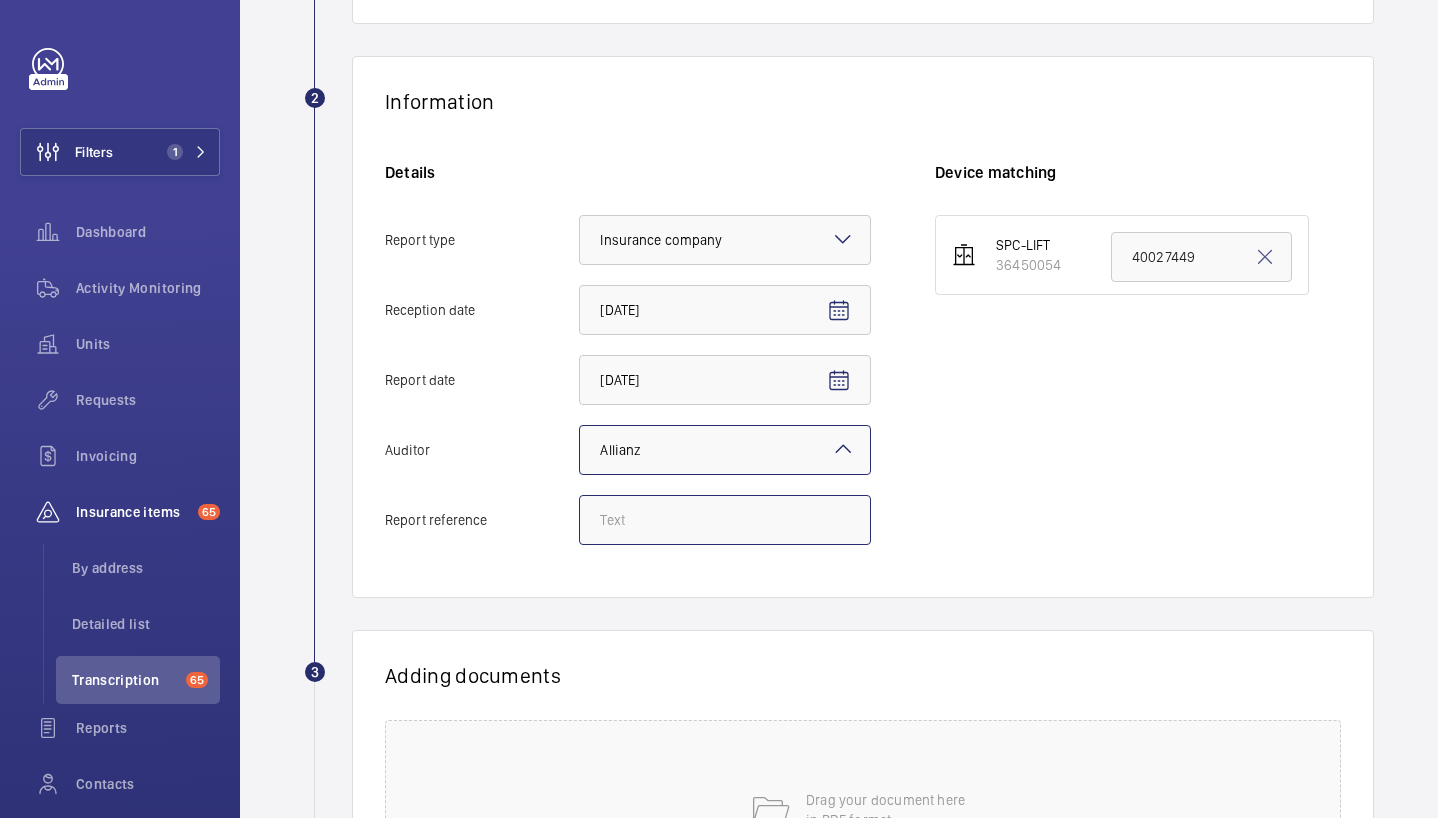 click on "Report reference" 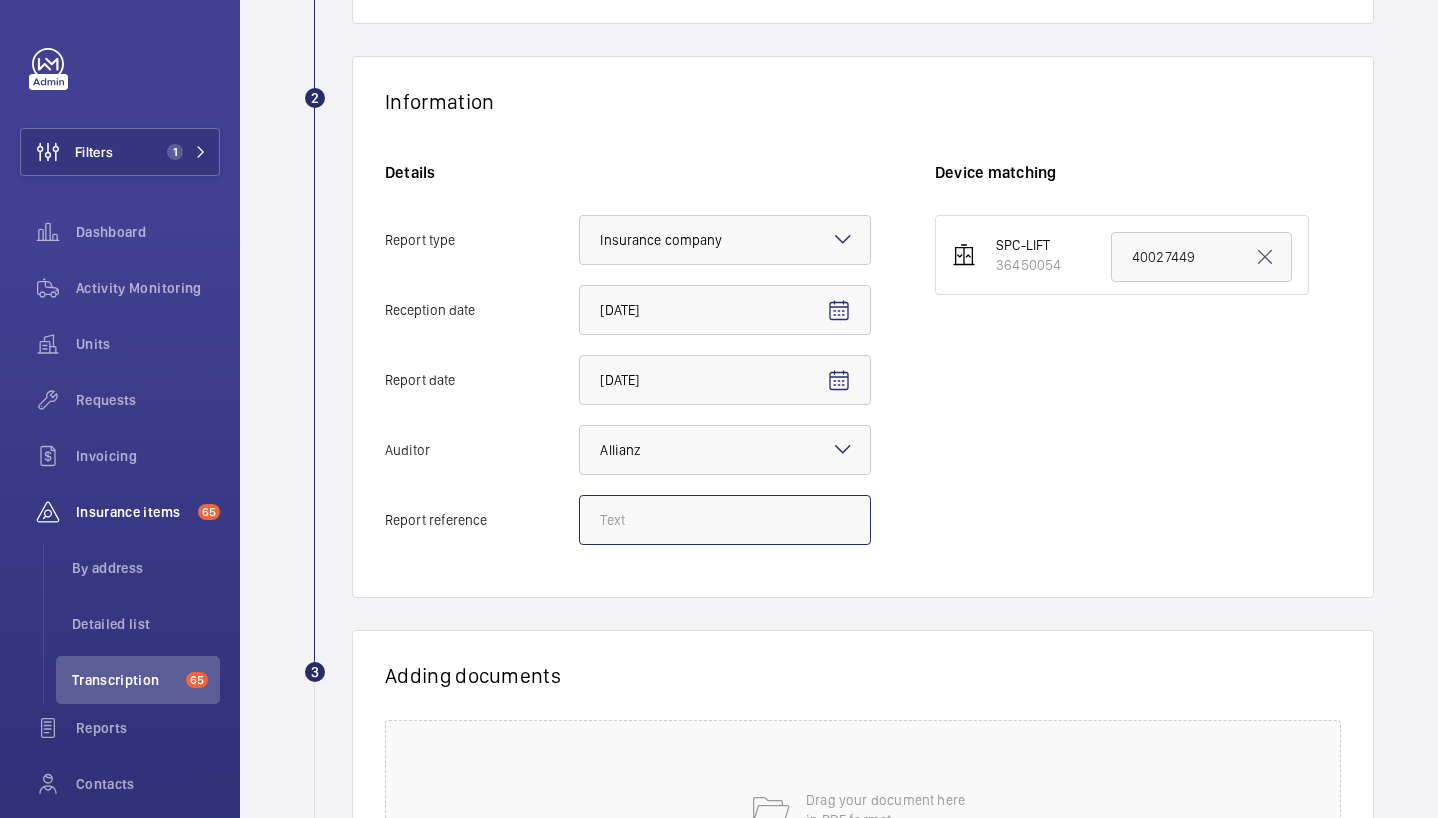 click on "Report reference" 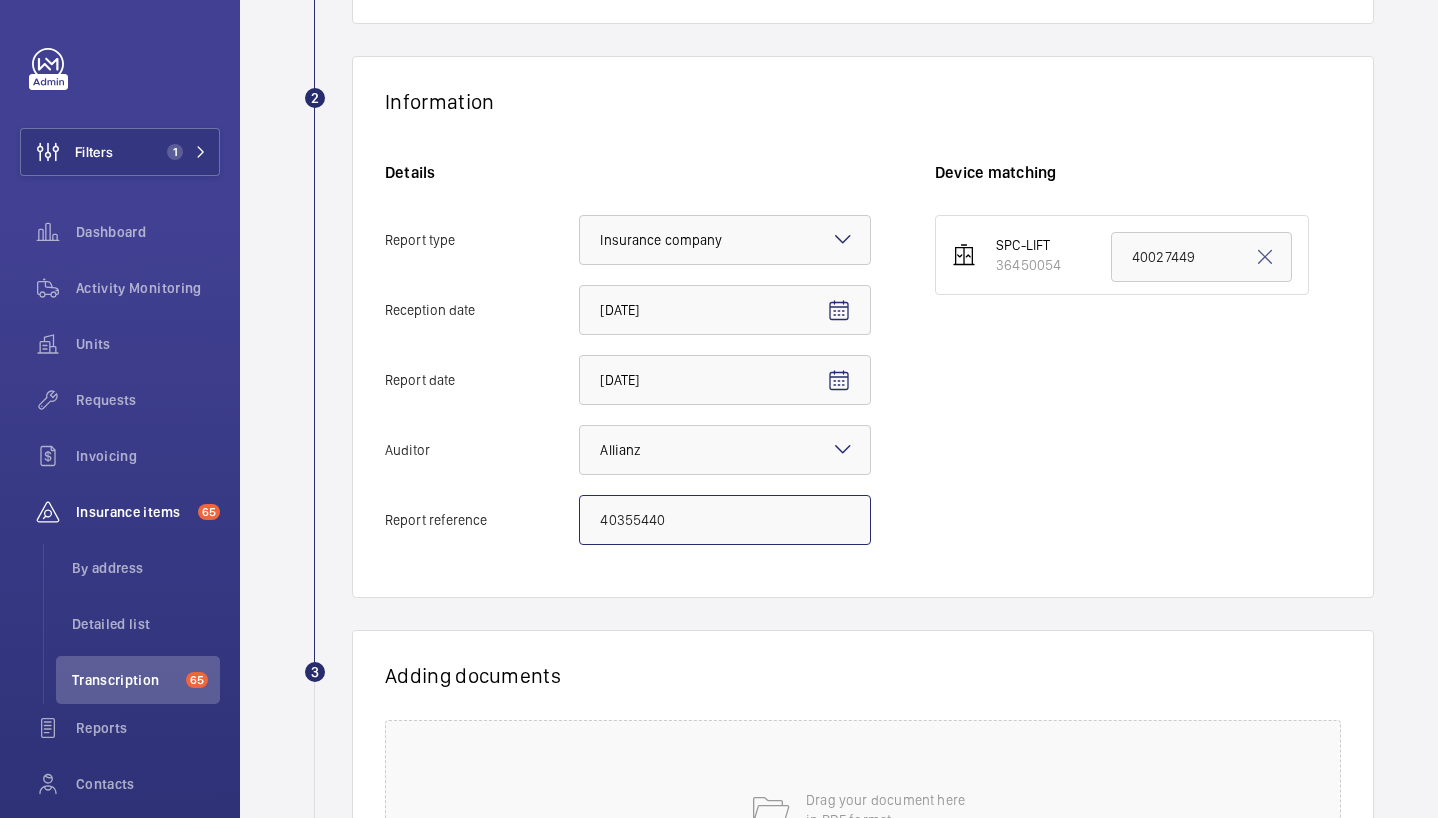 type on "40355440" 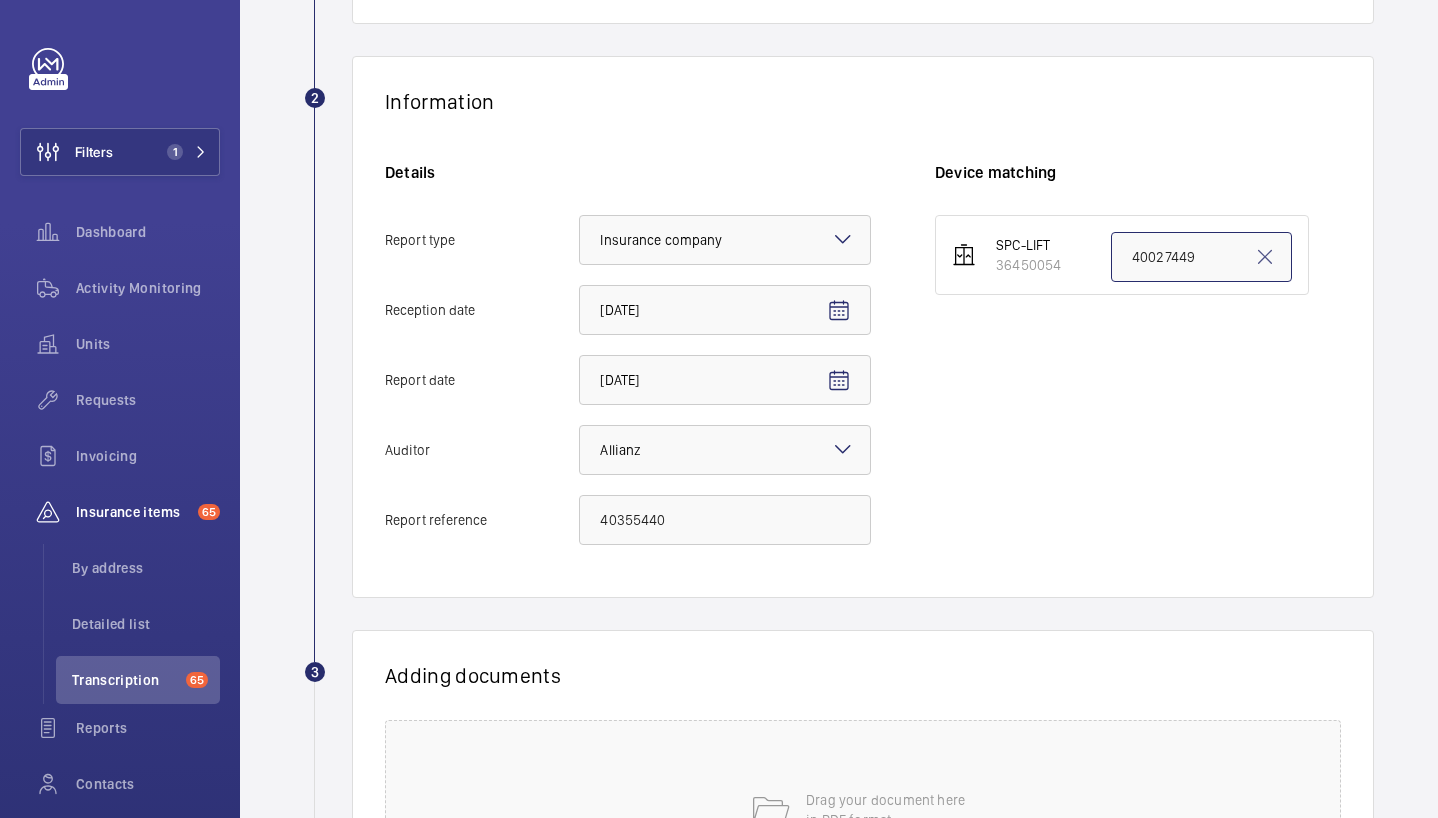 click on "40027449" 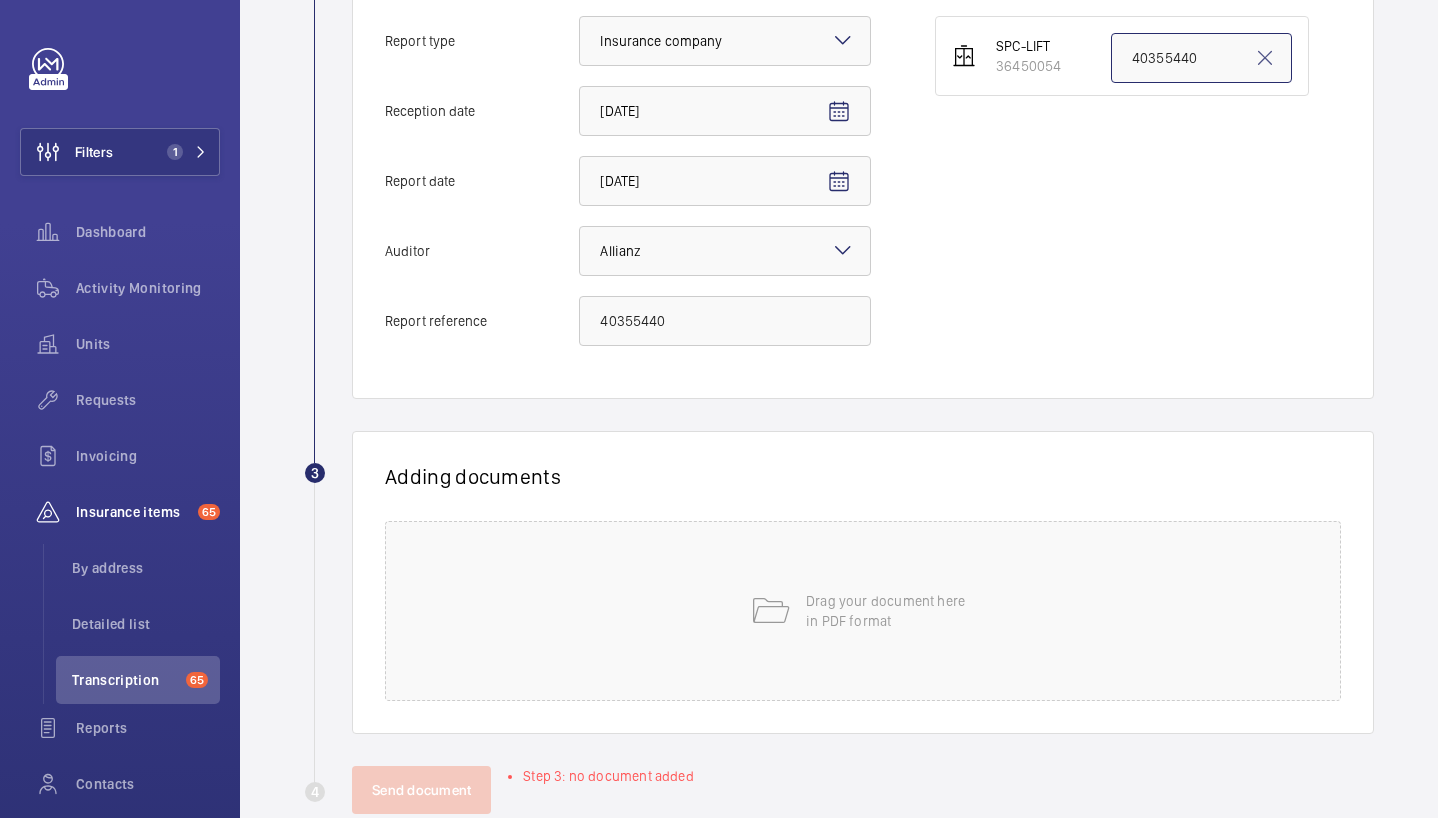 scroll, scrollTop: 512, scrollLeft: 0, axis: vertical 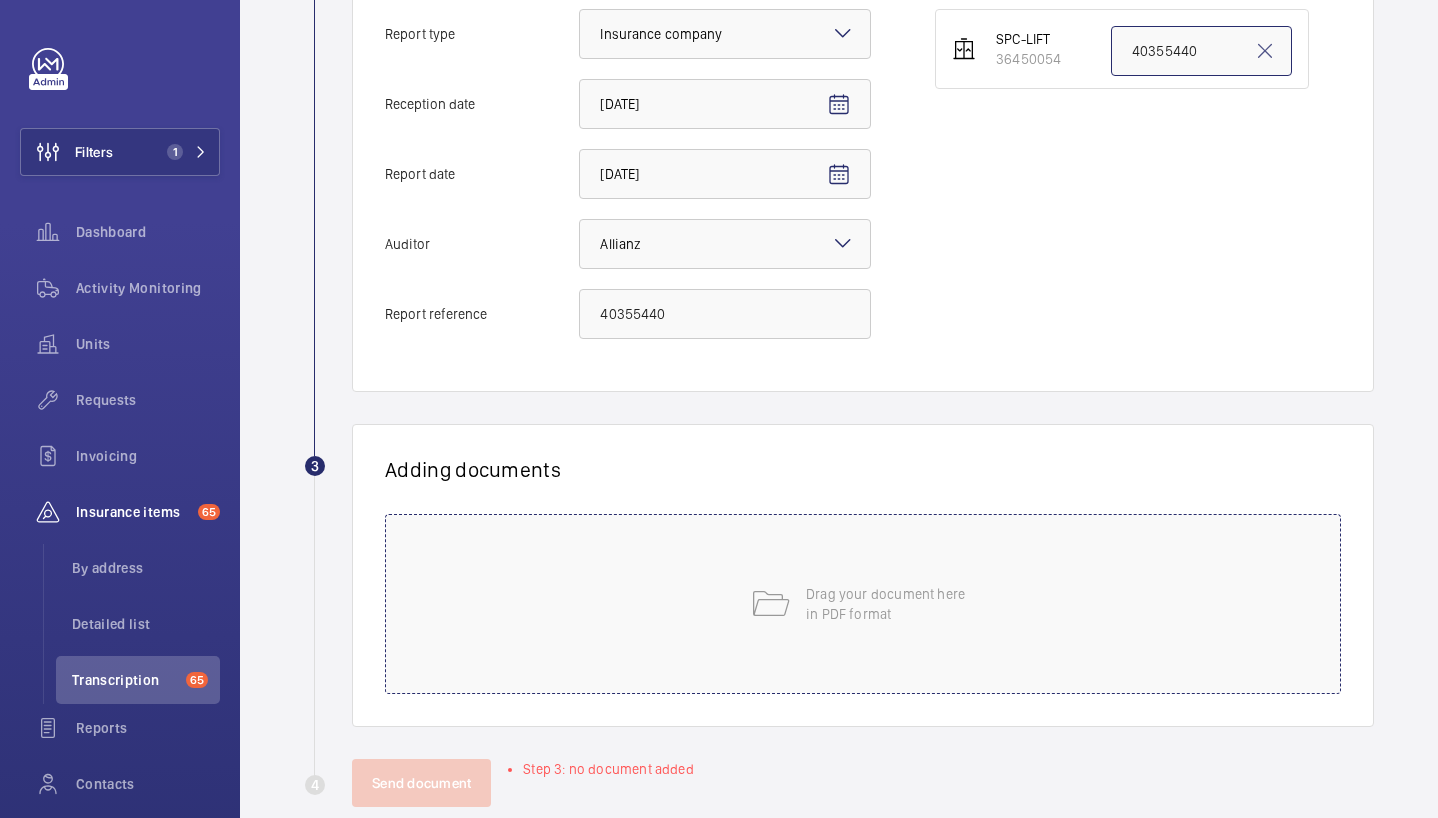type on "40355440" 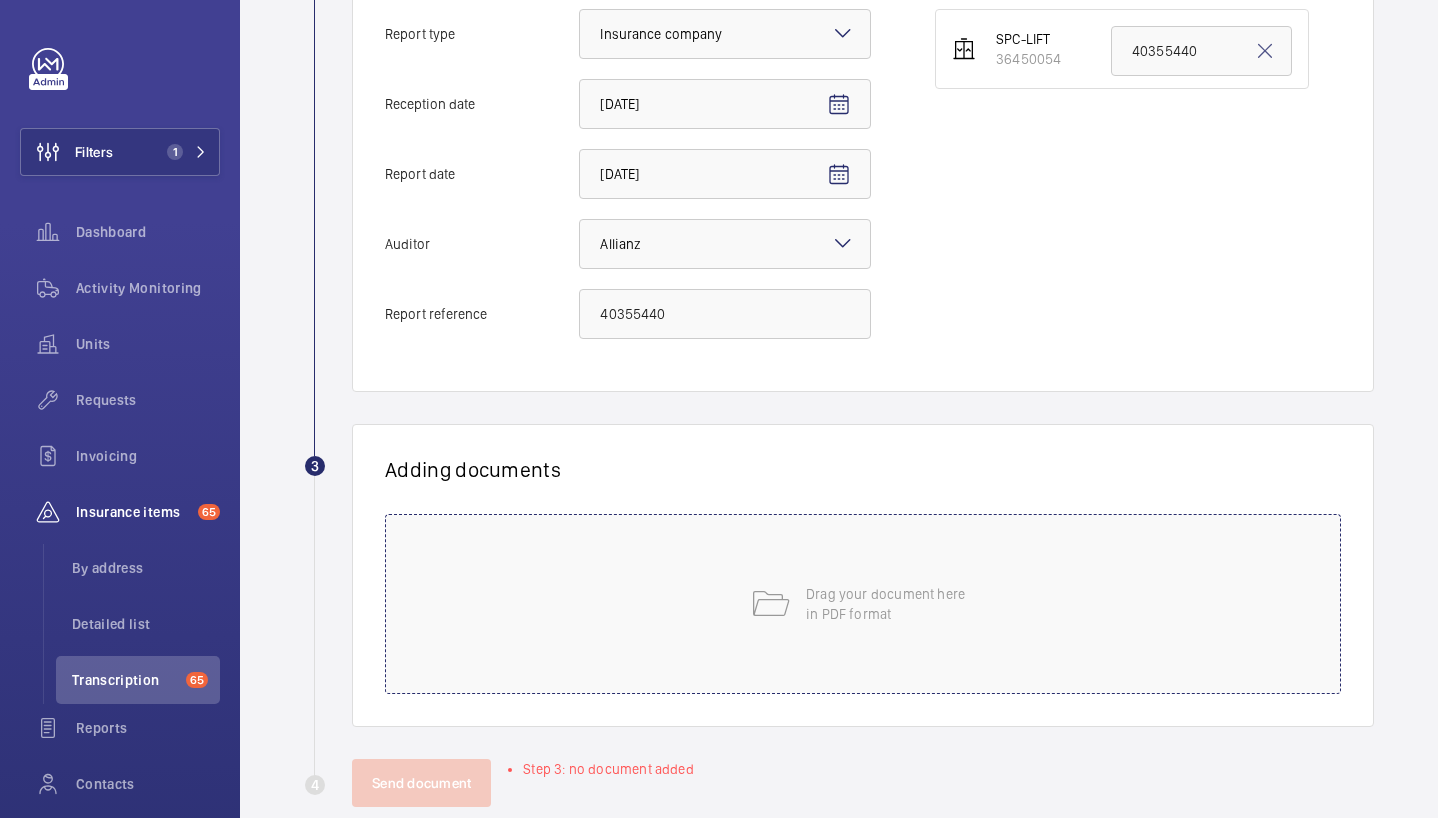click on "Drag your document here
in PDF format" 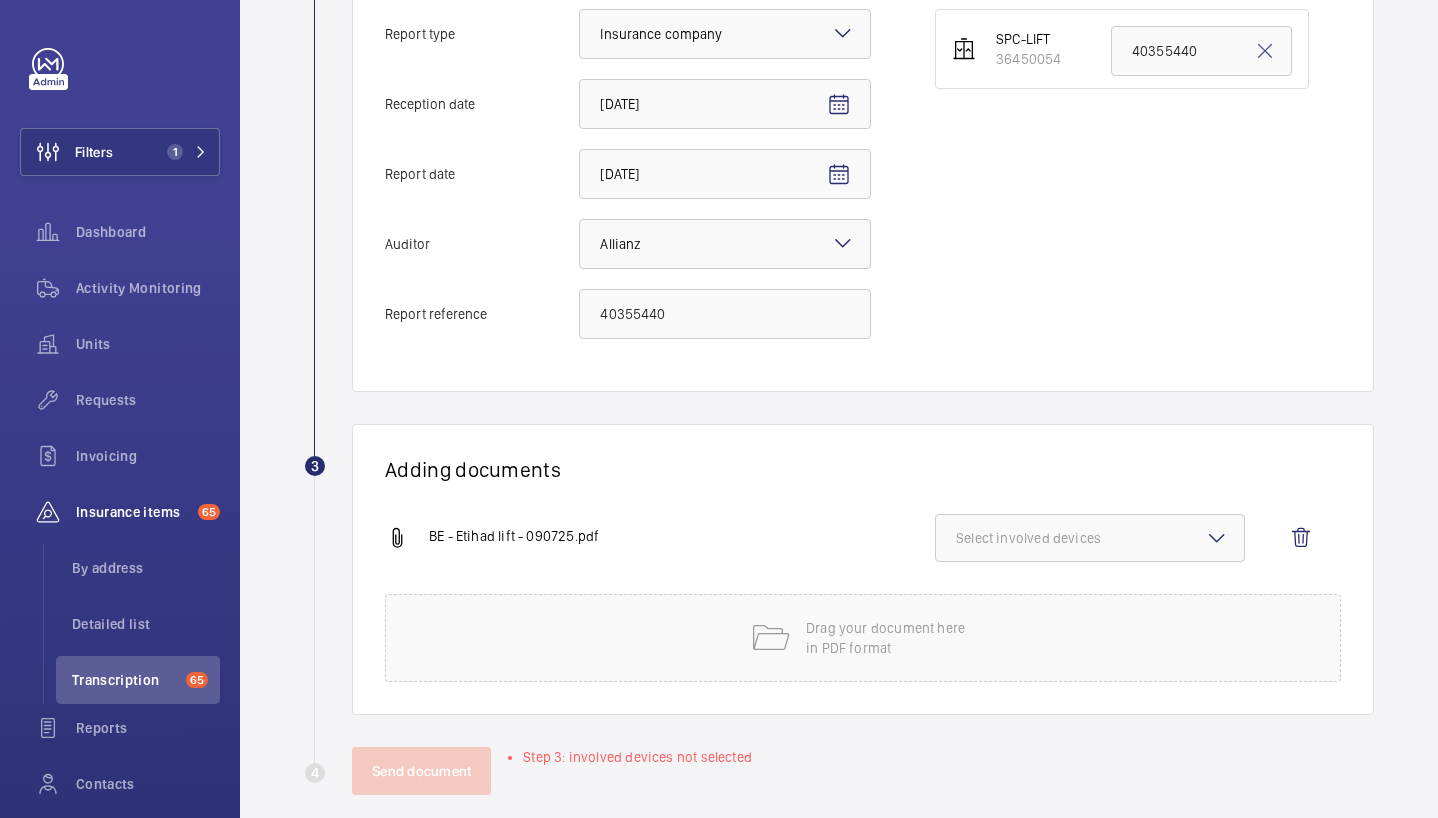 click on "Select involved devices" 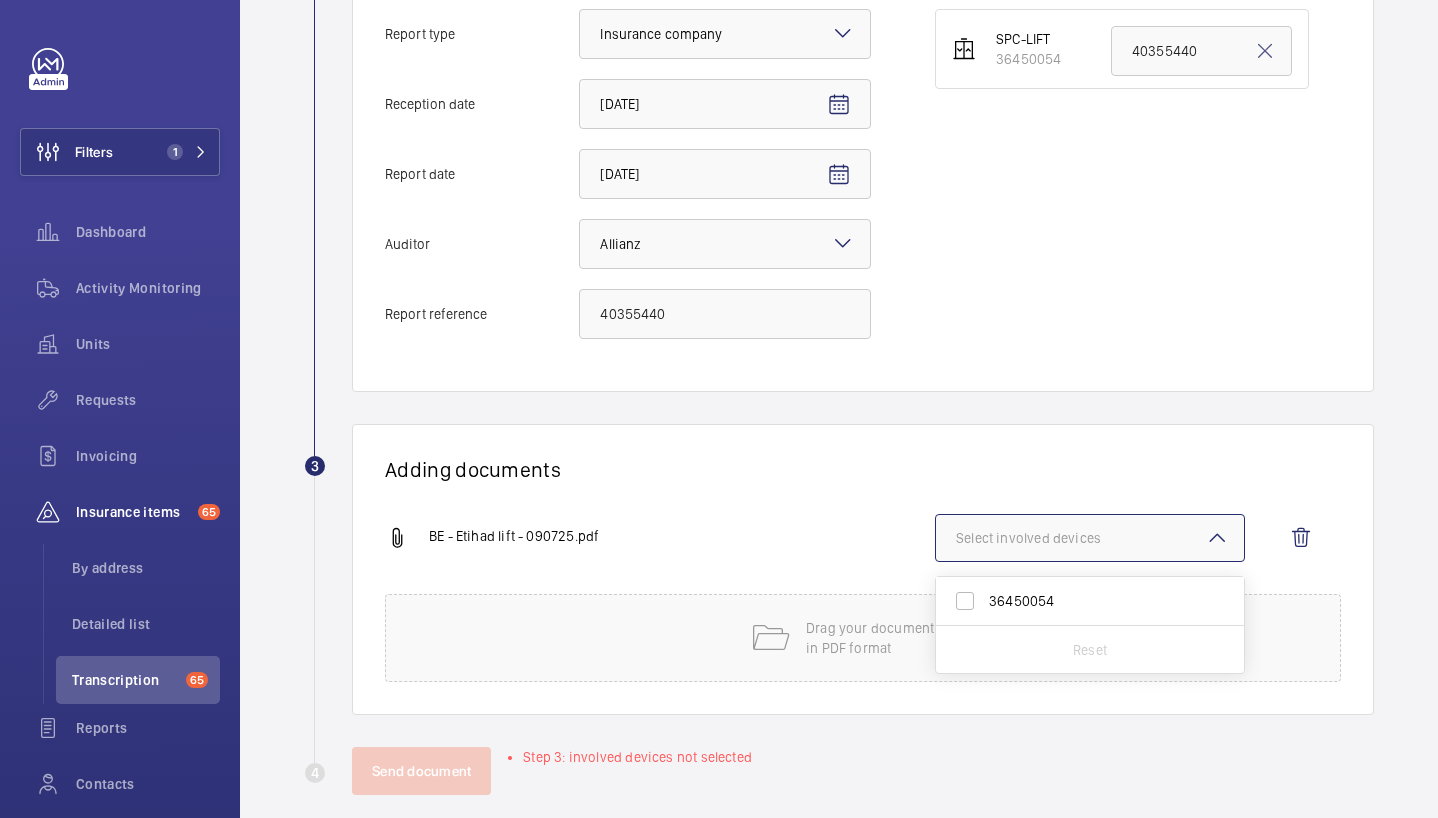 click on "36450054" at bounding box center [1091, 601] 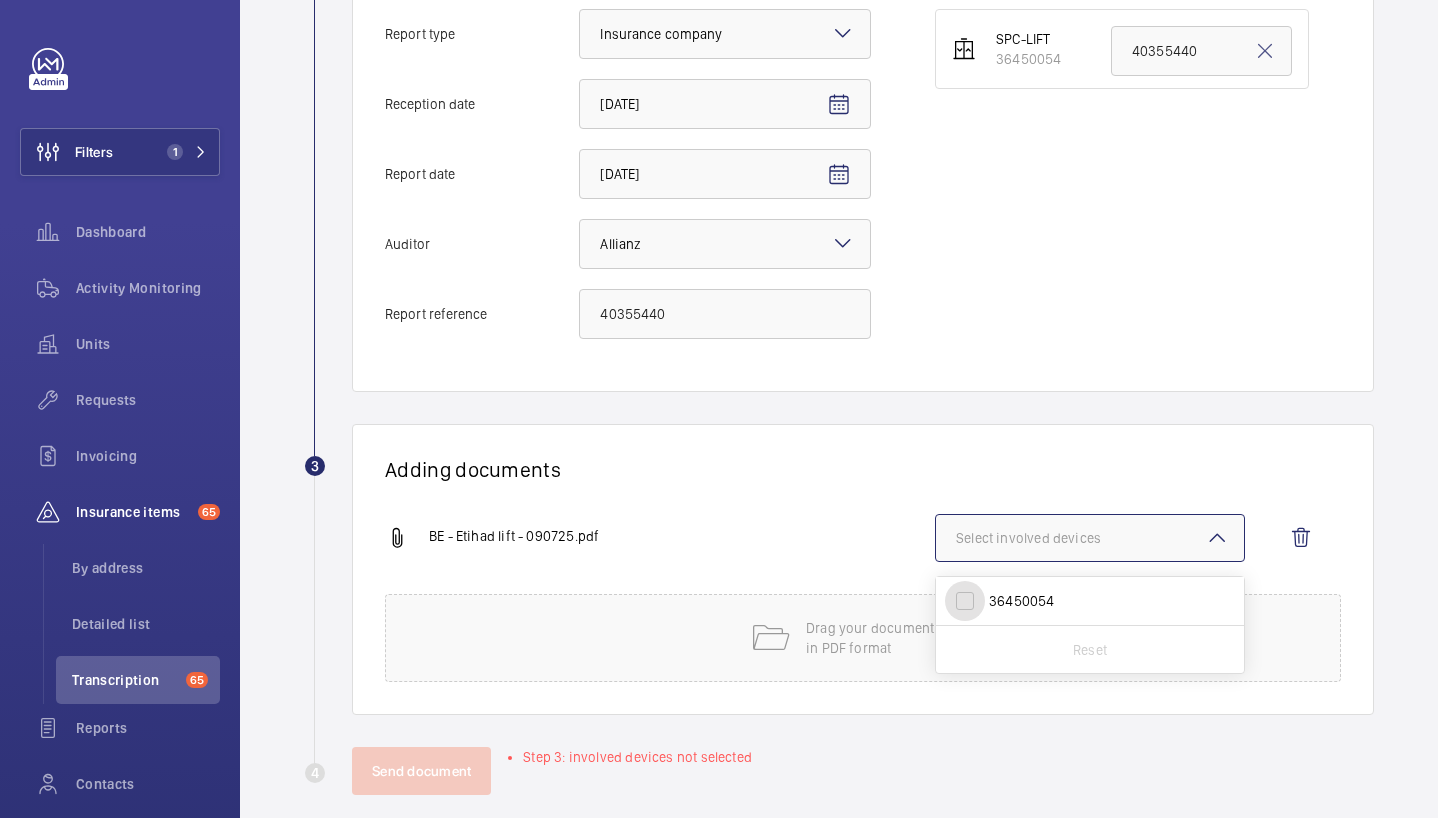 click on "36450054" at bounding box center (965, 601) 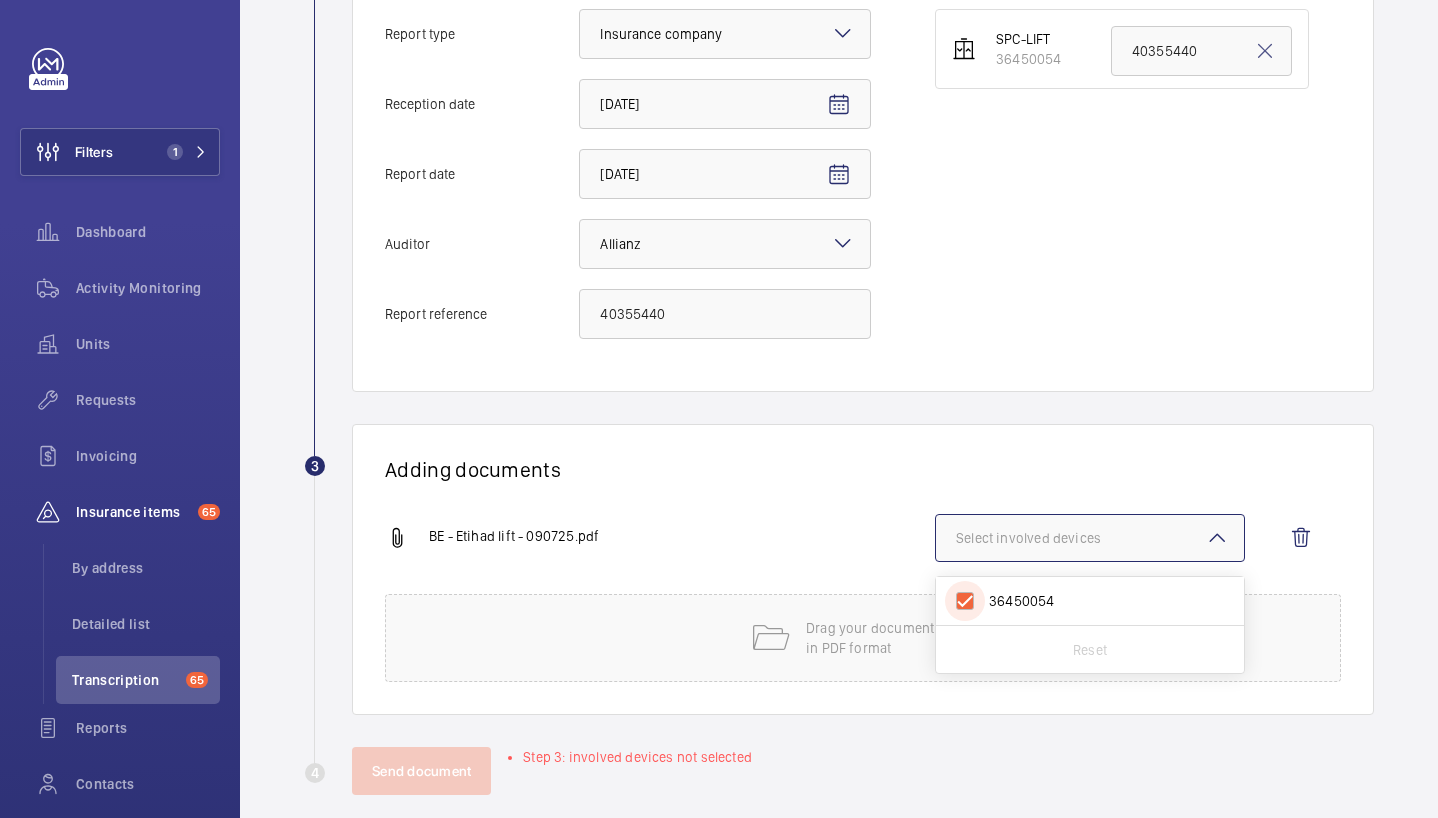 checkbox on "true" 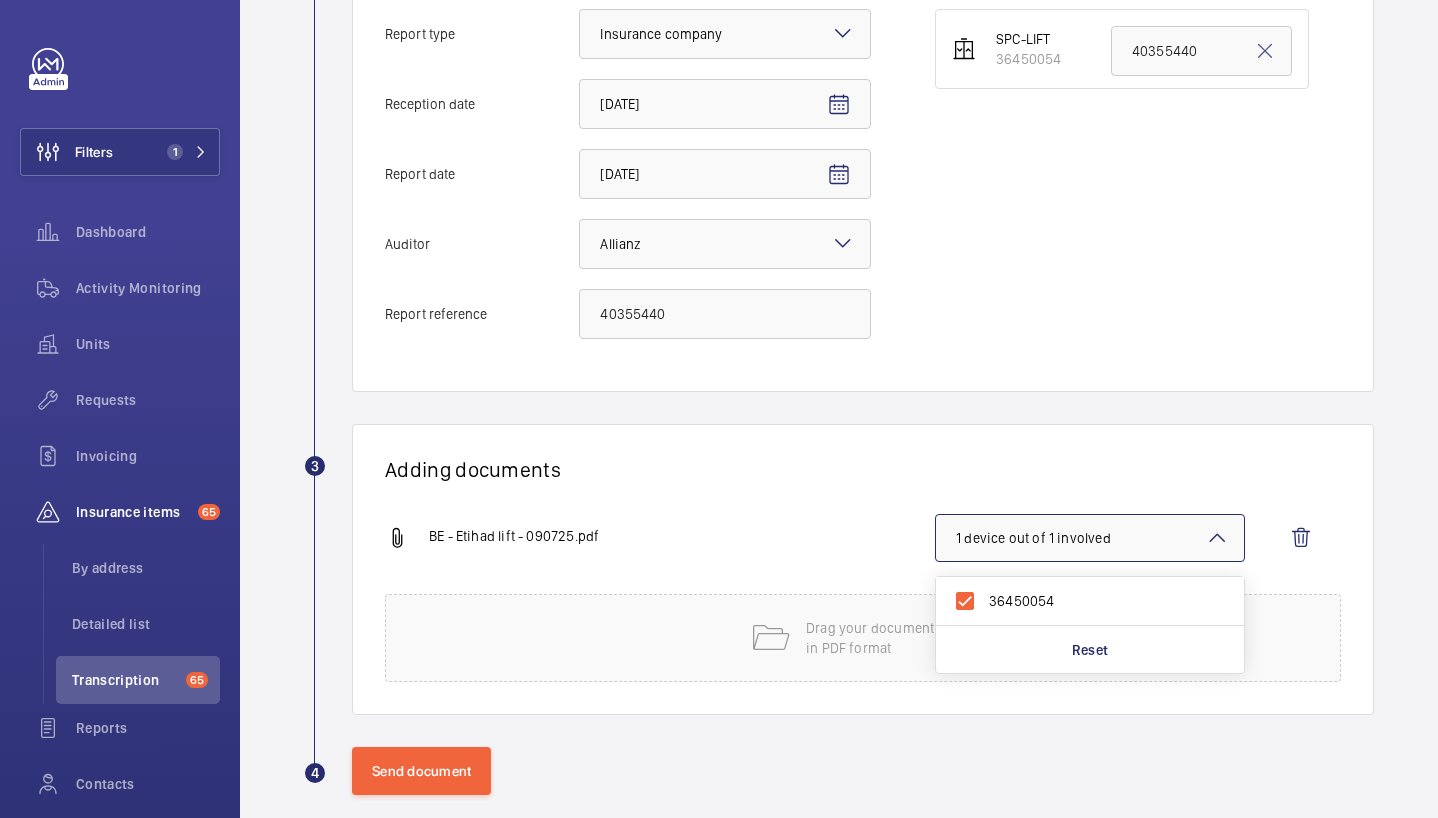 click on "Adding documents BE - Etihad lift - 090725.pdf 1 device out of 1 involved  36450054 Reset Drag your document here
in PDF format" 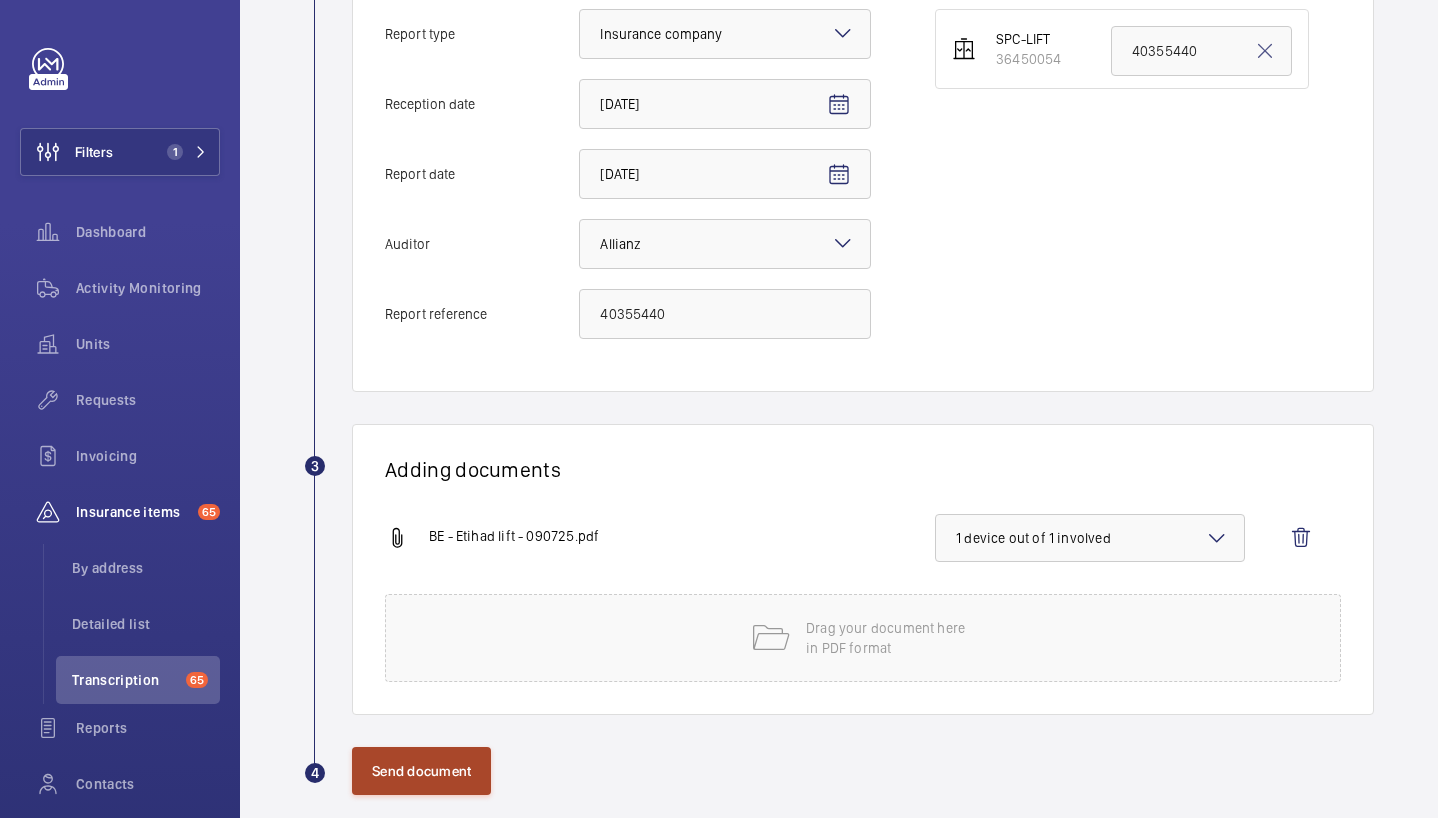 click on "Send document" 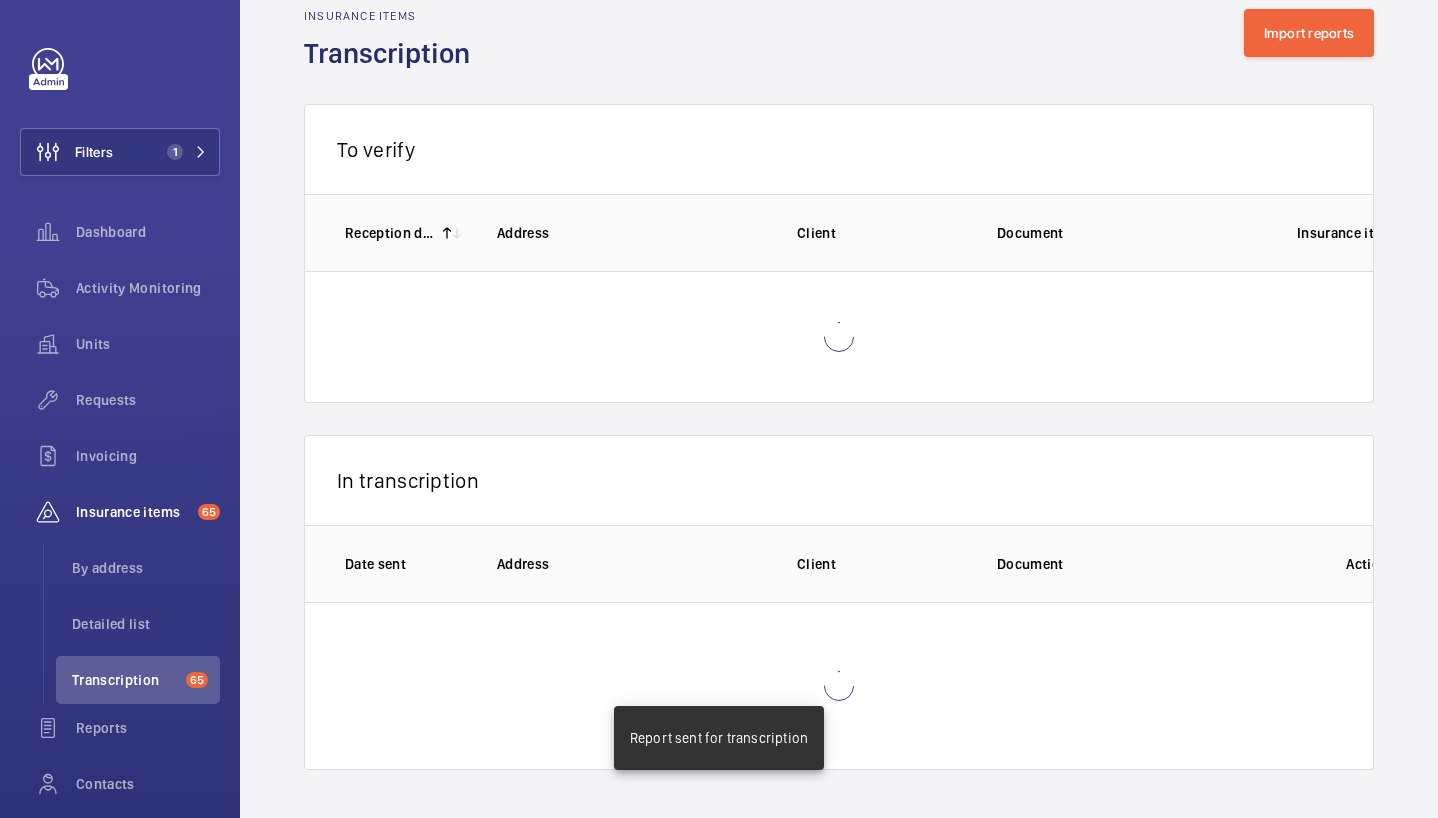 scroll, scrollTop: 3, scrollLeft: 0, axis: vertical 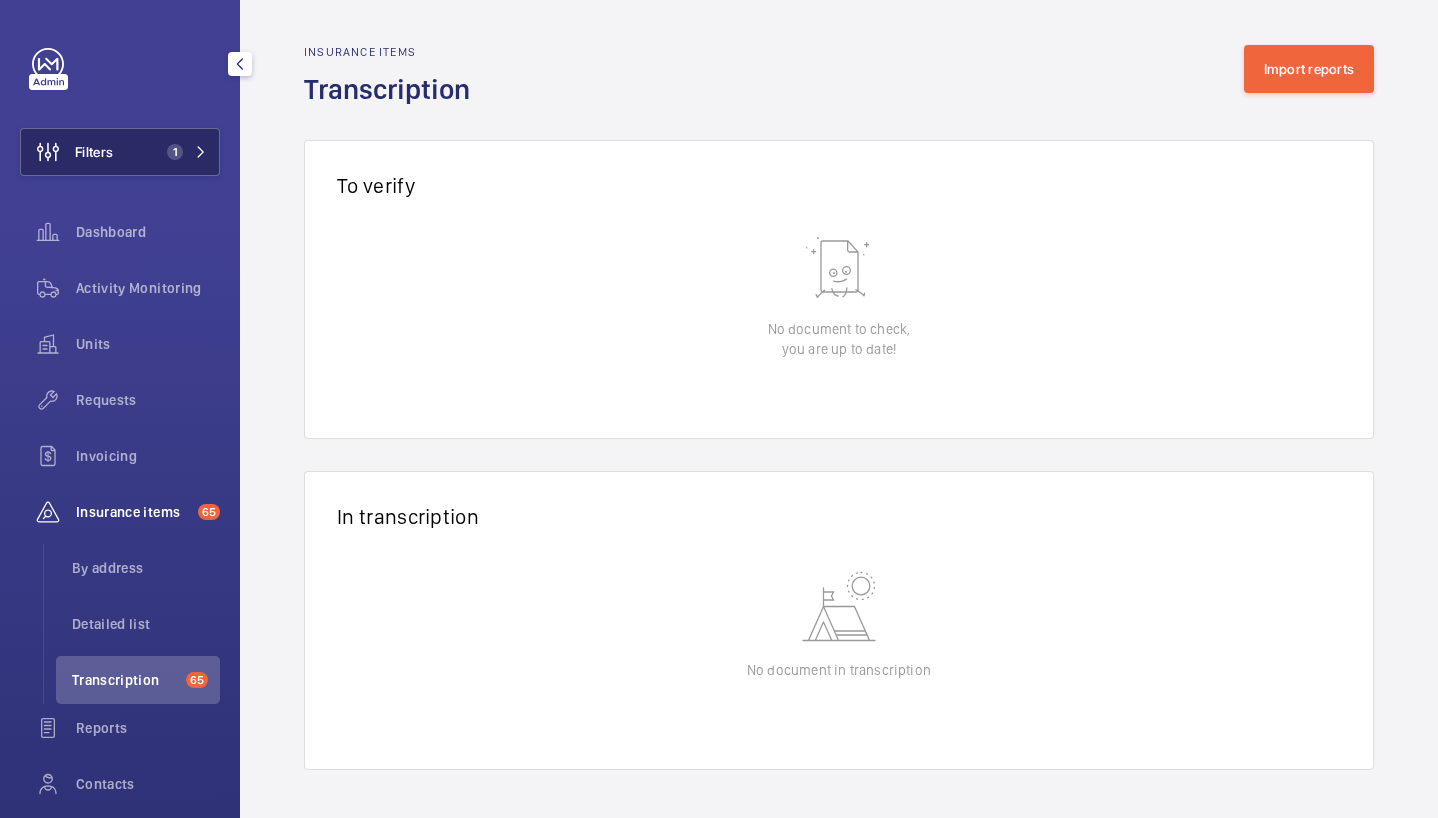 click on "1" 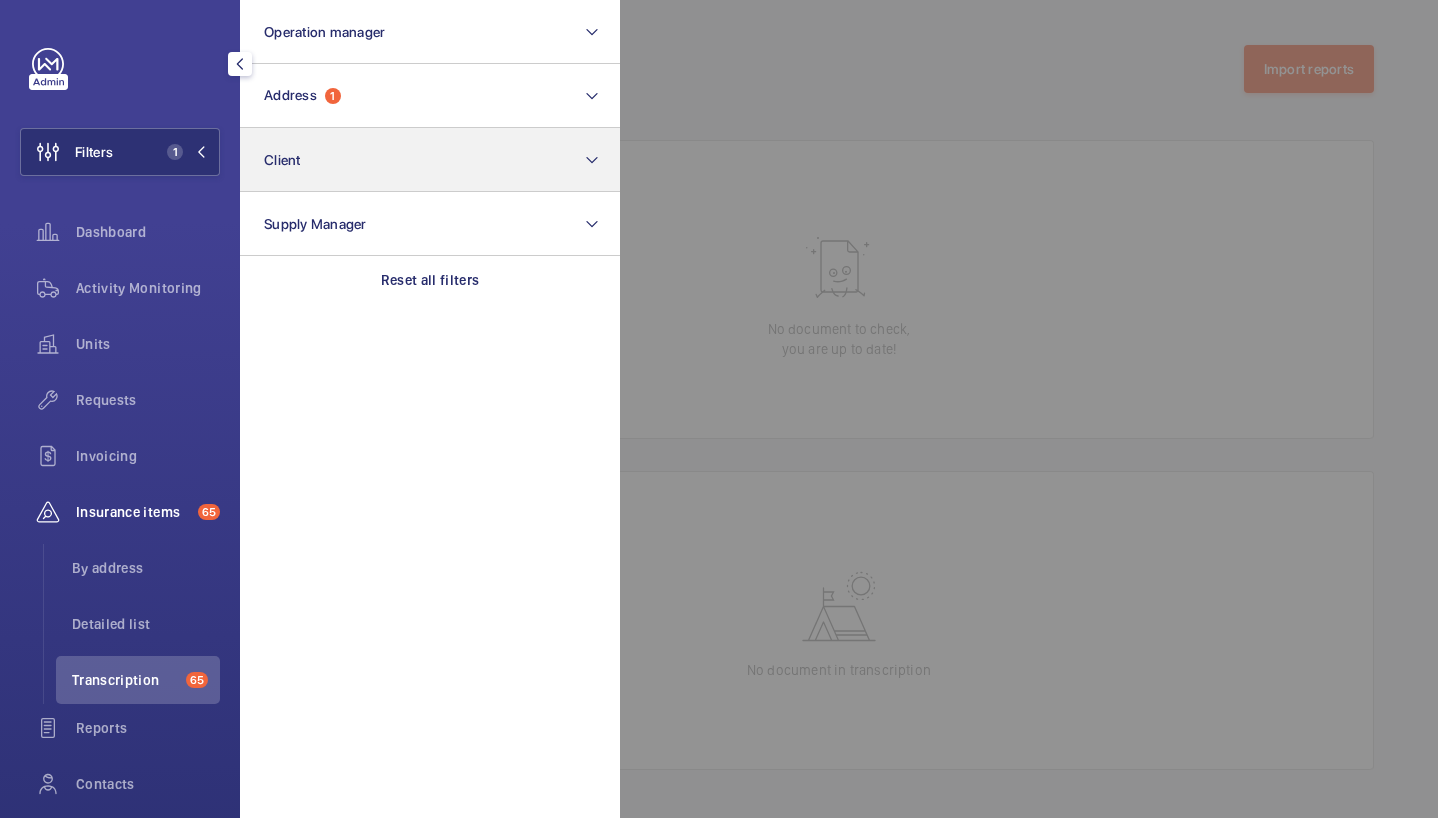 drag, startPoint x: 408, startPoint y: 260, endPoint x: 390, endPoint y: 165, distance: 96.69022 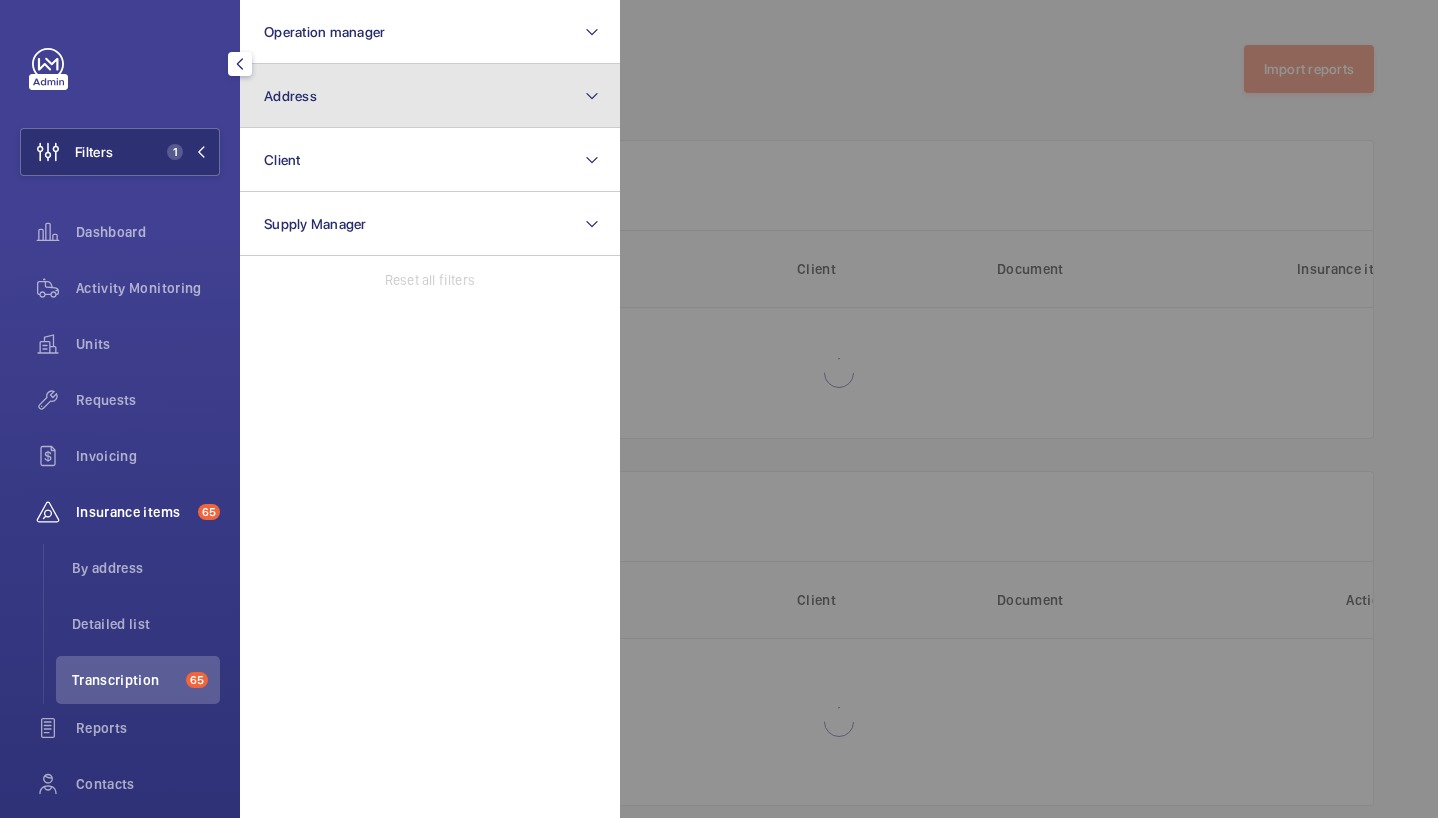 click on "Address" 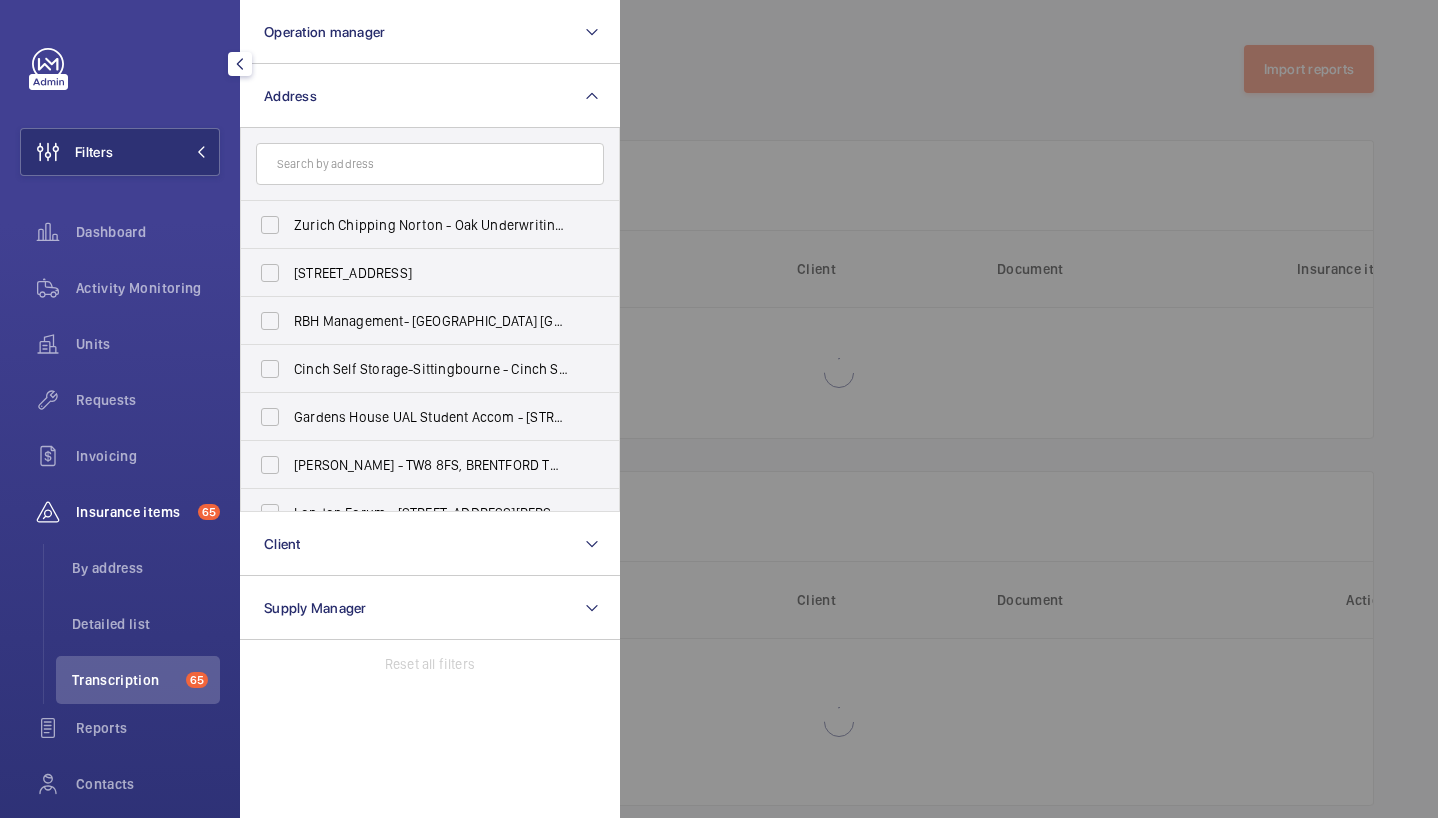 click 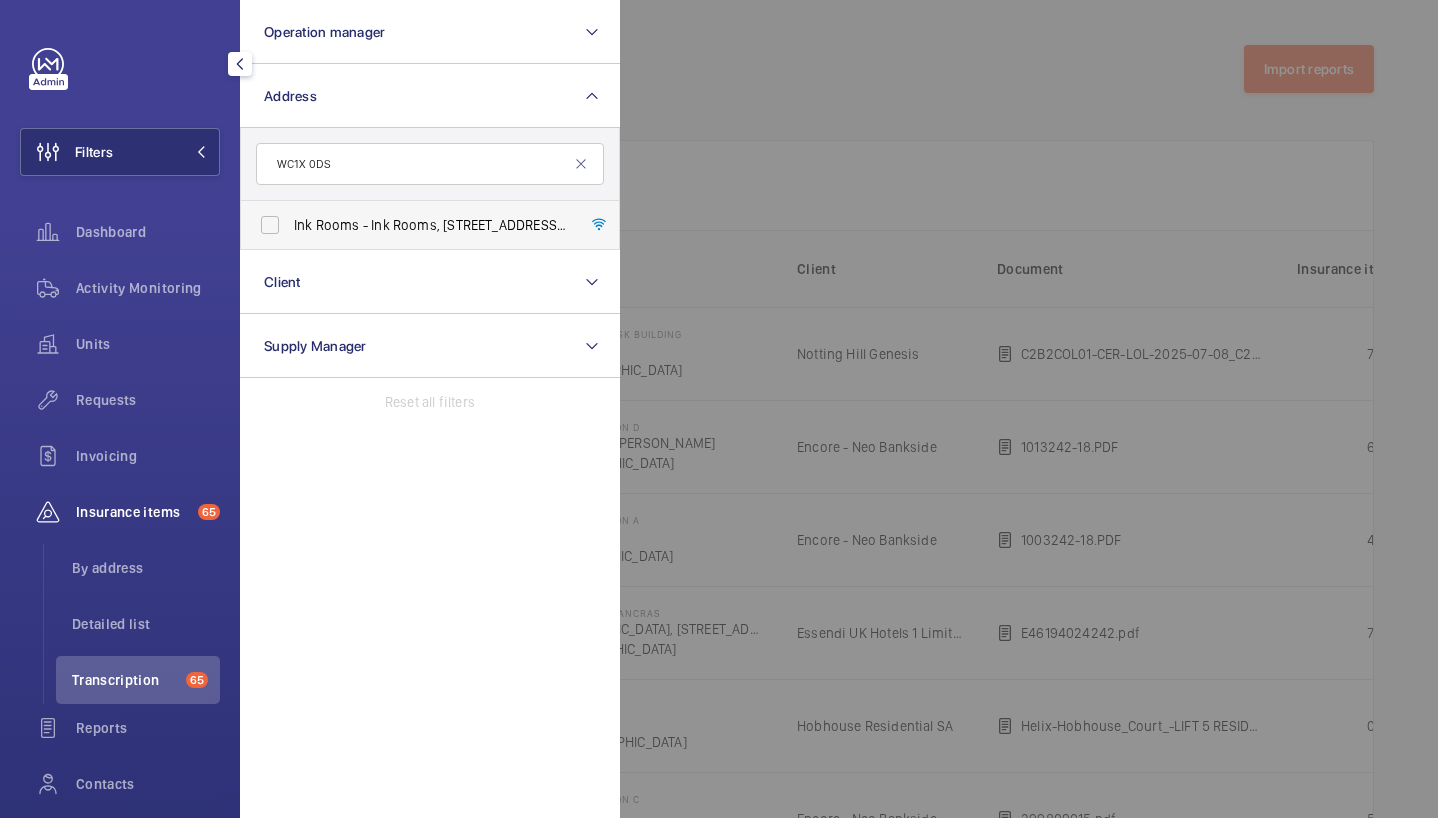 type on "WC1X 0DS" 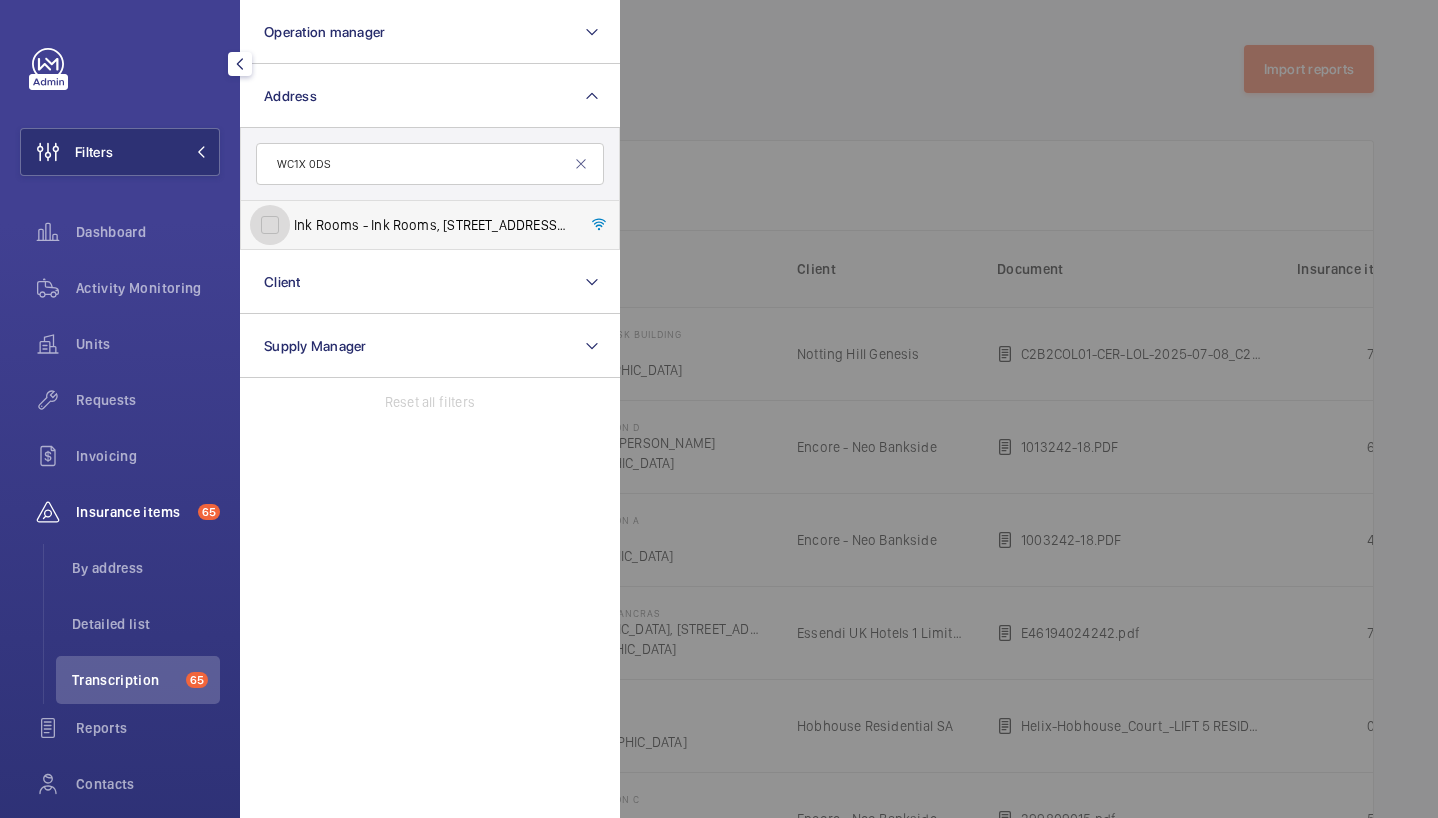click on "Ink Rooms - Ink Rooms, [STREET_ADDRESS]" at bounding box center [270, 225] 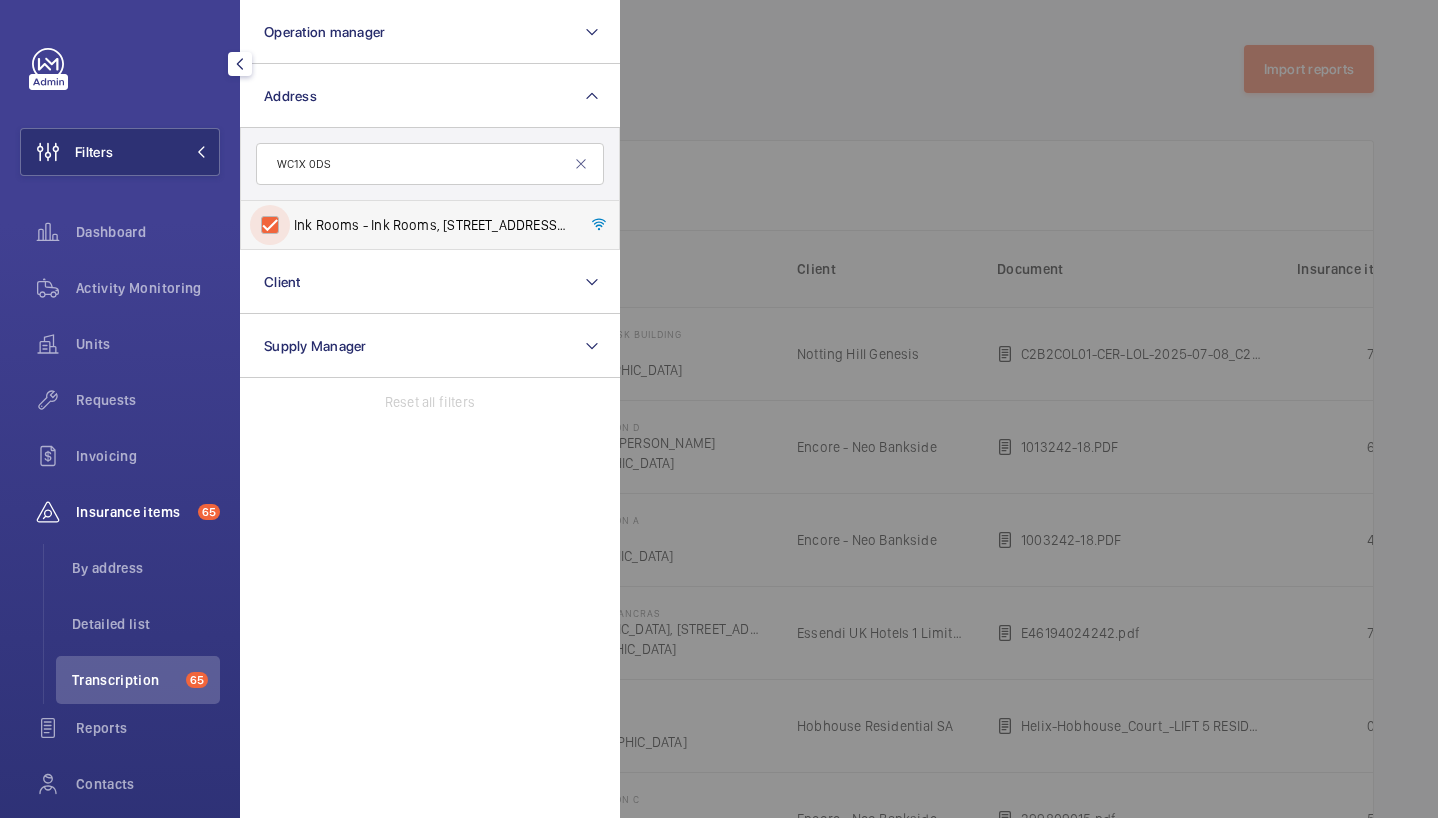 checkbox on "true" 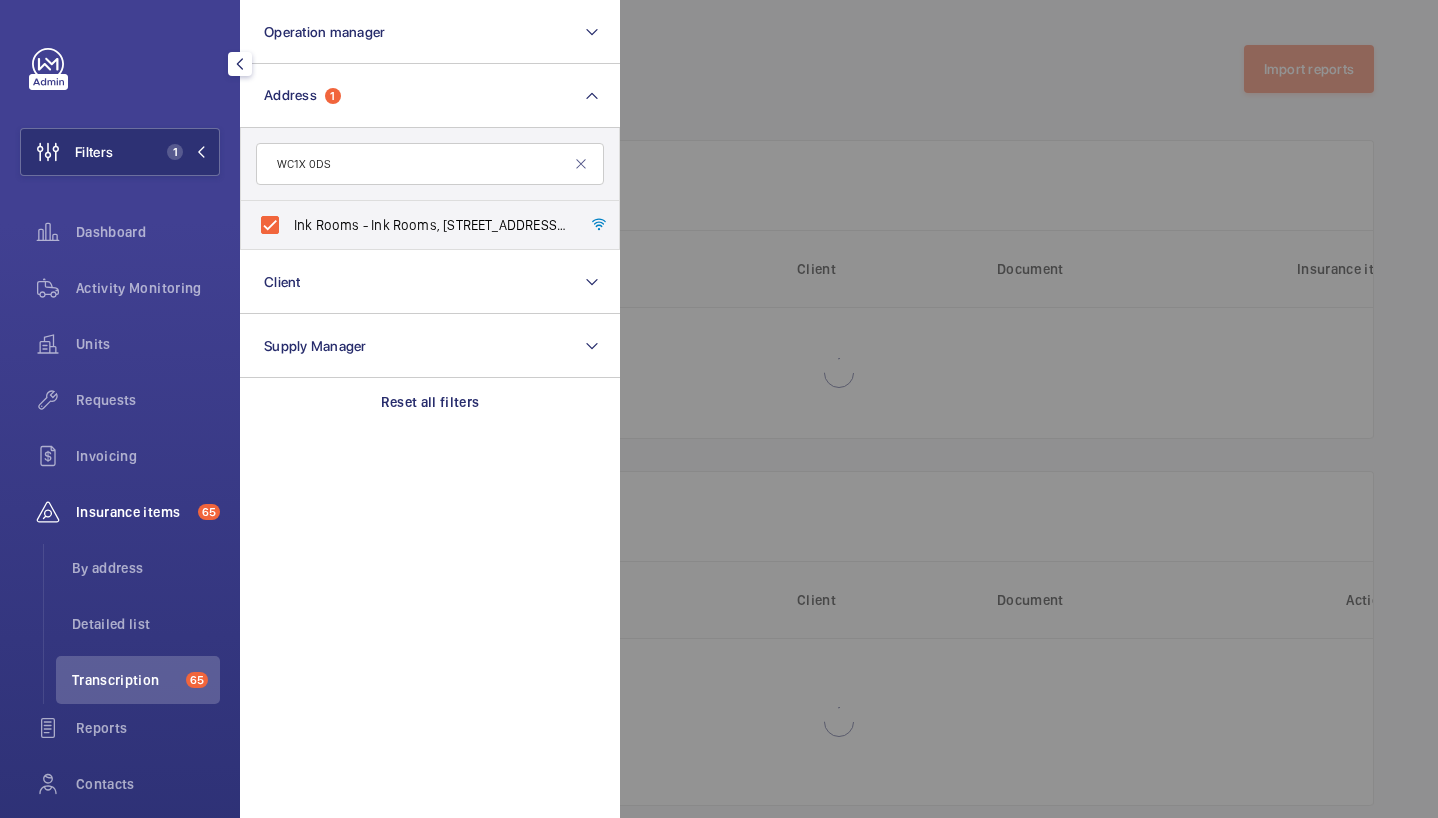 click 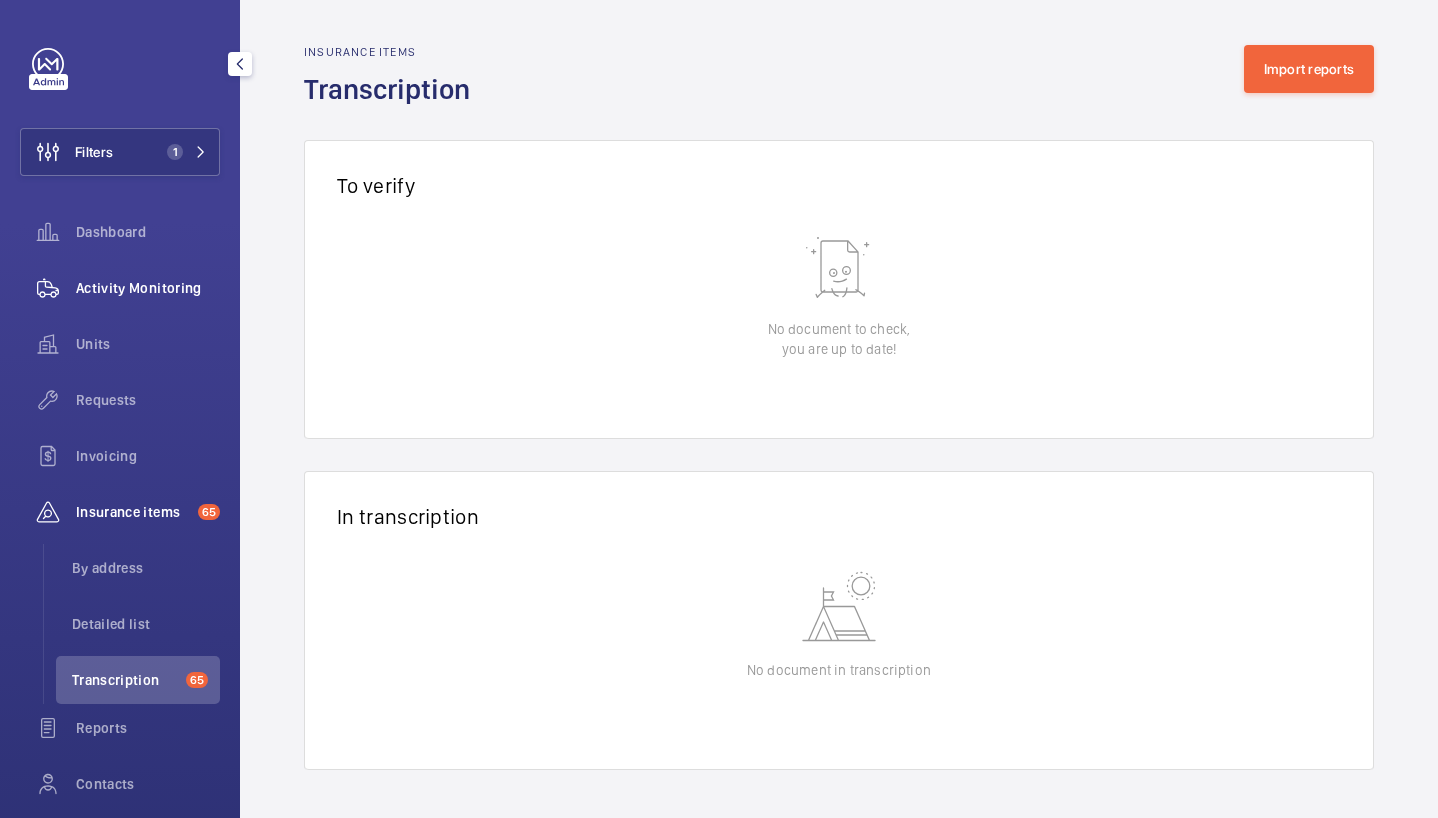 click on "Activity Monitoring" 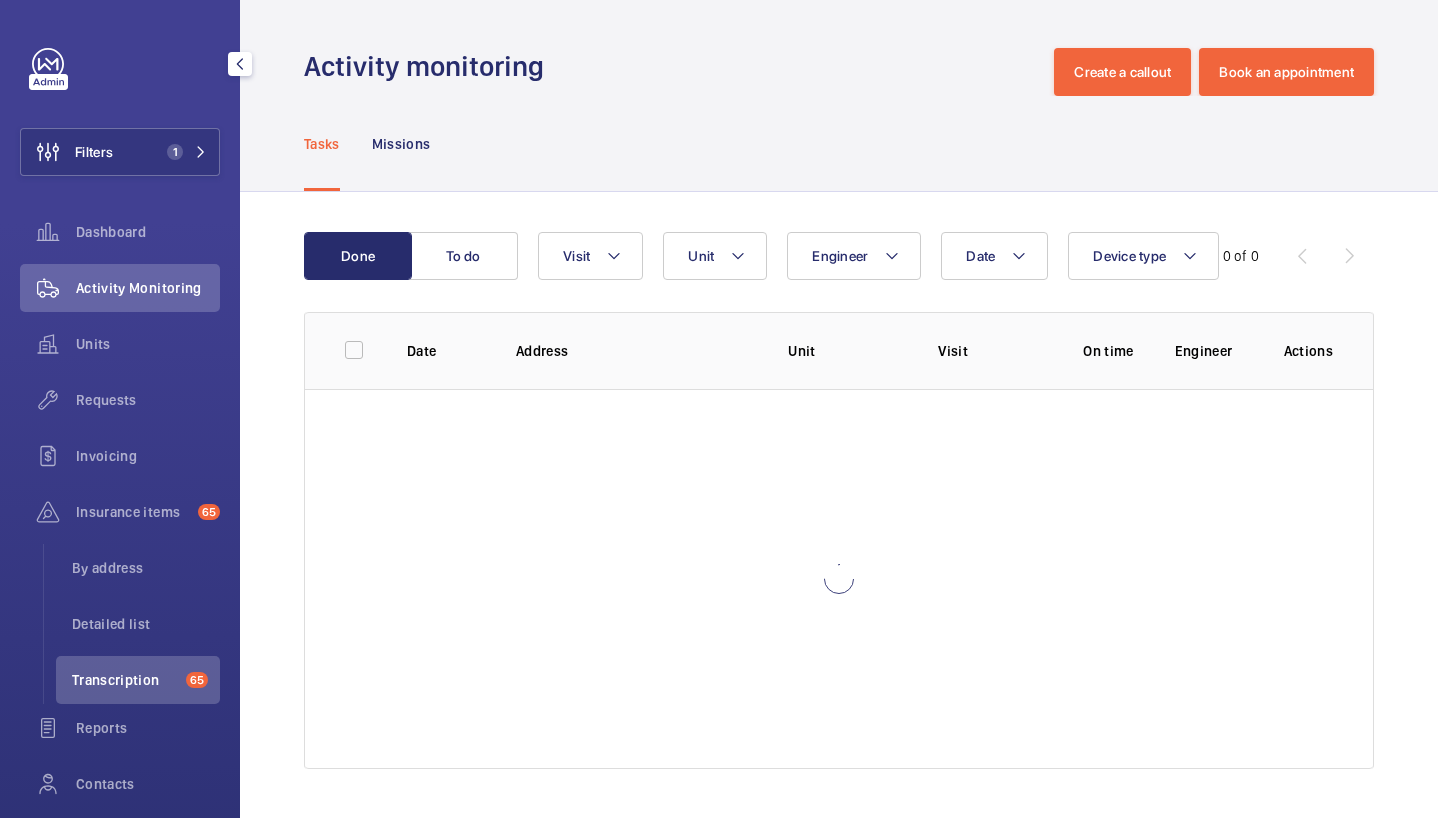 scroll, scrollTop: 0, scrollLeft: 0, axis: both 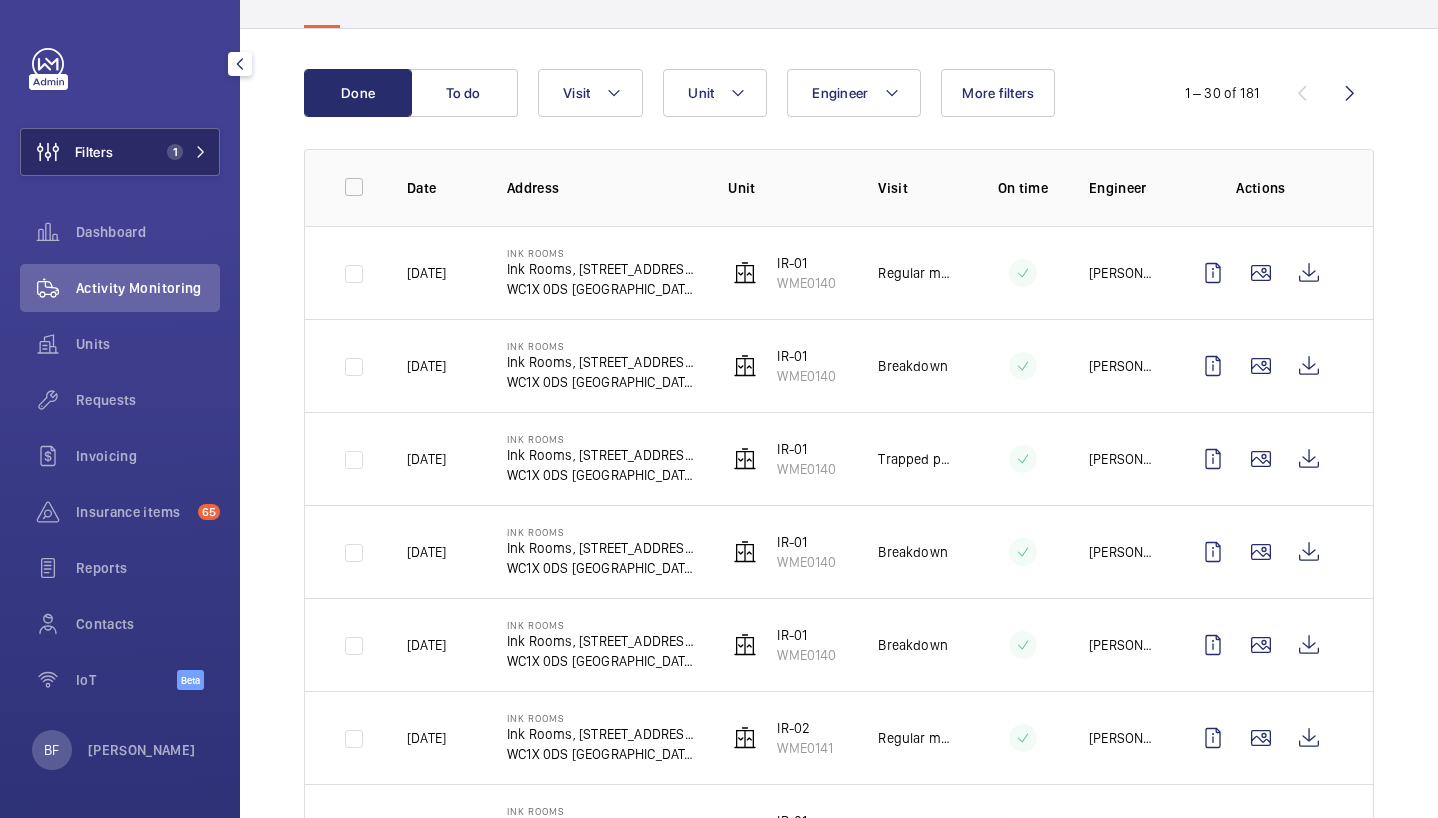 click on "Filters 1" 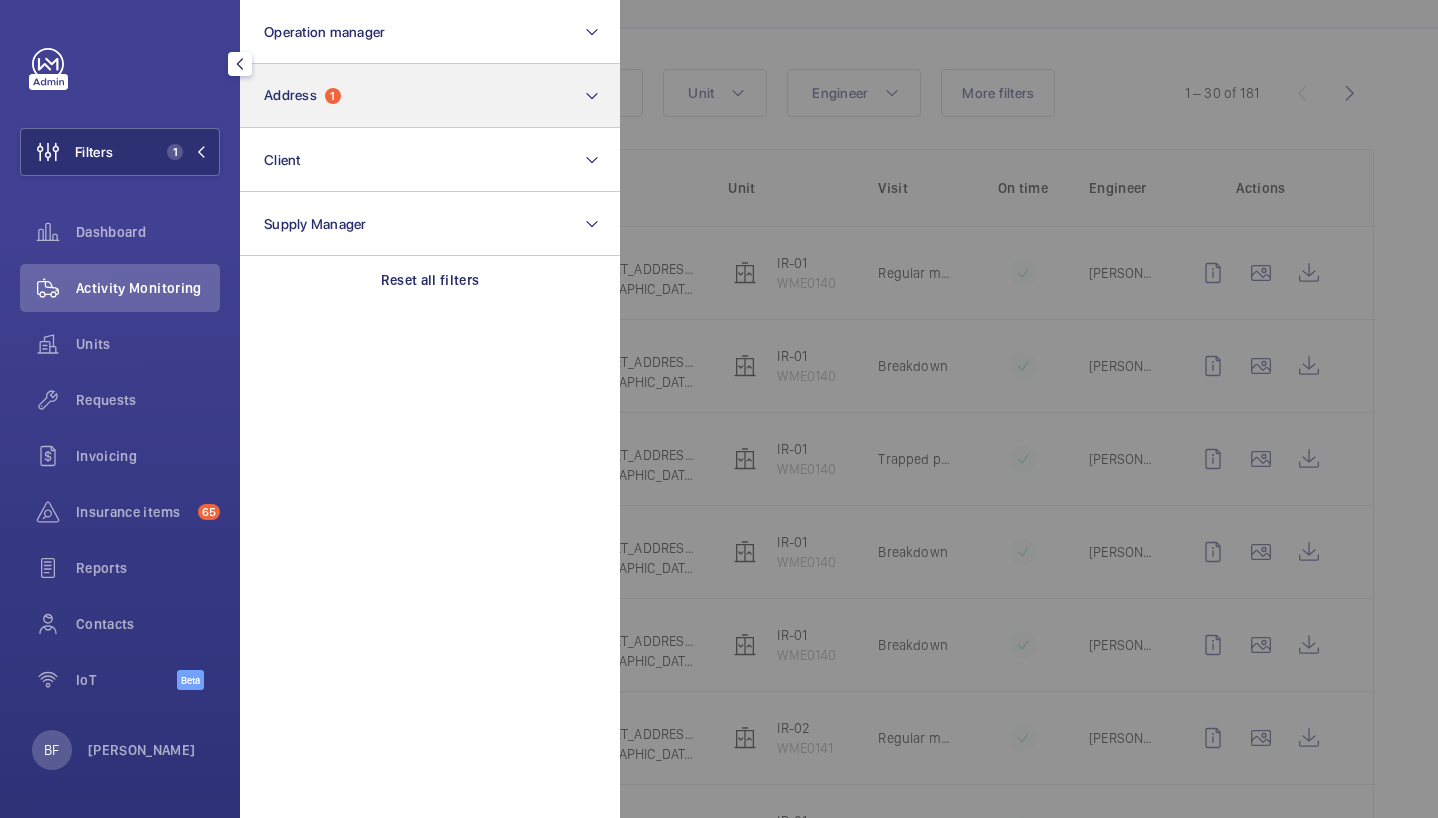 drag, startPoint x: 419, startPoint y: 263, endPoint x: 395, endPoint y: 73, distance: 191.5098 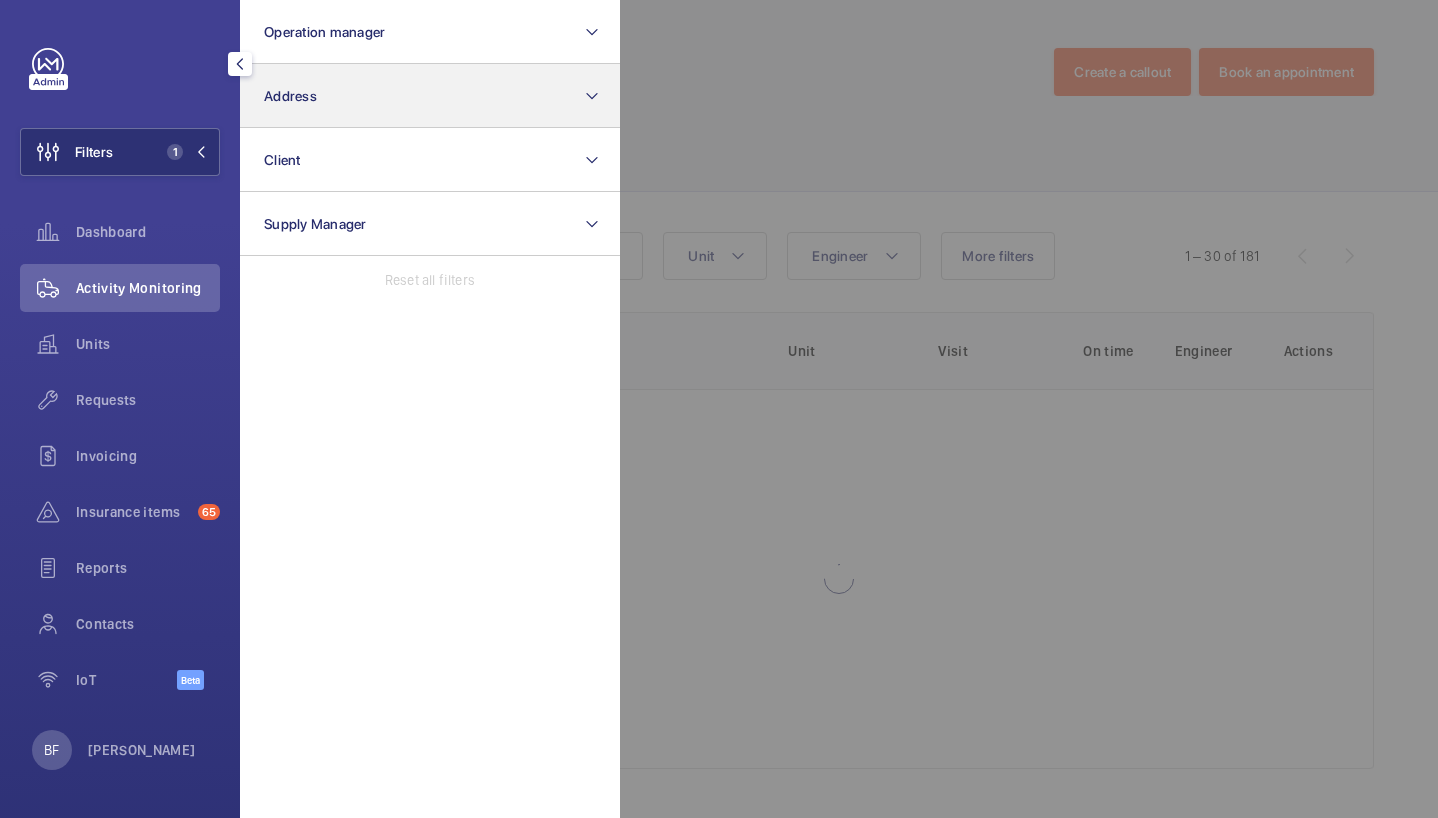 scroll, scrollTop: 0, scrollLeft: 0, axis: both 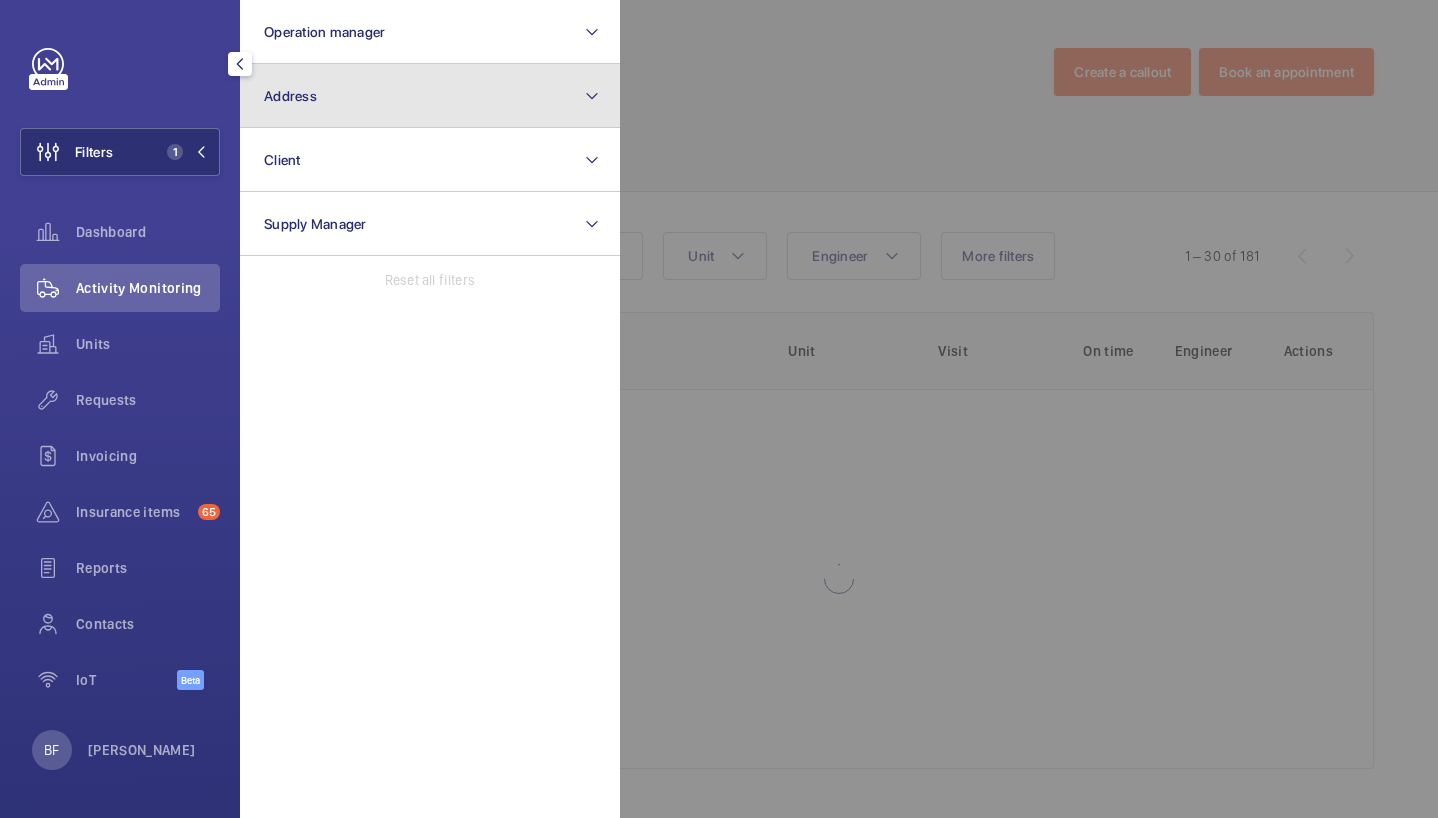 click on "Address" 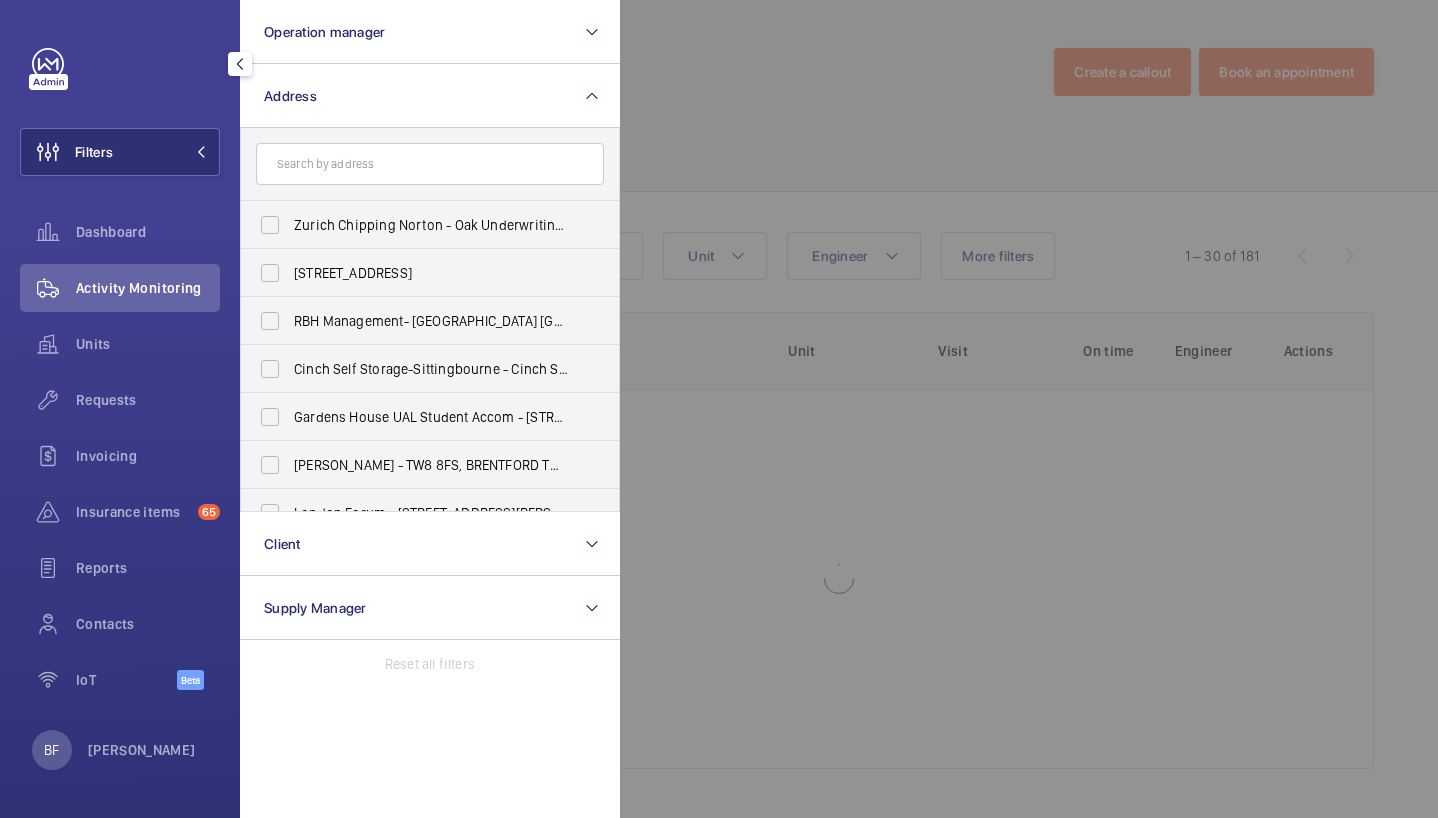 click 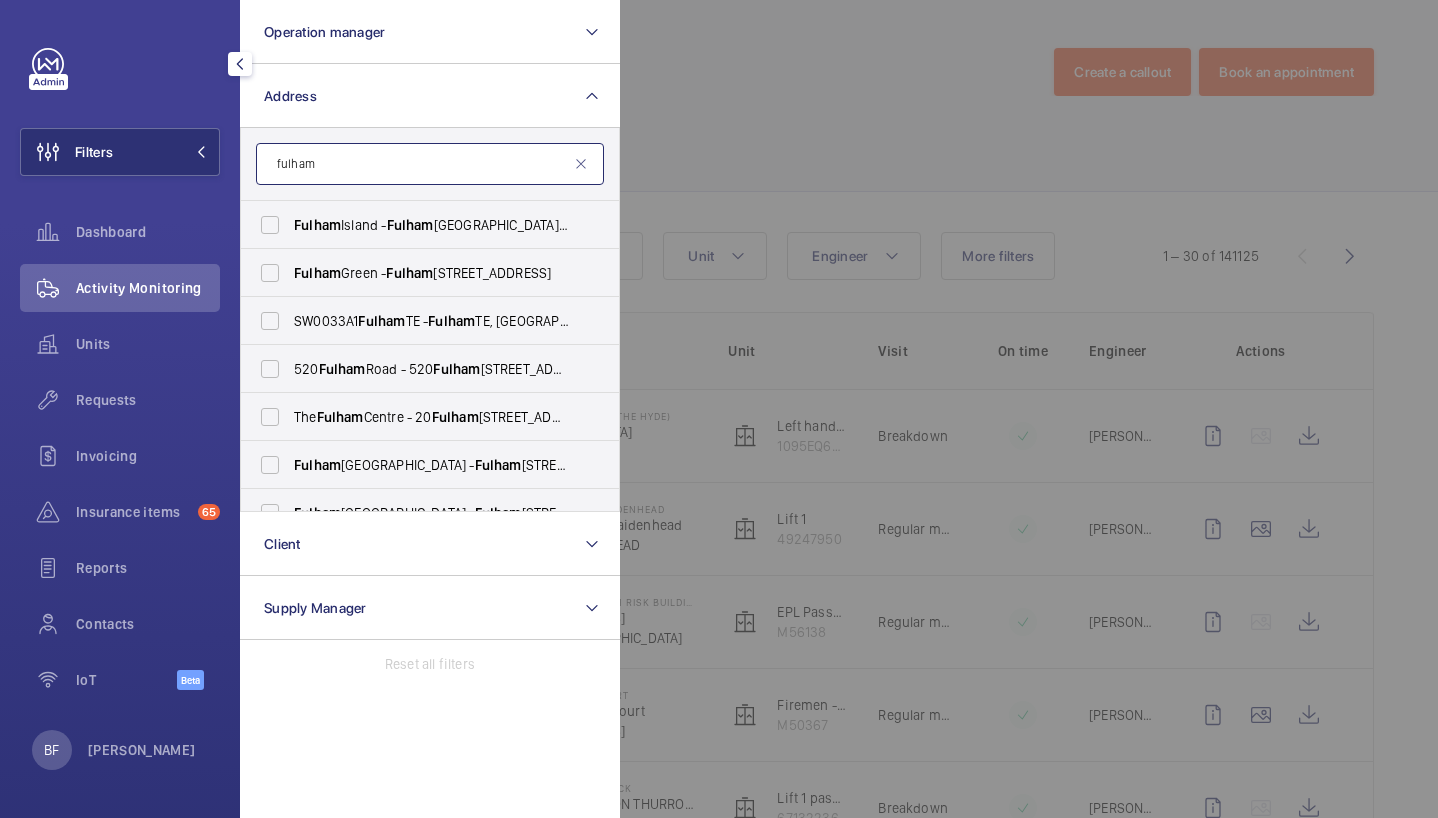 click on "fulham" 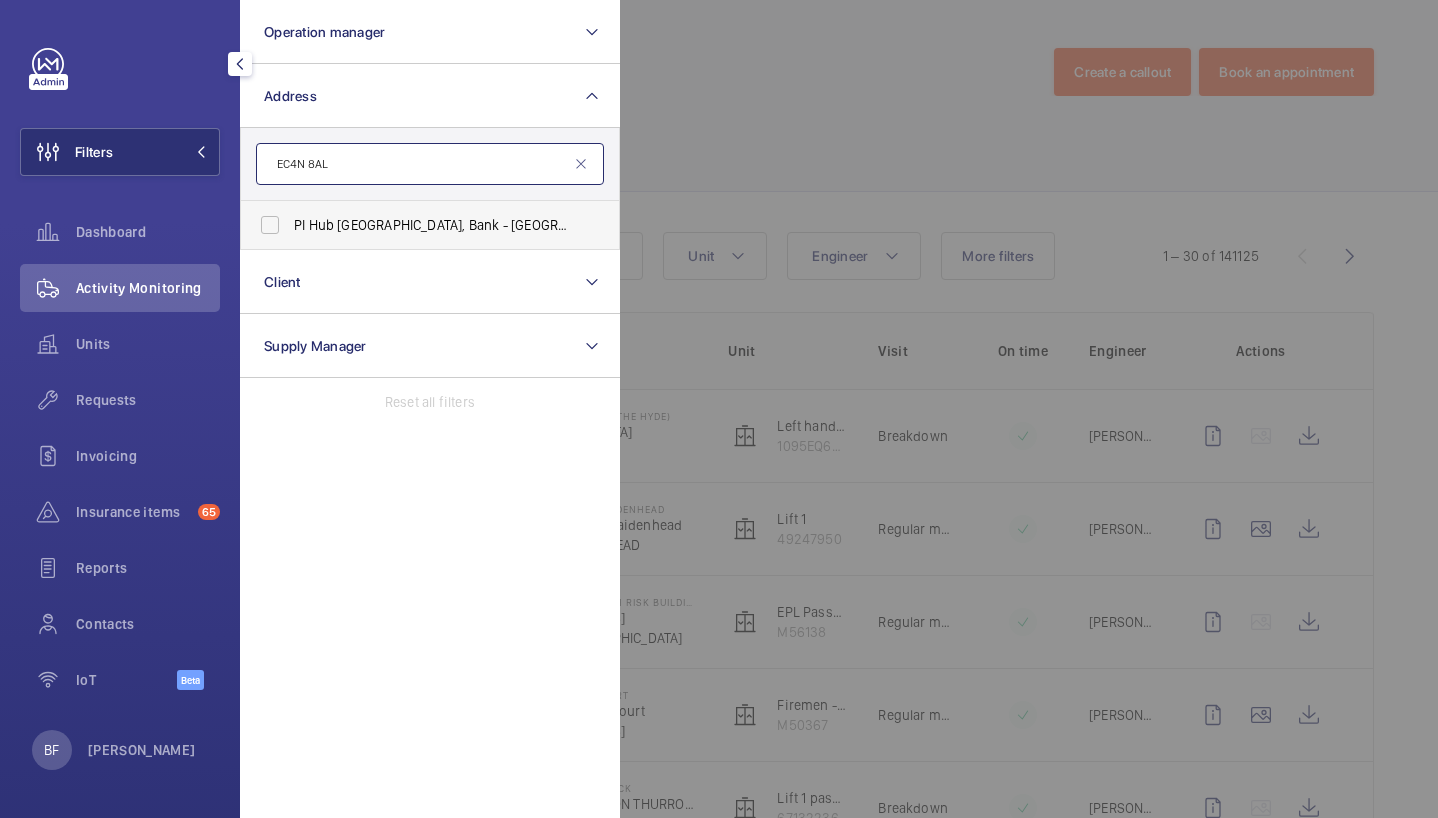 type on "EC4N 8AL" 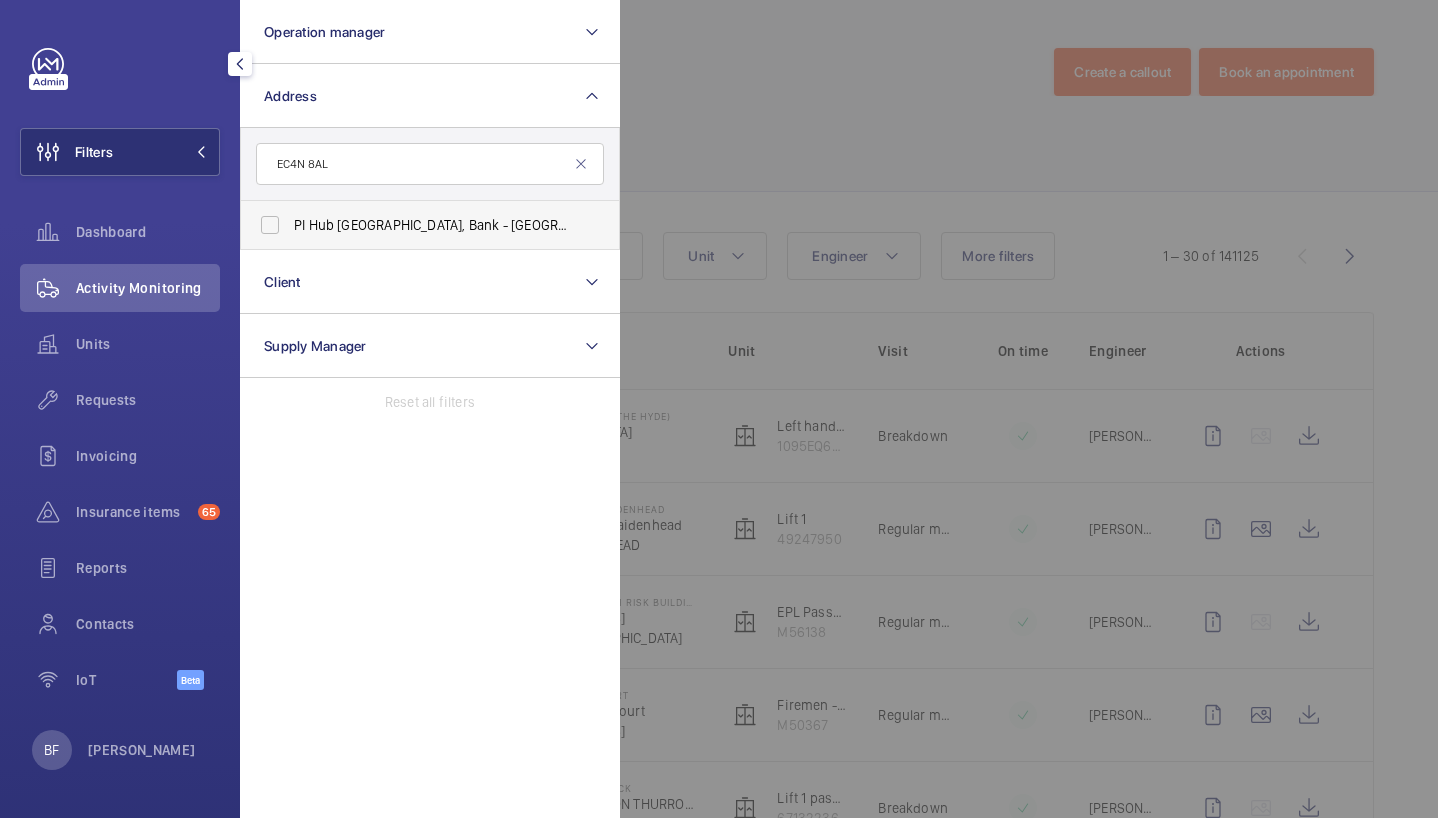 click on "PI Hub [GEOGRAPHIC_DATA], Bank - [STREET_ADDRESS][PERSON_NAME]" at bounding box center [431, 225] 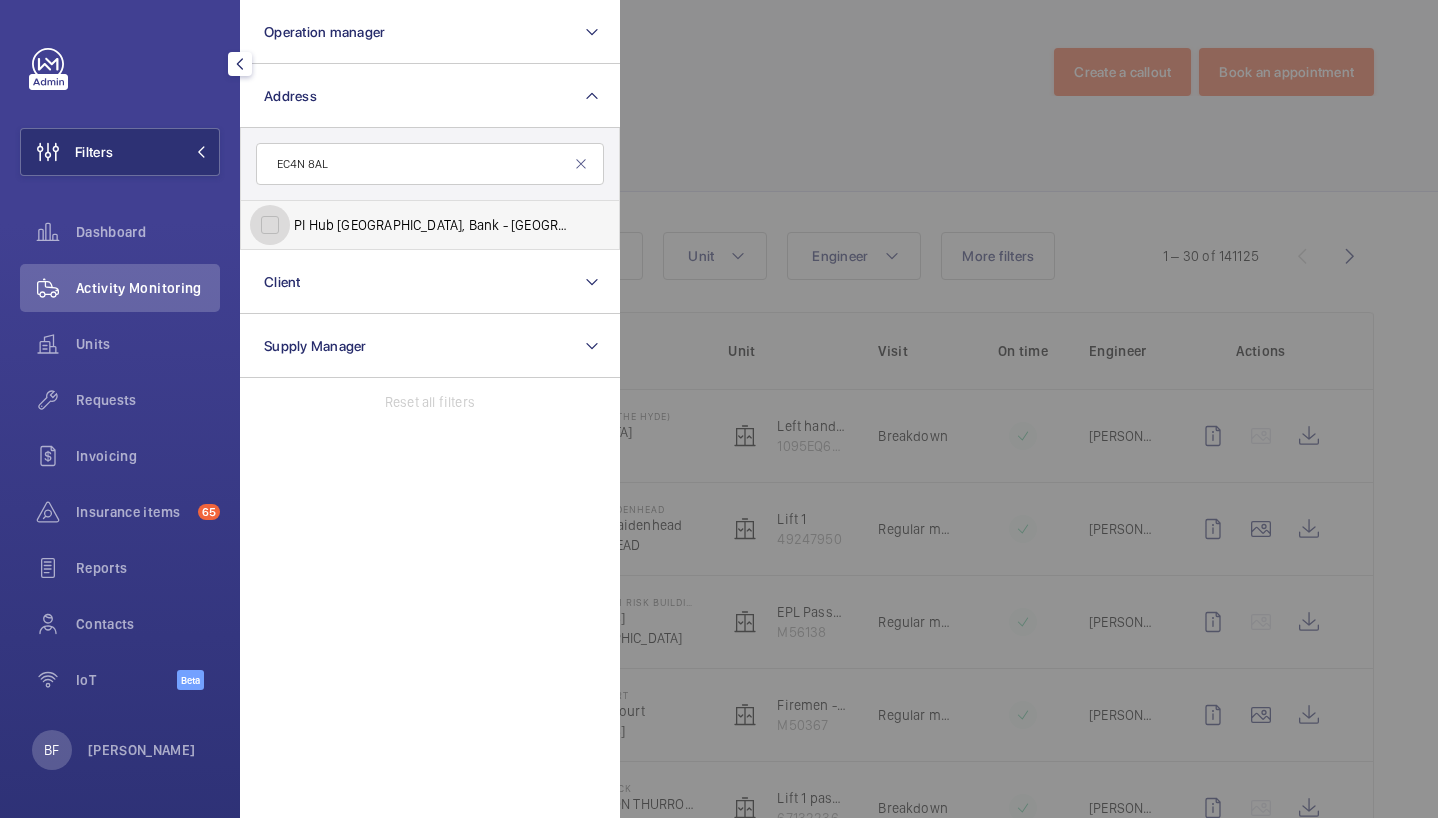 click on "PI Hub [GEOGRAPHIC_DATA], Bank - [STREET_ADDRESS][PERSON_NAME]" at bounding box center (270, 225) 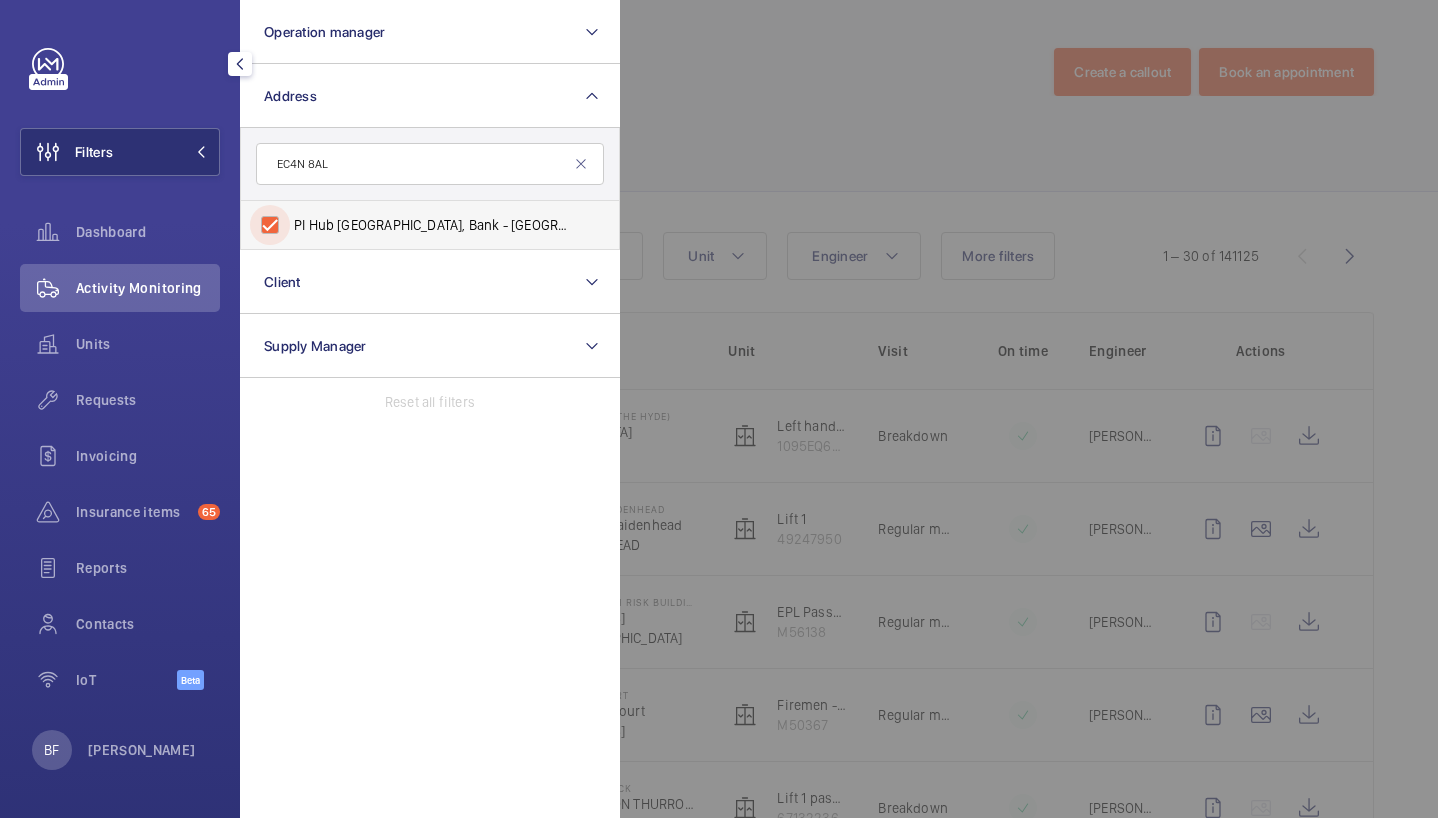 checkbox on "true" 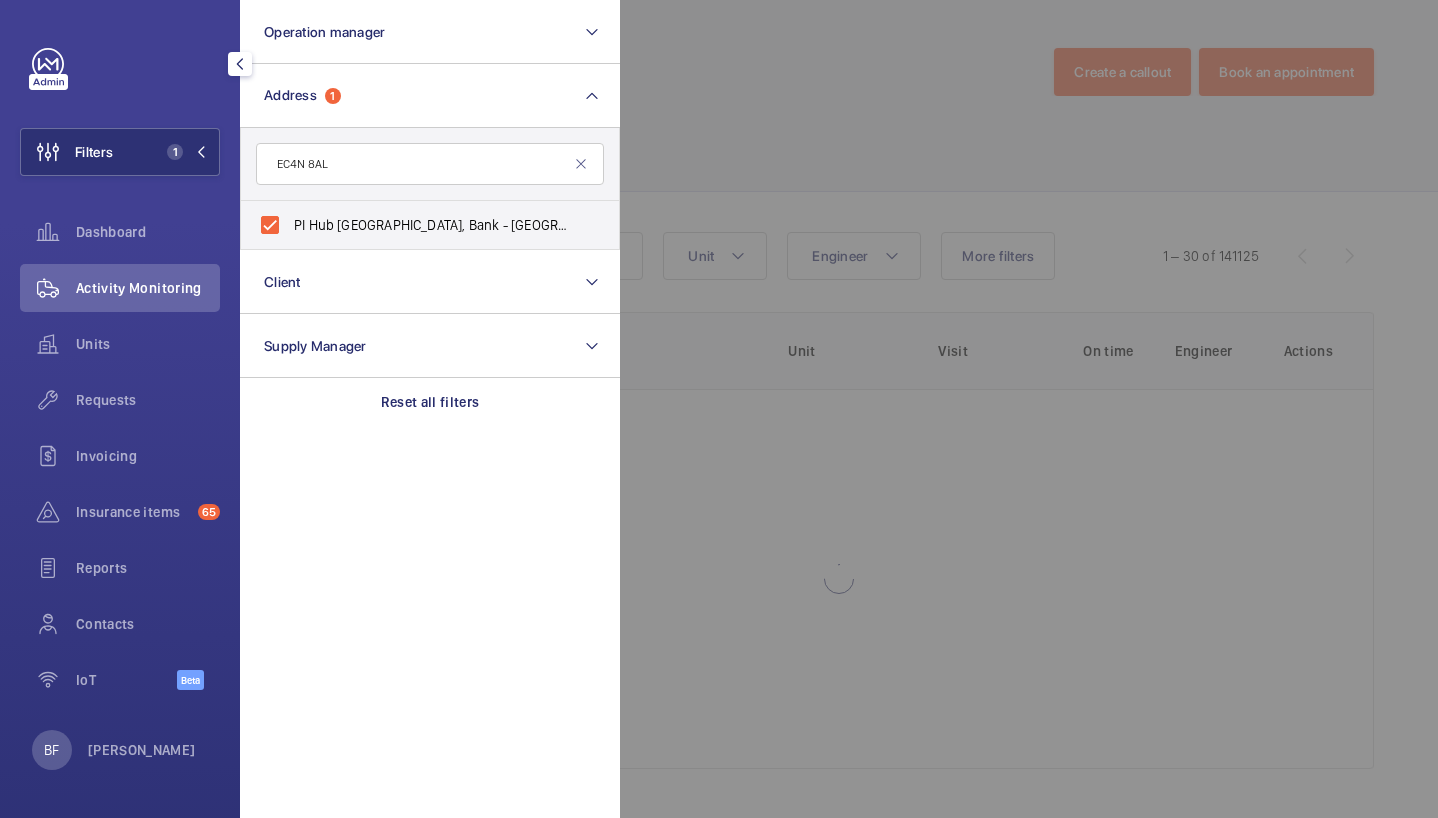 click 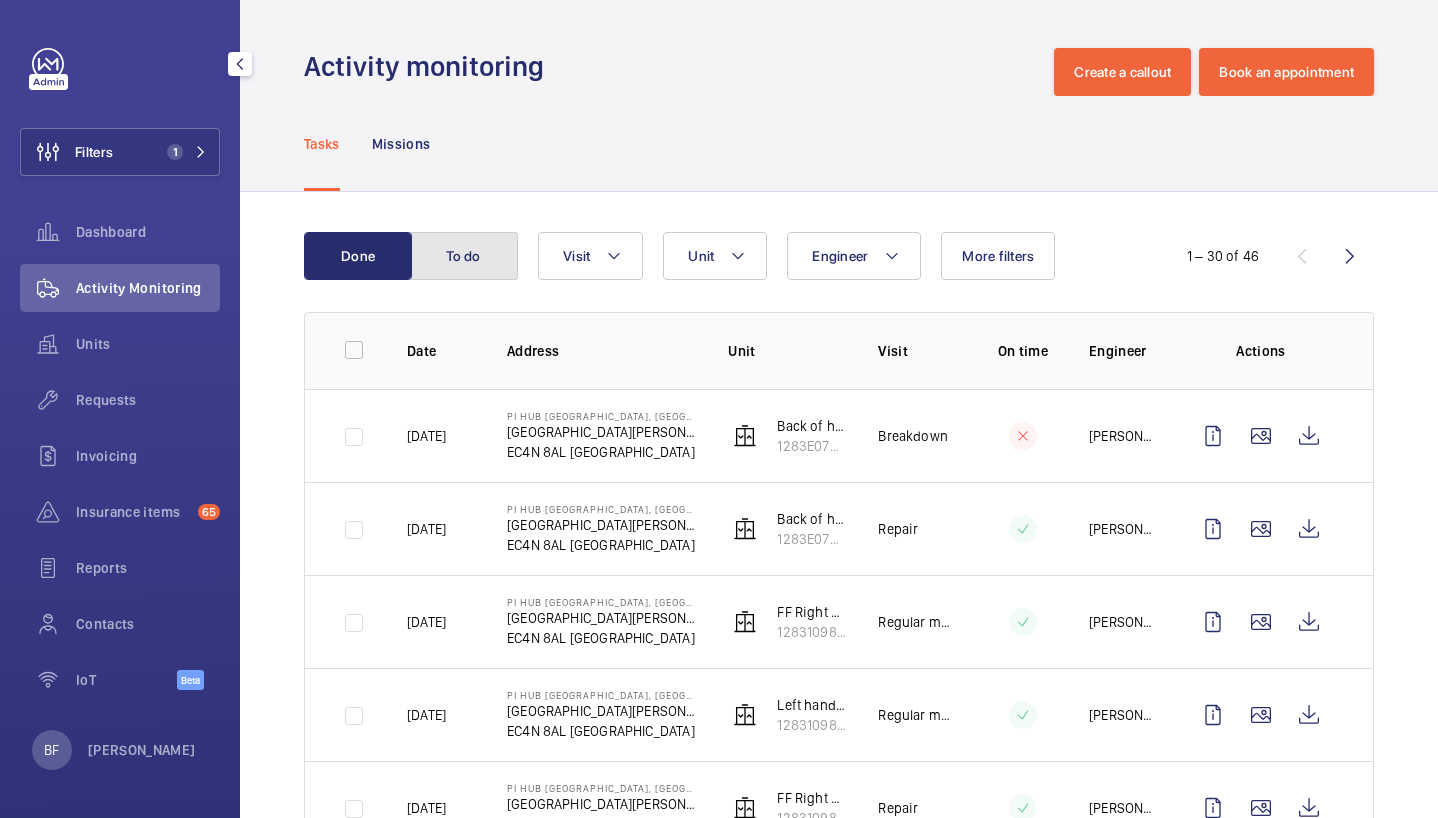 click on "To do" 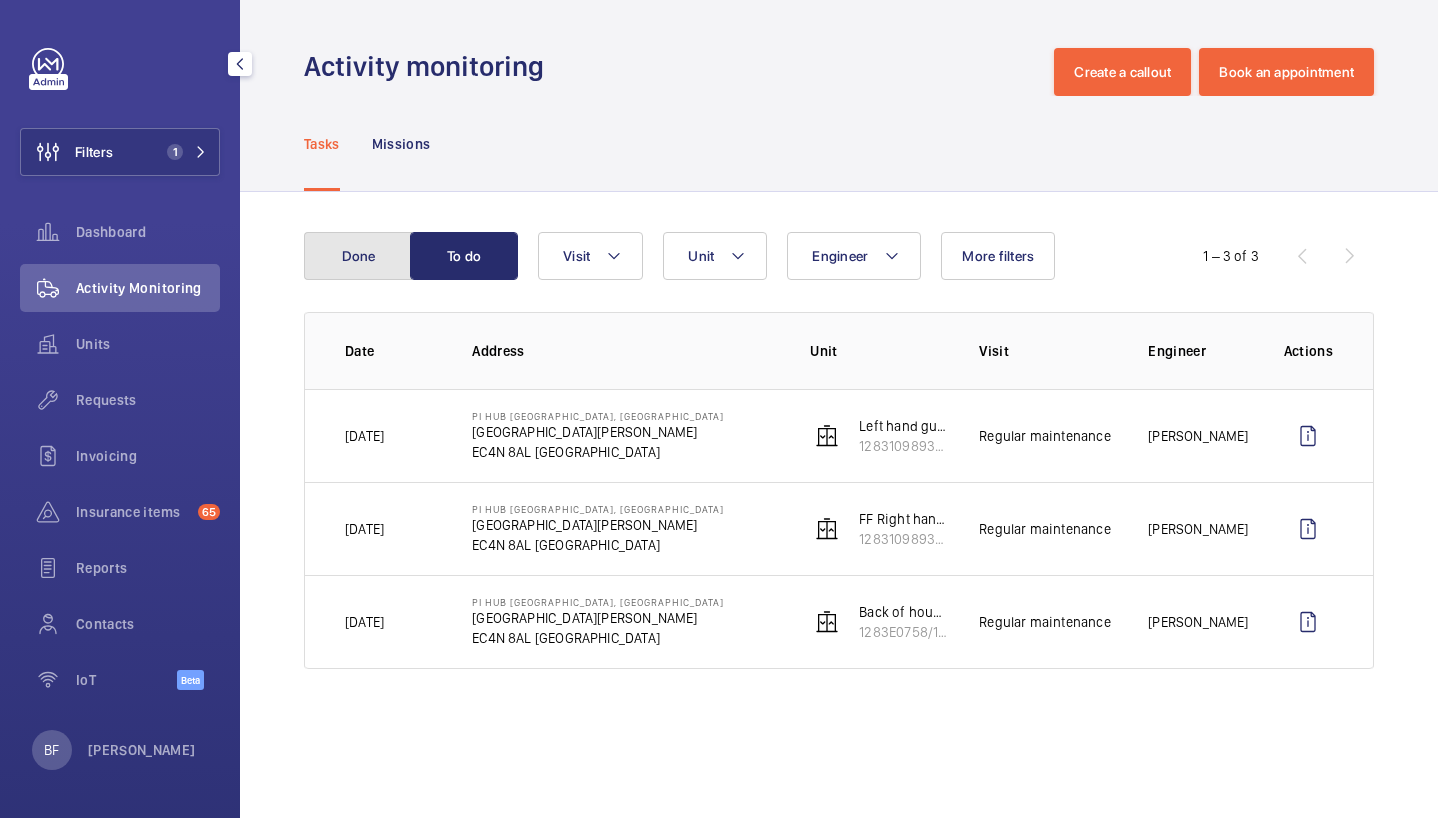 click on "Done" 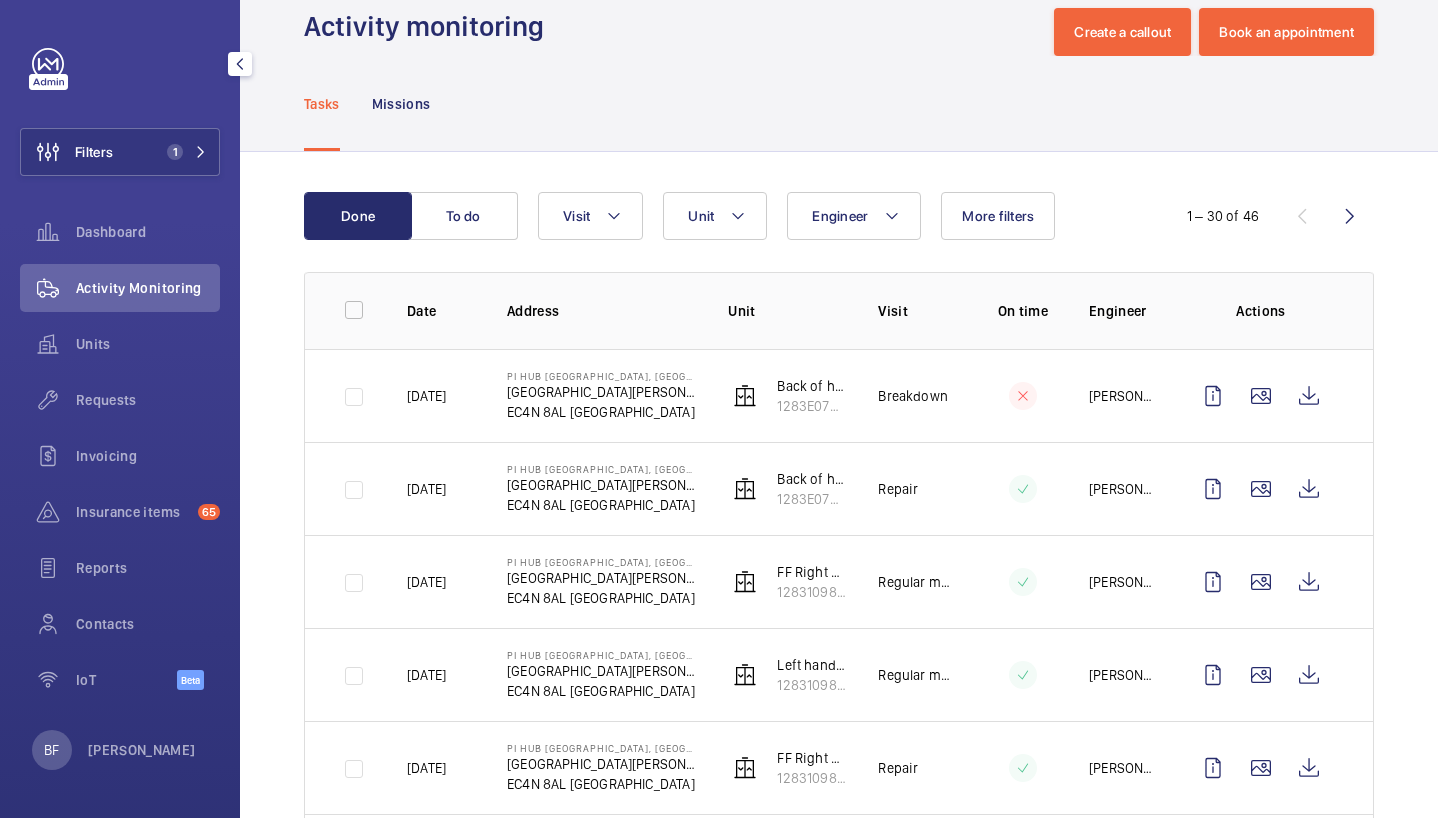 scroll, scrollTop: 38, scrollLeft: 0, axis: vertical 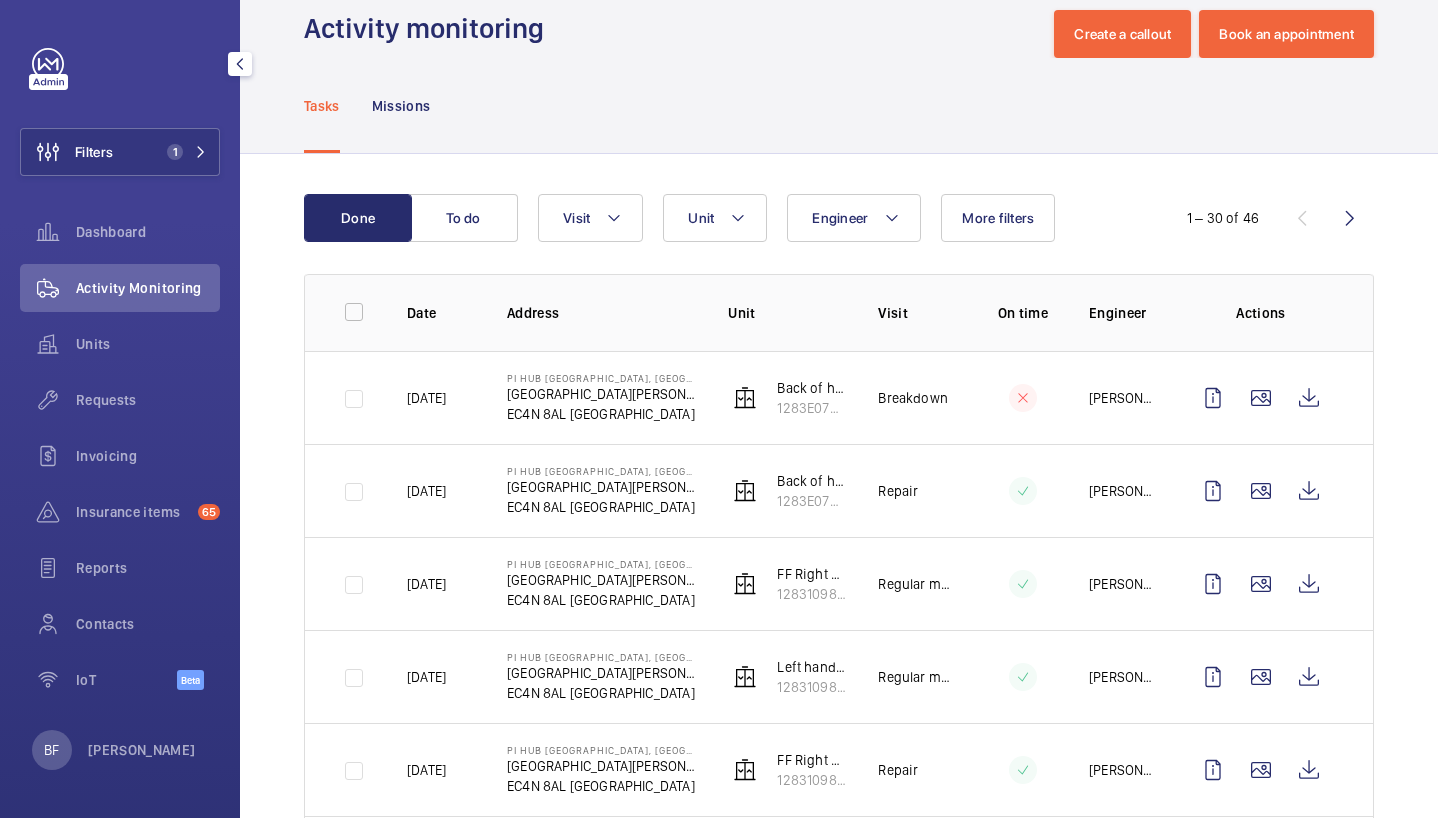 drag, startPoint x: 1073, startPoint y: 403, endPoint x: 1123, endPoint y: 395, distance: 50.635956 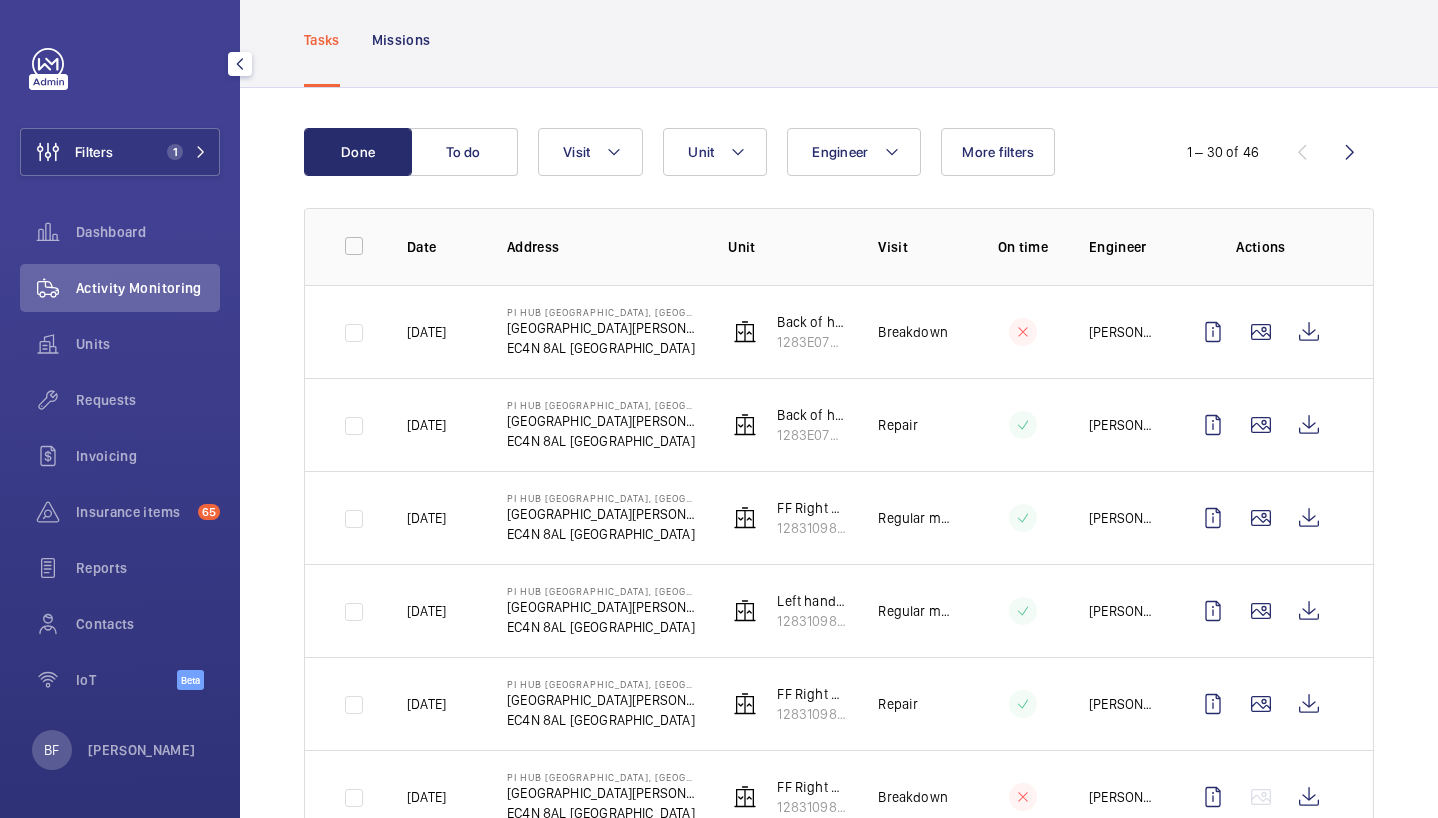 scroll, scrollTop: 102, scrollLeft: 0, axis: vertical 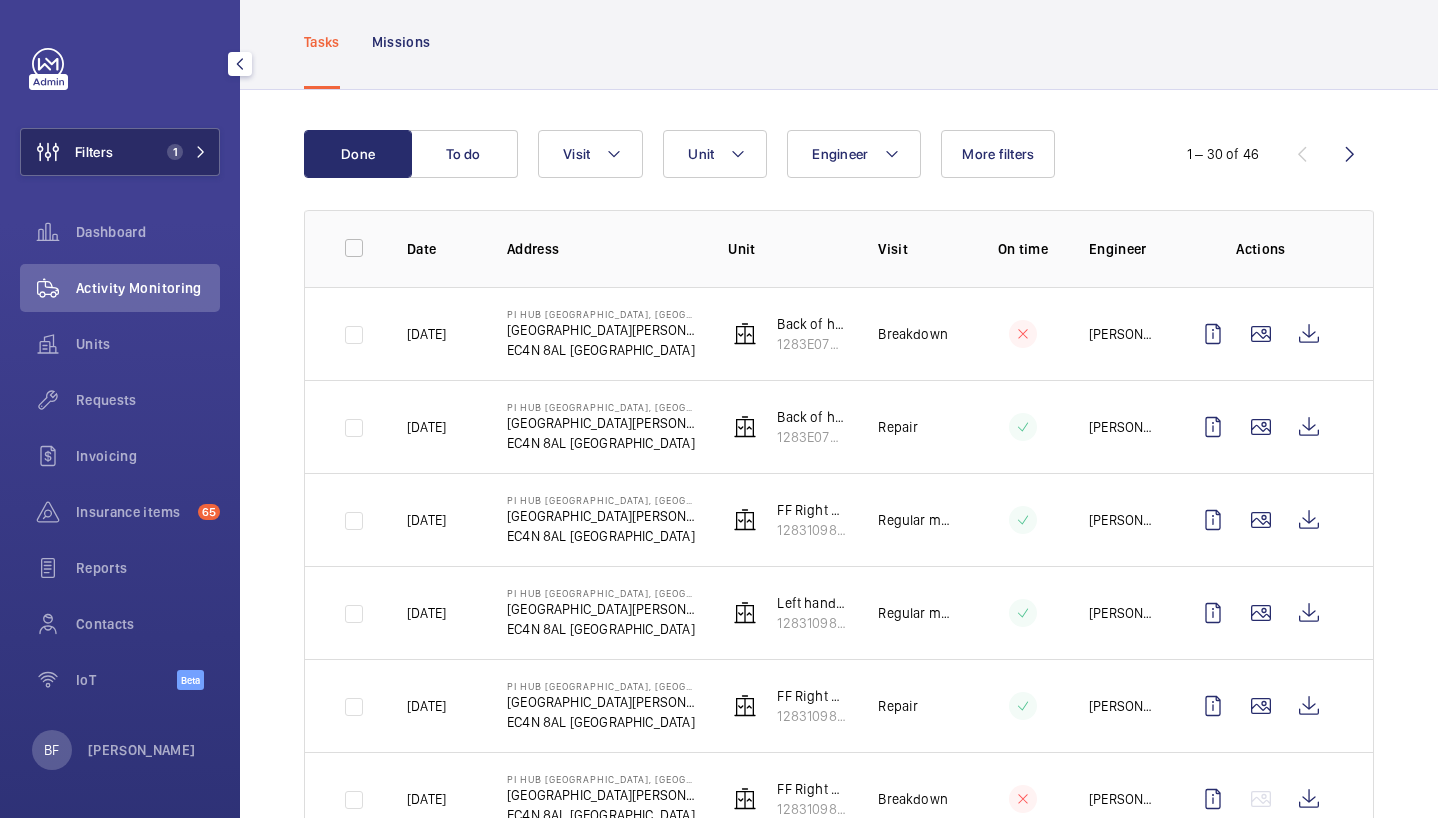 click on "Filters 1" 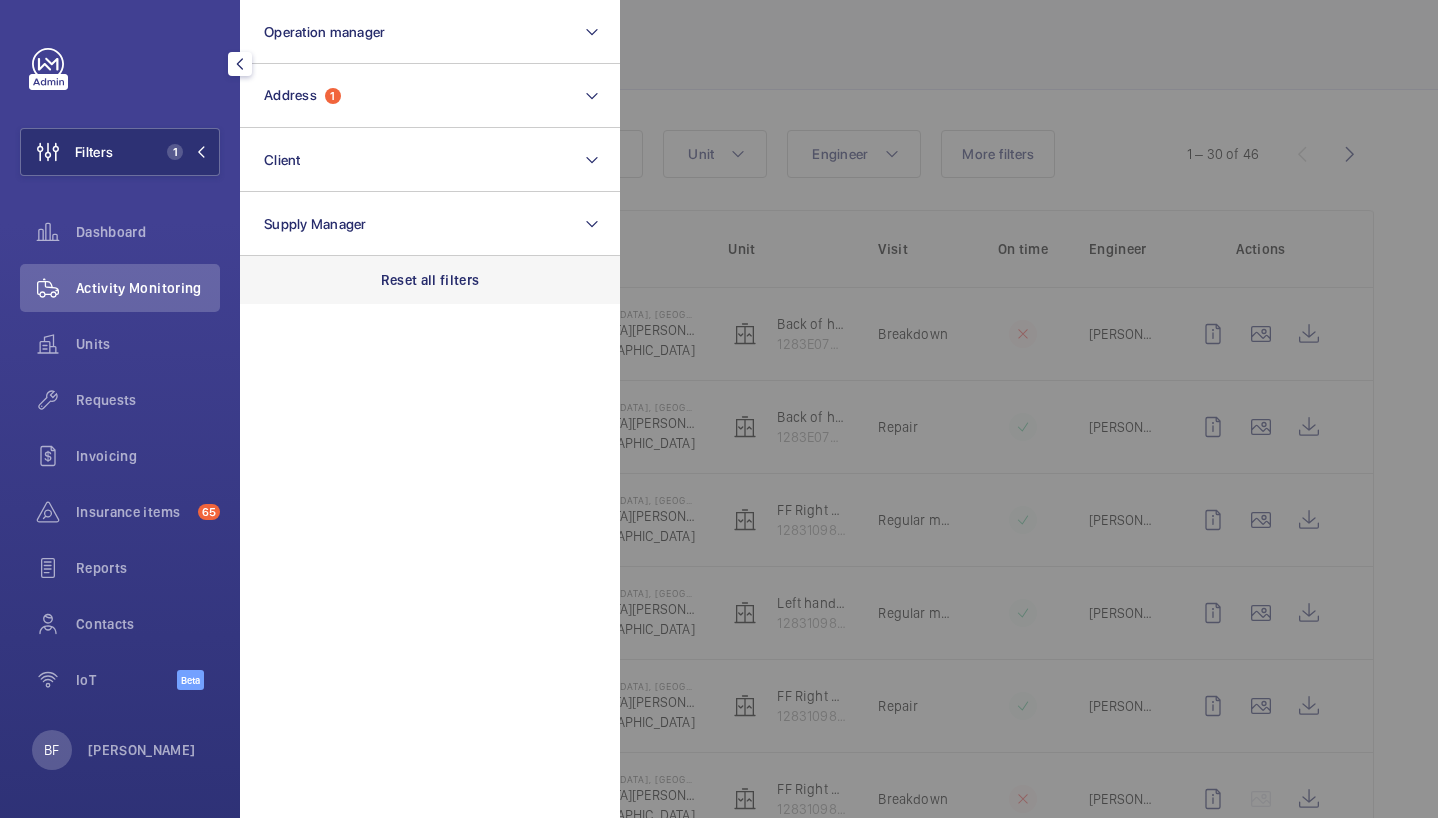 click on "Reset all filters" 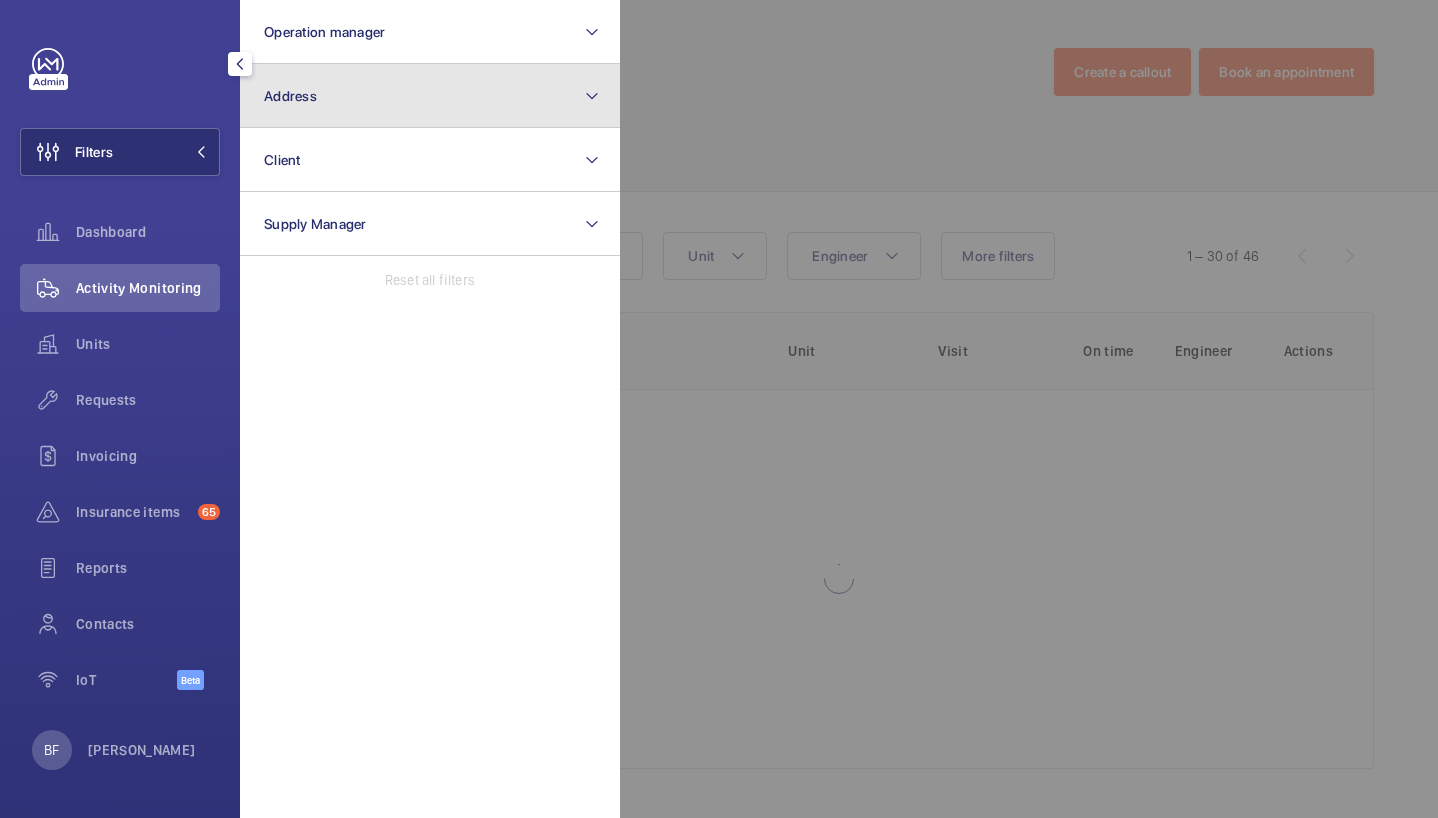 click on "Address" 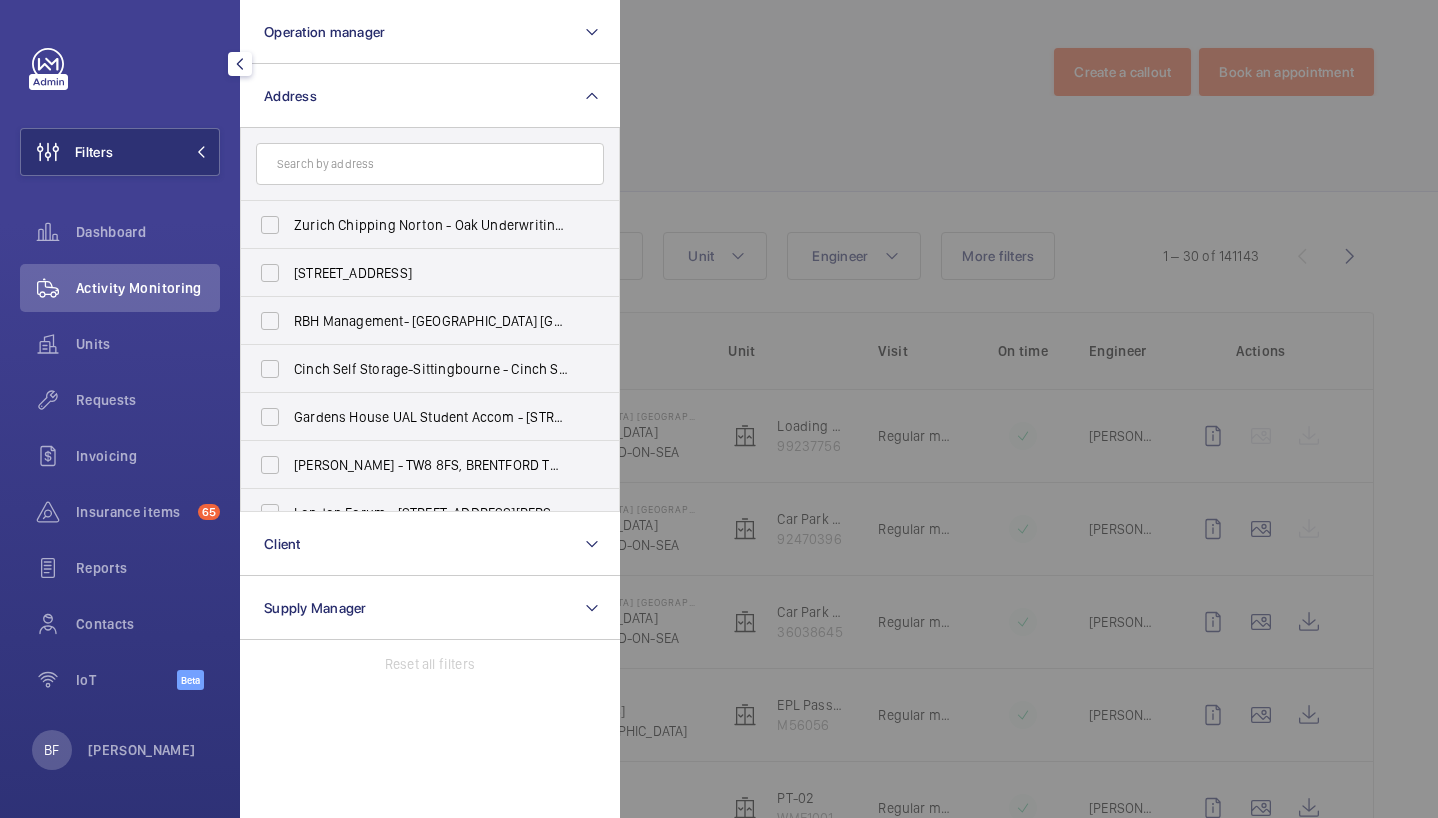 click 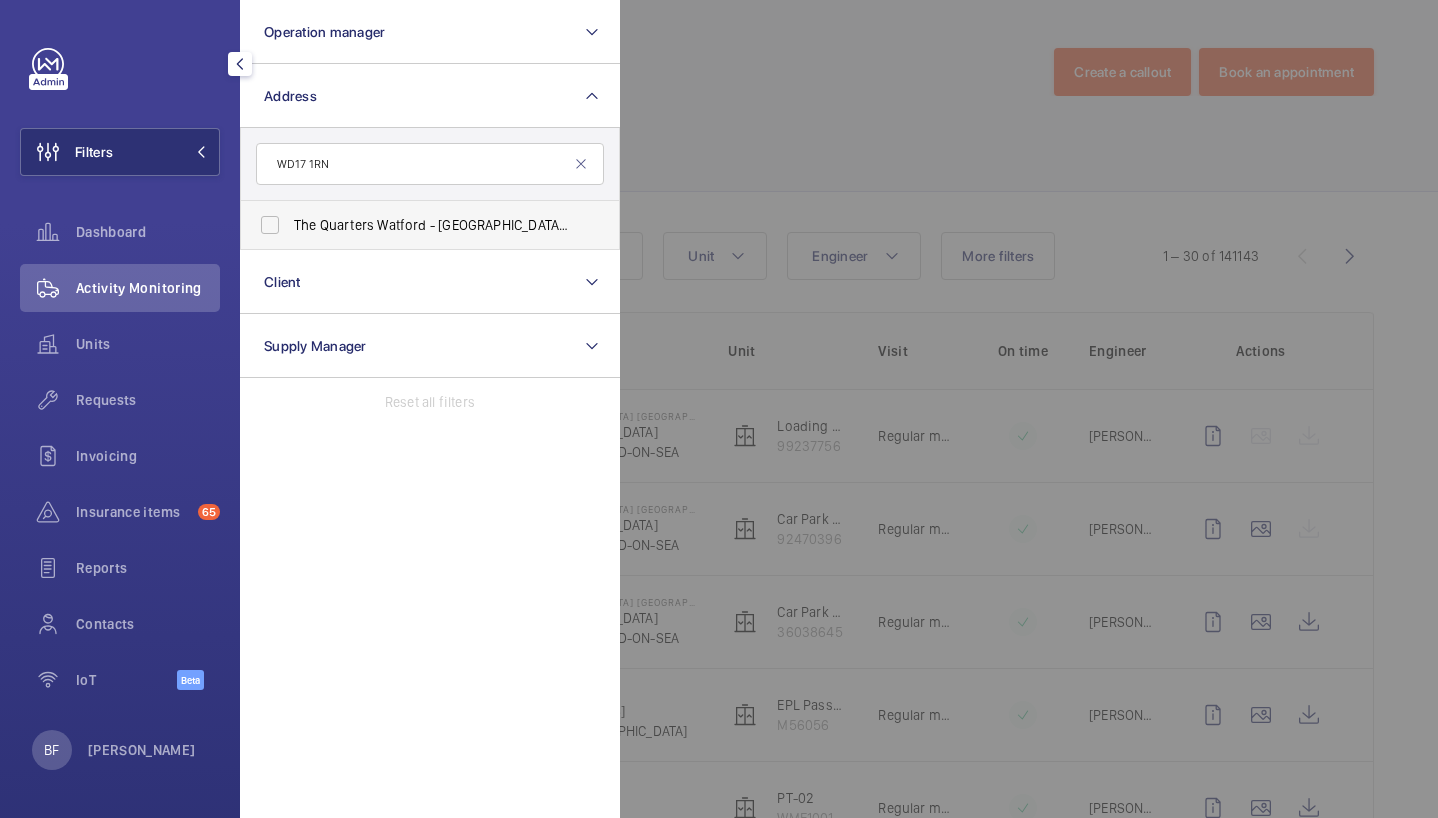 type on "WD17 1RN" 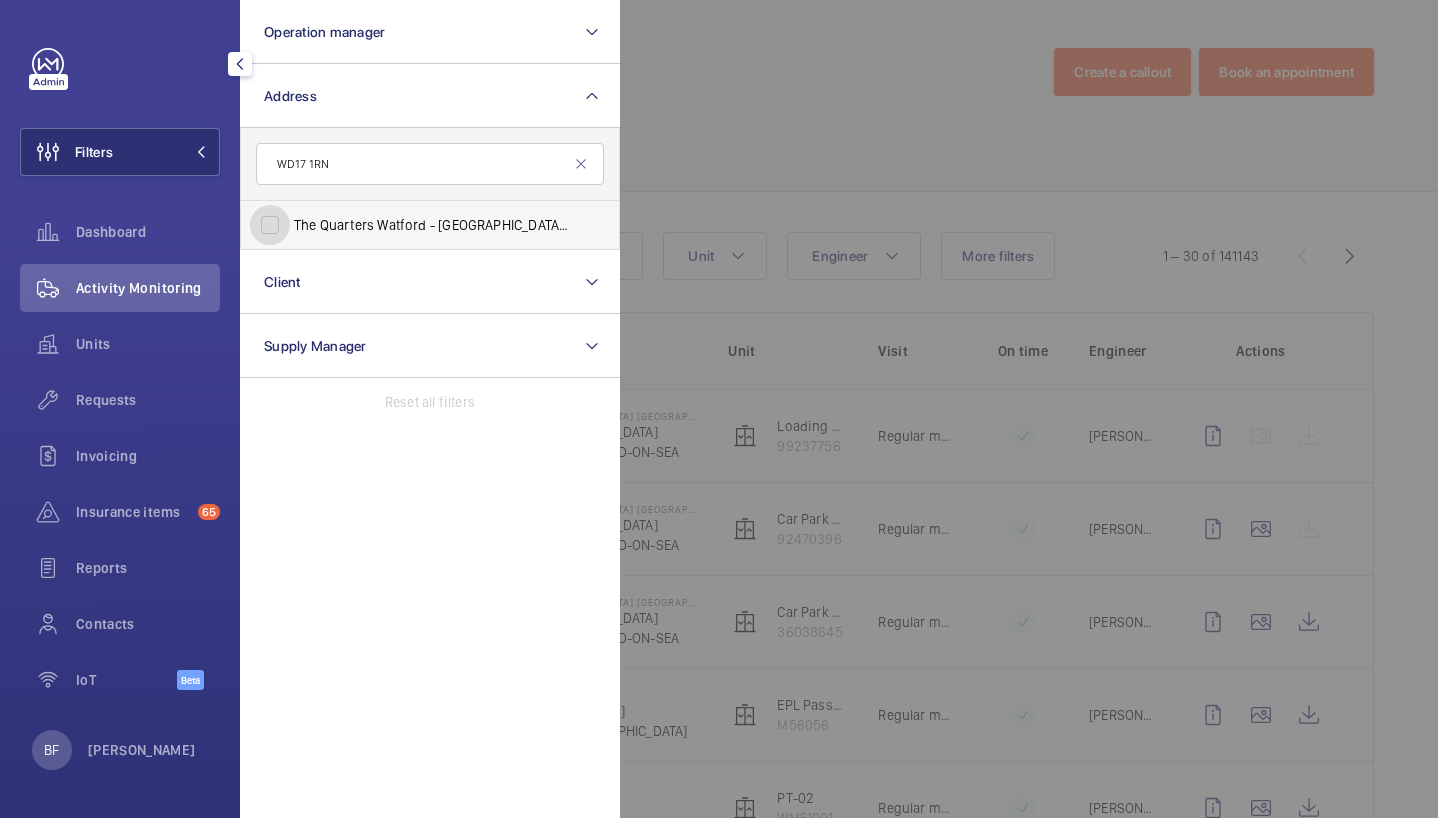 click on "The Quarters [STREET_ADDRESS]" at bounding box center (270, 225) 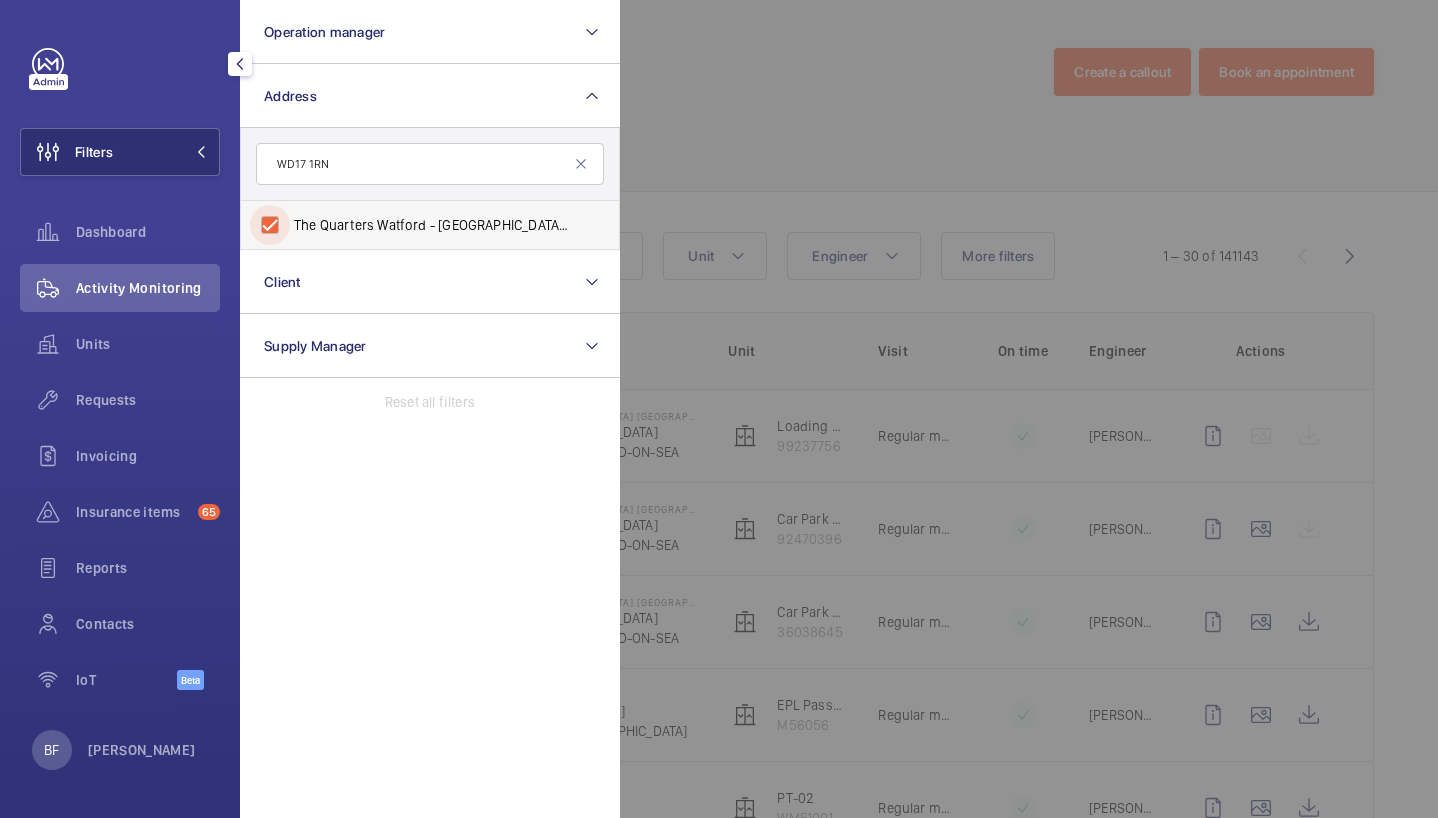 checkbox on "true" 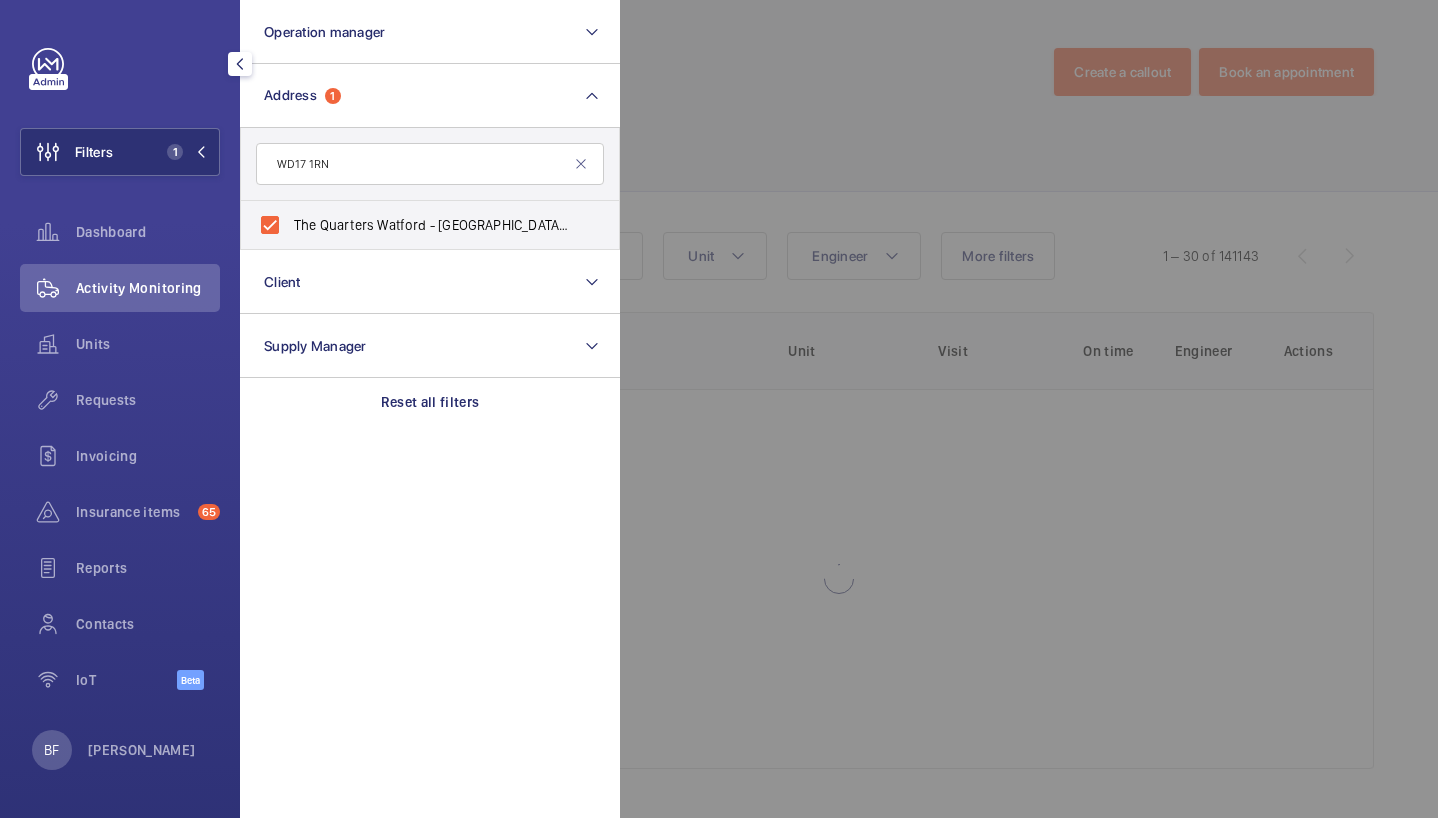 click 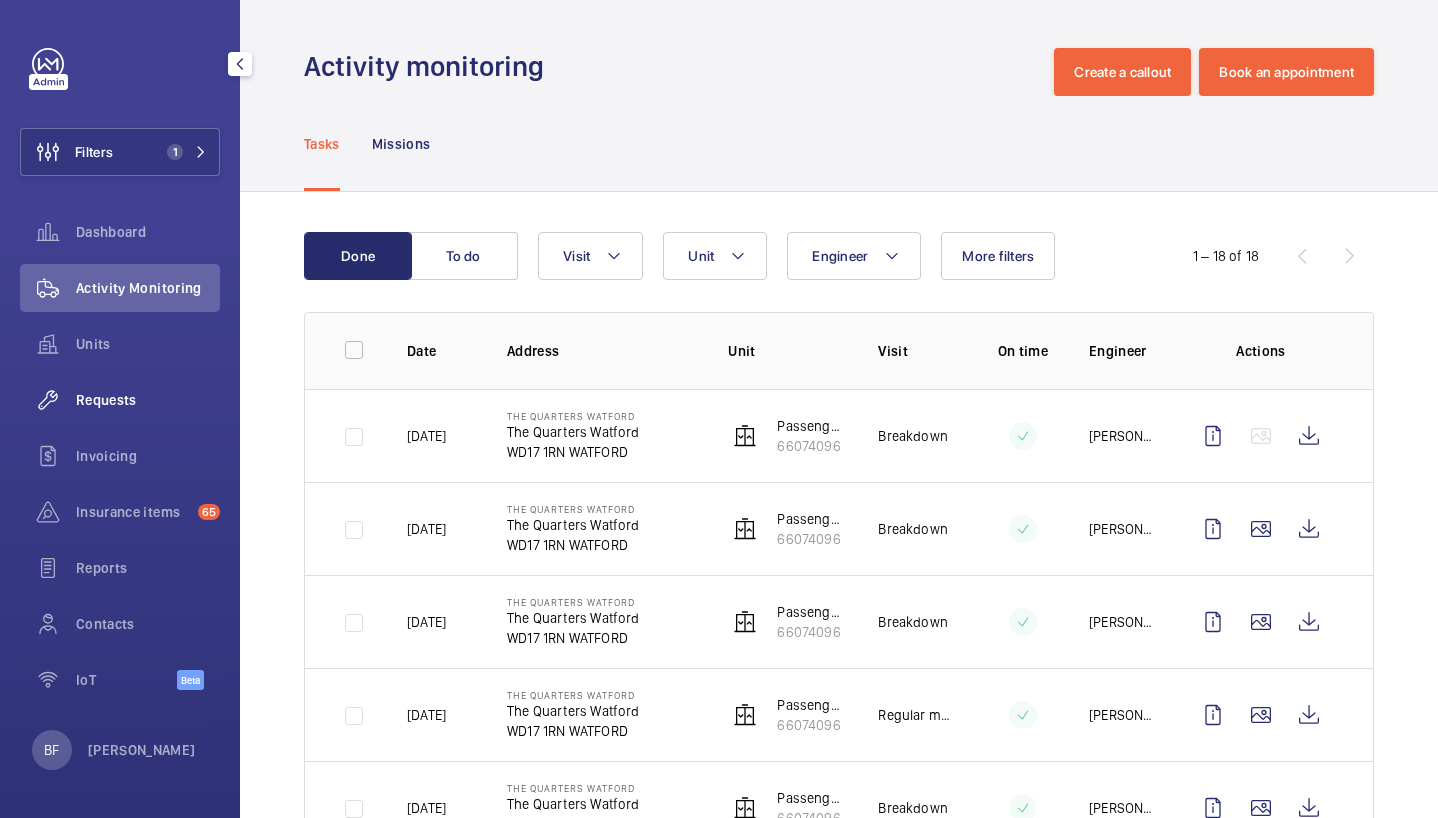 click on "Requests" 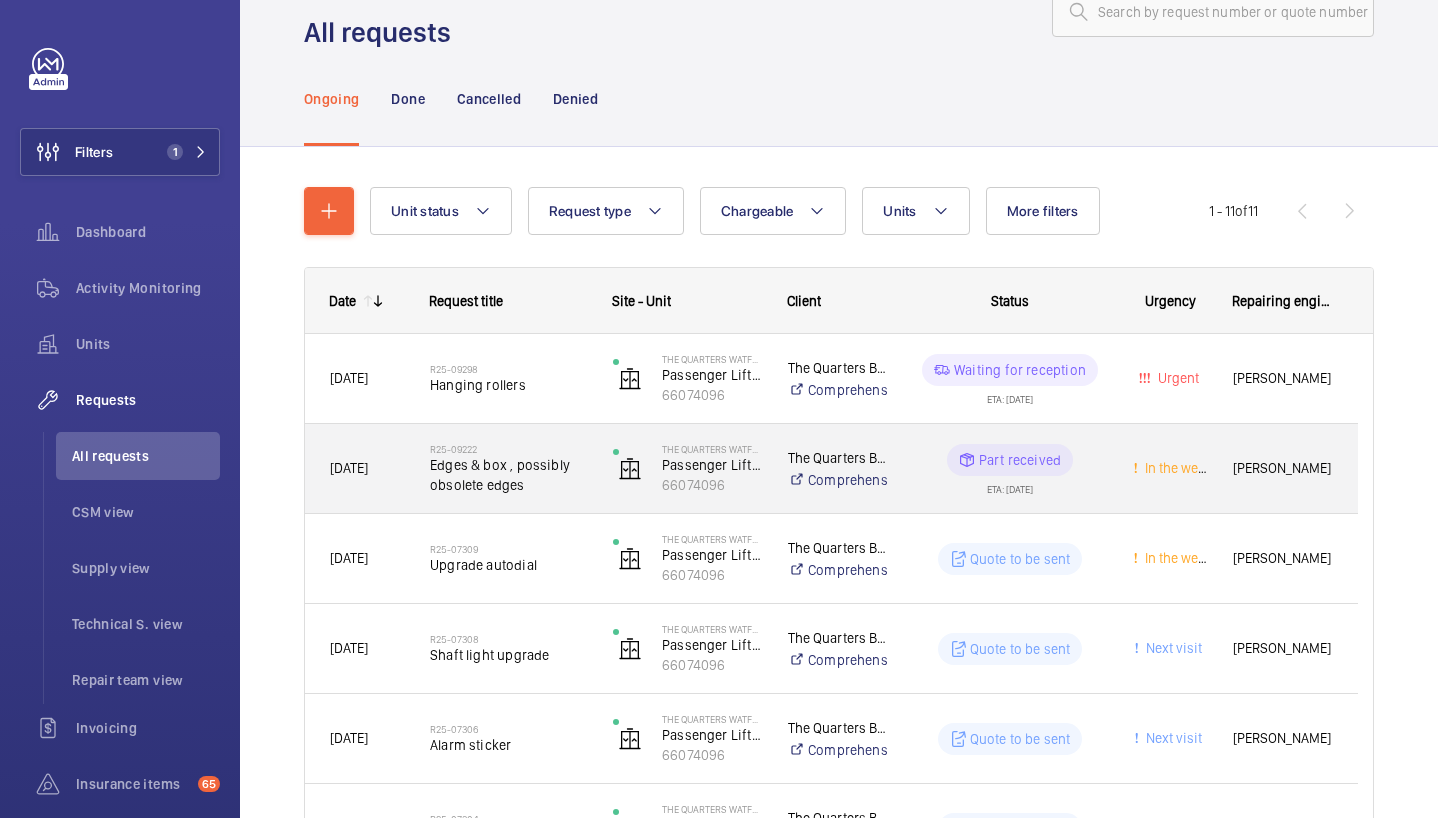 scroll, scrollTop: 59, scrollLeft: 0, axis: vertical 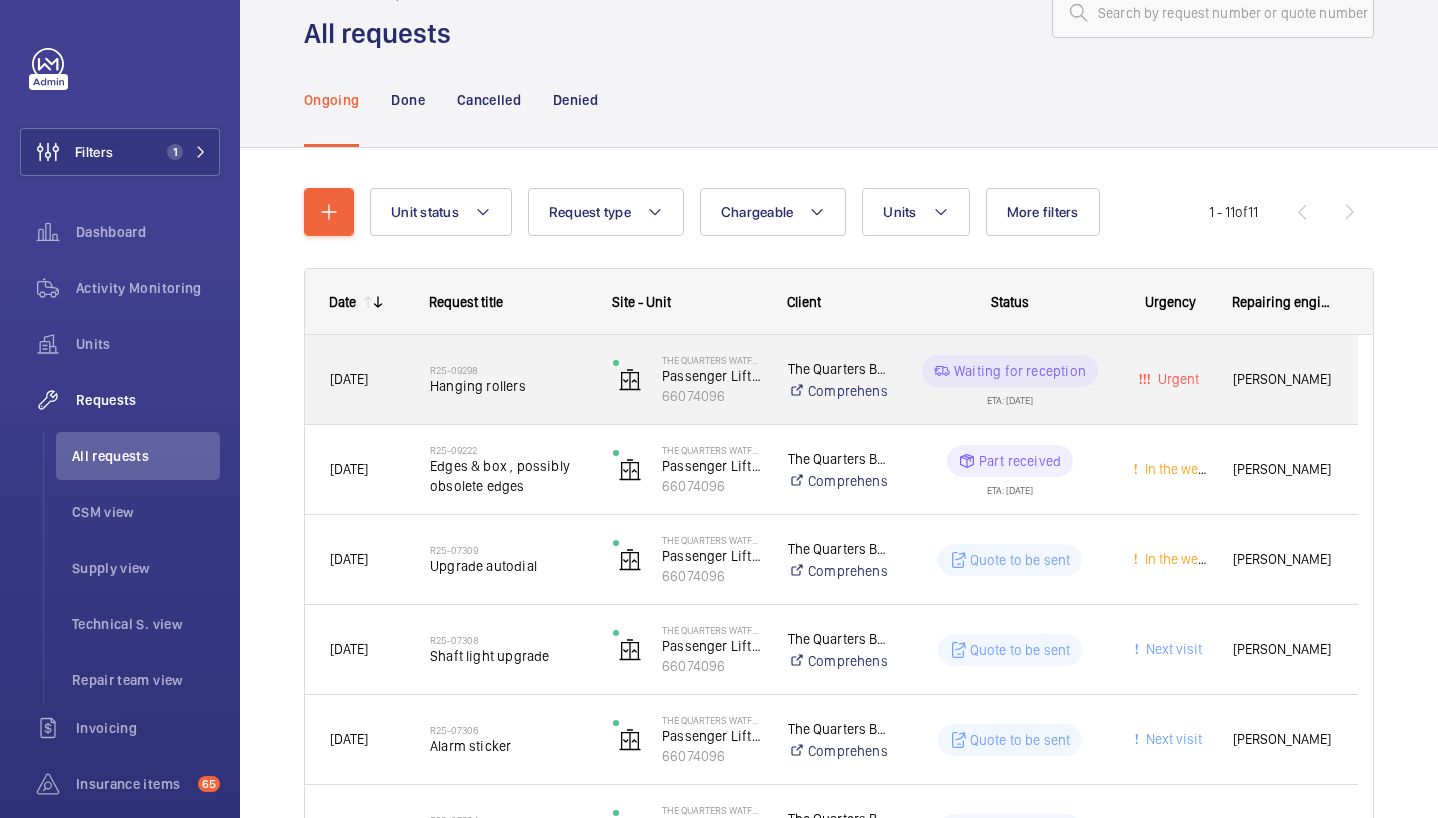 click on "The Quarters By [PERSON_NAME]   Comprehensive" 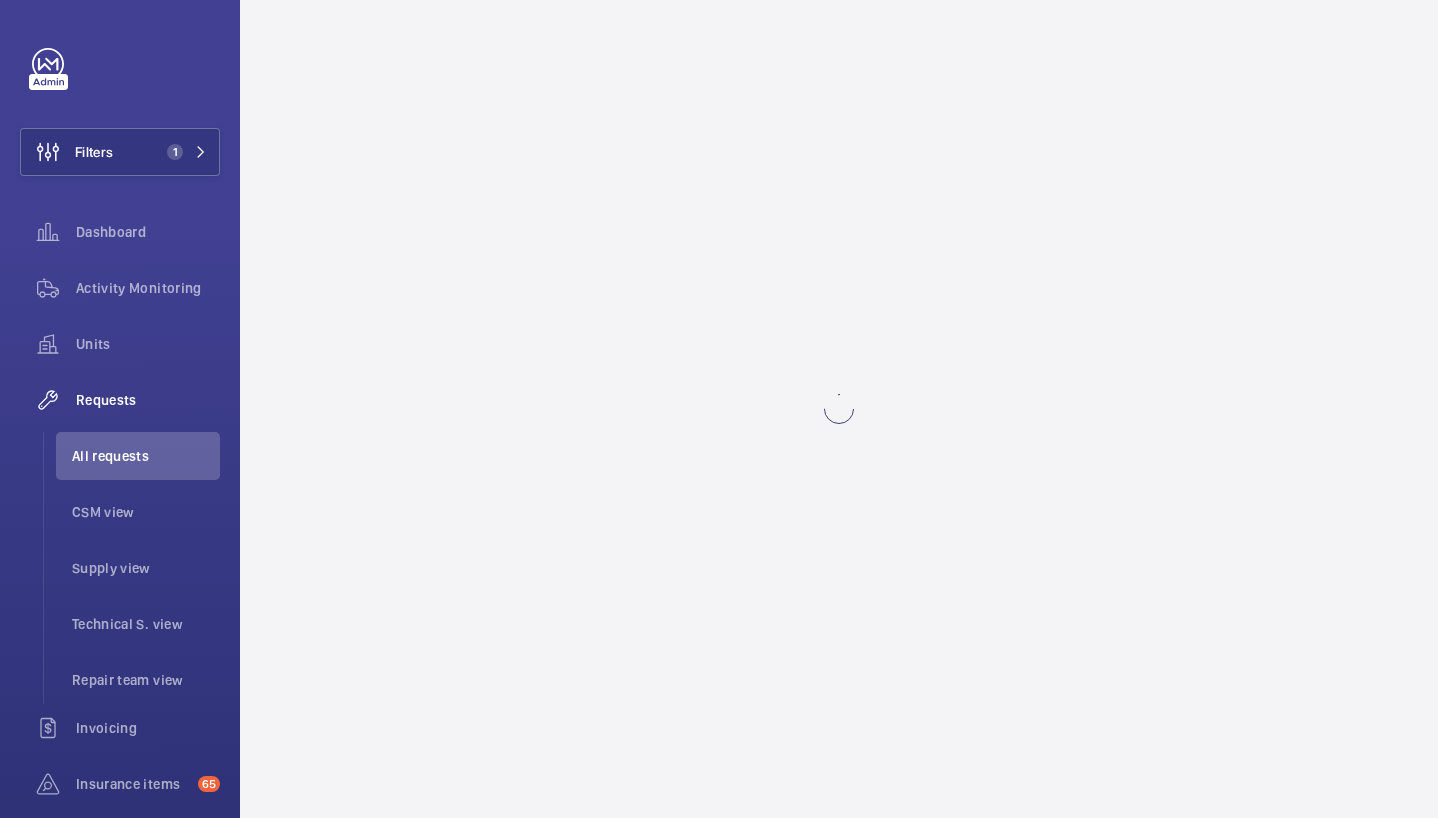 scroll, scrollTop: 0, scrollLeft: 0, axis: both 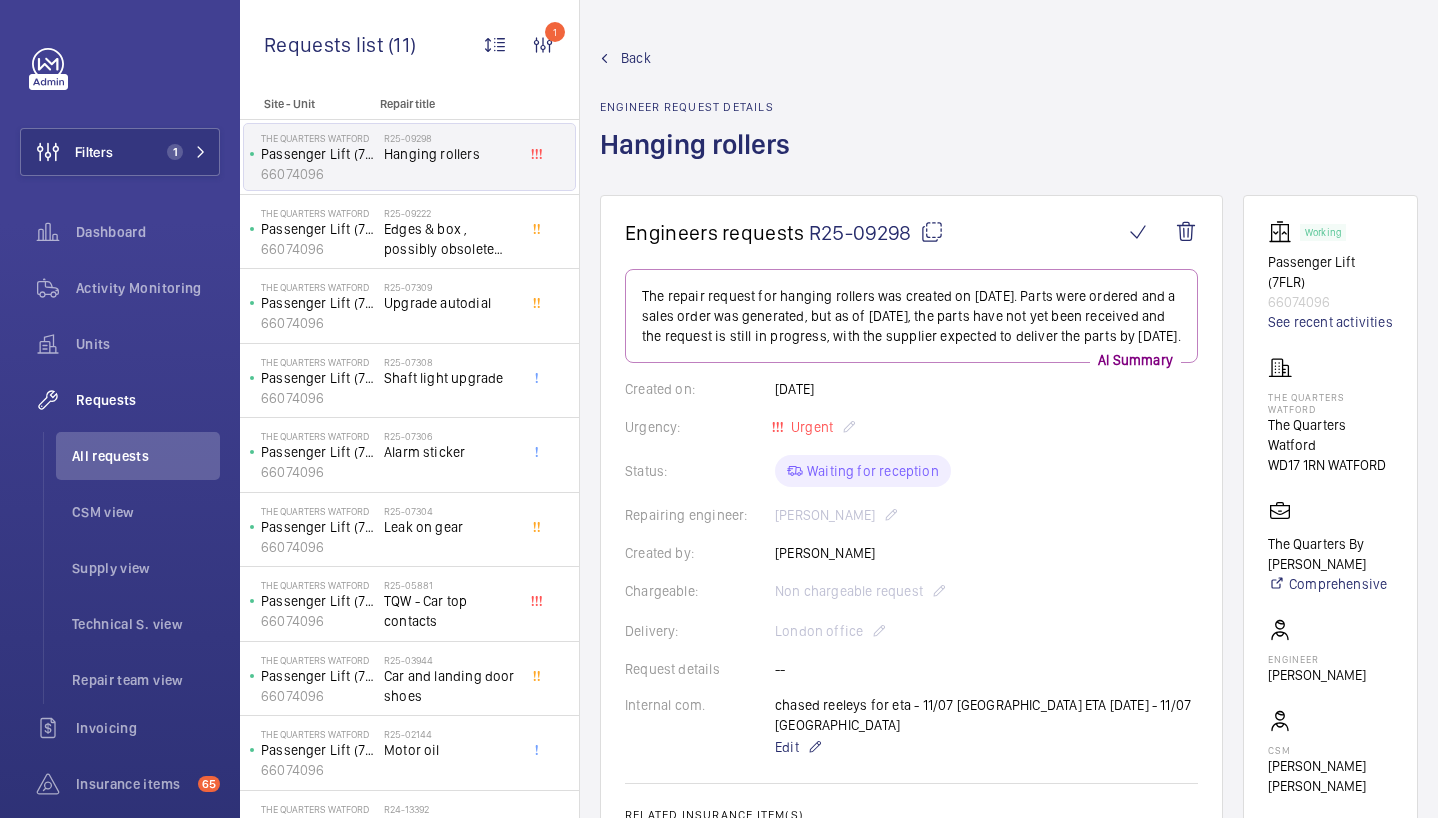 click on "Back" 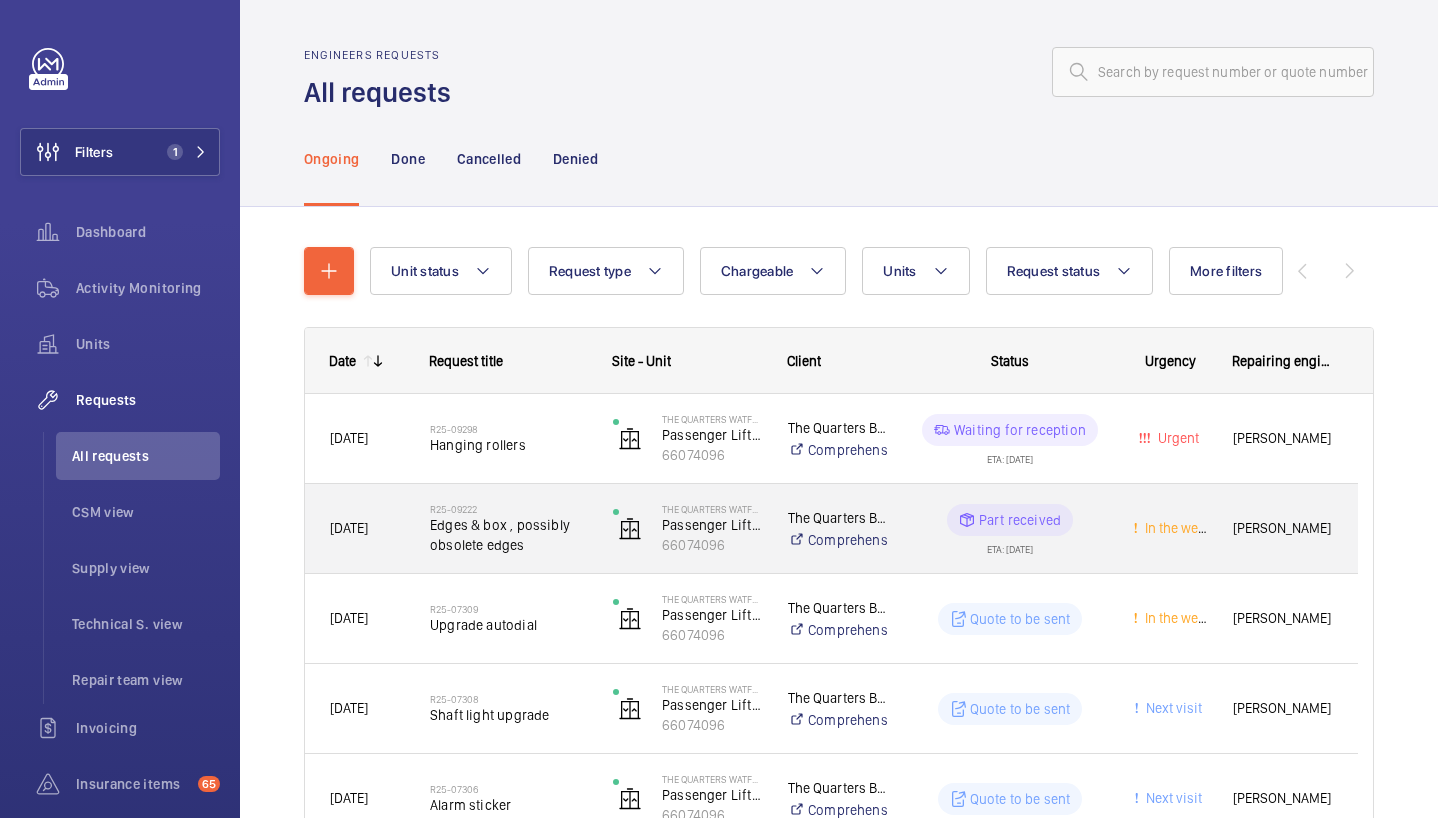 click on "[PERSON_NAME]" 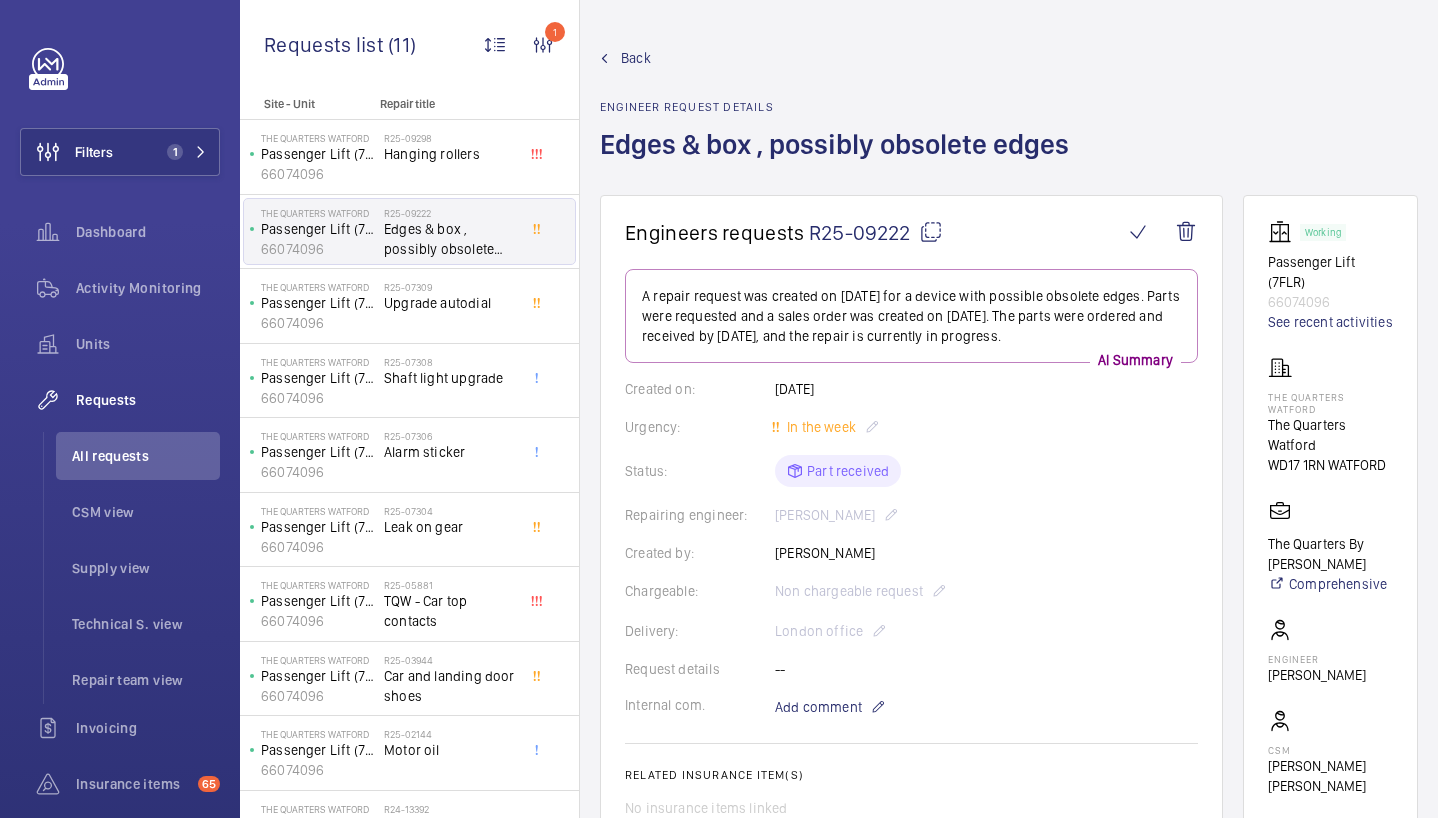 click on "Back" 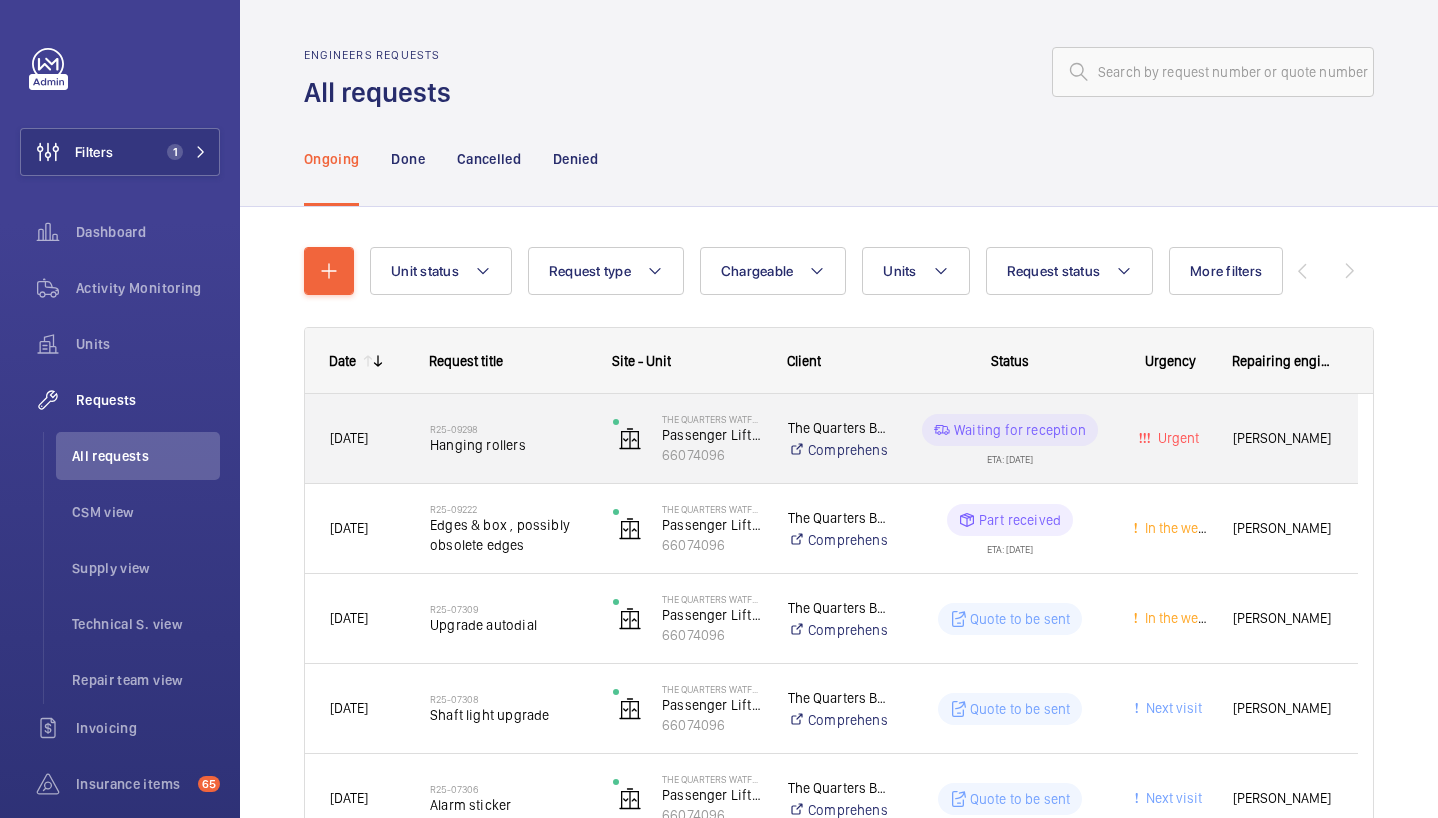 click on "R25-09298   Hanging rollers" 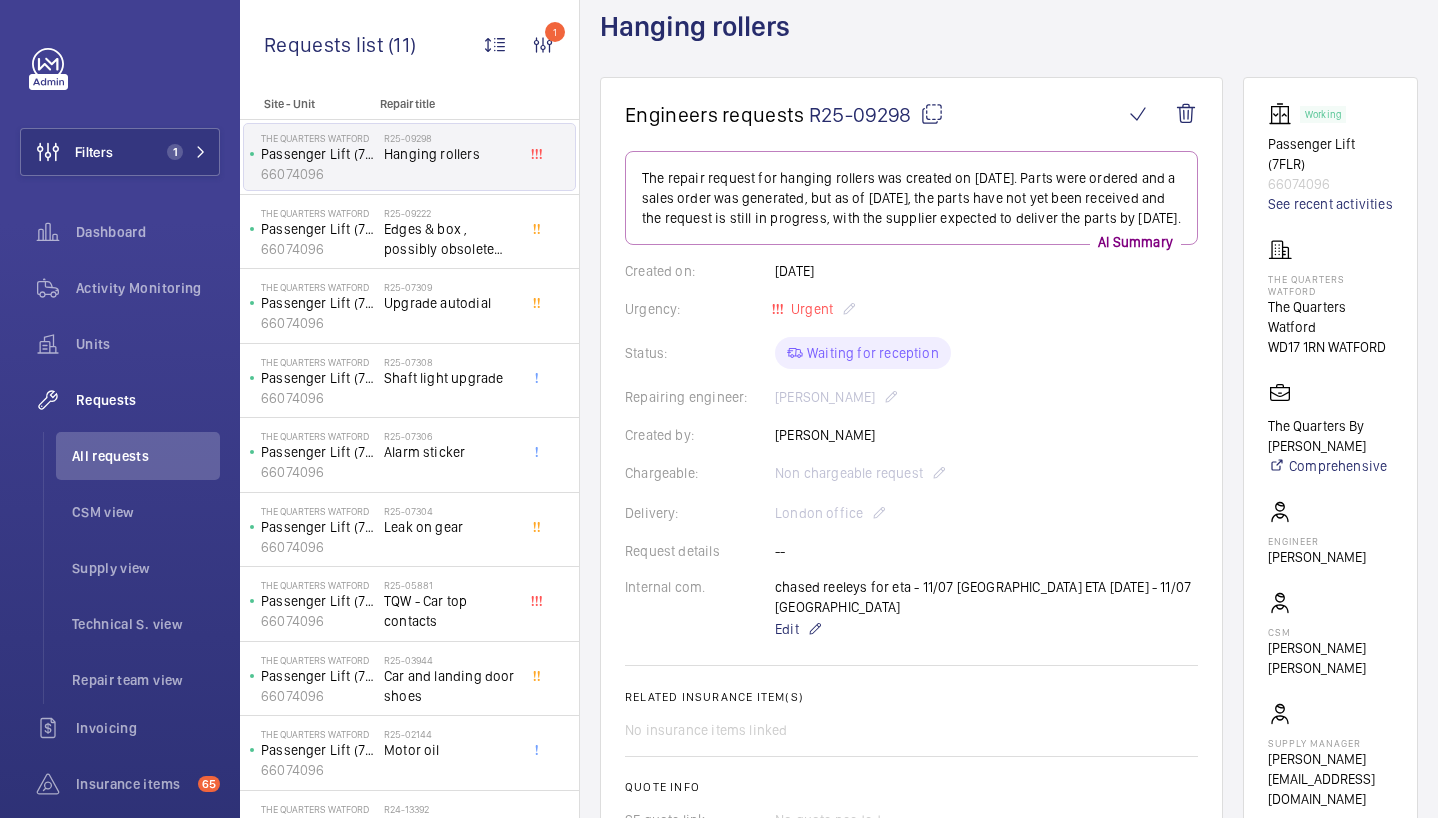 scroll, scrollTop: 122, scrollLeft: 0, axis: vertical 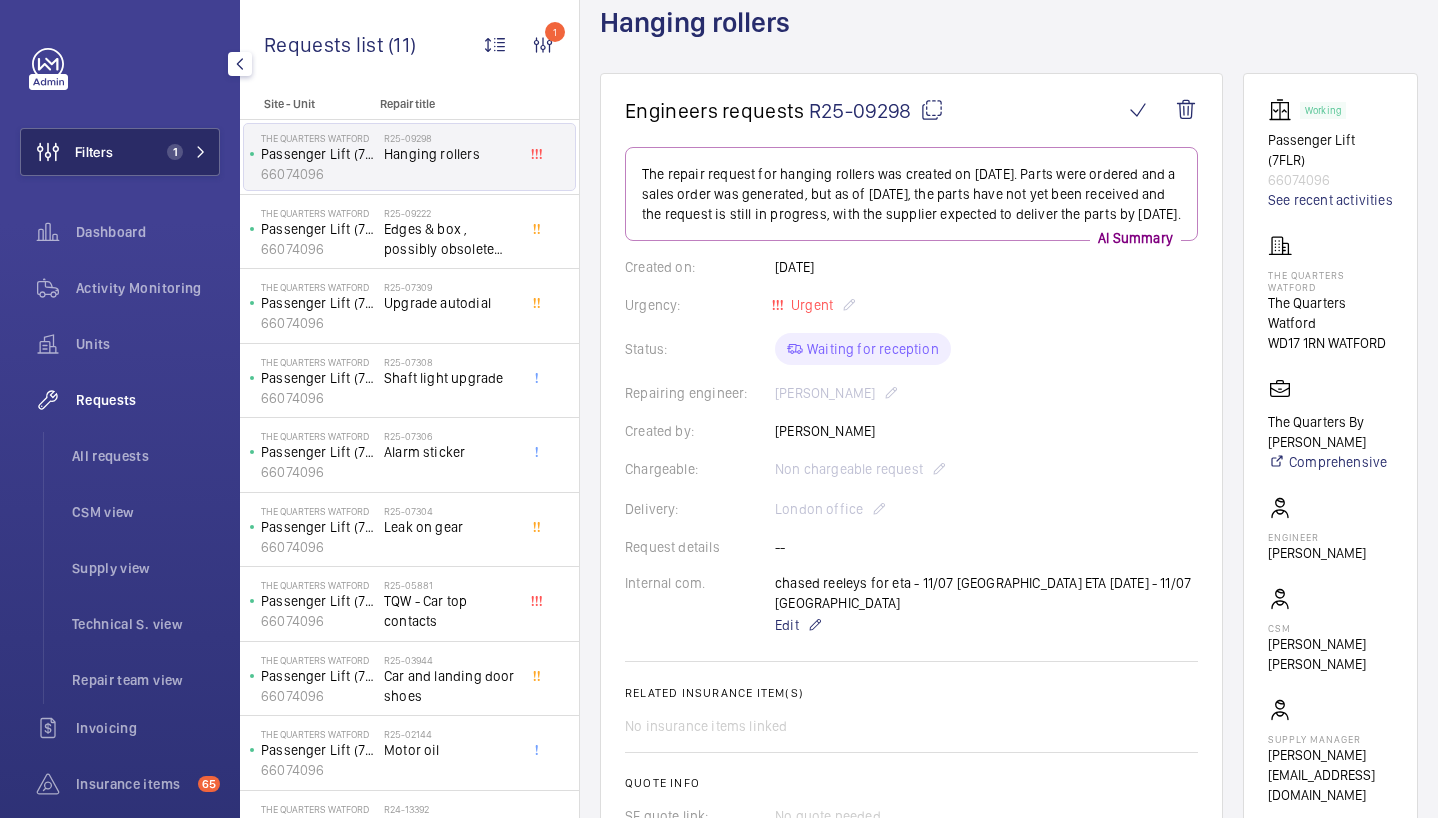 click 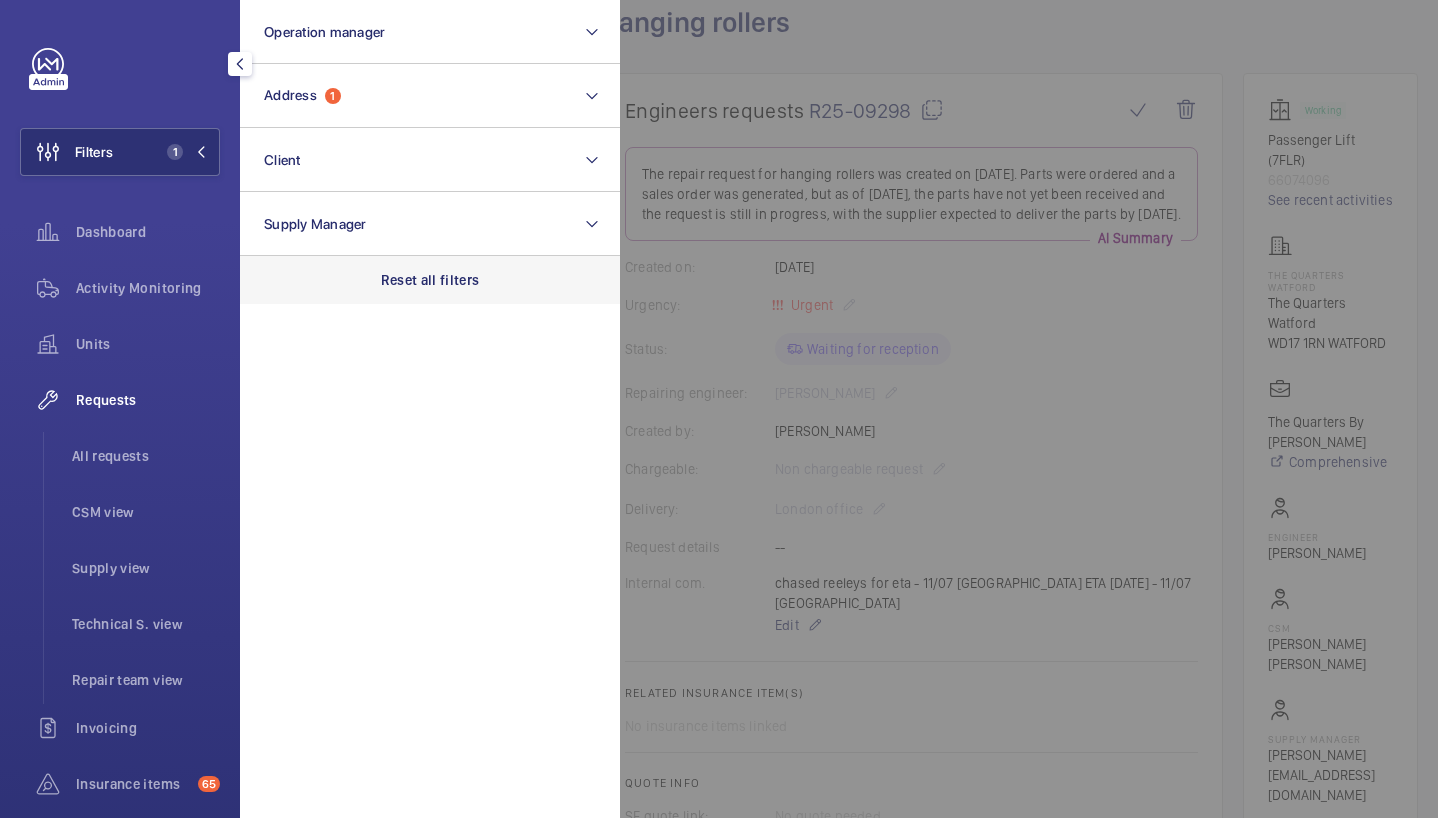 click on "Reset all filters" 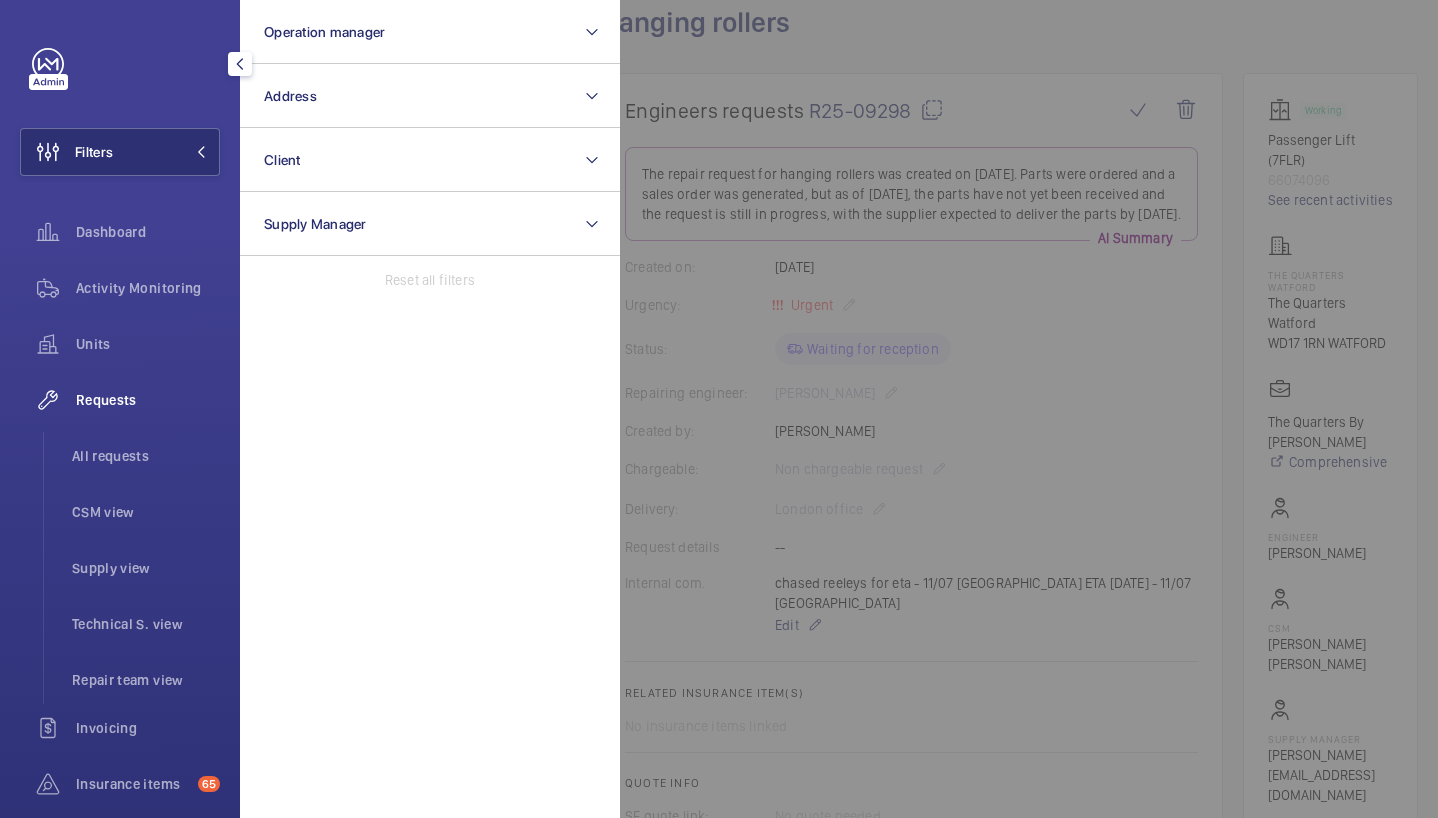 click 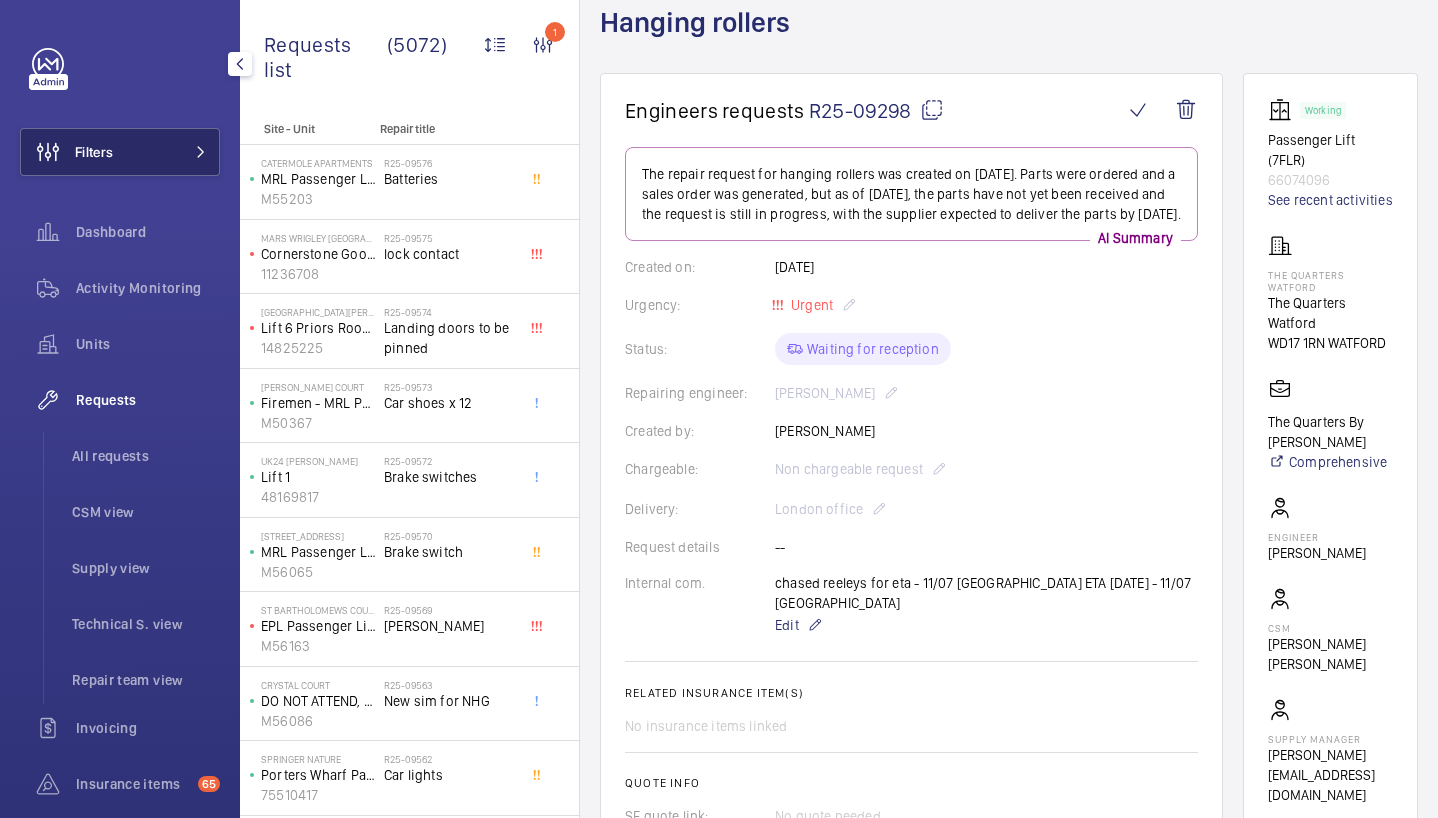 click on "Filters" 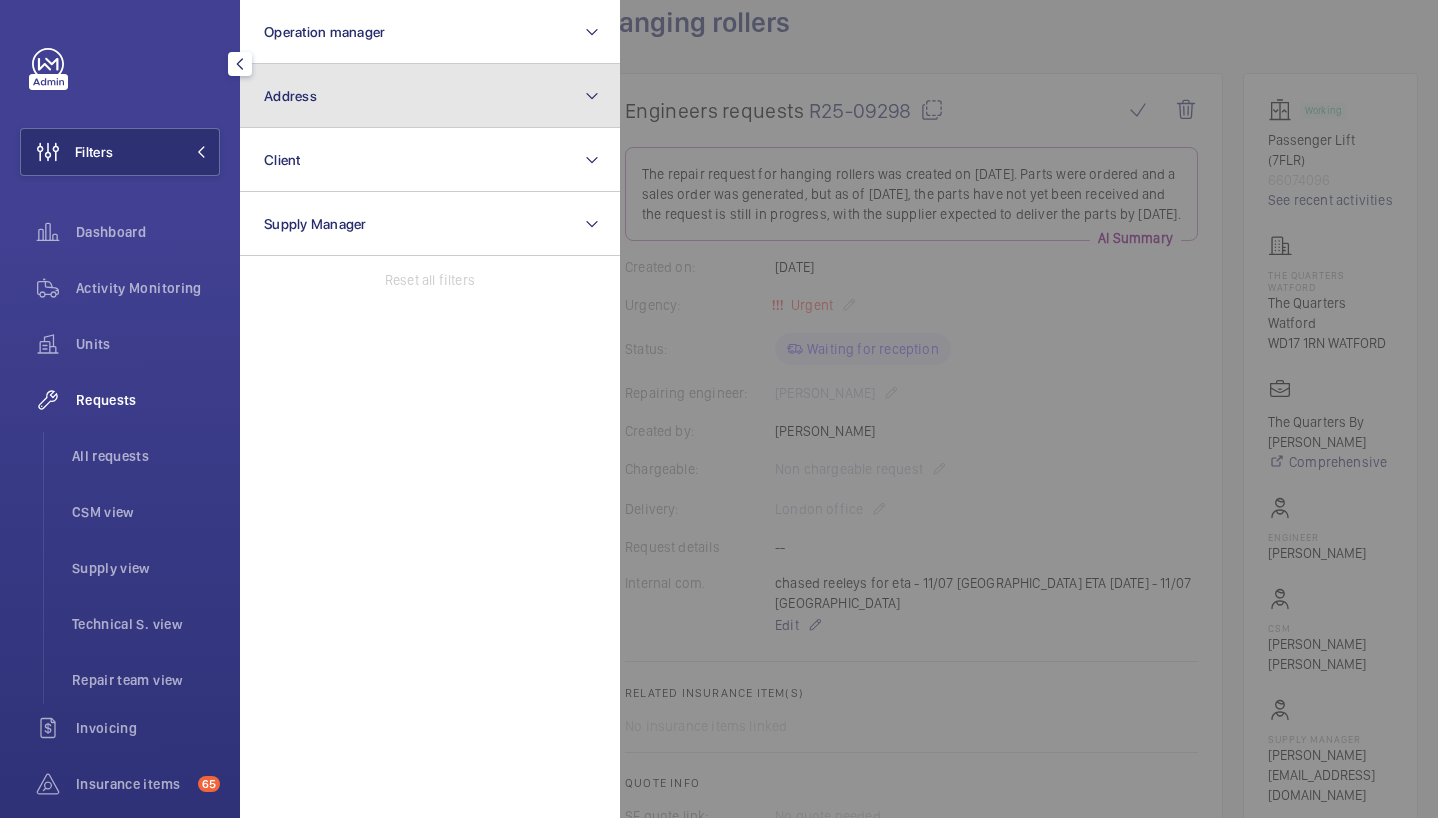 click on "Address" 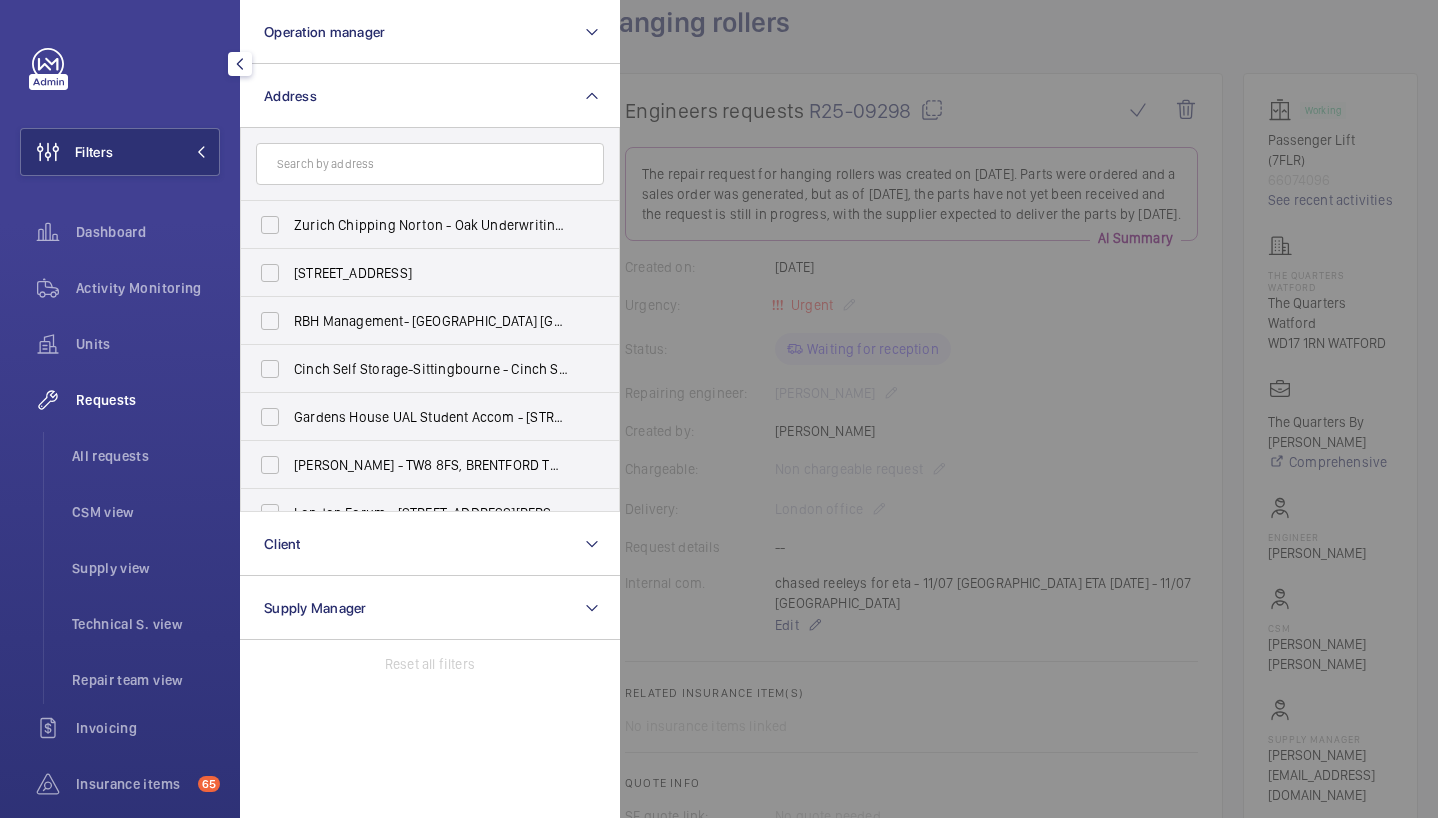 click 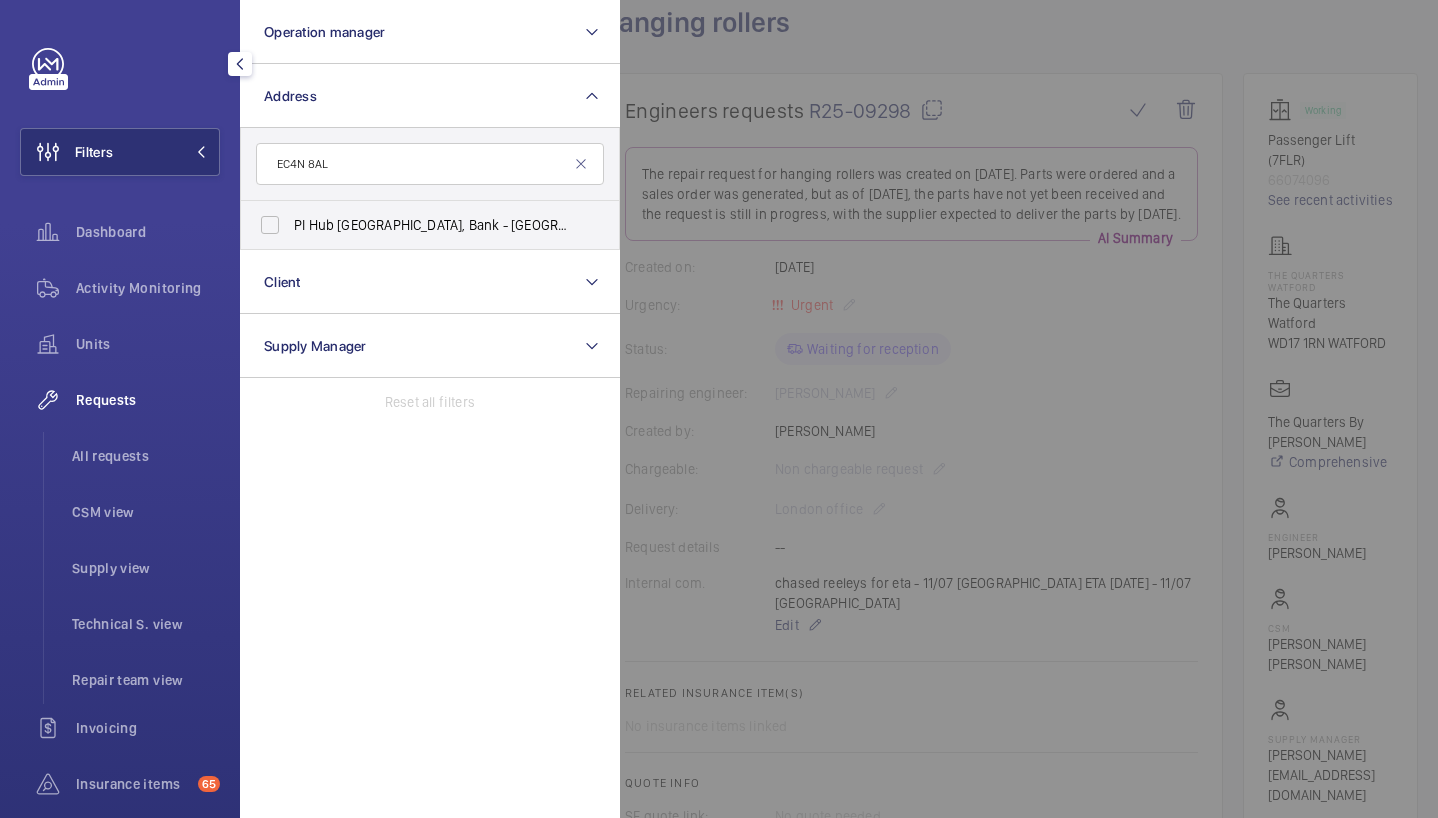 type on "EC4N 8AL" 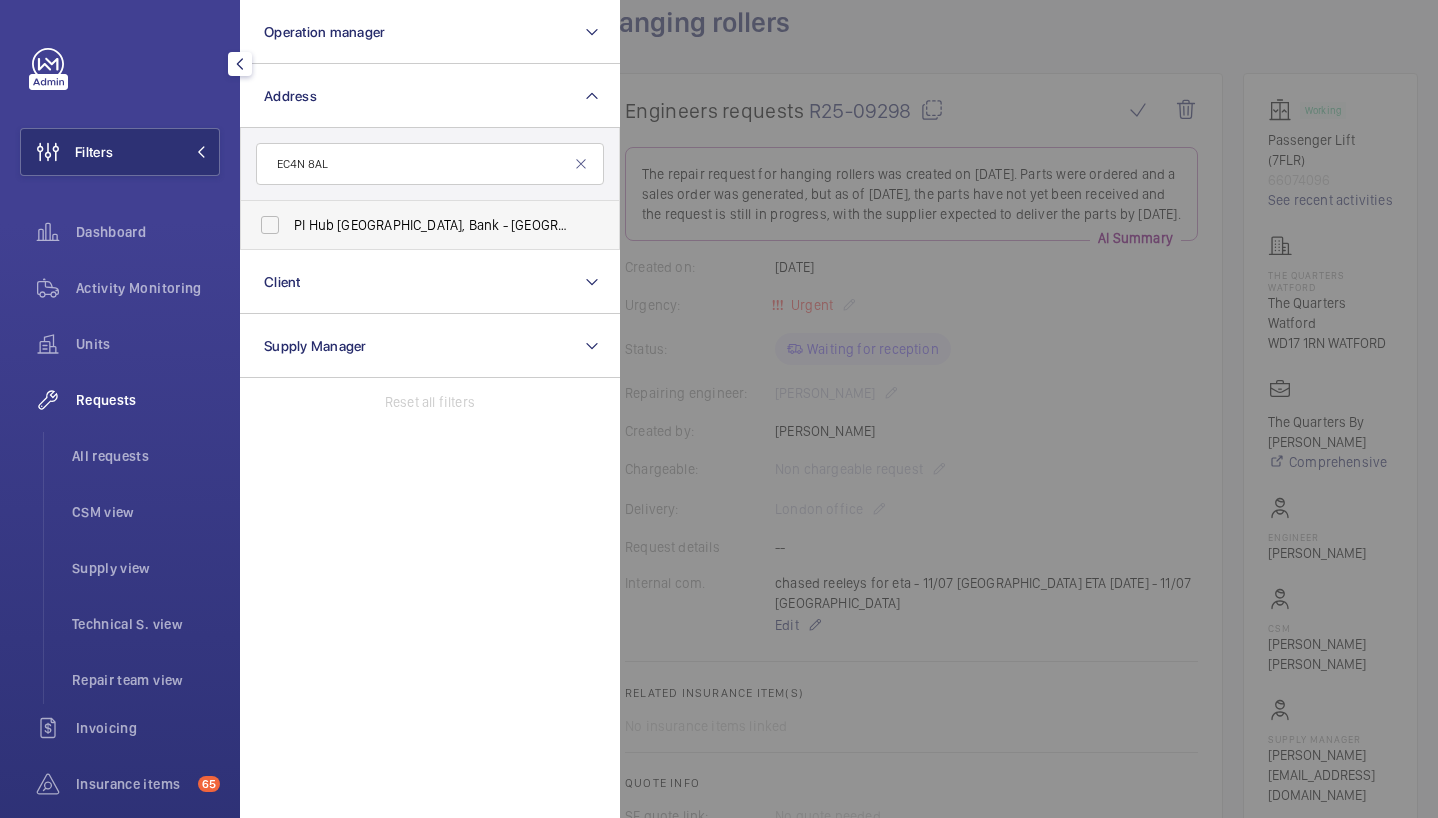click on "PI Hub [GEOGRAPHIC_DATA], Bank - [STREET_ADDRESS][PERSON_NAME]" at bounding box center [431, 225] 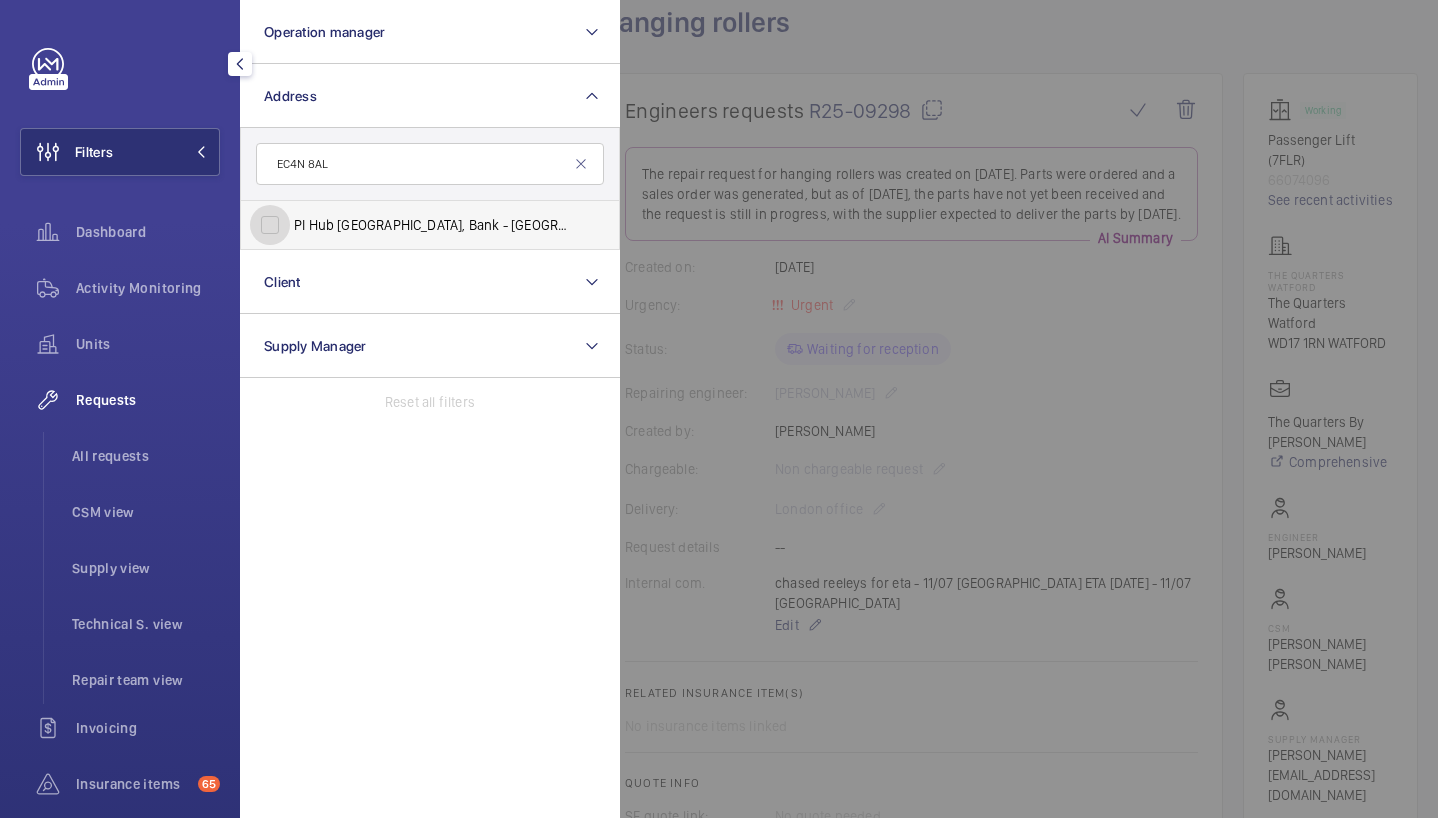 click on "PI Hub [GEOGRAPHIC_DATA], Bank - [STREET_ADDRESS][PERSON_NAME]" at bounding box center [270, 225] 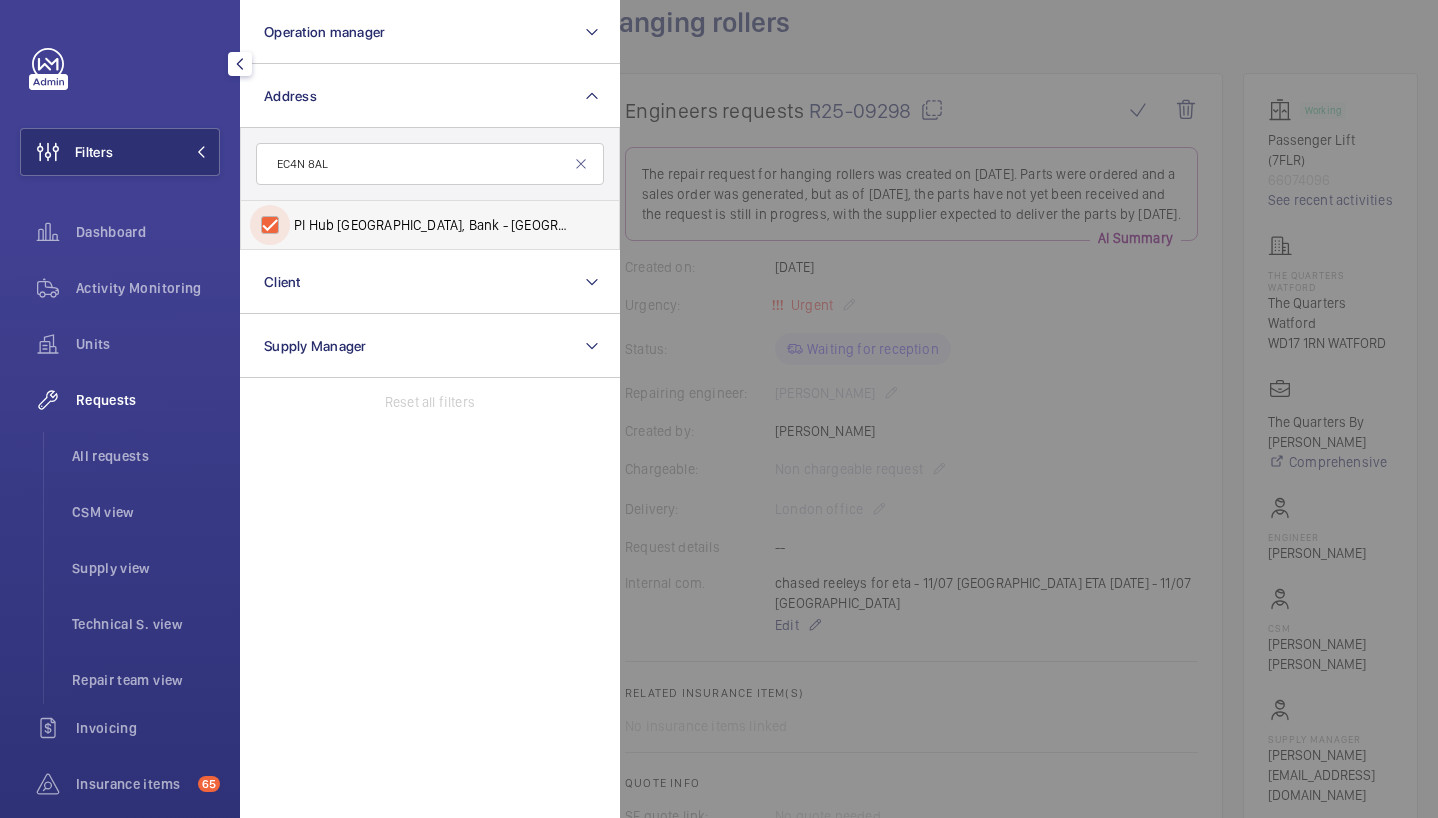 checkbox on "true" 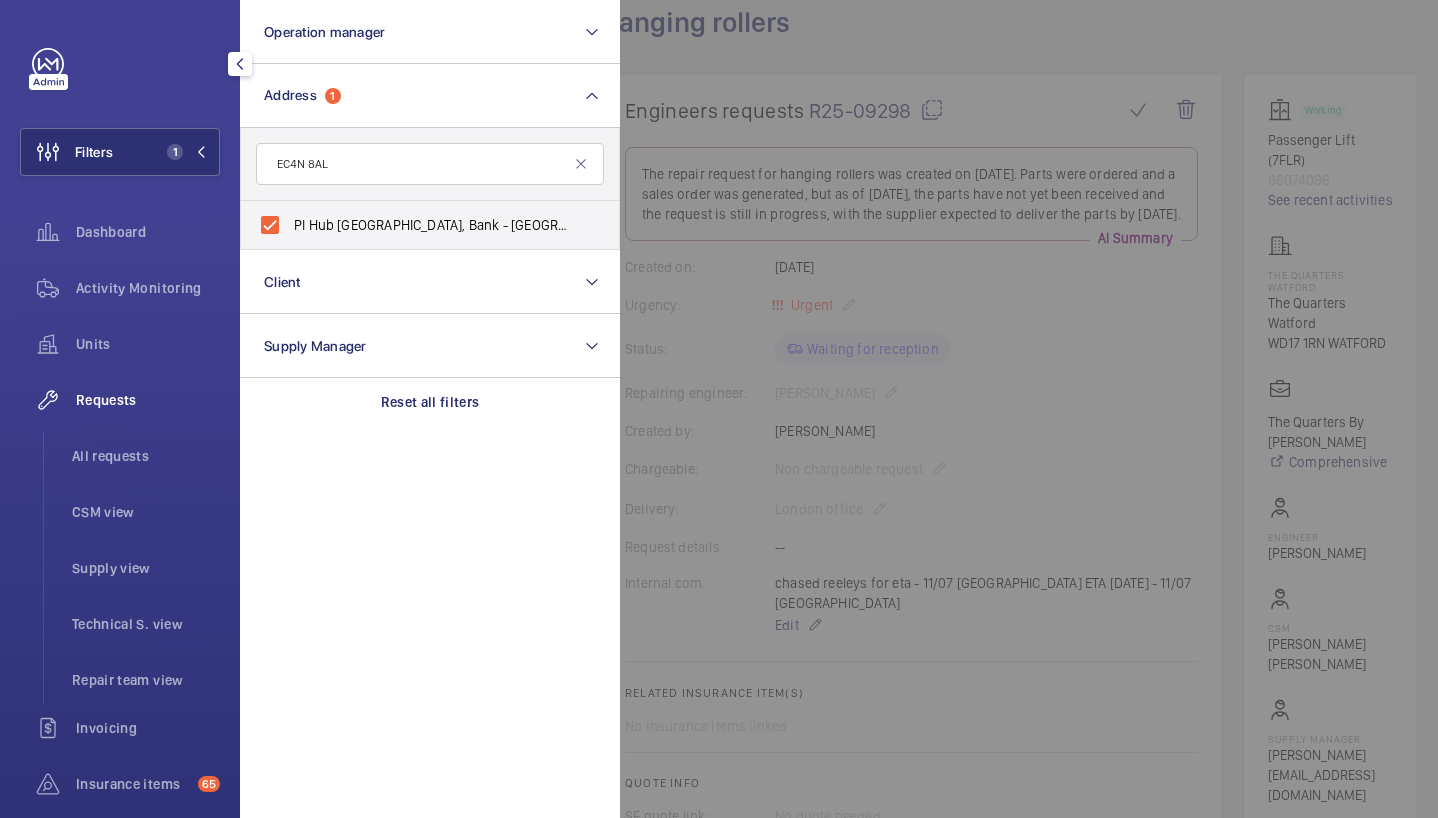click 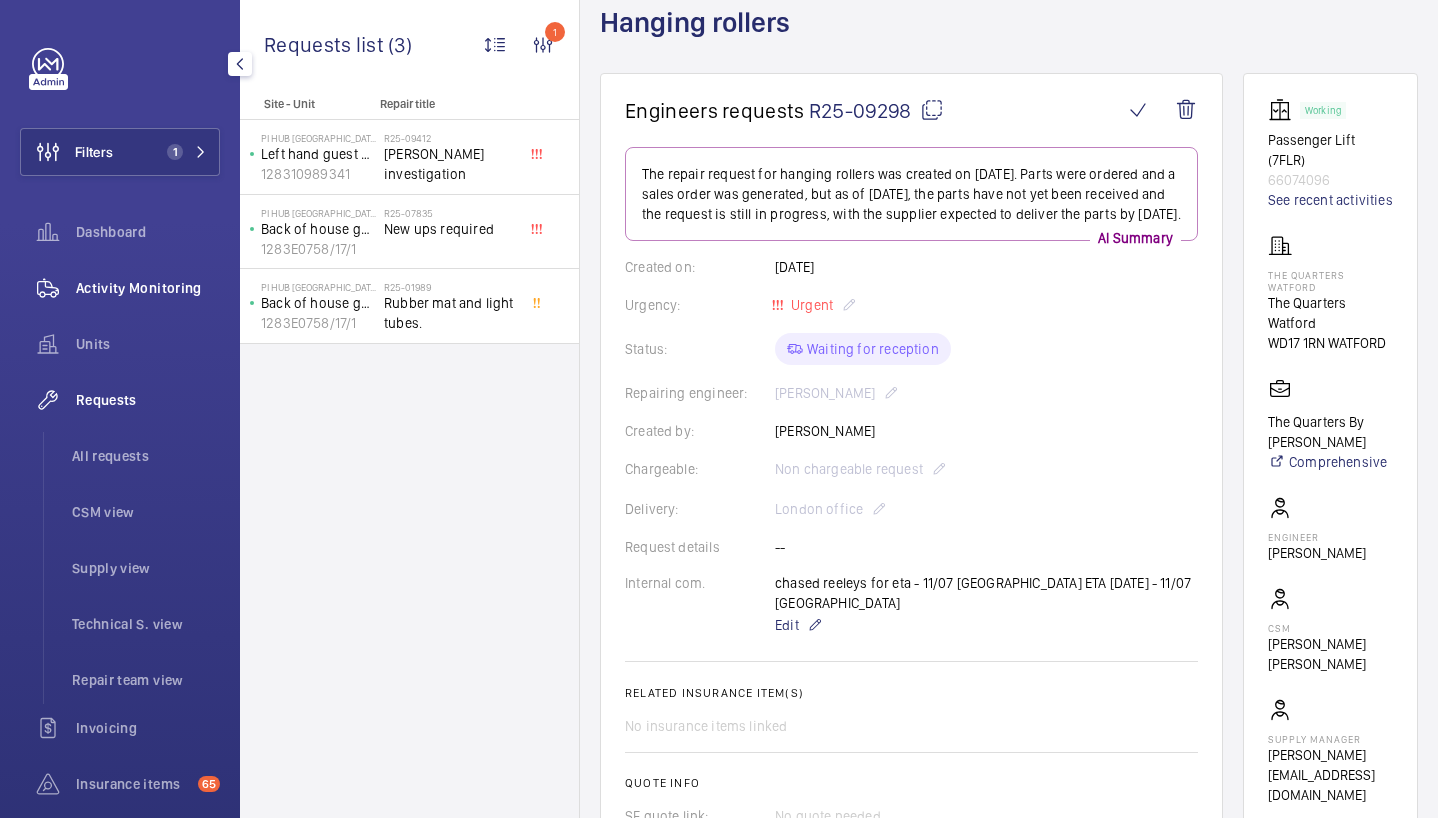 click on "Activity Monitoring" 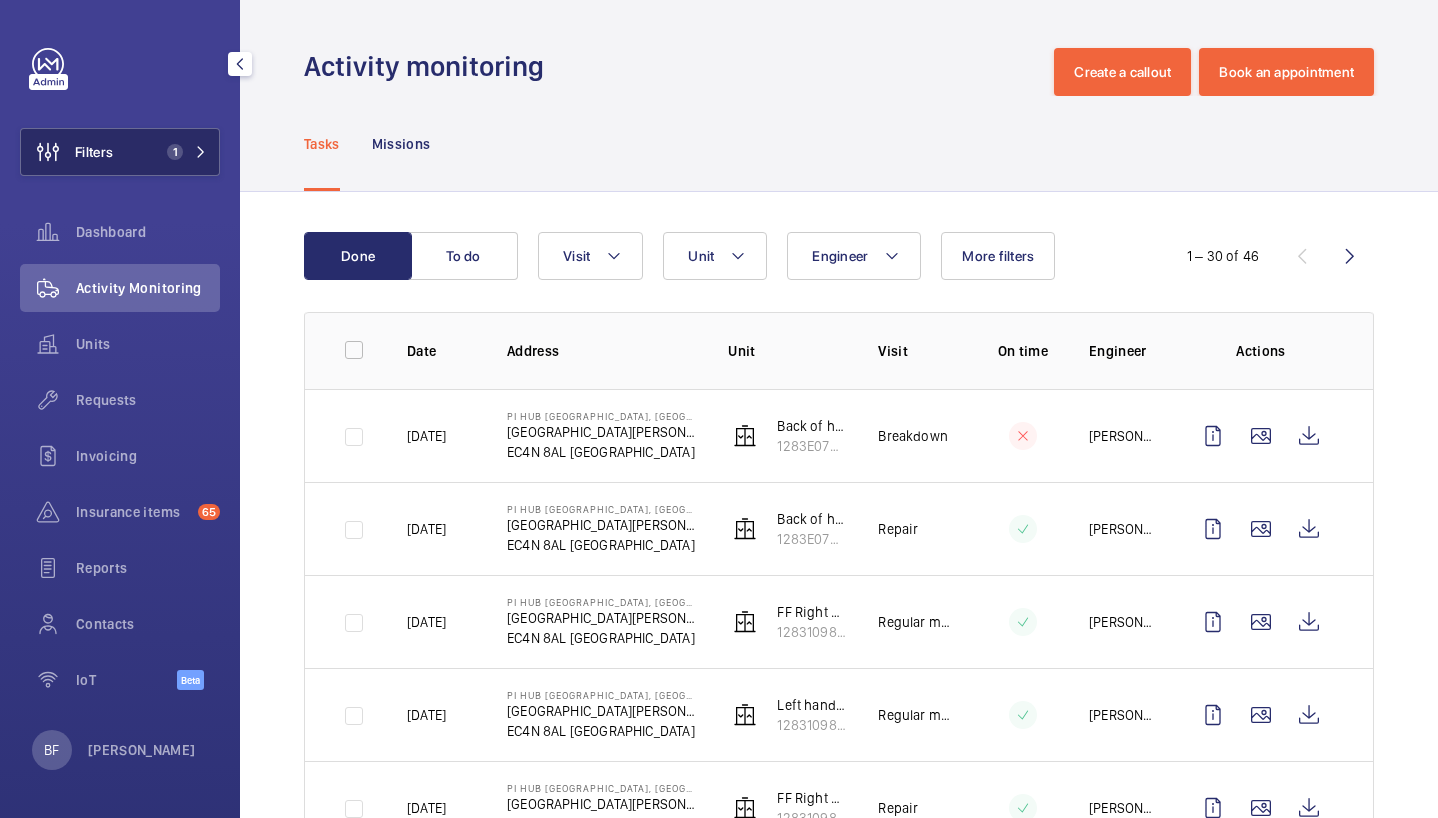 click 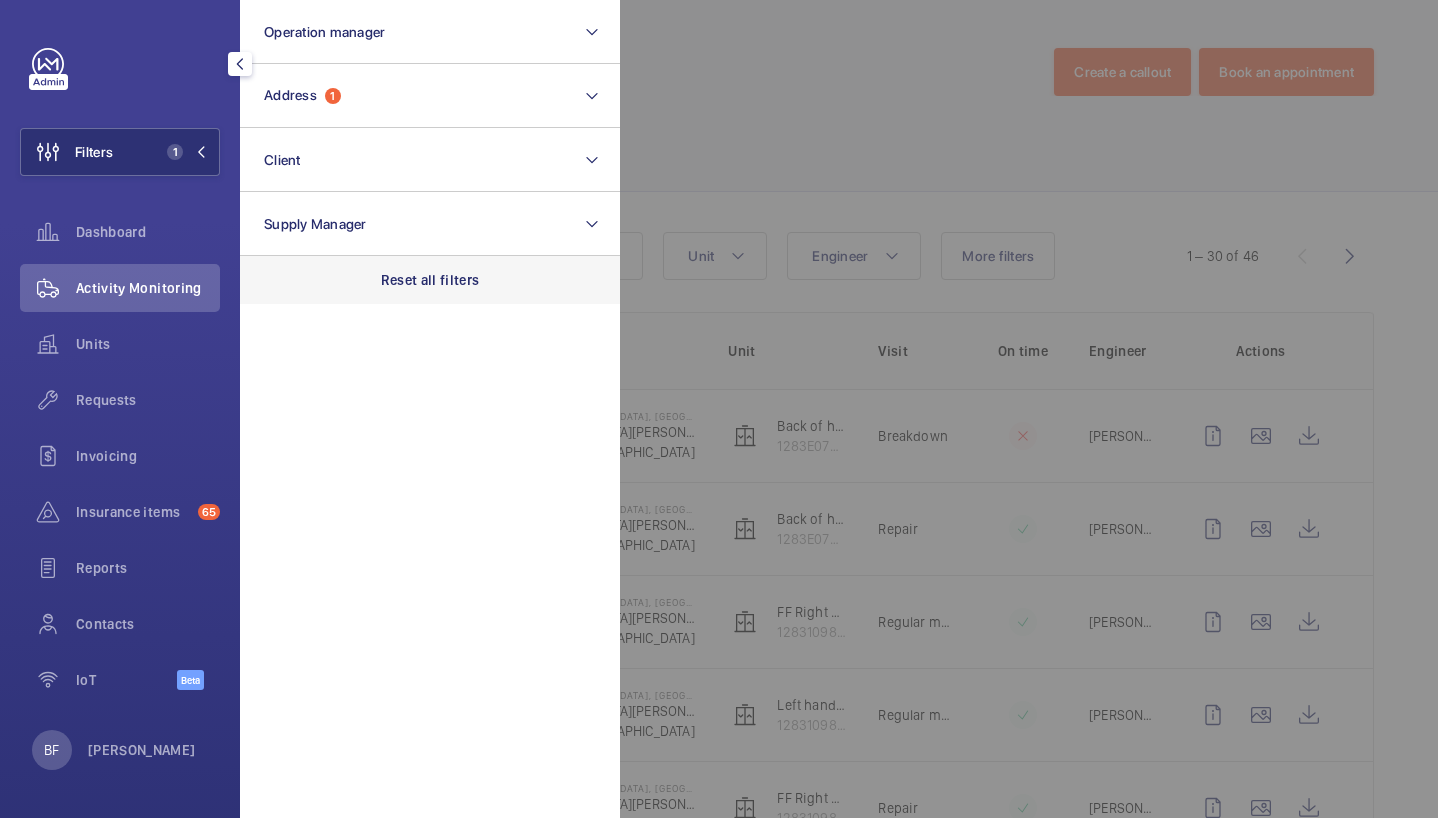 click on "Reset all filters" 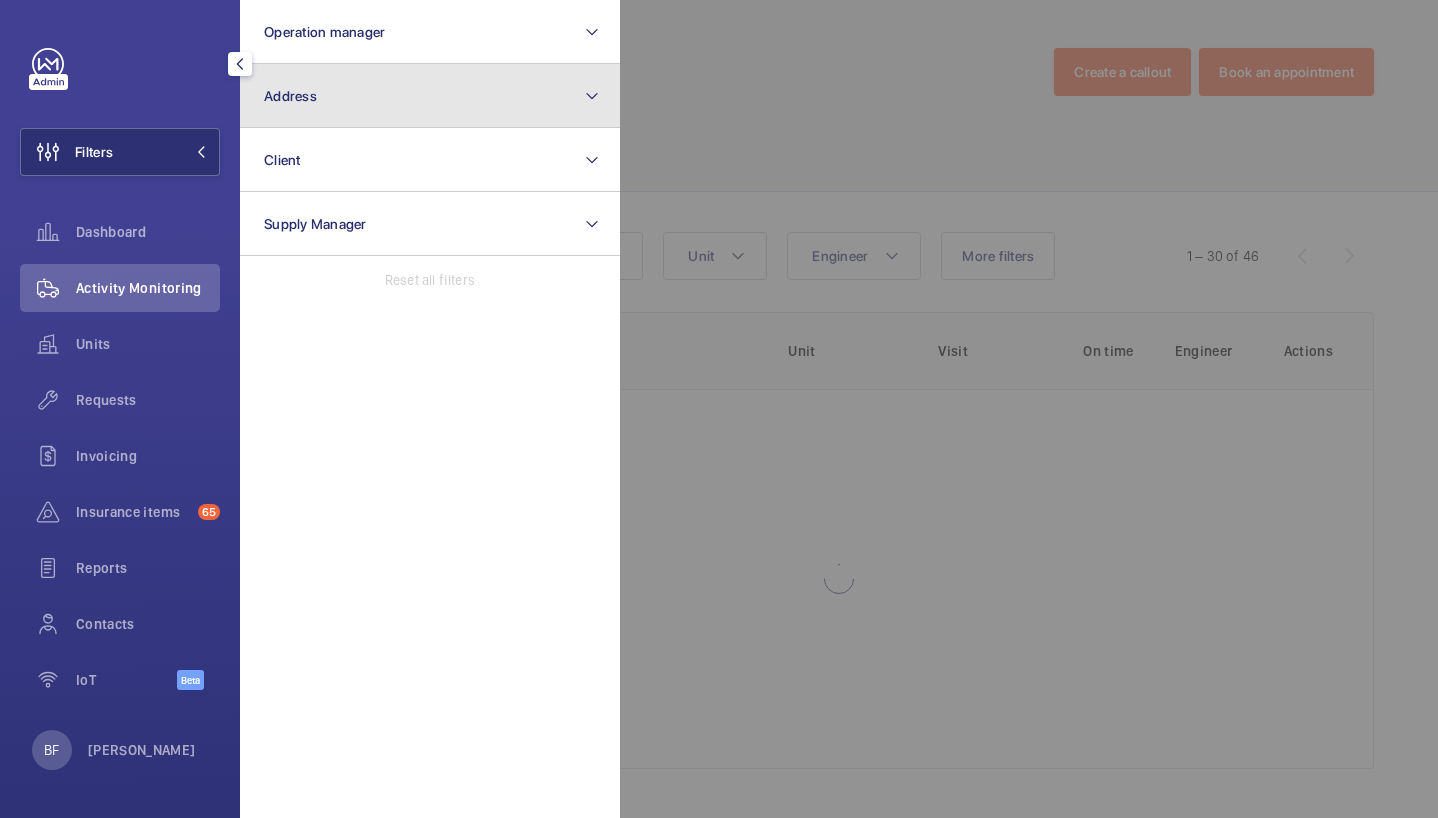 click on "Address" 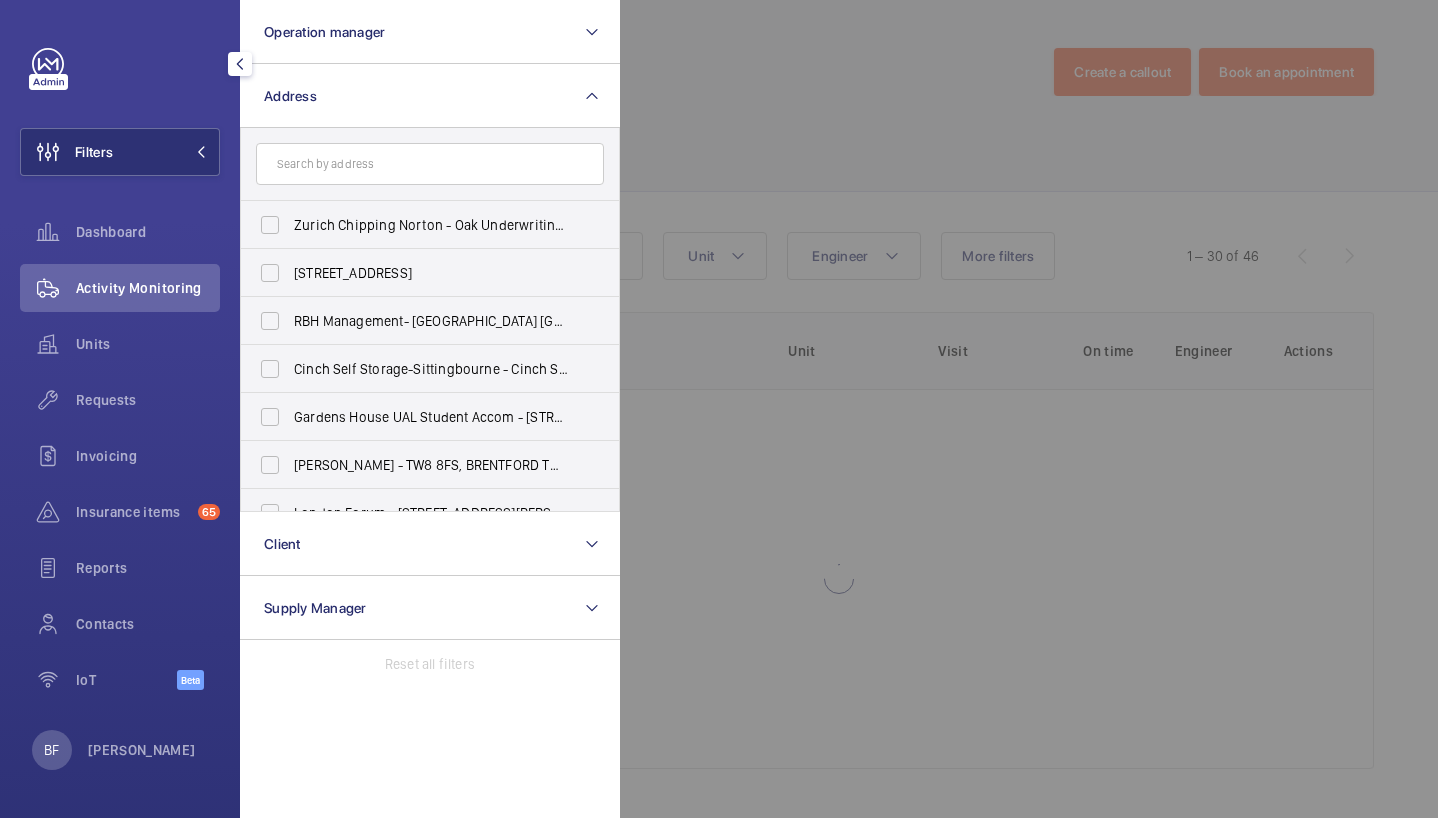 click 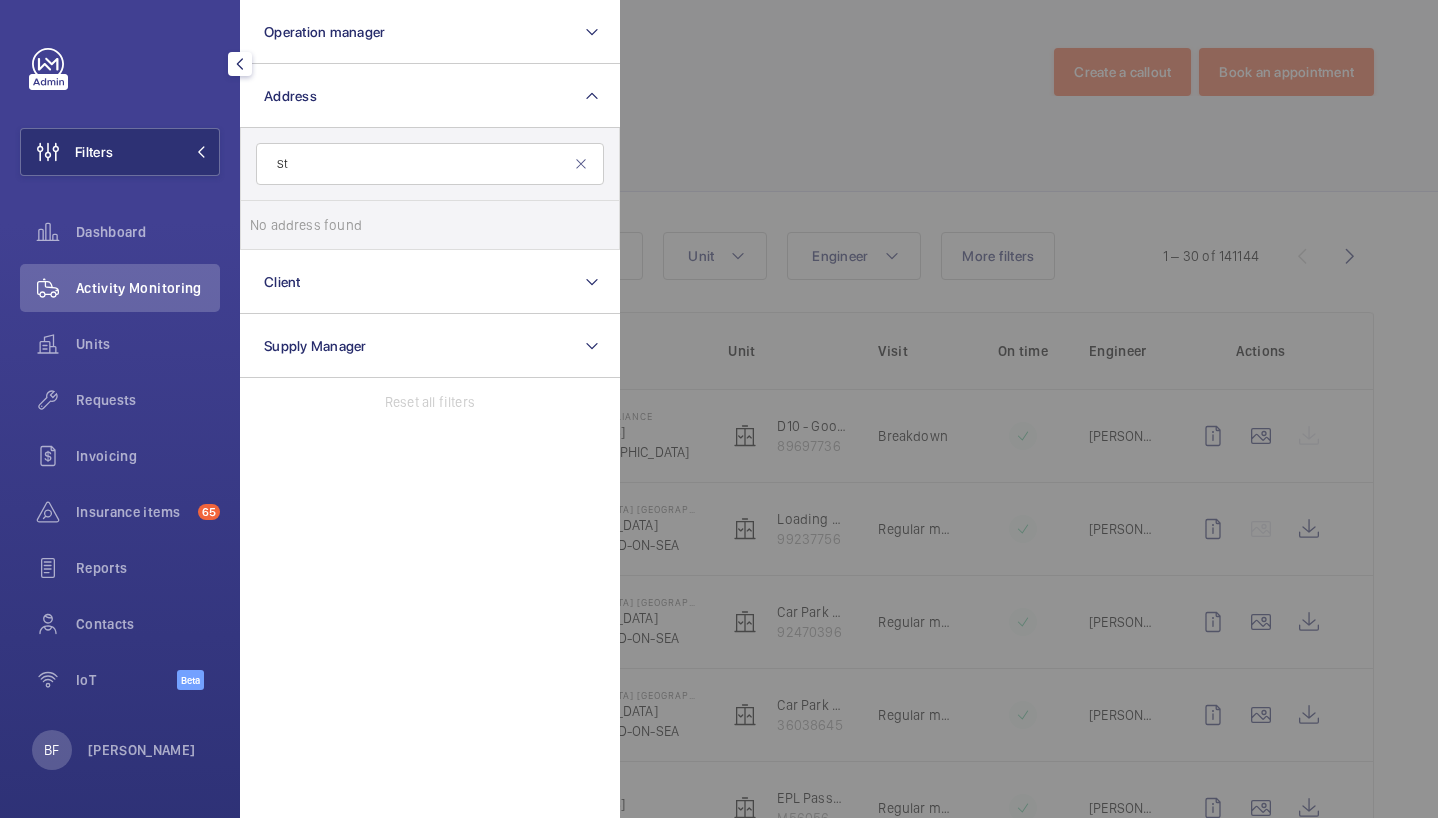 type on "S" 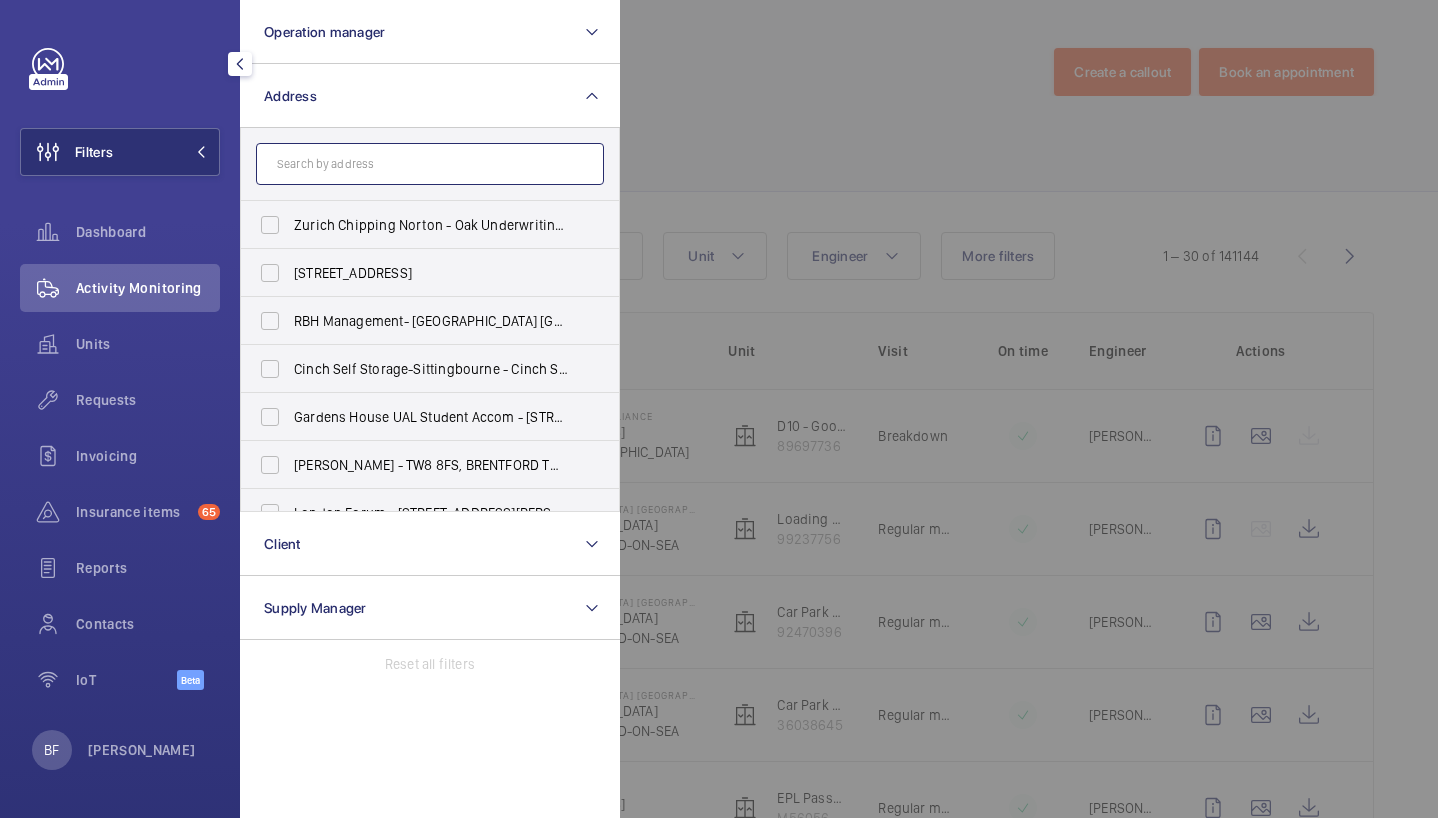 click 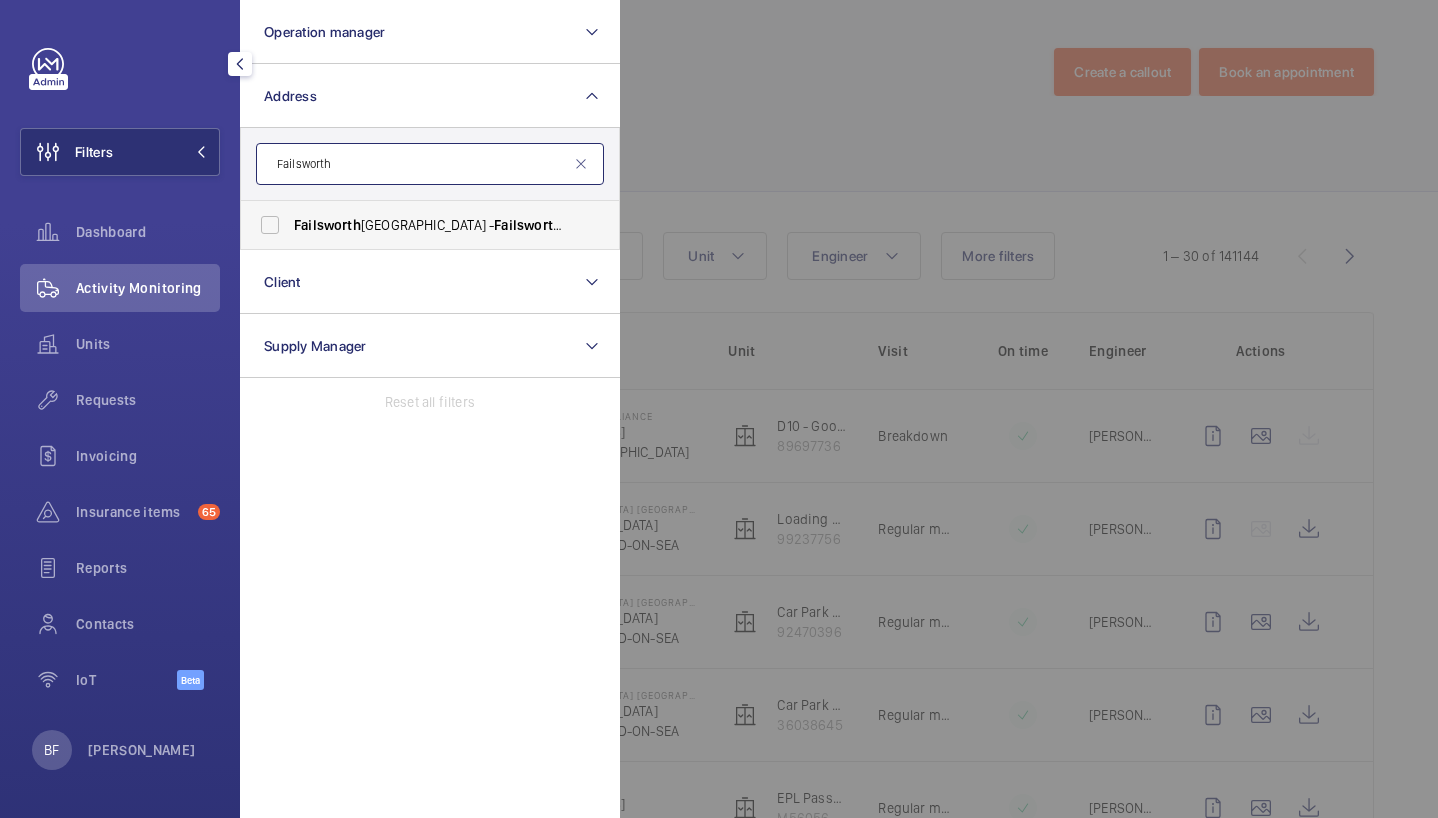 type on "Failsworth" 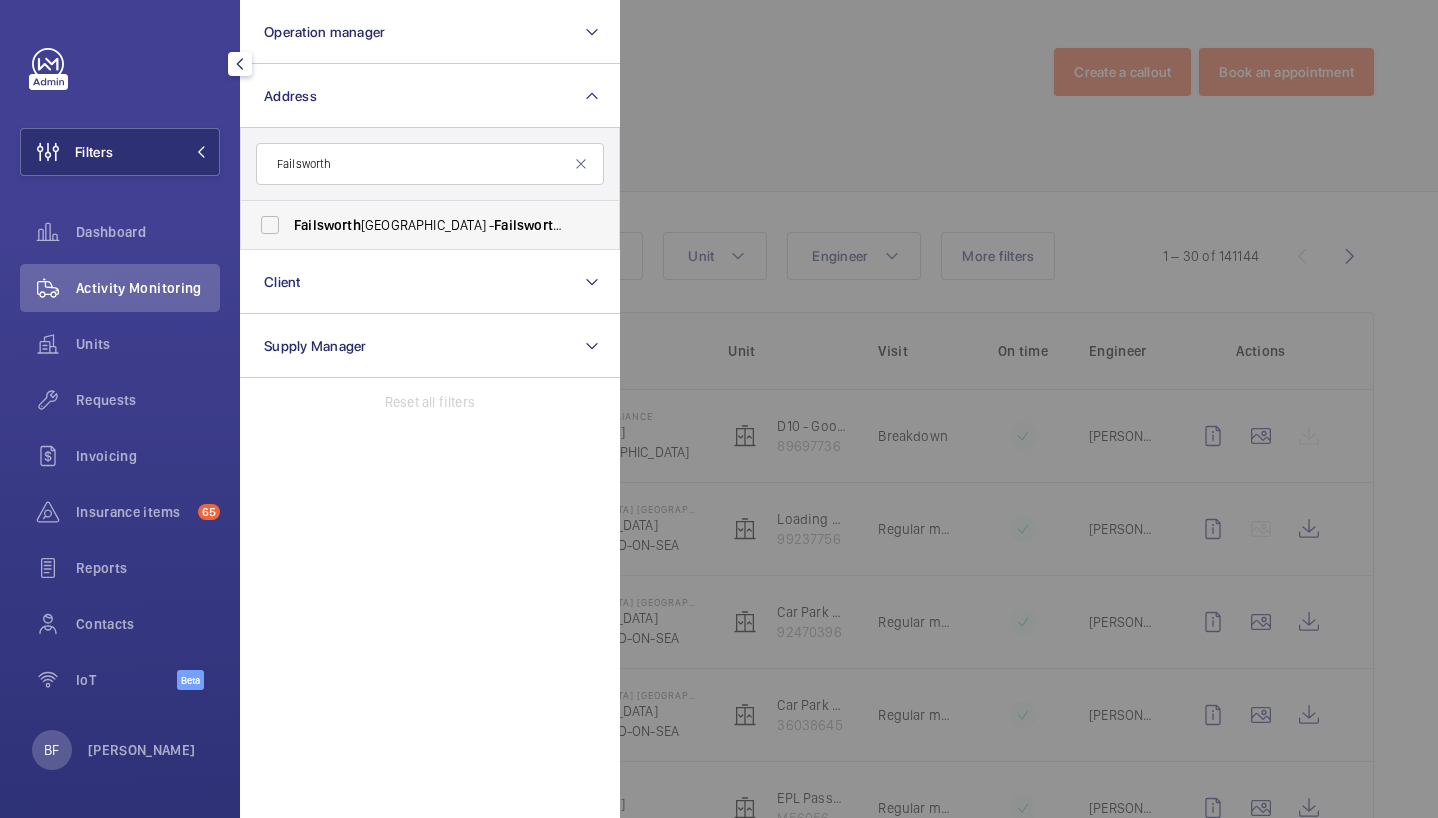 click on "Failsworth" at bounding box center [528, 225] 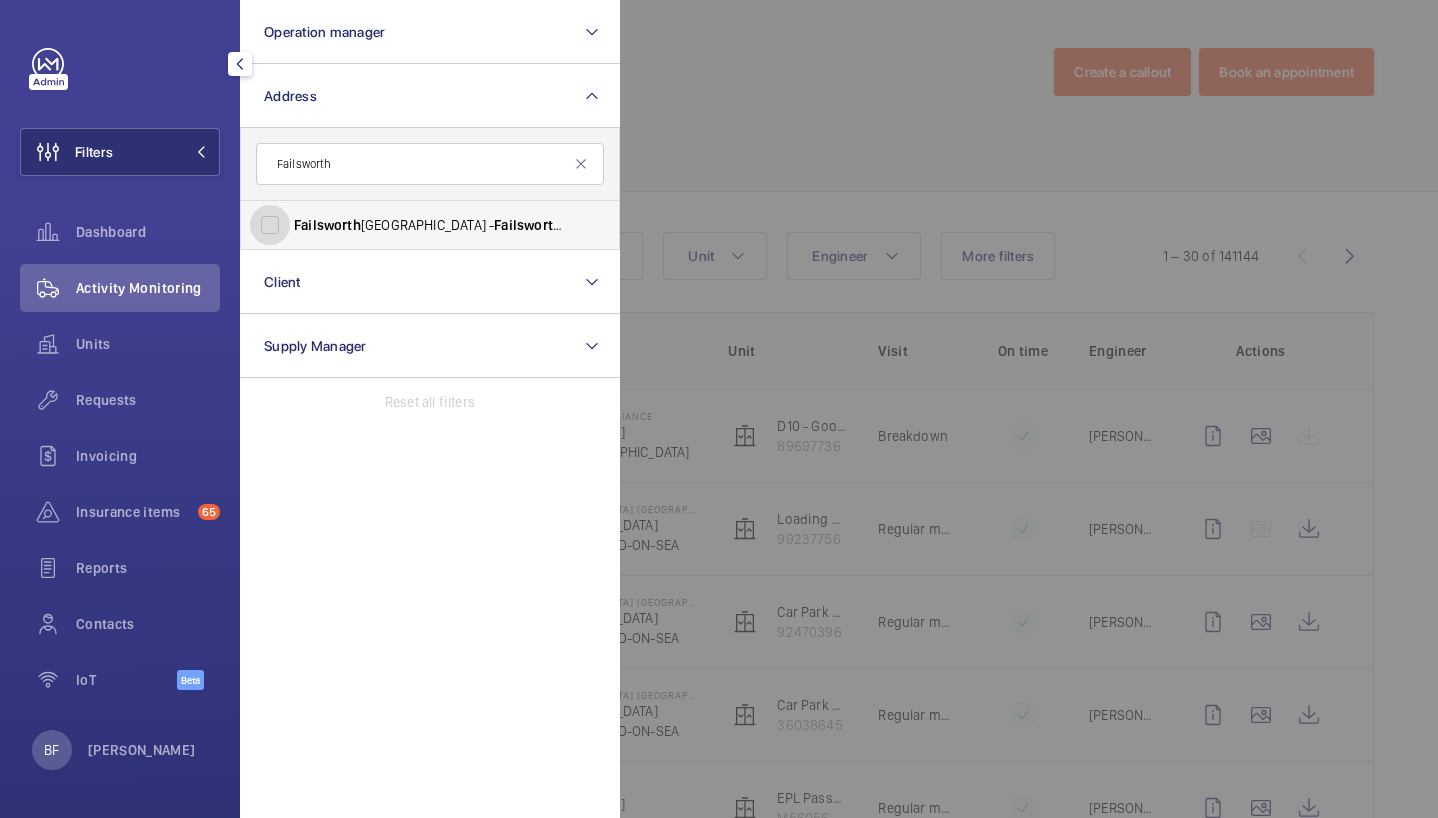 click on "[GEOGRAPHIC_DATA] -  [GEOGRAPHIC_DATA],, [GEOGRAPHIC_DATA]" at bounding box center [270, 225] 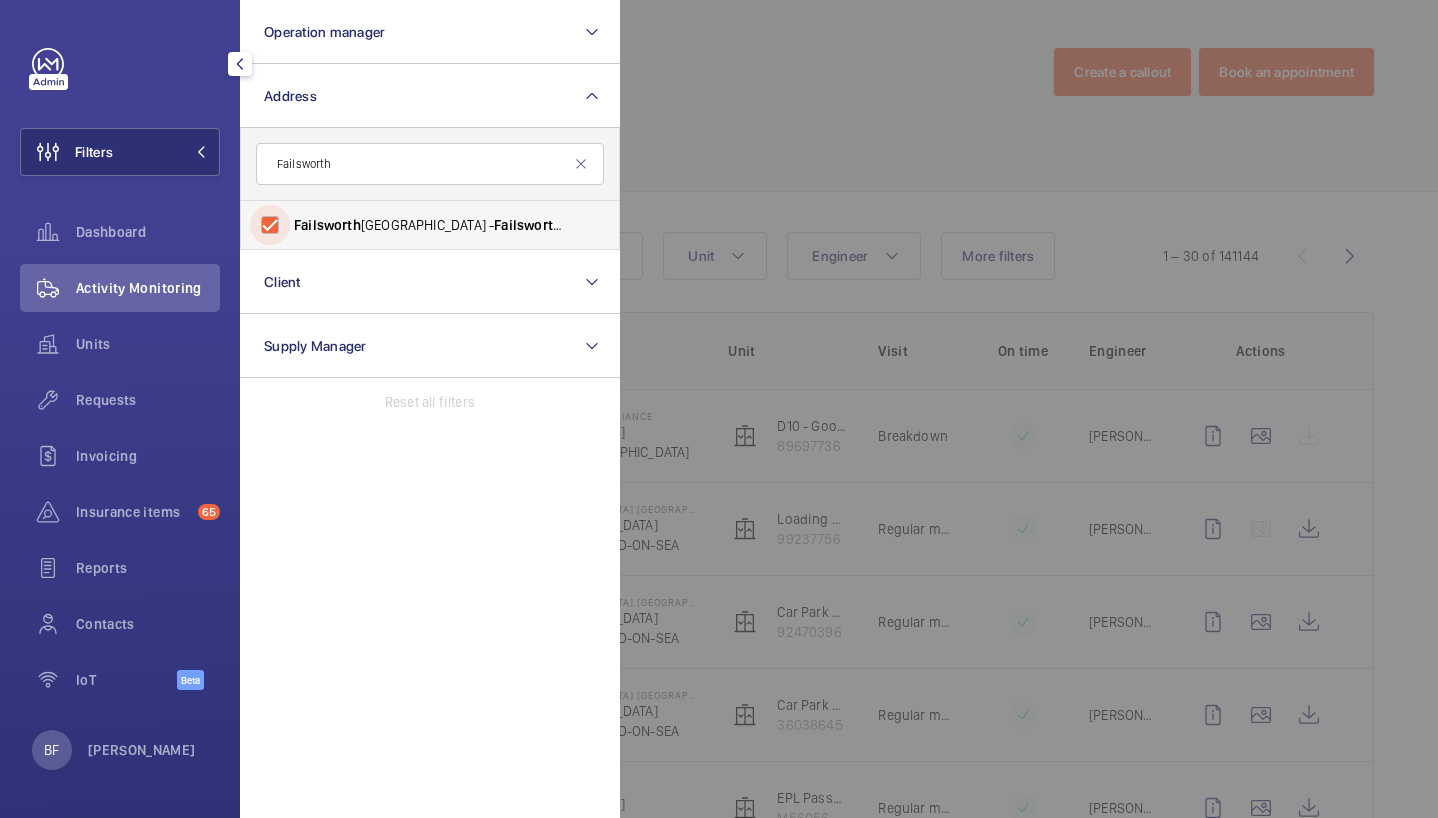 checkbox on "true" 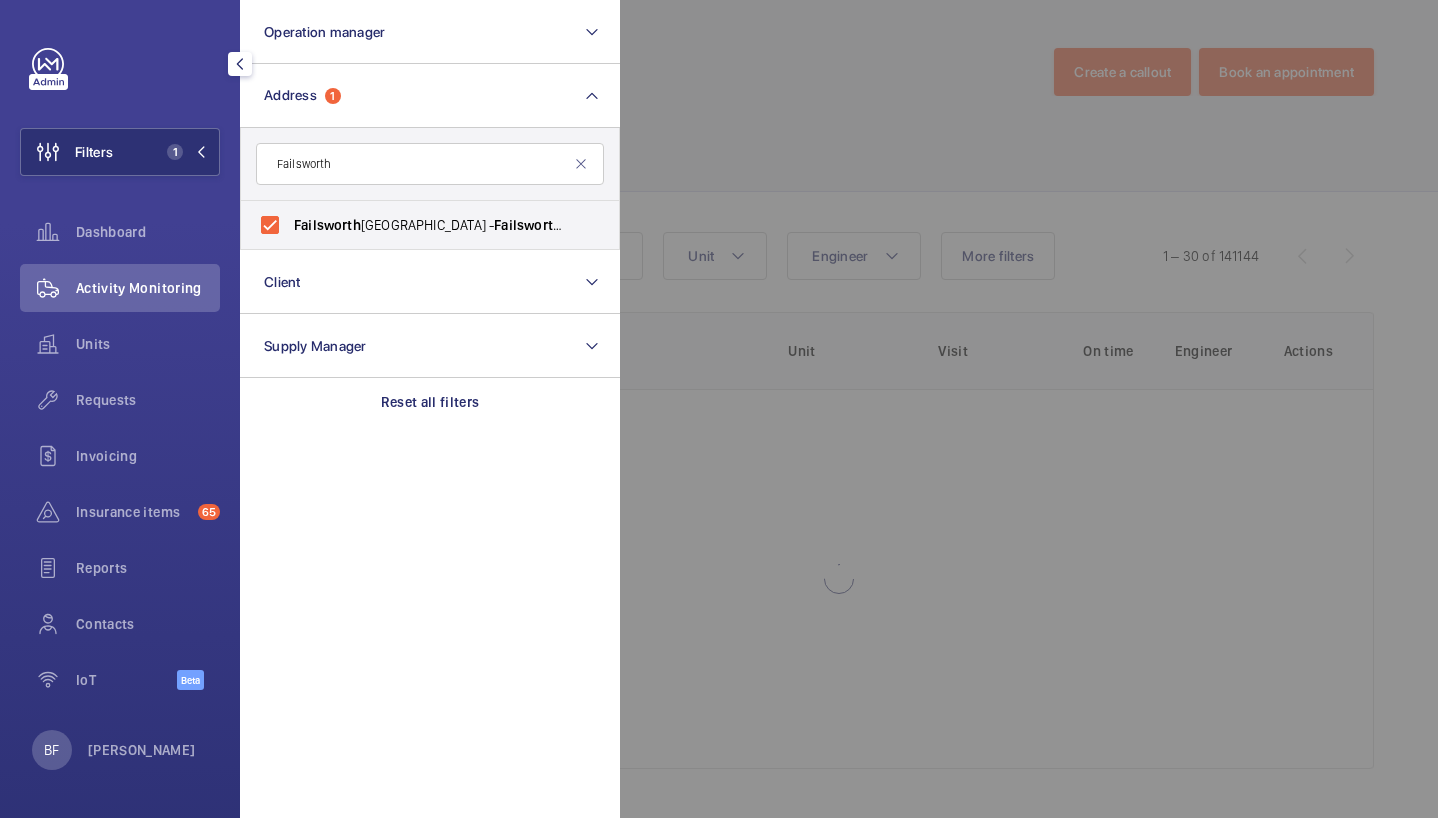 click 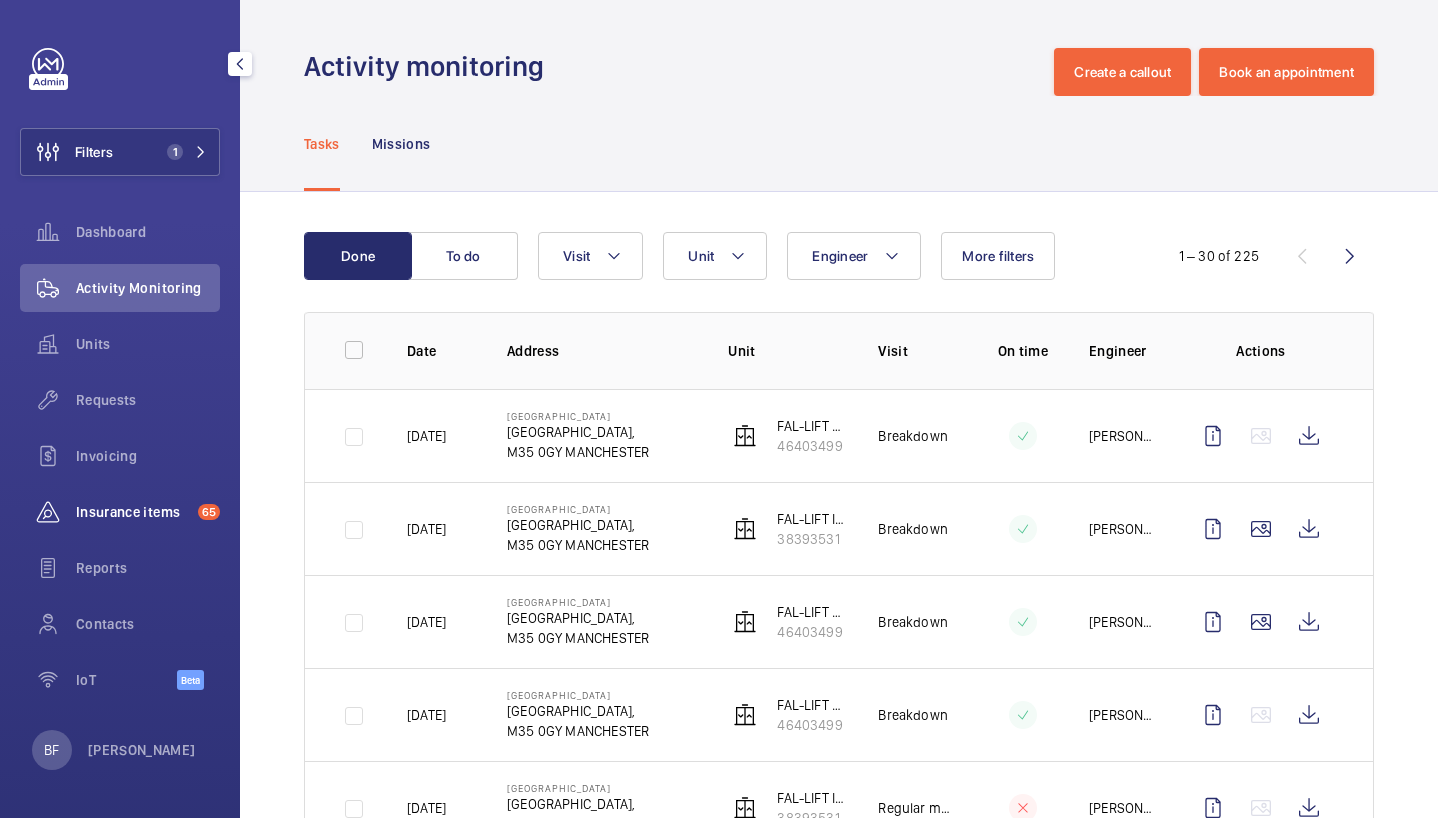 click on "Insurance items" 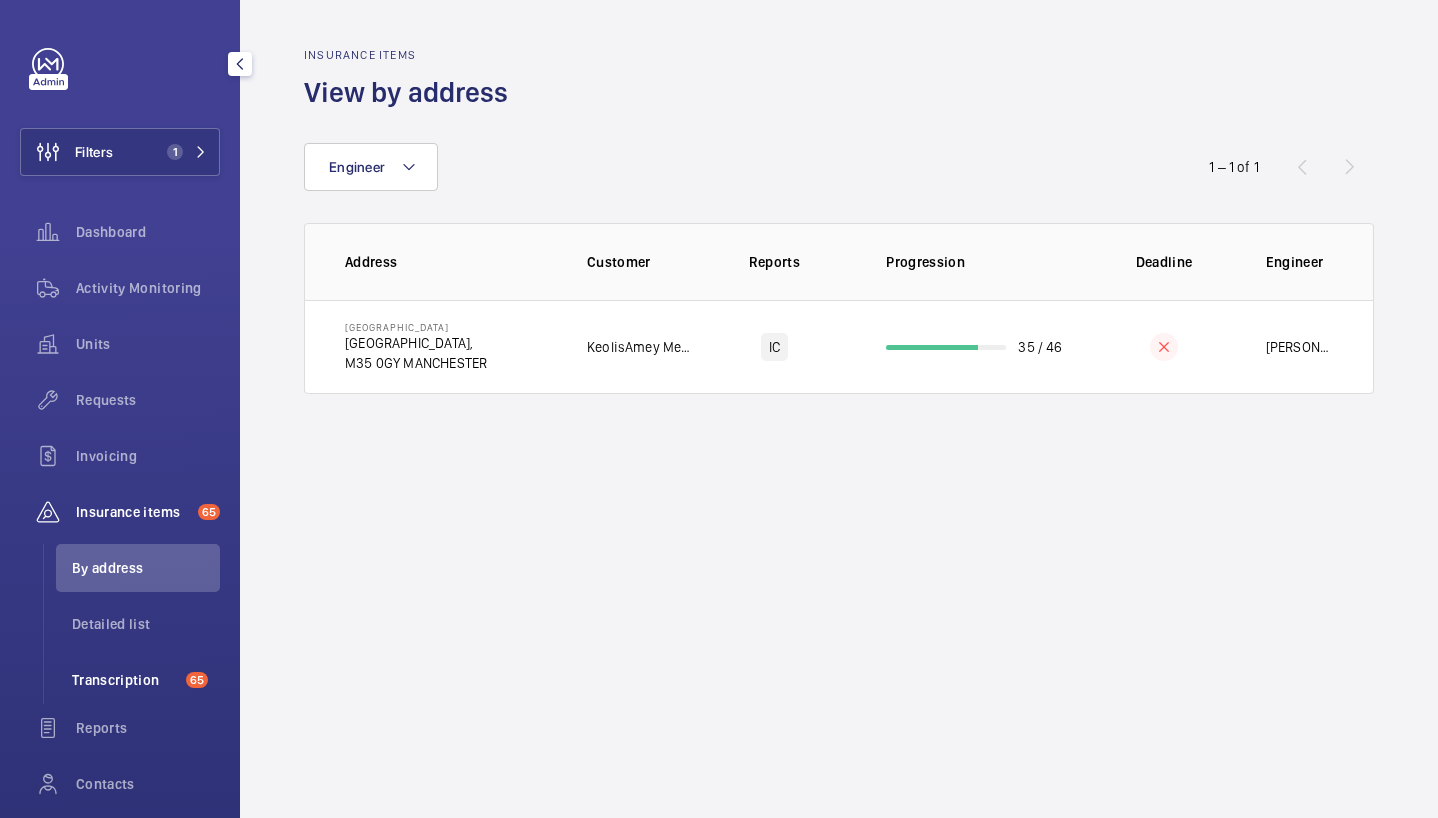click on "Transcription" 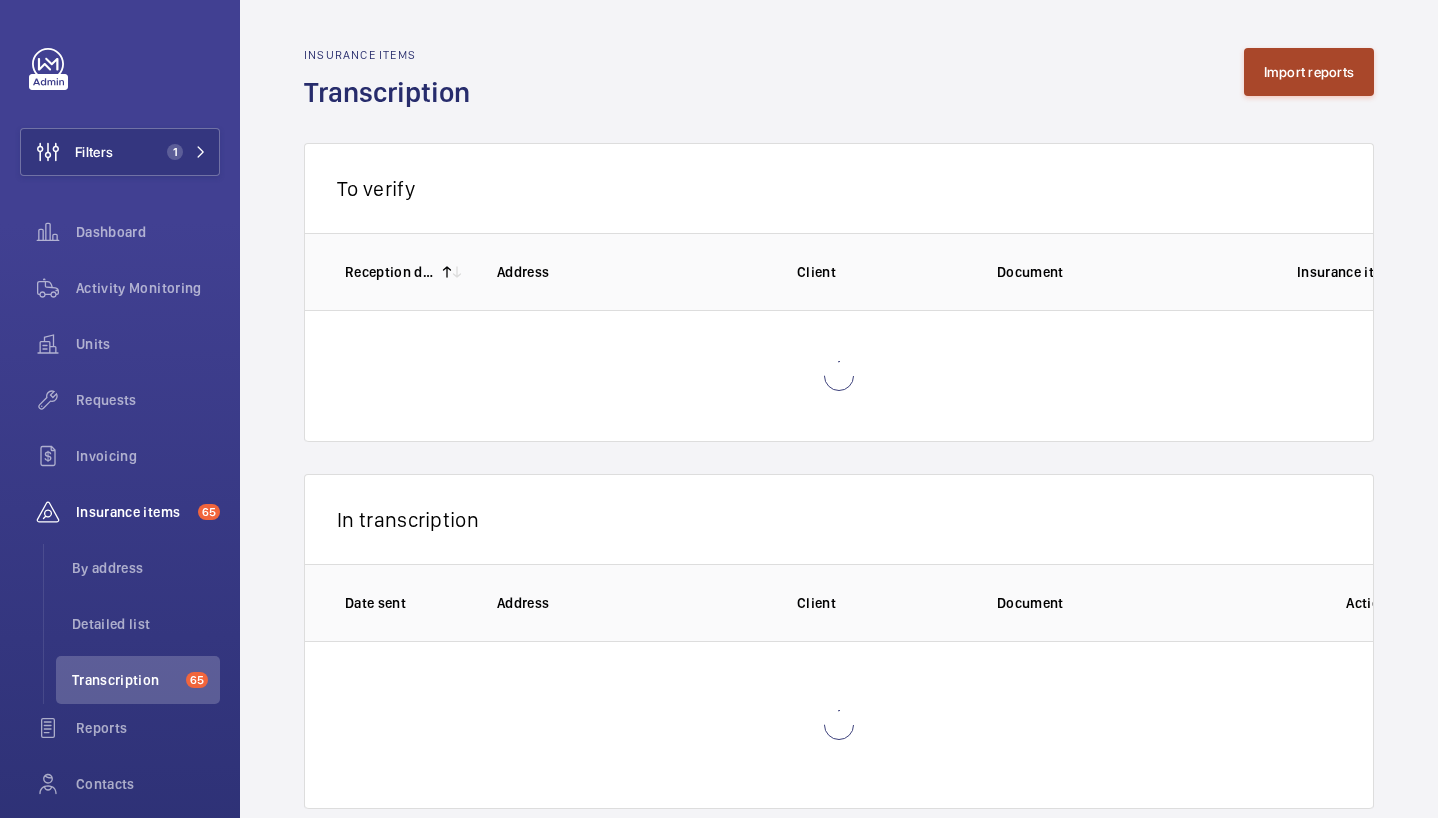 click on "Import reports" 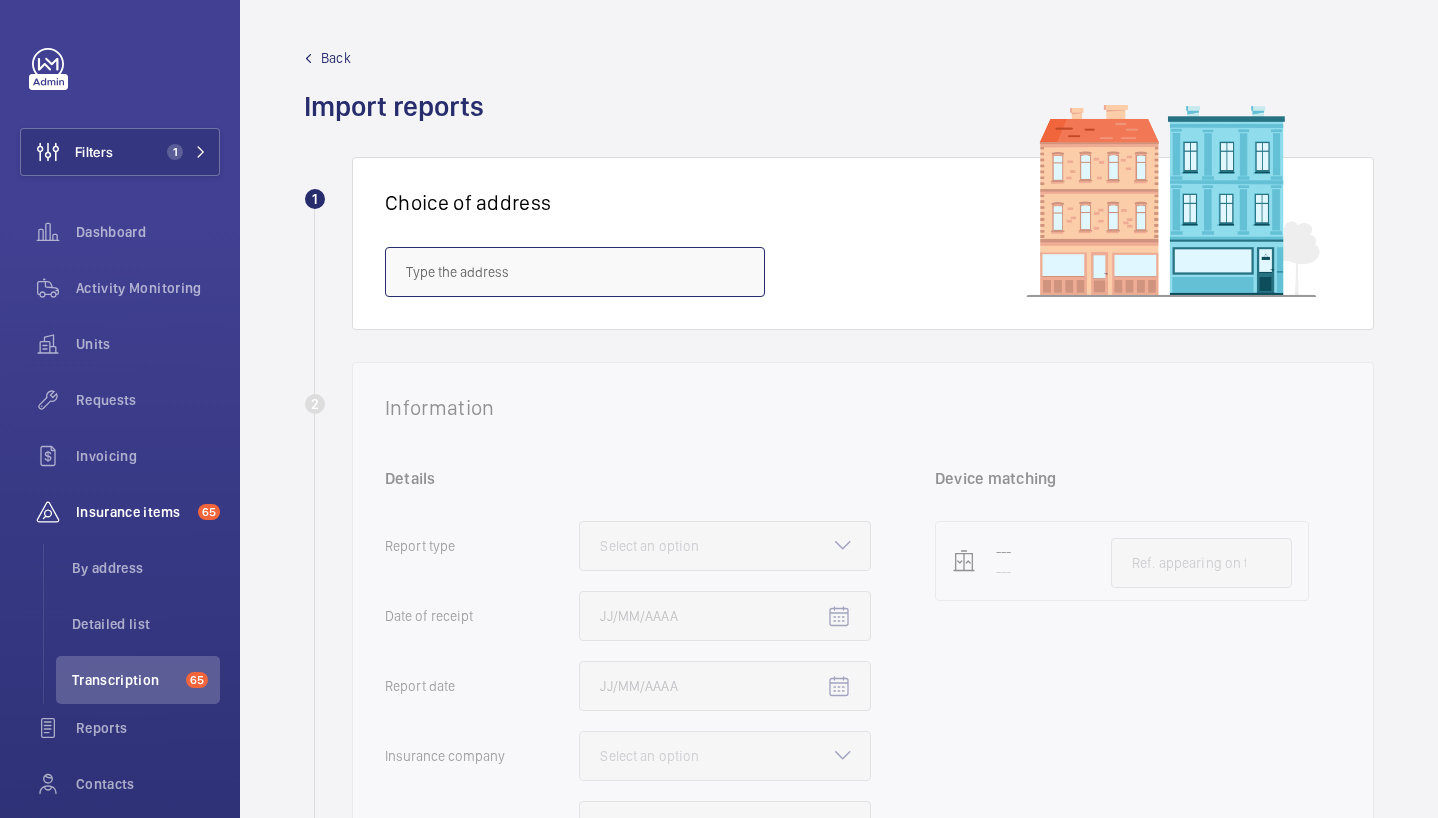 click at bounding box center (575, 272) 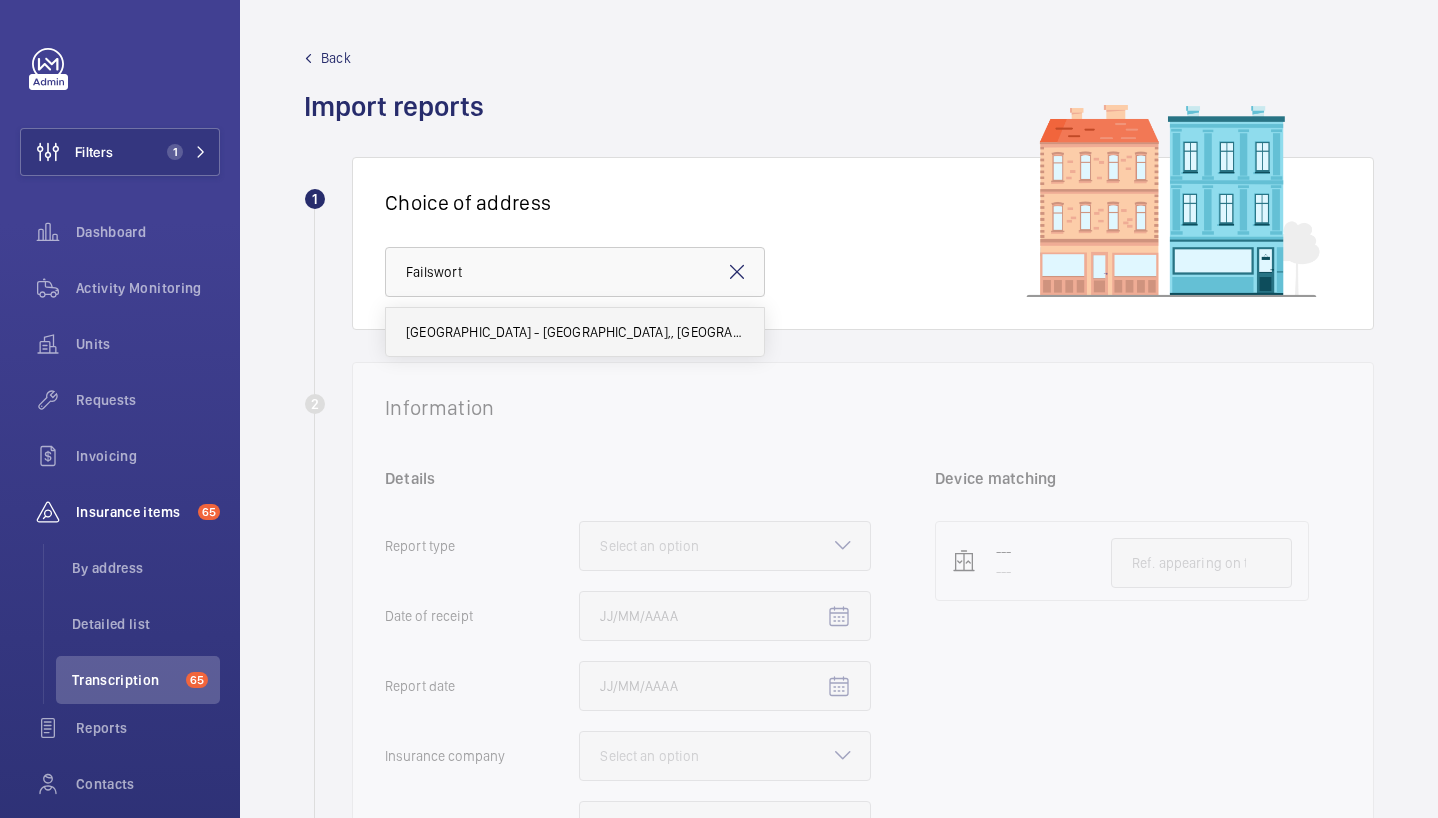 click on "[GEOGRAPHIC_DATA] - [GEOGRAPHIC_DATA],, [GEOGRAPHIC_DATA]" at bounding box center (575, 332) 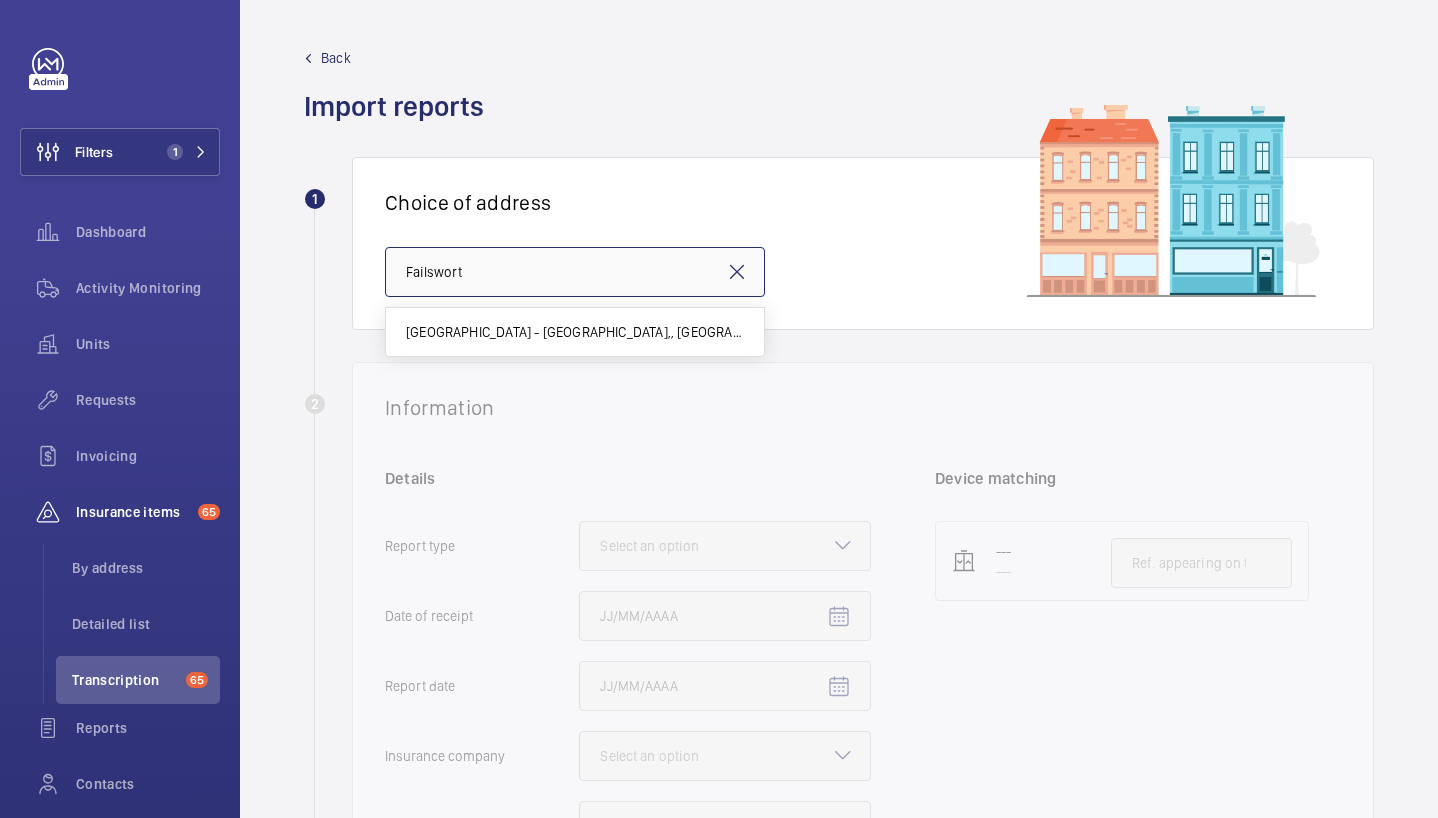 type on "[GEOGRAPHIC_DATA] - [GEOGRAPHIC_DATA],, [GEOGRAPHIC_DATA]" 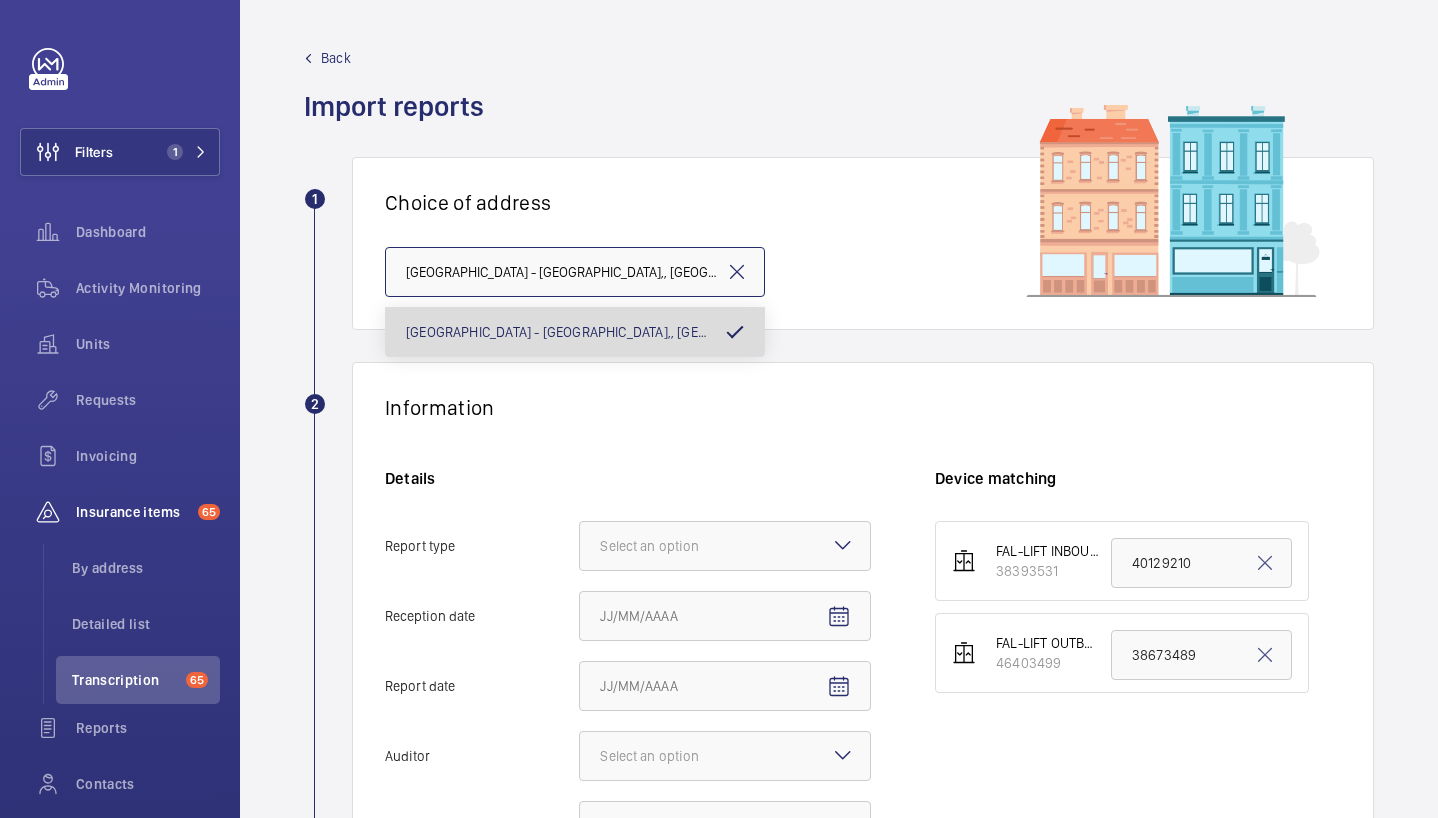 scroll, scrollTop: 0, scrollLeft: 160, axis: horizontal 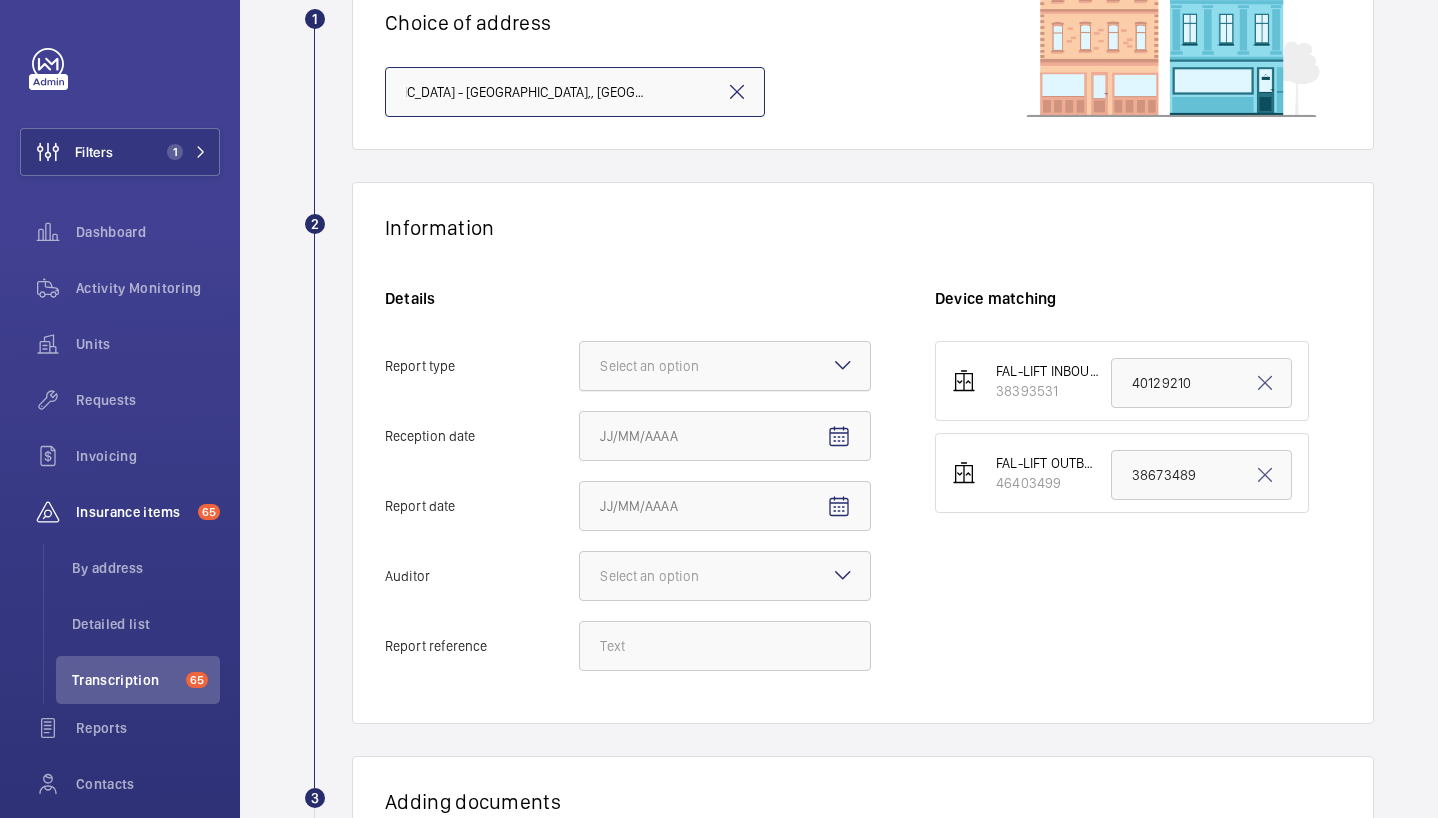 click on "Select an option" 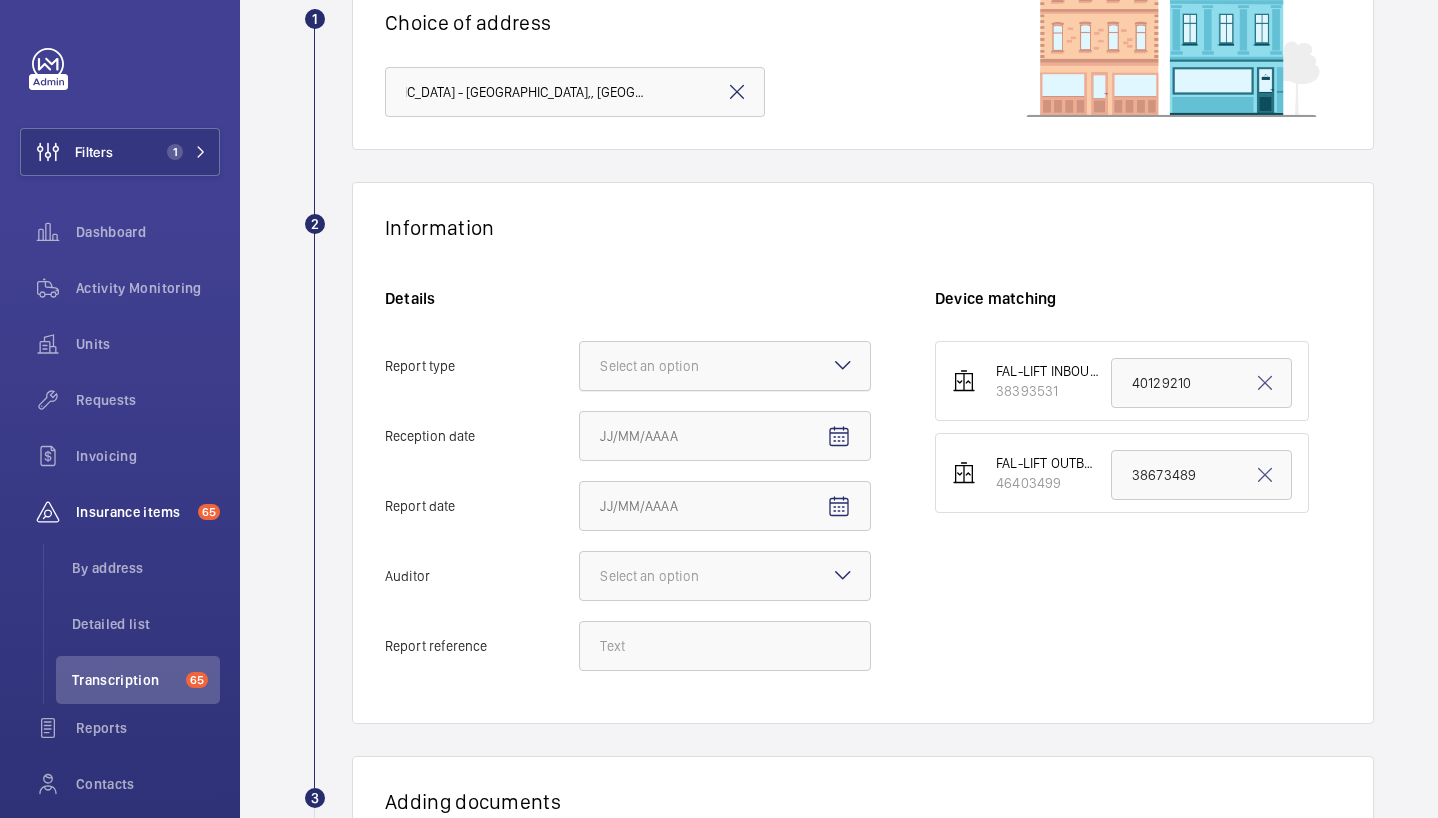 click on "Report type Select an option" 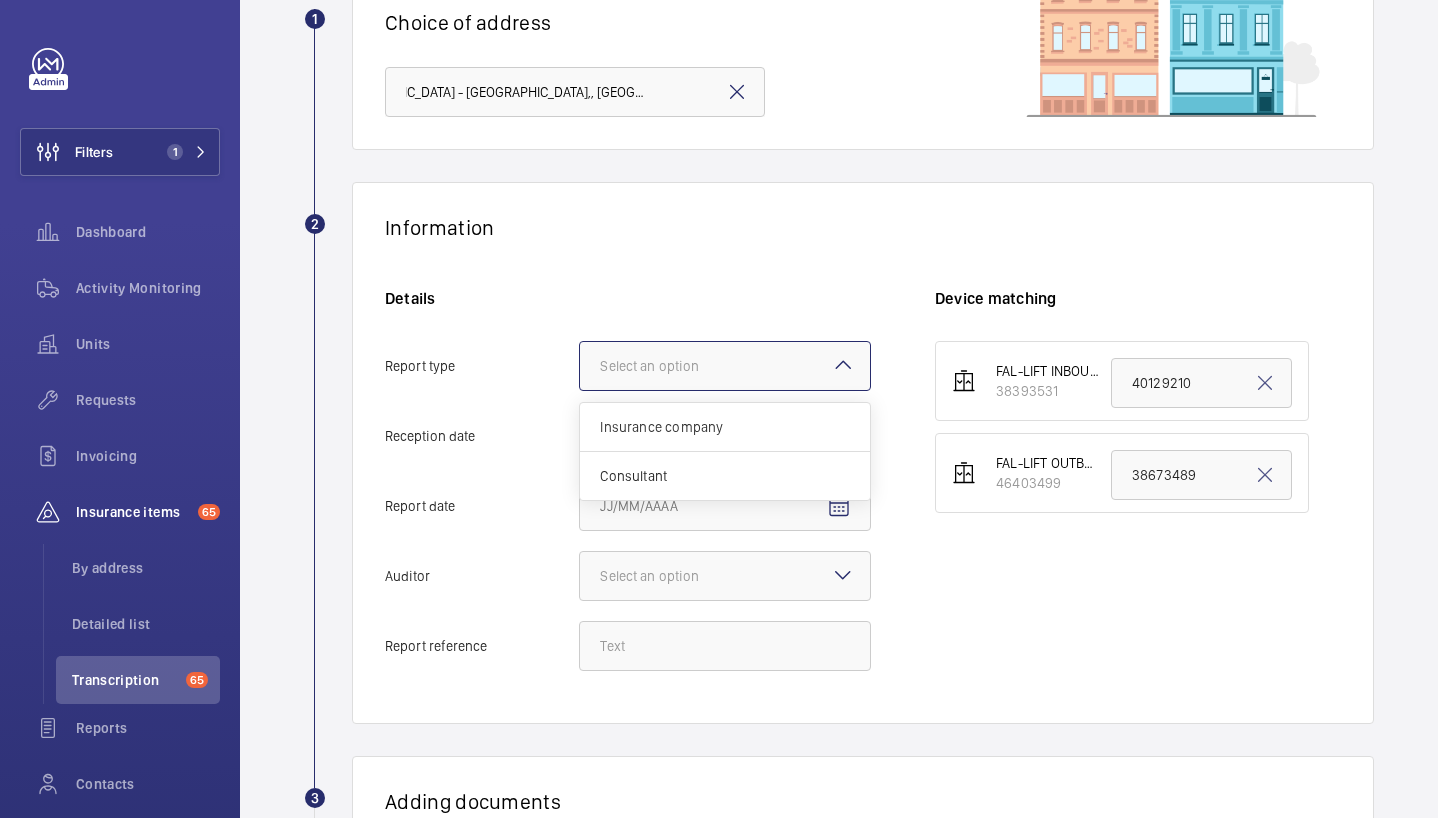 scroll, scrollTop: 0, scrollLeft: 0, axis: both 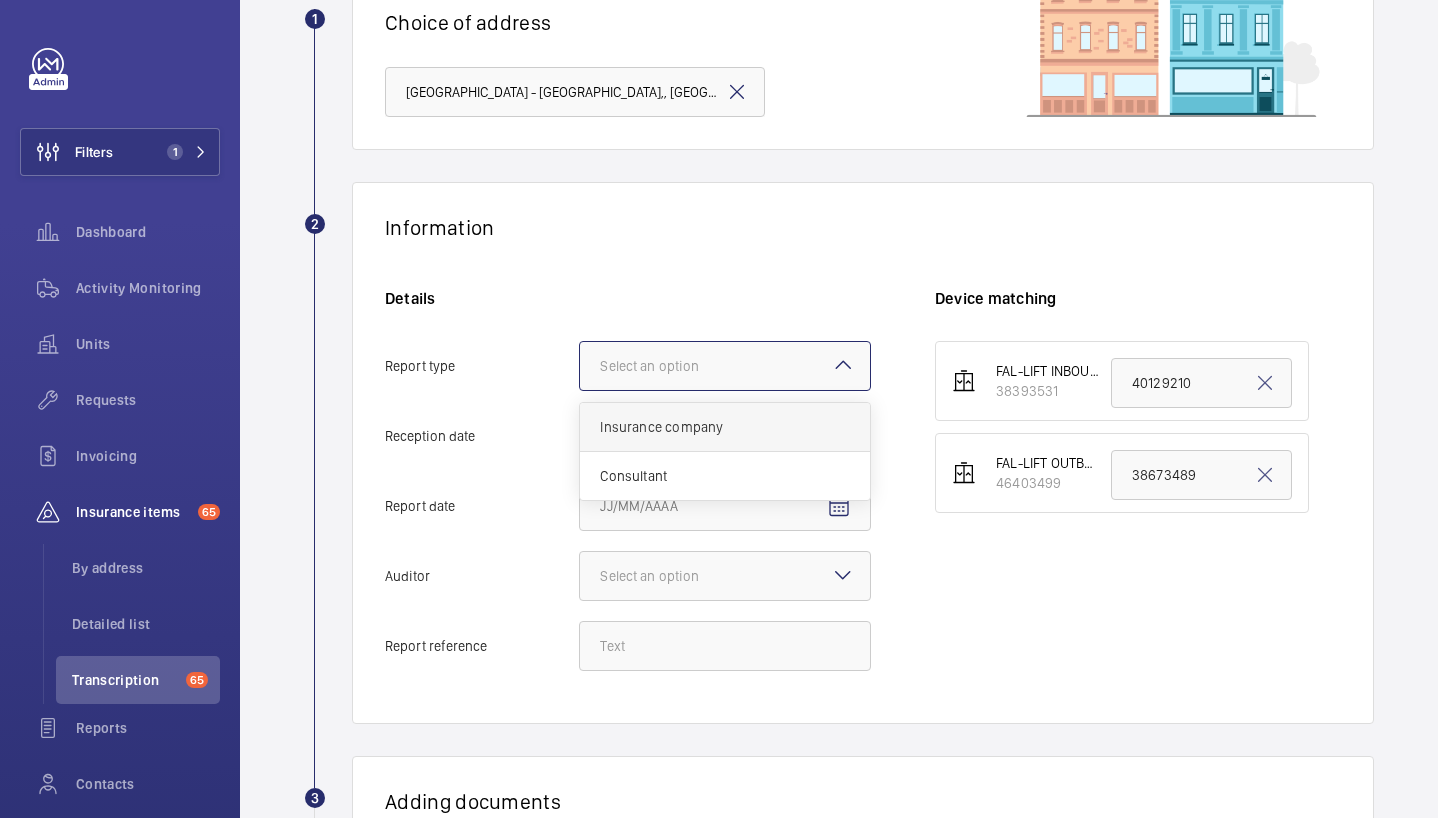 click on "Insurance company" at bounding box center (725, 427) 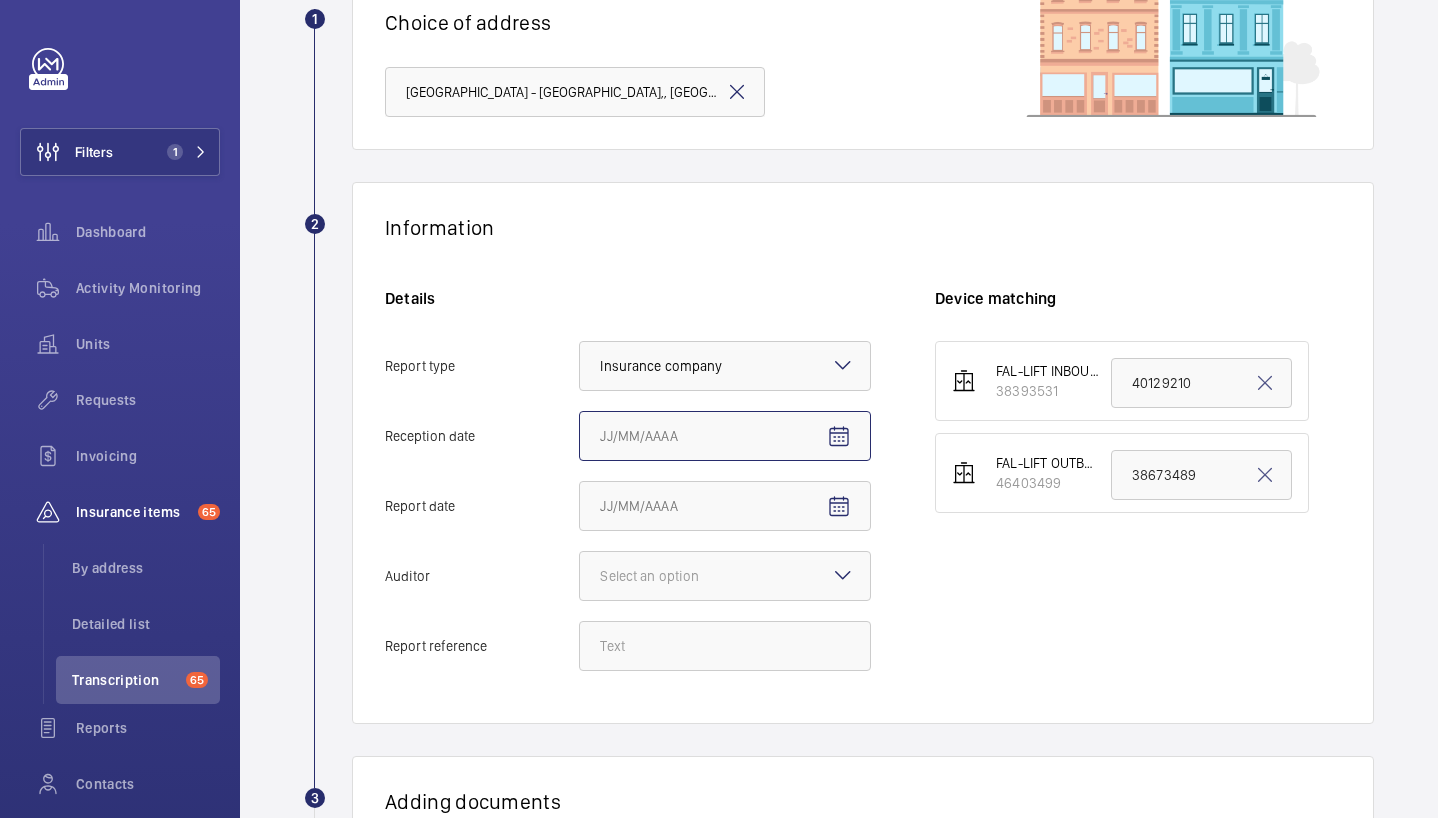 click on "Reception date" at bounding box center [725, 436] 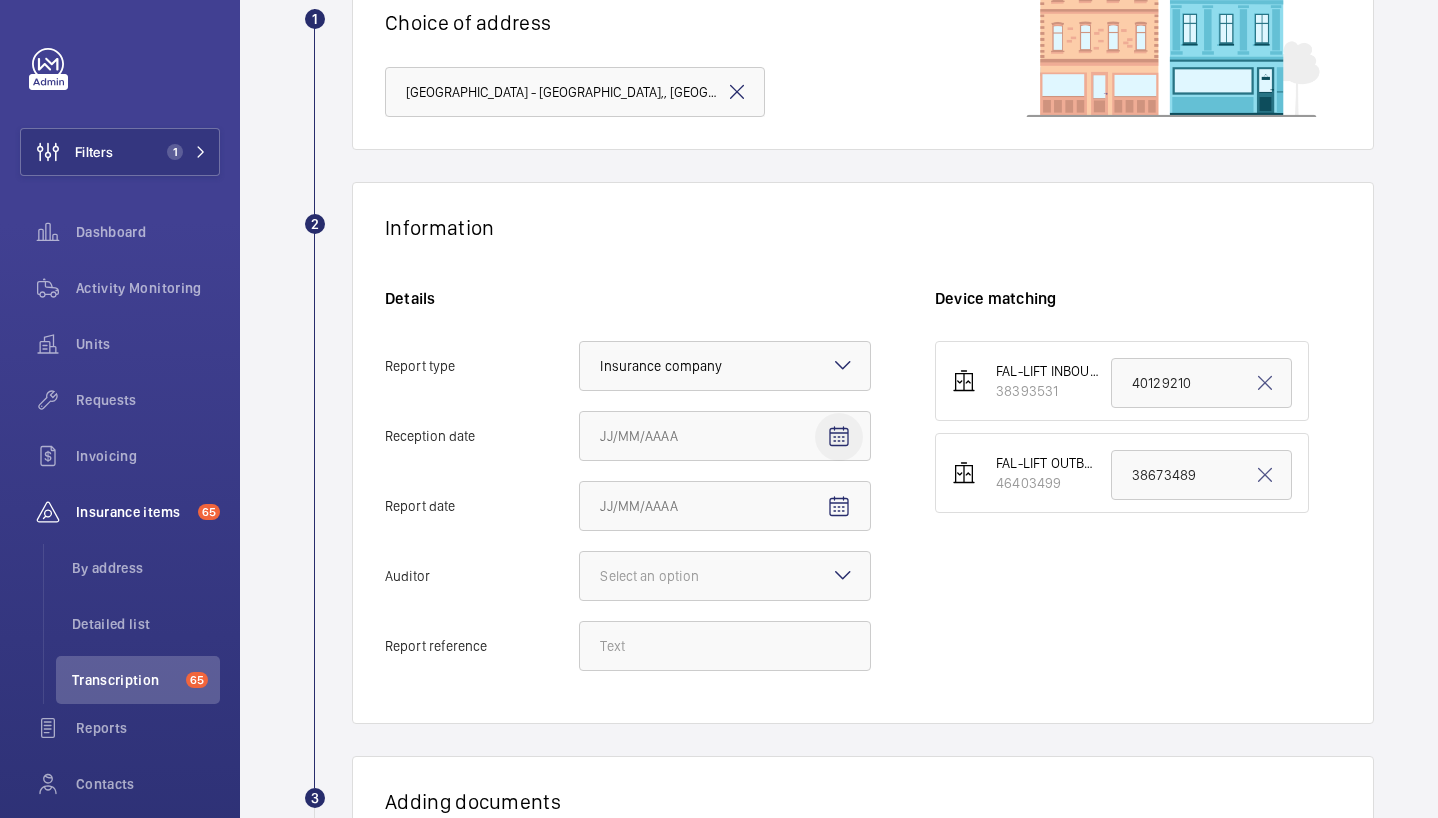 click 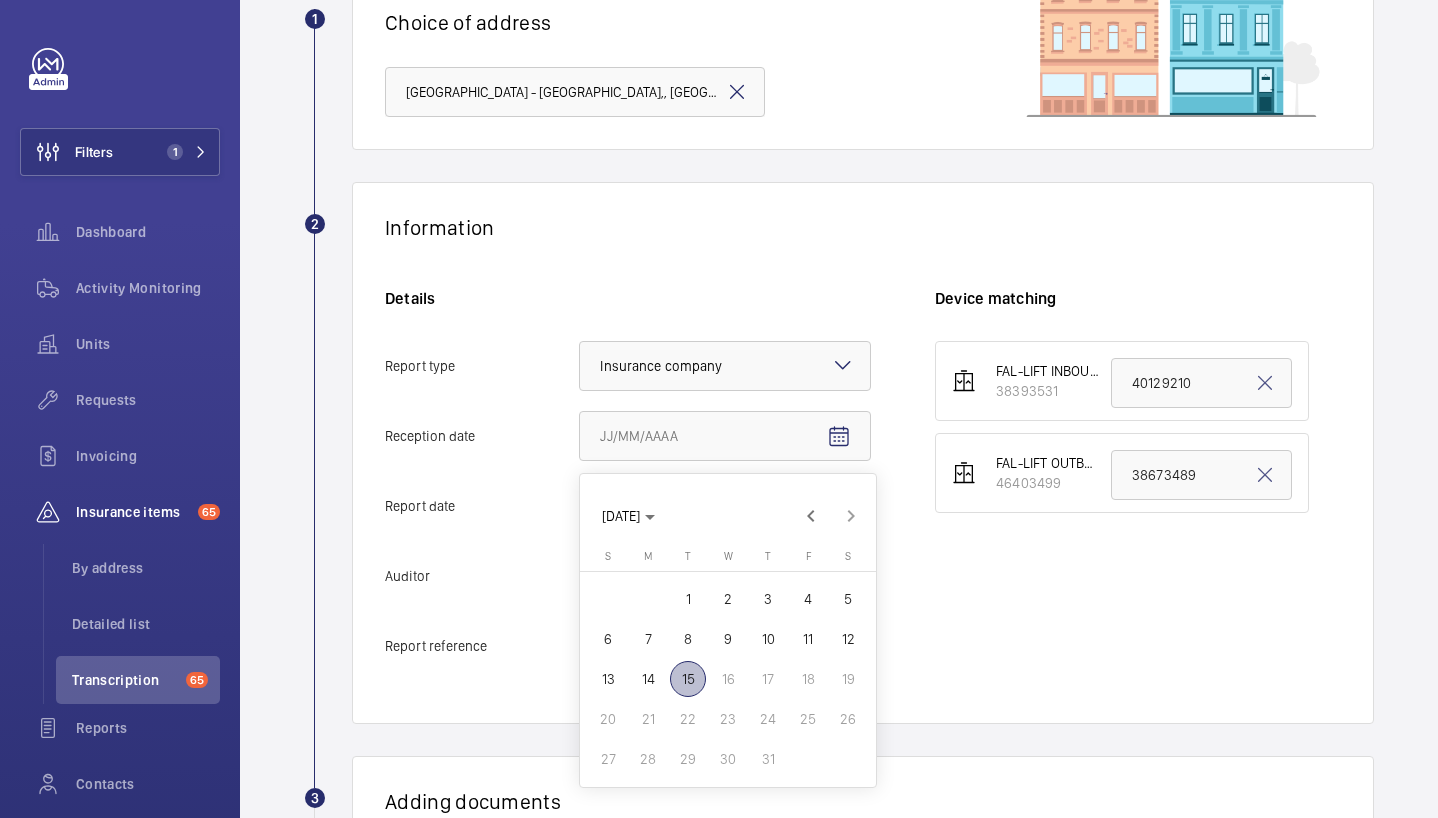 click on "15" at bounding box center (688, 679) 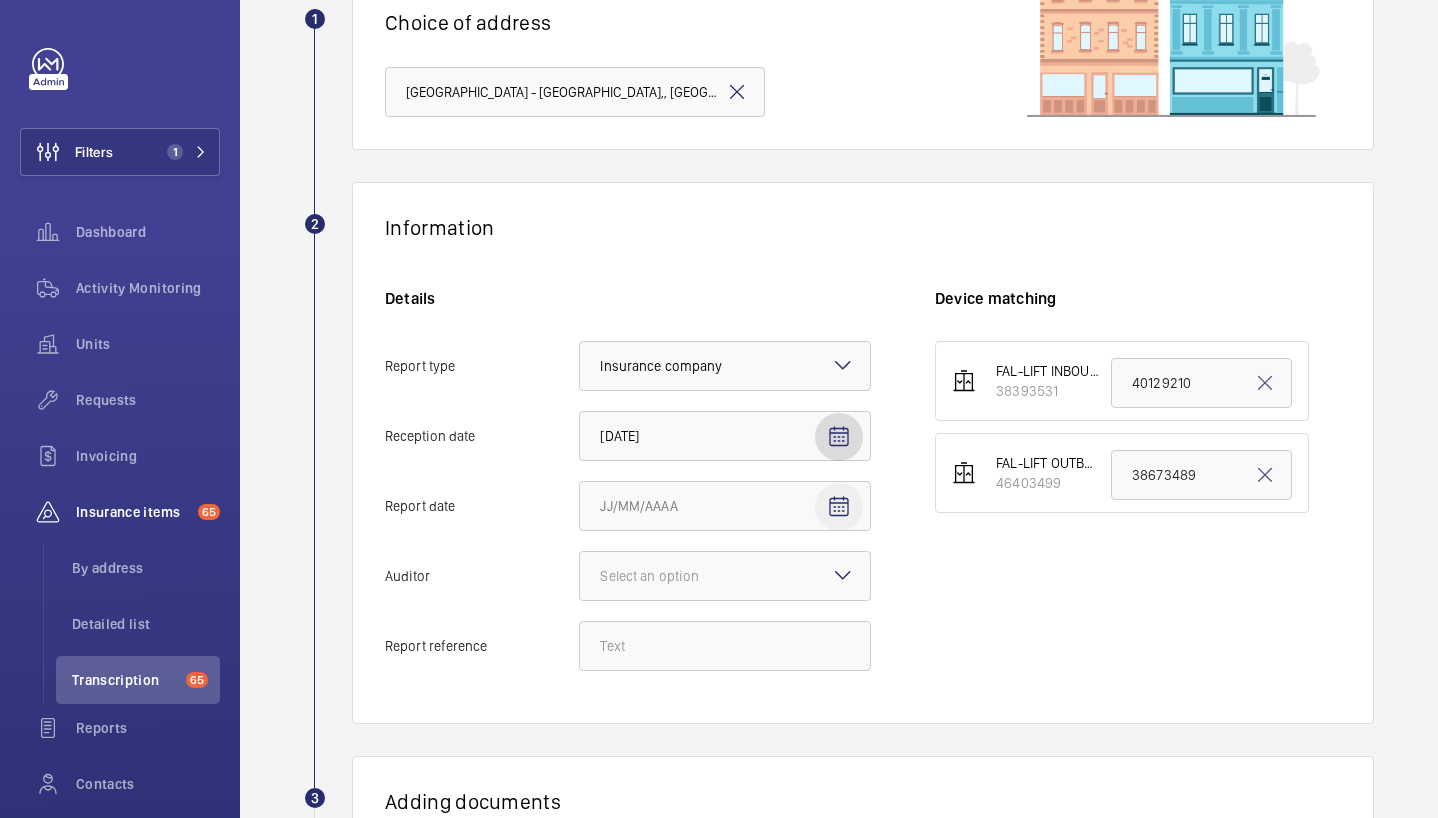 click 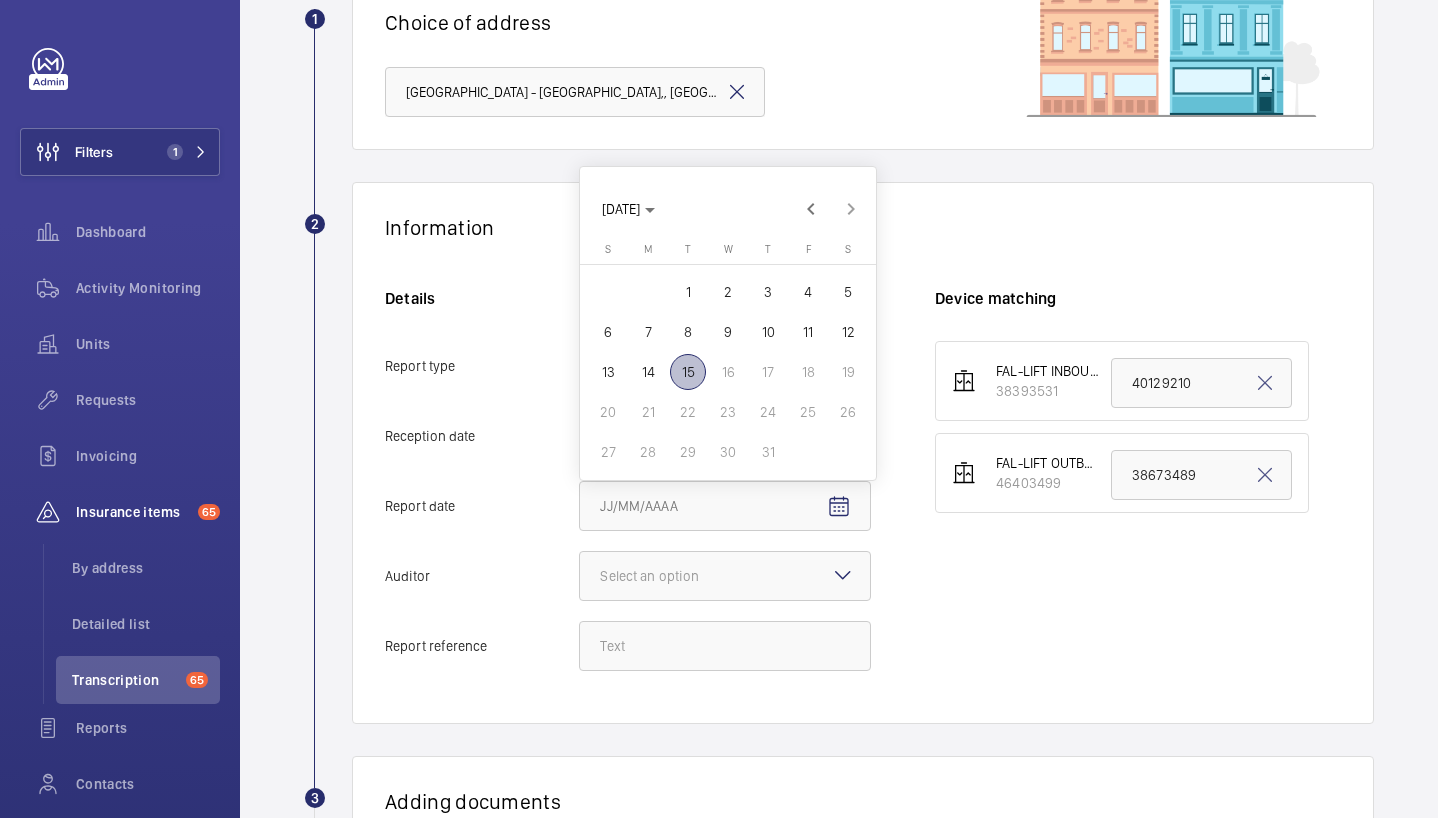 click on "11" at bounding box center [808, 332] 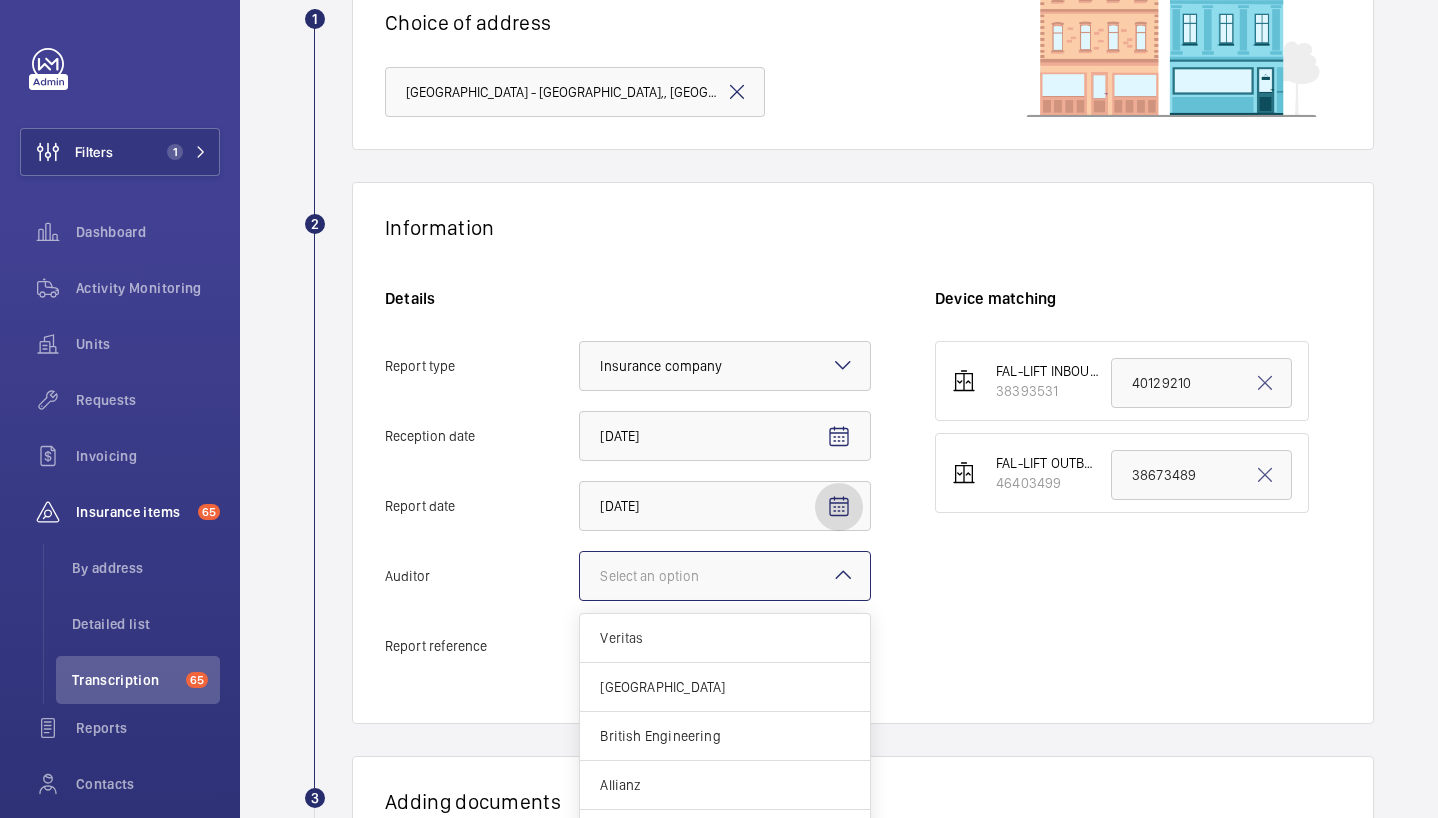 click 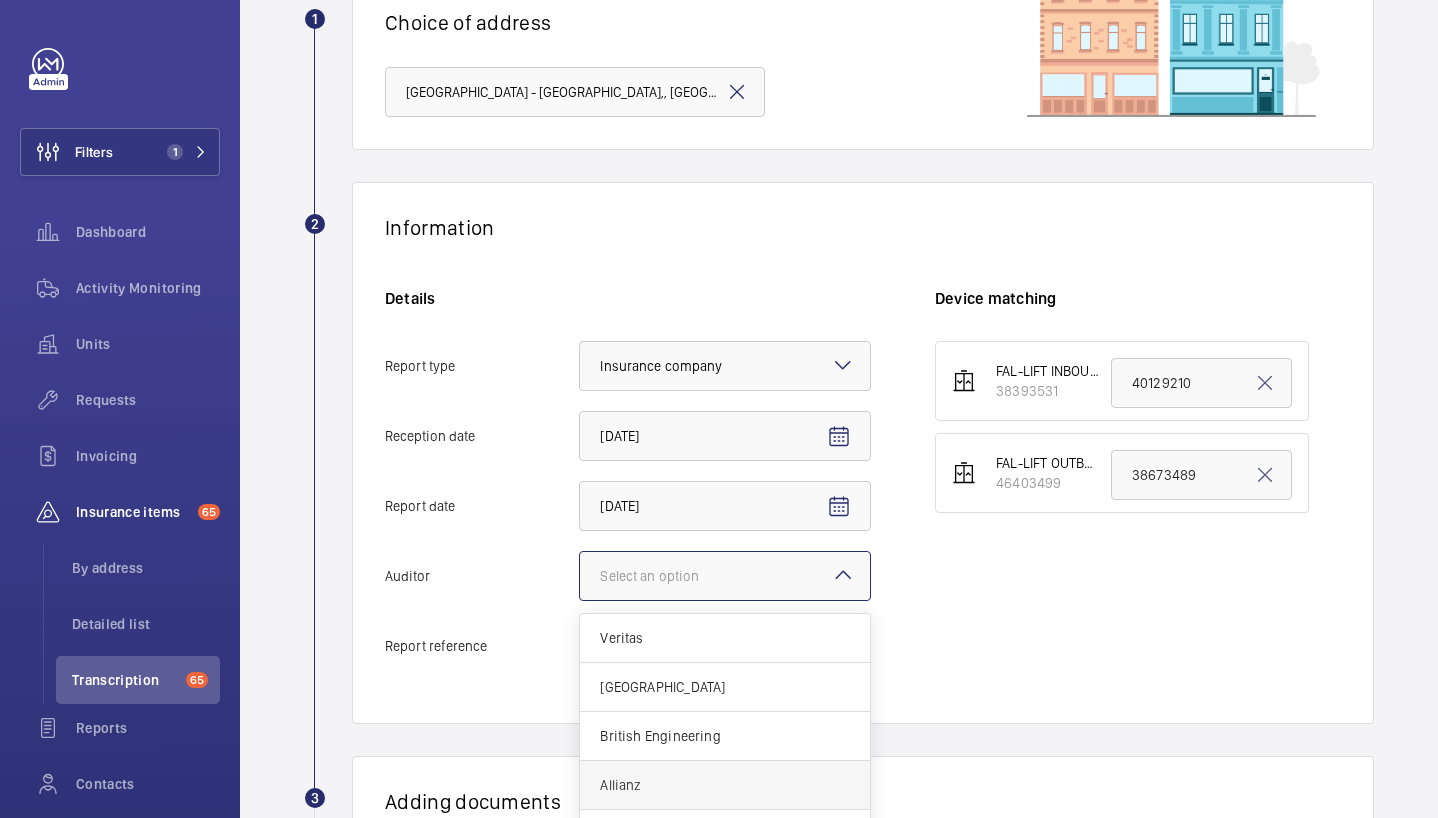 scroll, scrollTop: 24, scrollLeft: 0, axis: vertical 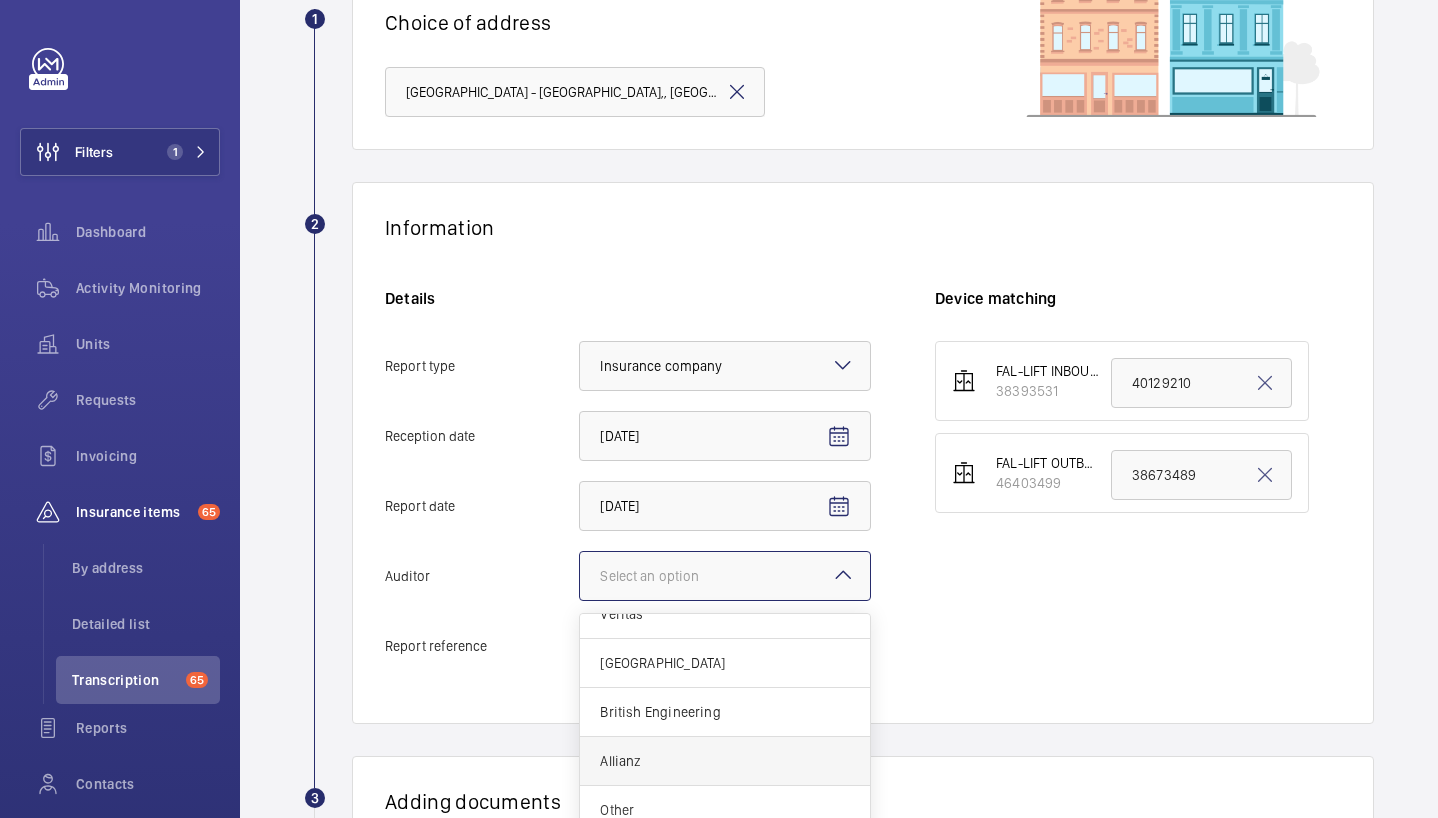 click on "Other" at bounding box center (725, 810) 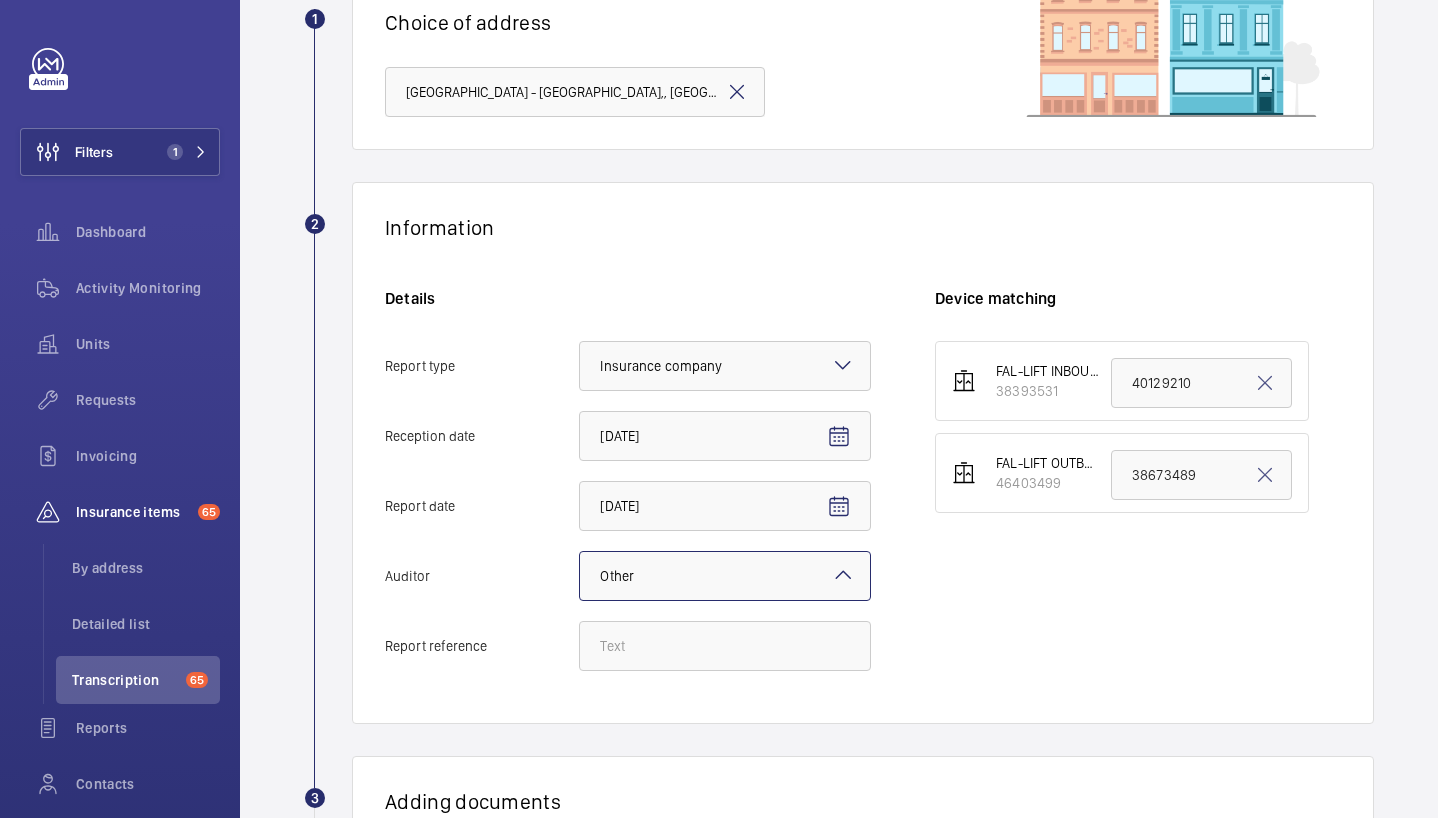 click on "Details Report type Select an option × Insurance company × Reception date [DATE] Report date [DATE] Auditor Select an option × Other × Report reference" 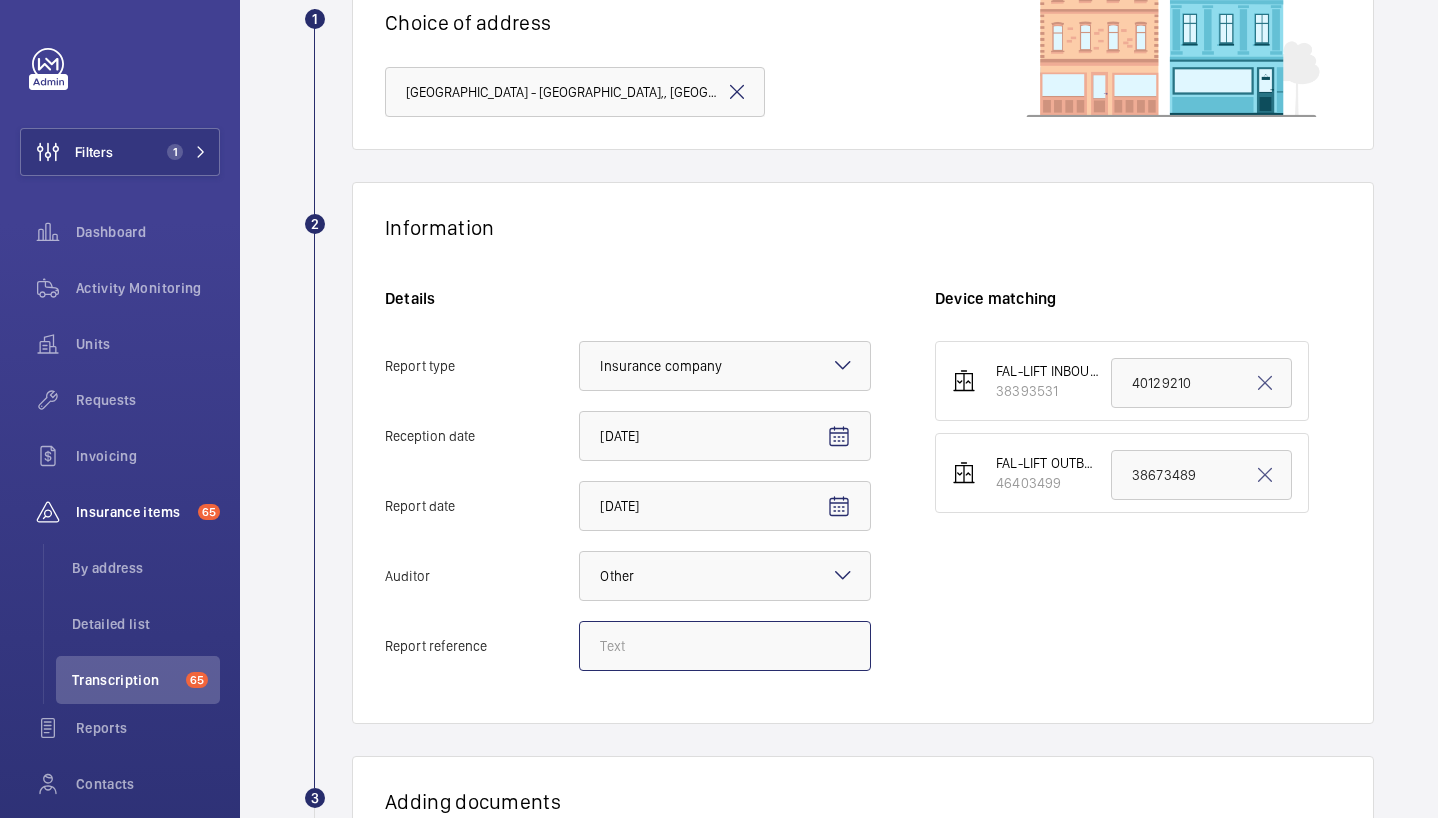 click on "Report reference" 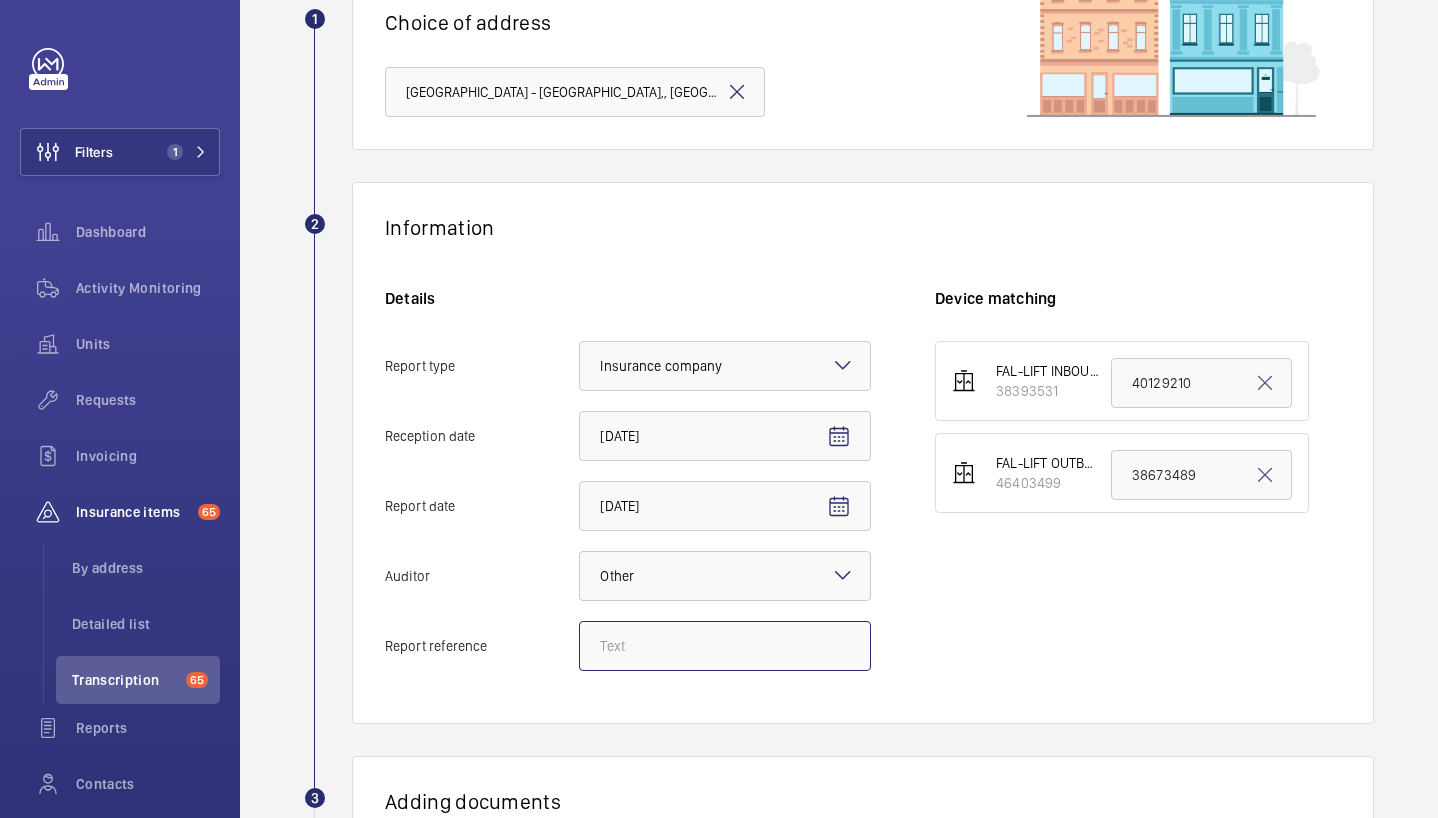 click on "Report reference" 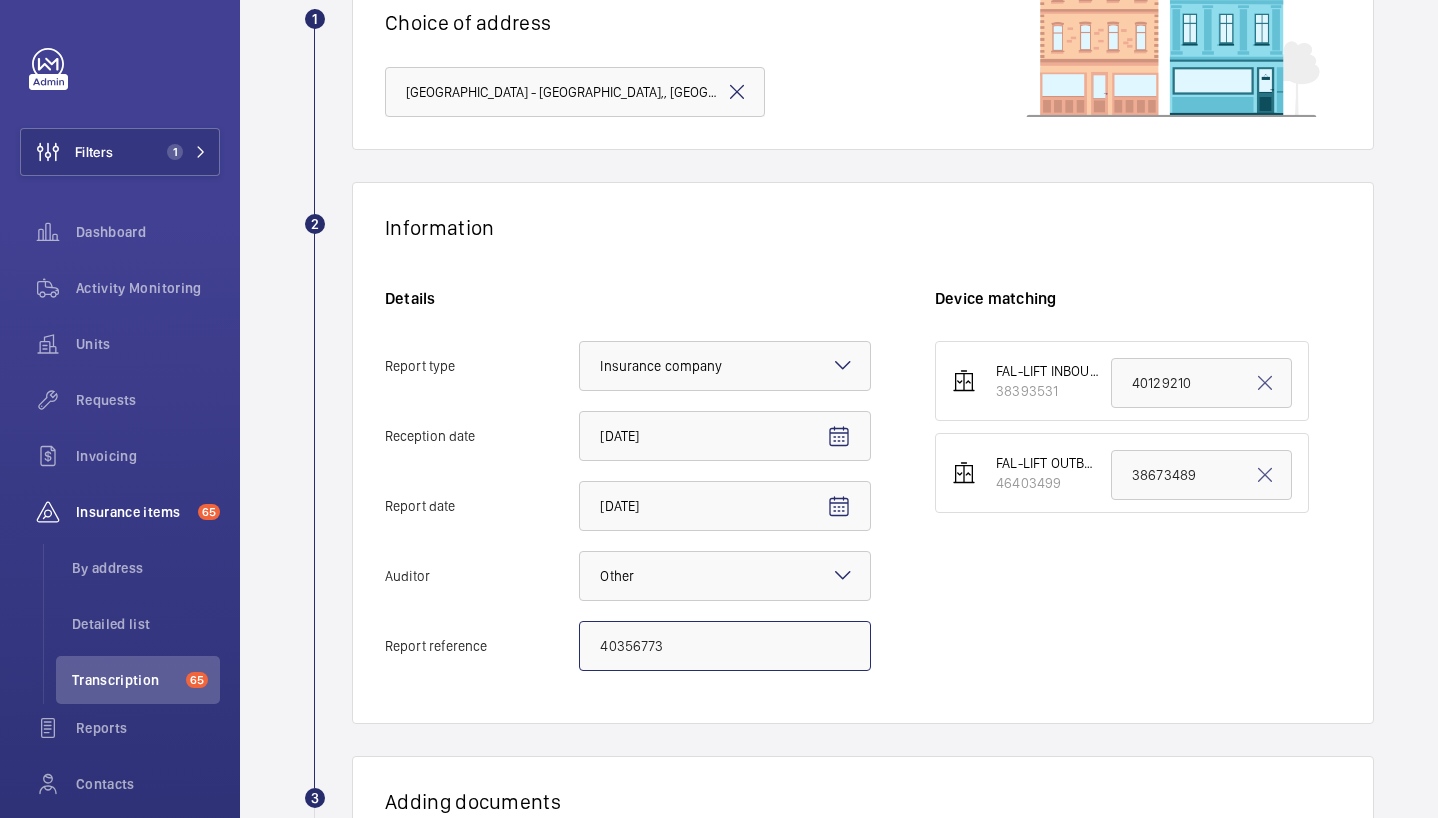 type on "40356773" 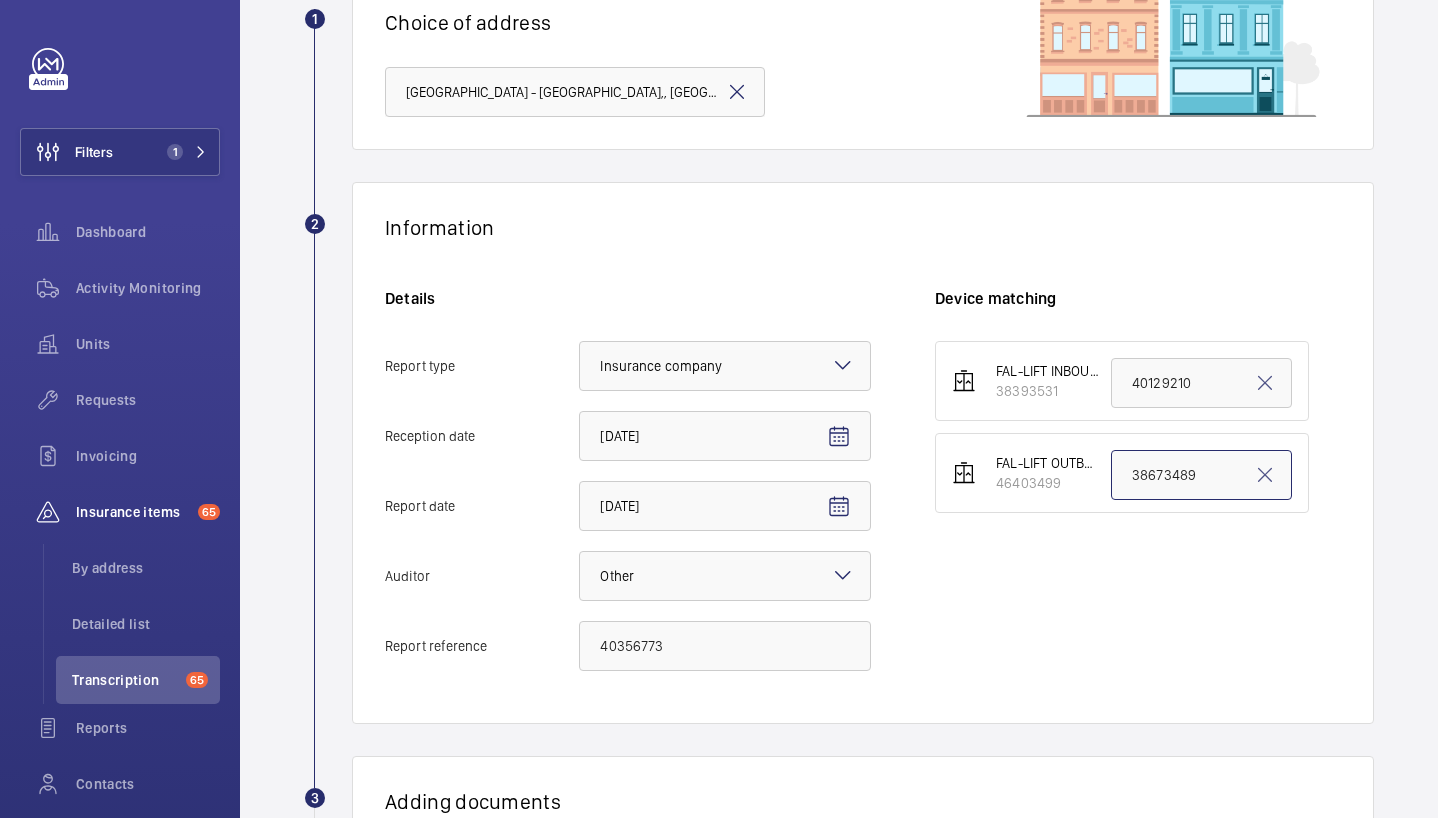 click on "38673489" 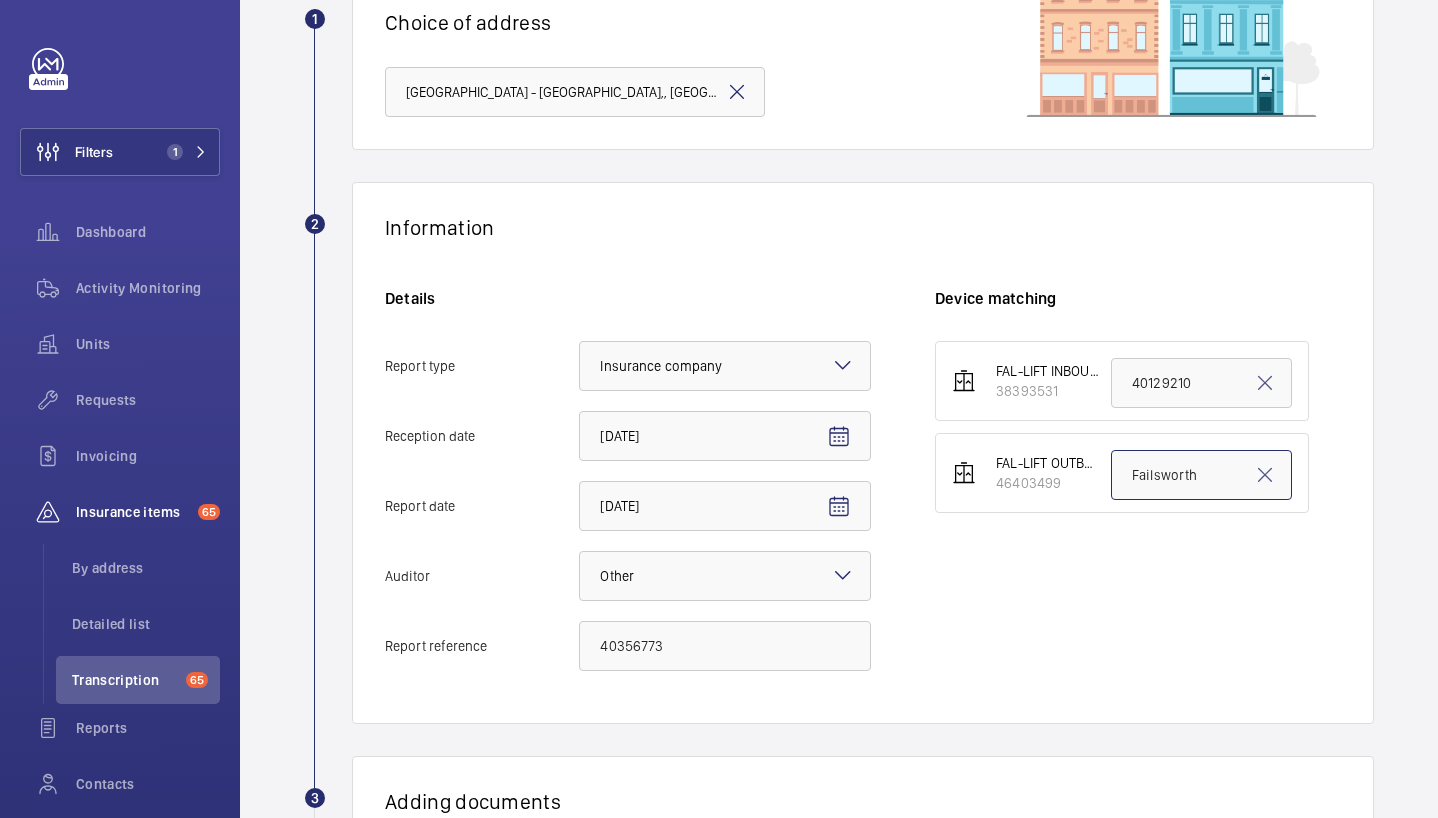 click on "Failsworth" 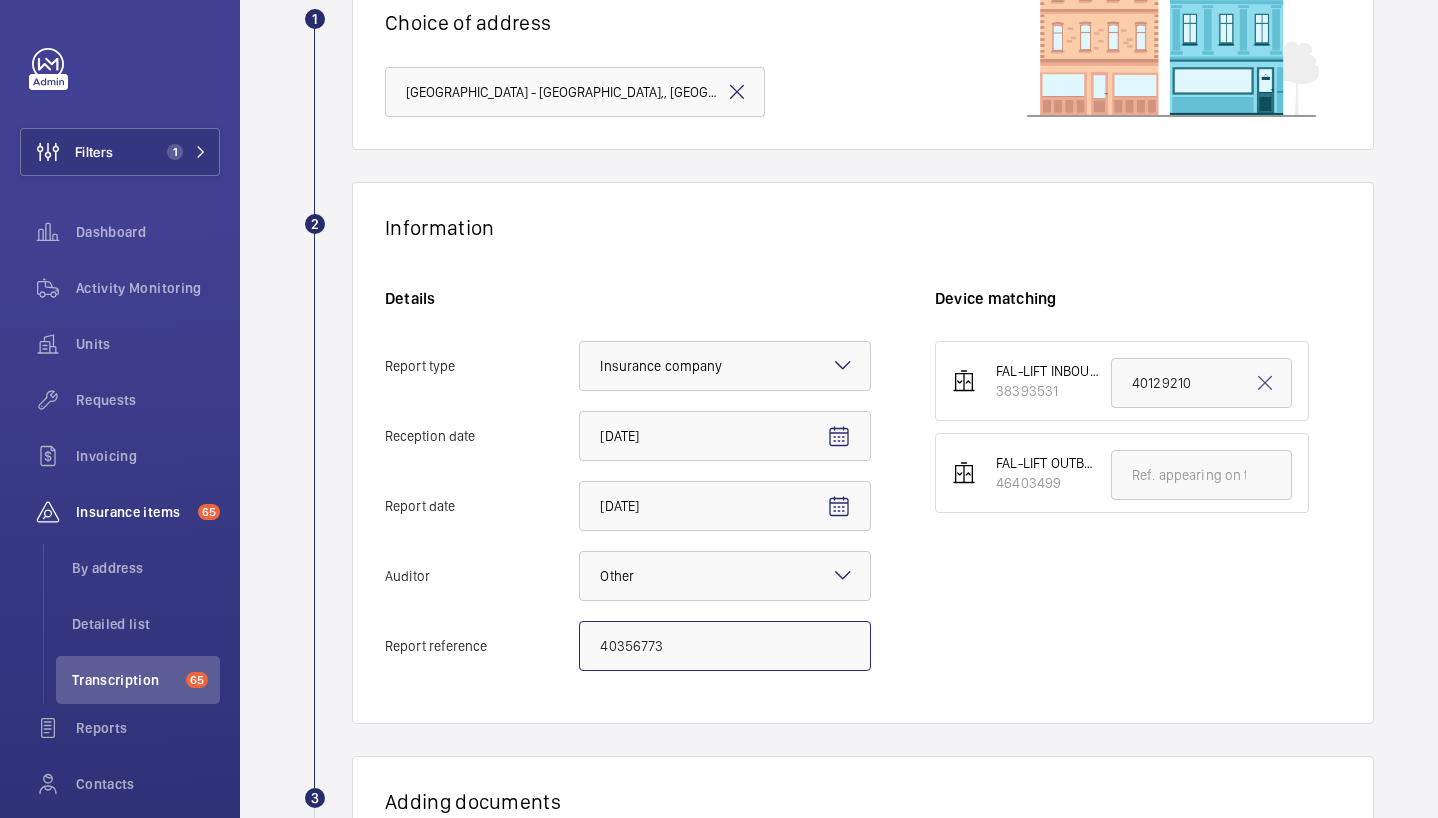click on "40356773" 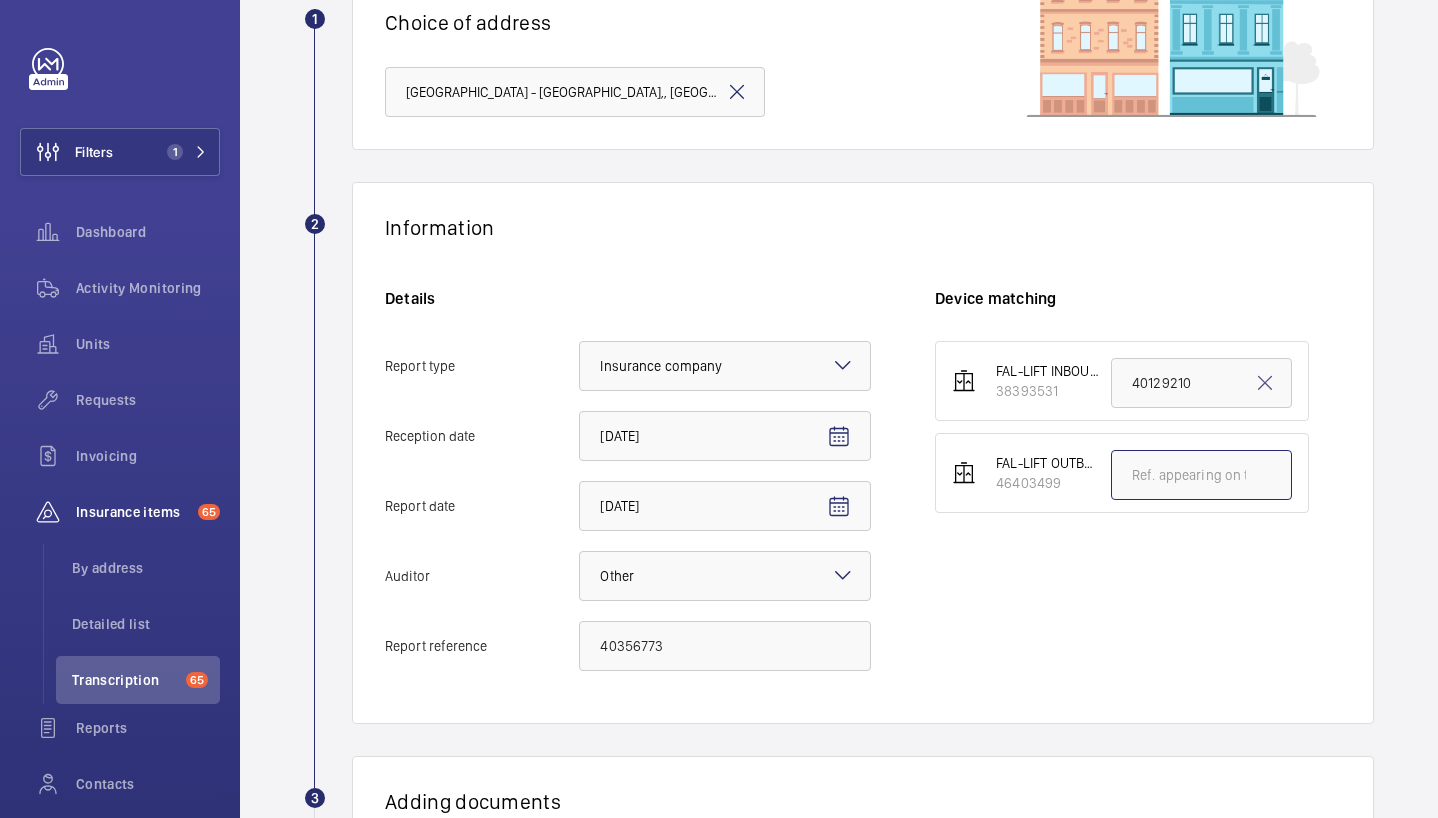 click 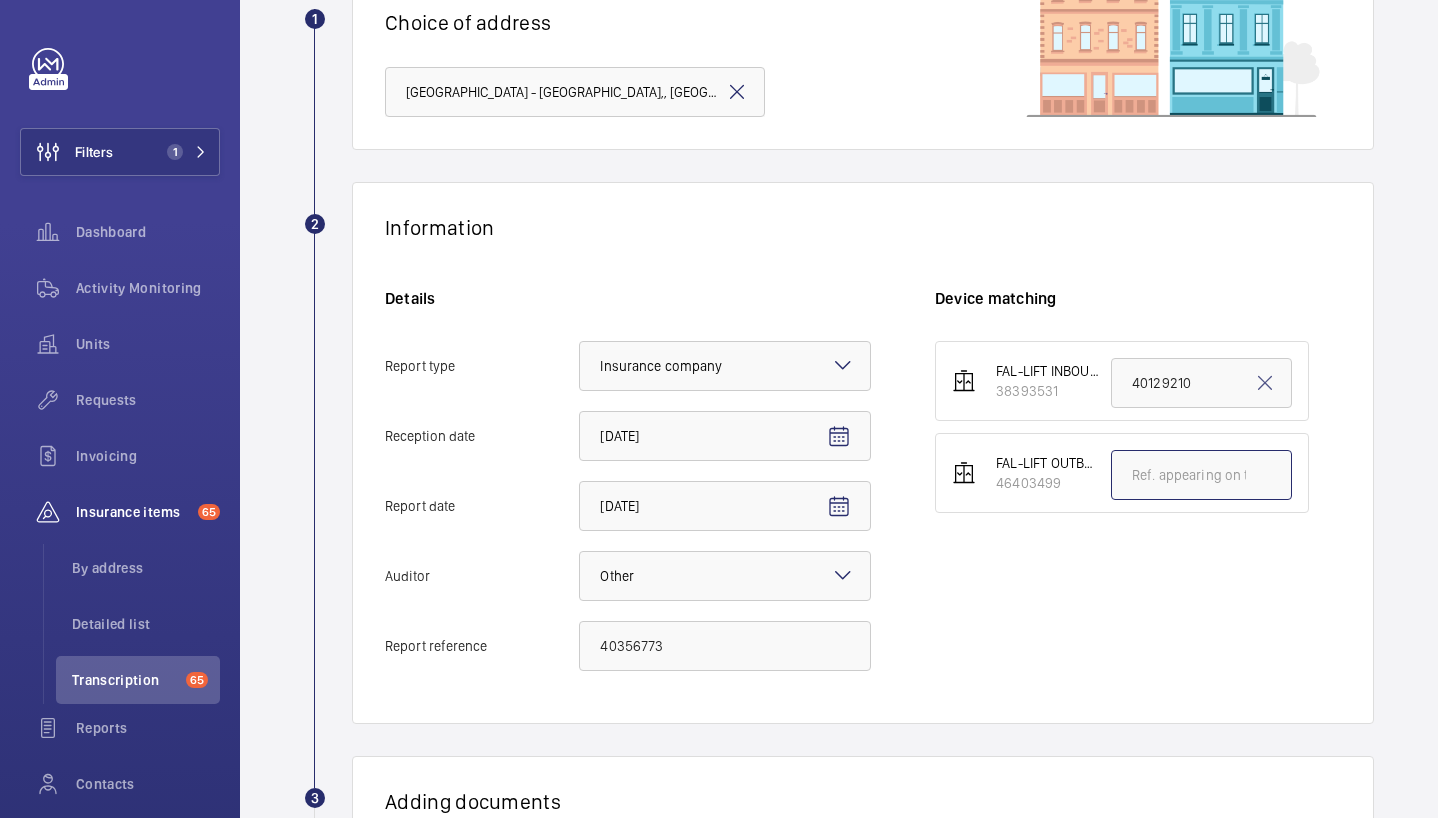 paste on "40356773" 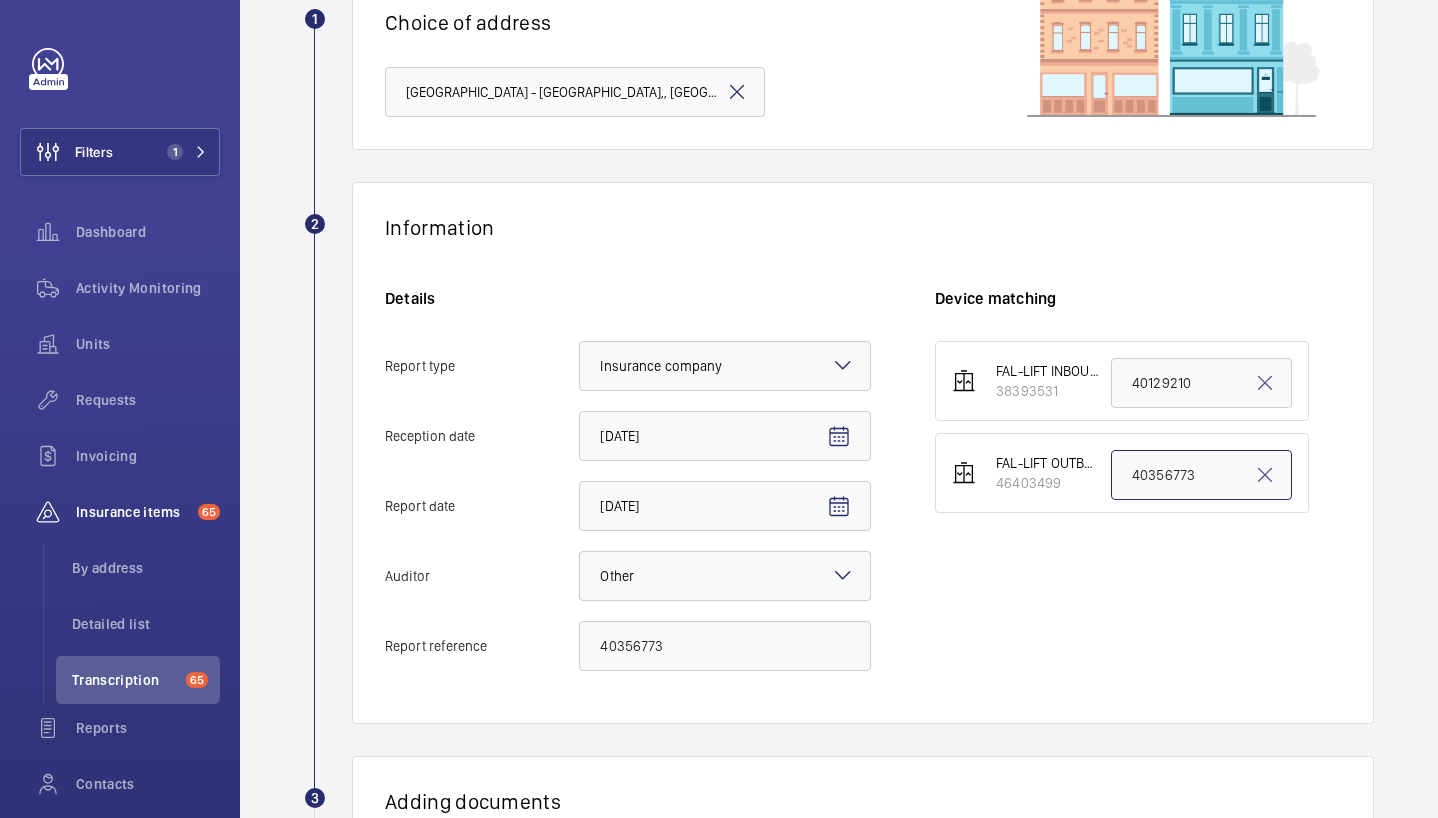 paste on "40356773" 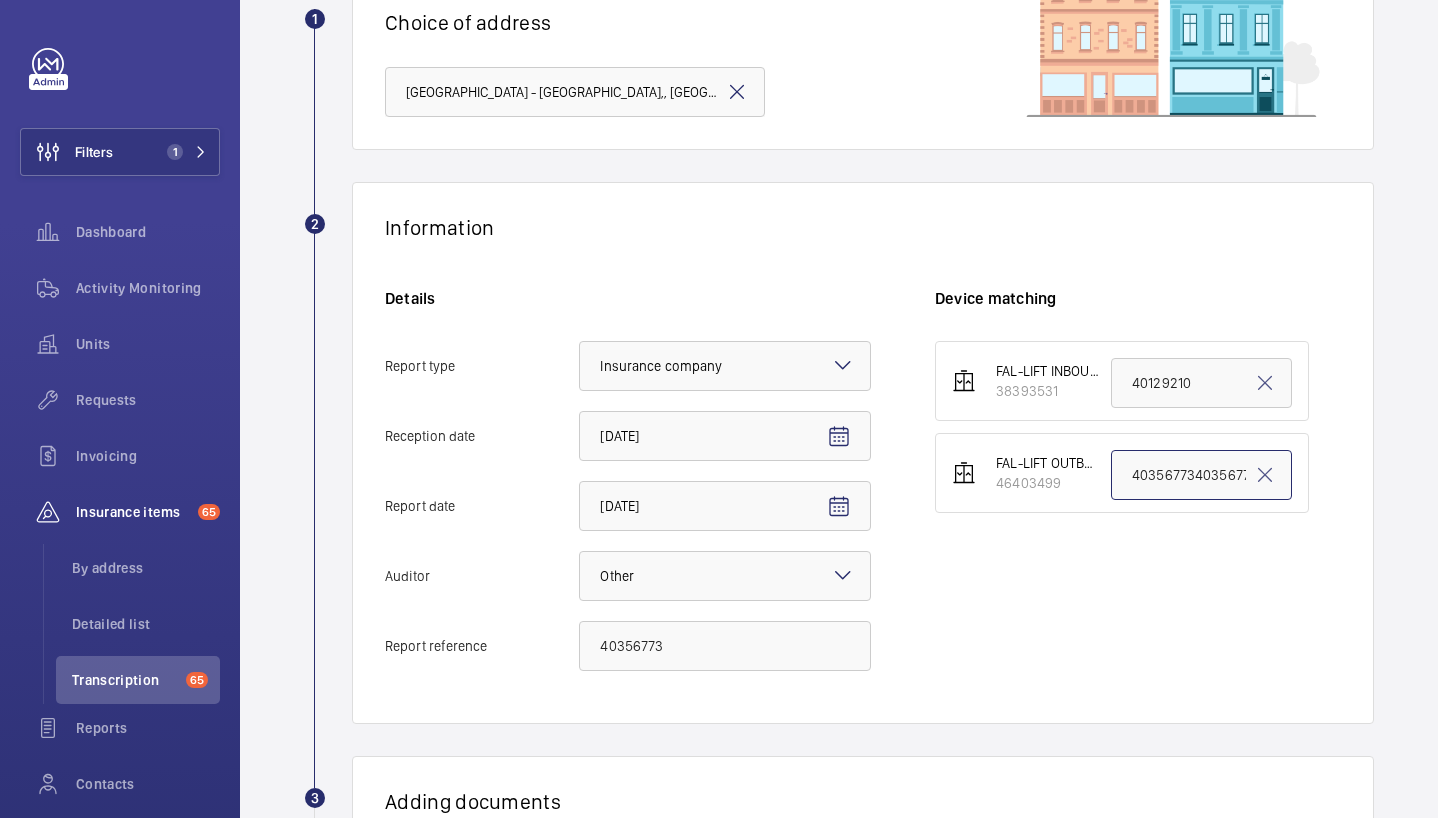scroll, scrollTop: 0, scrollLeft: 10, axis: horizontal 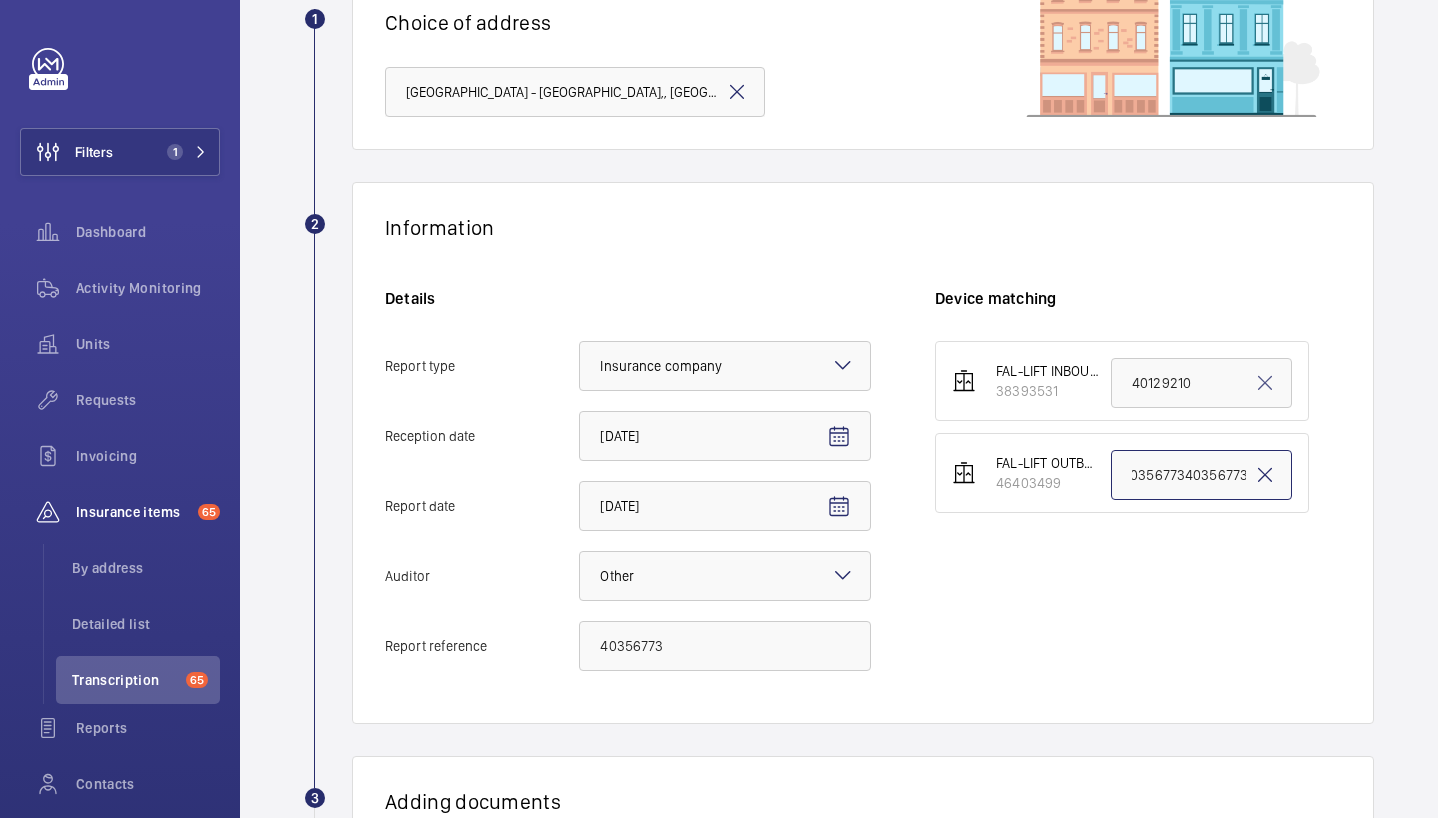 type on "4035677340356773" 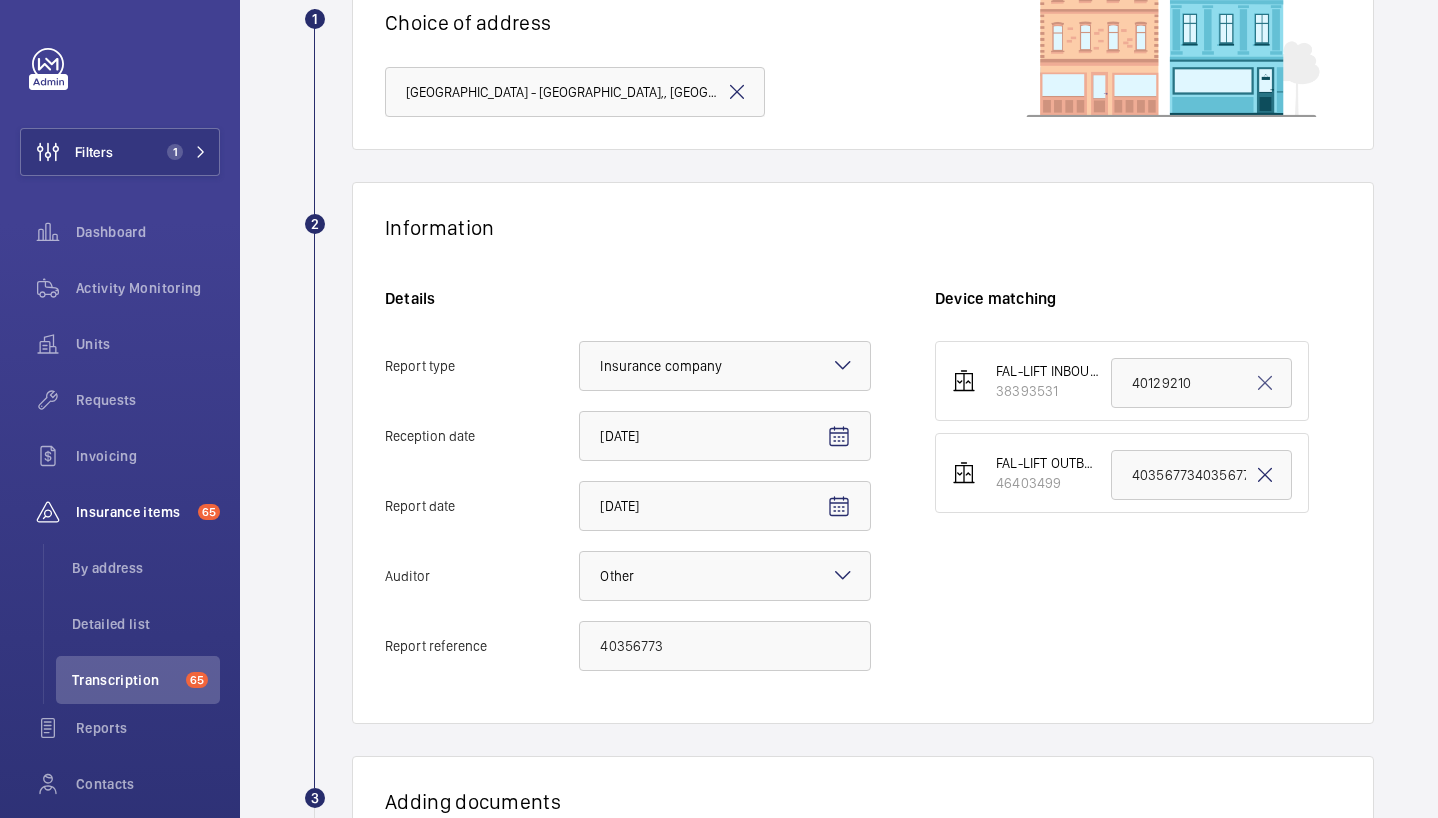 click 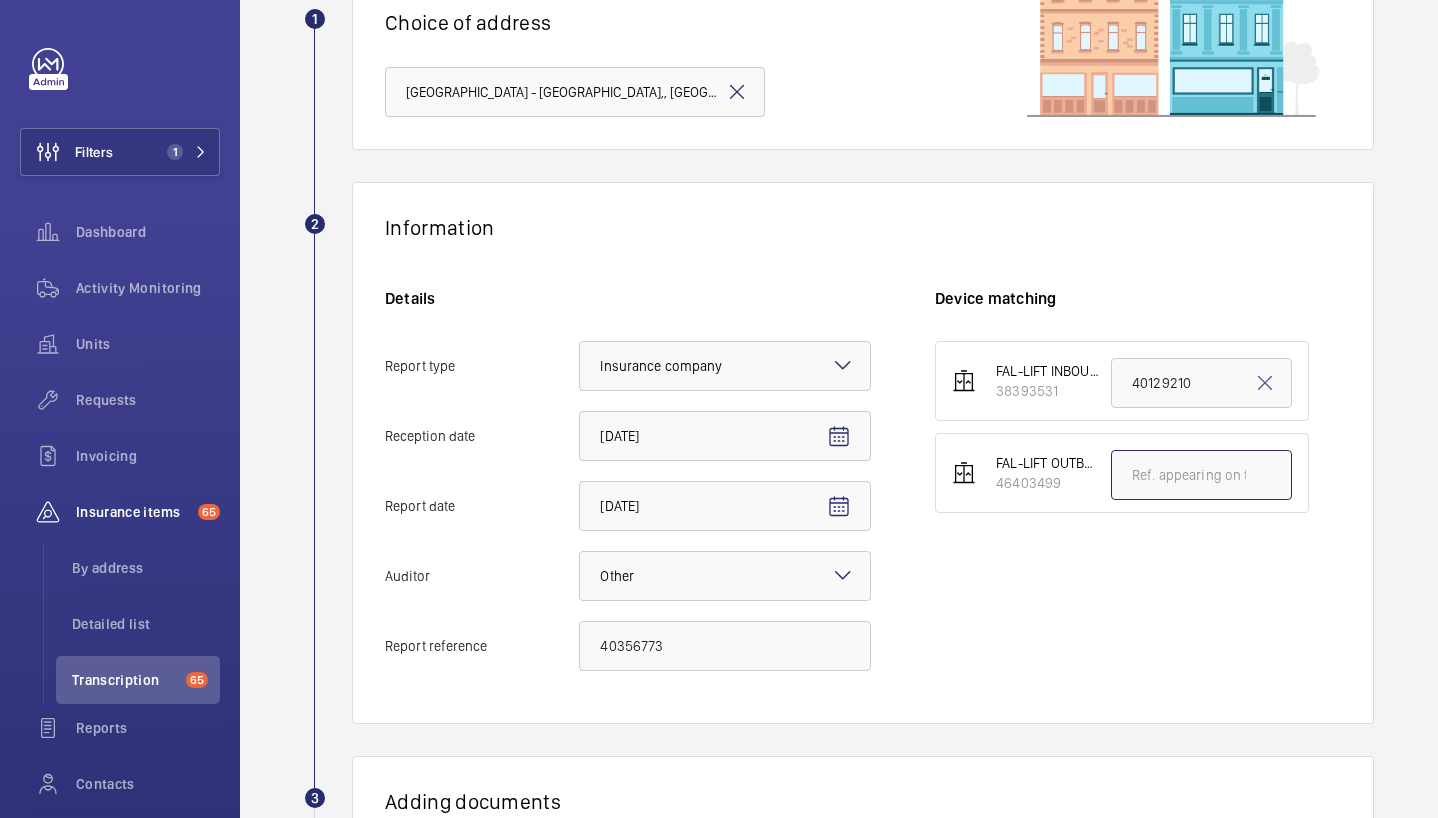 scroll, scrollTop: 0, scrollLeft: 0, axis: both 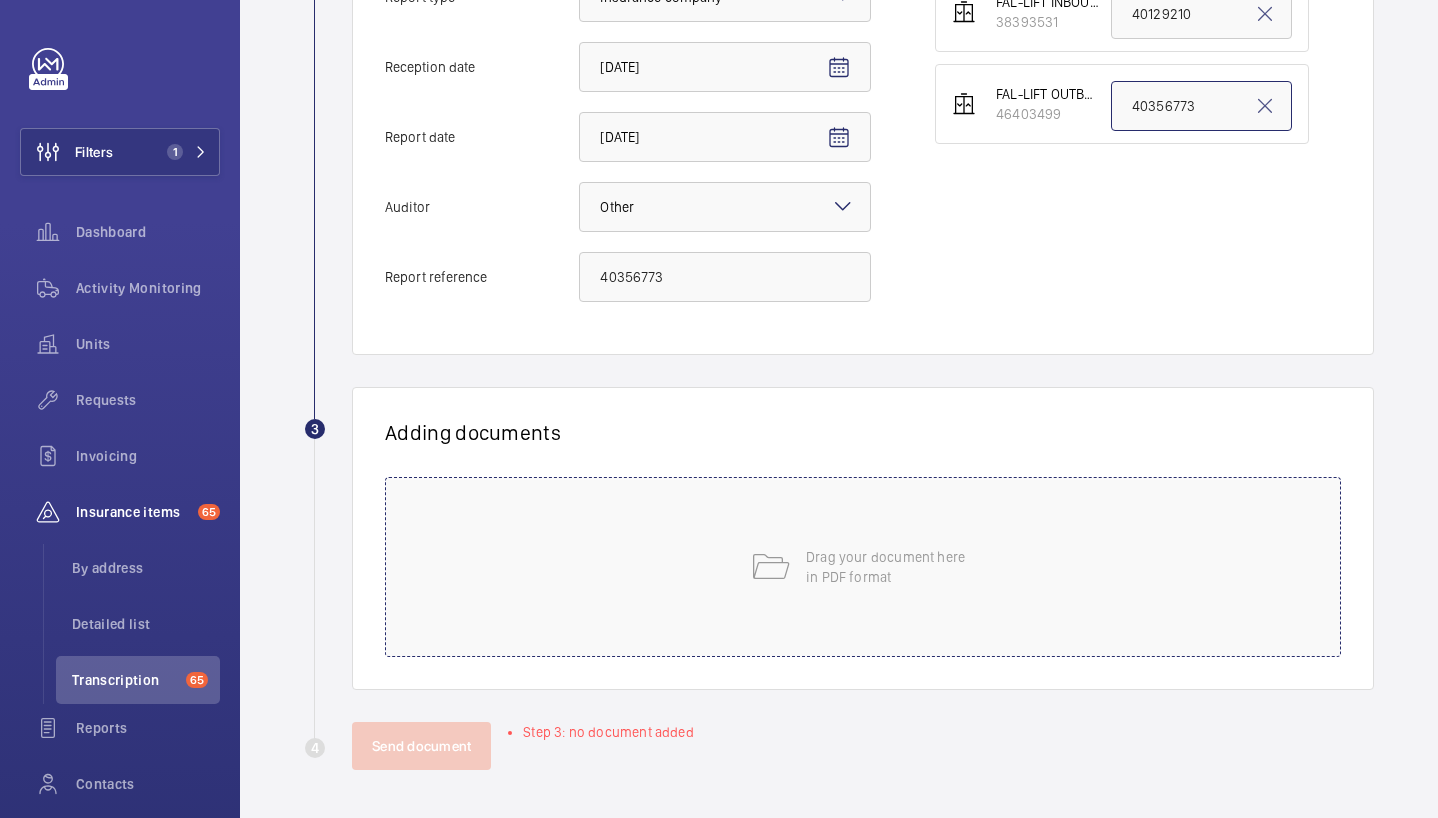 type on "40356773" 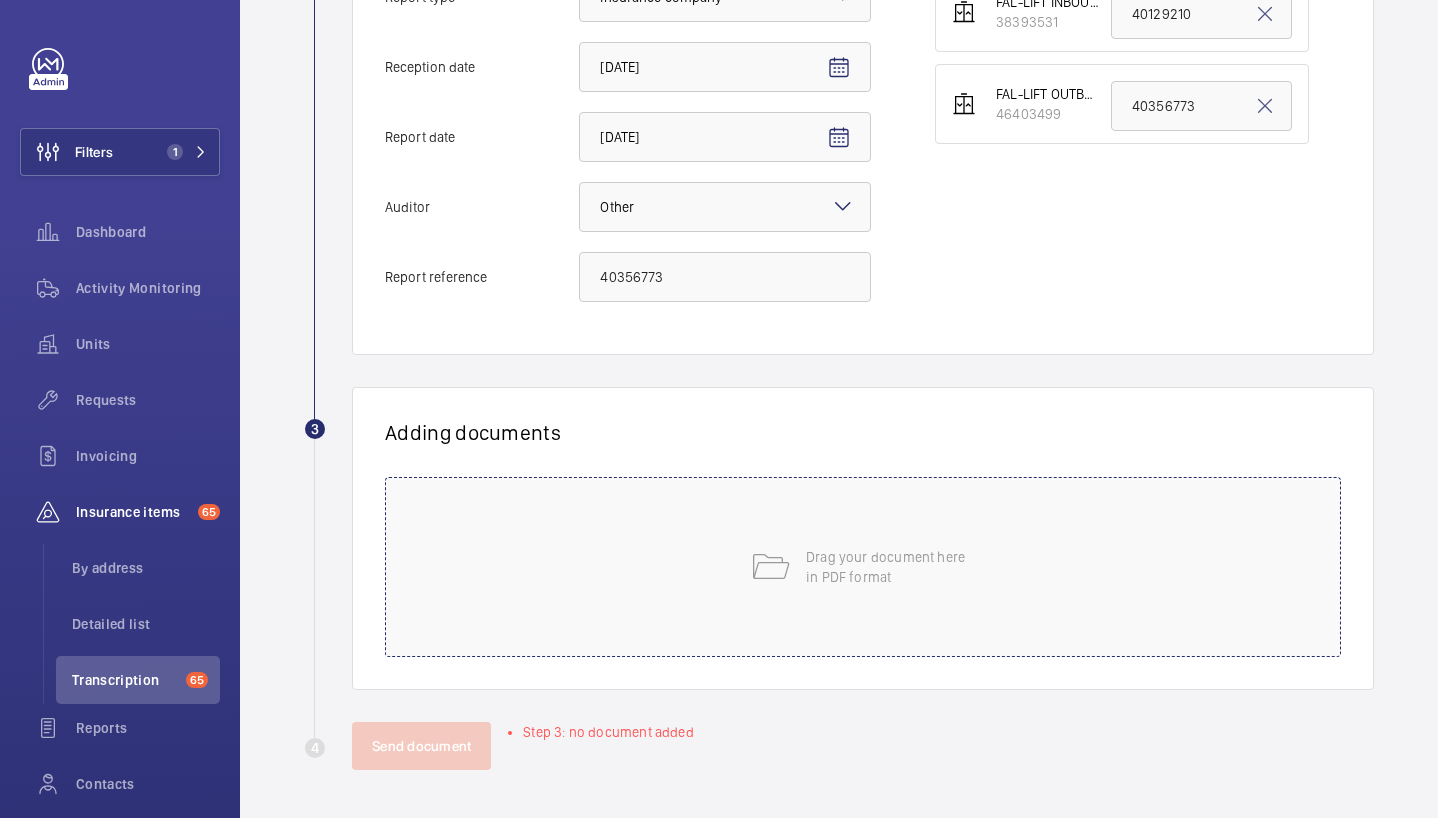 click on "Drag your document here
in PDF format" 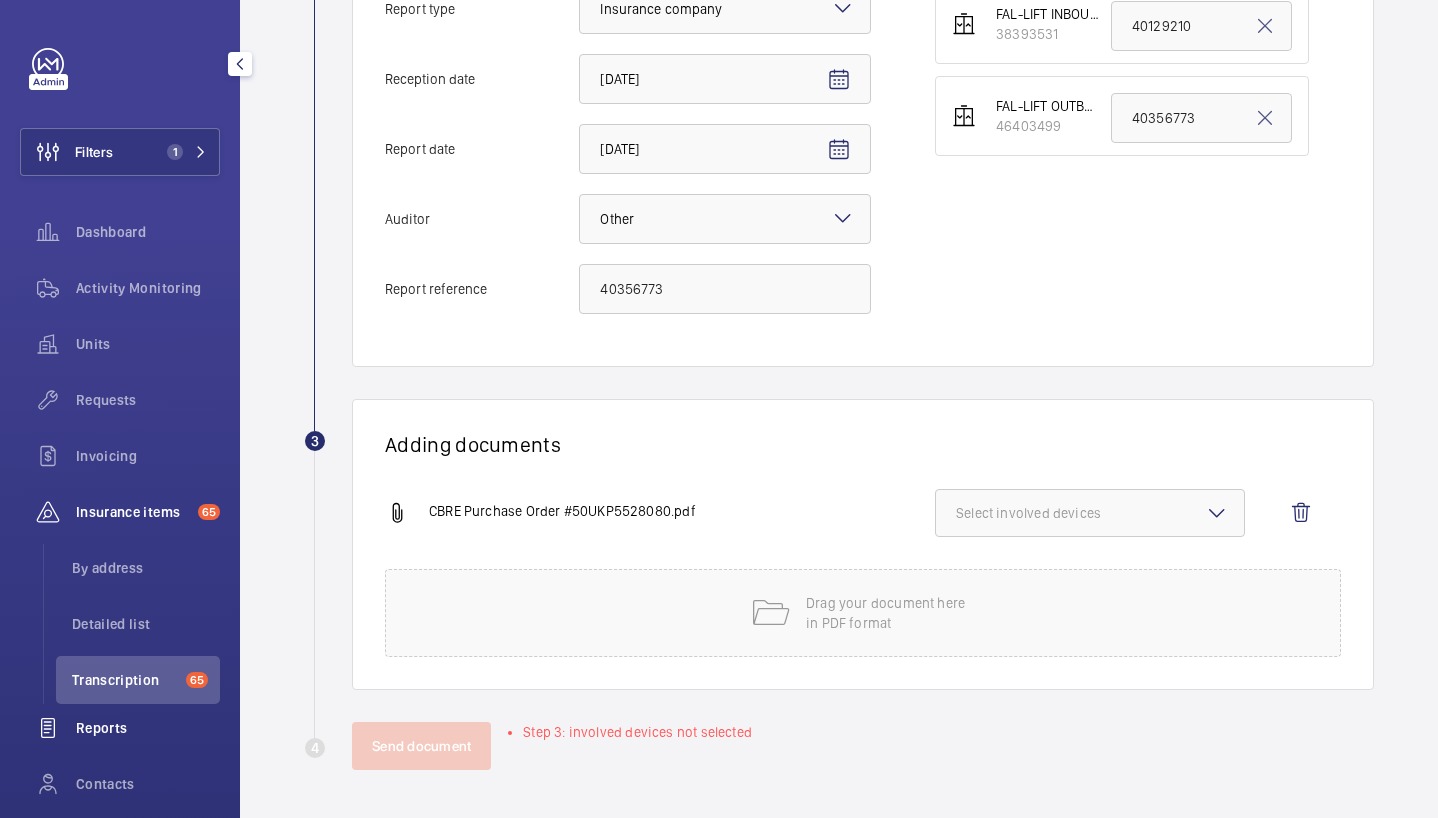 scroll, scrollTop: 537, scrollLeft: 0, axis: vertical 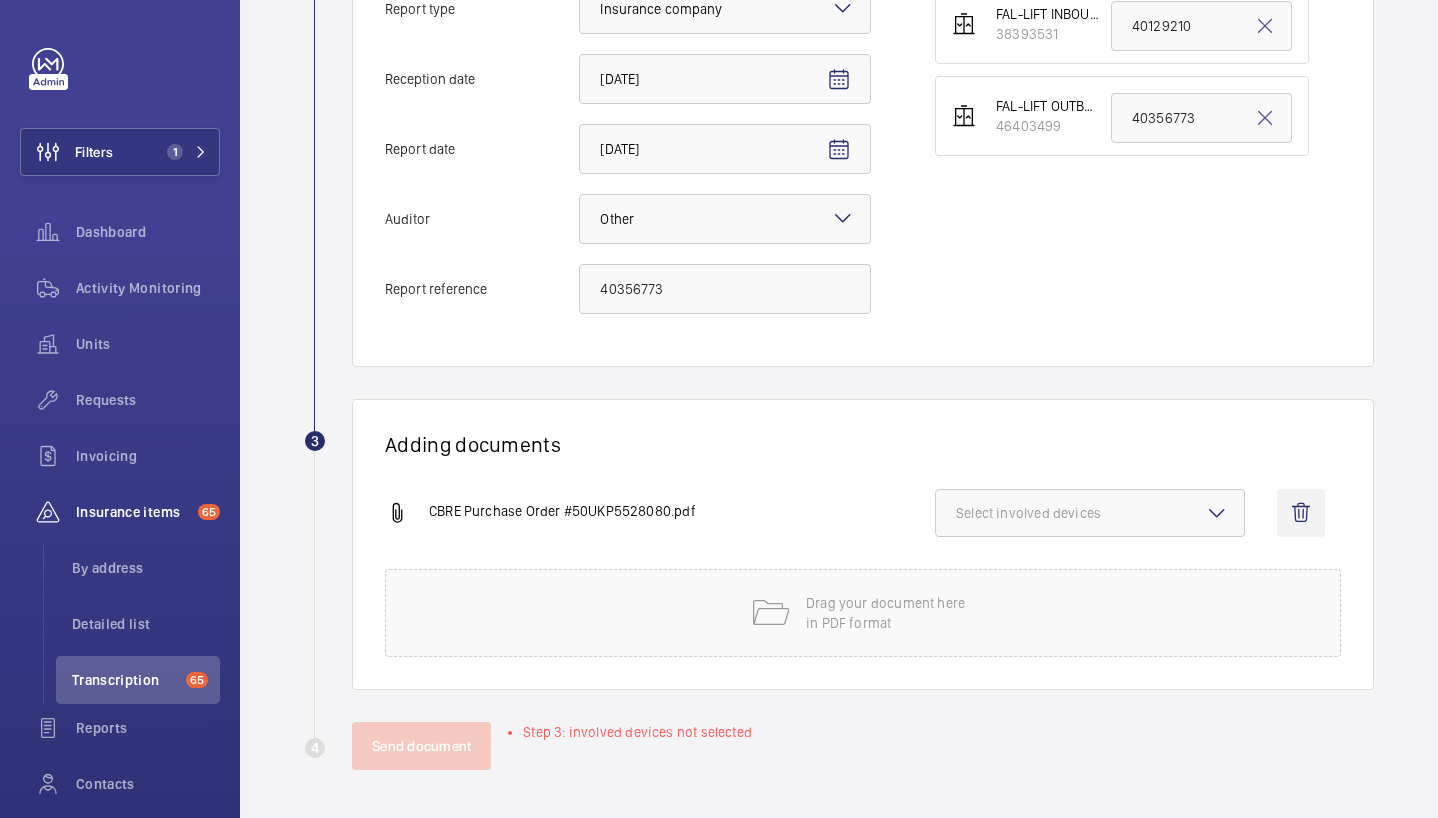click 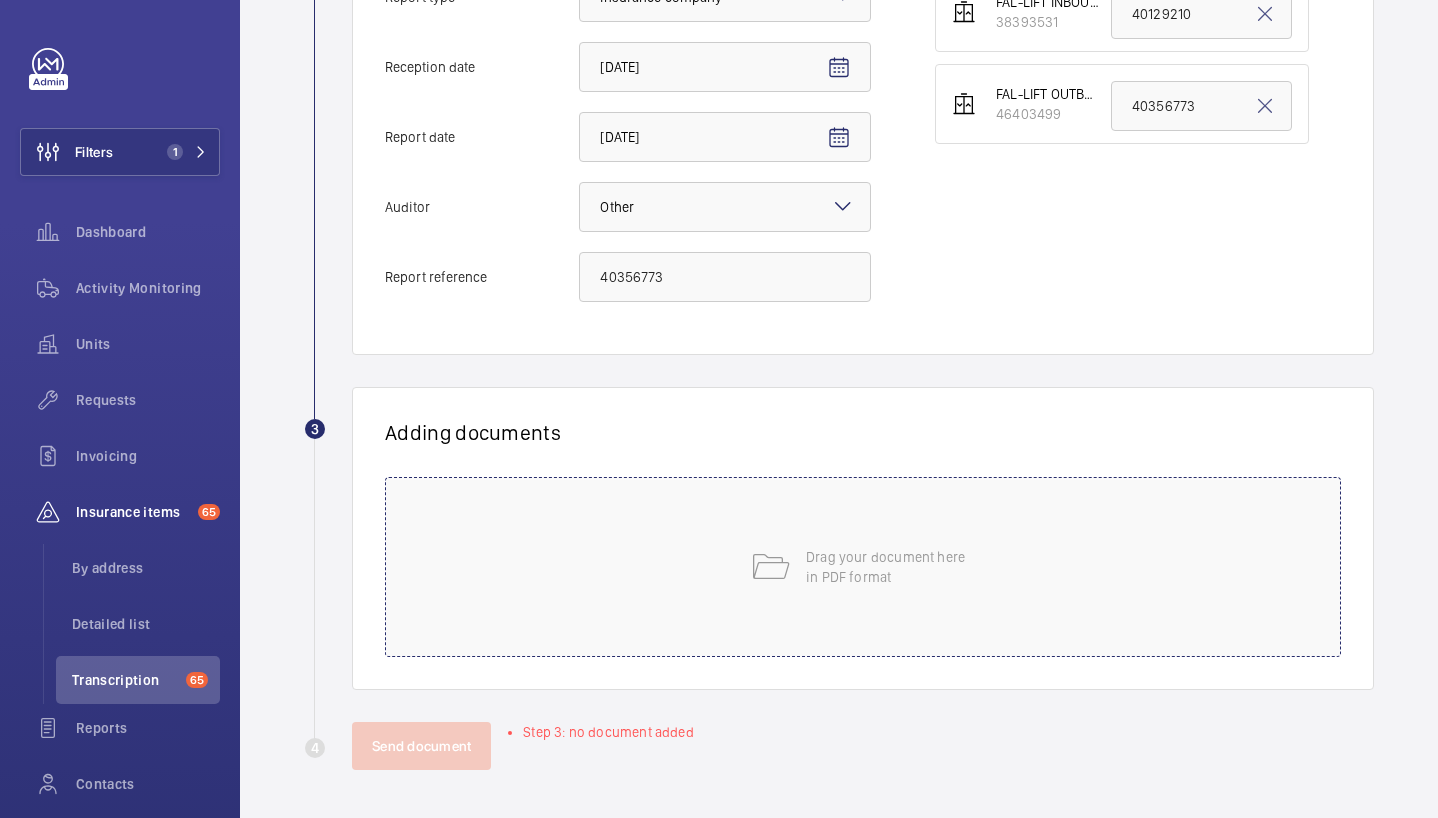 click on "Drag your document here
in PDF format" 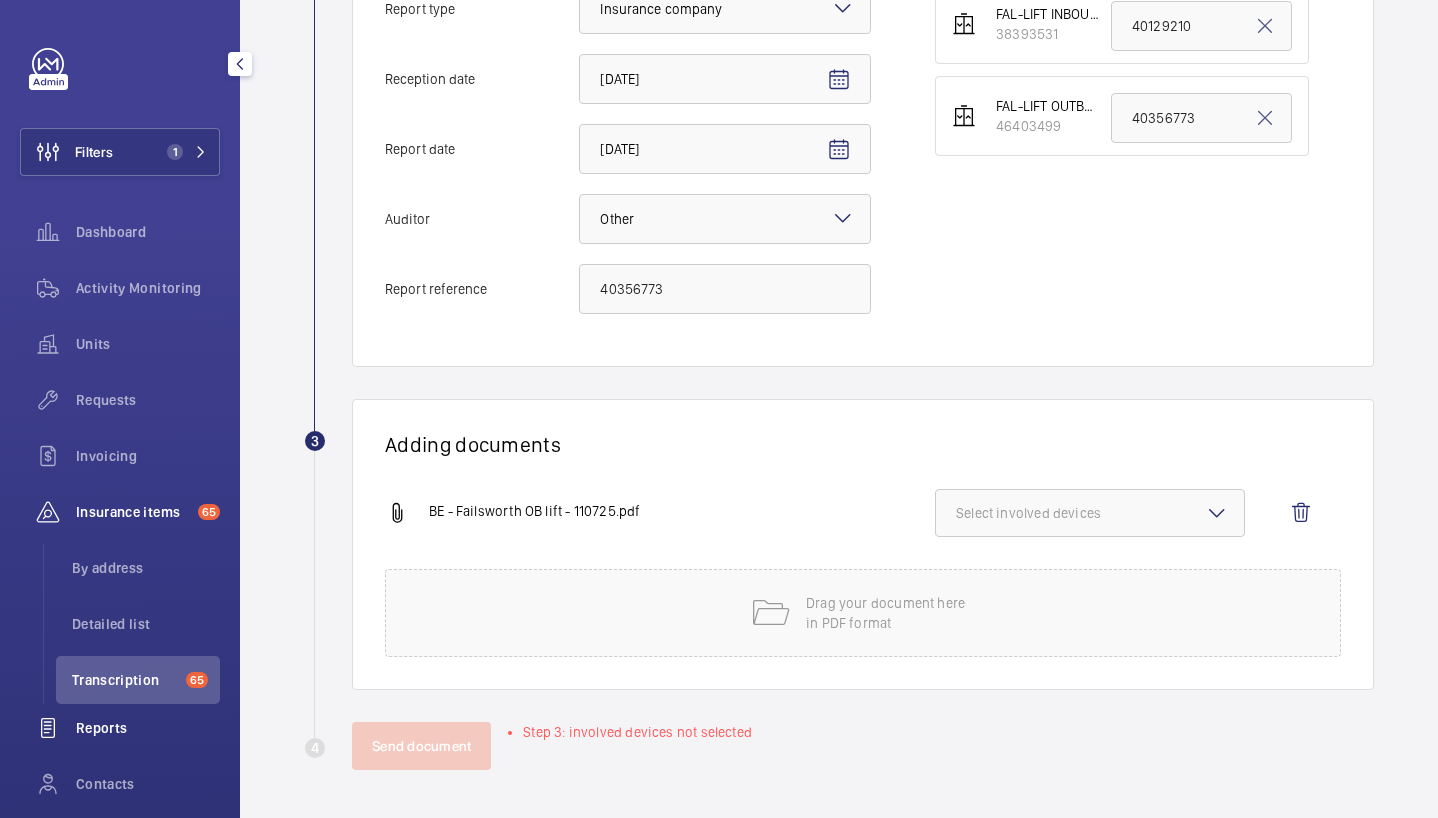 scroll, scrollTop: 537, scrollLeft: 0, axis: vertical 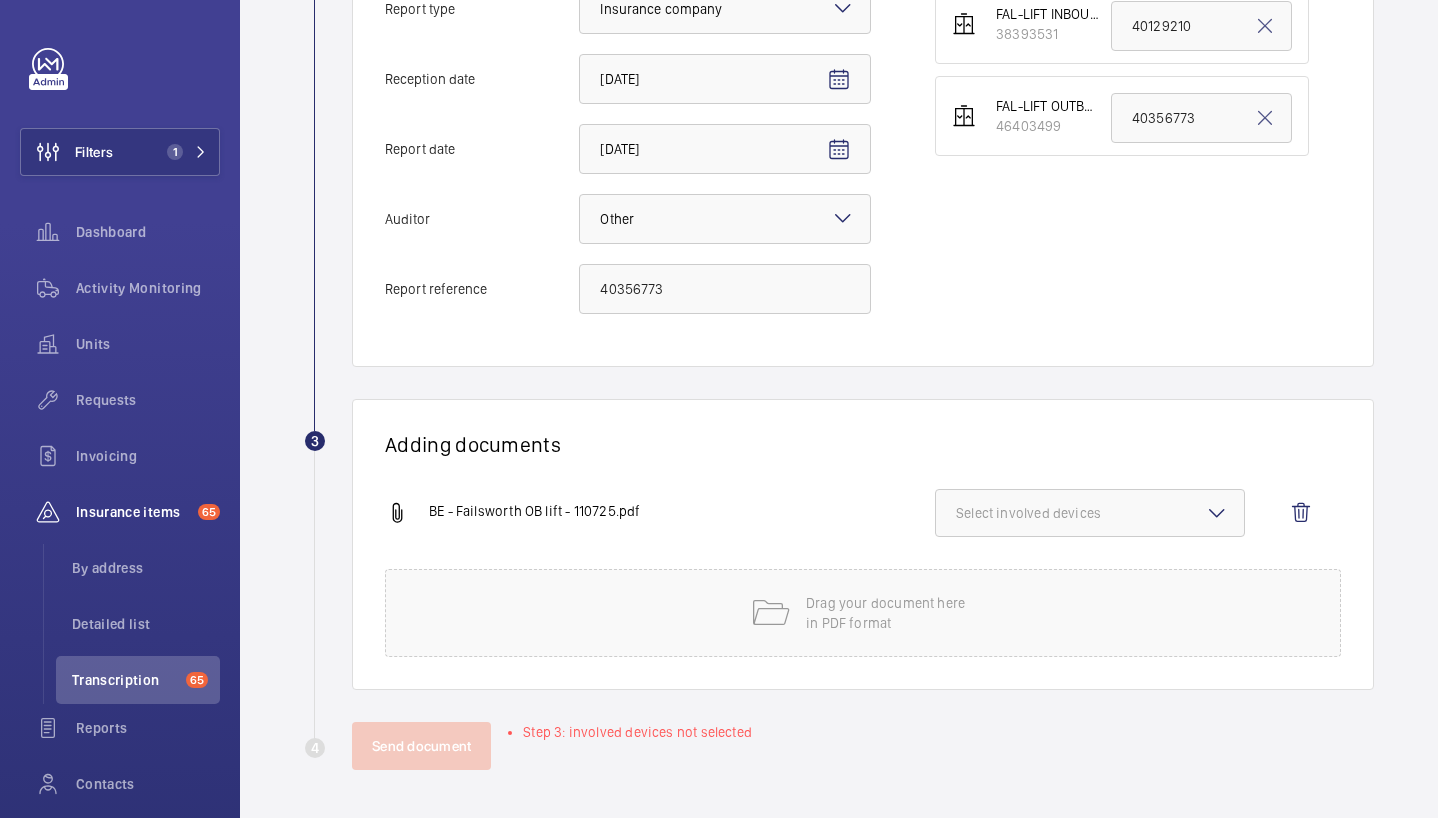 click on "Select involved devices" 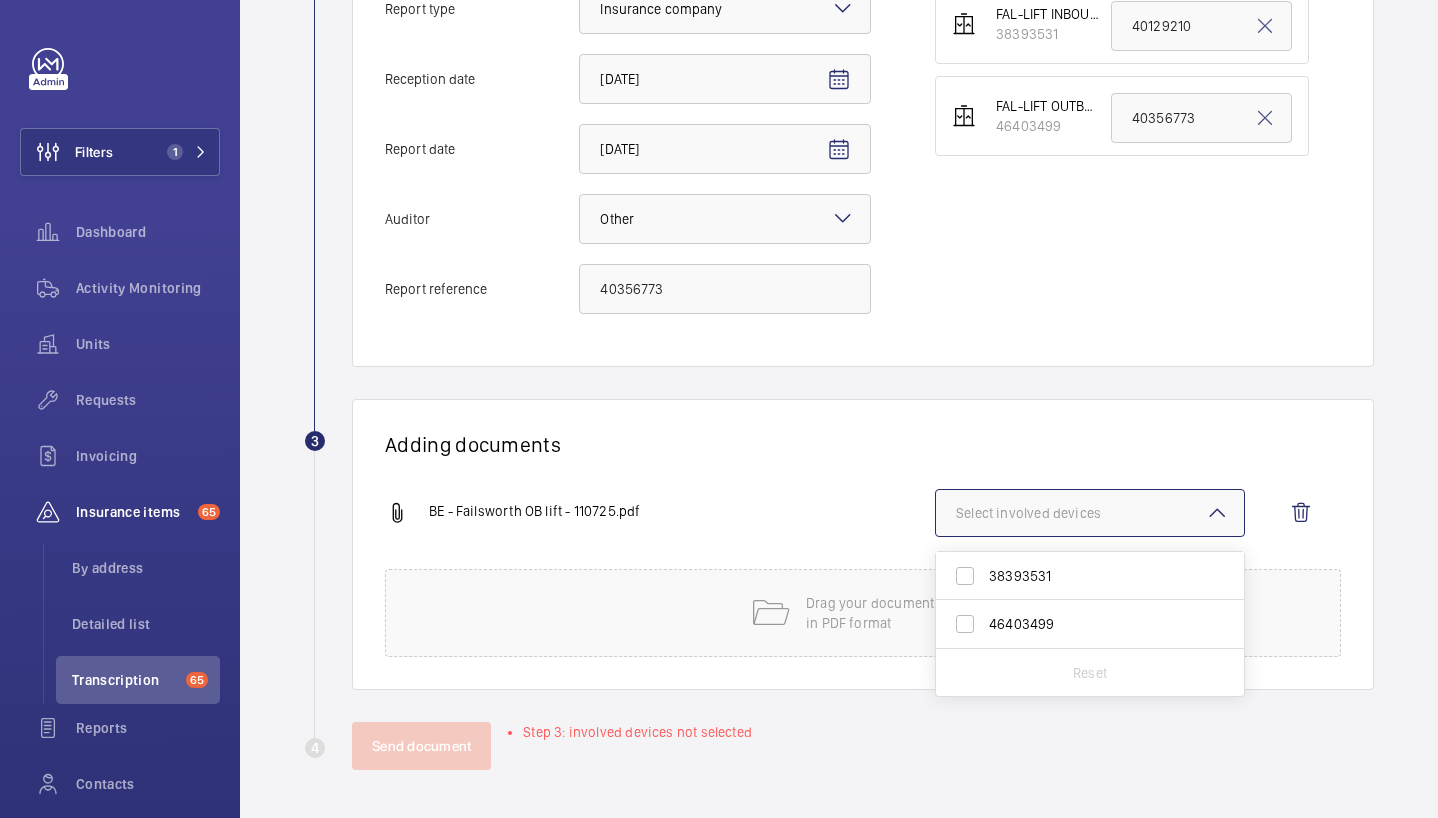 click on "46403499" at bounding box center (1075, 624) 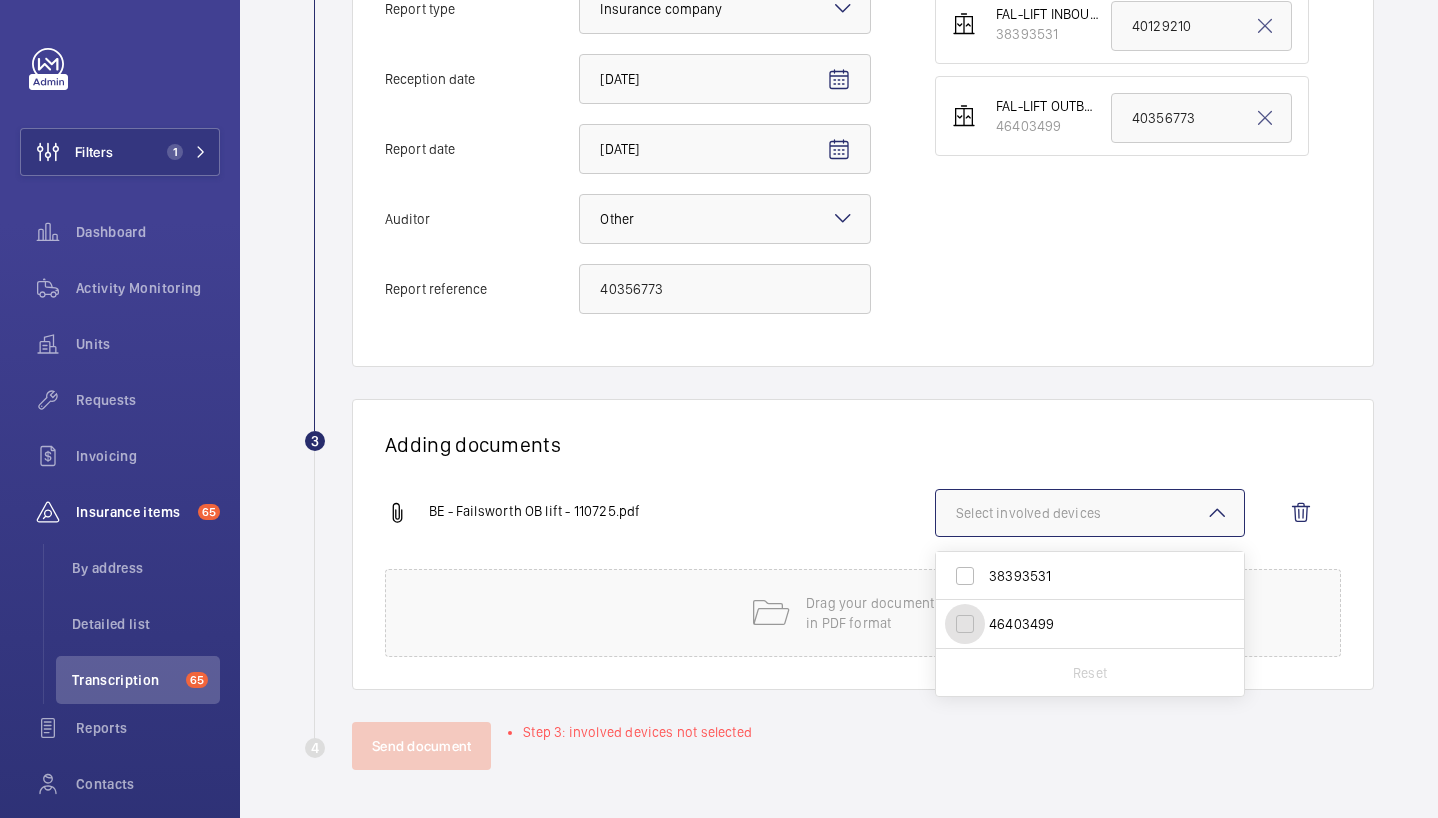 click on "46403499" at bounding box center (965, 624) 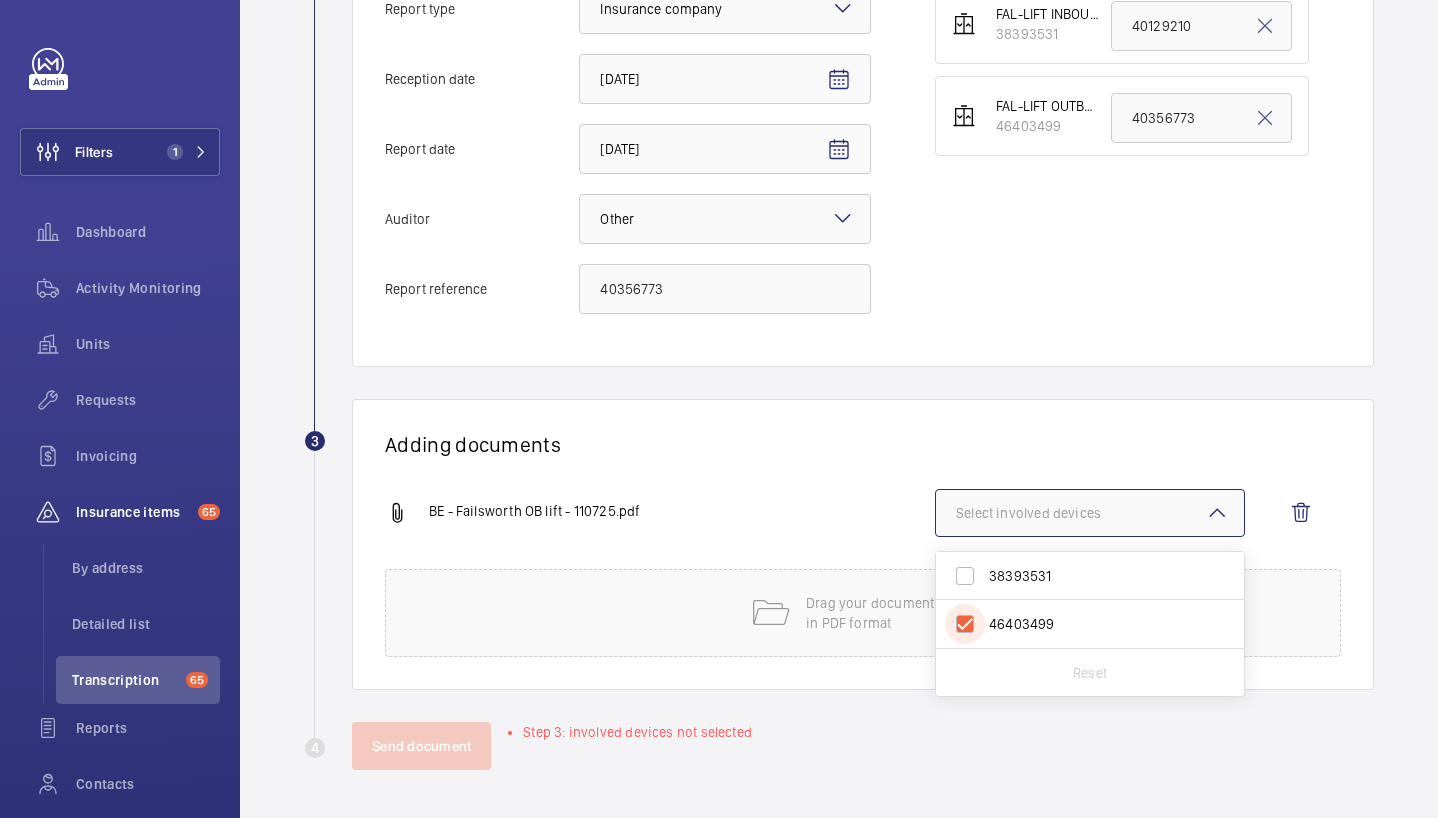checkbox on "true" 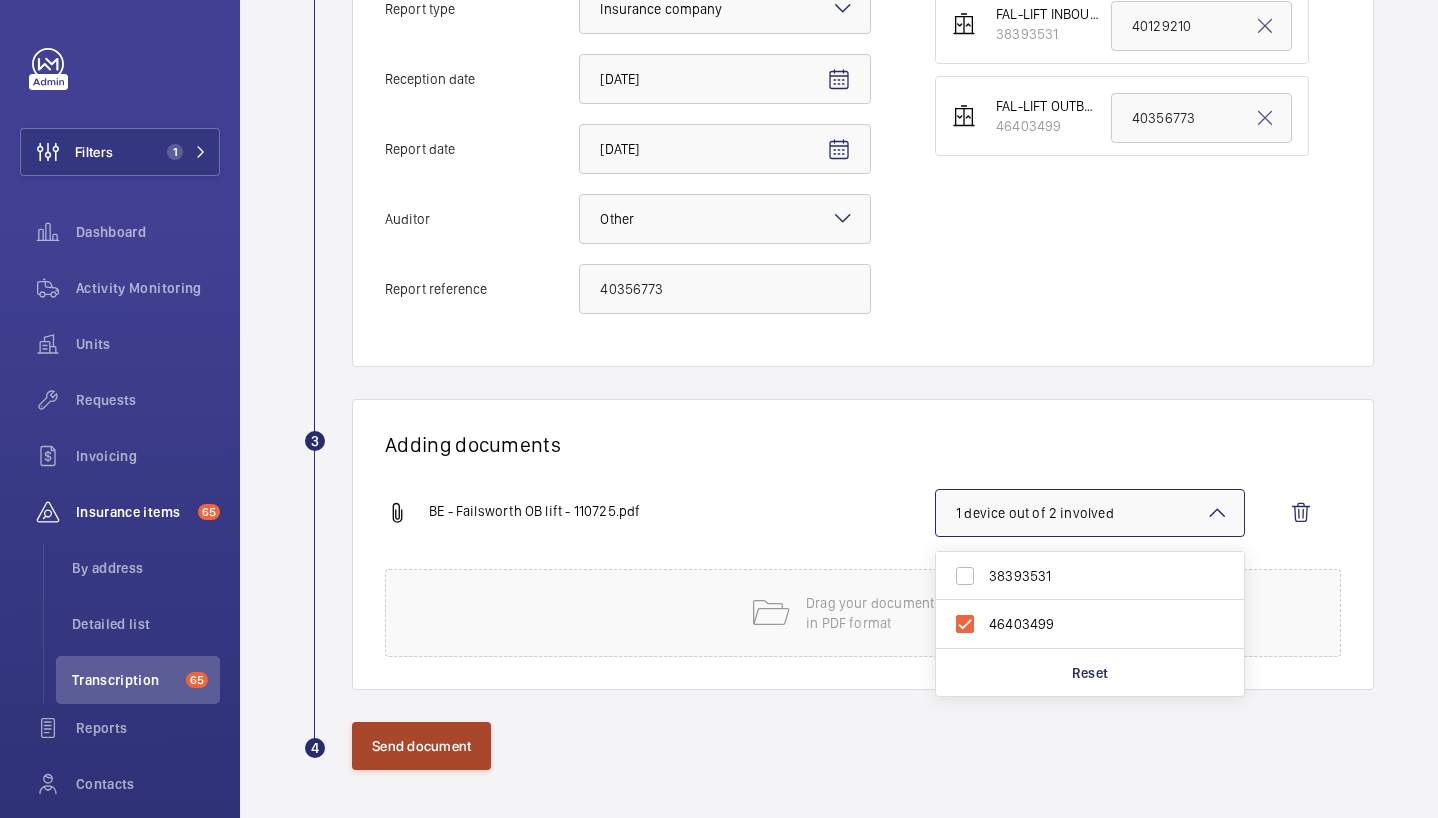 click on "Send document" 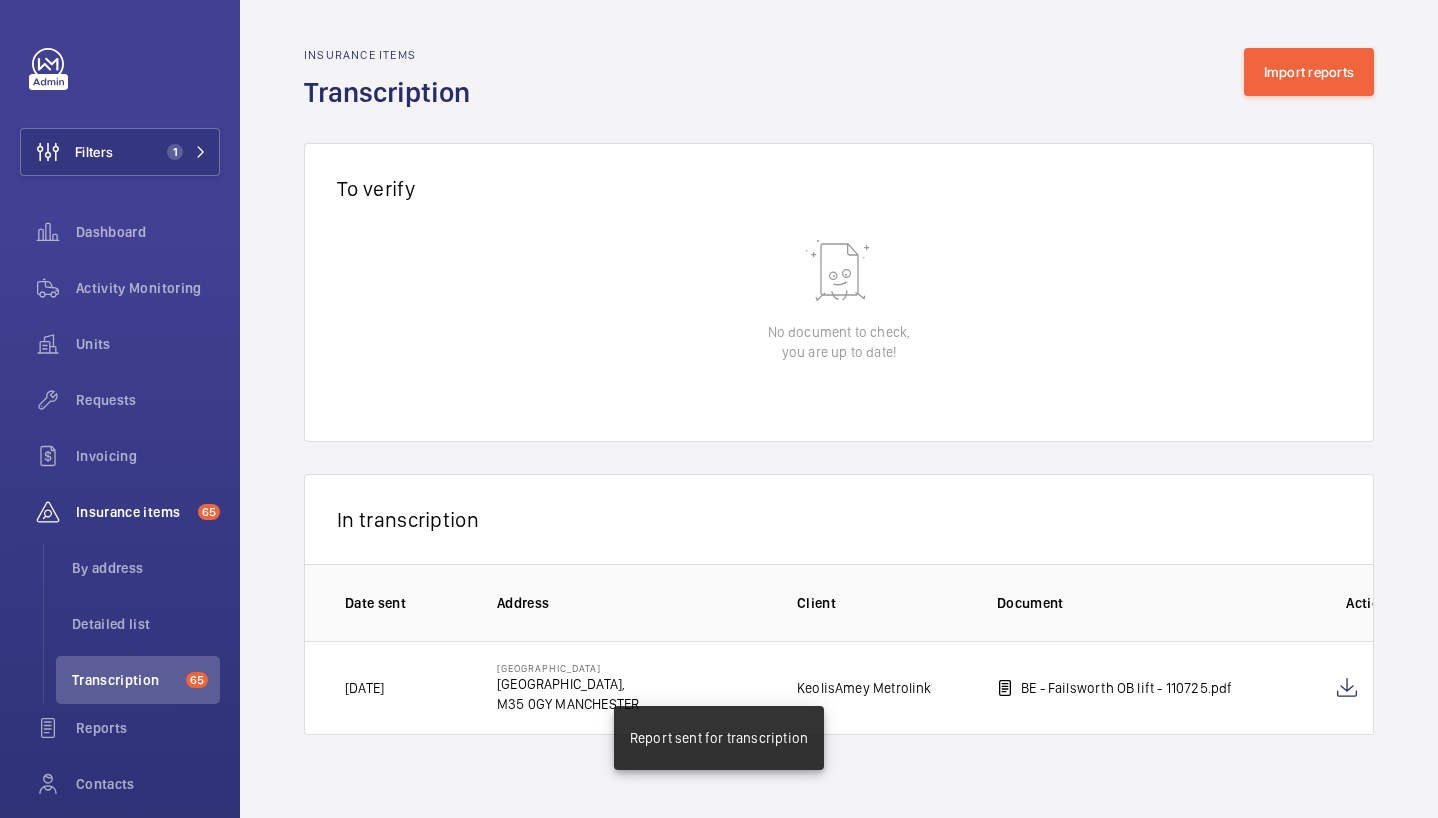 scroll, scrollTop: 0, scrollLeft: 0, axis: both 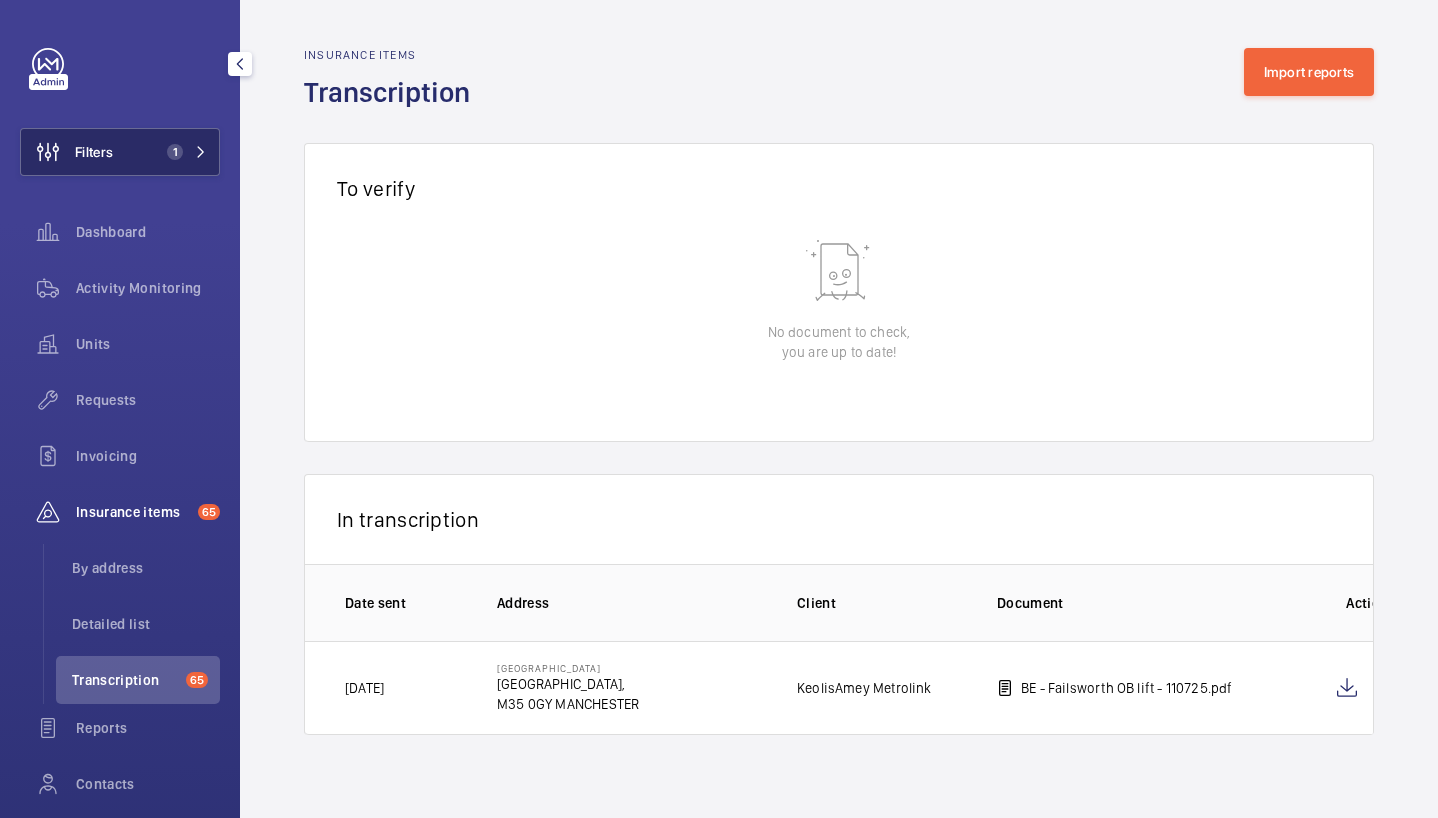 click on "1" 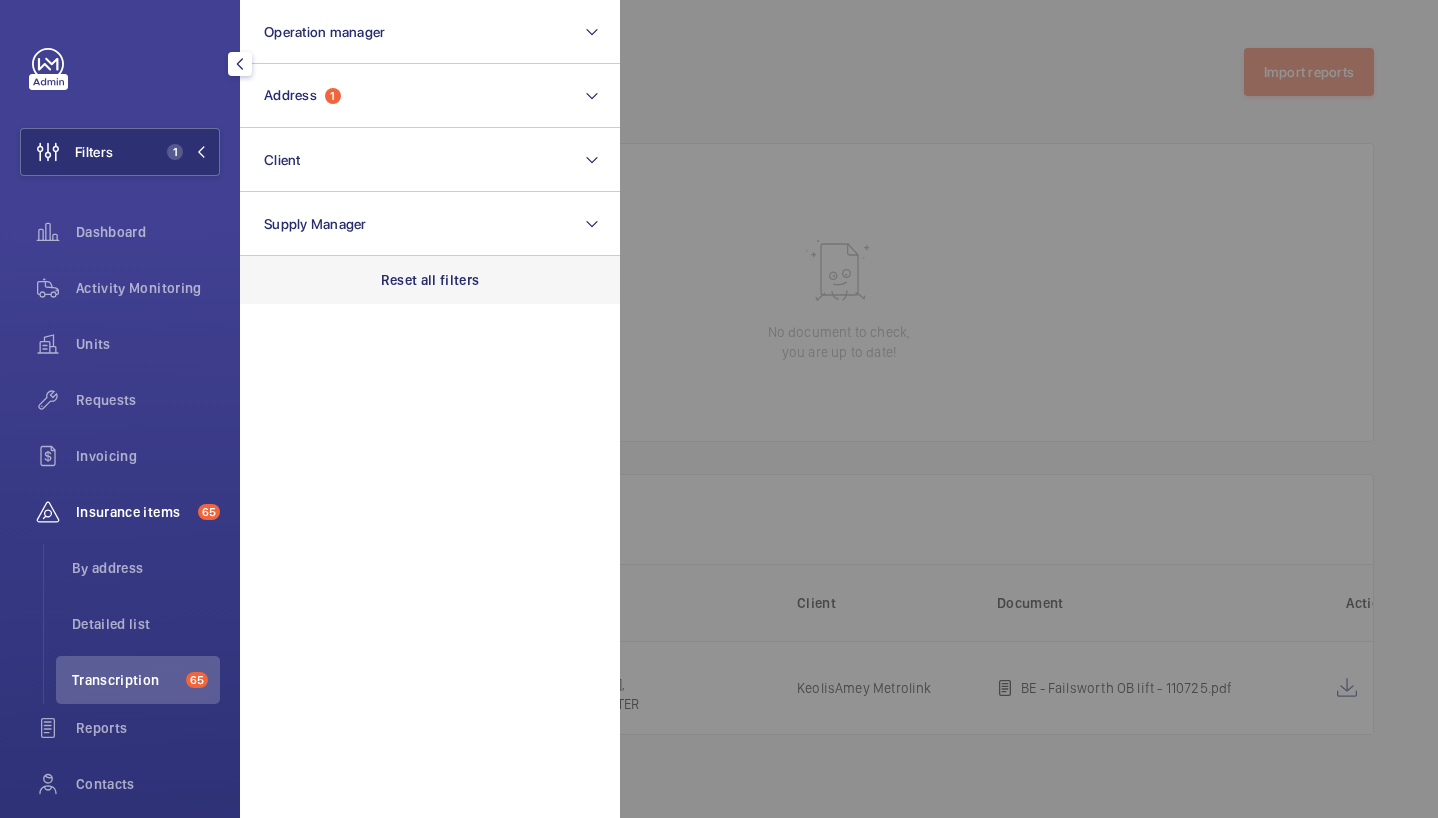click on "Reset all filters" 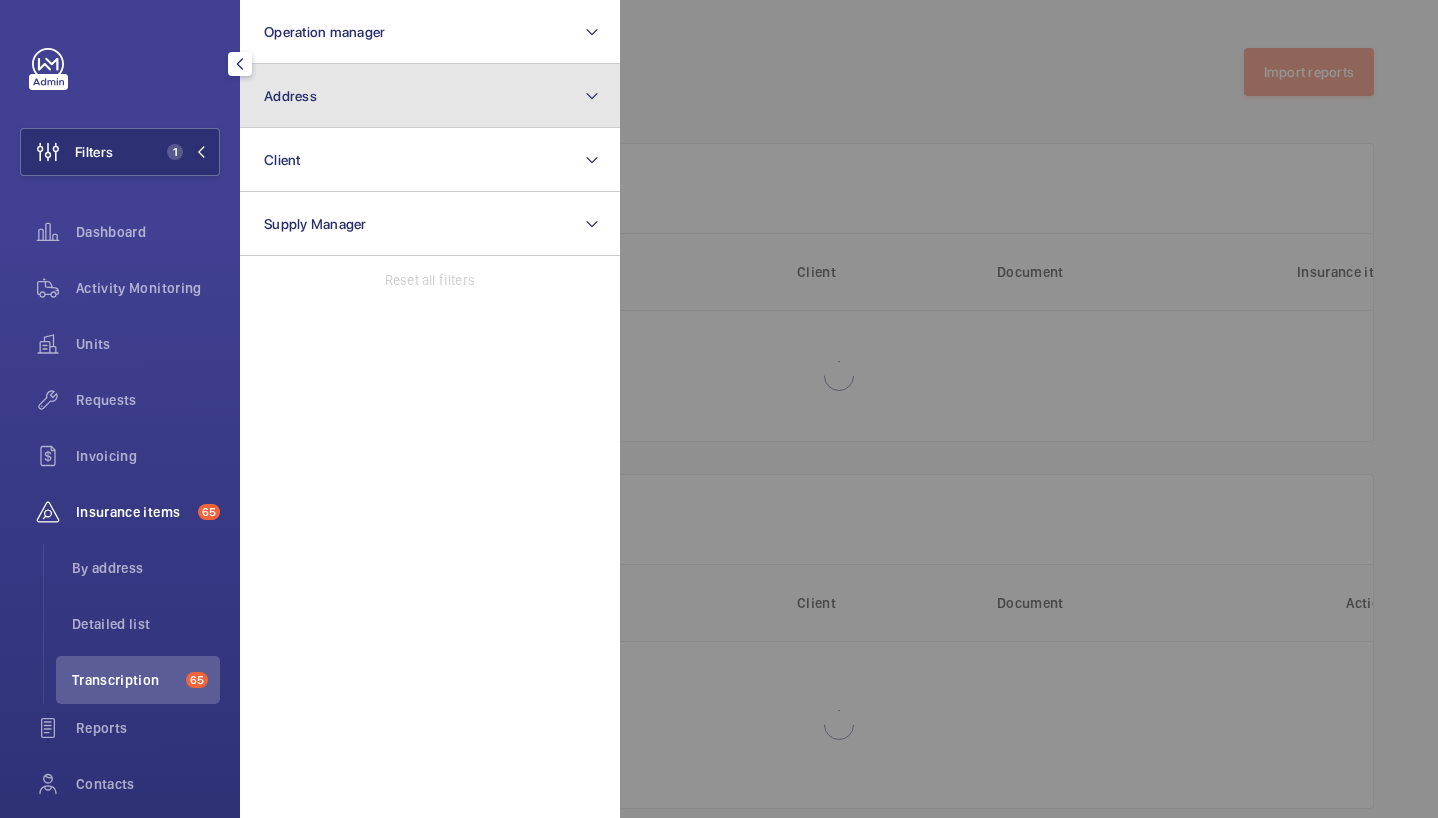 click on "Address" 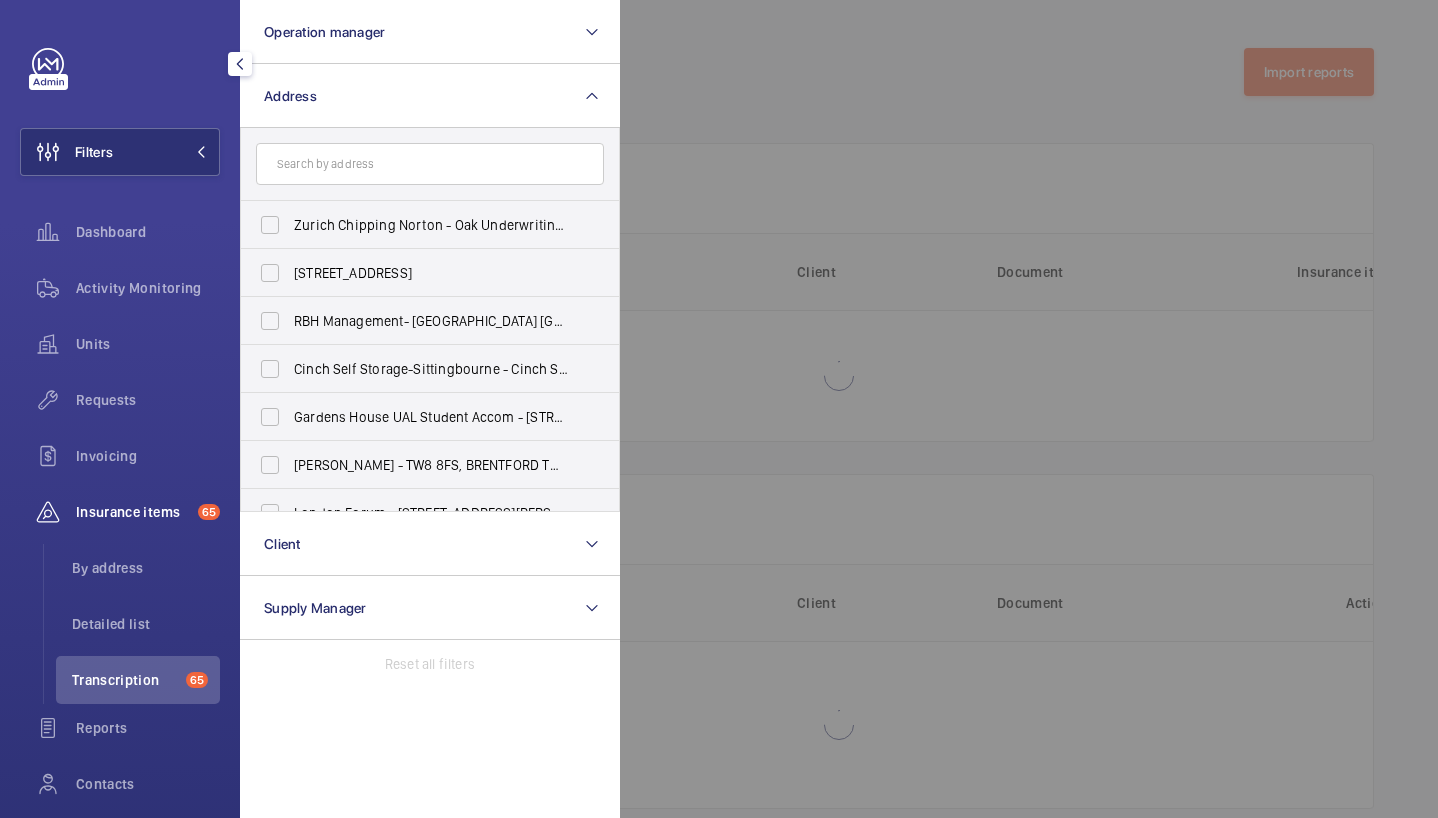 click 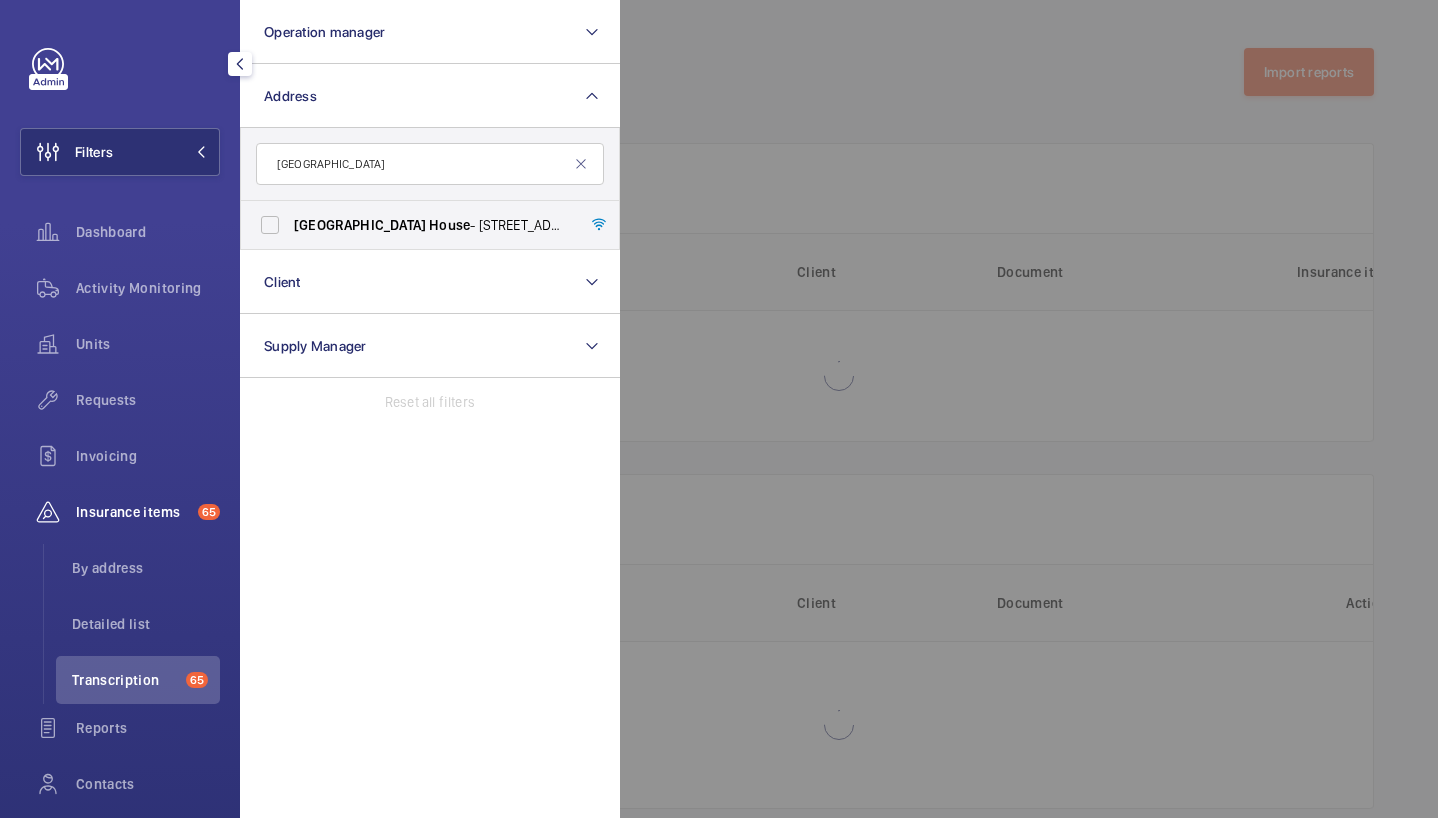type on "[GEOGRAPHIC_DATA]" 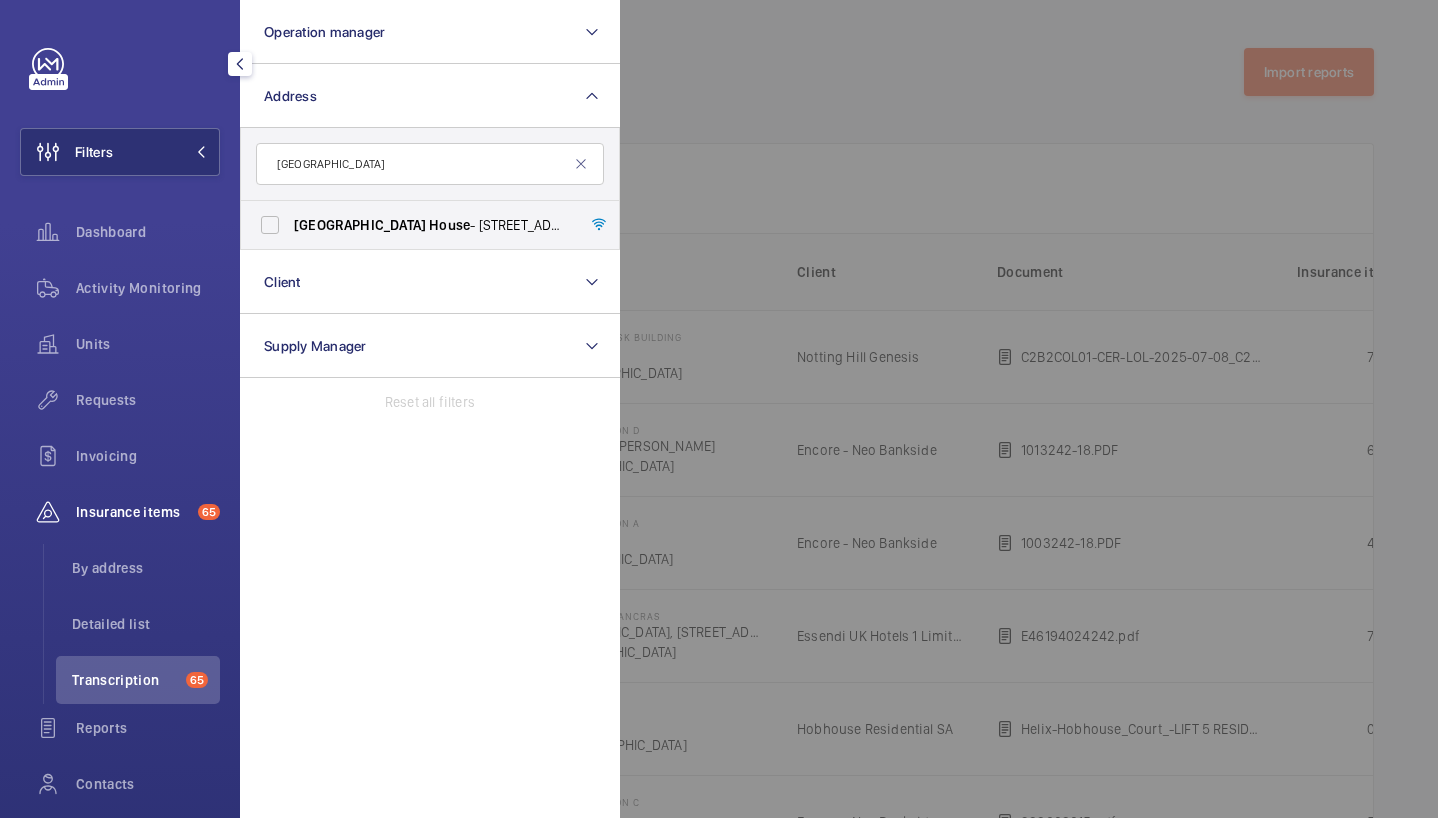 click on "[GEOGRAPHIC_DATA]  - [STREET_ADDRESS]" at bounding box center [431, 225] 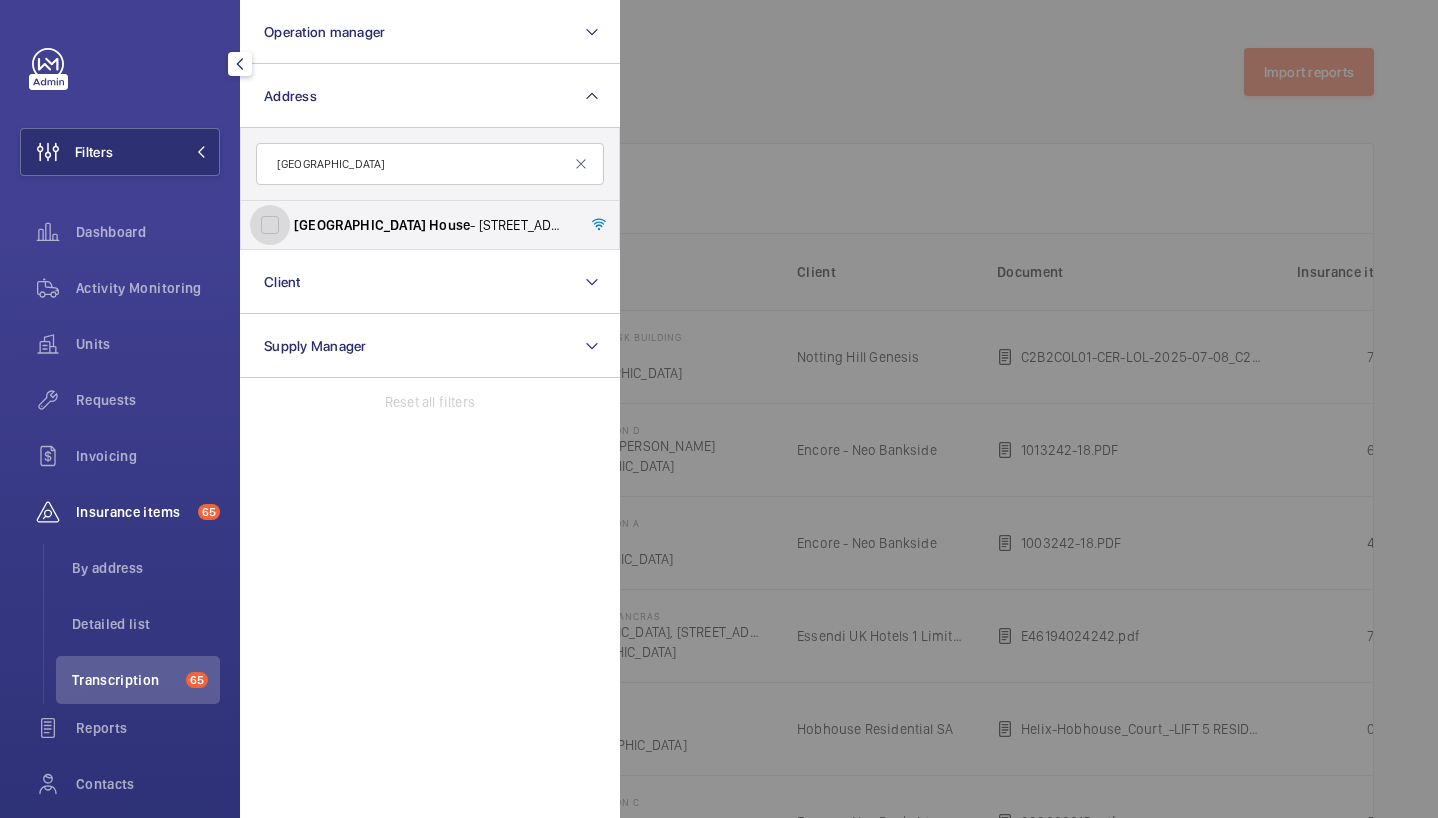 click on "[GEOGRAPHIC_DATA]  - [STREET_ADDRESS]" at bounding box center [270, 225] 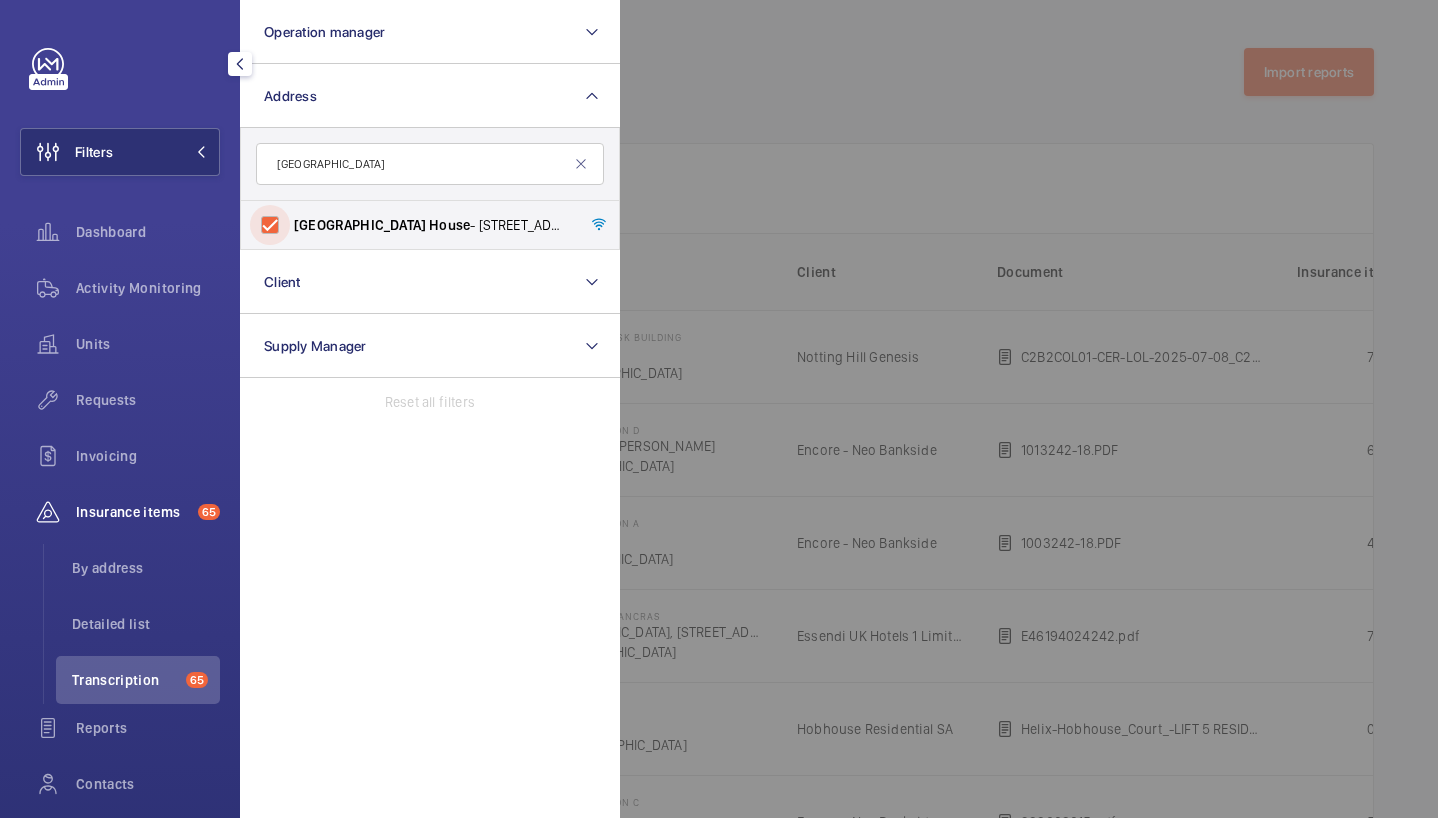 checkbox on "true" 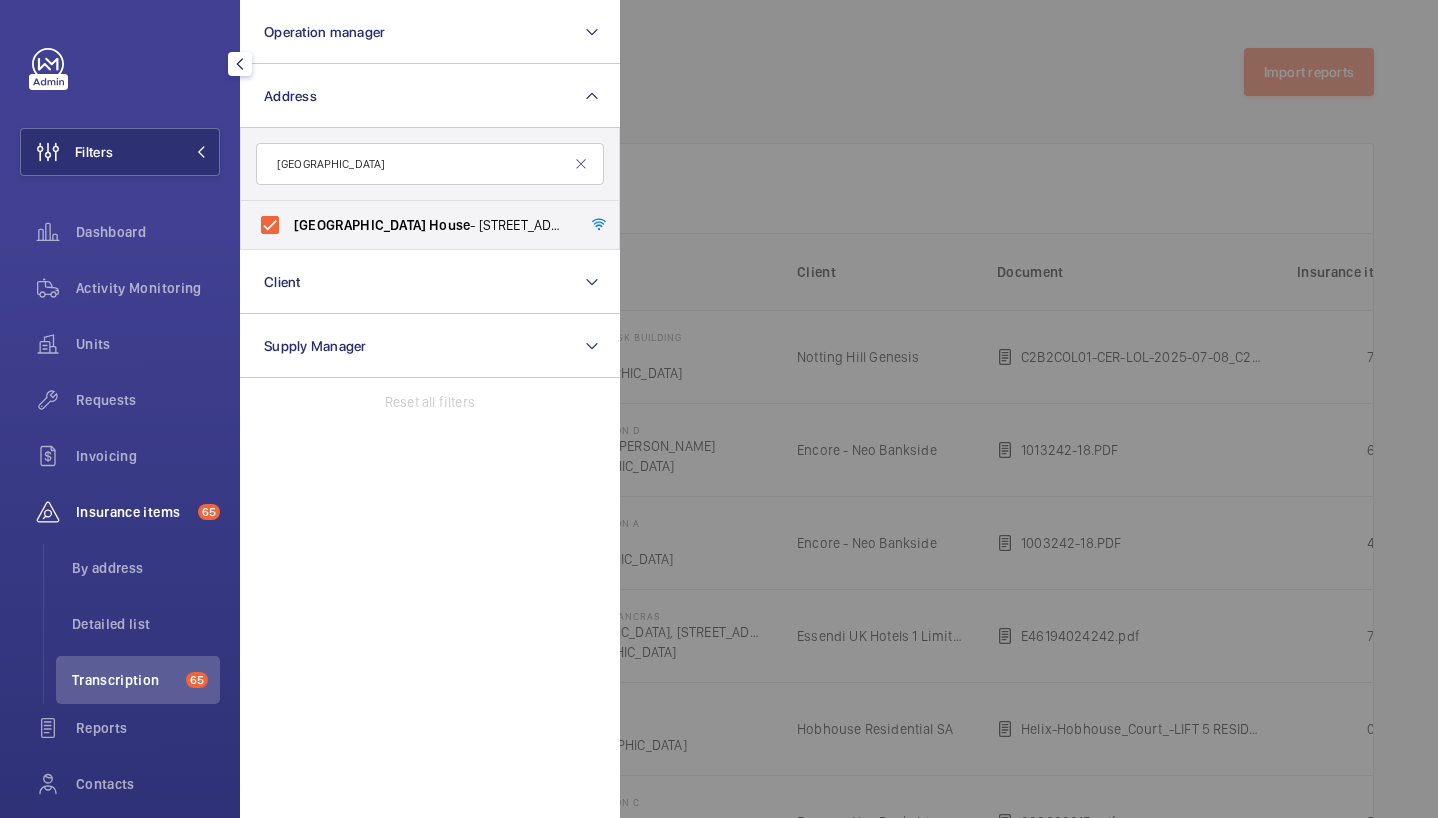 click 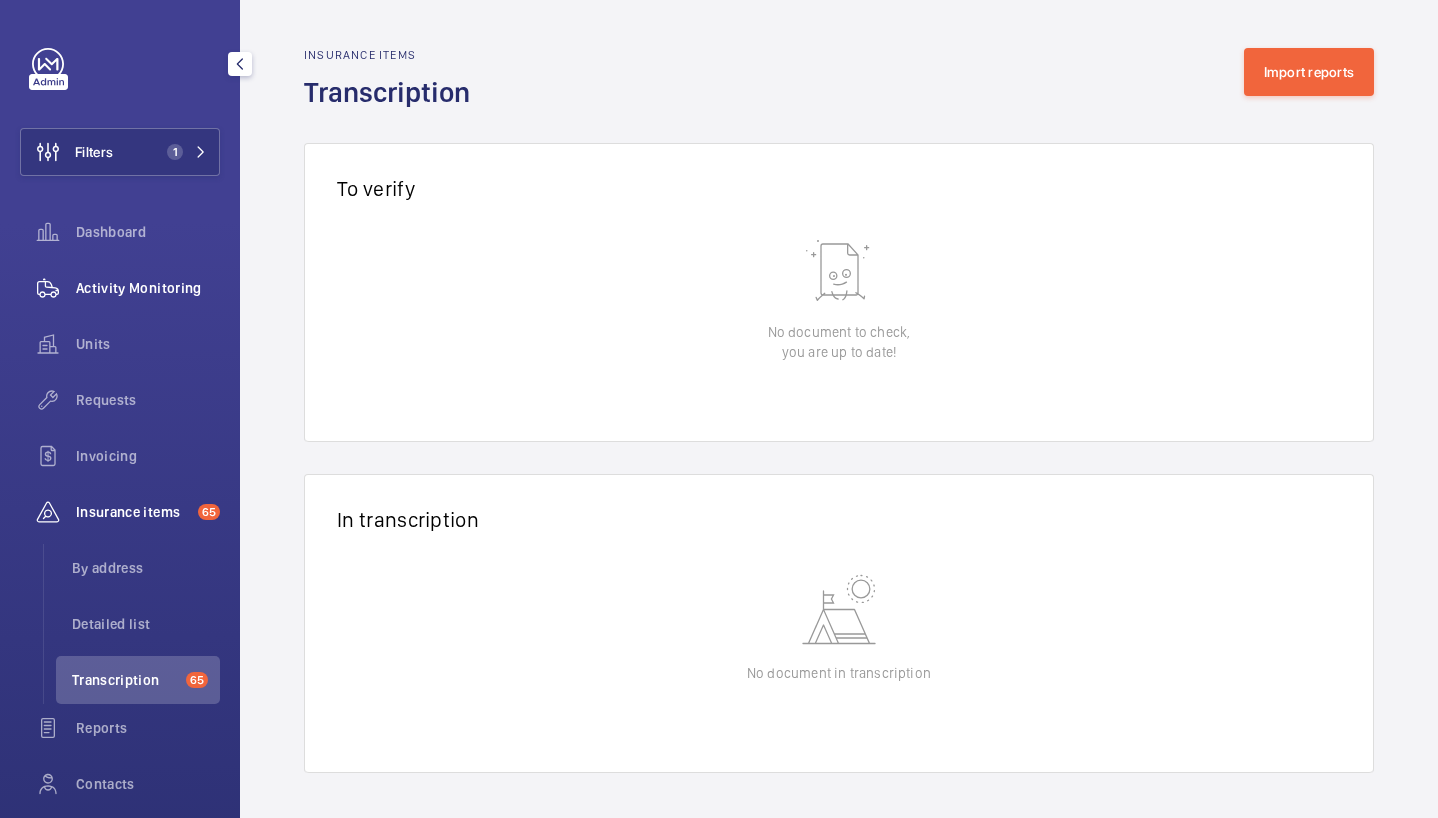 click on "Activity Monitoring" 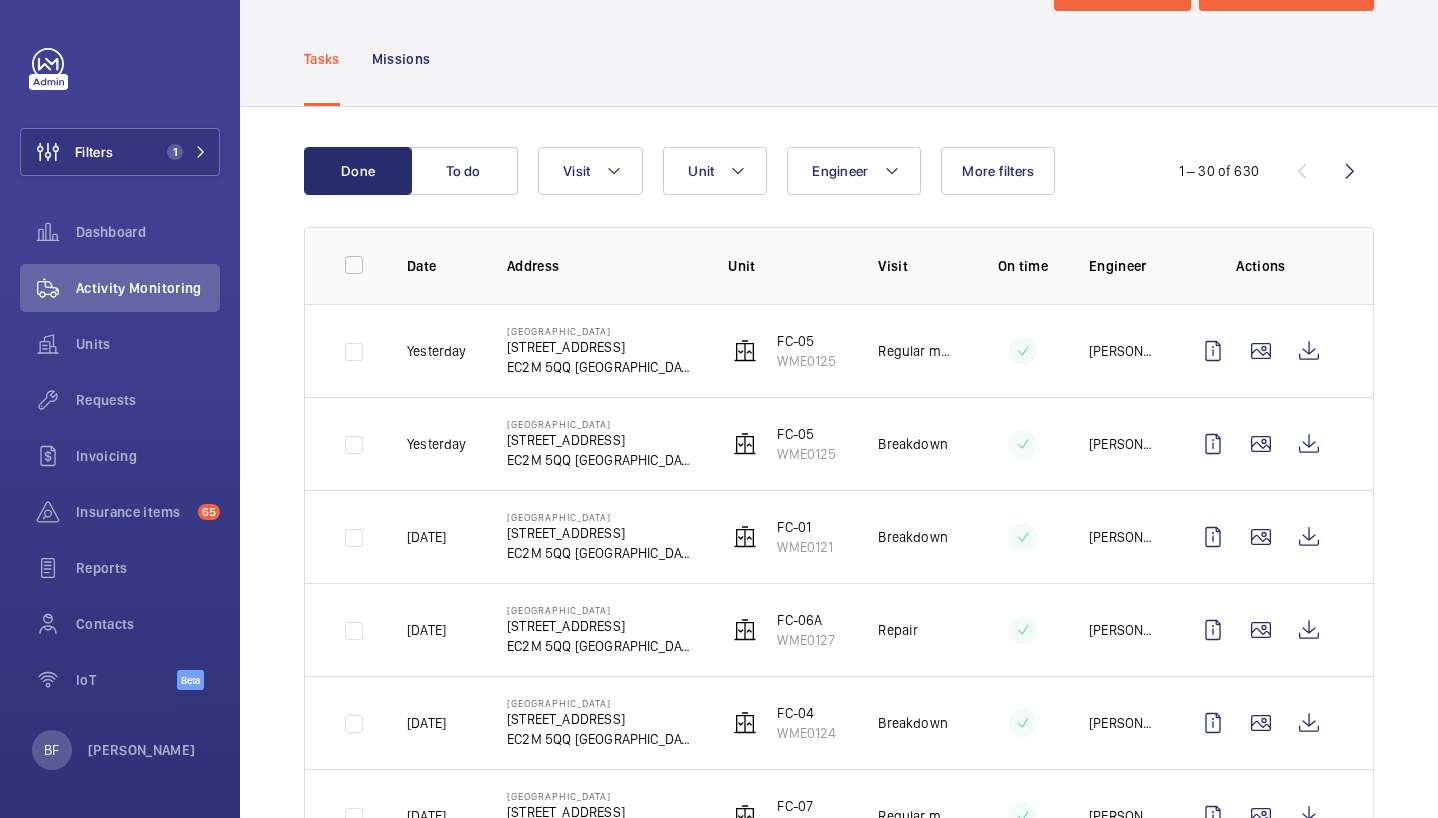 scroll, scrollTop: 88, scrollLeft: 0, axis: vertical 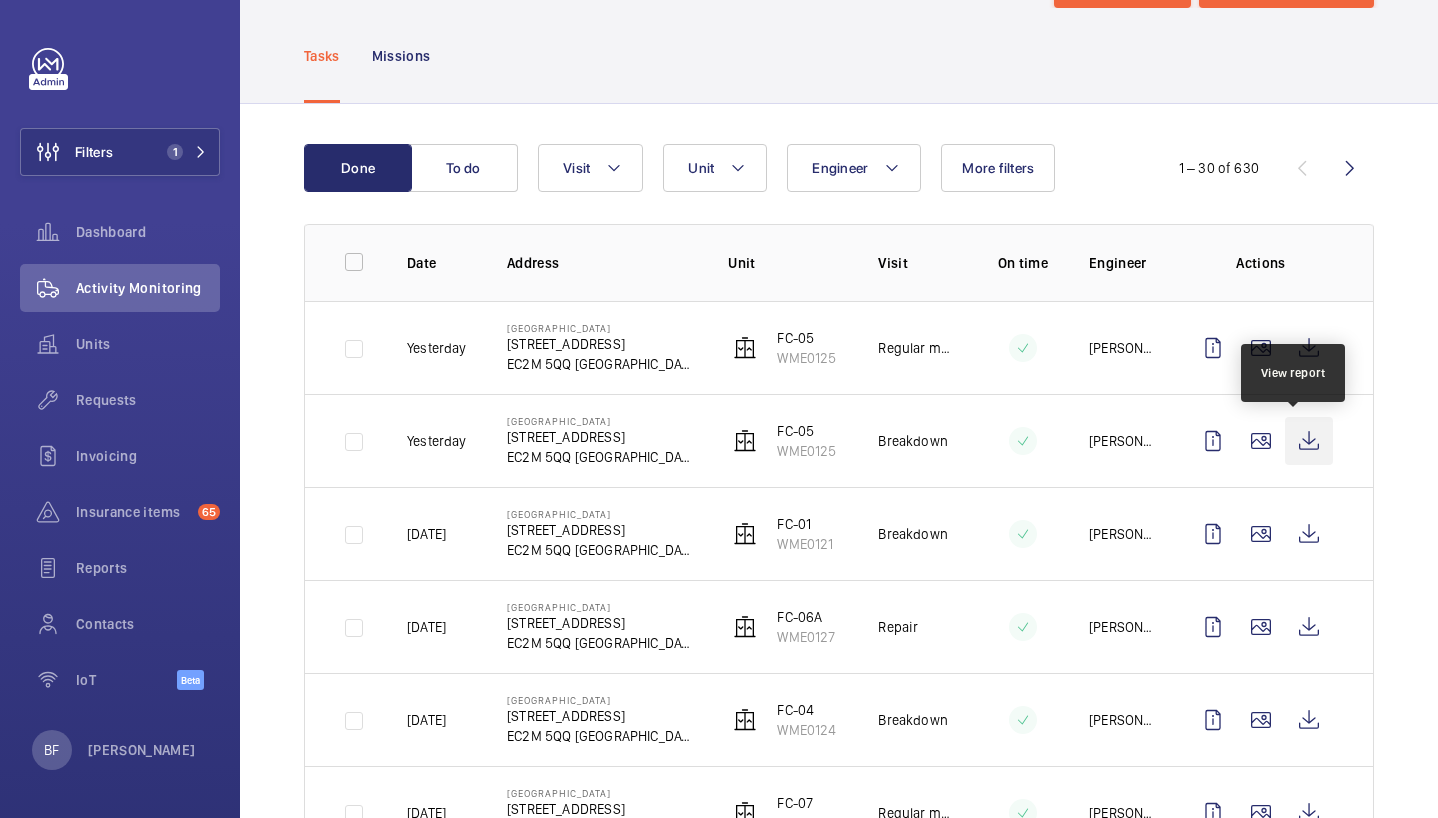 click 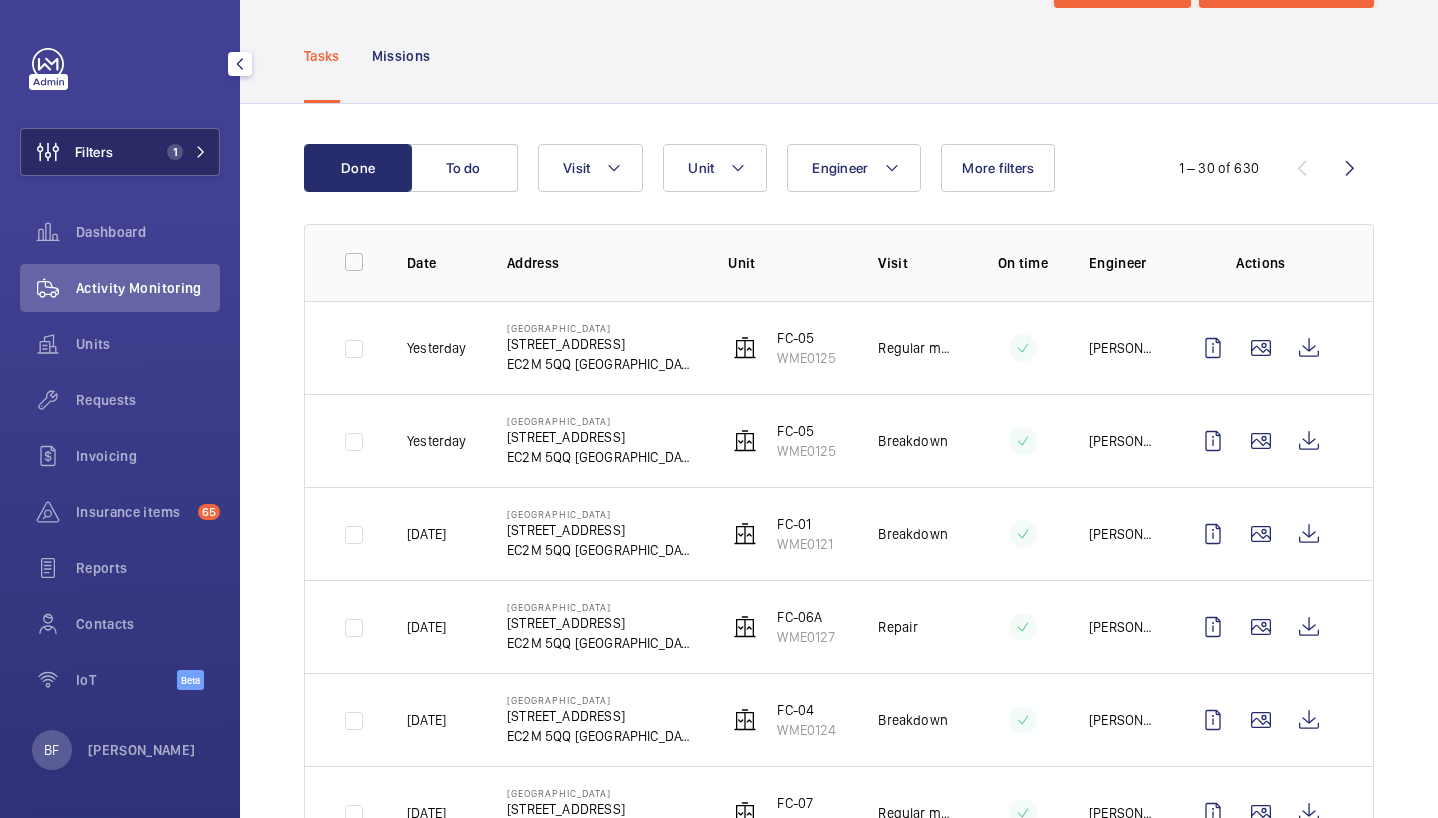 click on "Filters 1" 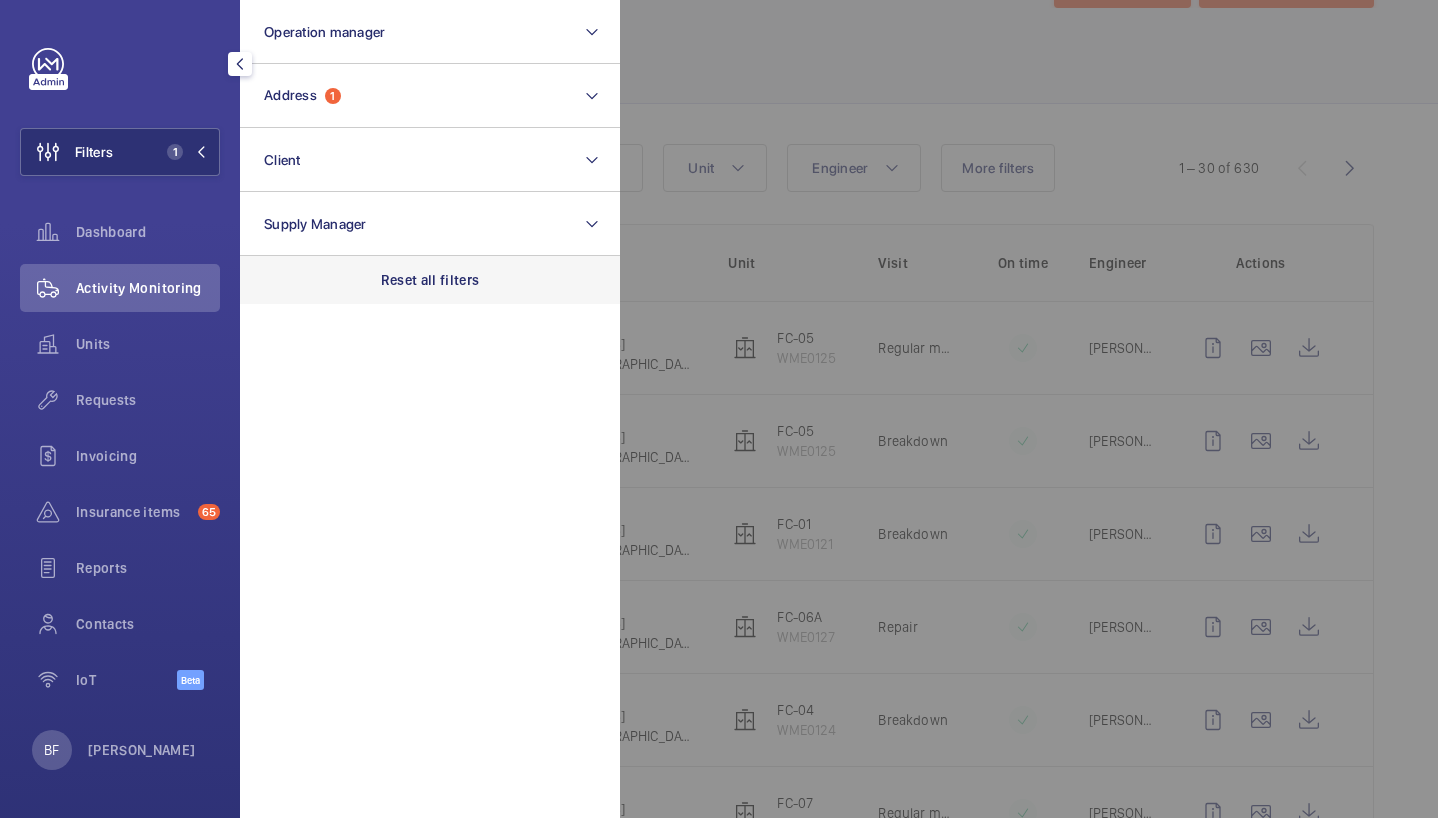 click on "Reset all filters" 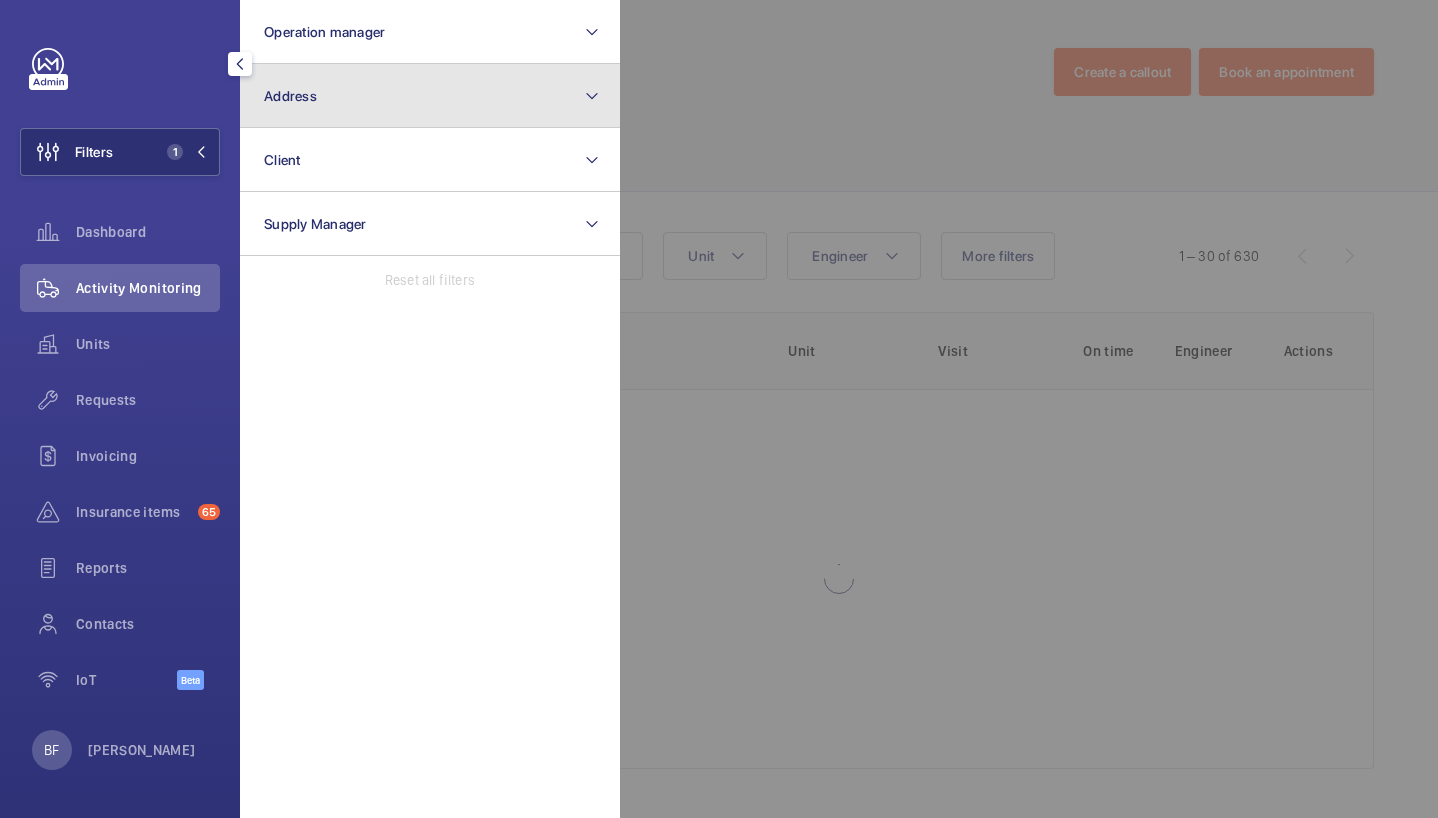 click on "Address" 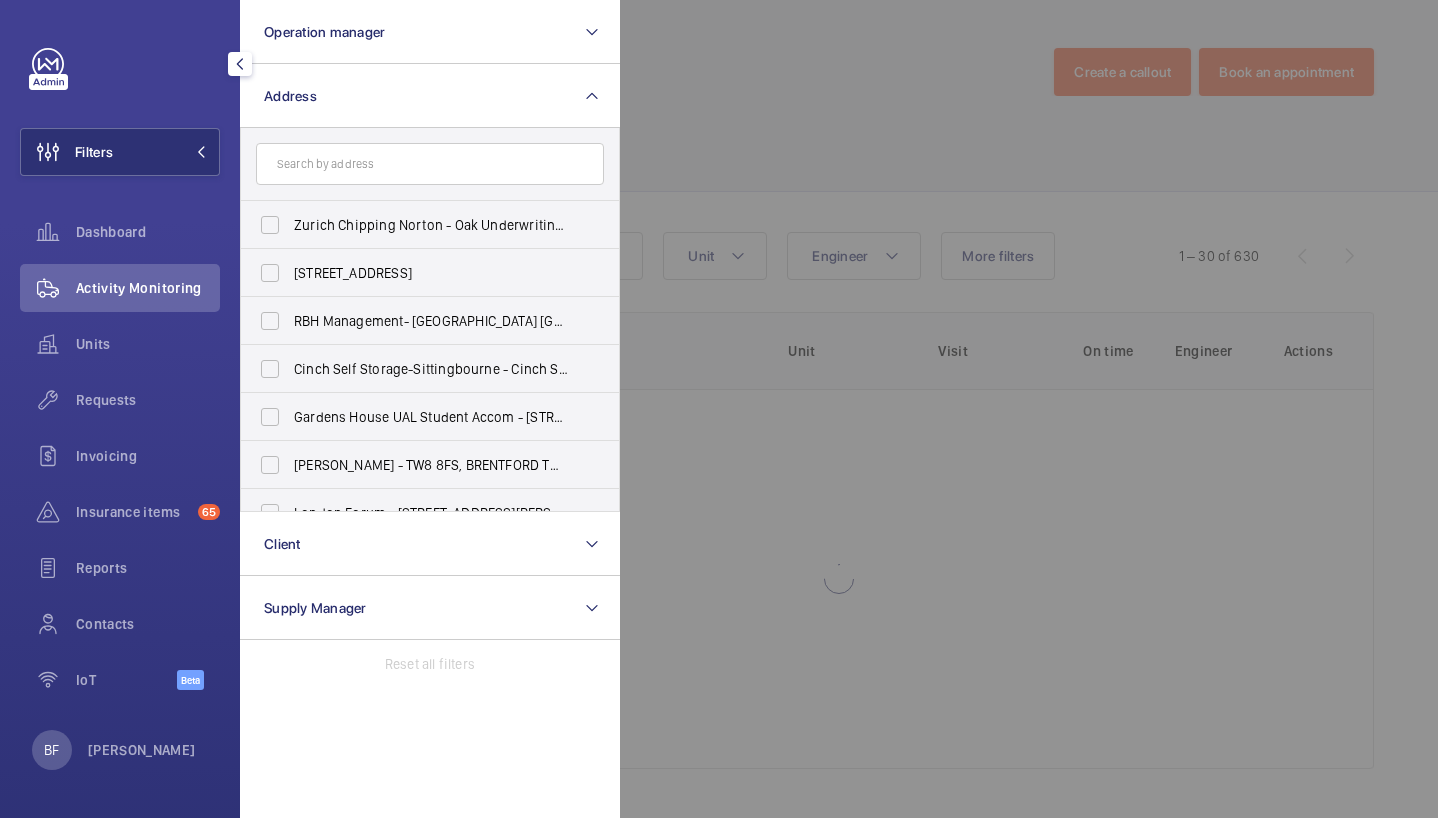 click 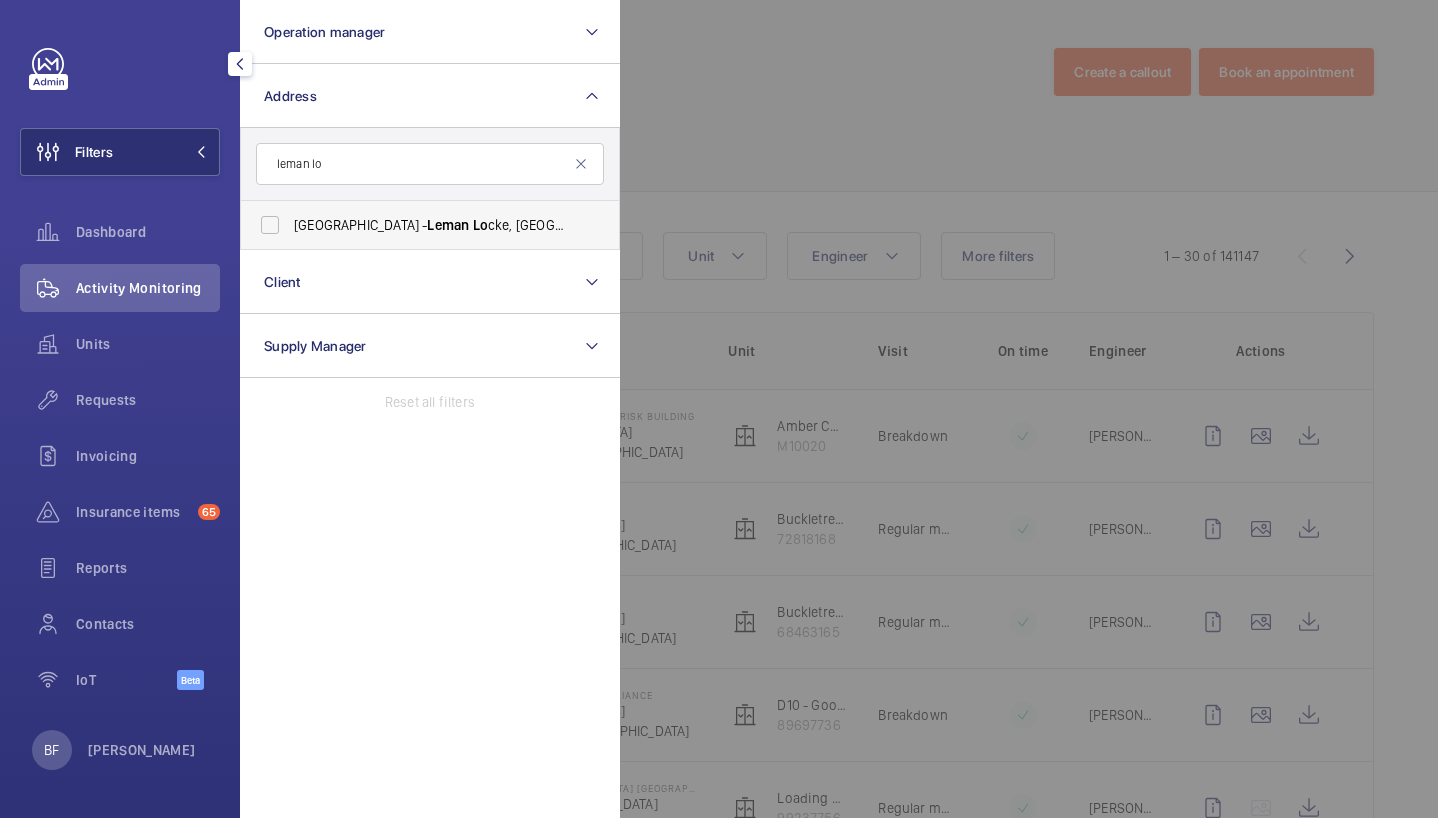 type on "leman lo" 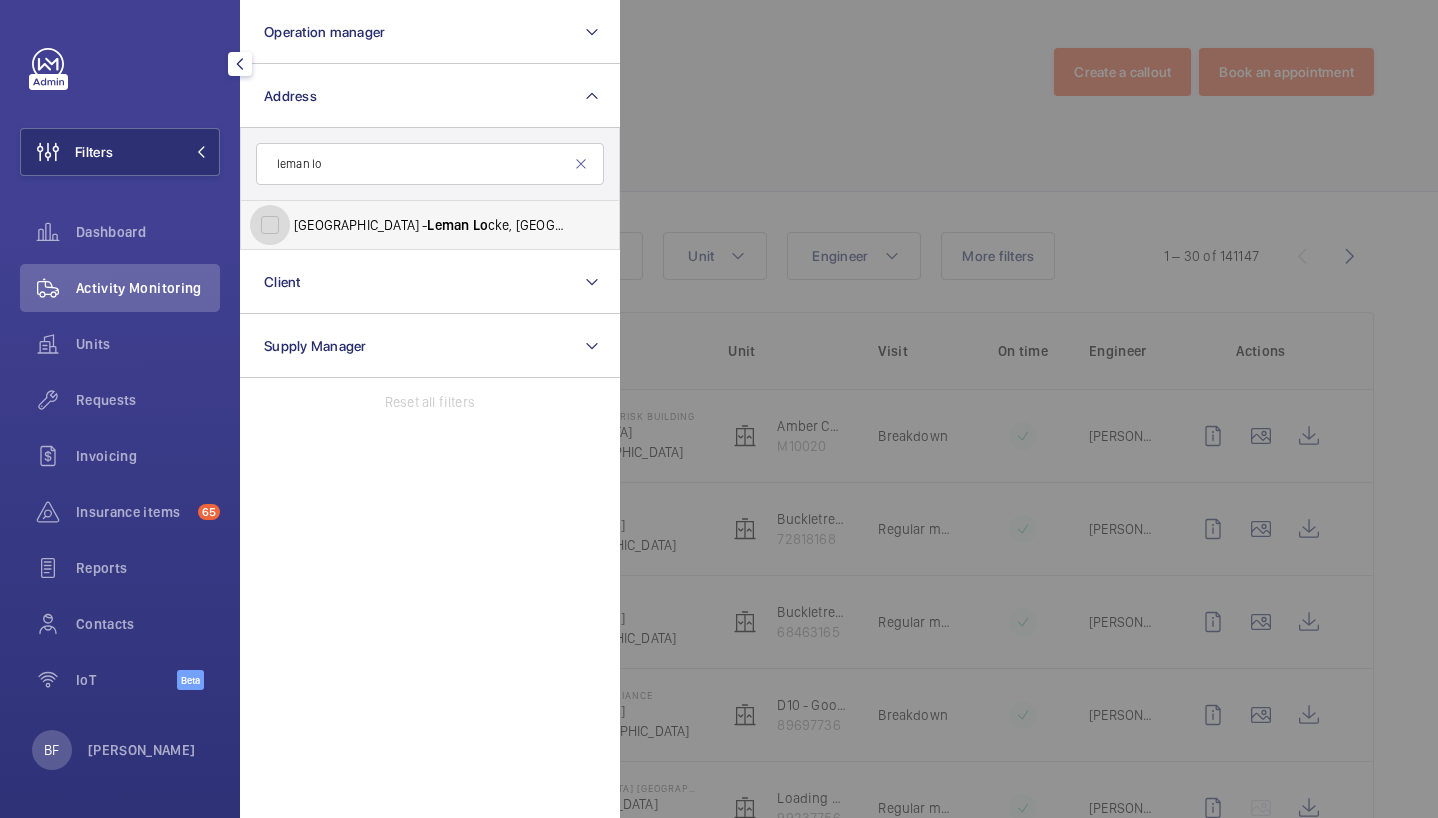 click on "Buckle street -  Leman   Lo cke, Aldgate,  LO NDON E1 8EN" at bounding box center (270, 225) 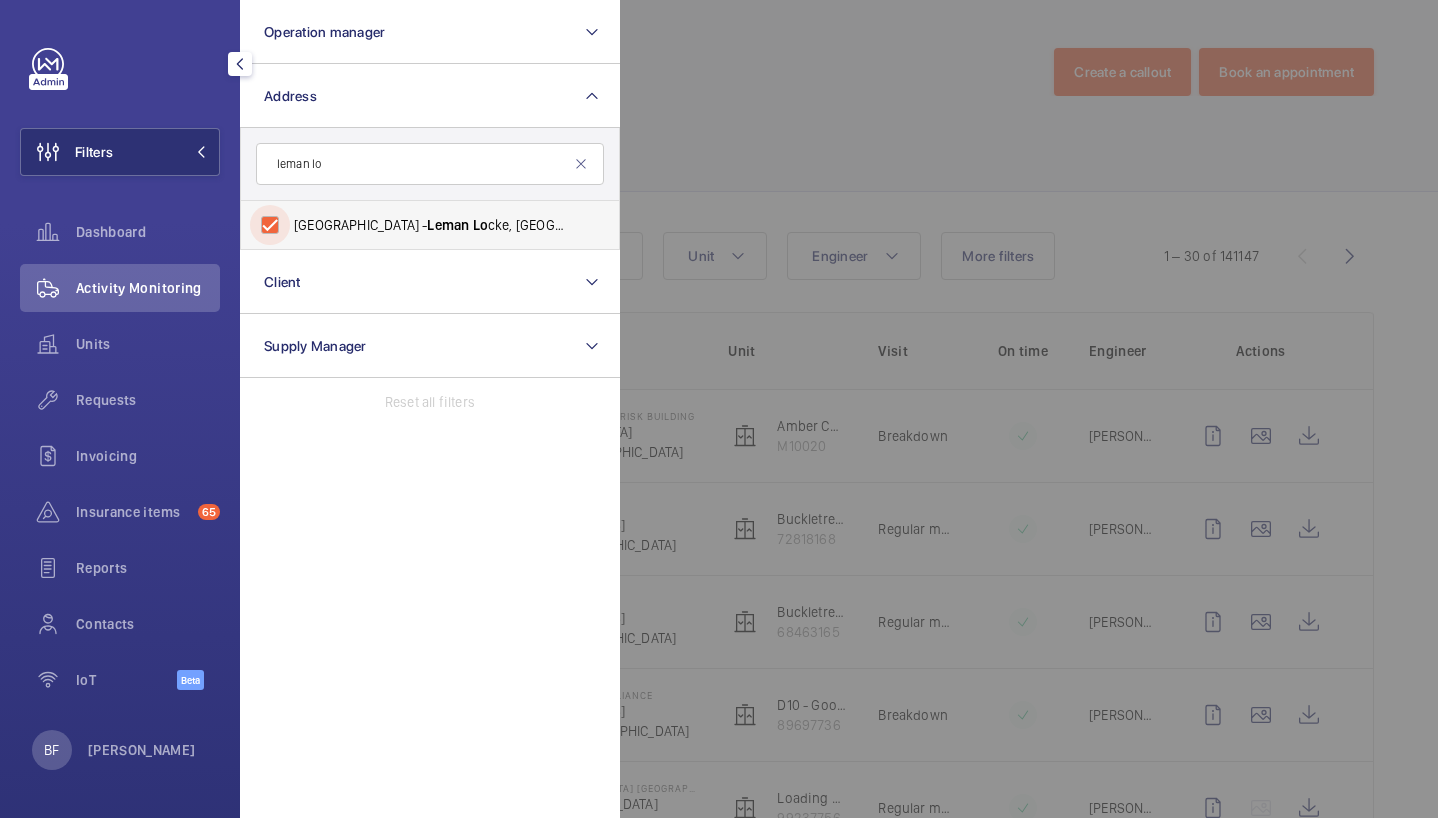 checkbox on "true" 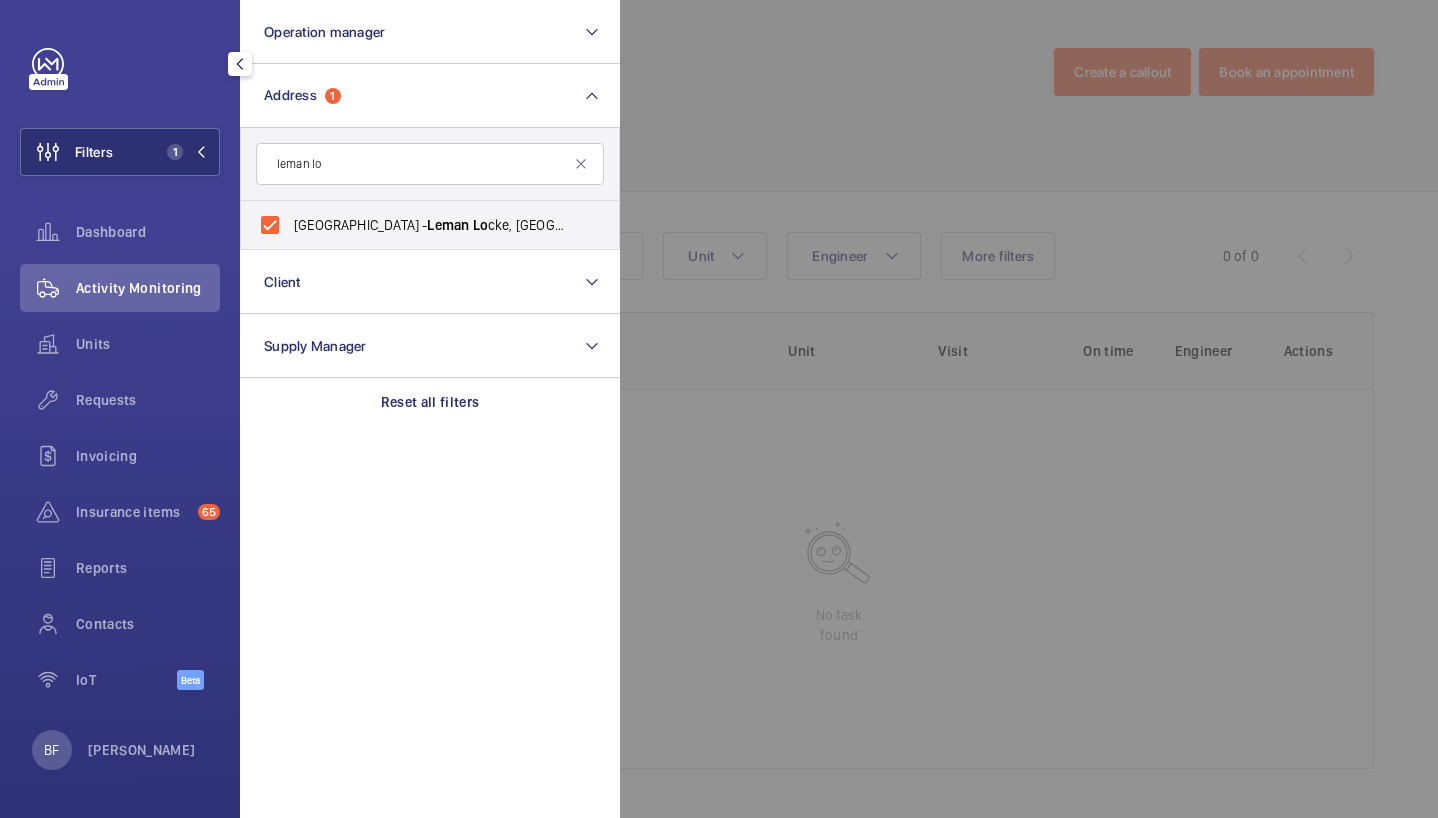 click 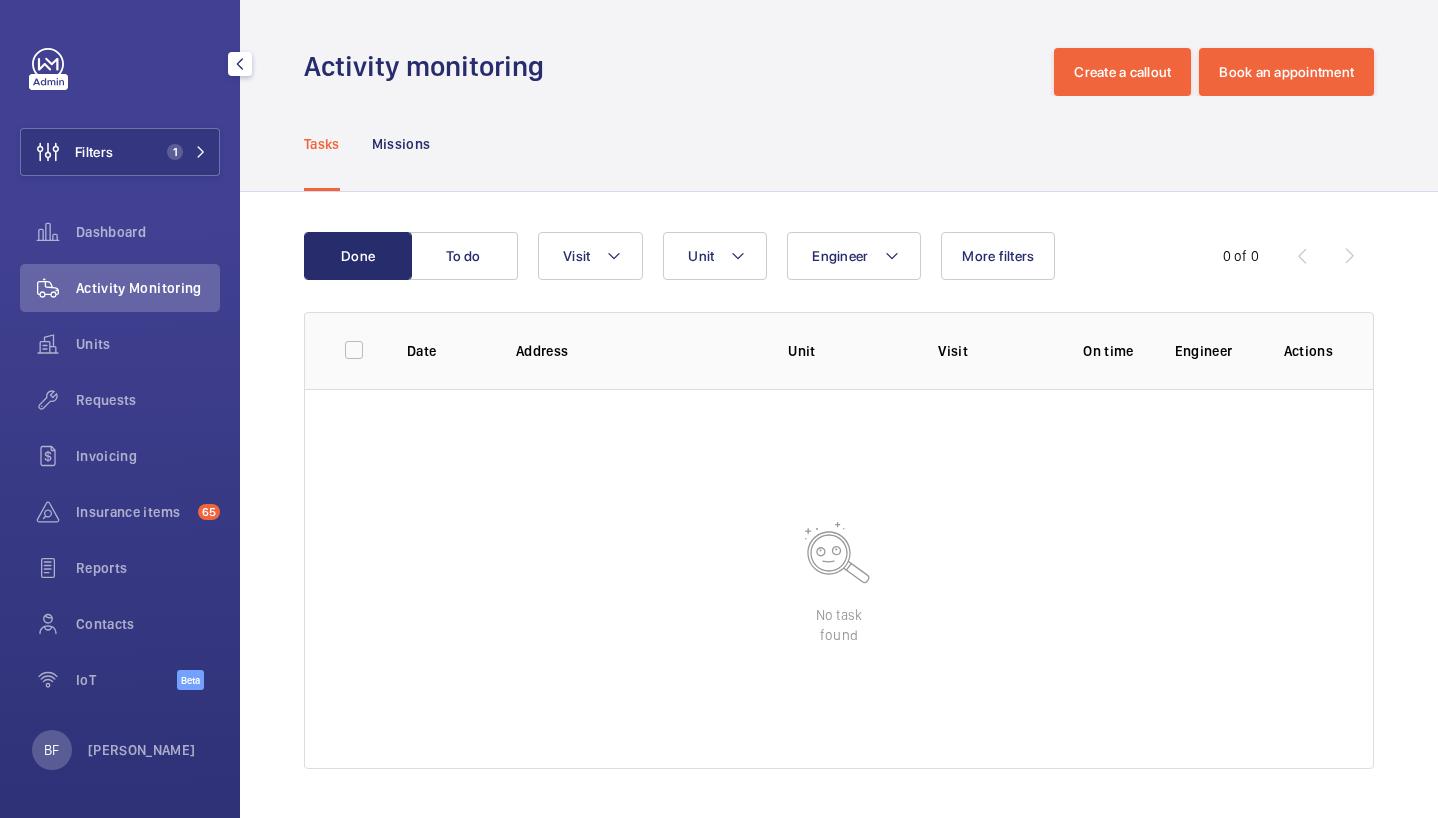 click on "Activity Monitoring" 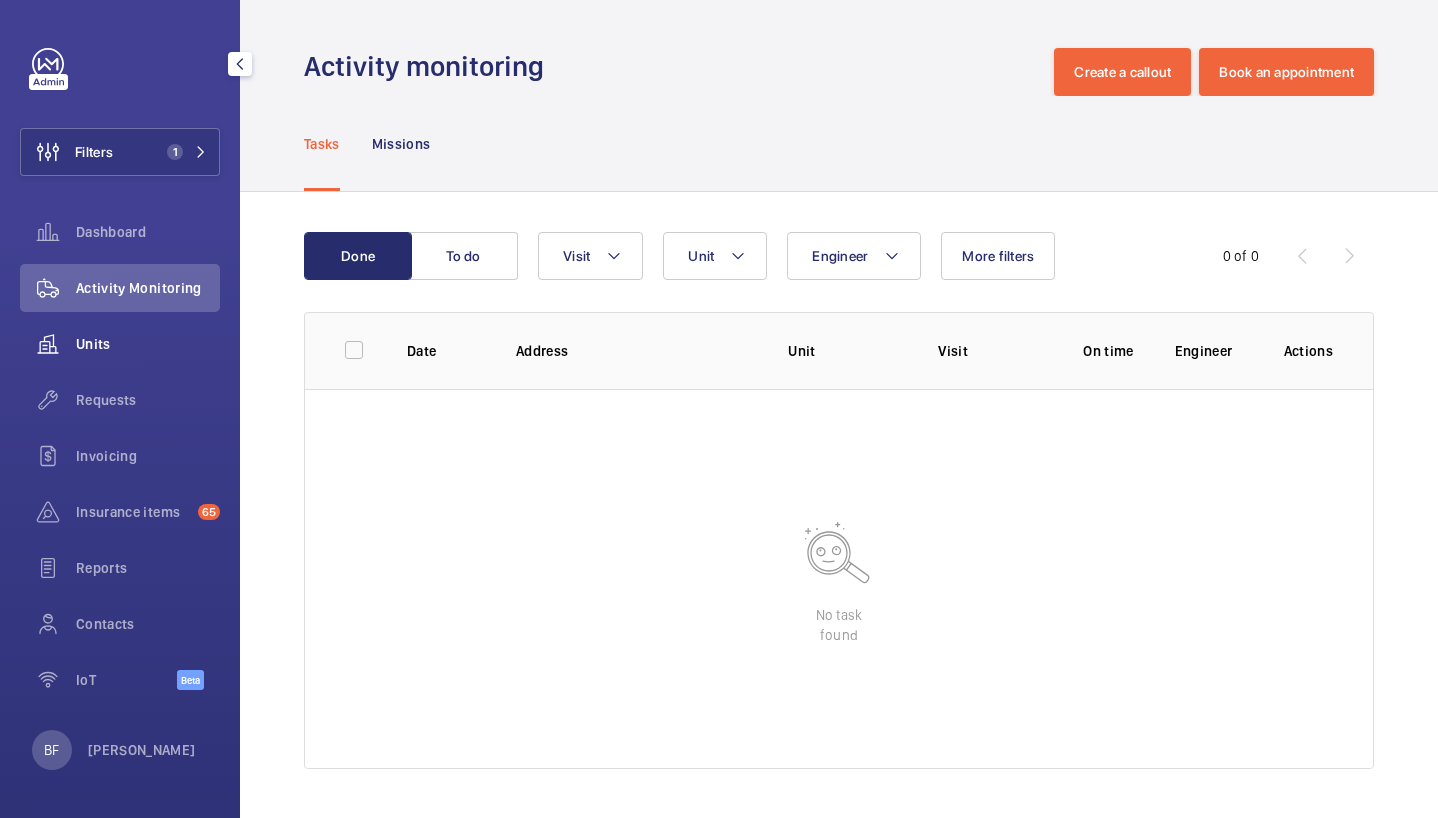 click on "Units" 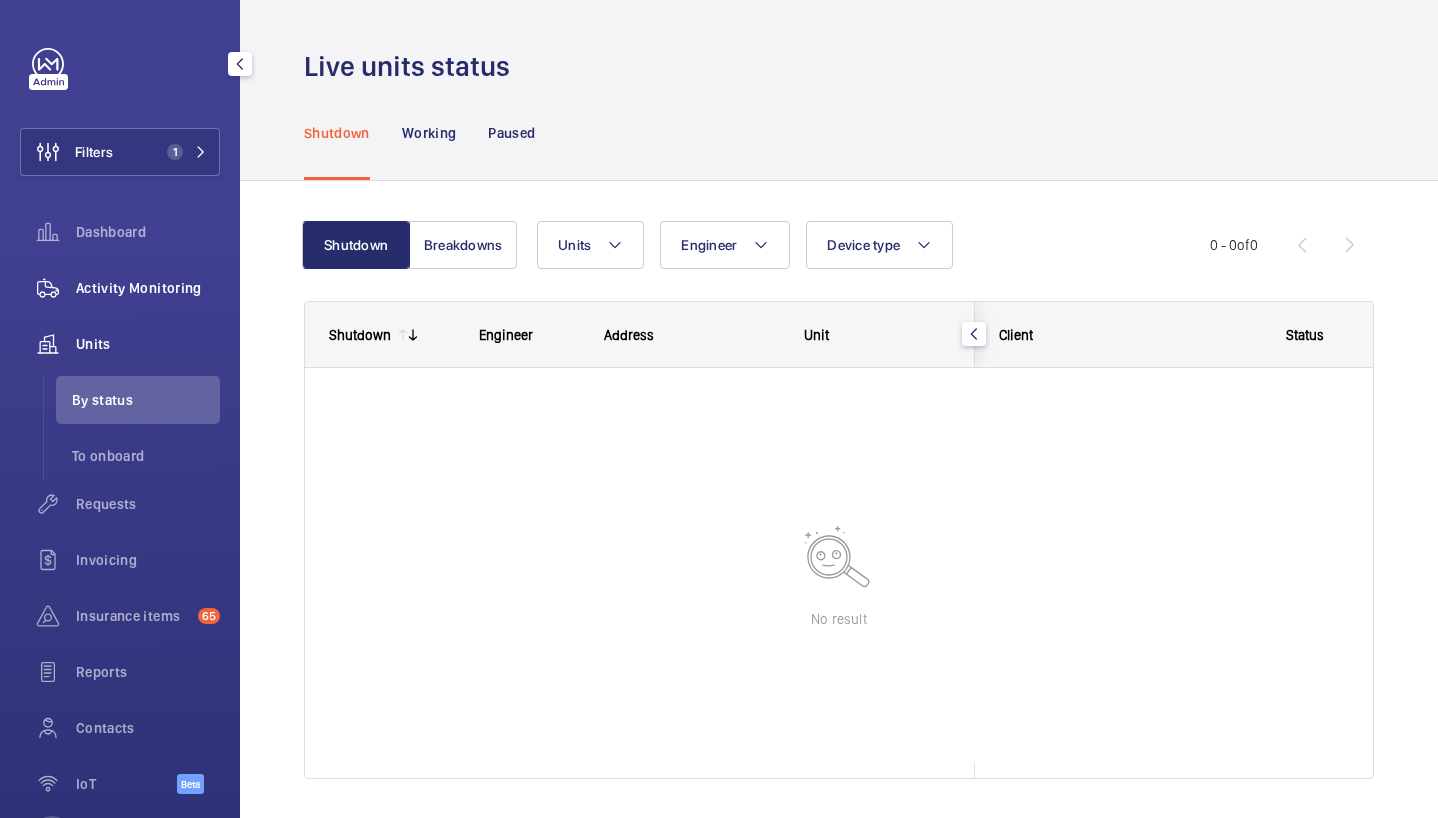 click on "Activity Monitoring" 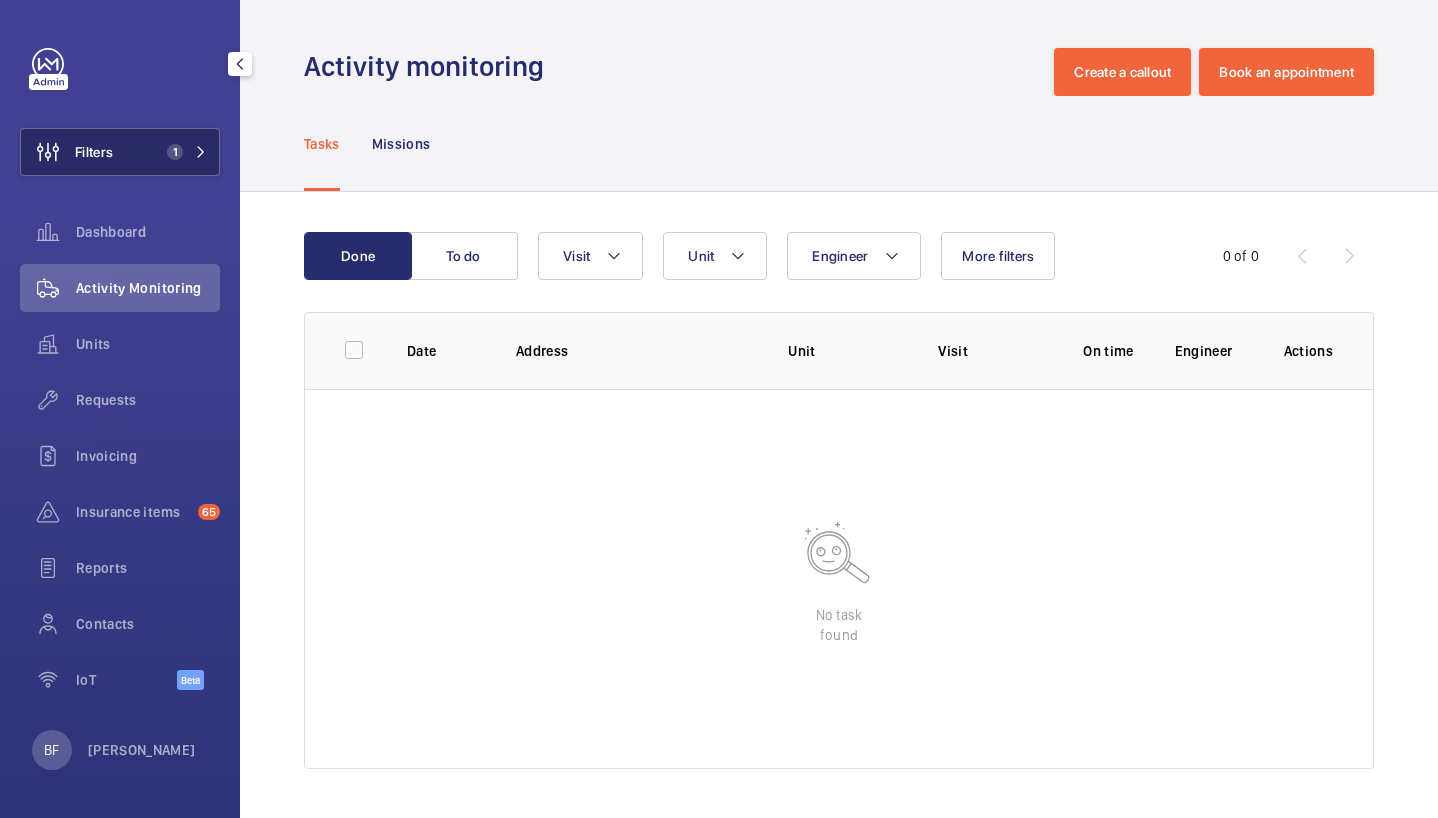 click on "Filters 1" 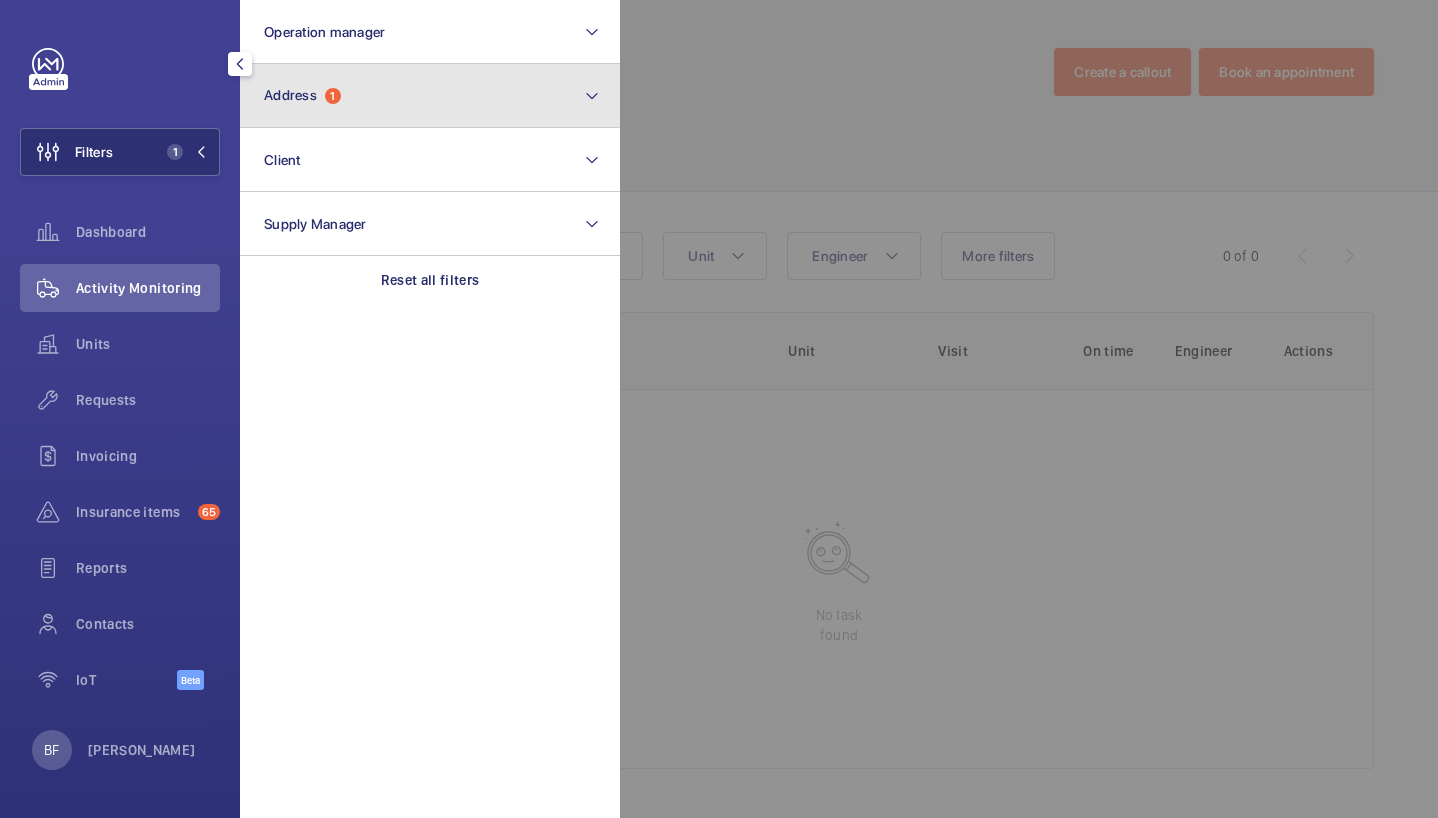 click on "Address  1" 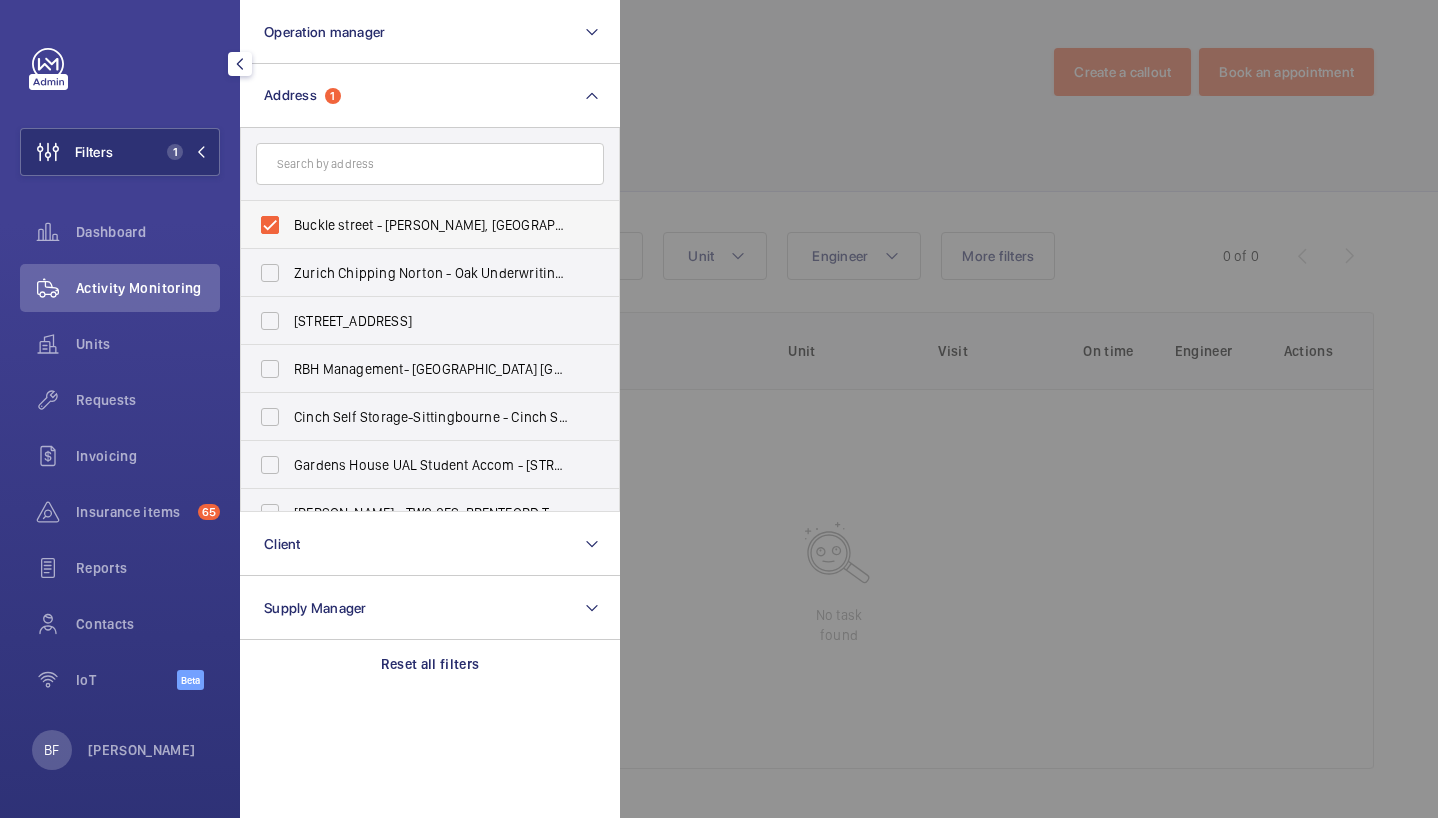 click on "Buckle street - [PERSON_NAME], [GEOGRAPHIC_DATA], [GEOGRAPHIC_DATA]" at bounding box center (431, 225) 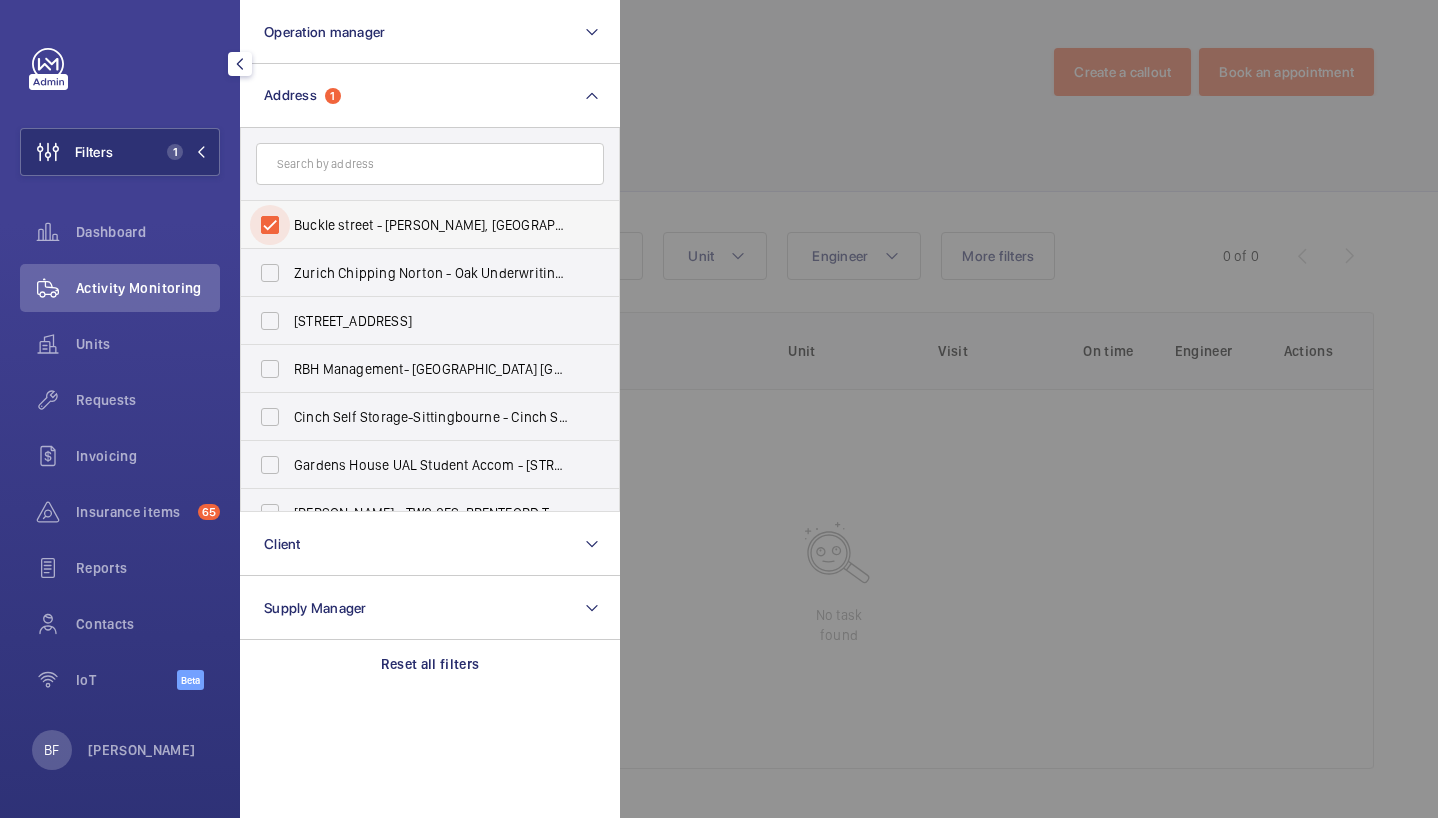 click on "Buckle street - [PERSON_NAME], [GEOGRAPHIC_DATA], [GEOGRAPHIC_DATA]" at bounding box center (270, 225) 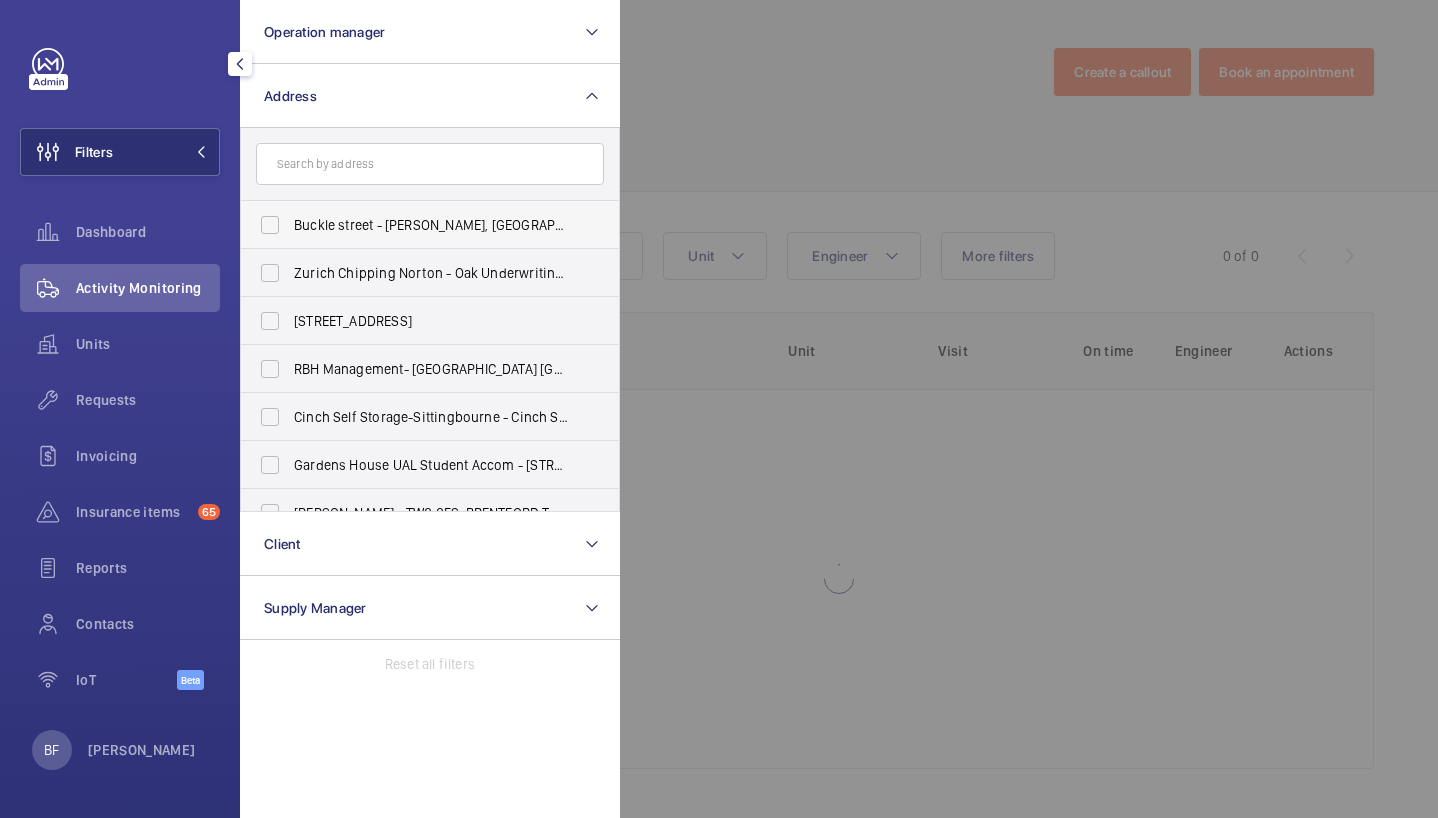 click on "Buckle street - [PERSON_NAME], [GEOGRAPHIC_DATA], [GEOGRAPHIC_DATA]" at bounding box center (431, 225) 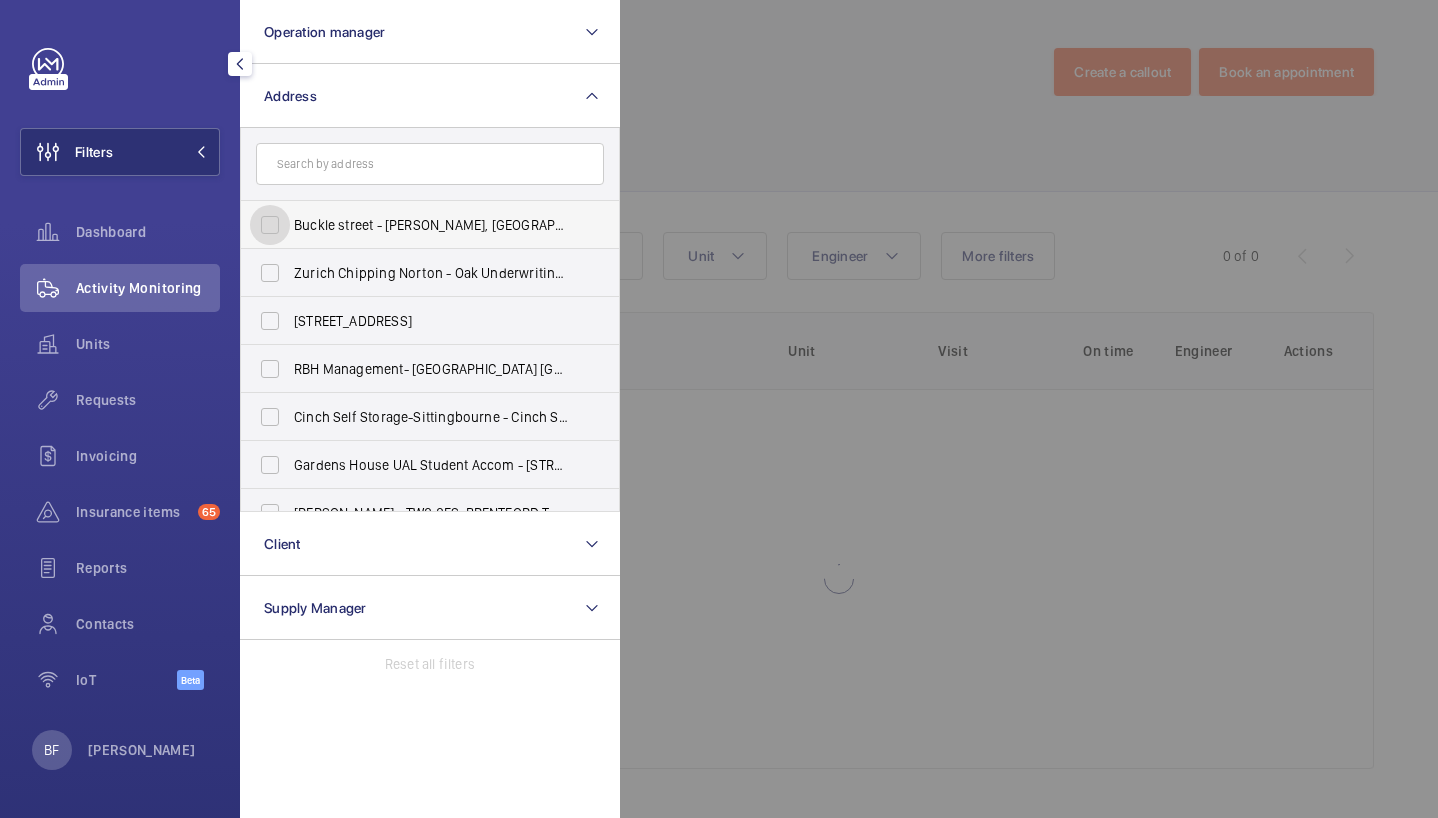 click on "Buckle street - [PERSON_NAME], [GEOGRAPHIC_DATA], [GEOGRAPHIC_DATA]" at bounding box center [270, 225] 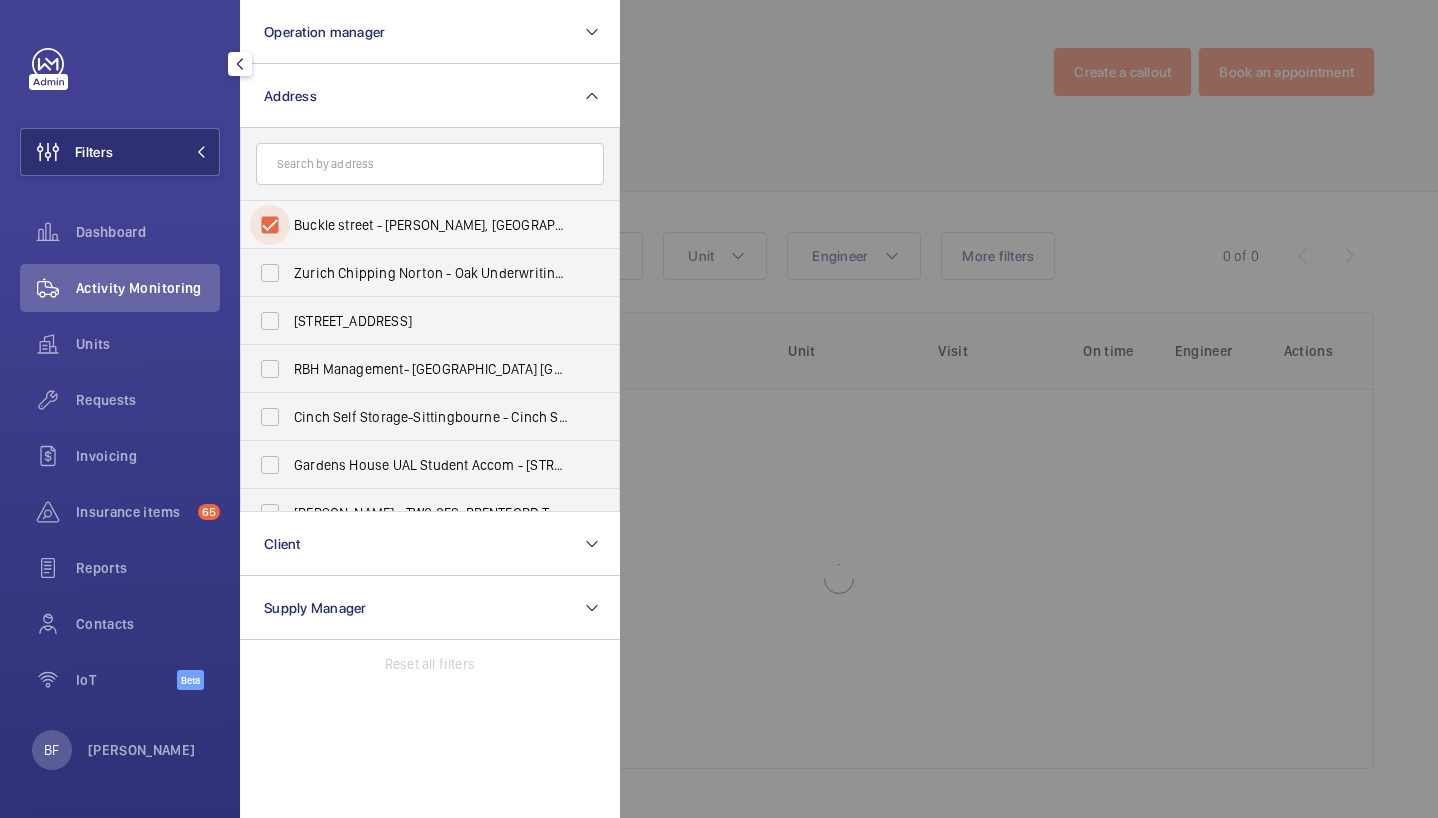 checkbox on "true" 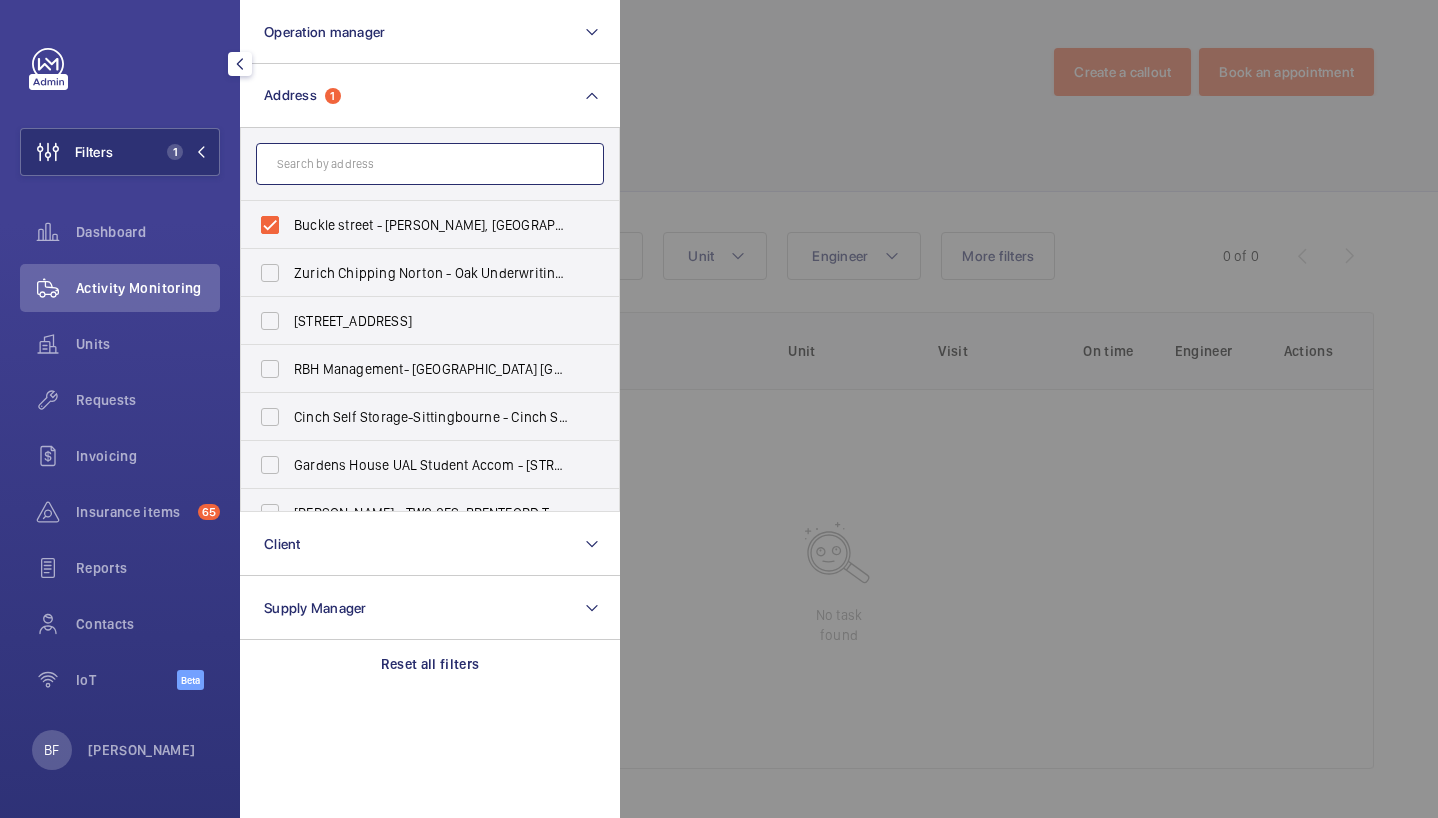 click 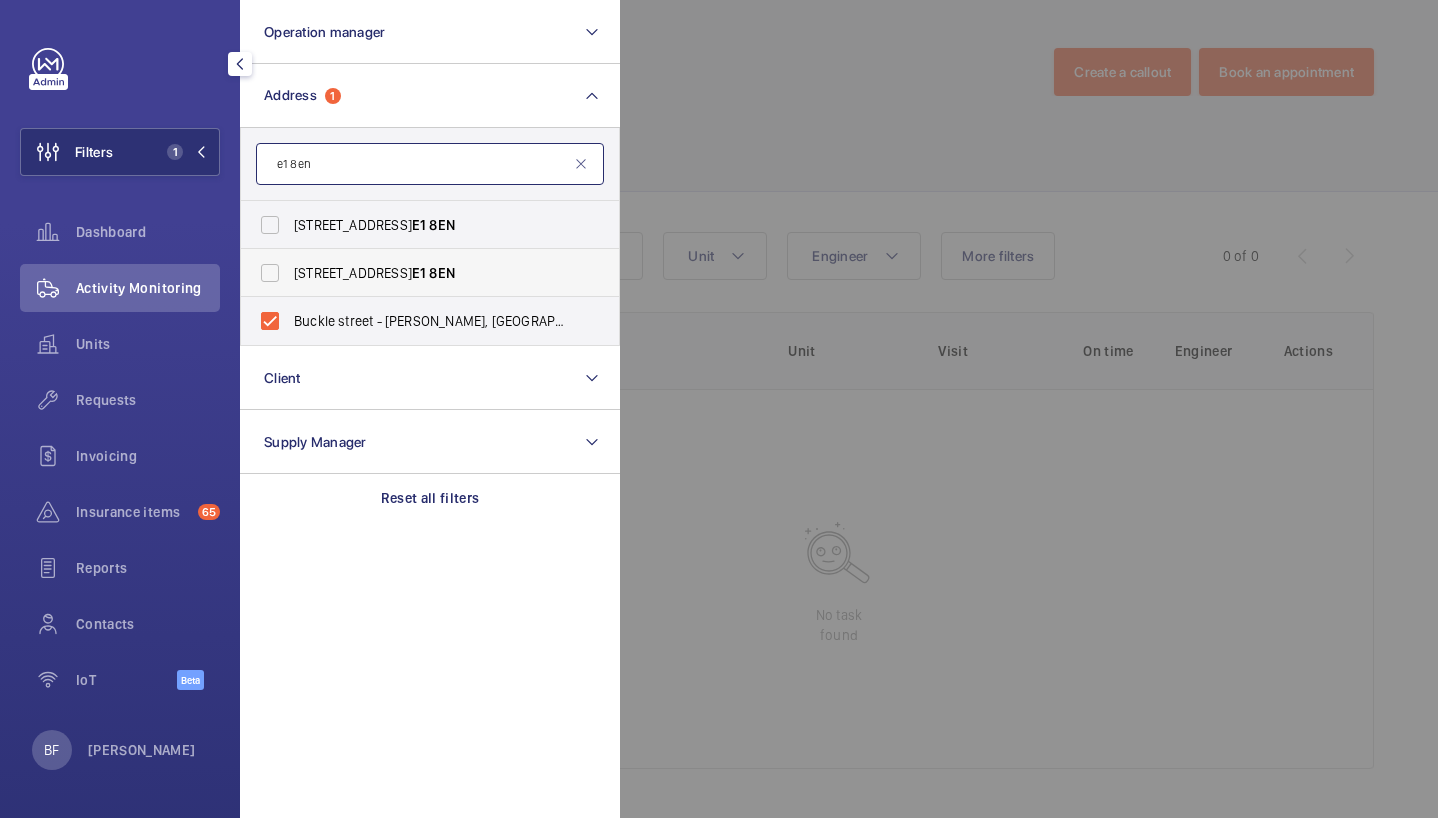 type on "e1 8en" 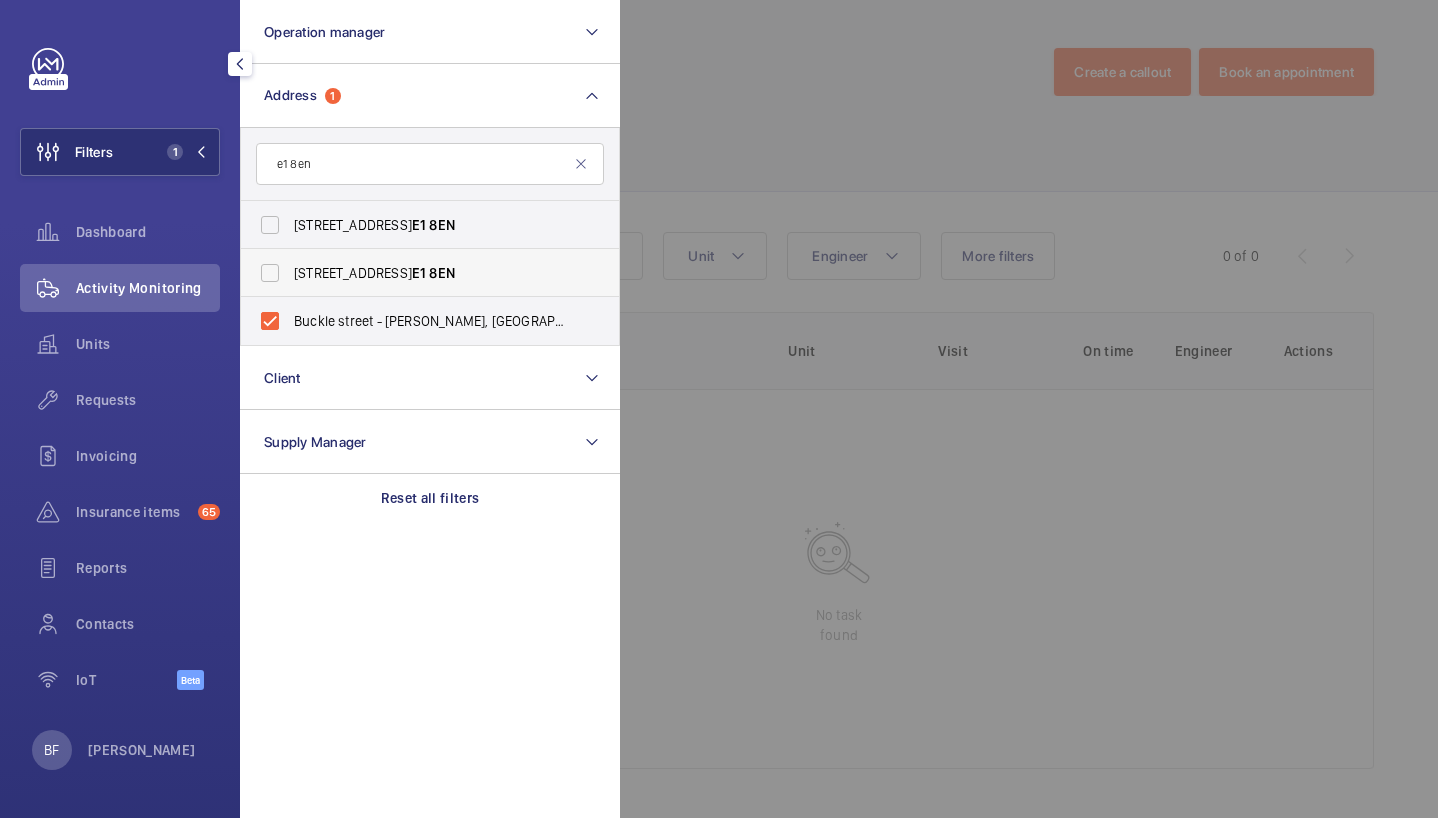 click on "[STREET_ADDRESS]" at bounding box center (431, 273) 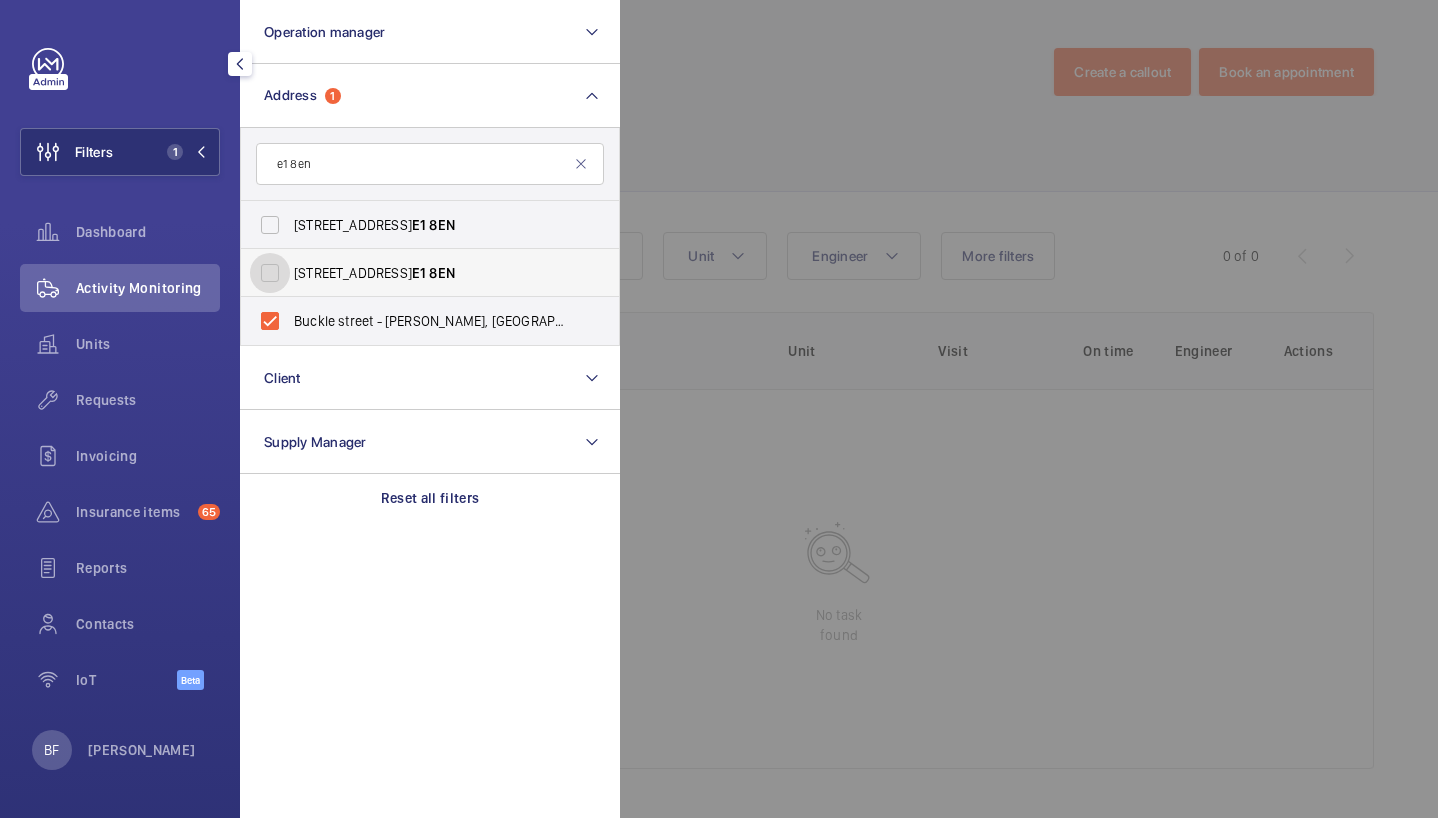 click on "[STREET_ADDRESS]" at bounding box center [270, 273] 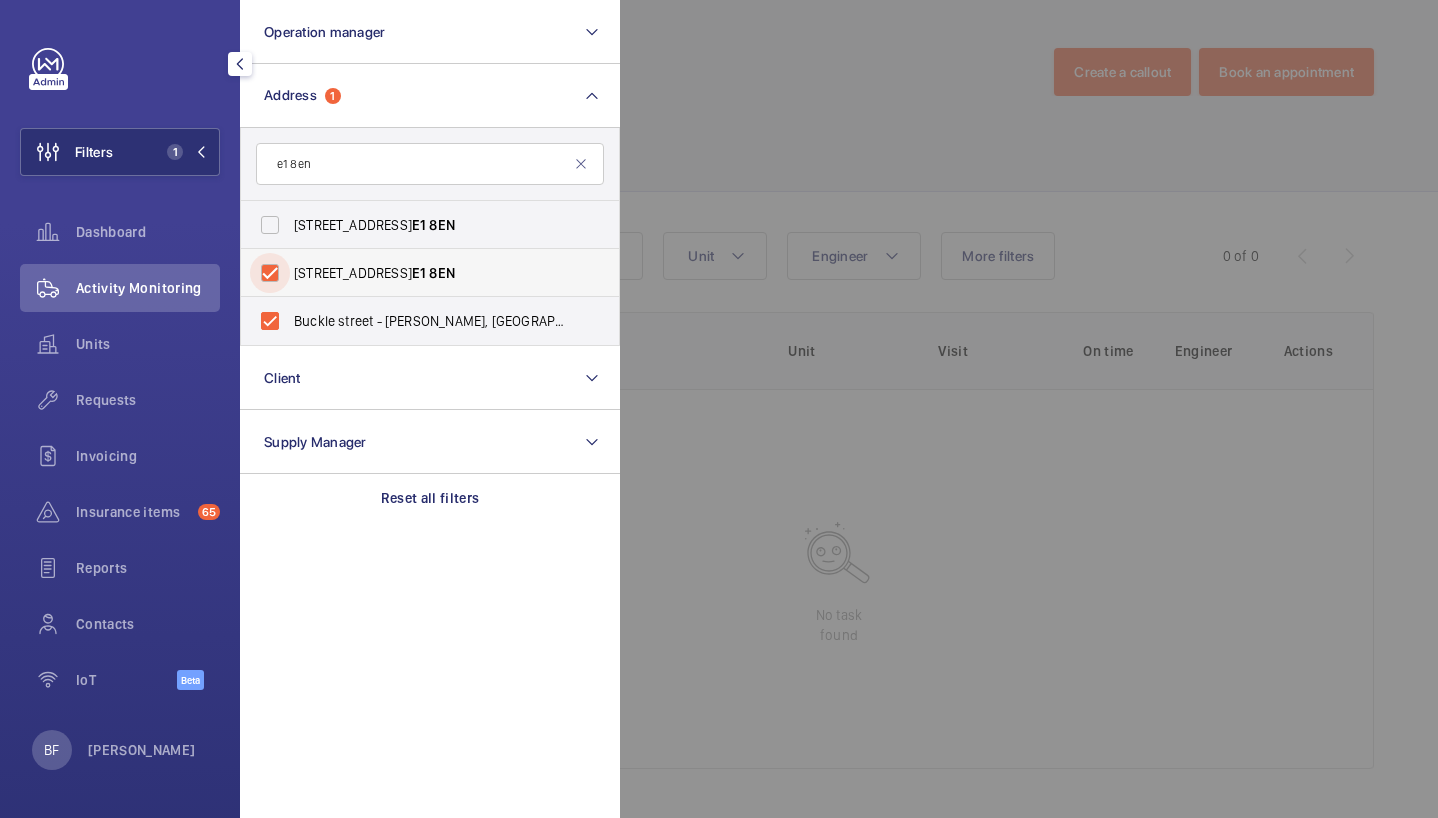 checkbox on "true" 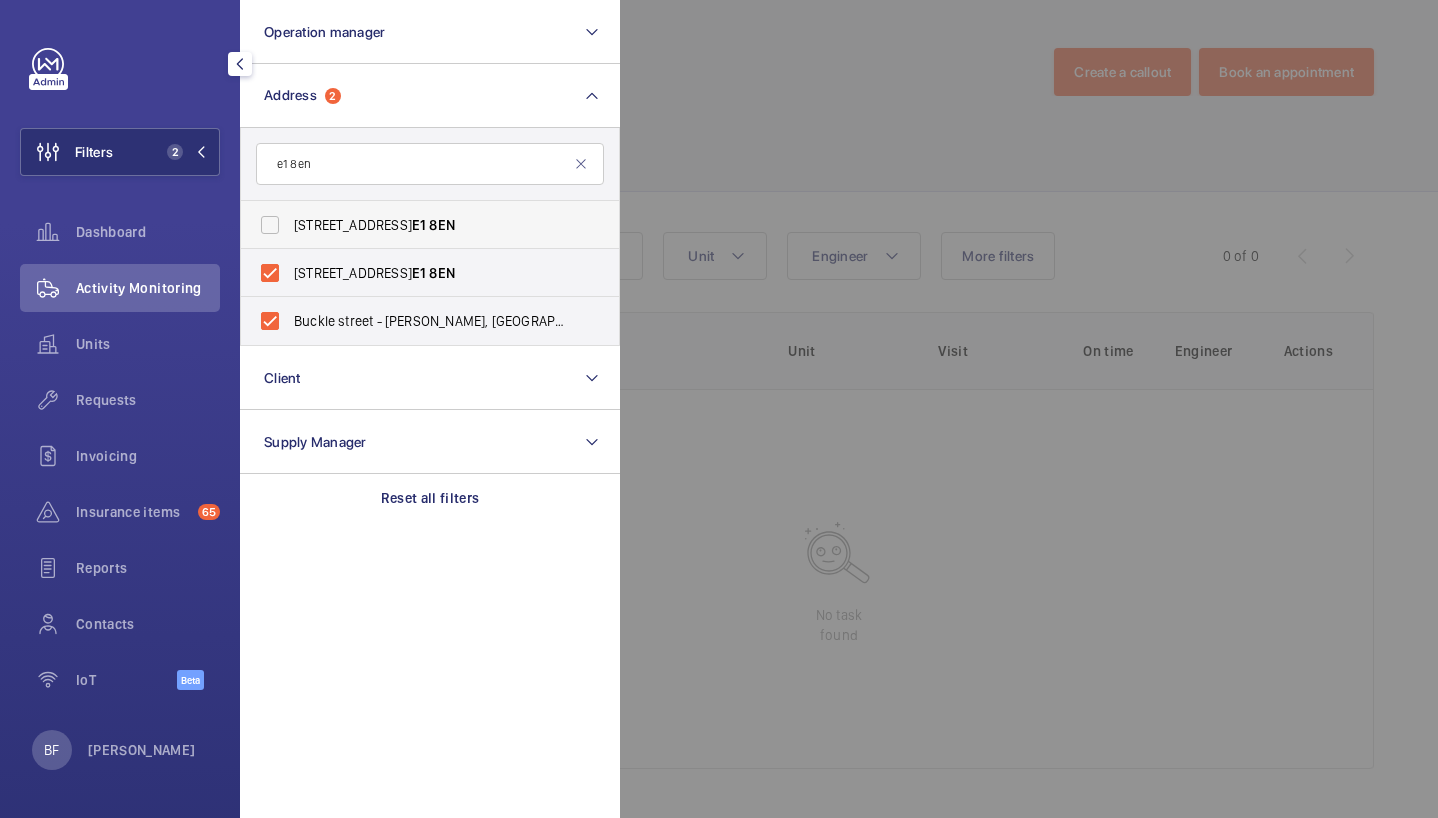 click on "[STREET_ADDRESS]" at bounding box center (431, 225) 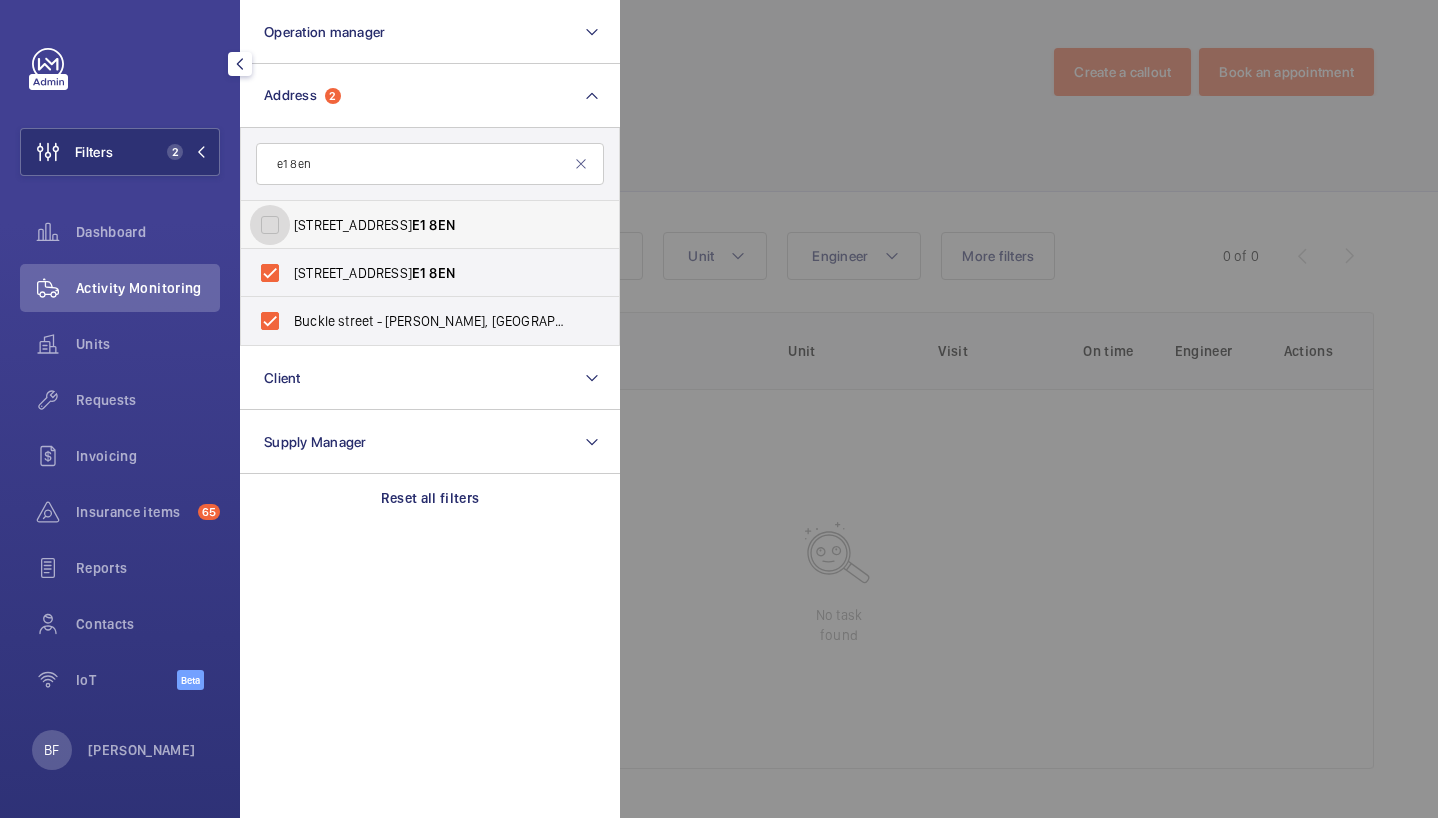 click on "[STREET_ADDRESS]" at bounding box center (270, 225) 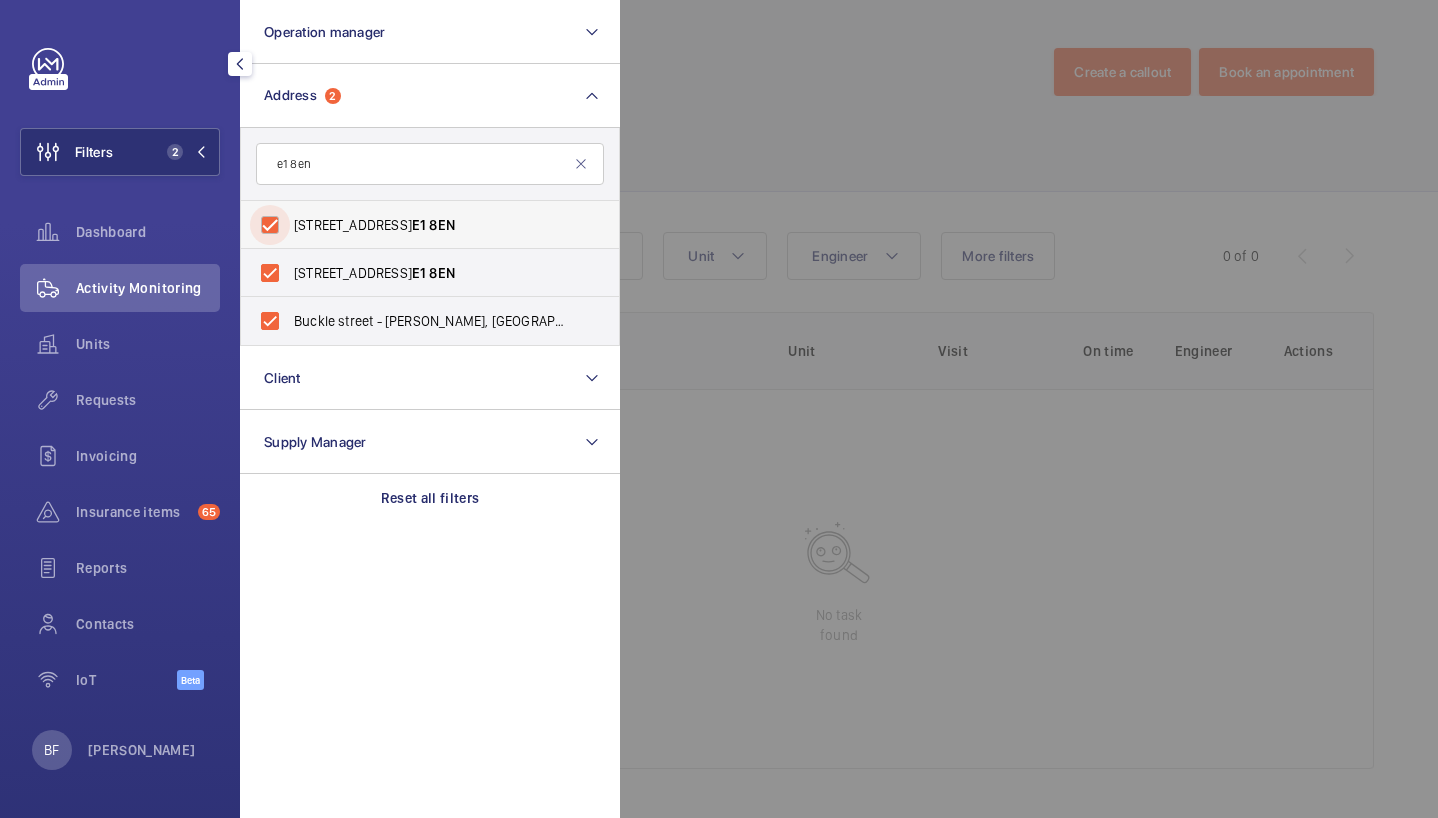 checkbox on "true" 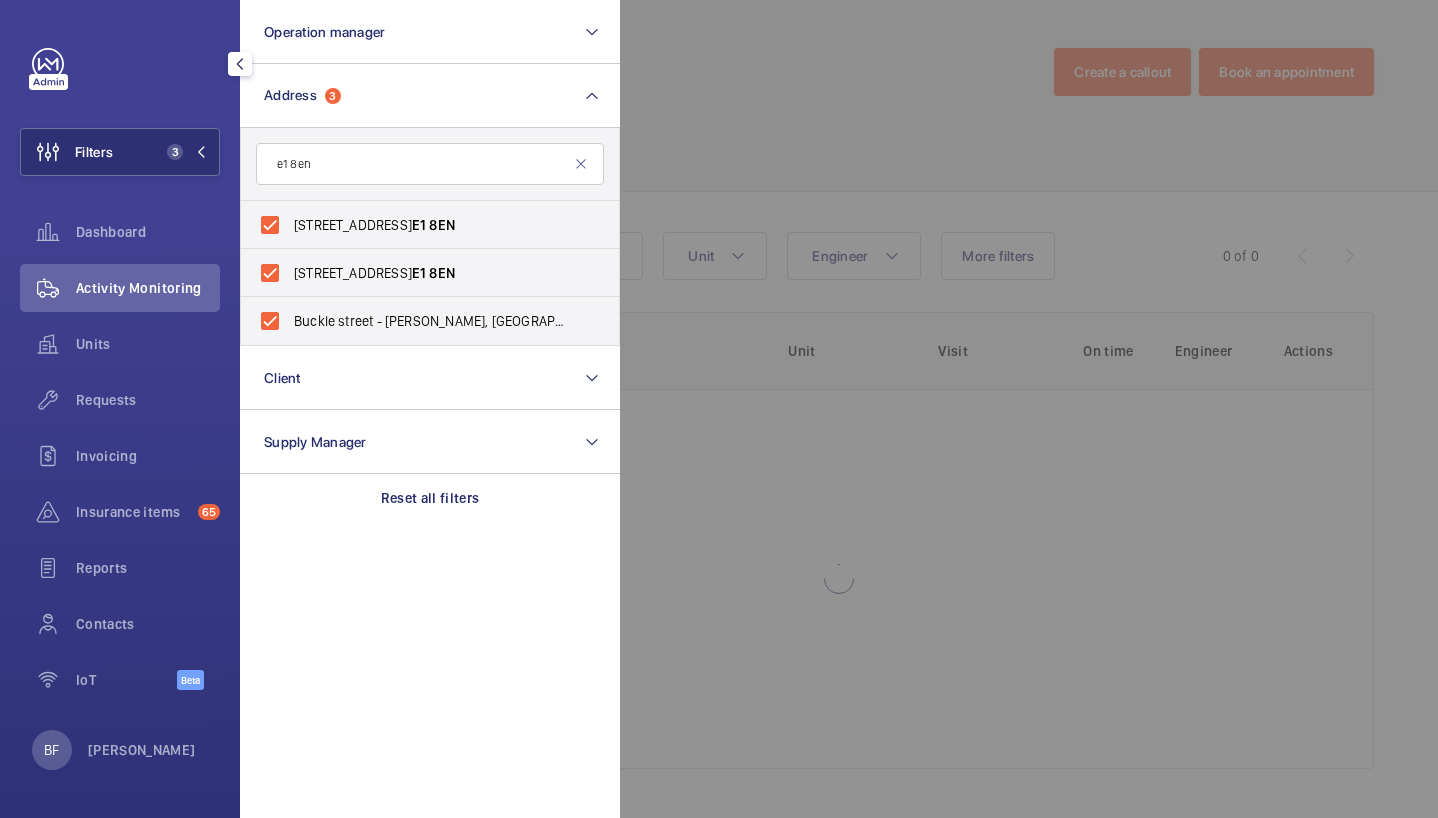 click 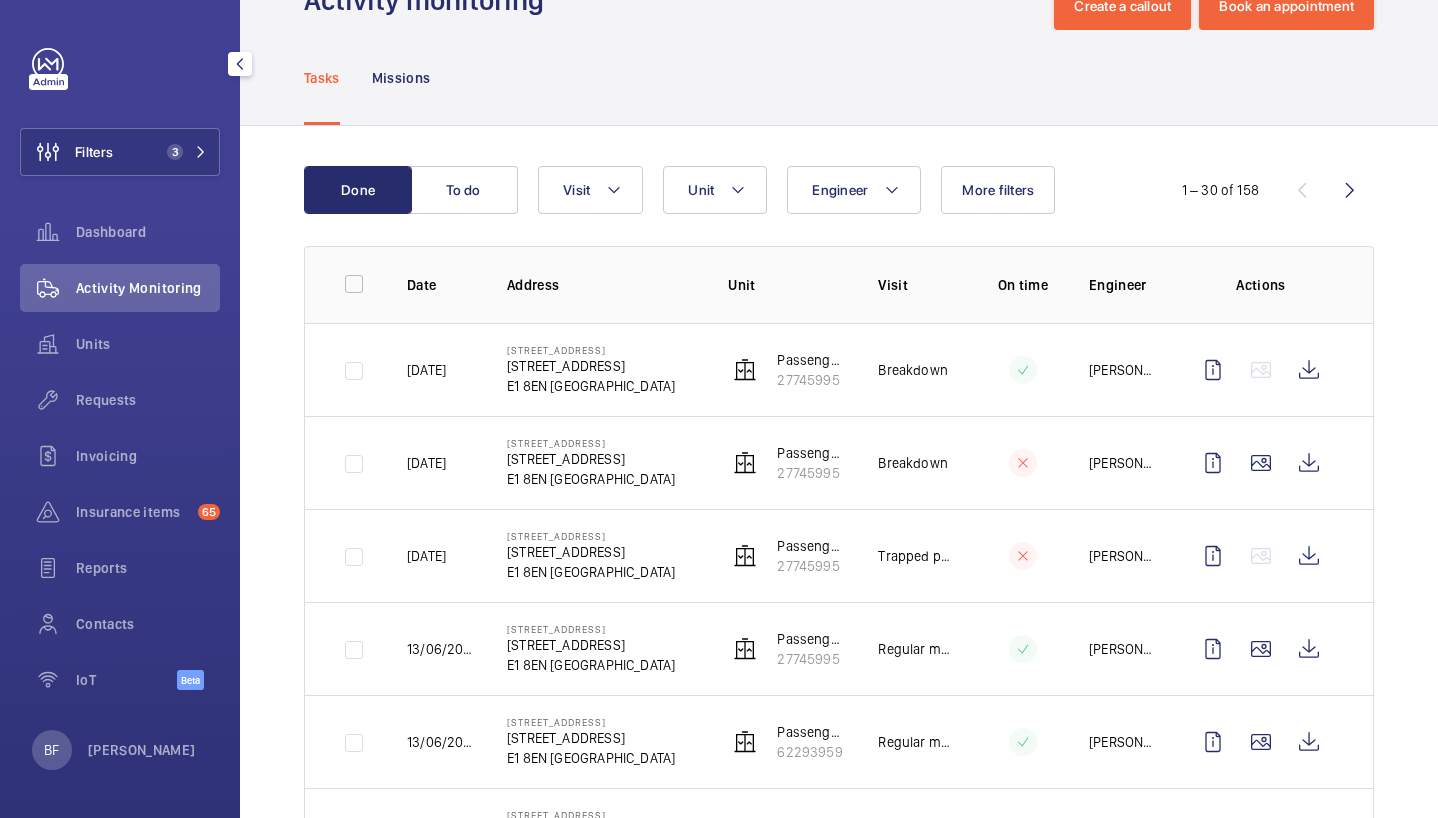 scroll, scrollTop: 68, scrollLeft: 0, axis: vertical 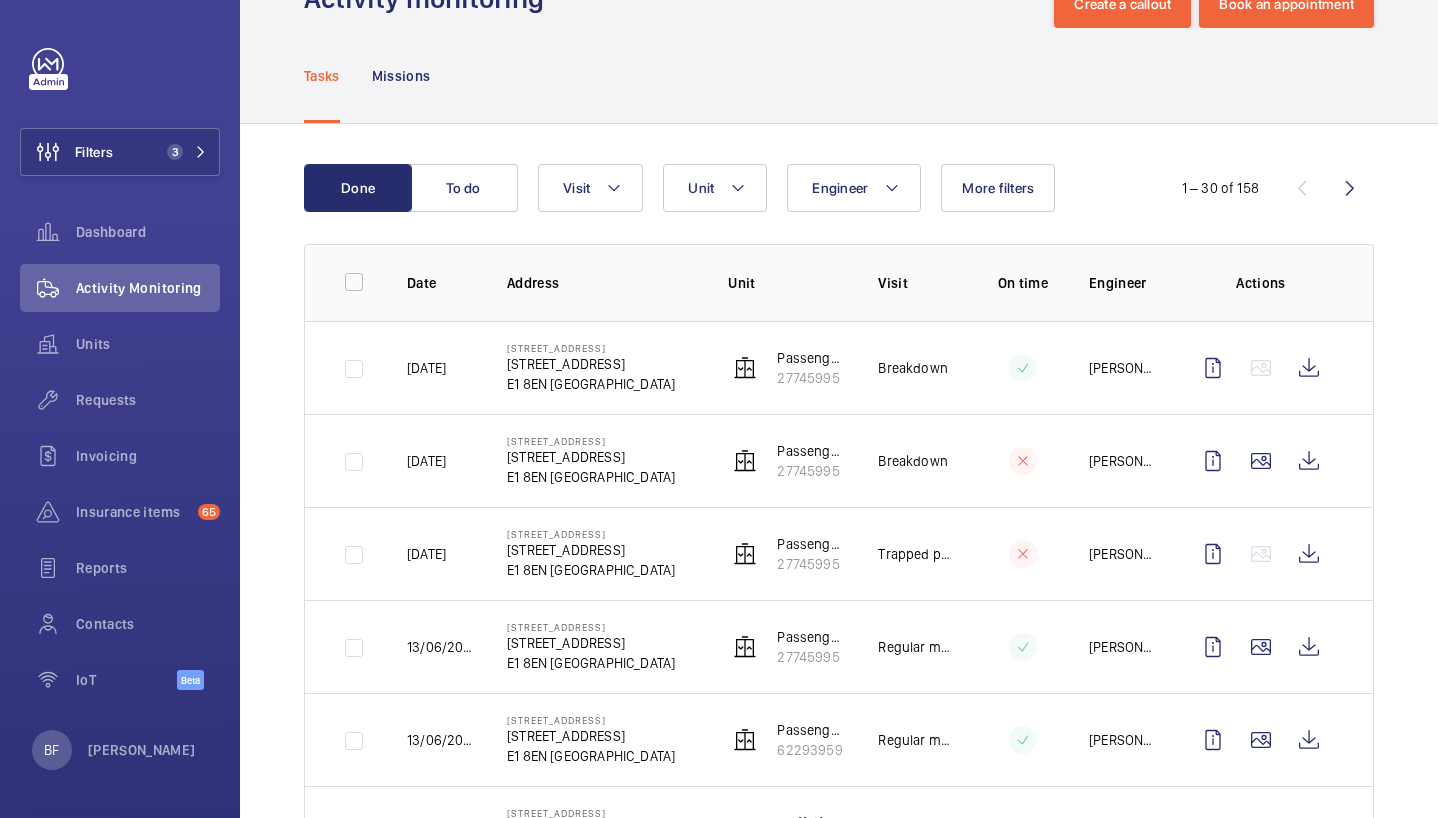 click on "[STREET_ADDRESS]" 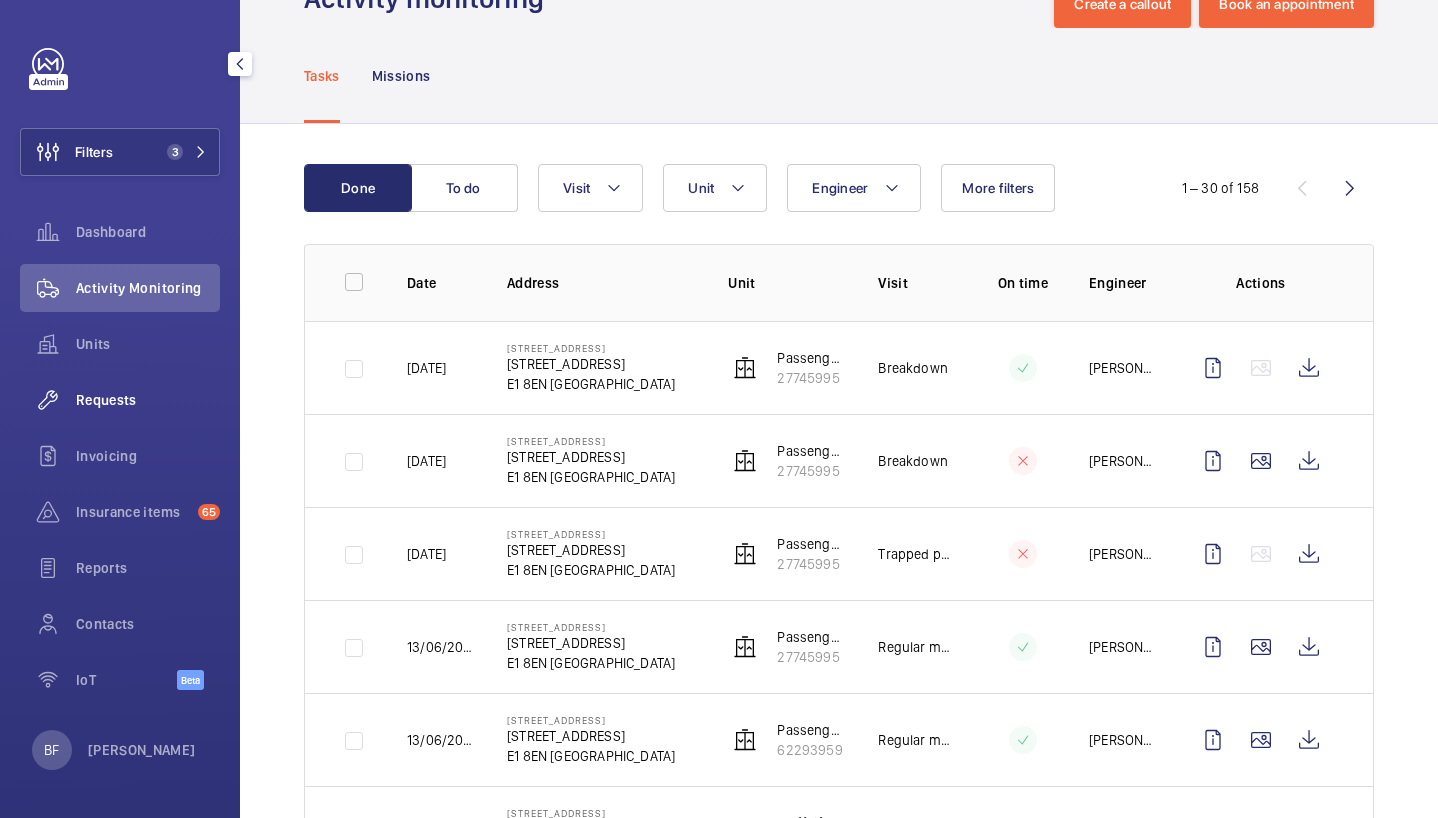 click on "Requests" 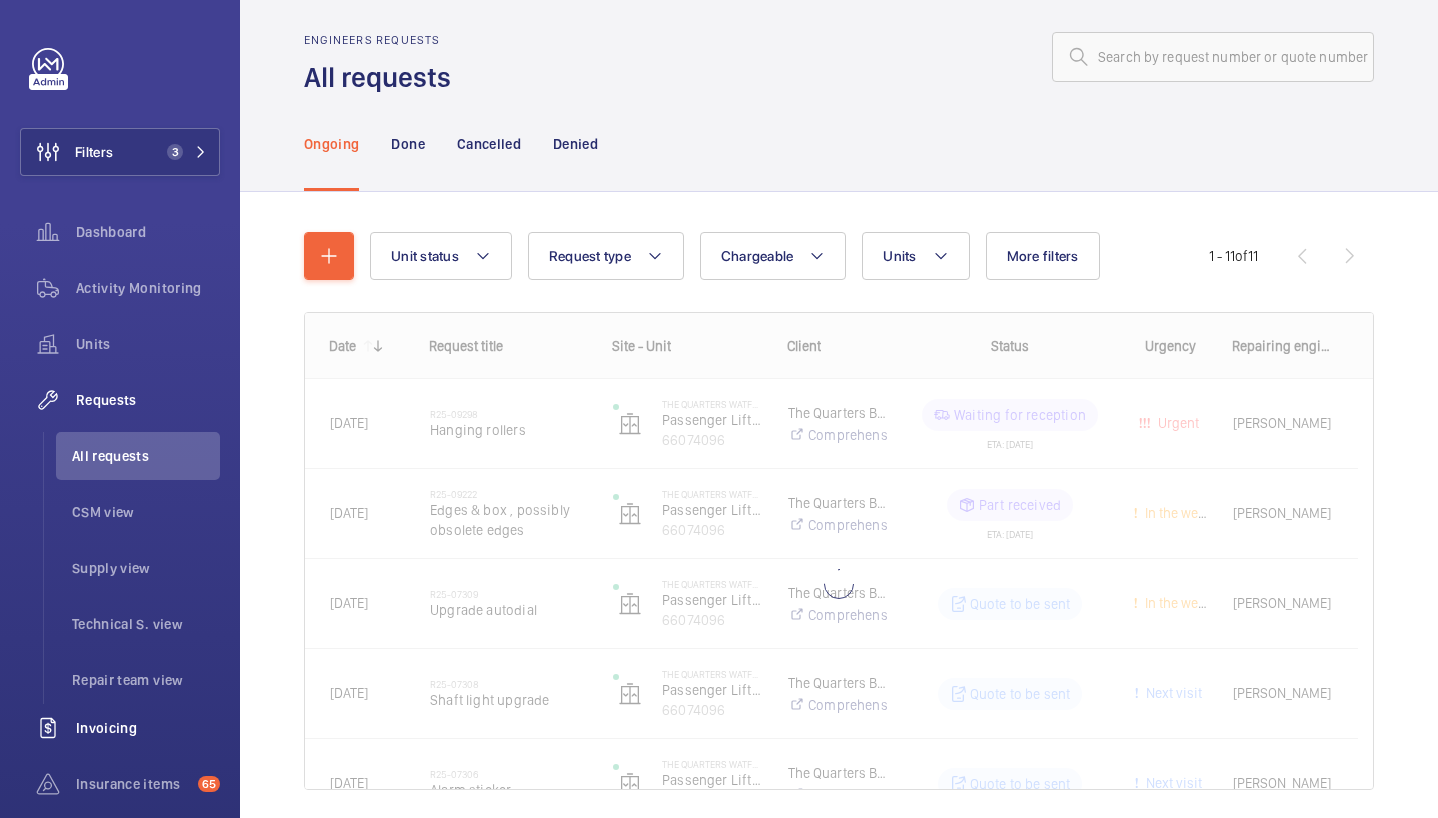 scroll, scrollTop: 0, scrollLeft: 0, axis: both 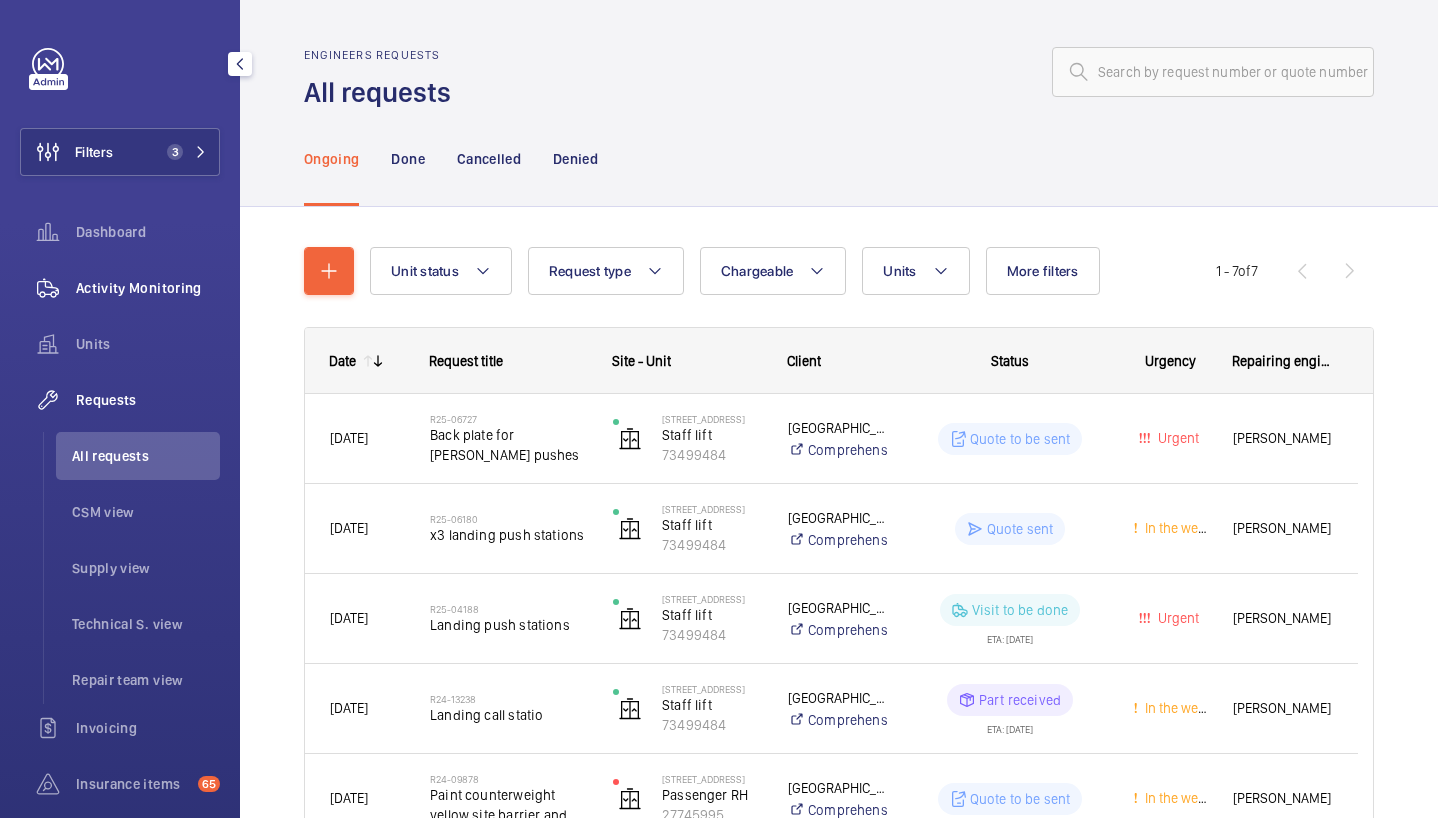 click on "Activity Monitoring" 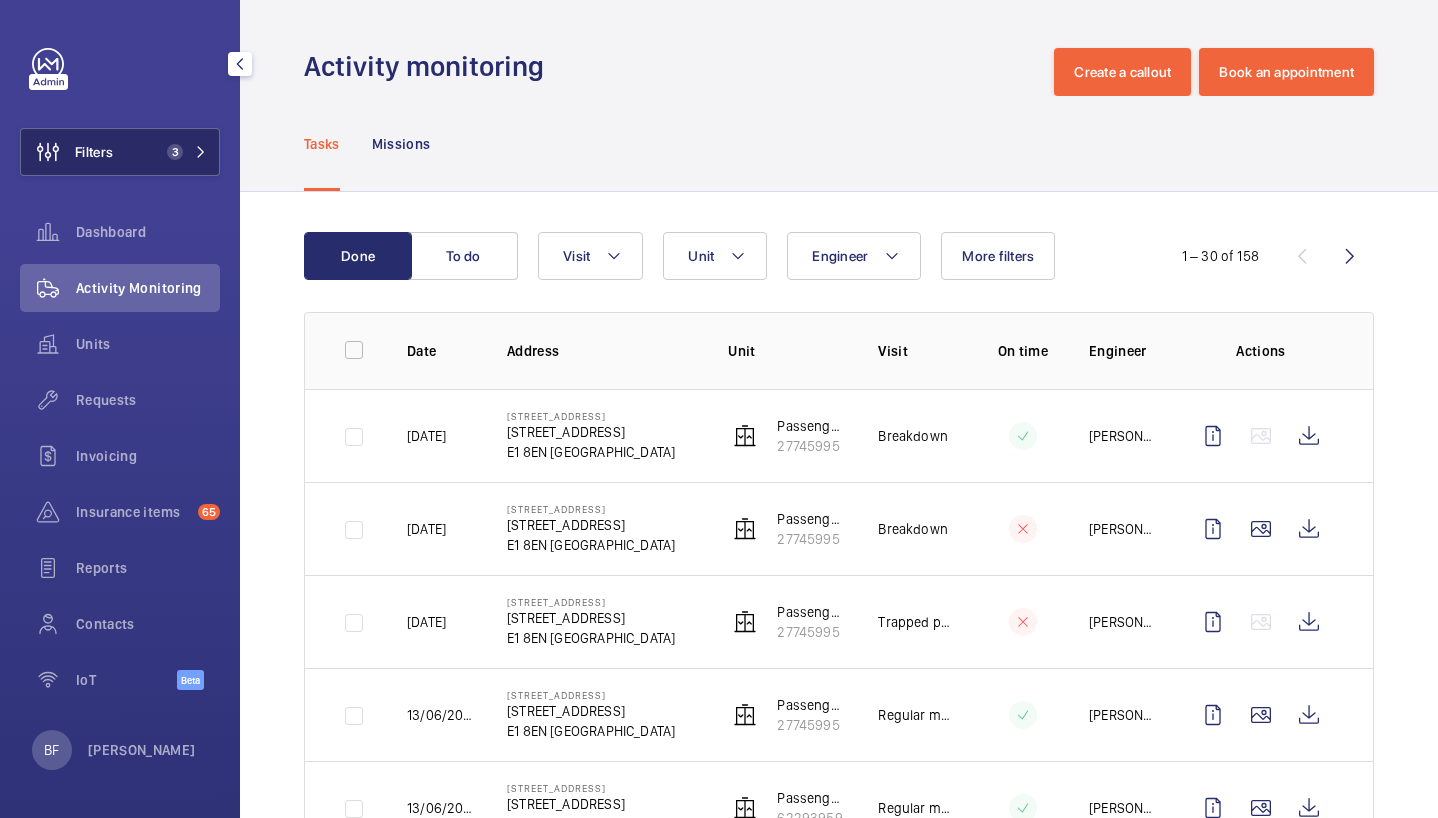 click 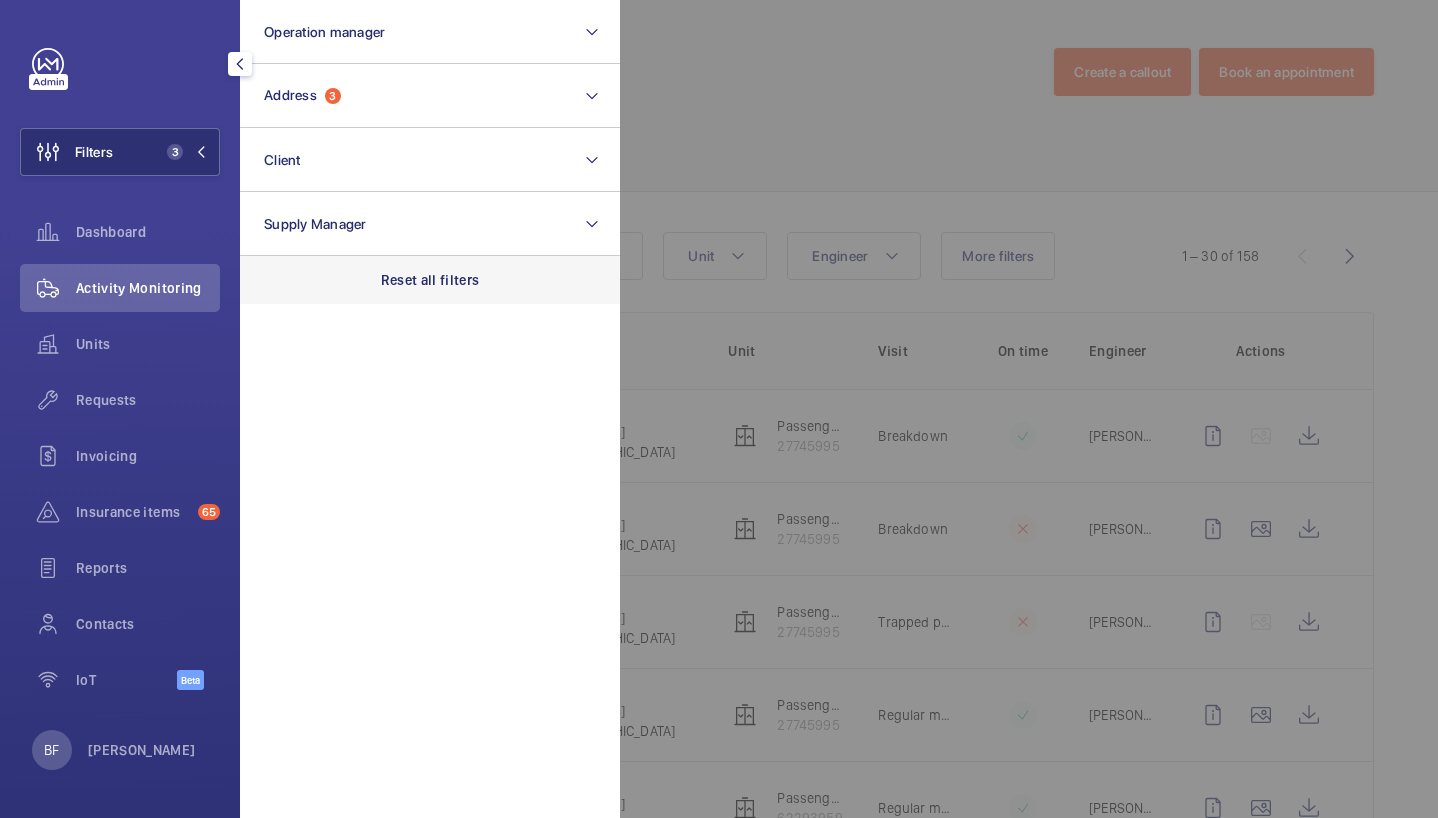 click on "Reset all filters" 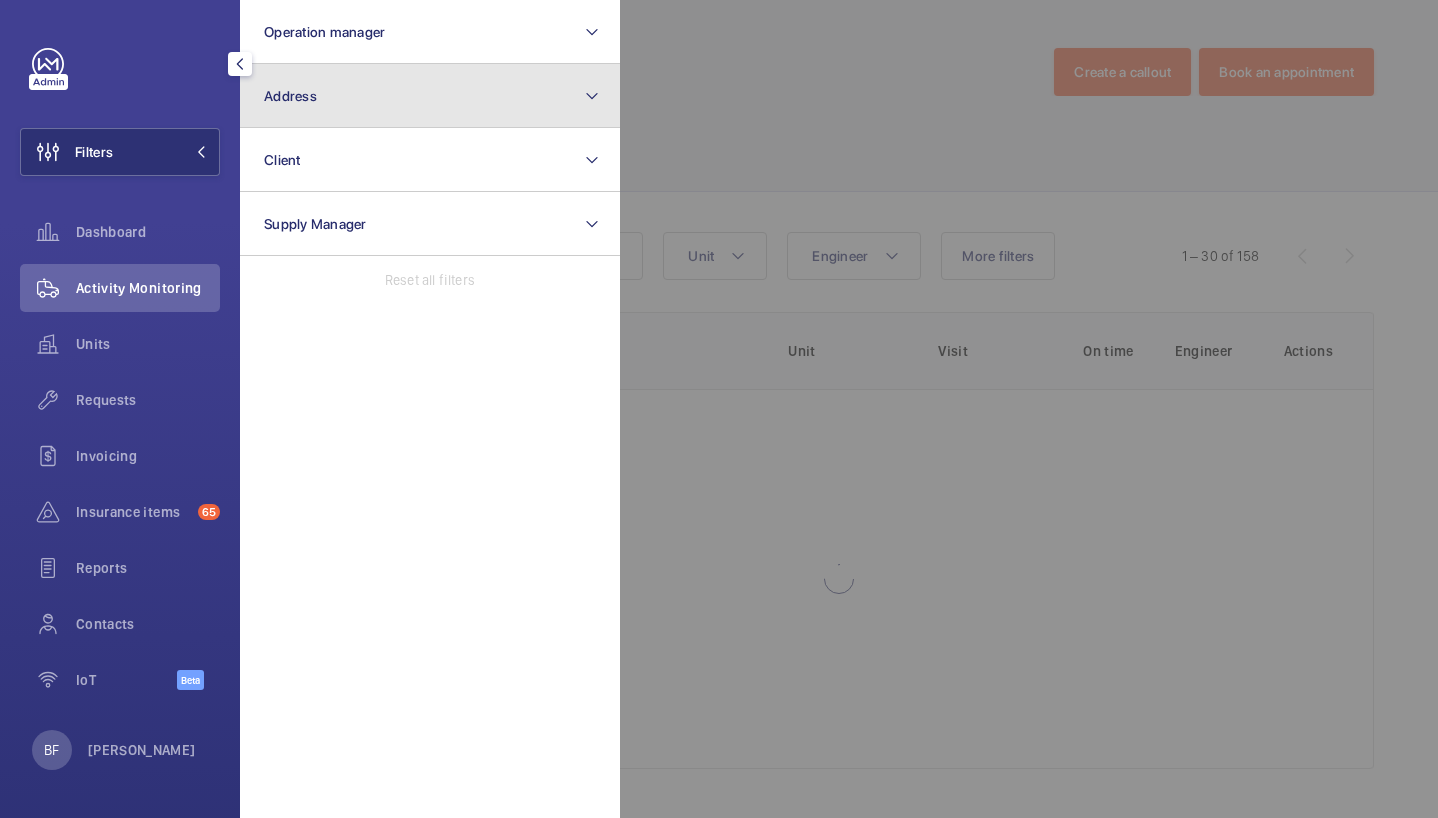 click on "Address" 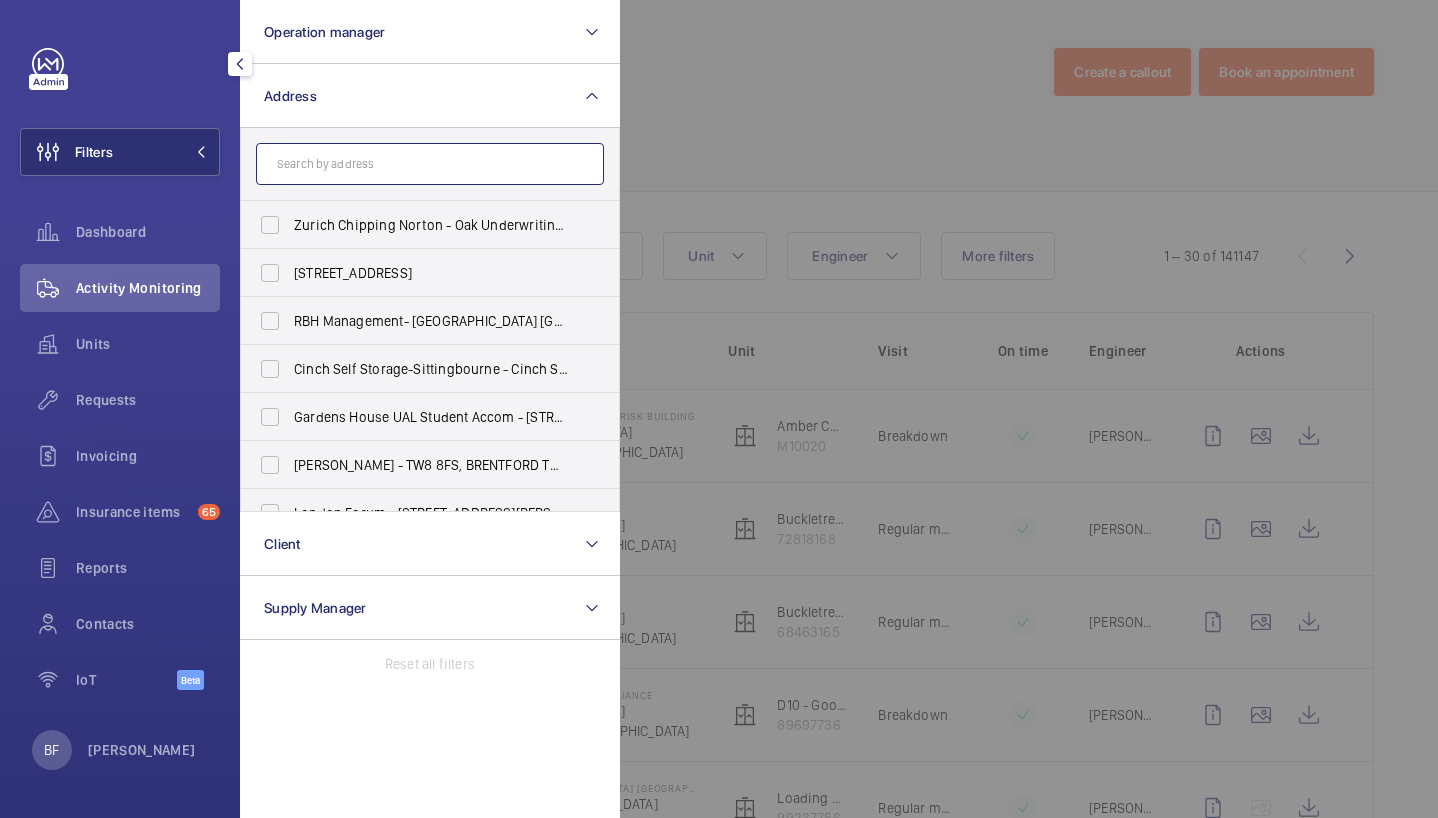 click 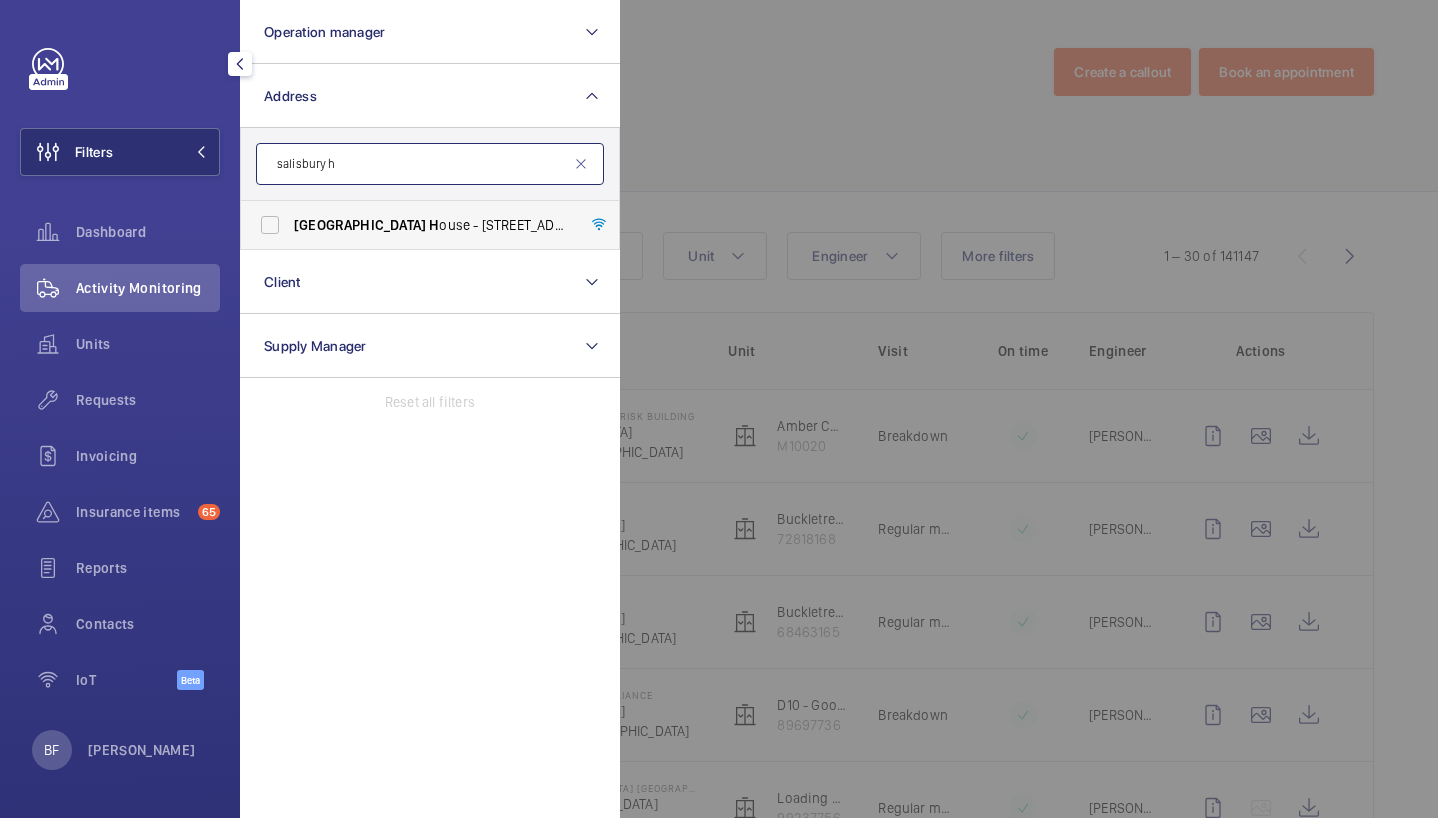 type on "salisbury h" 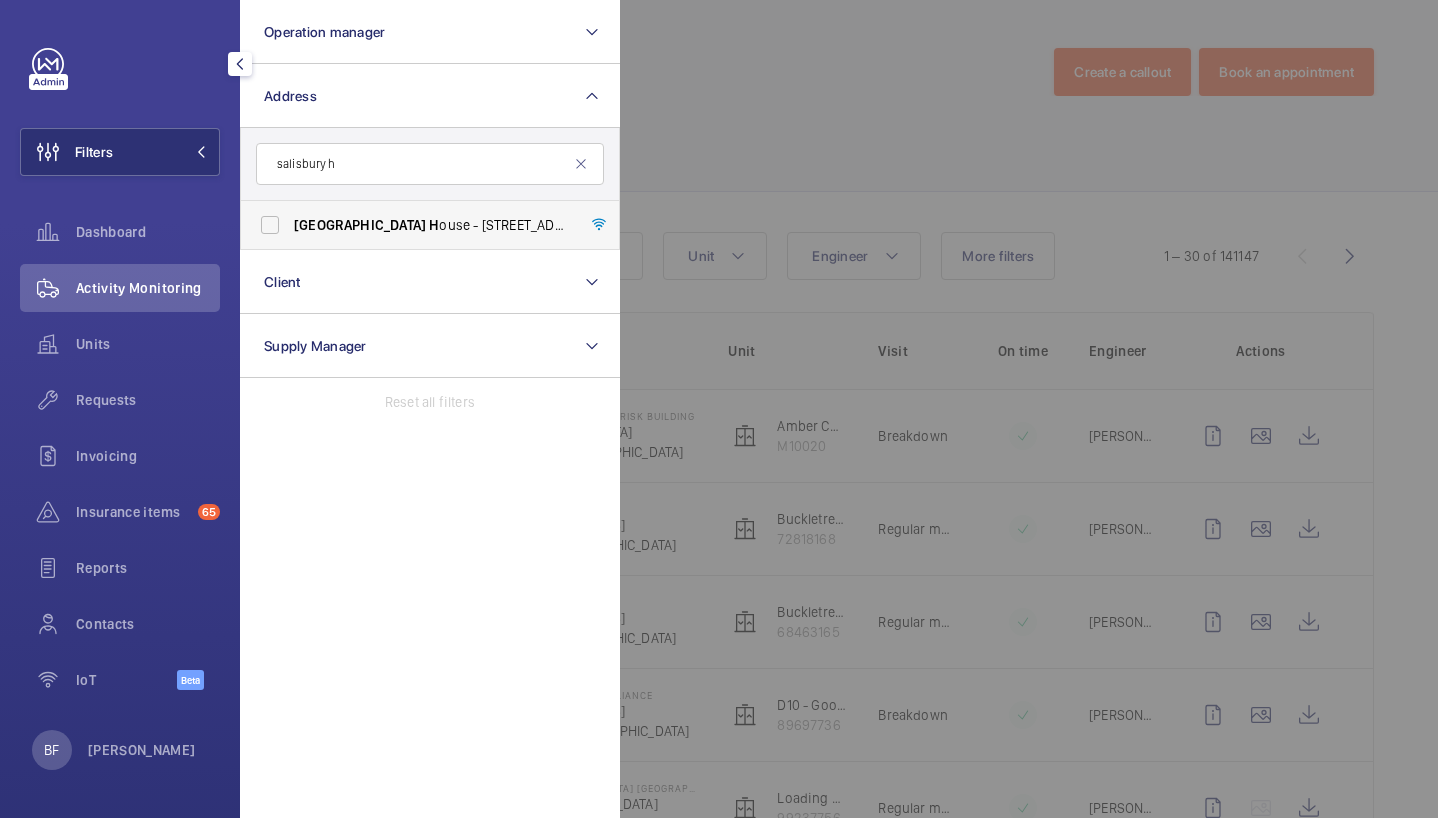 click on "Salisbury   H ouse - [STREET_ADDRESS]" at bounding box center (431, 225) 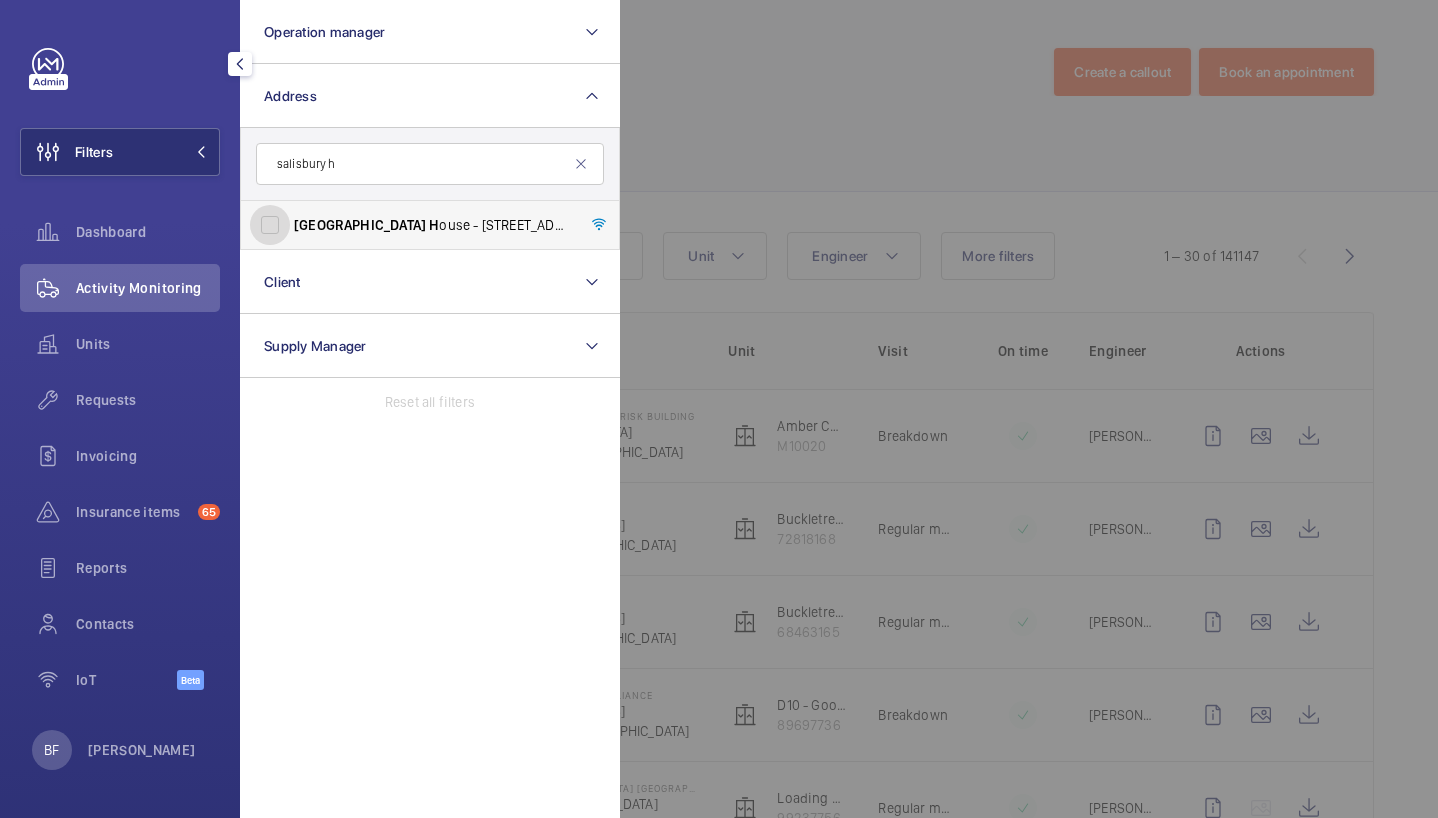 click on "Salisbury   H ouse - [STREET_ADDRESS]" at bounding box center [270, 225] 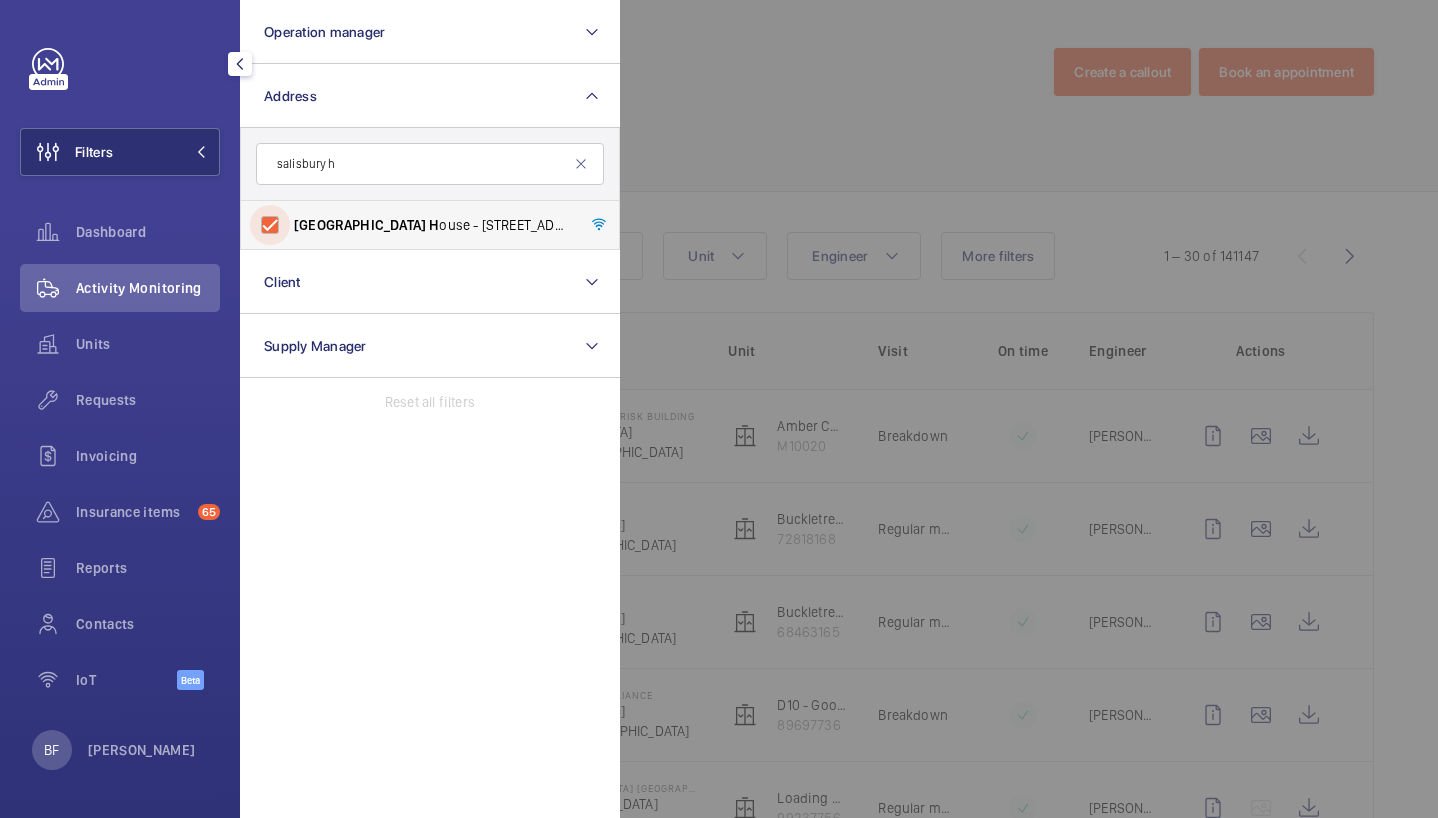 checkbox on "true" 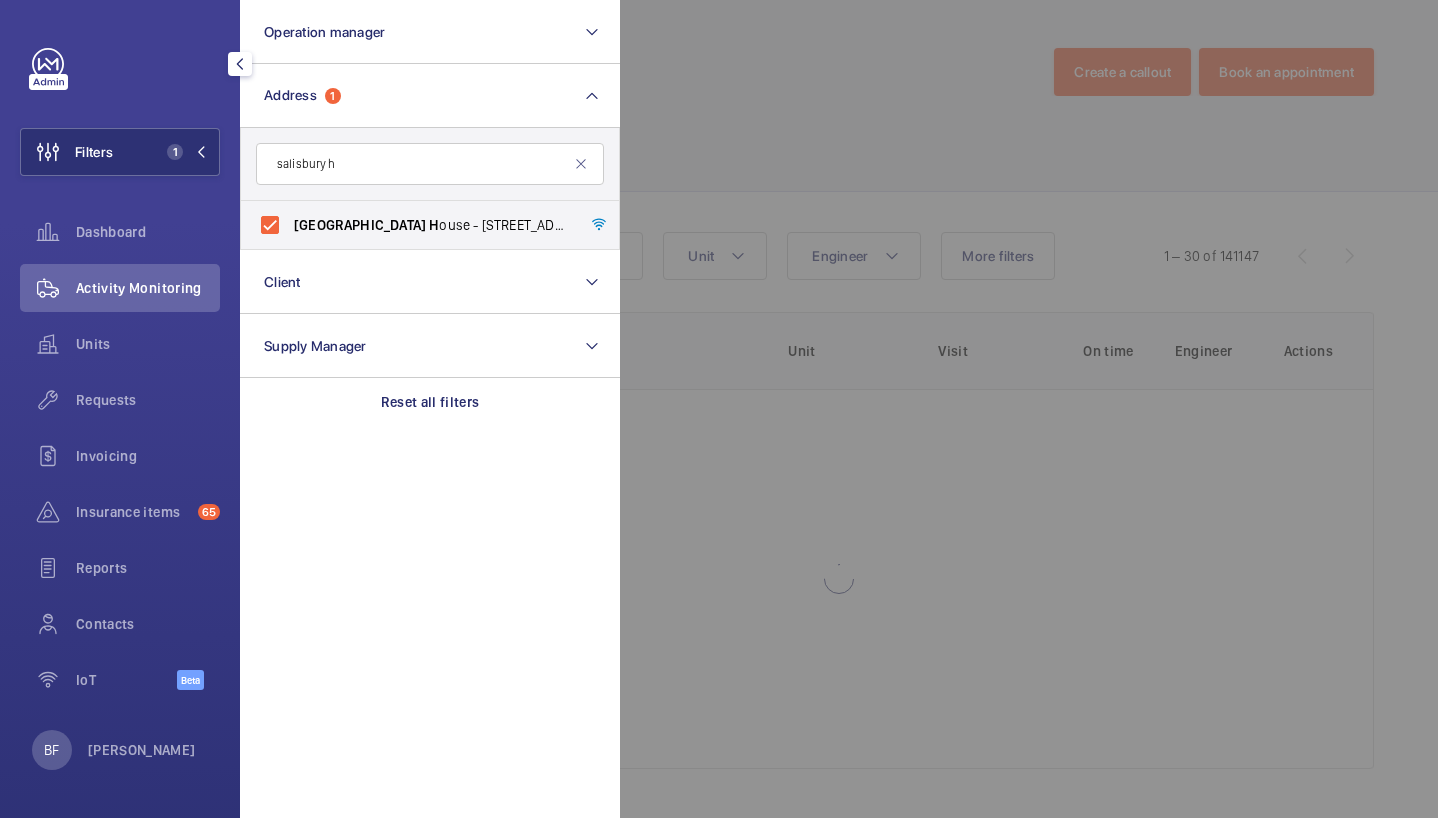 click 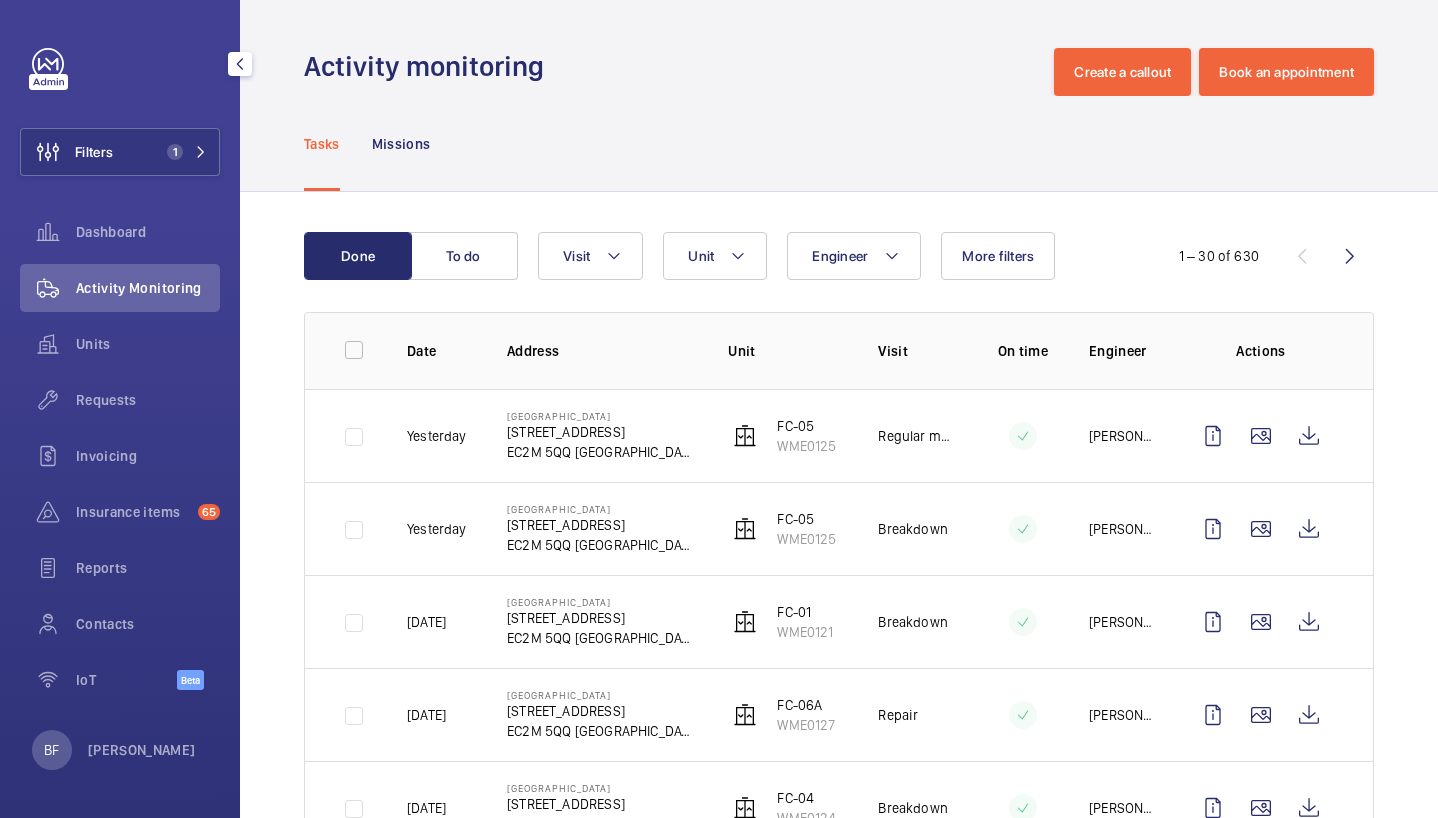 click on "Tasks Missions" 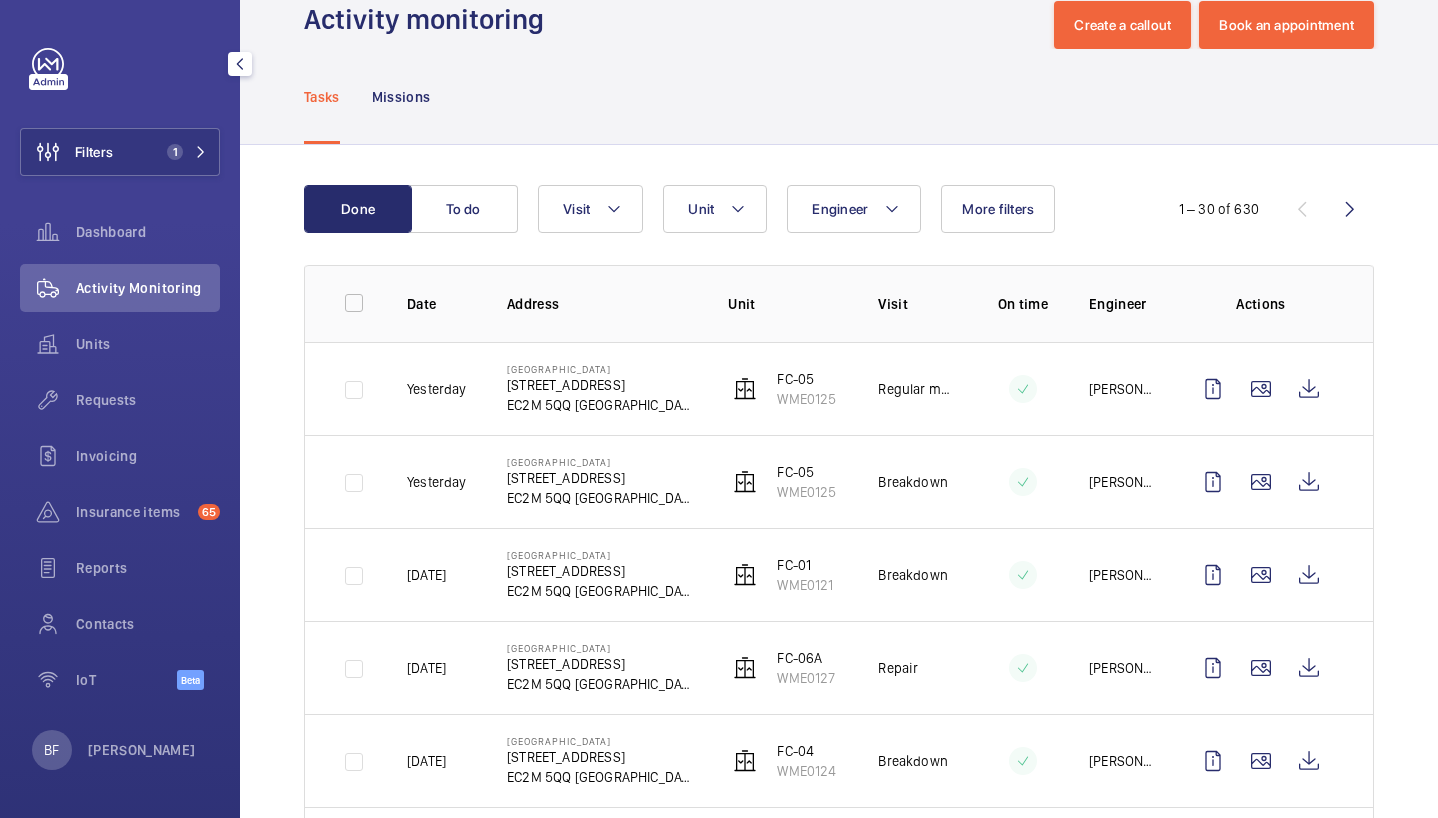 scroll, scrollTop: 49, scrollLeft: 0, axis: vertical 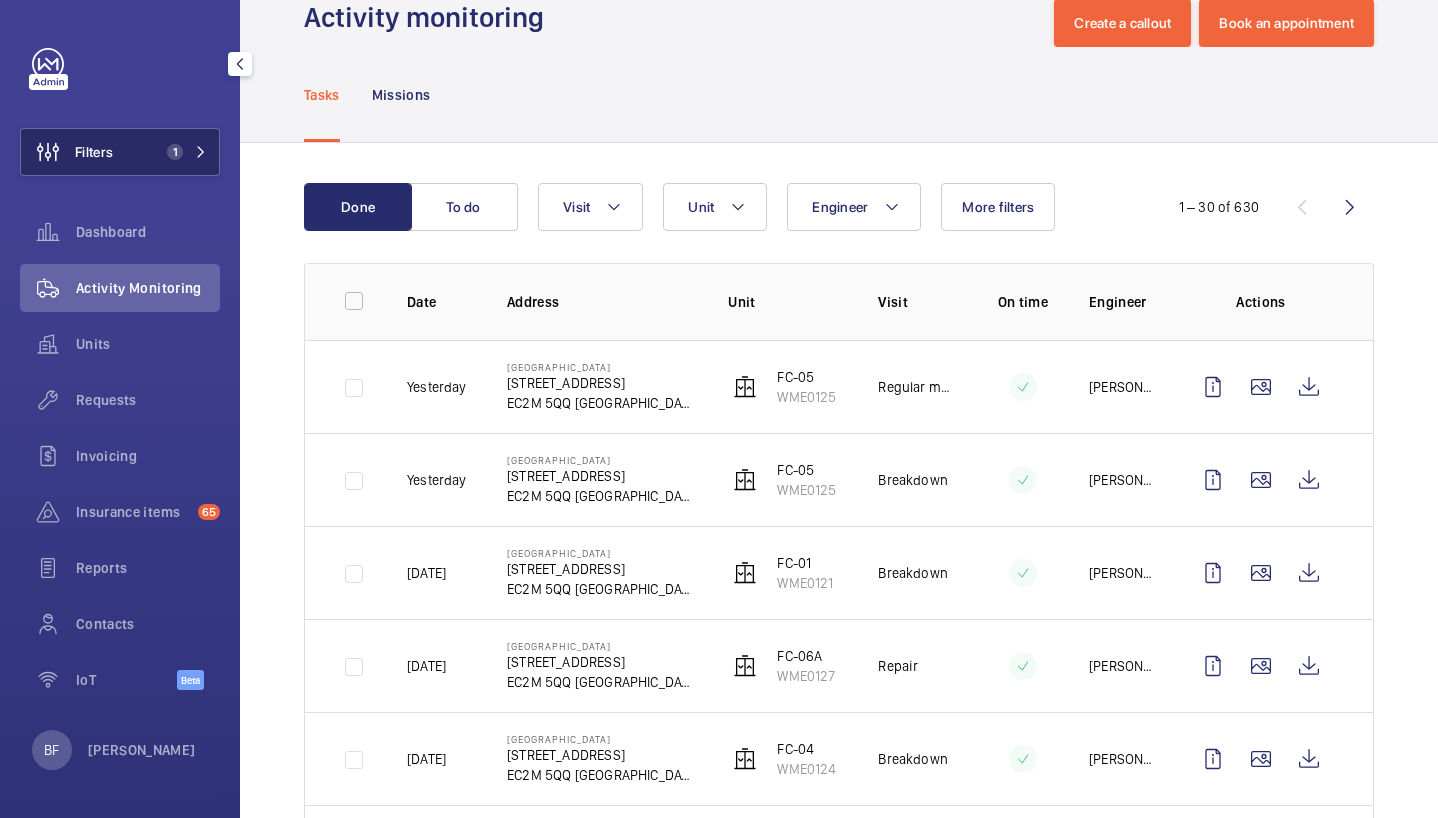 click on "1" 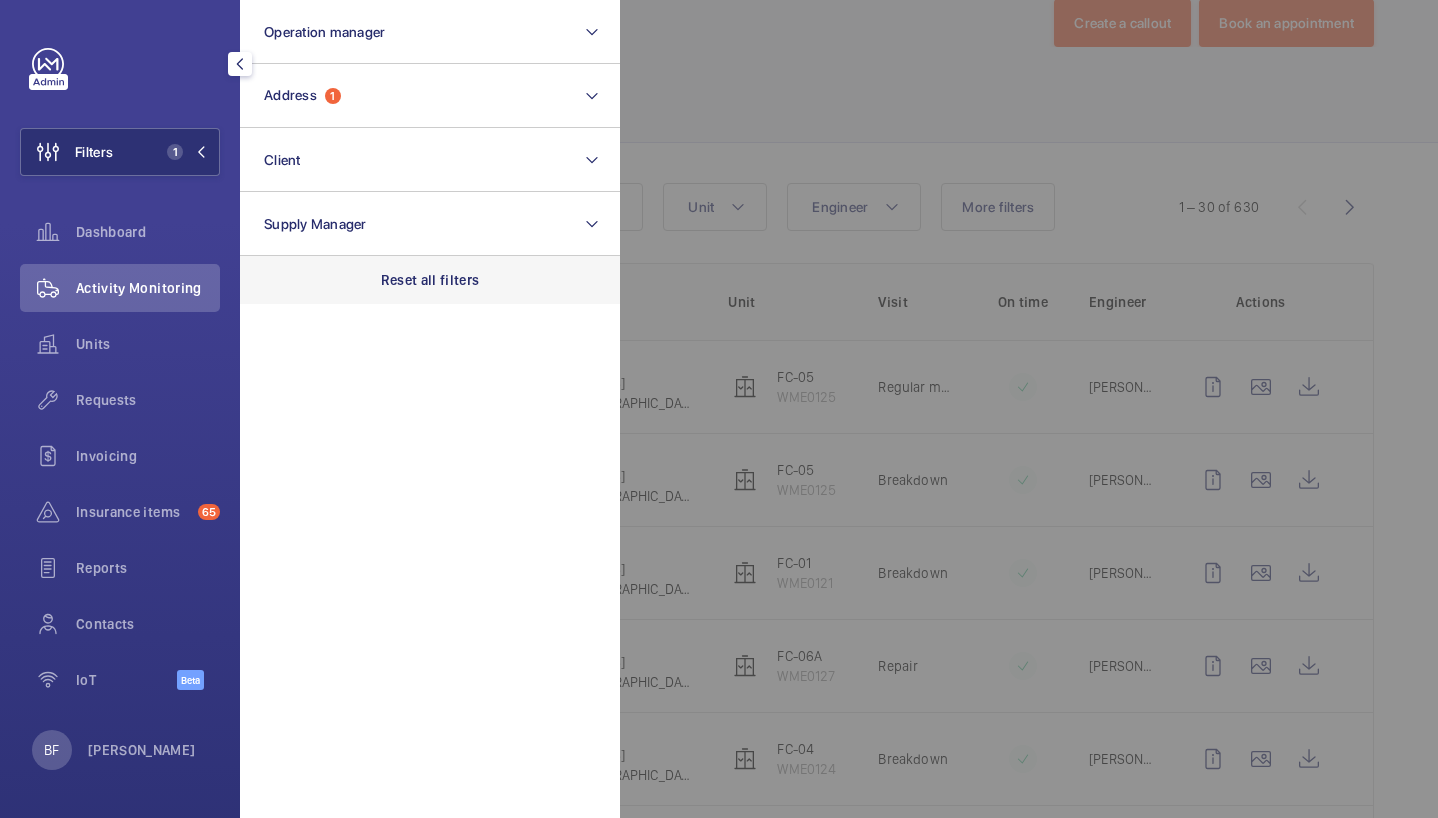 click on "Reset all filters" 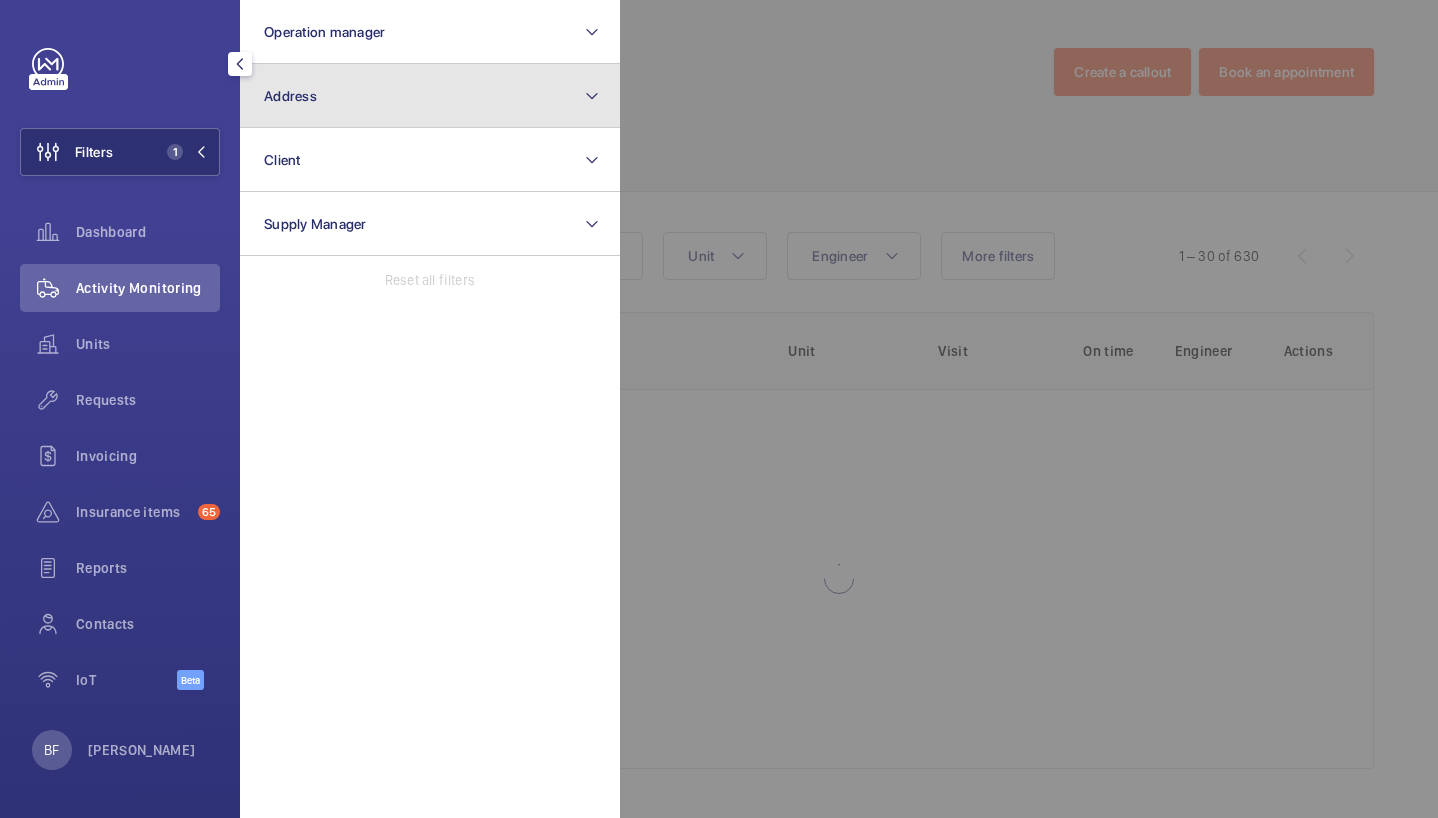 click on "Address" 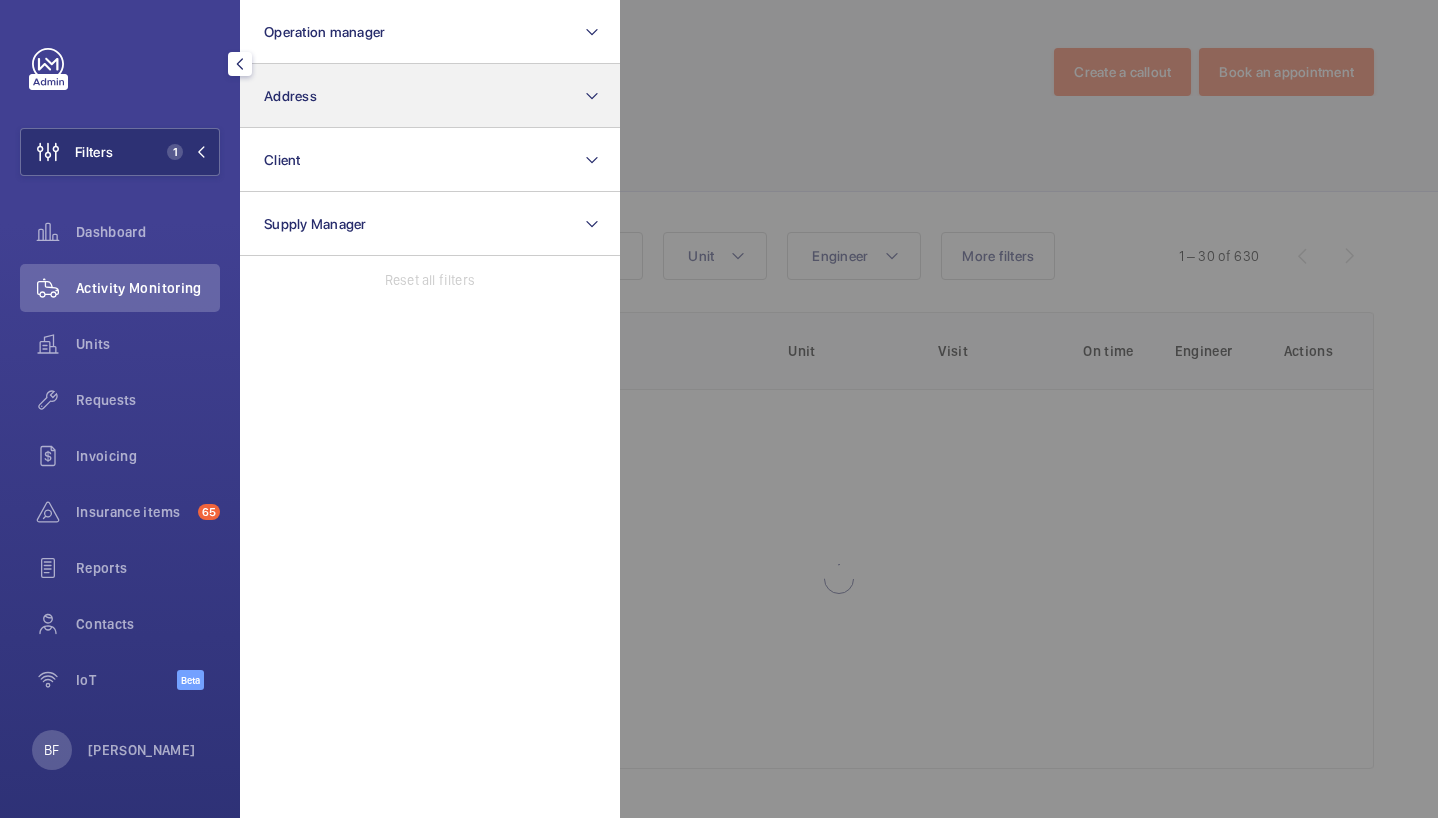scroll, scrollTop: 0, scrollLeft: 0, axis: both 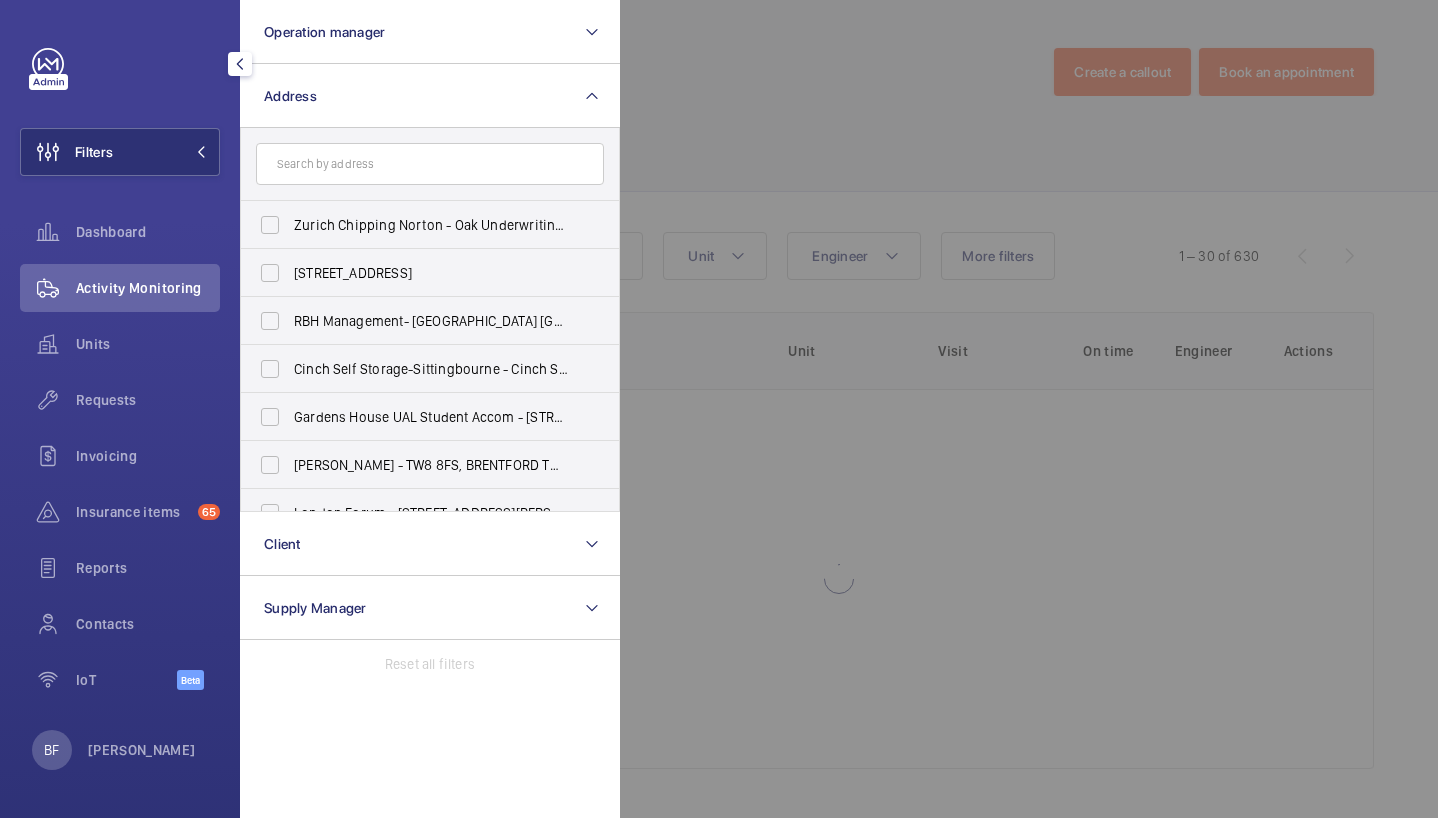 click 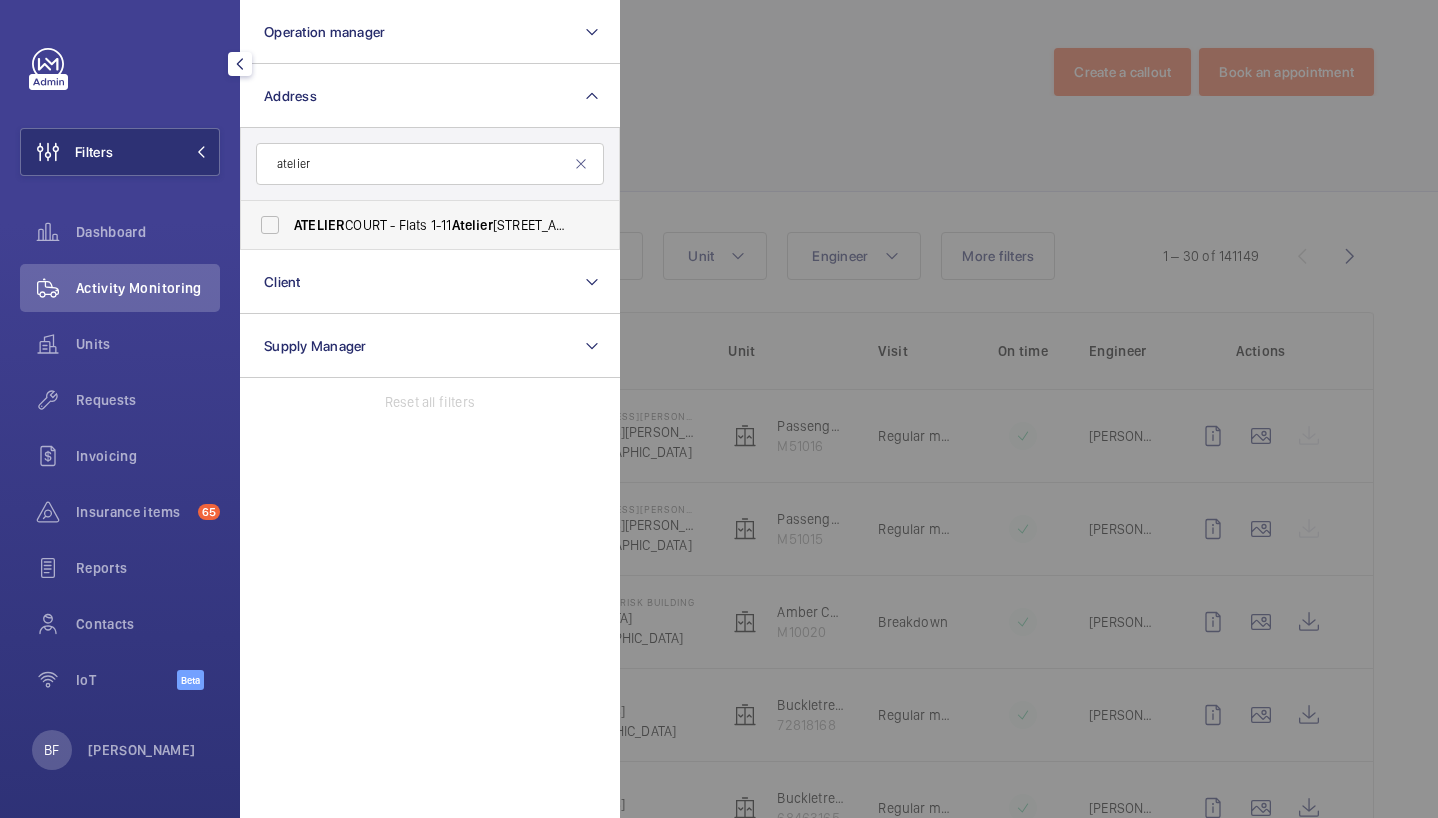 type on "atelier" 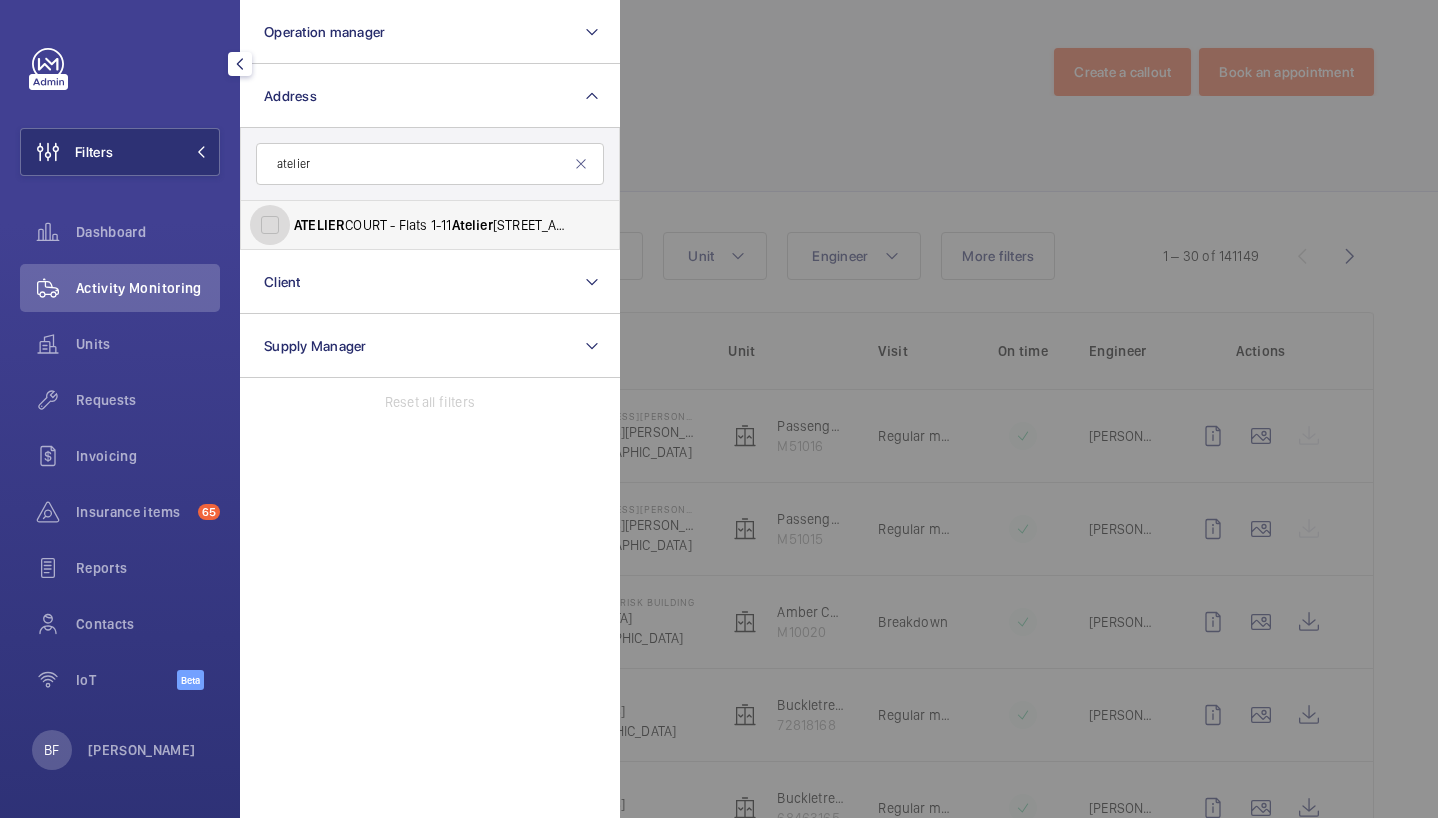 click on "ATELIER  COURT - Flats [STREET_ADDRESS][PERSON_NAME]" at bounding box center [270, 225] 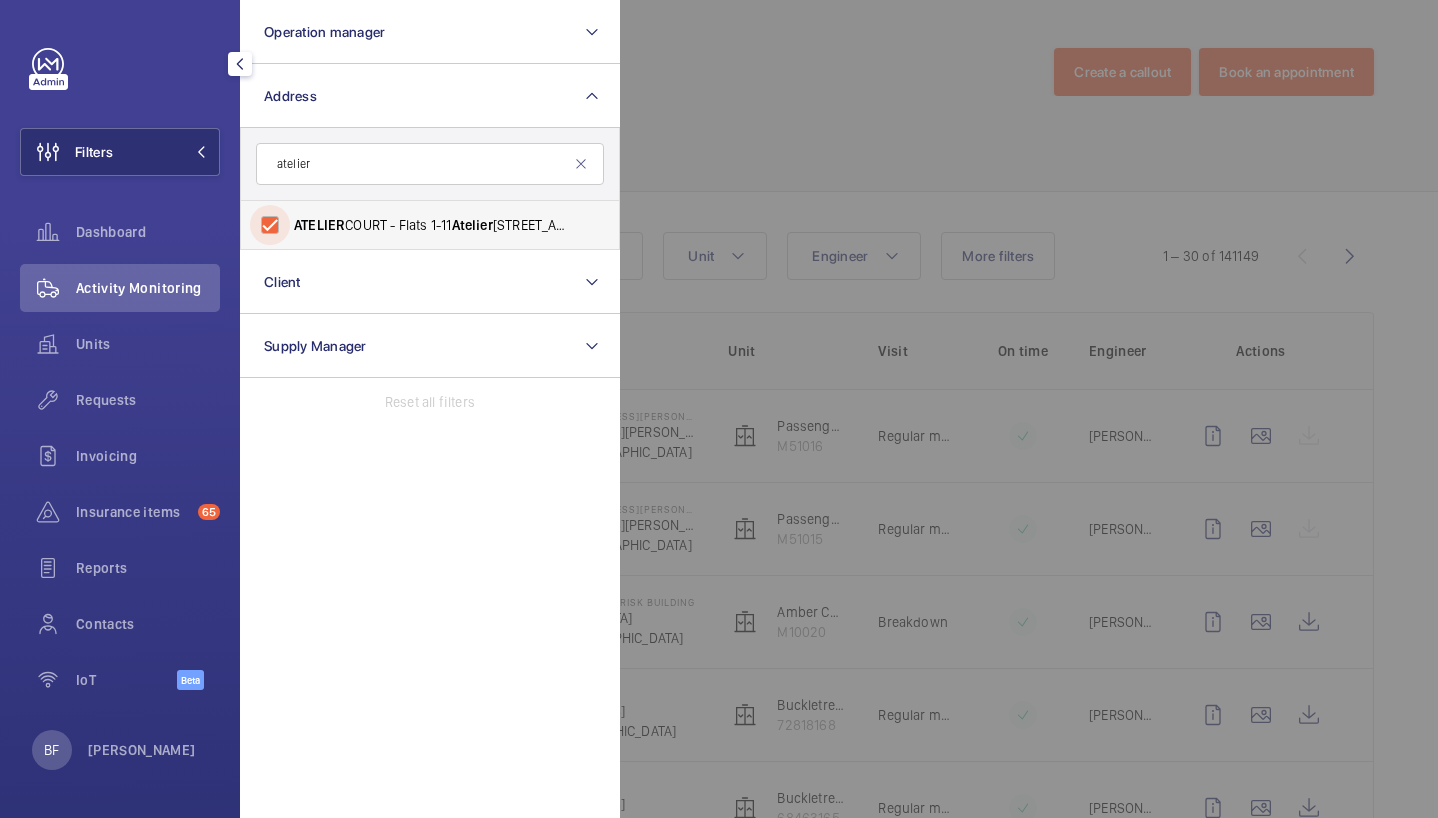 checkbox on "true" 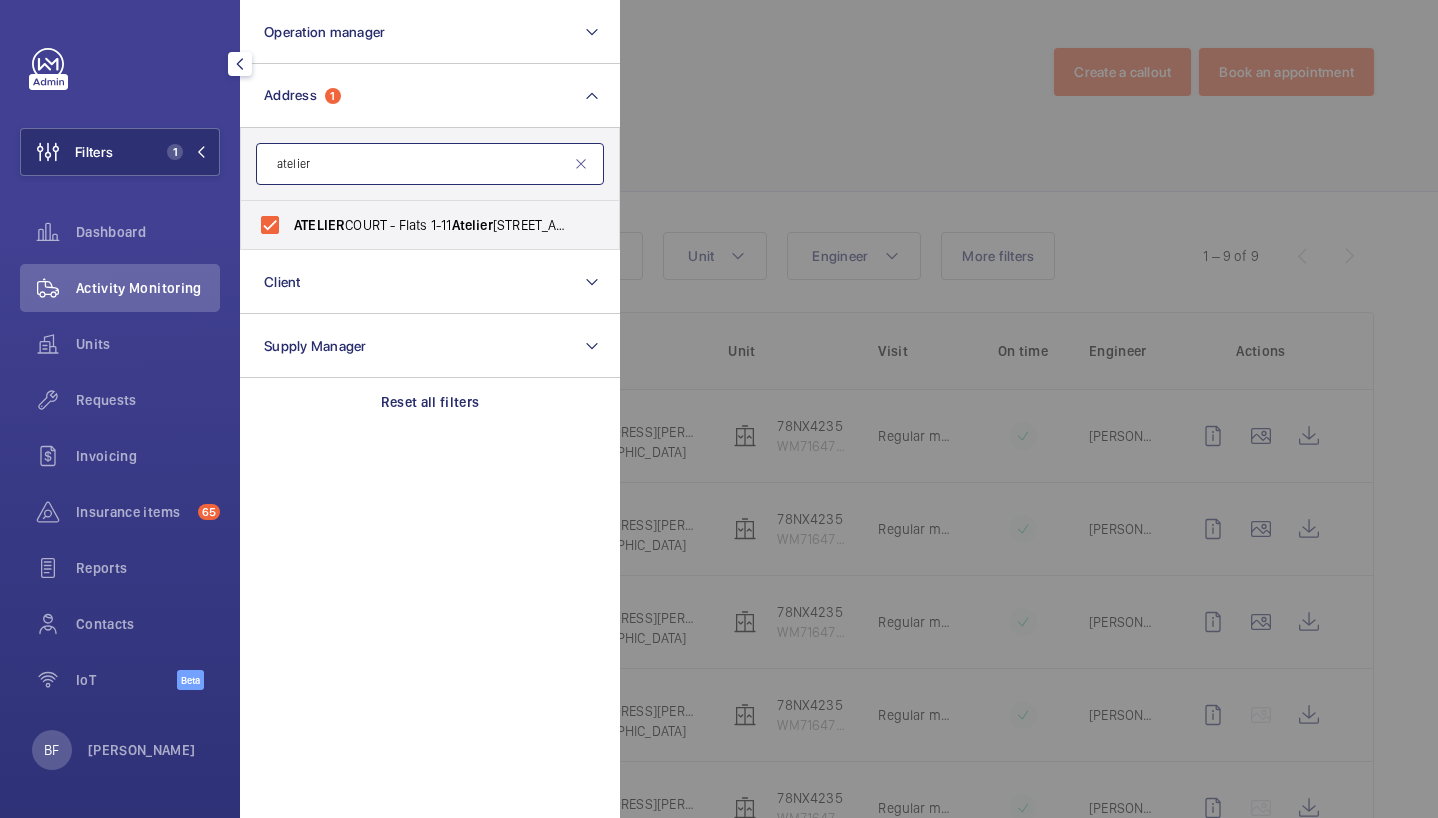 click on "atelier" 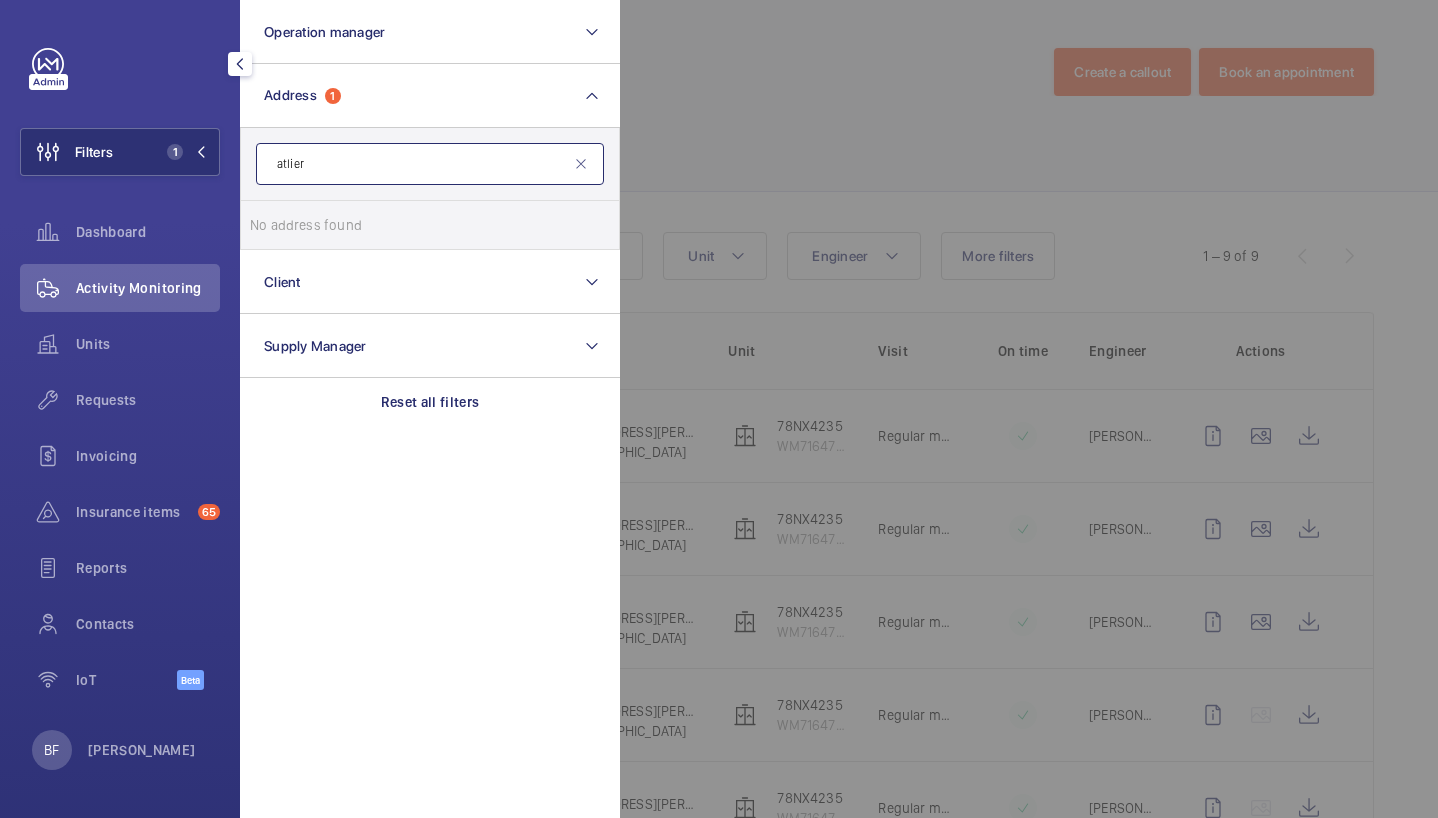 click on "atlier" 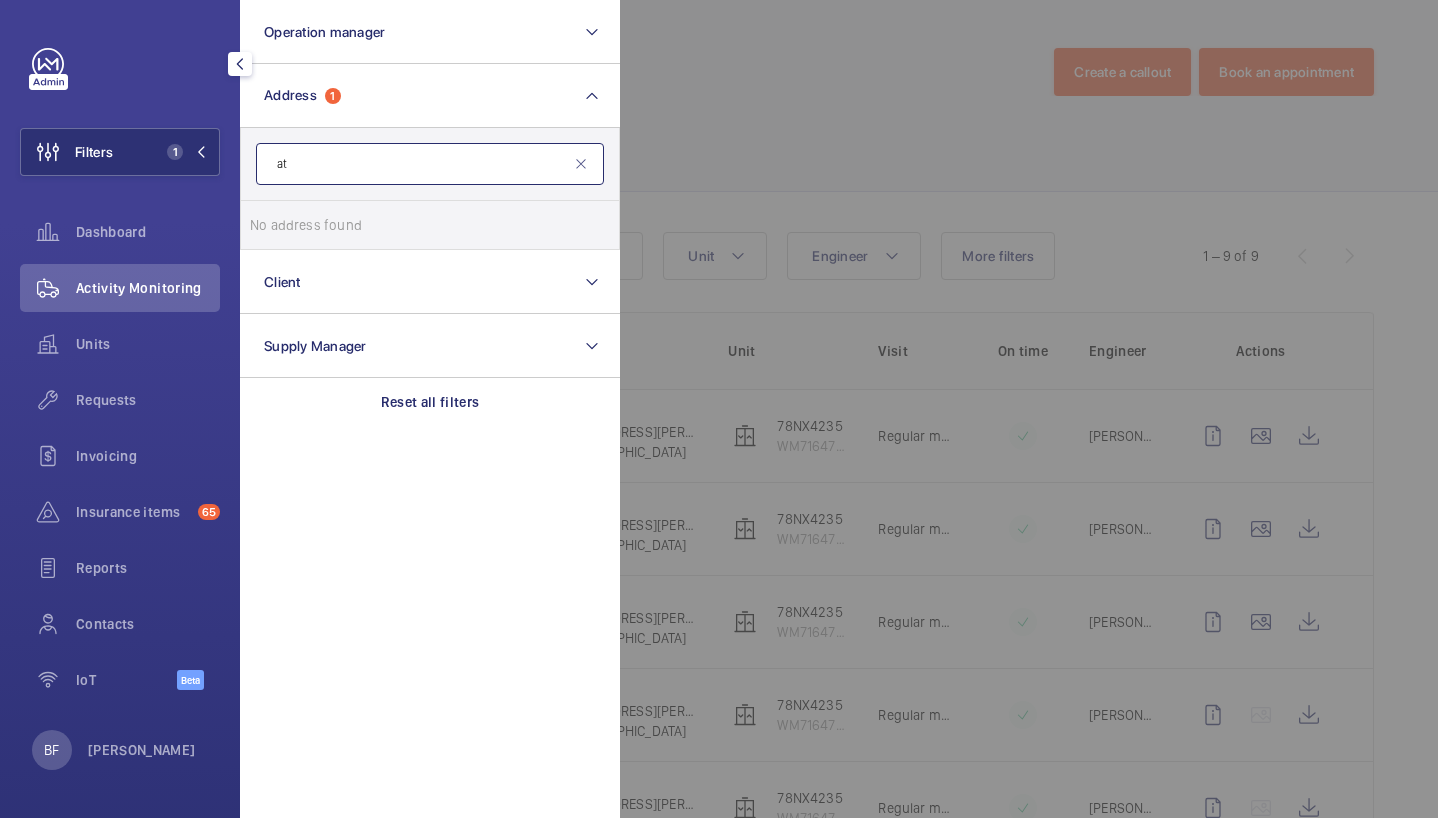 type on "a" 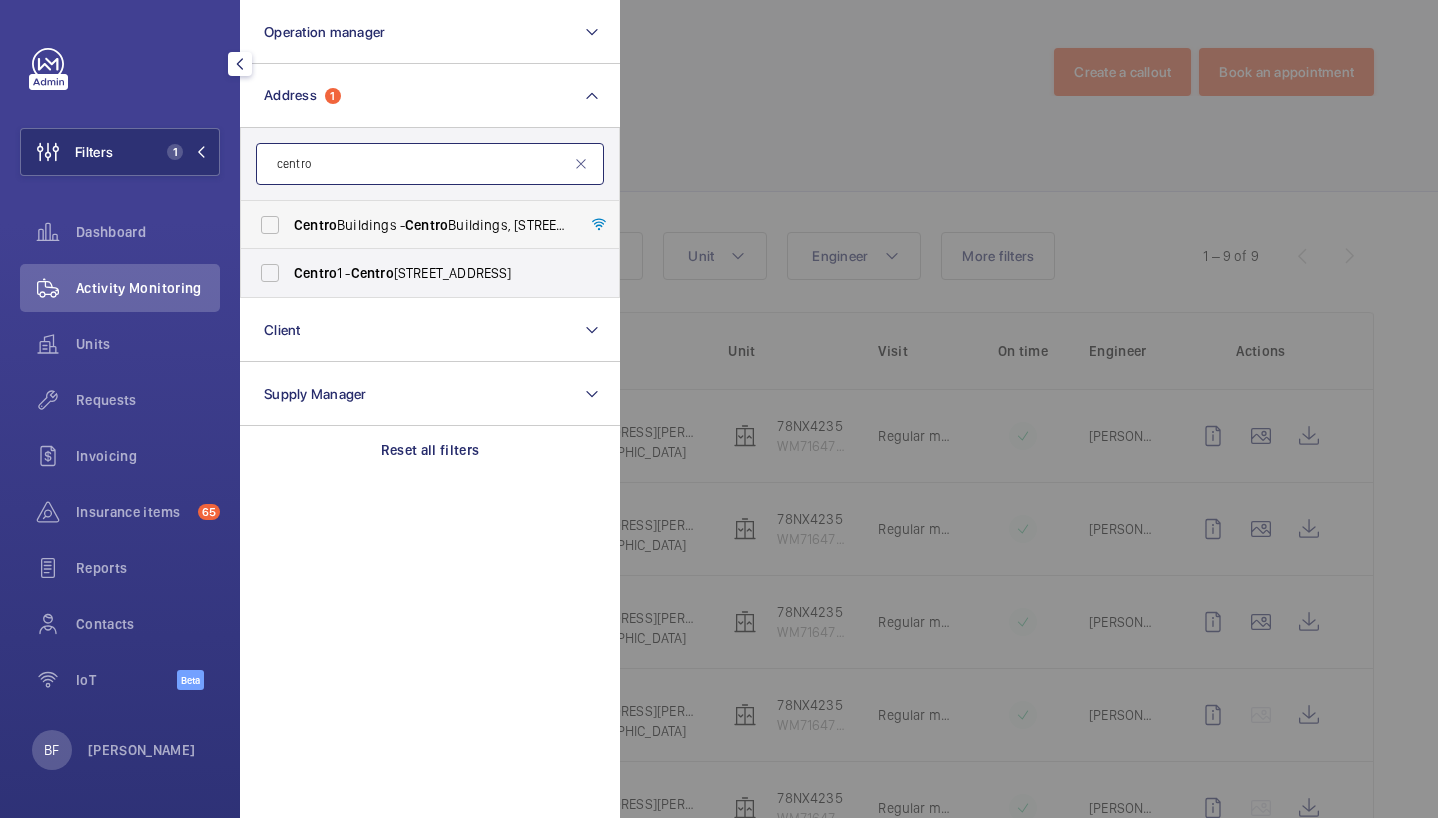type on "centro" 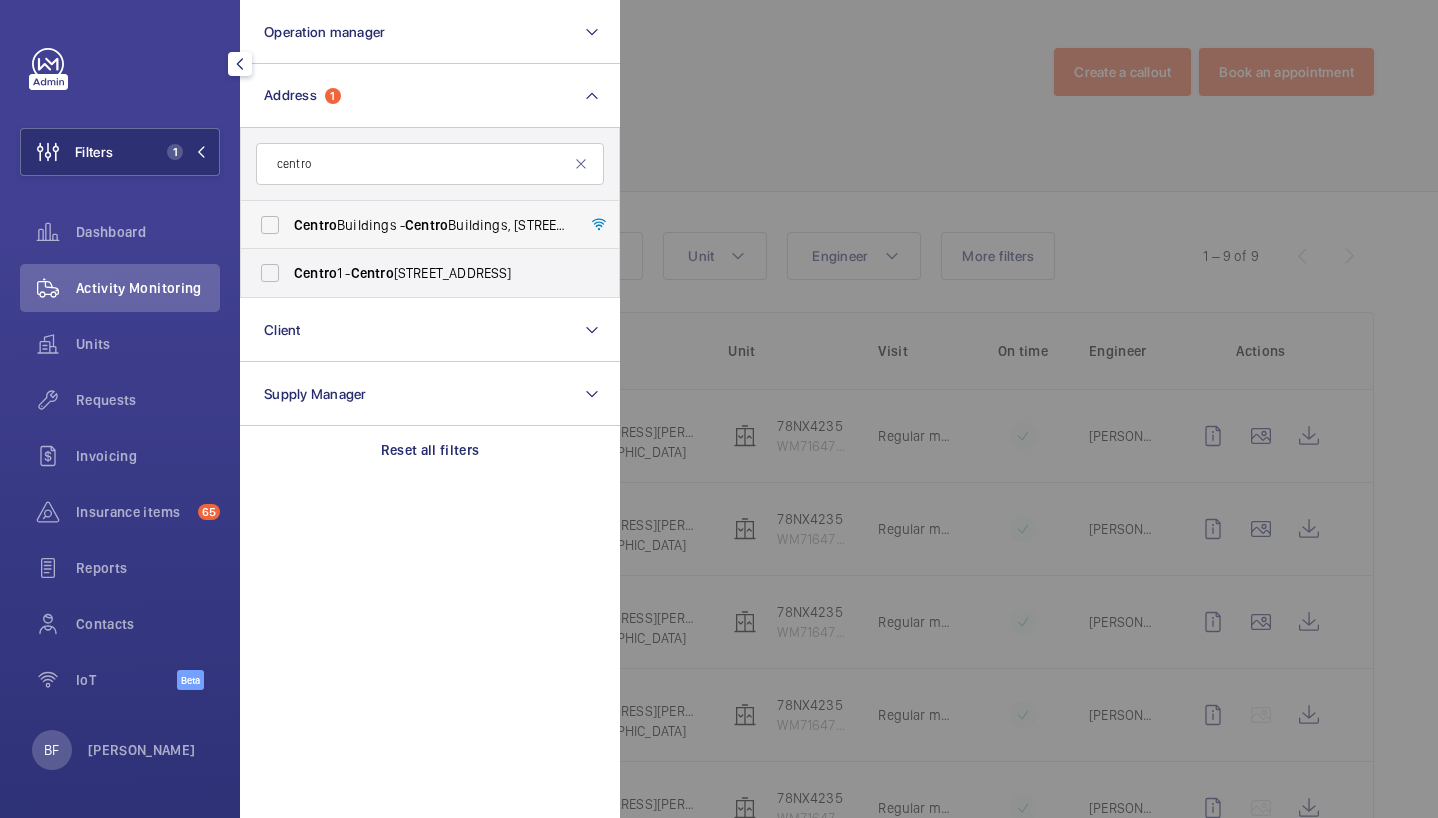 click on "[GEOGRAPHIC_DATA] -  [GEOGRAPHIC_DATA], [STREET_ADDRESS][PERSON_NAME]" at bounding box center [415, 225] 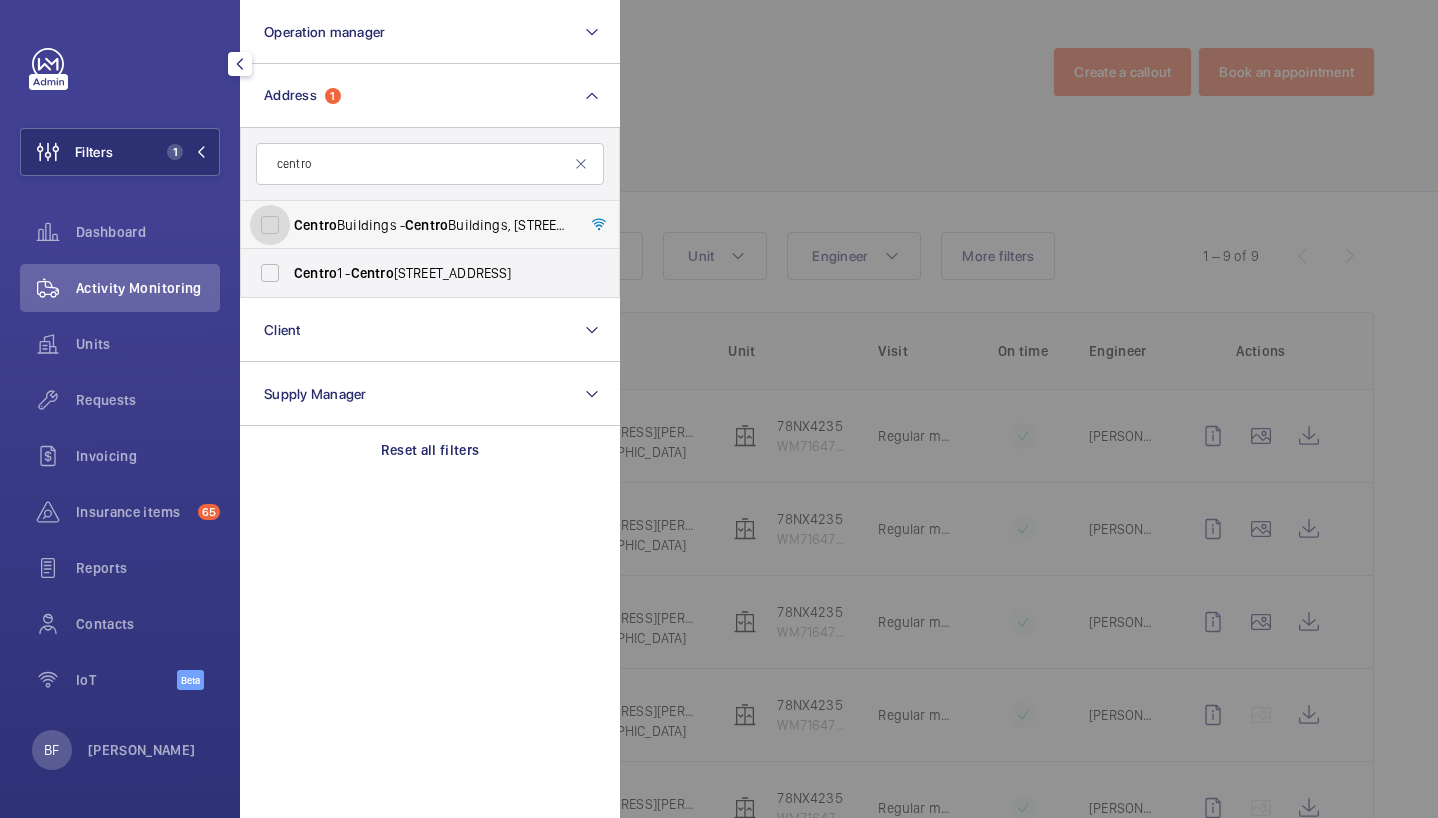 click on "[GEOGRAPHIC_DATA] -  [GEOGRAPHIC_DATA], [STREET_ADDRESS][PERSON_NAME]" at bounding box center (270, 225) 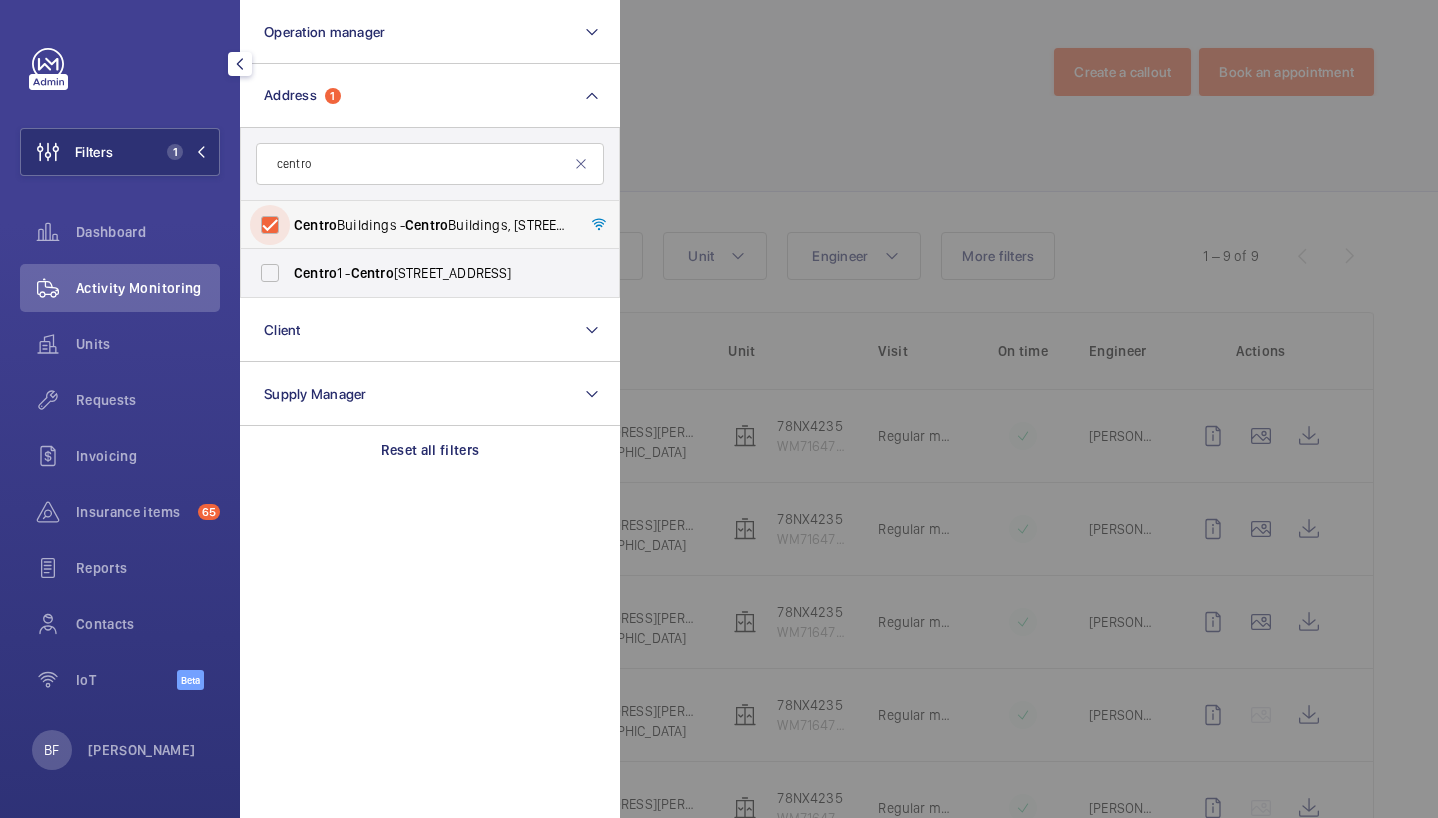 checkbox on "true" 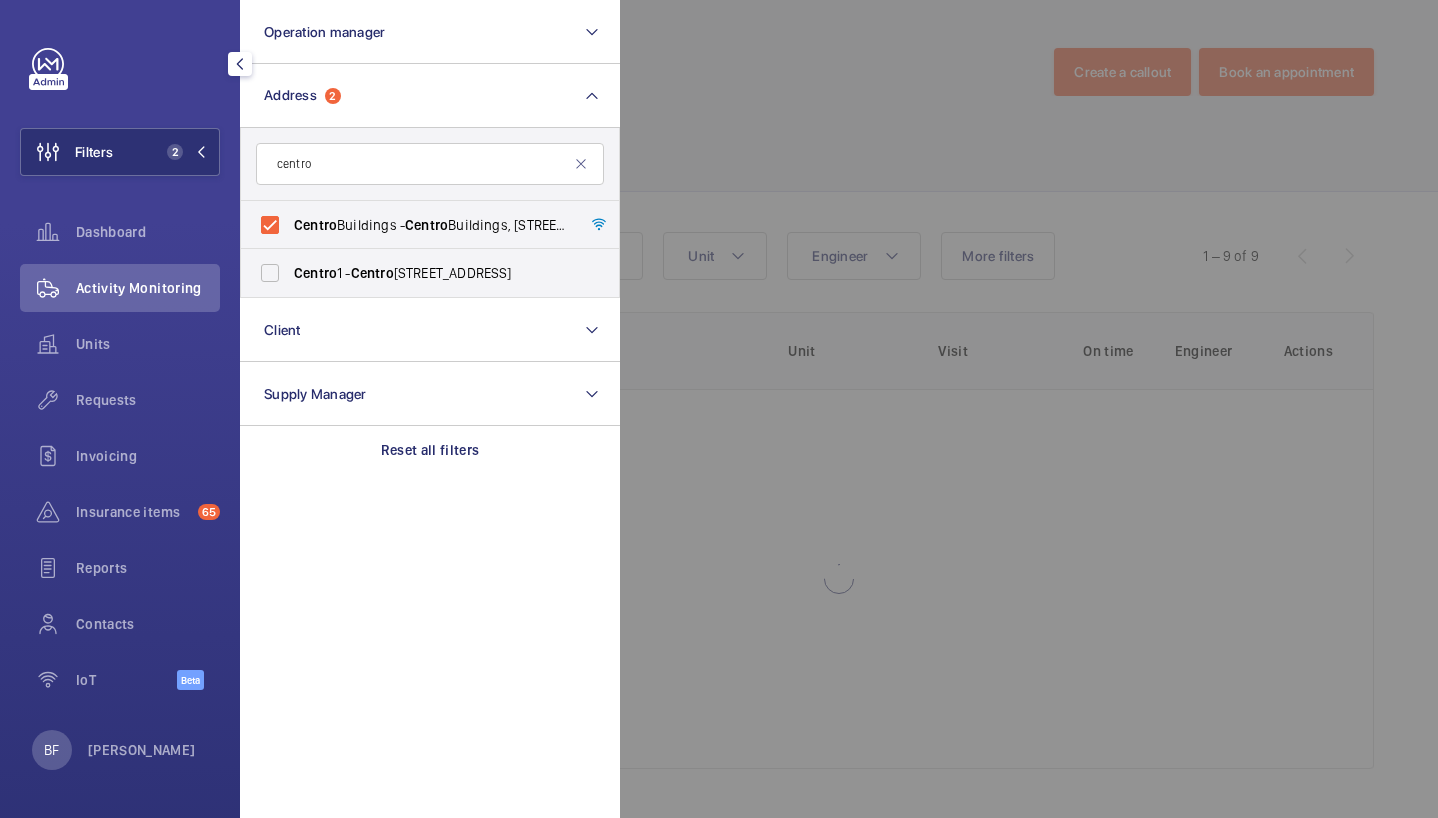 click 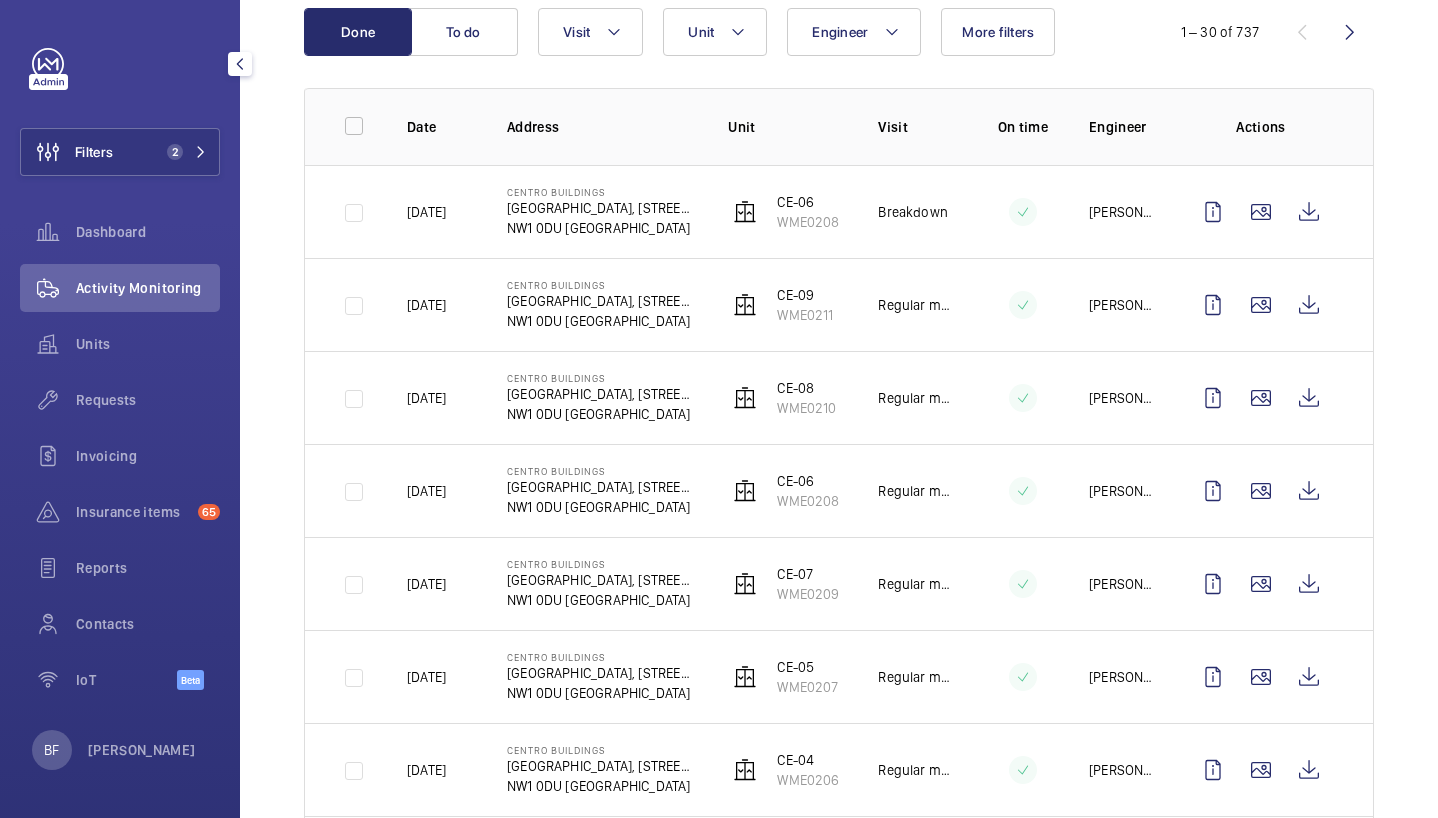 scroll, scrollTop: 226, scrollLeft: 0, axis: vertical 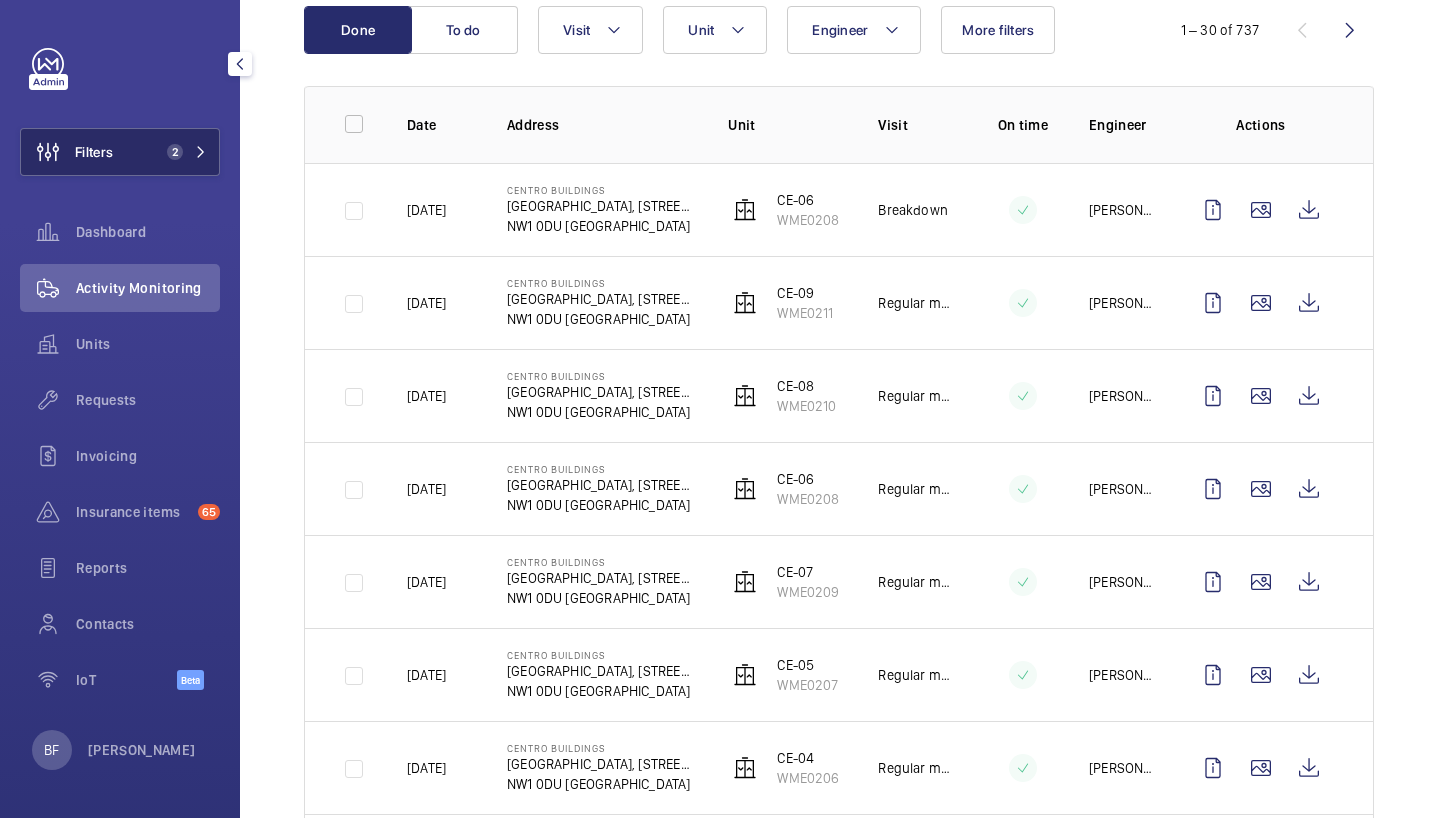 click on "Filters 2" 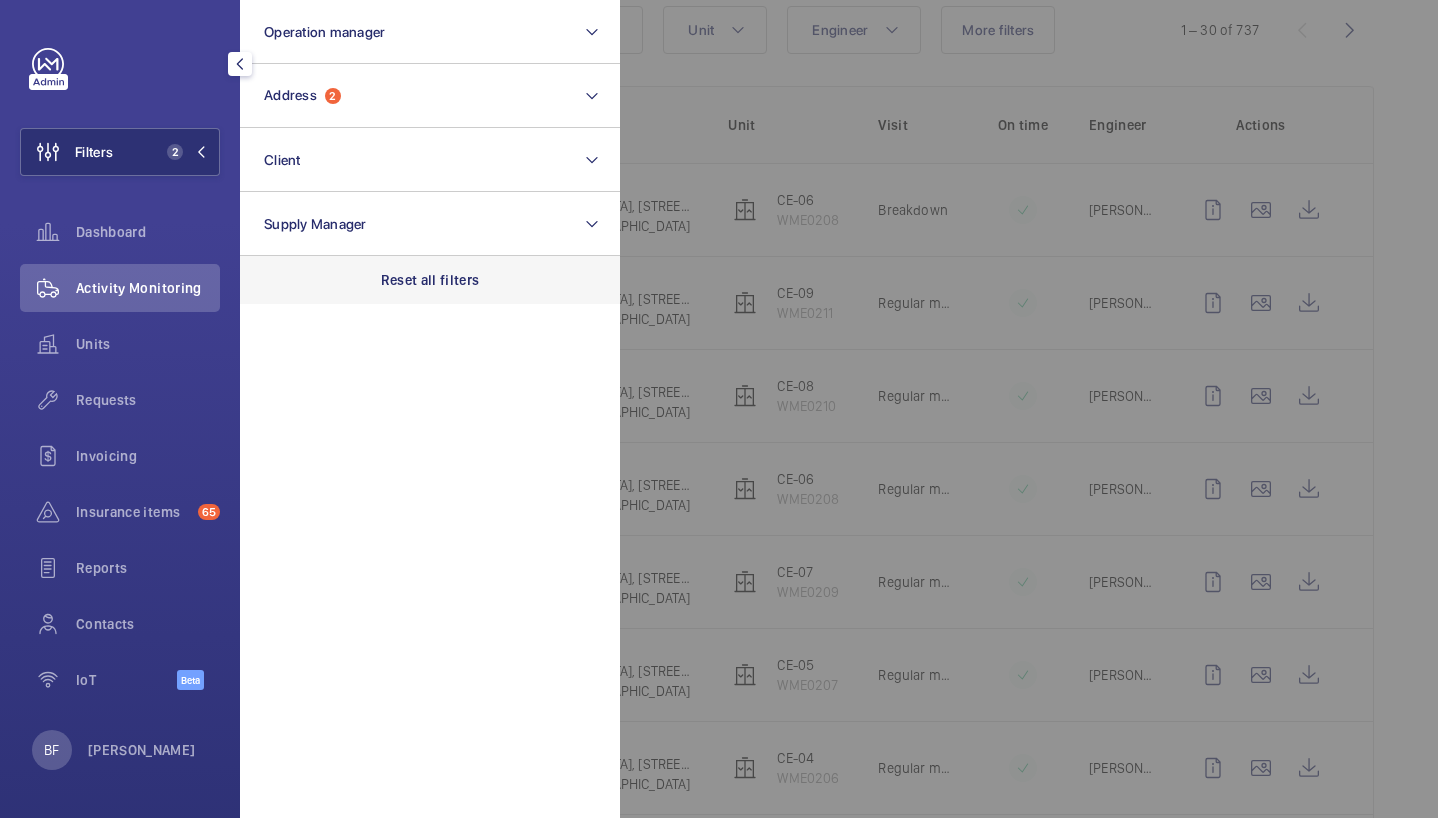 click on "Reset all filters" 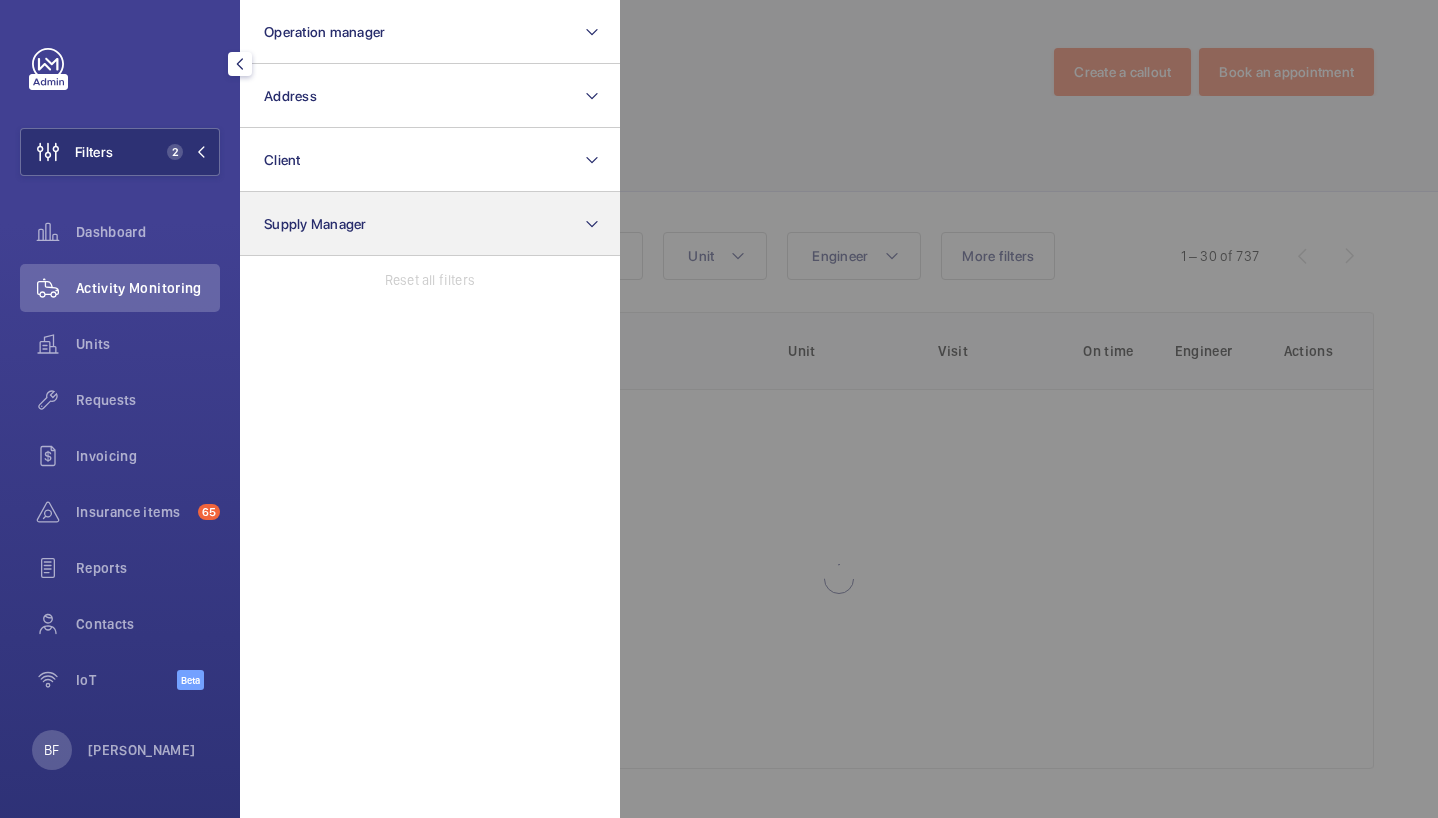 scroll, scrollTop: 0, scrollLeft: 0, axis: both 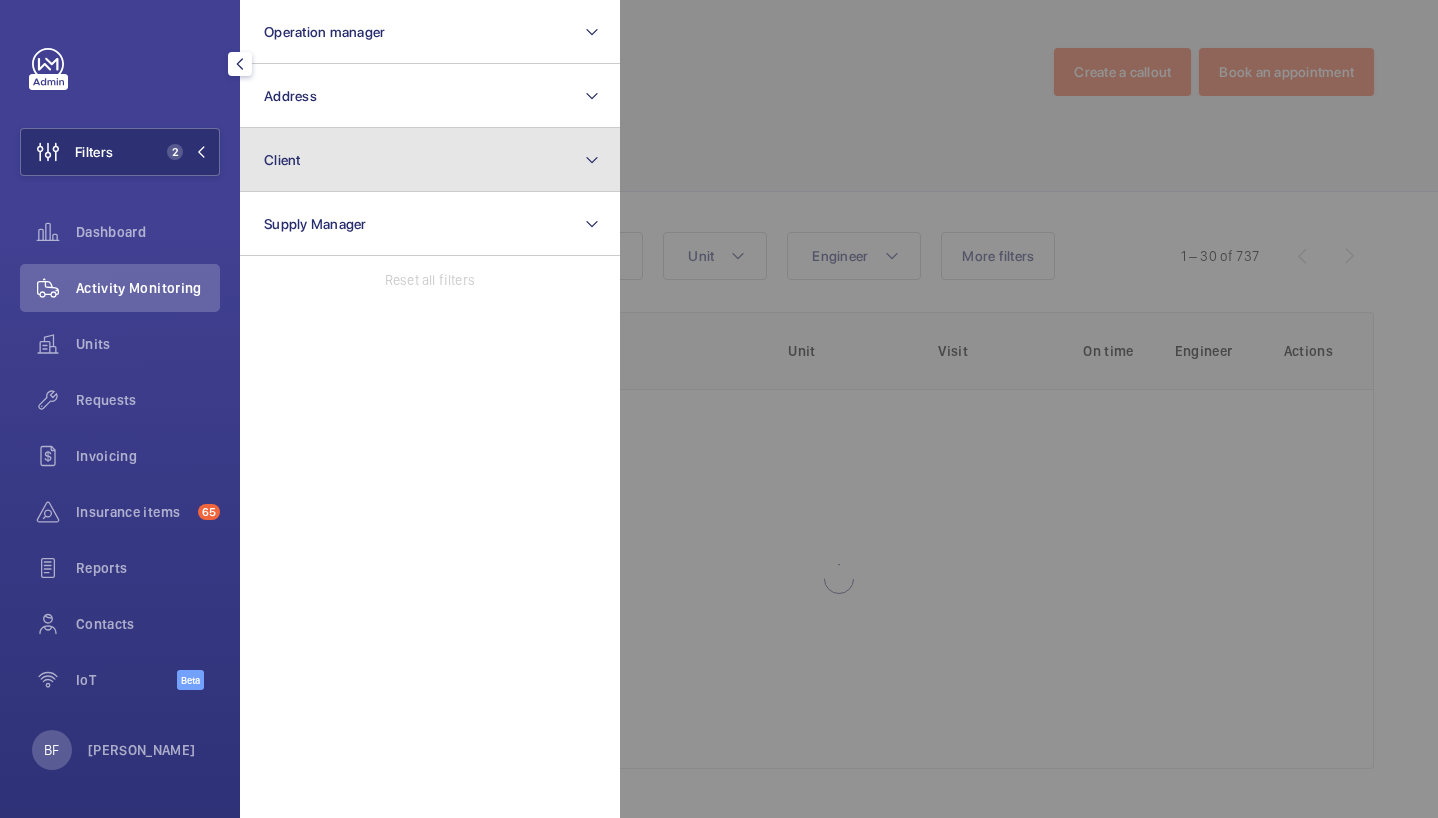 click on "Client" 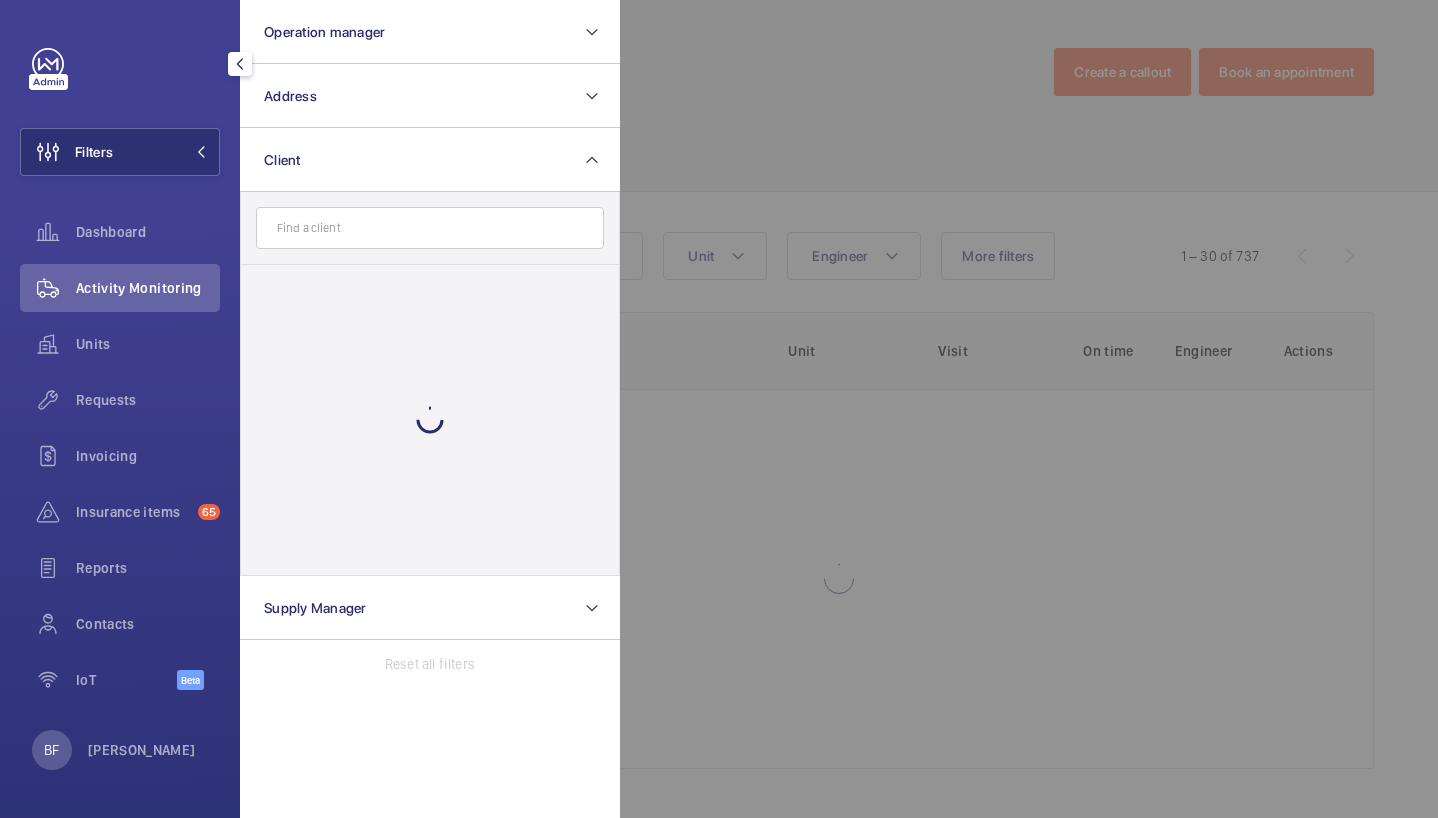 click 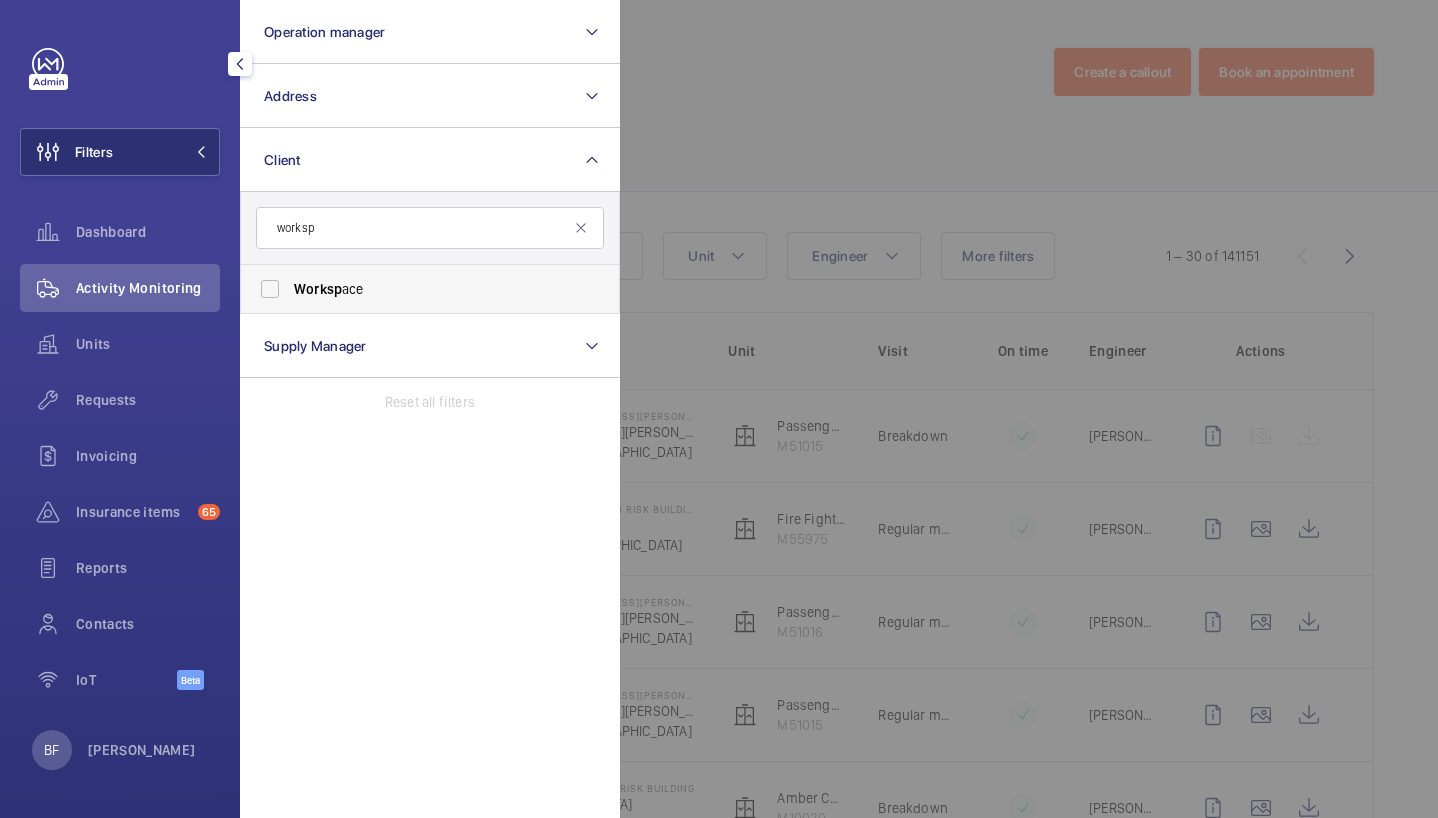 type on "worksp" 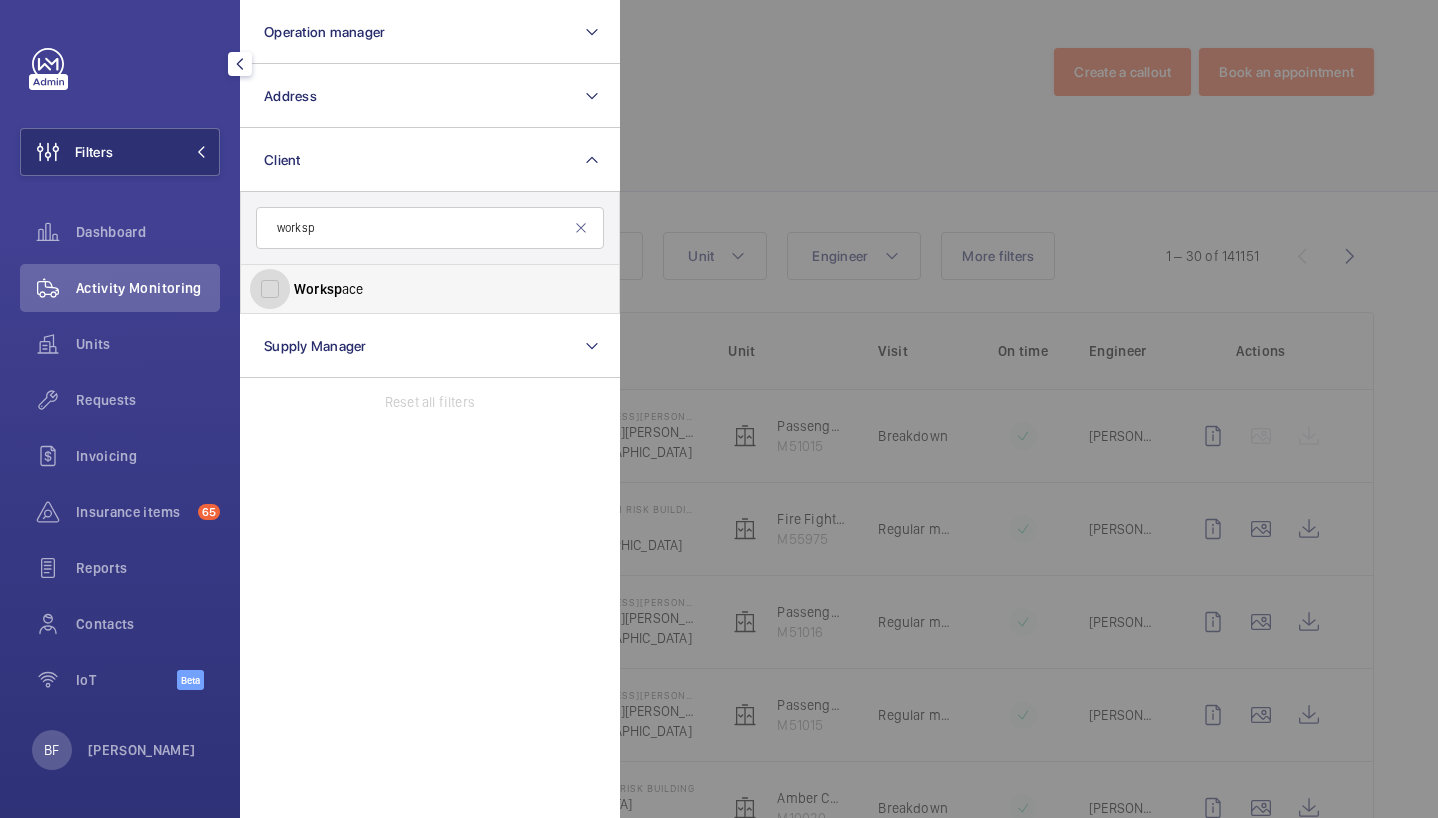 click on "Worksp ace" at bounding box center [270, 289] 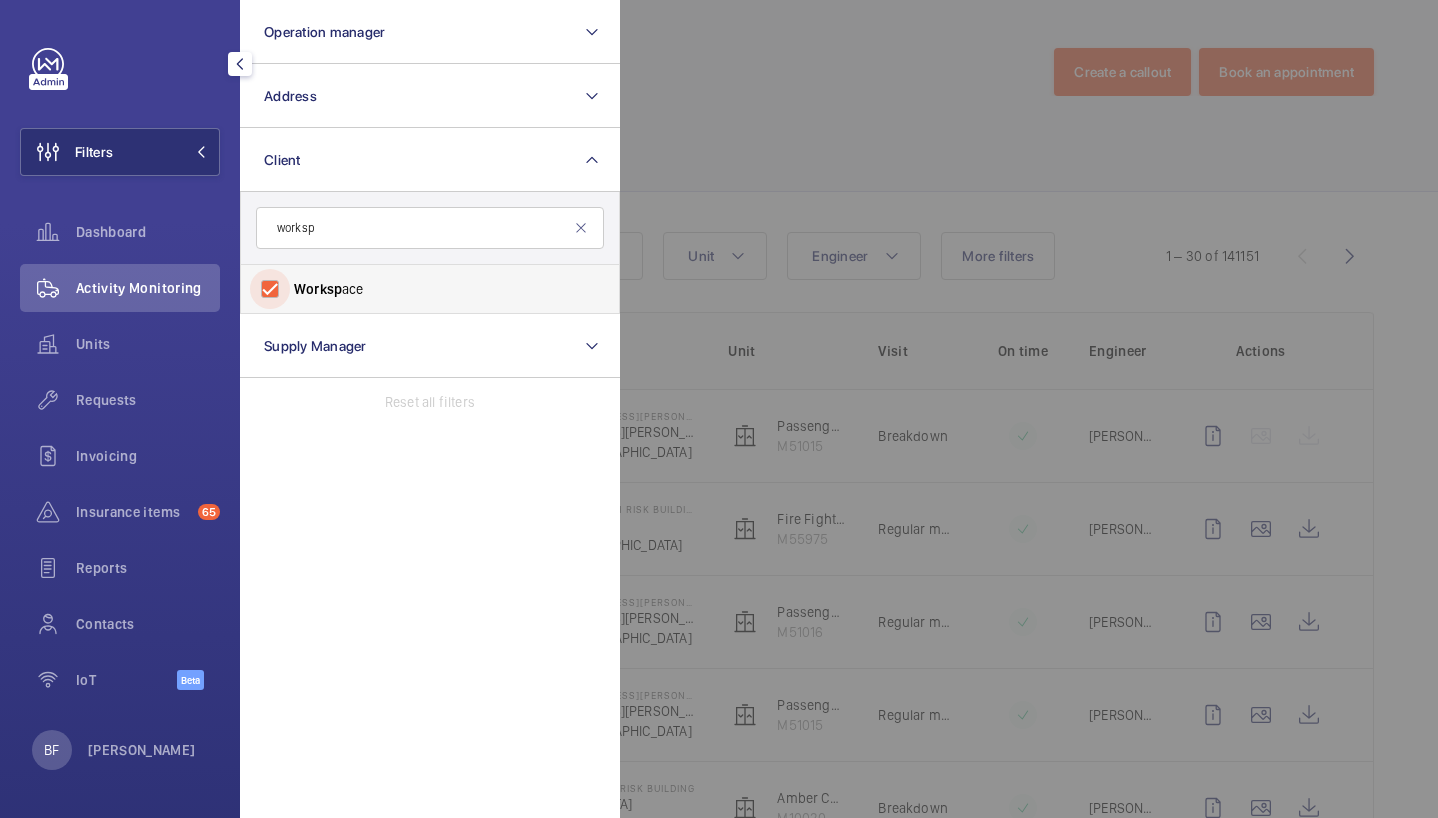 checkbox on "true" 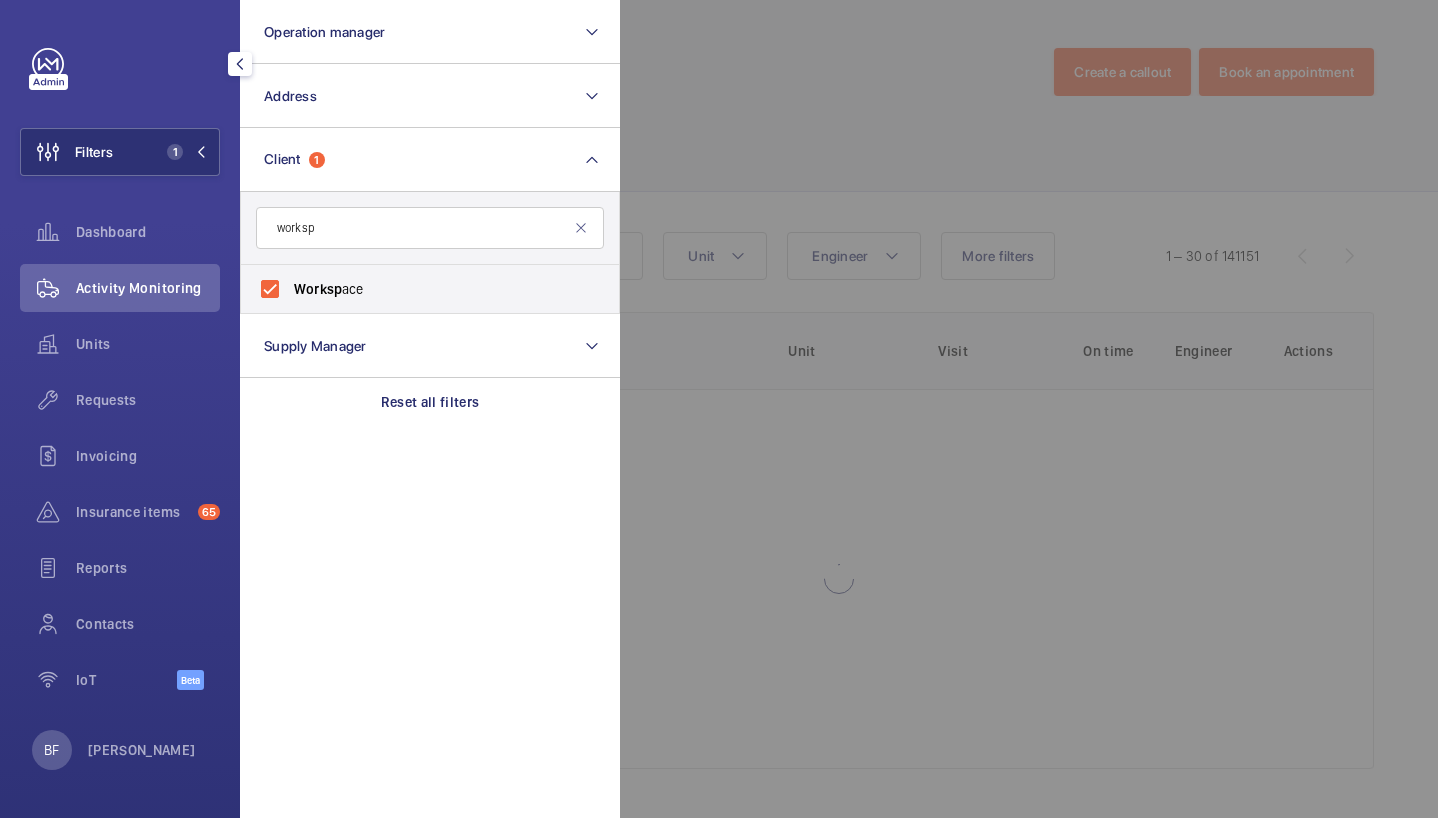 click 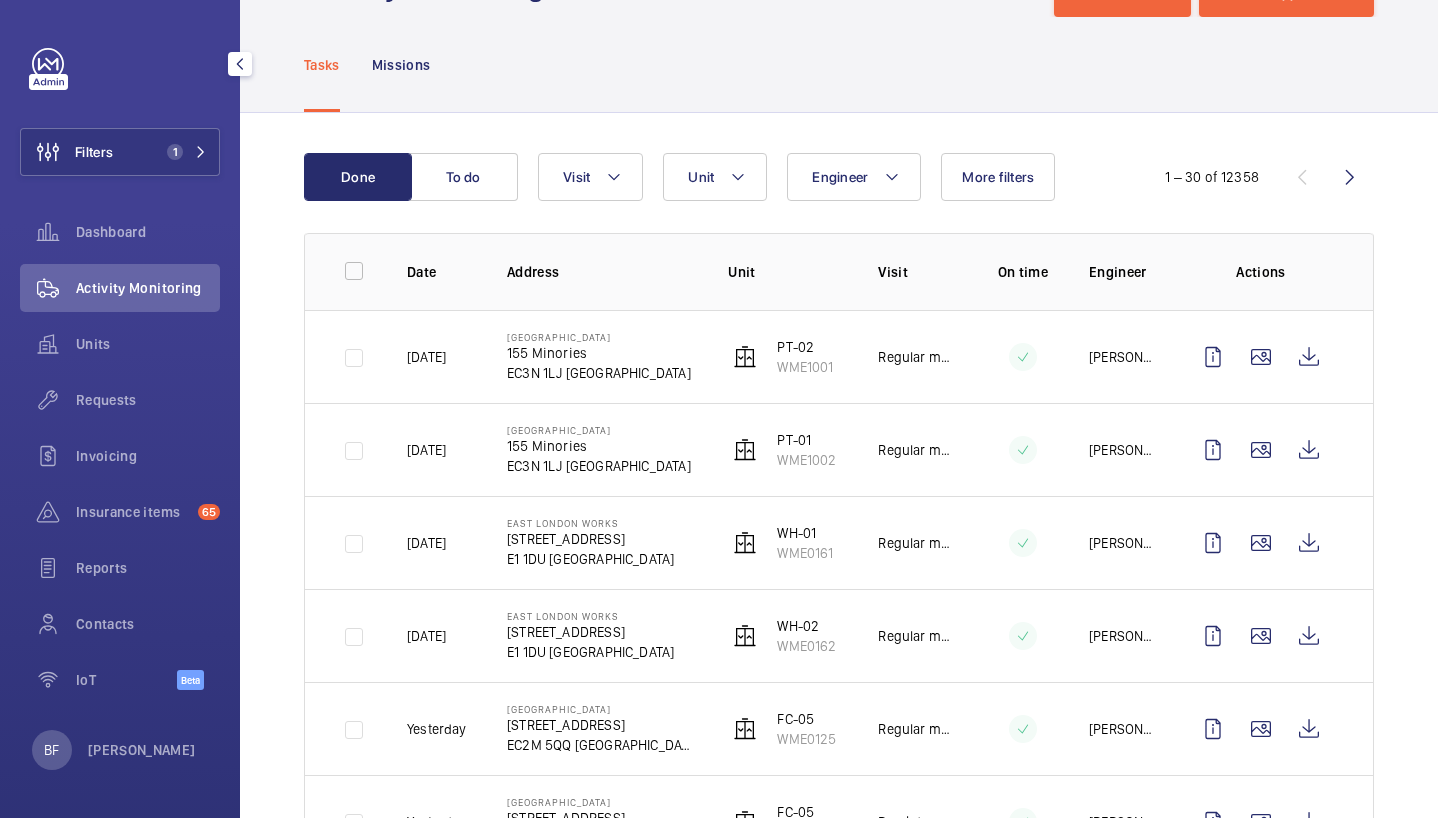 scroll, scrollTop: 0, scrollLeft: 0, axis: both 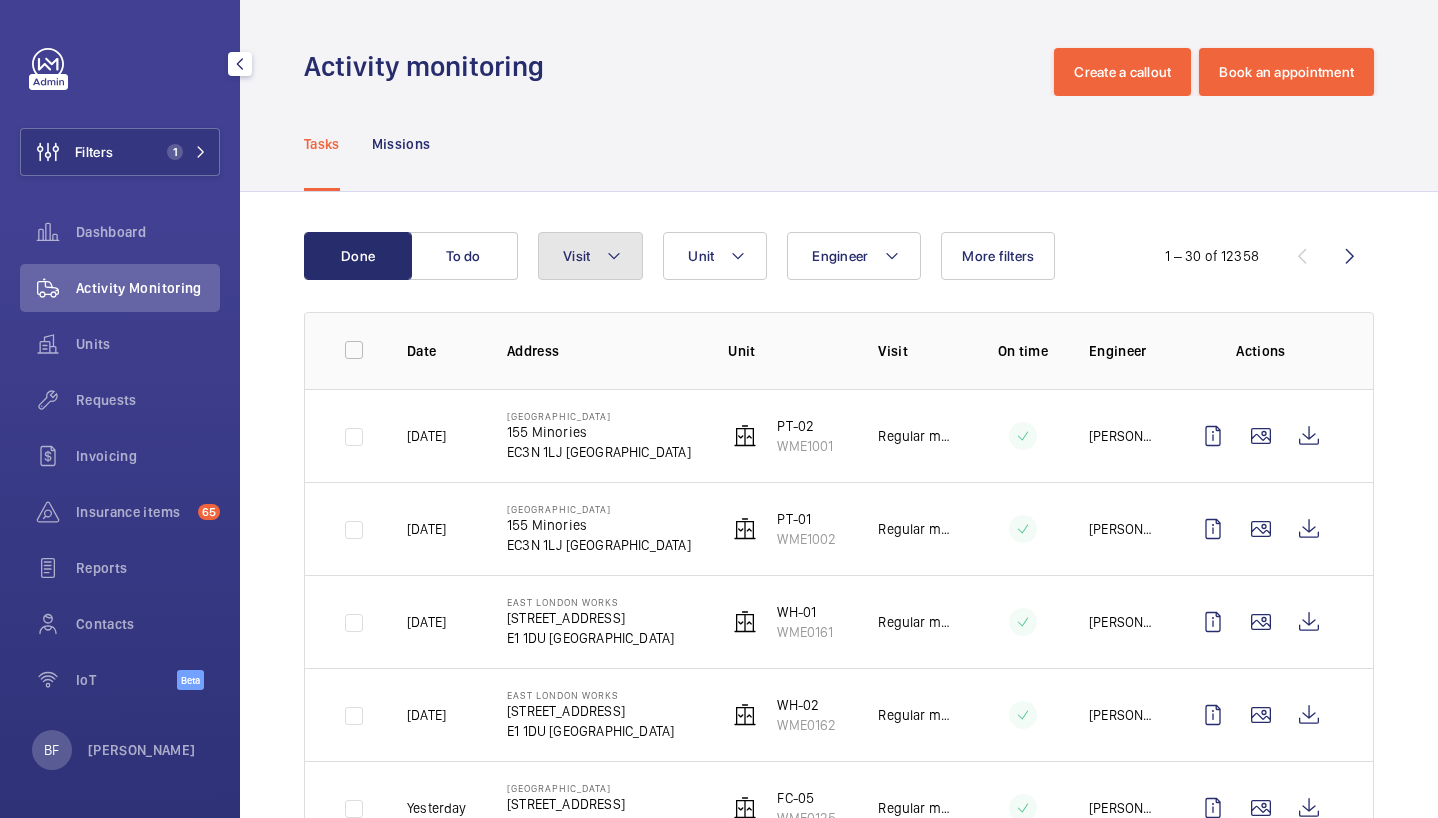 click on "Visit" 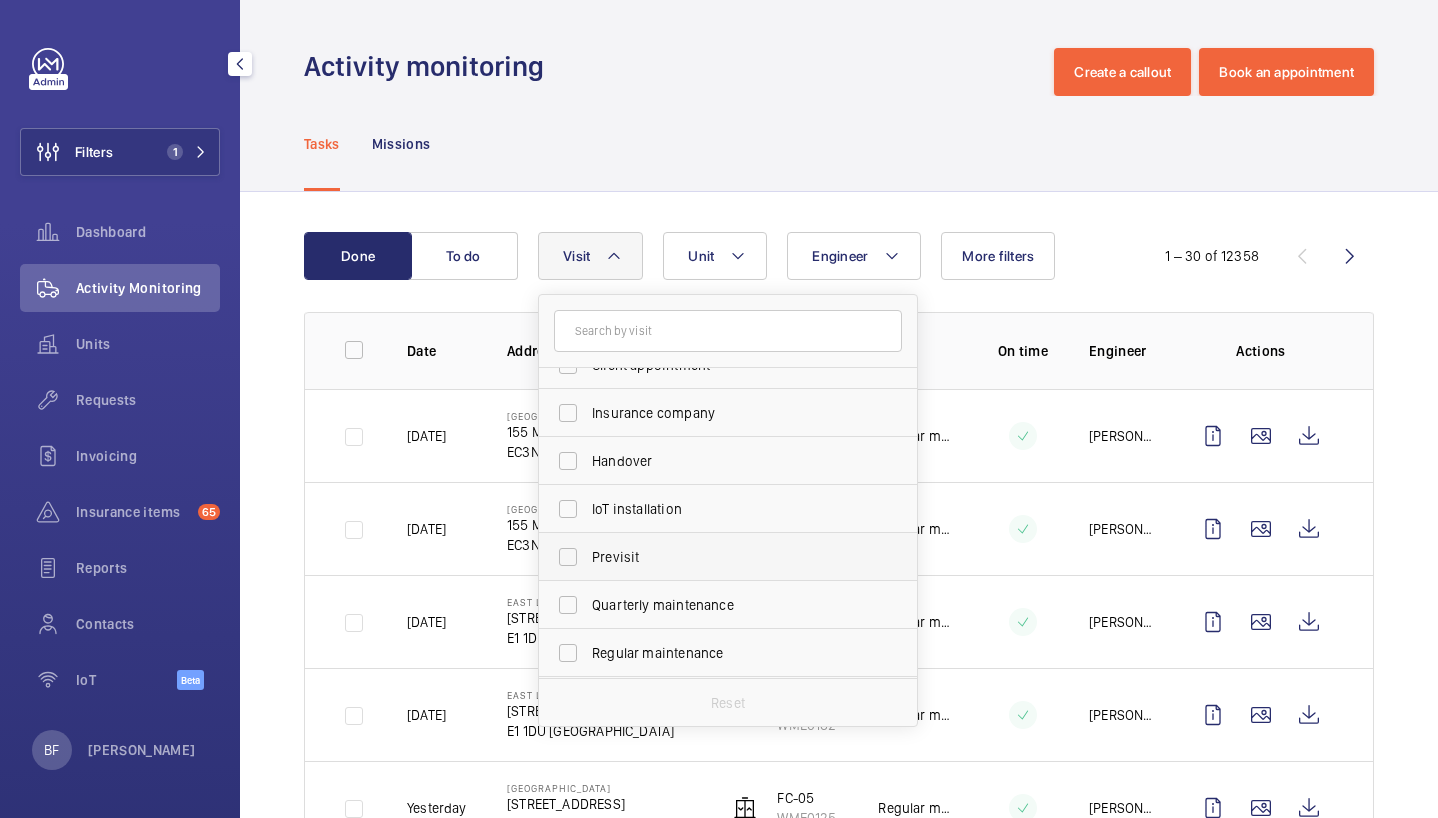 scroll, scrollTop: 129, scrollLeft: 0, axis: vertical 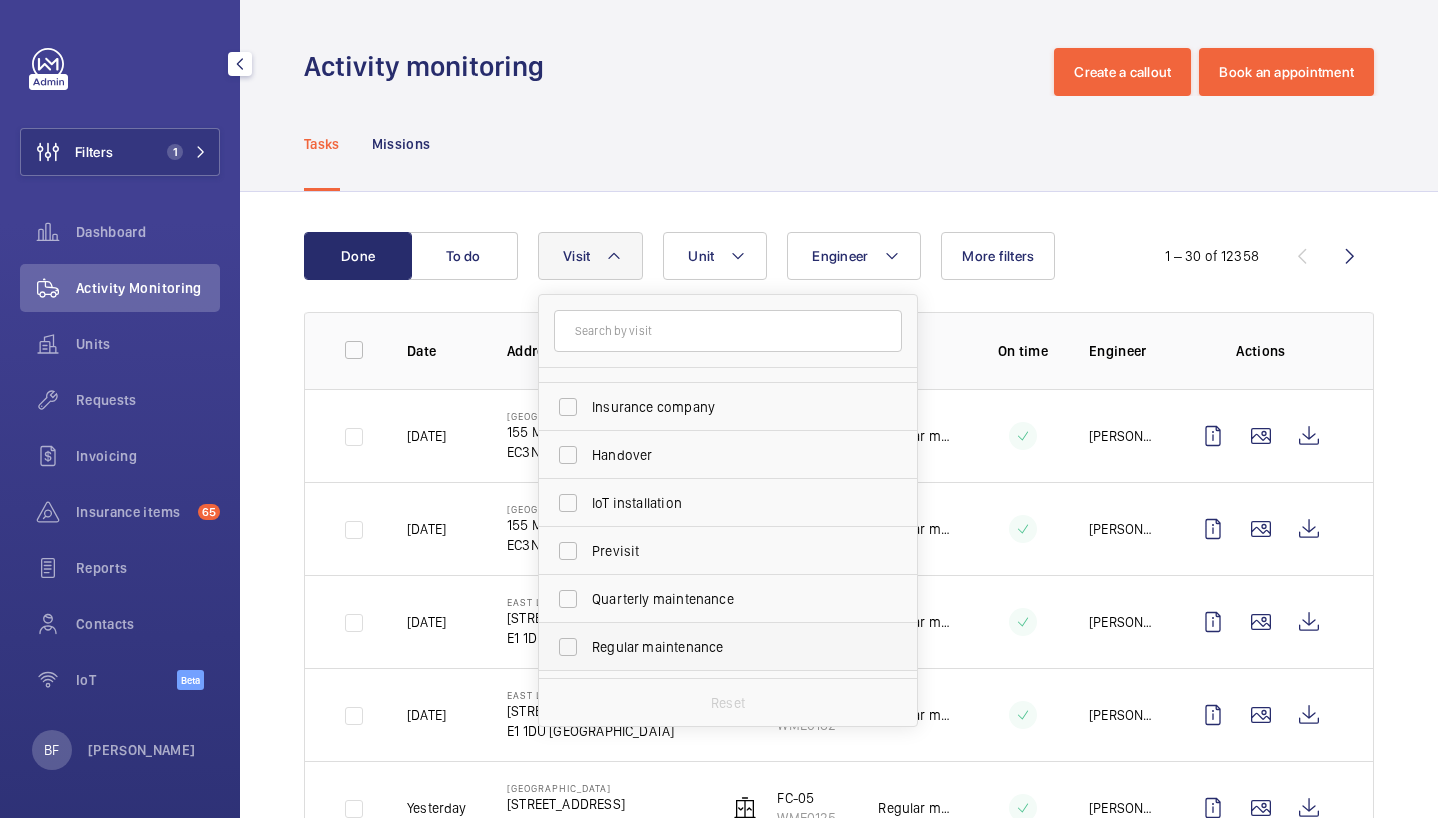 click on "Regular maintenance" at bounding box center (729, 647) 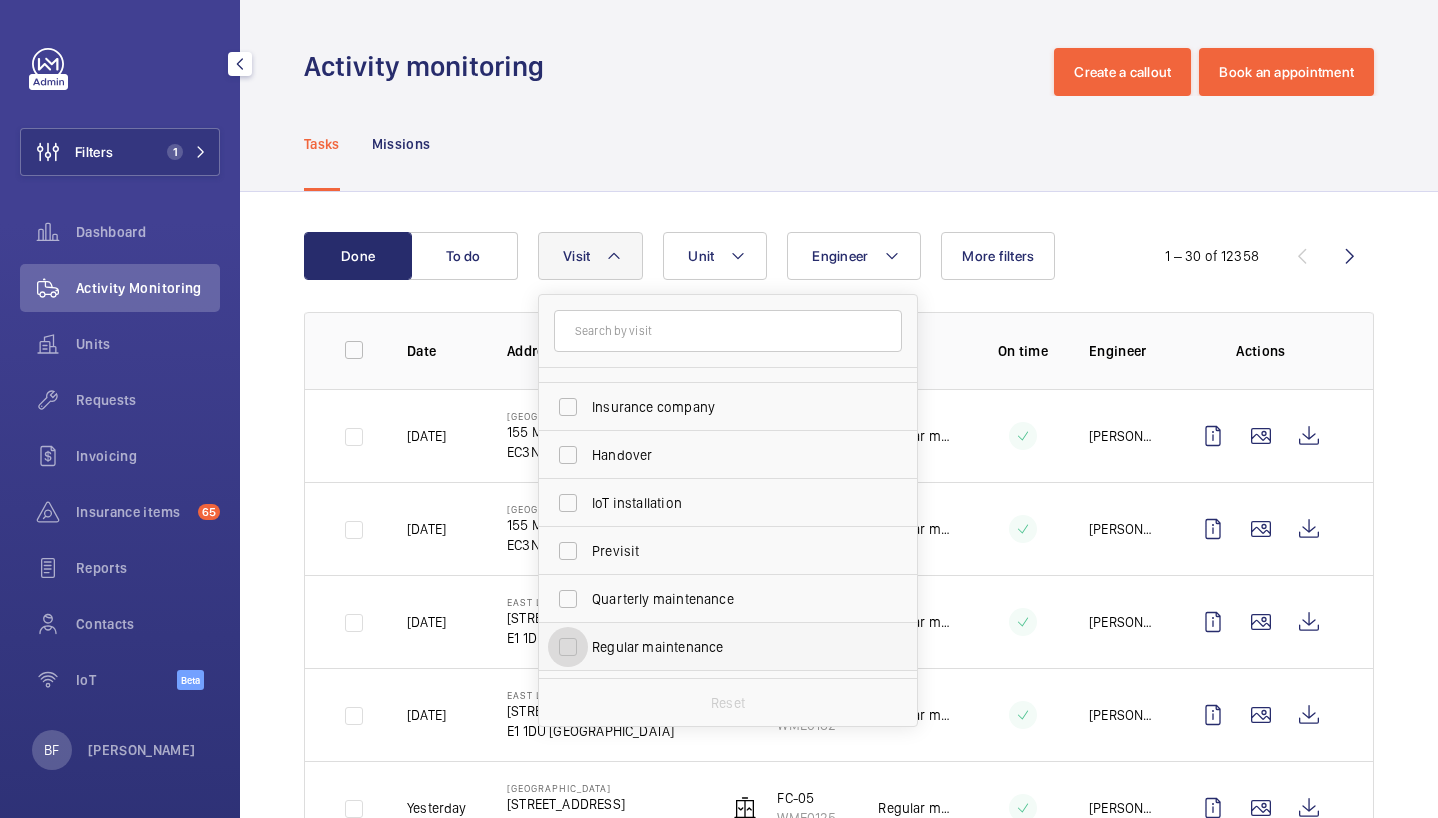 click on "Regular maintenance" at bounding box center (568, 647) 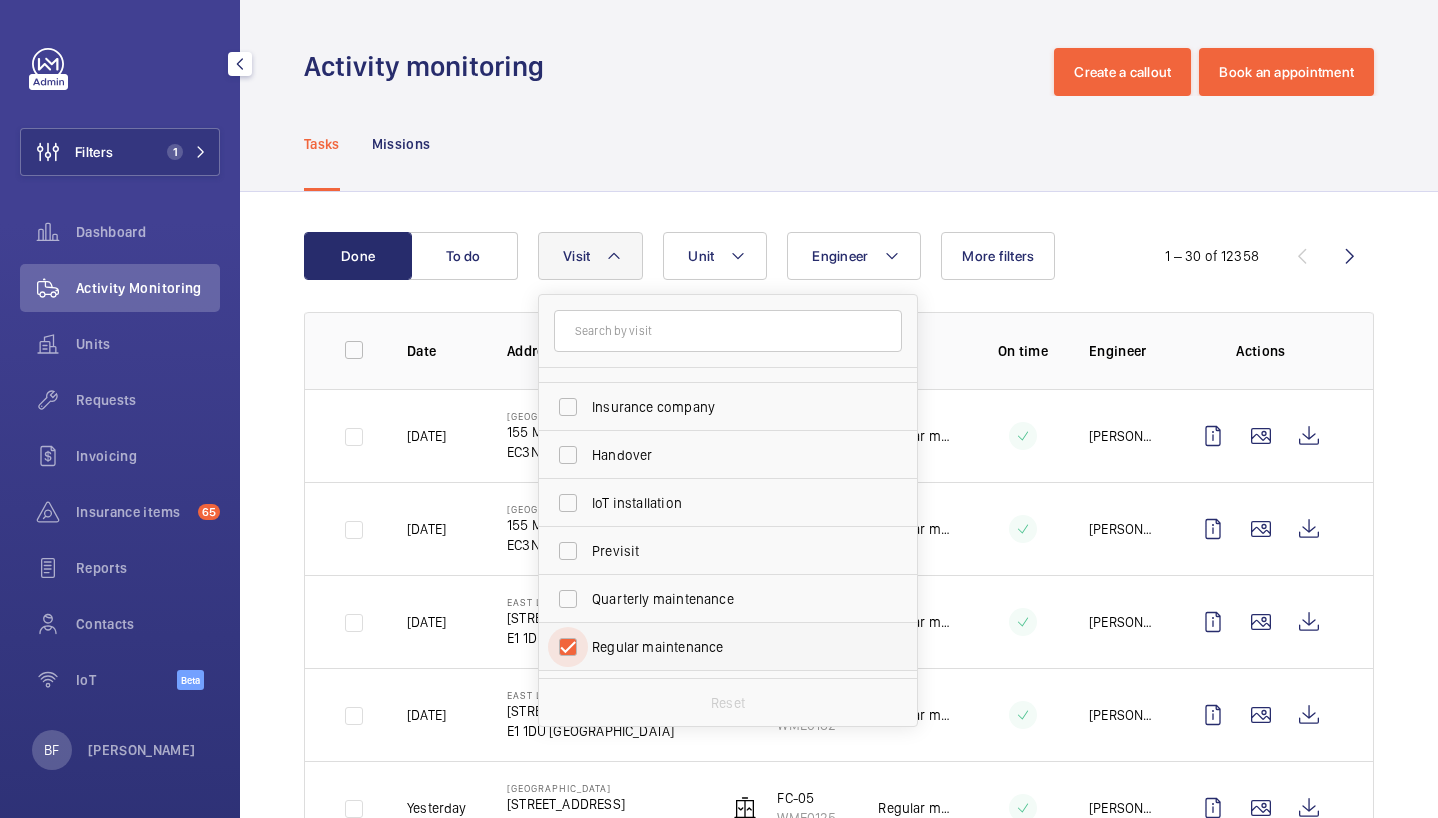 checkbox on "true" 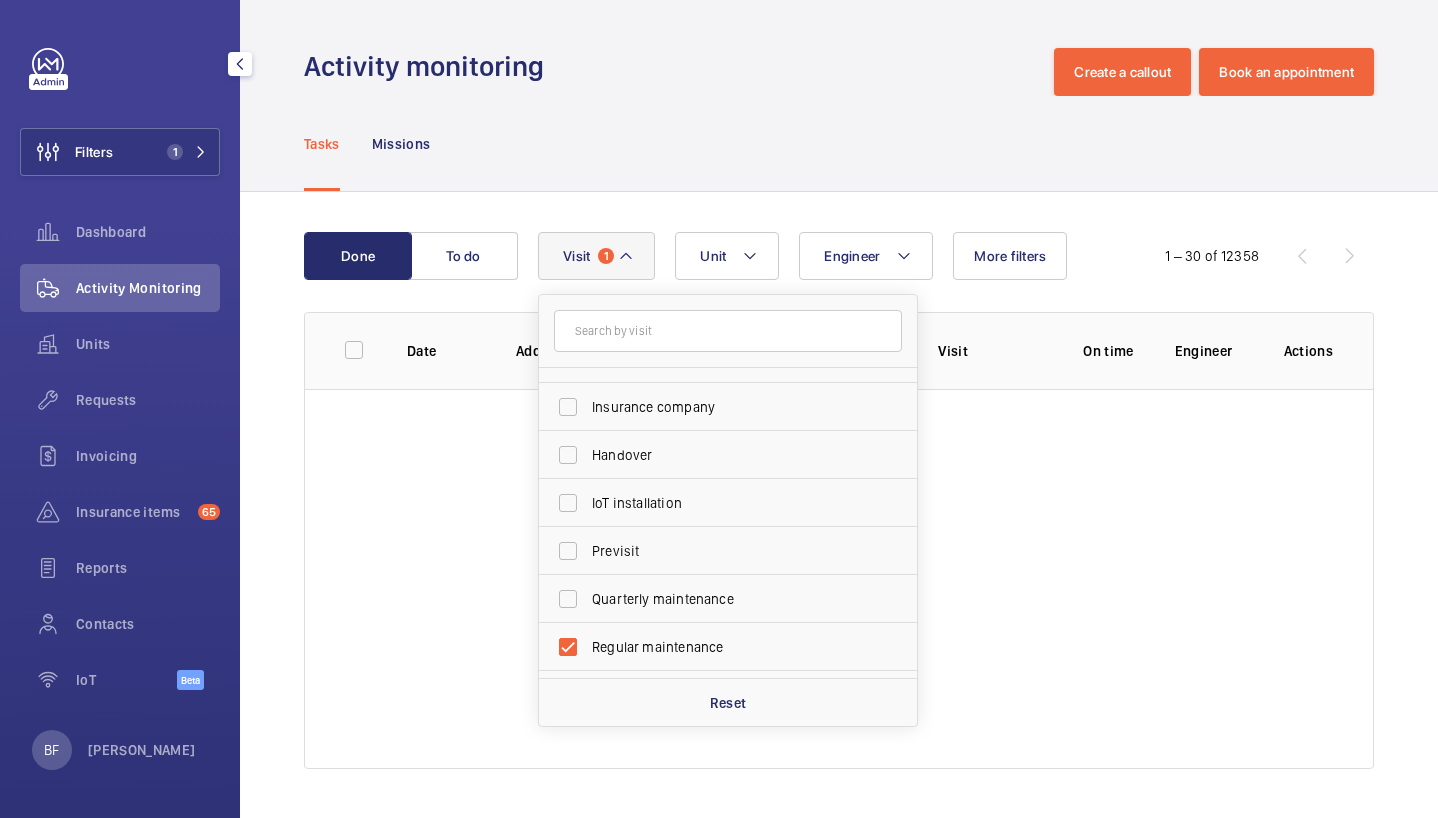 click on "Done To do Engineer Unit Visit 1 Annual maintenance Breakdown Client appointment Insurance company Handover IoT installation Previsit Quarterly maintenance Regular maintenance Repair Security audit Semiannual maintenance Trapped passenger Reset More filters  1 – 30 of 12358  Date Address Unit Visit On time Engineer Actions" 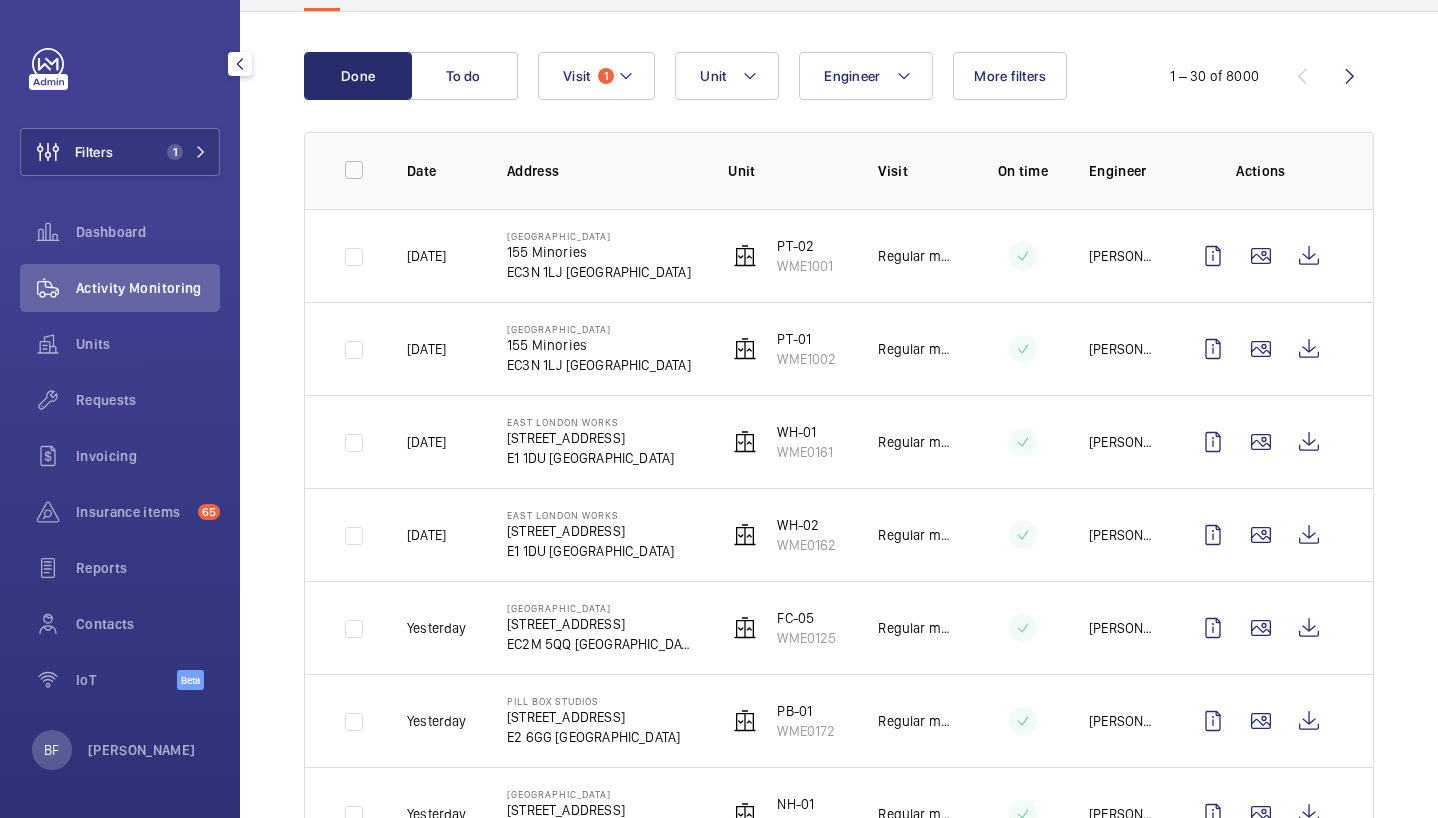 scroll, scrollTop: 189, scrollLeft: 0, axis: vertical 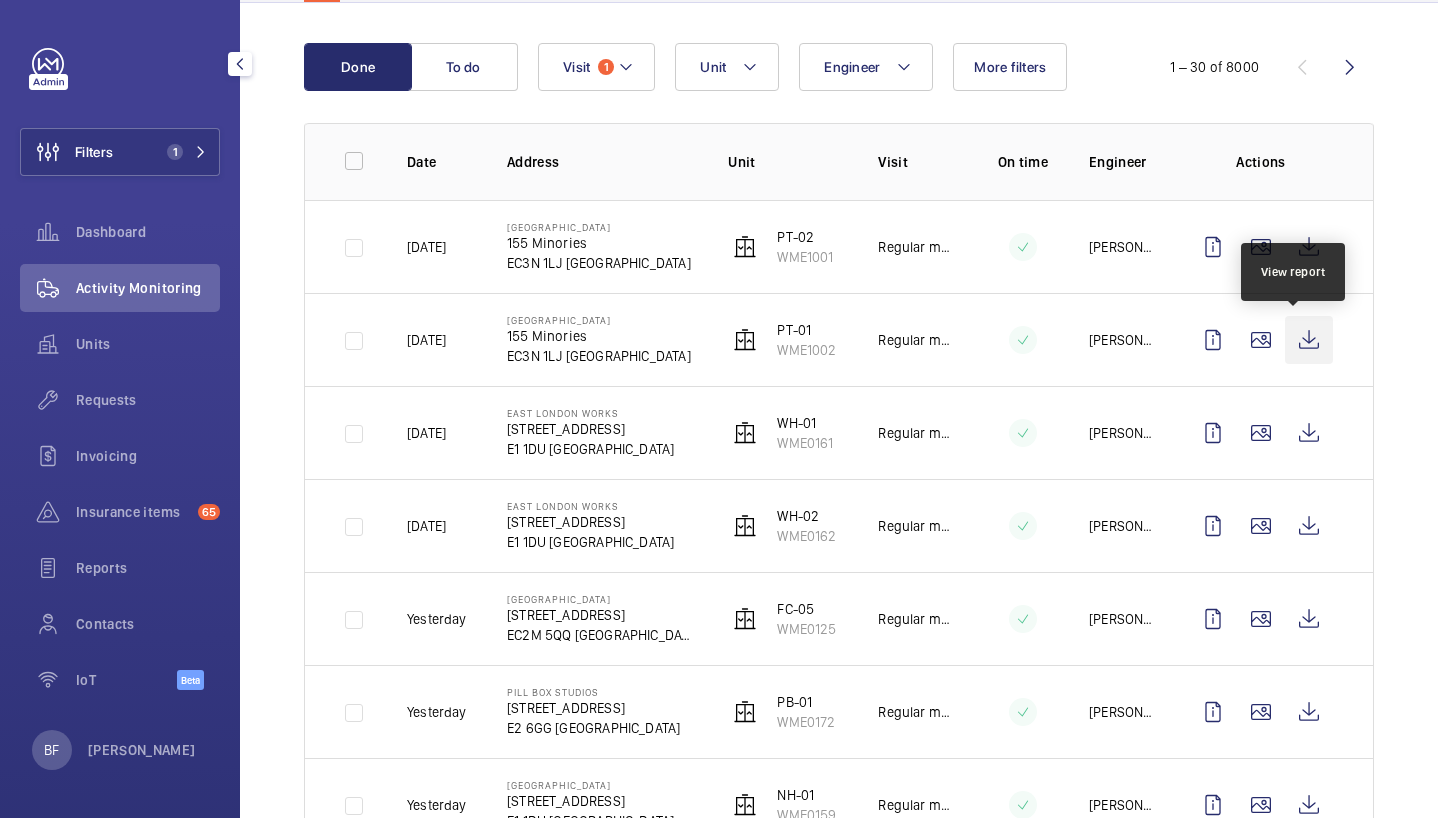 click 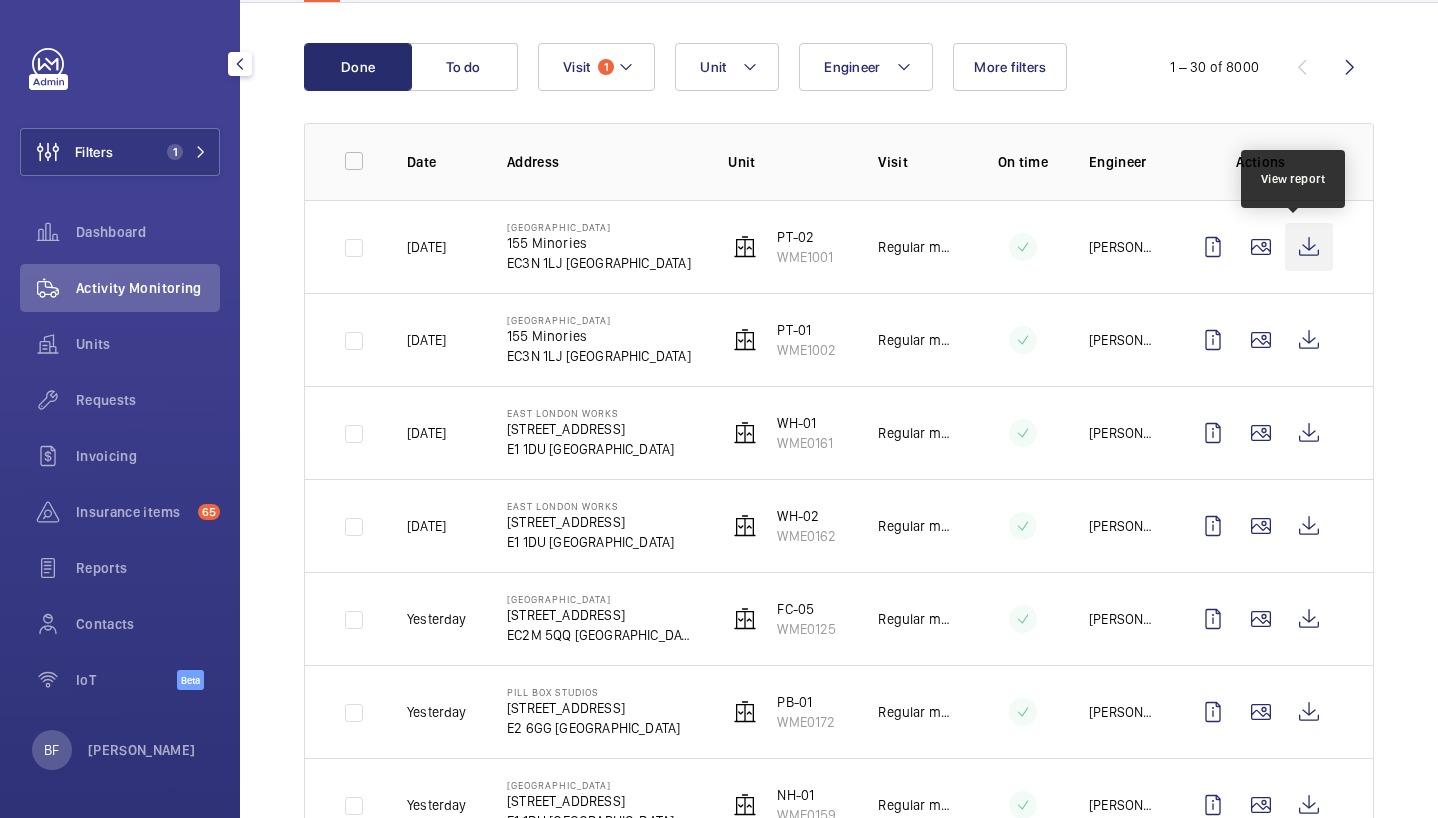 click 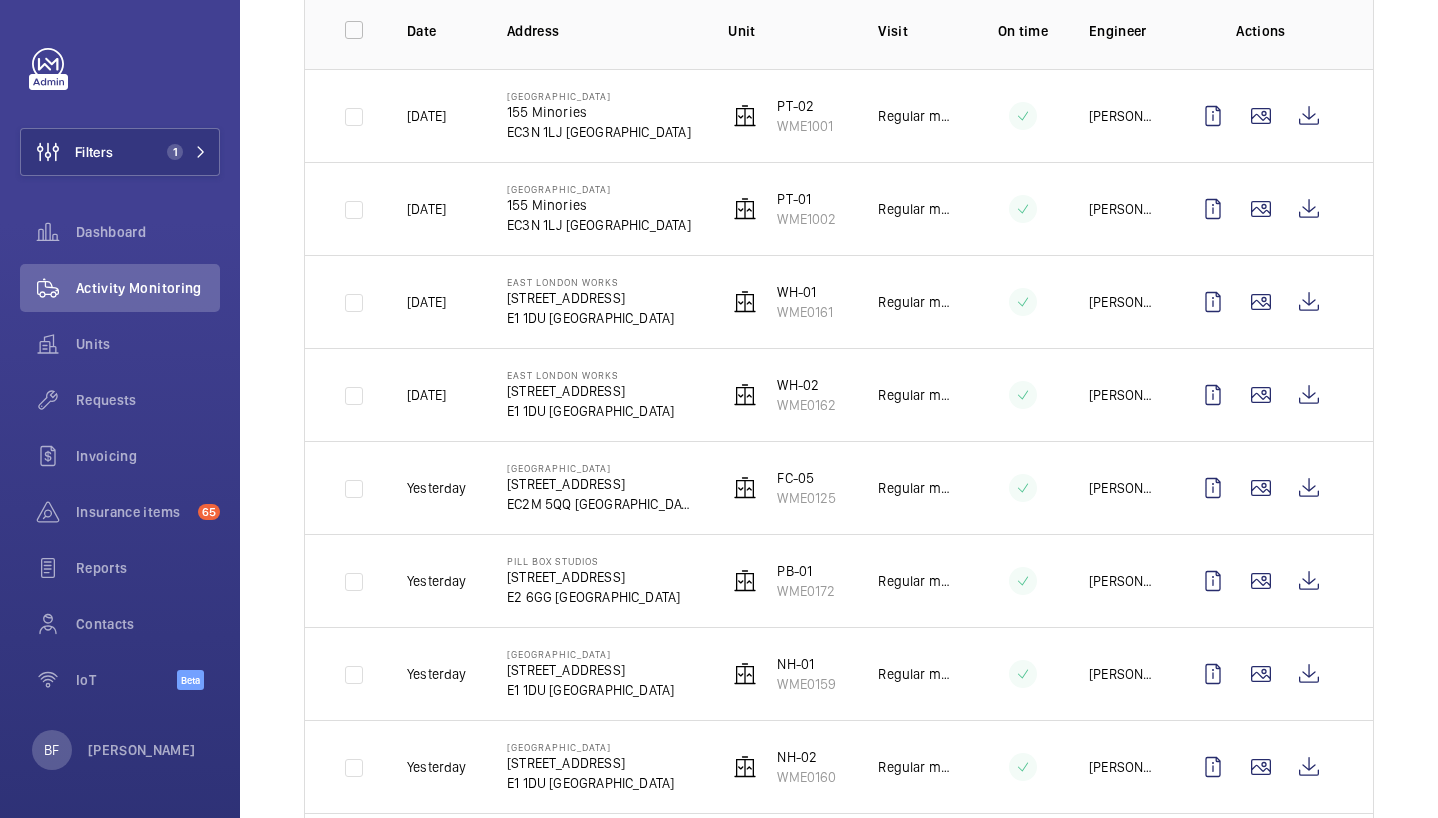 scroll, scrollTop: 321, scrollLeft: 0, axis: vertical 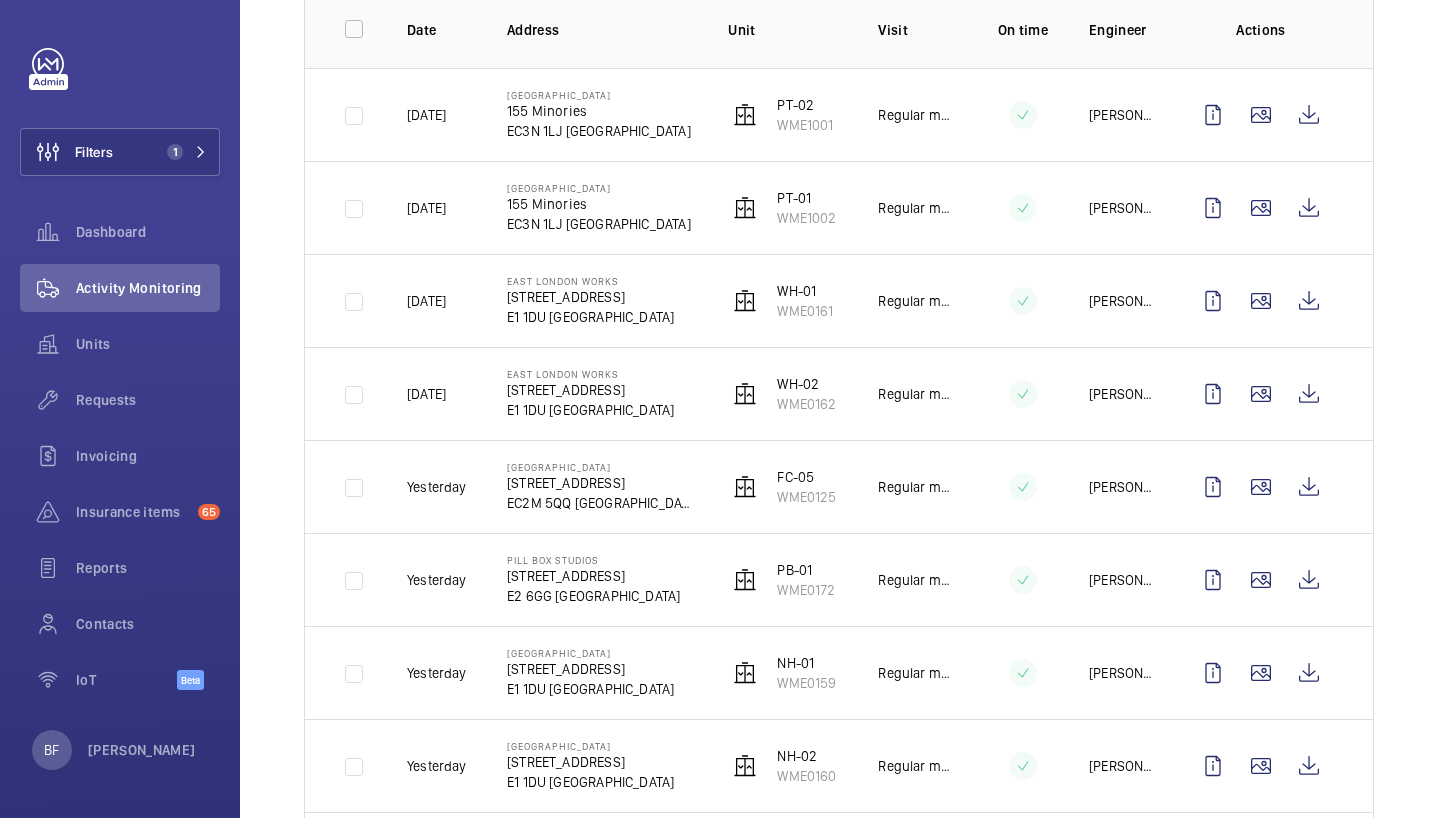 drag, startPoint x: 508, startPoint y: 318, endPoint x: 547, endPoint y: 323, distance: 39.319206 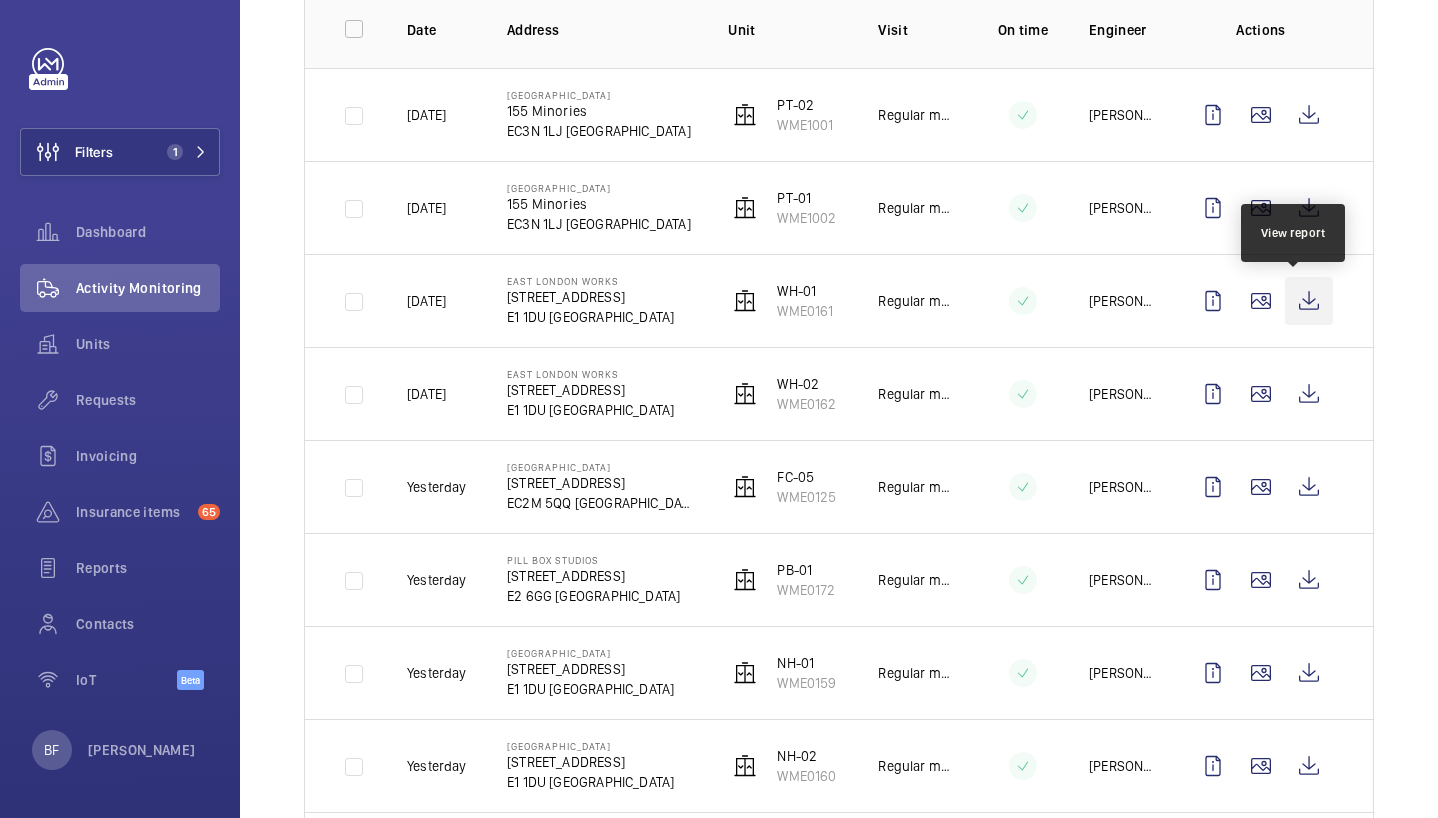 click 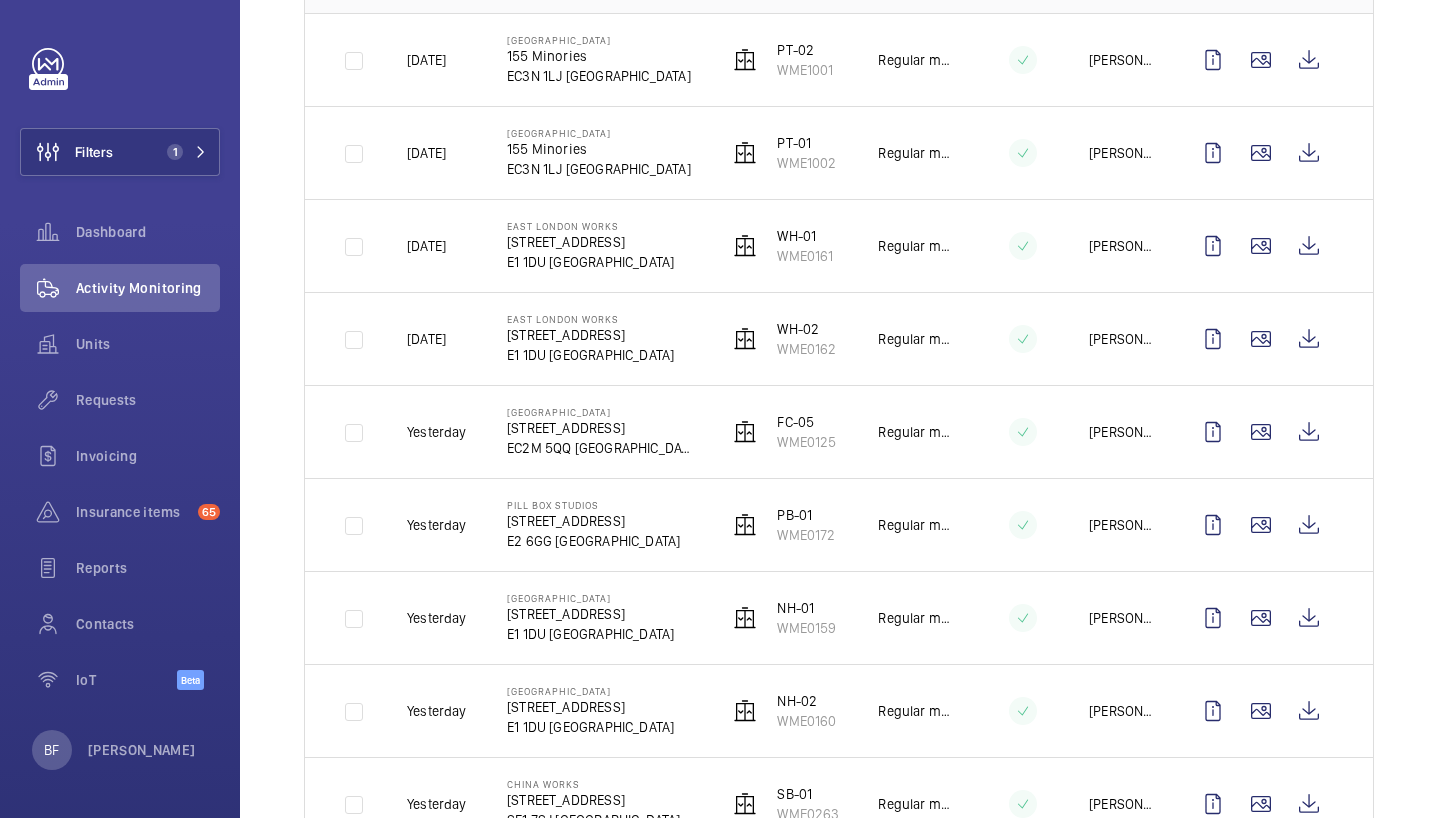 scroll, scrollTop: 391, scrollLeft: 0, axis: vertical 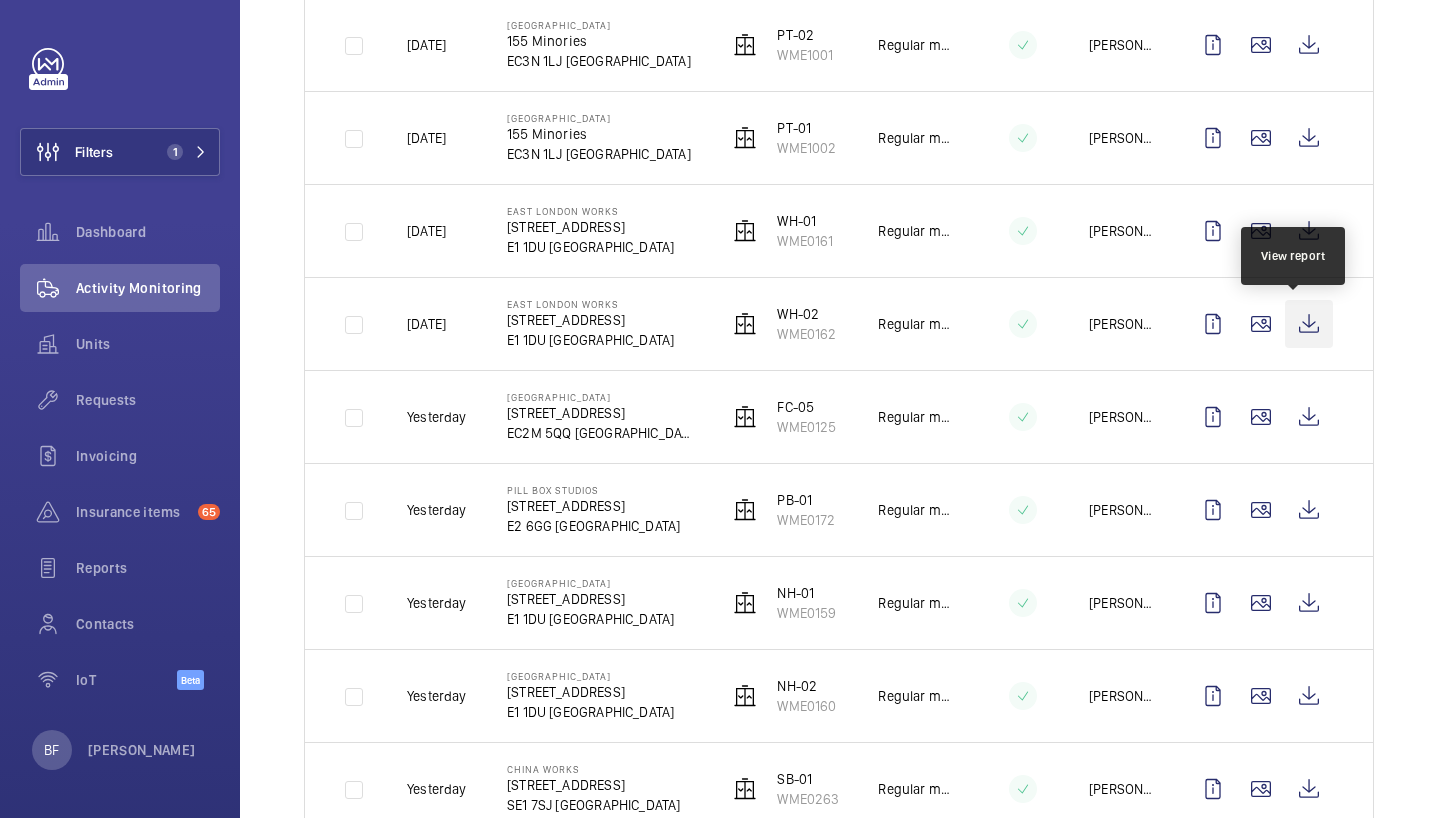 click 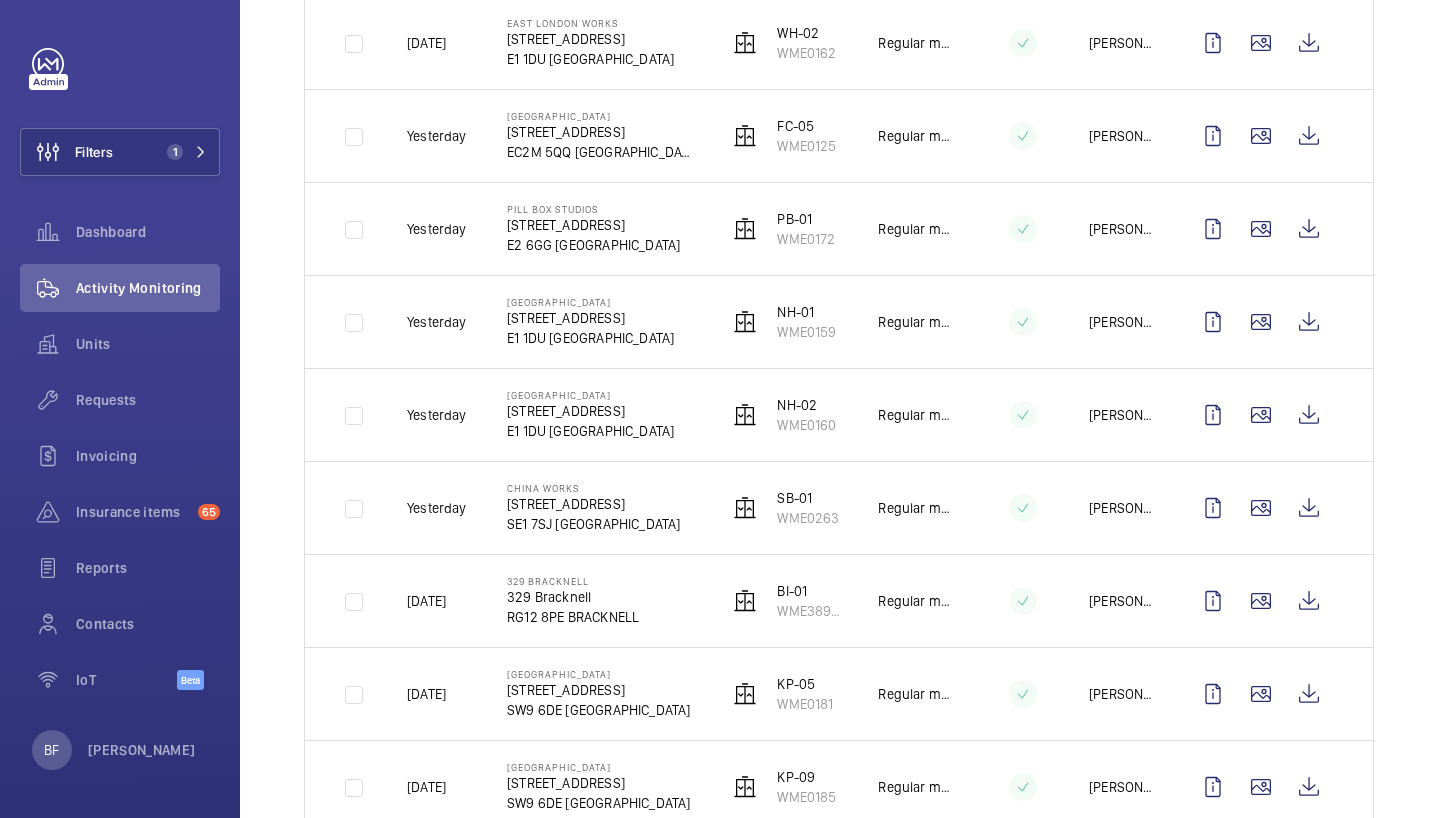 scroll, scrollTop: 671, scrollLeft: 0, axis: vertical 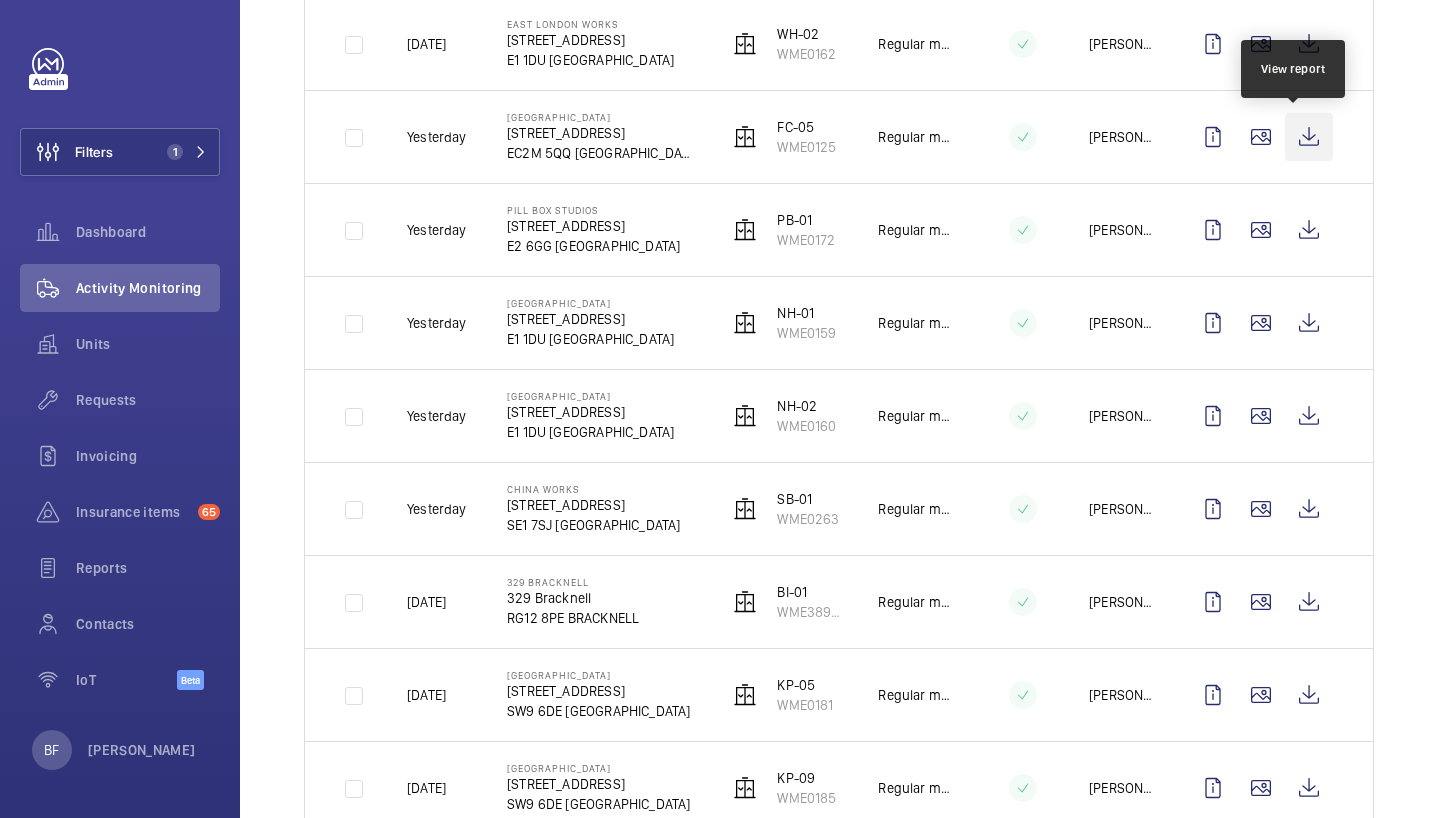 click 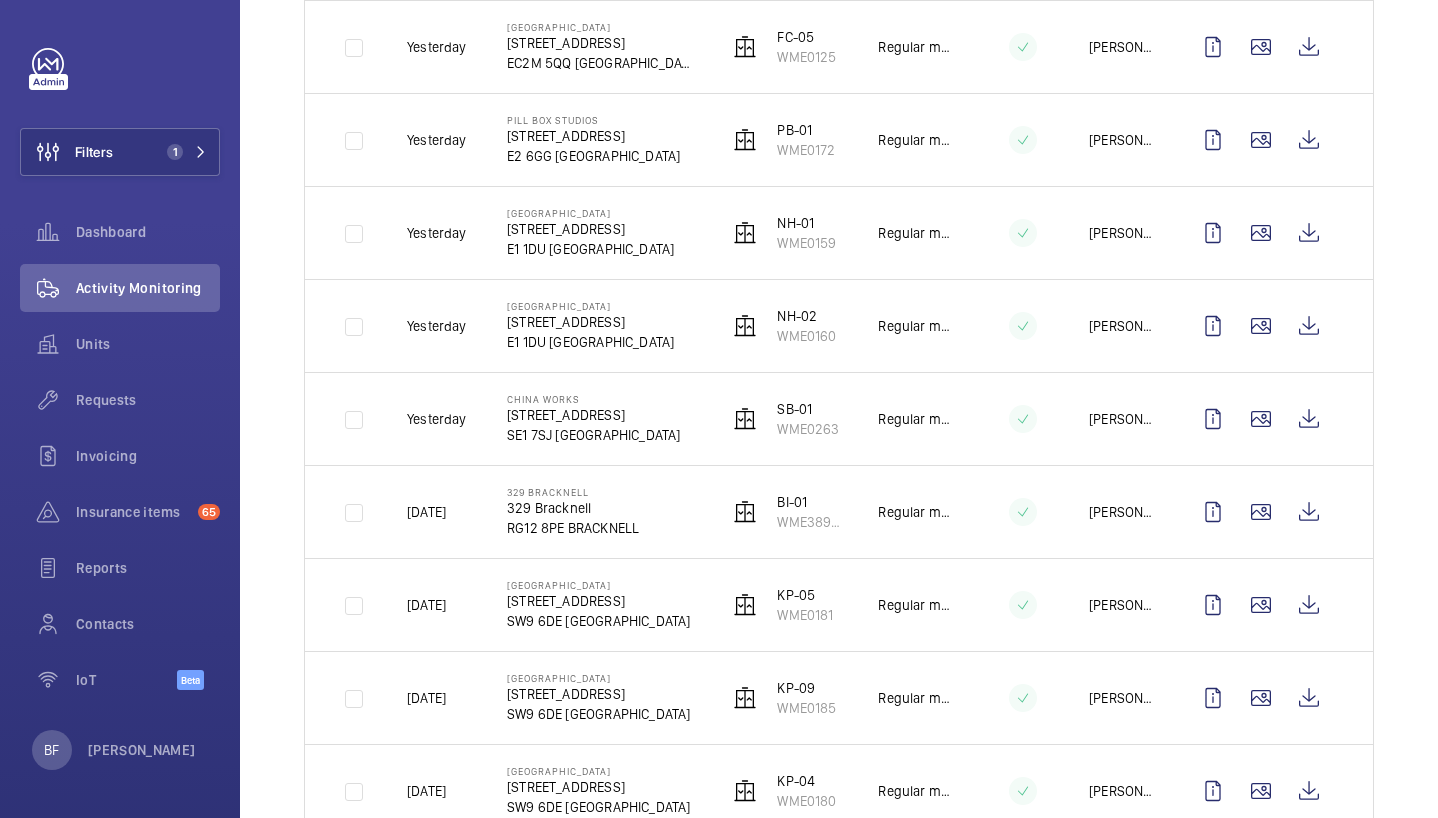 scroll, scrollTop: 831, scrollLeft: 0, axis: vertical 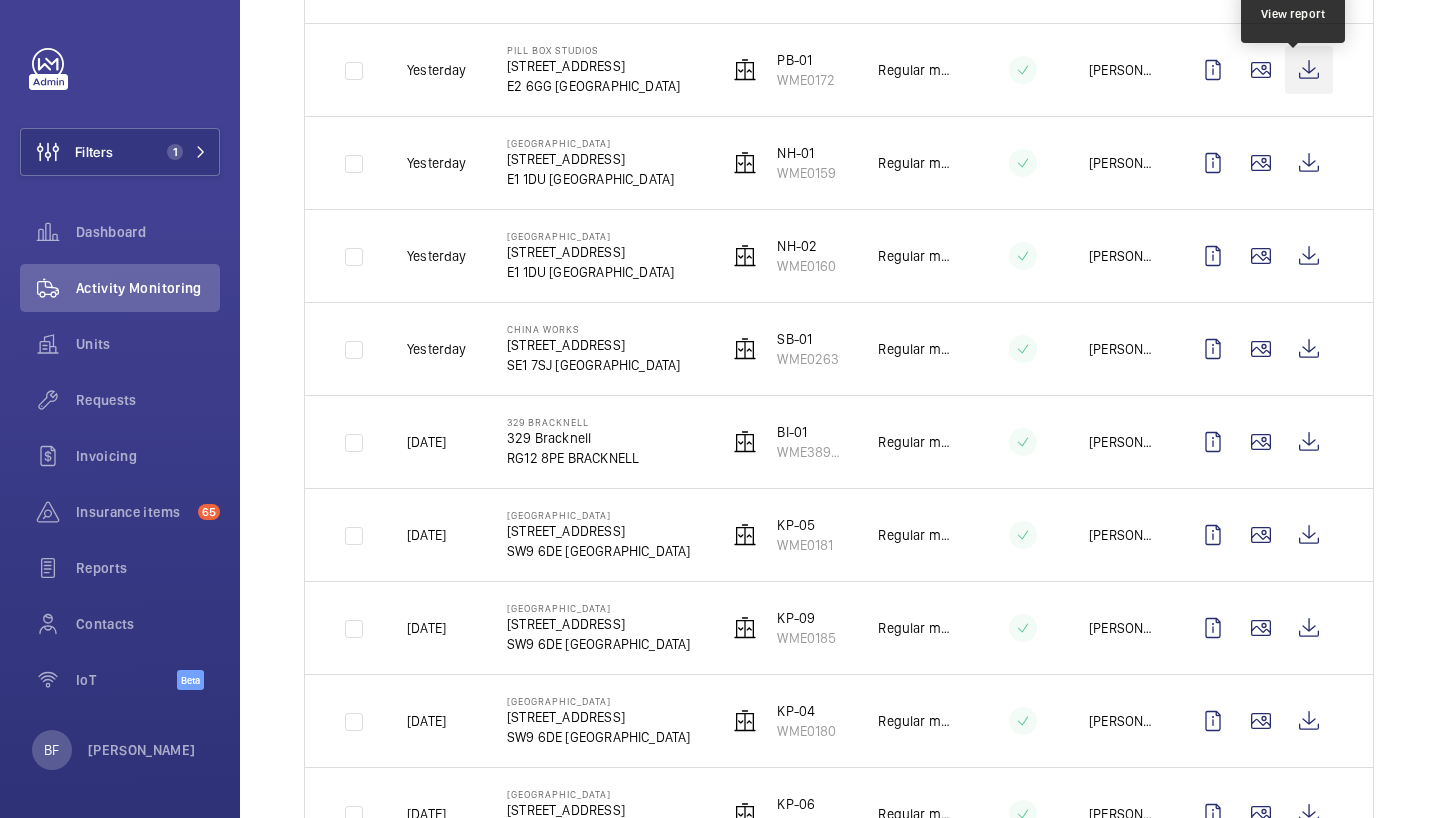 click 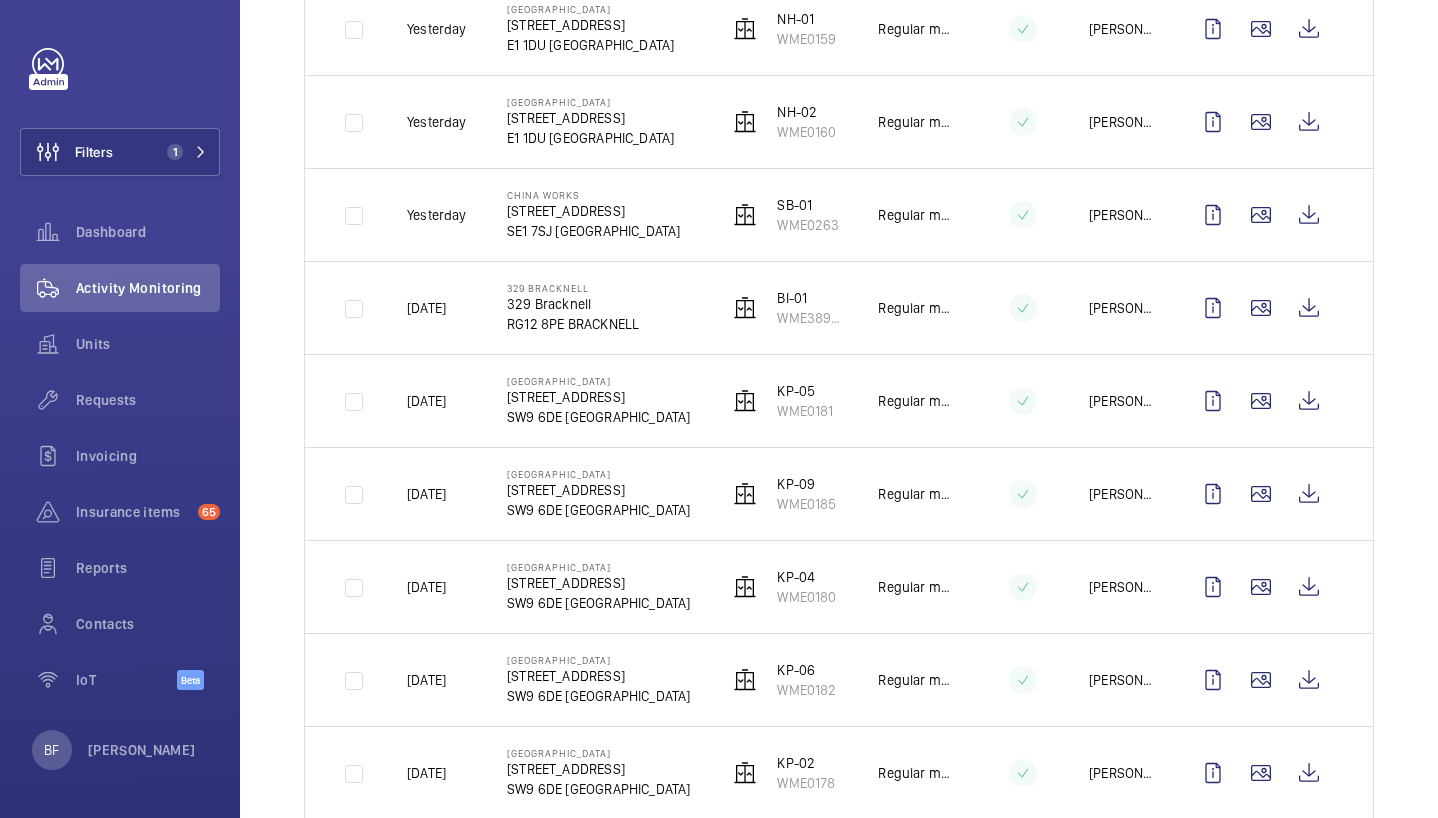 scroll, scrollTop: 967, scrollLeft: 0, axis: vertical 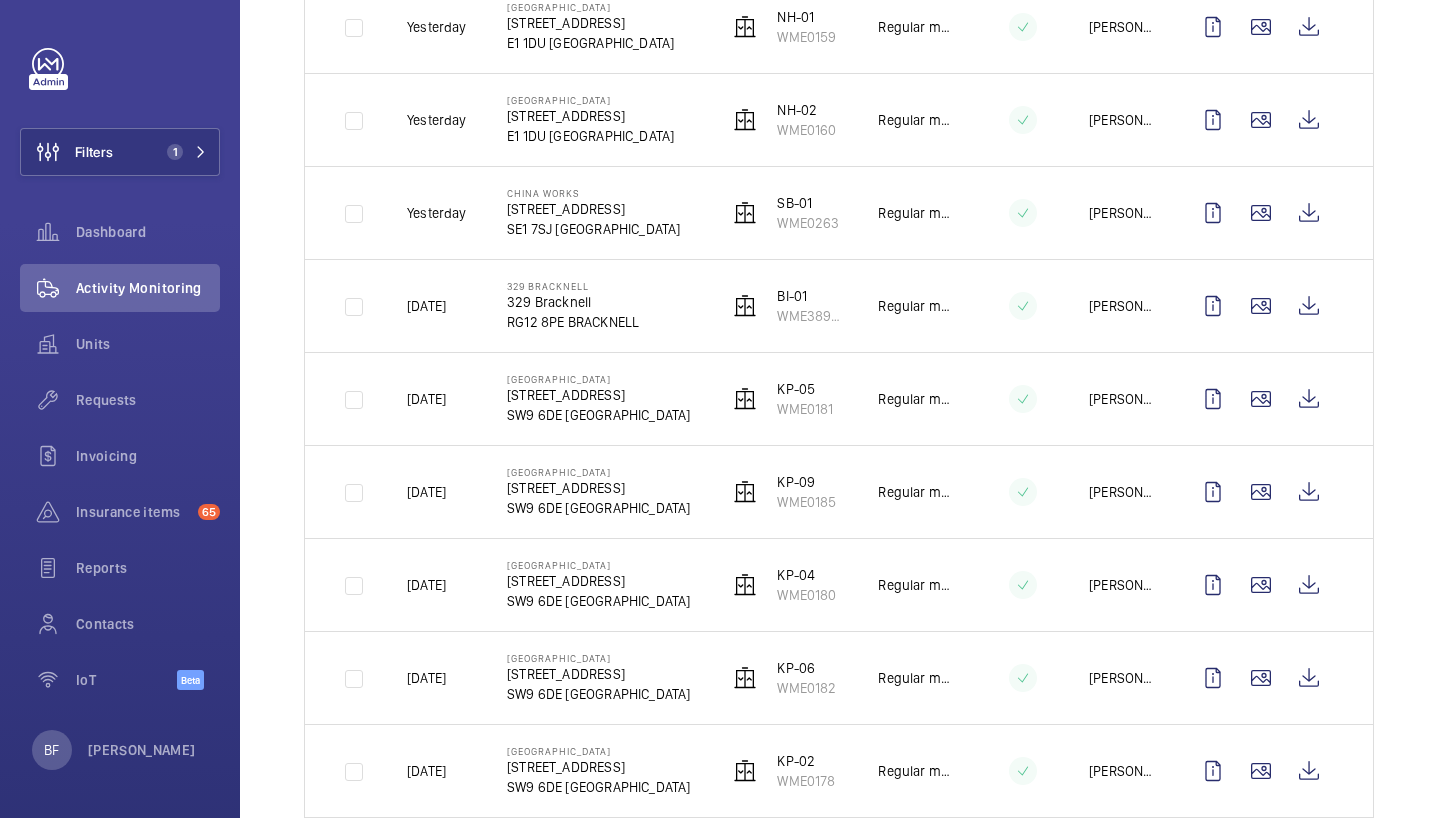 click 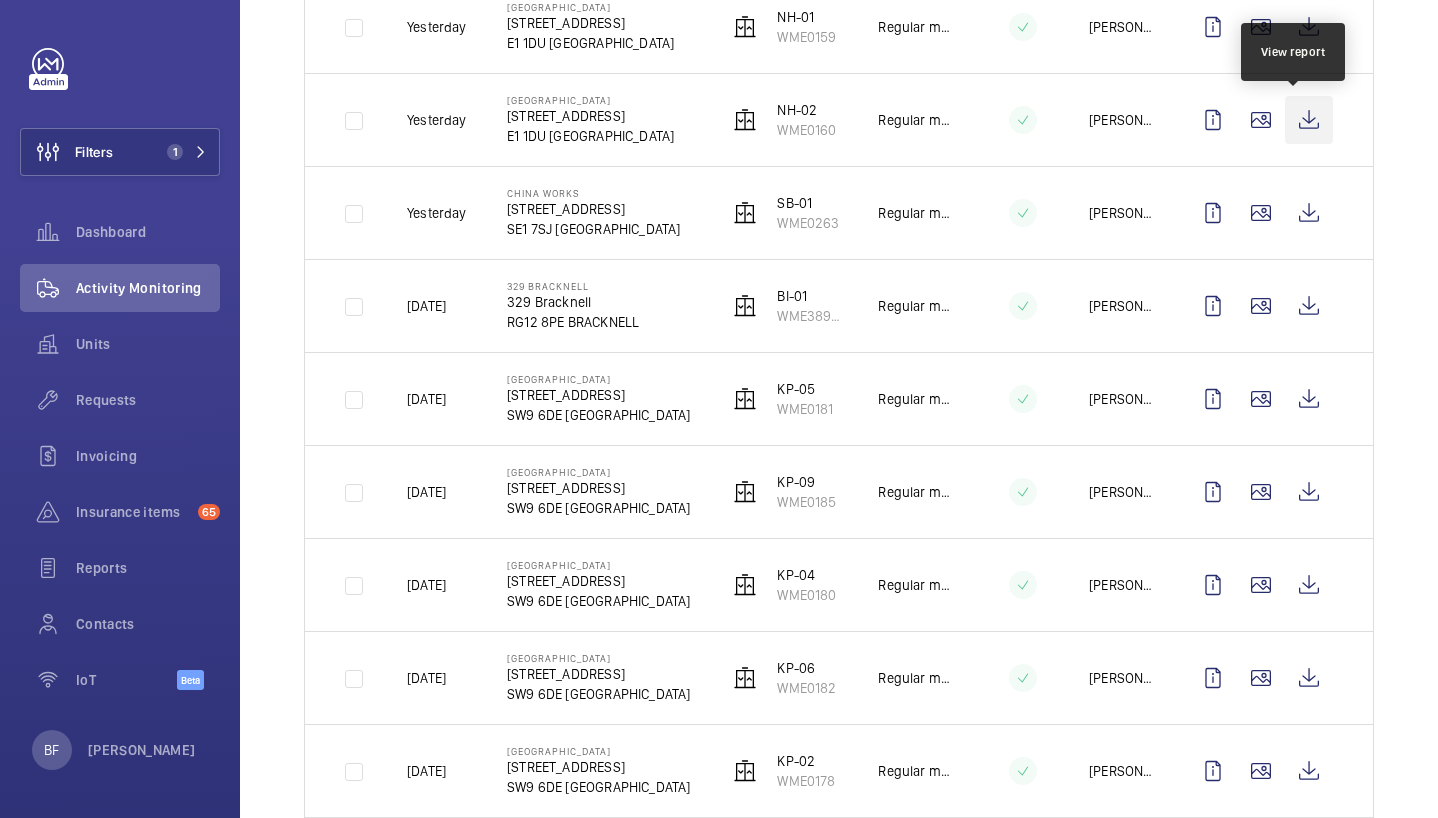 click 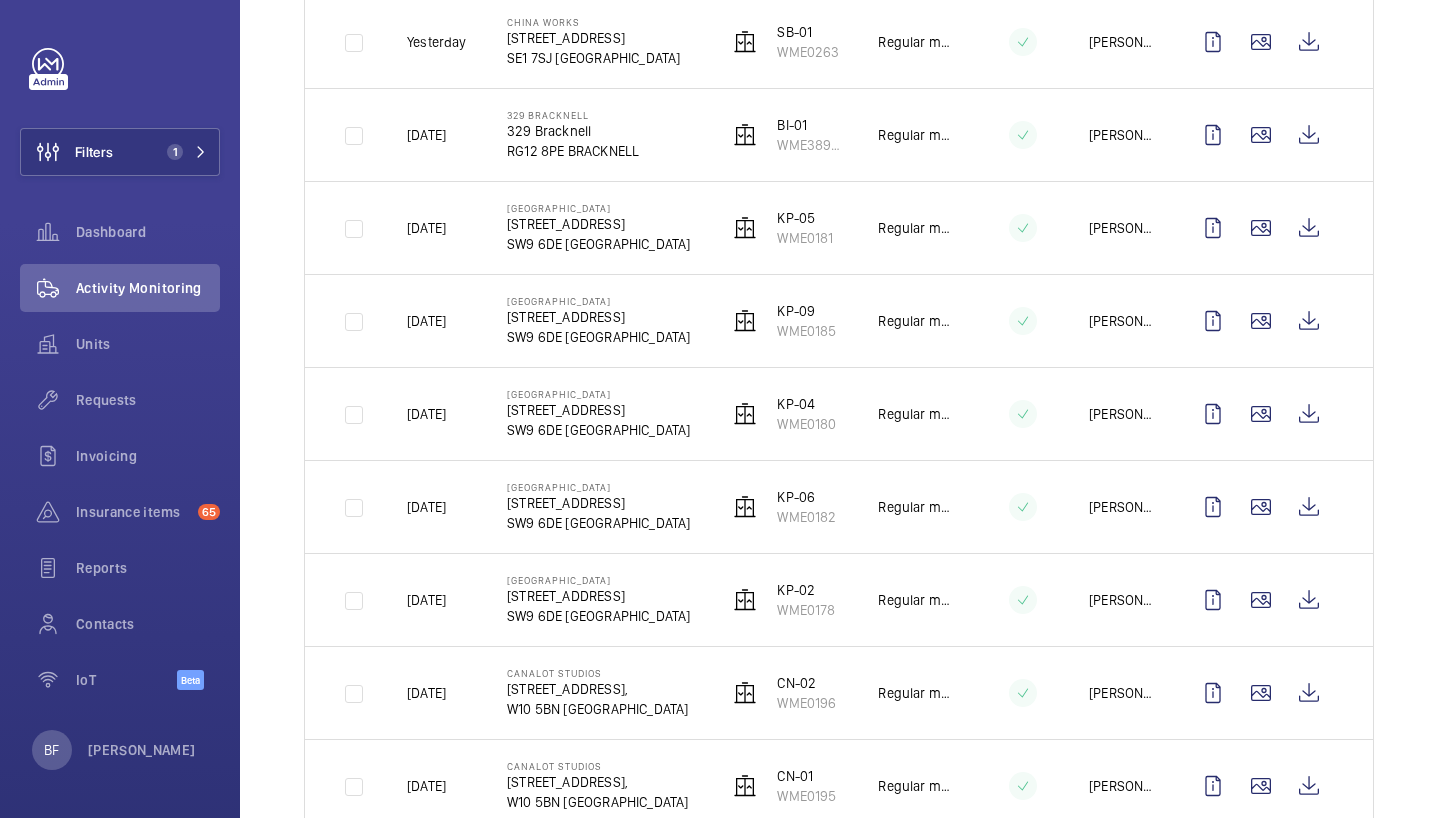 scroll, scrollTop: 1146, scrollLeft: 0, axis: vertical 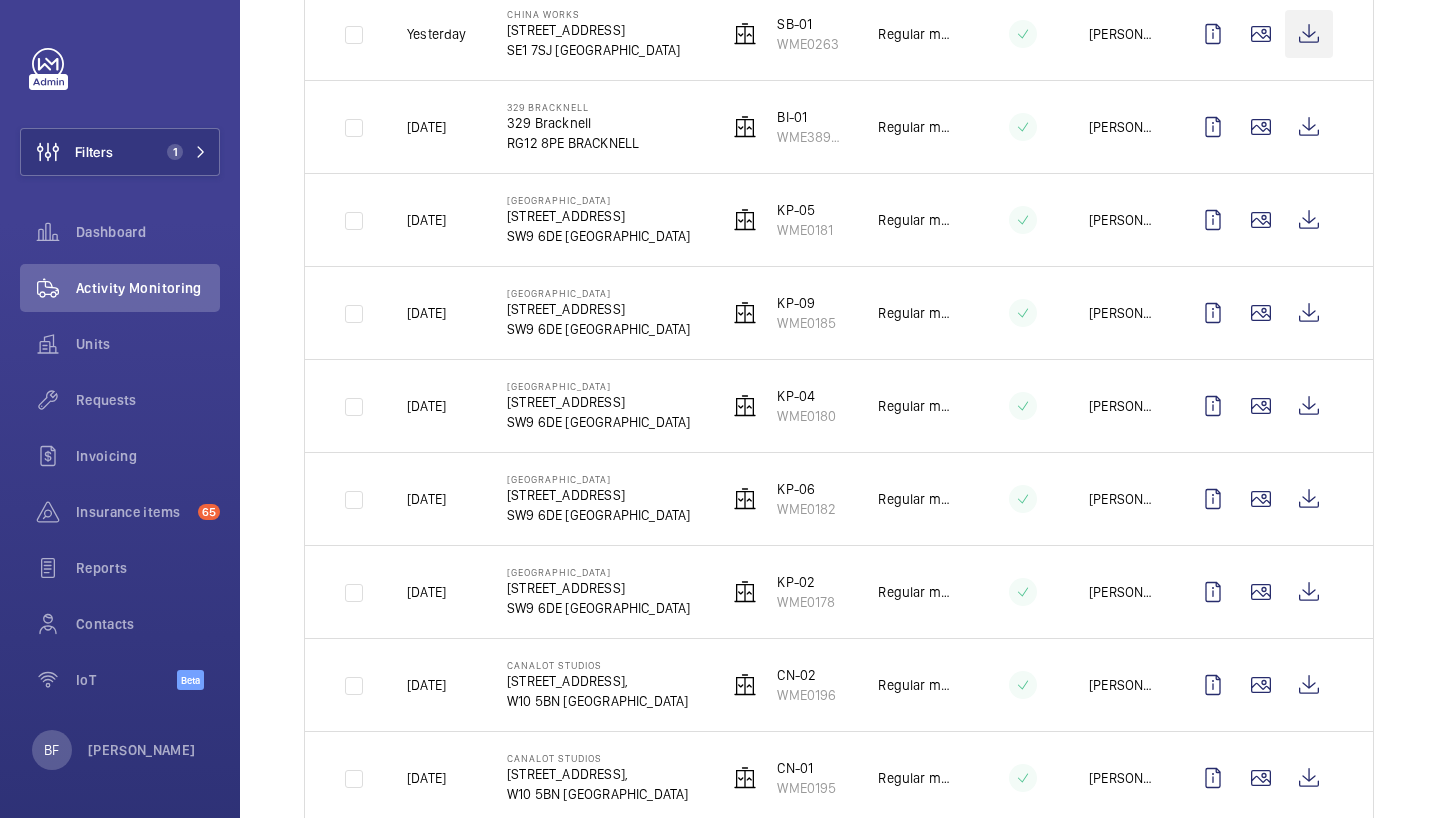 click 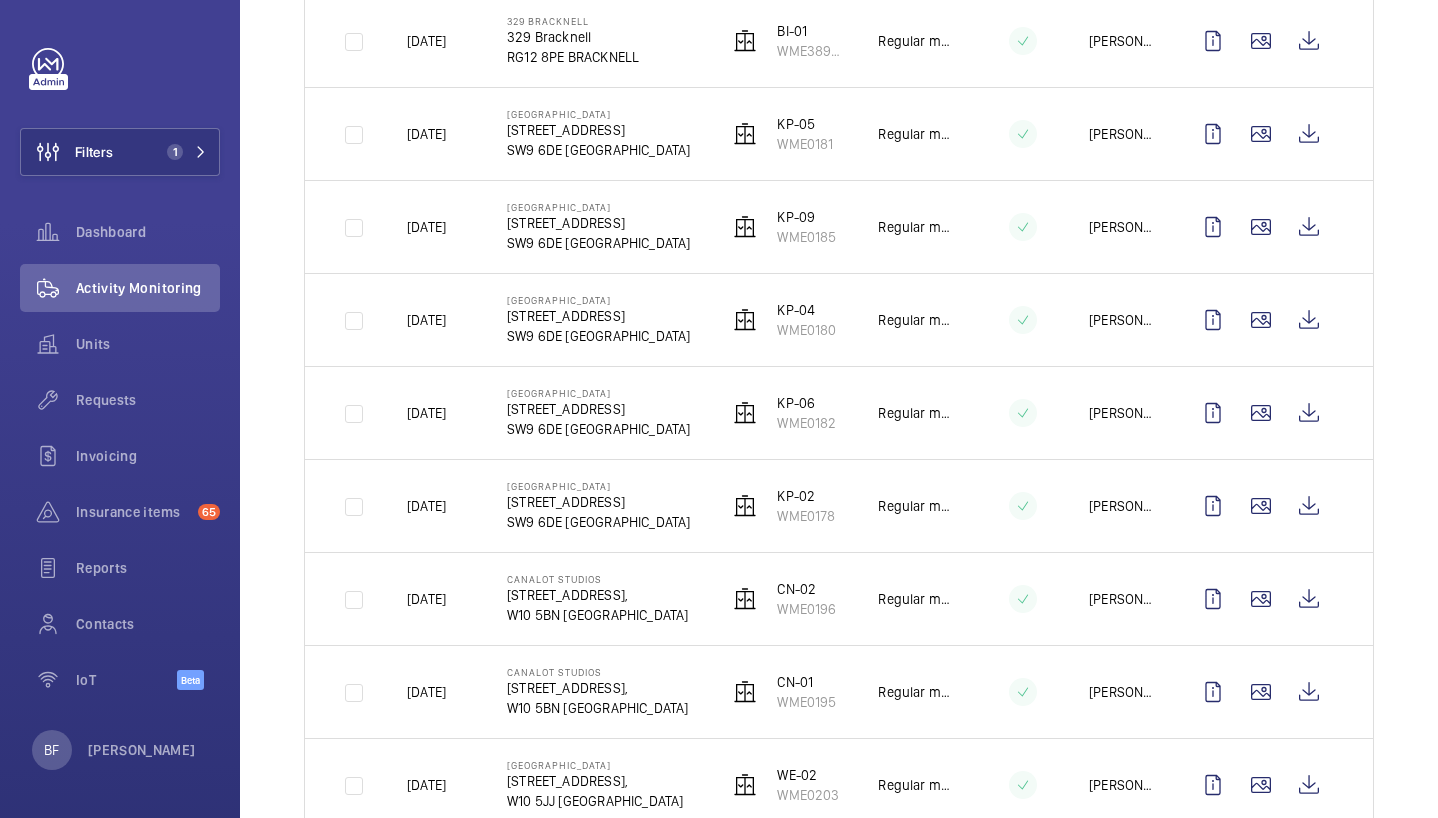 scroll, scrollTop: 1231, scrollLeft: 0, axis: vertical 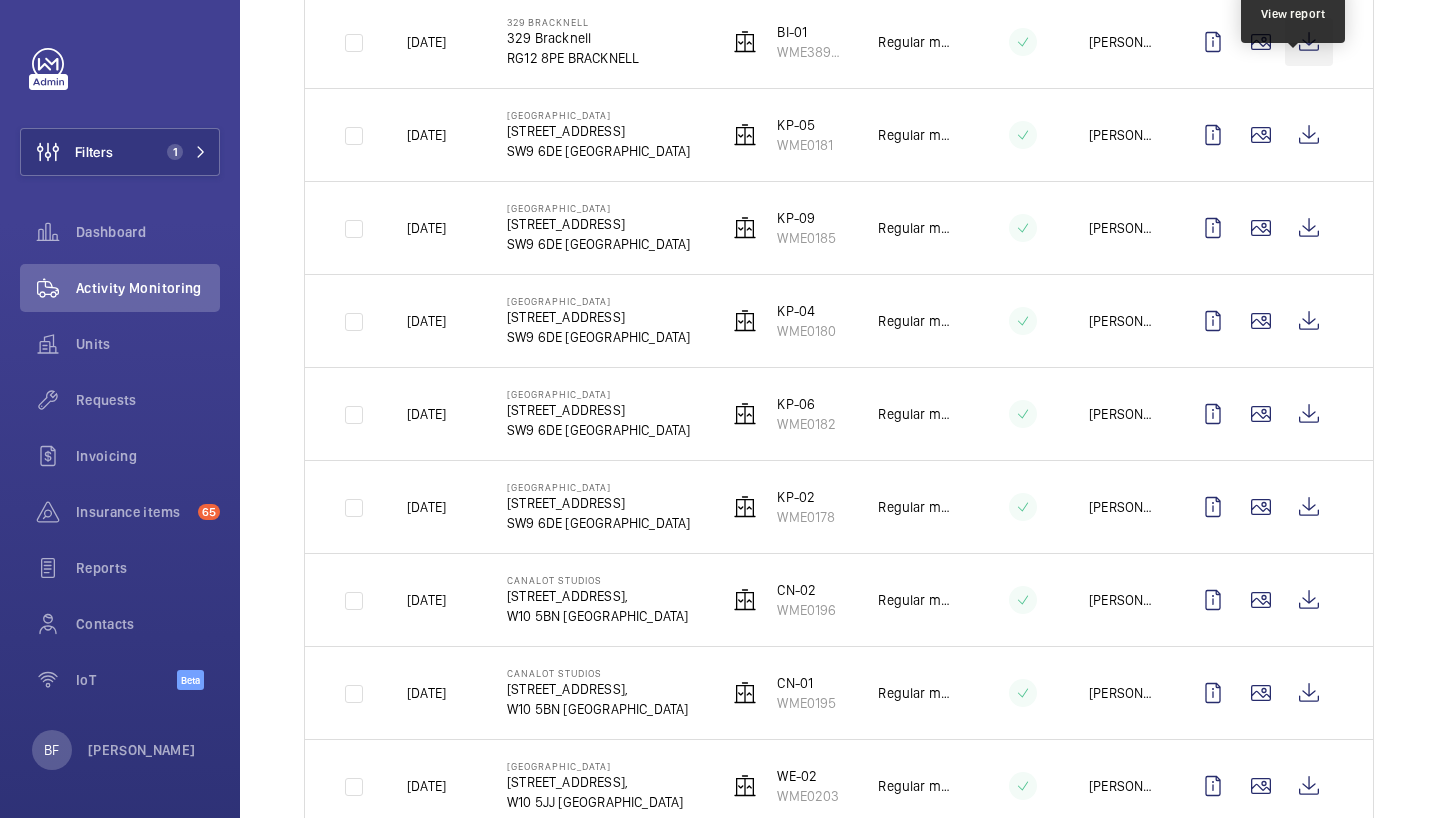 click 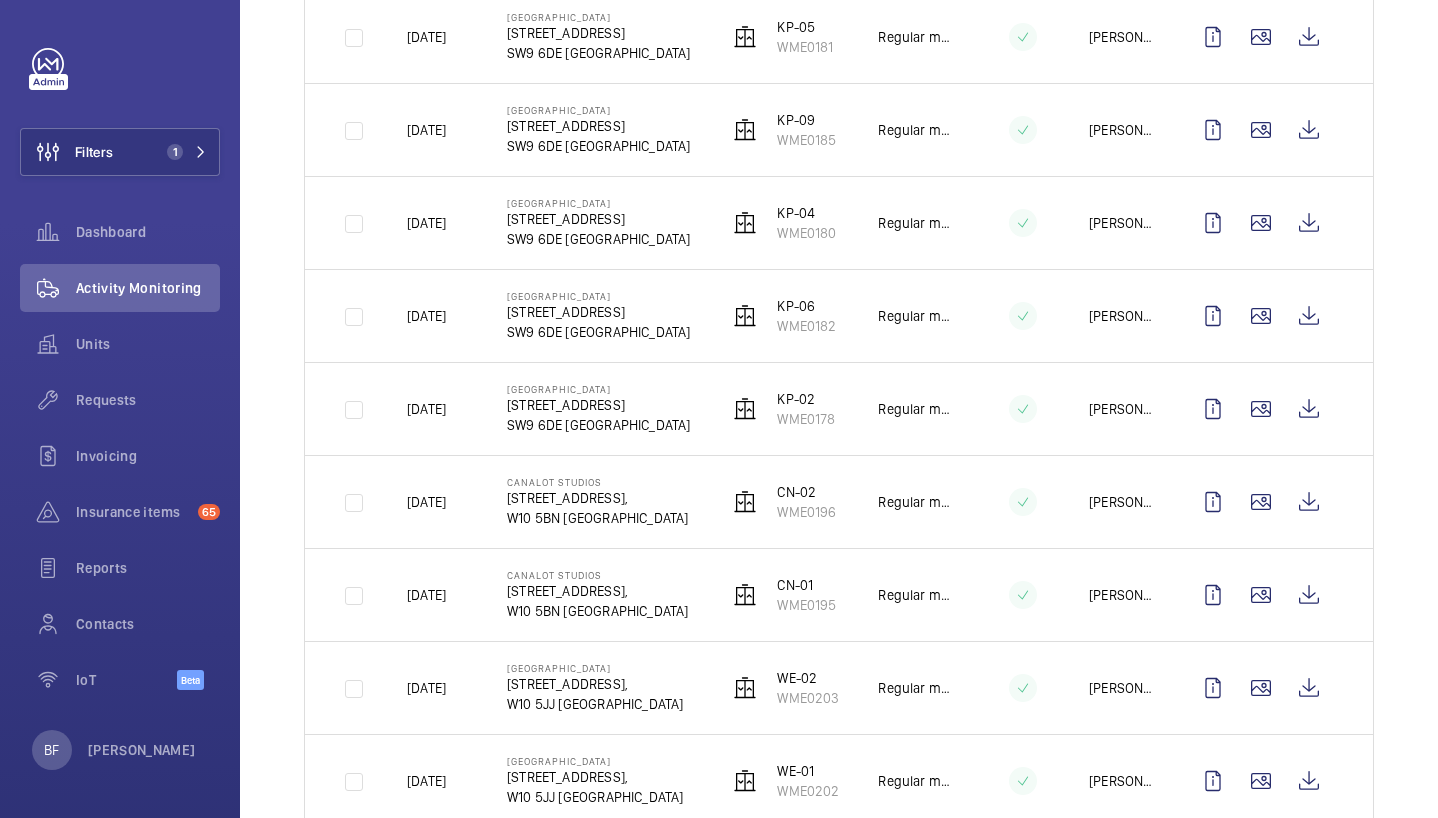 scroll, scrollTop: 1331, scrollLeft: 0, axis: vertical 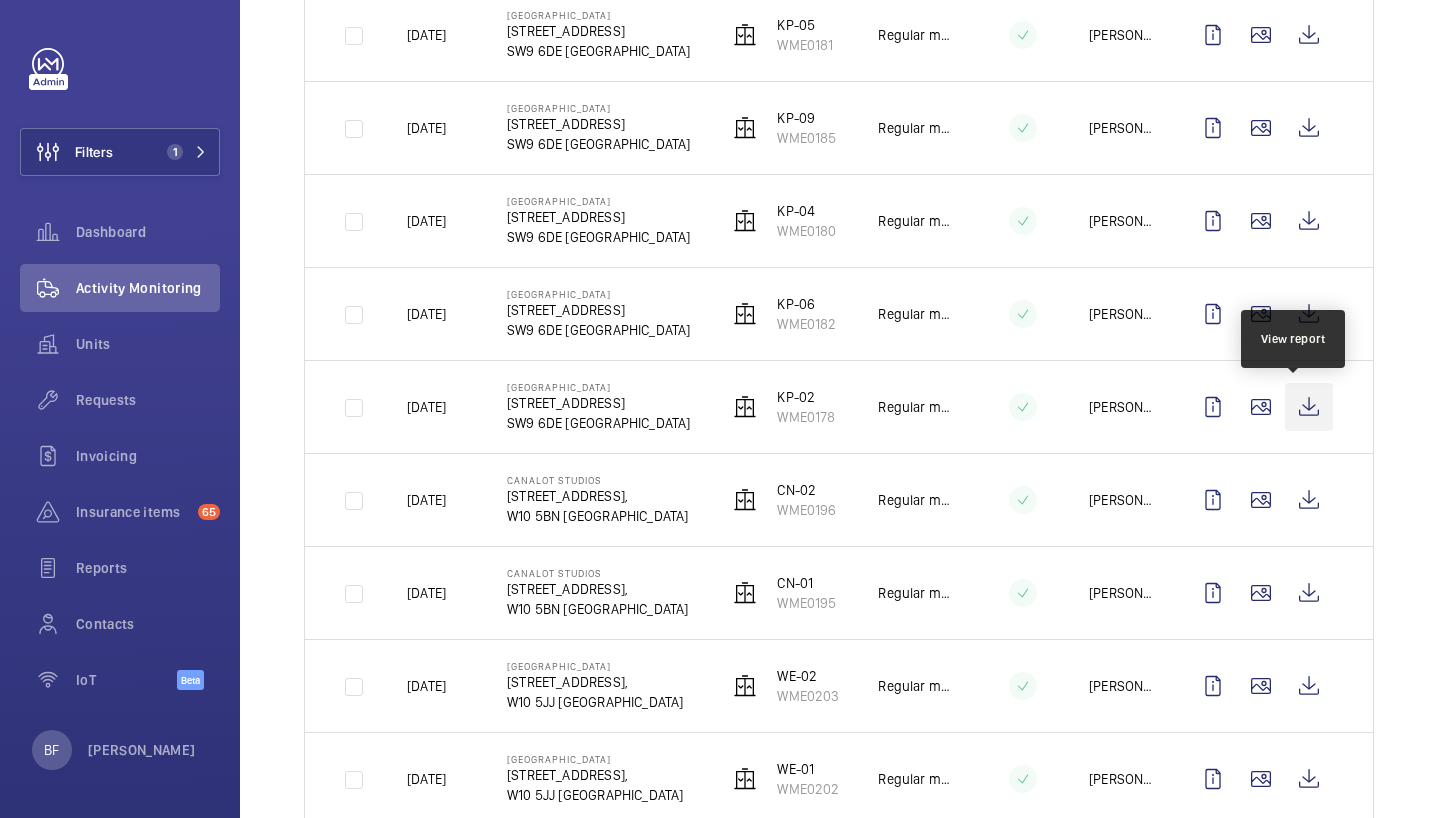 click 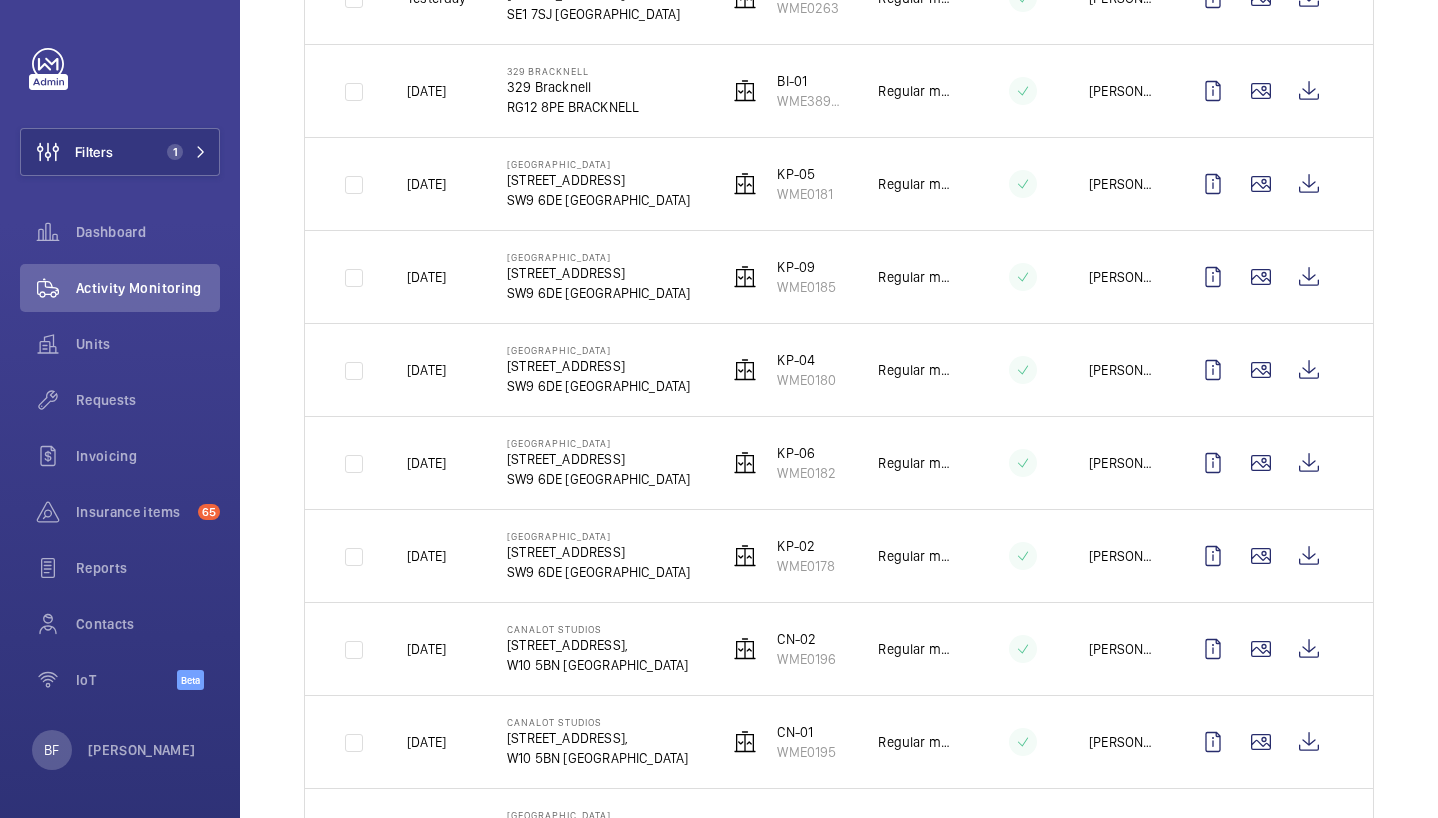 scroll, scrollTop: 1181, scrollLeft: 0, axis: vertical 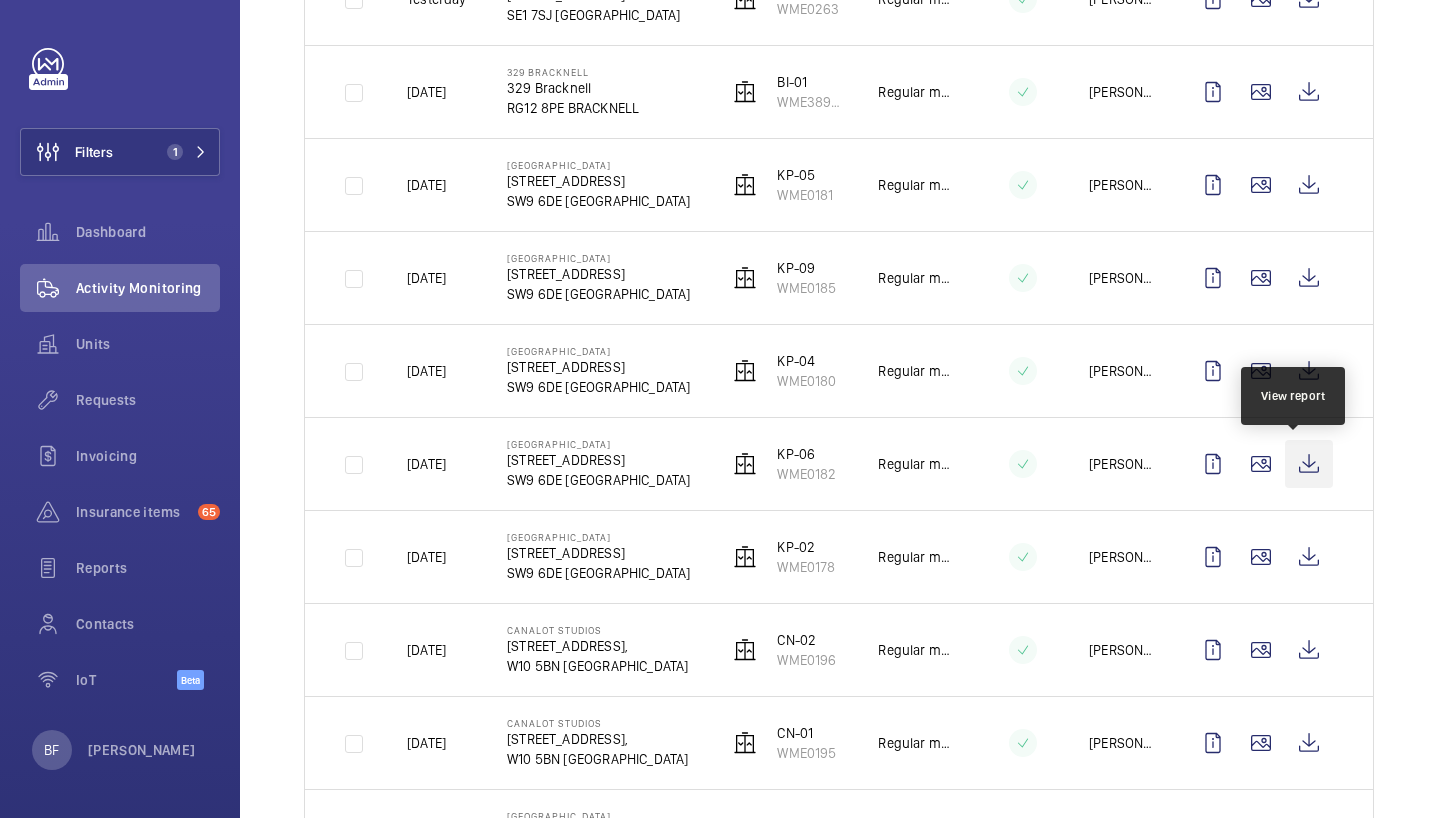 click 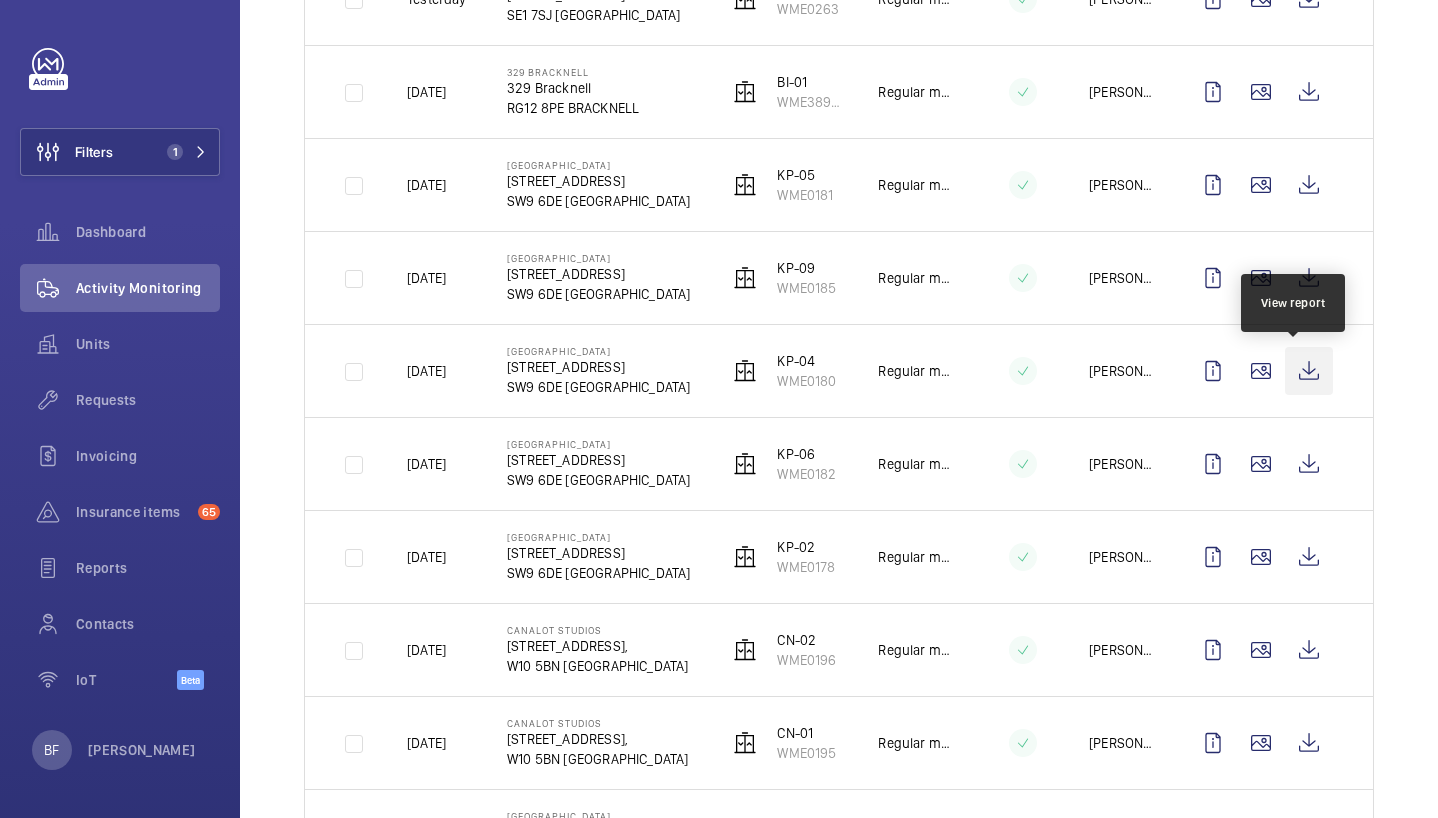 click 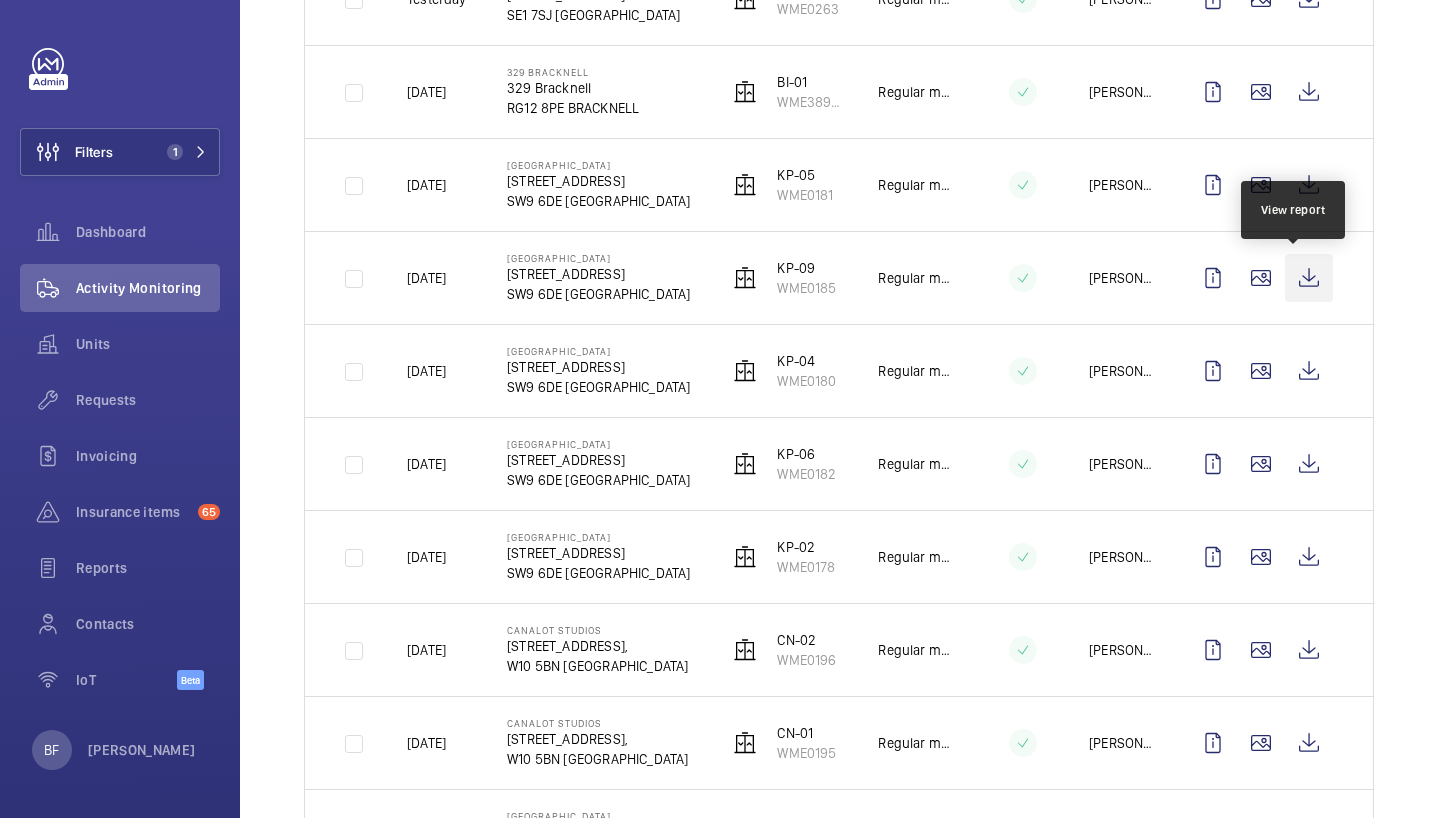 click 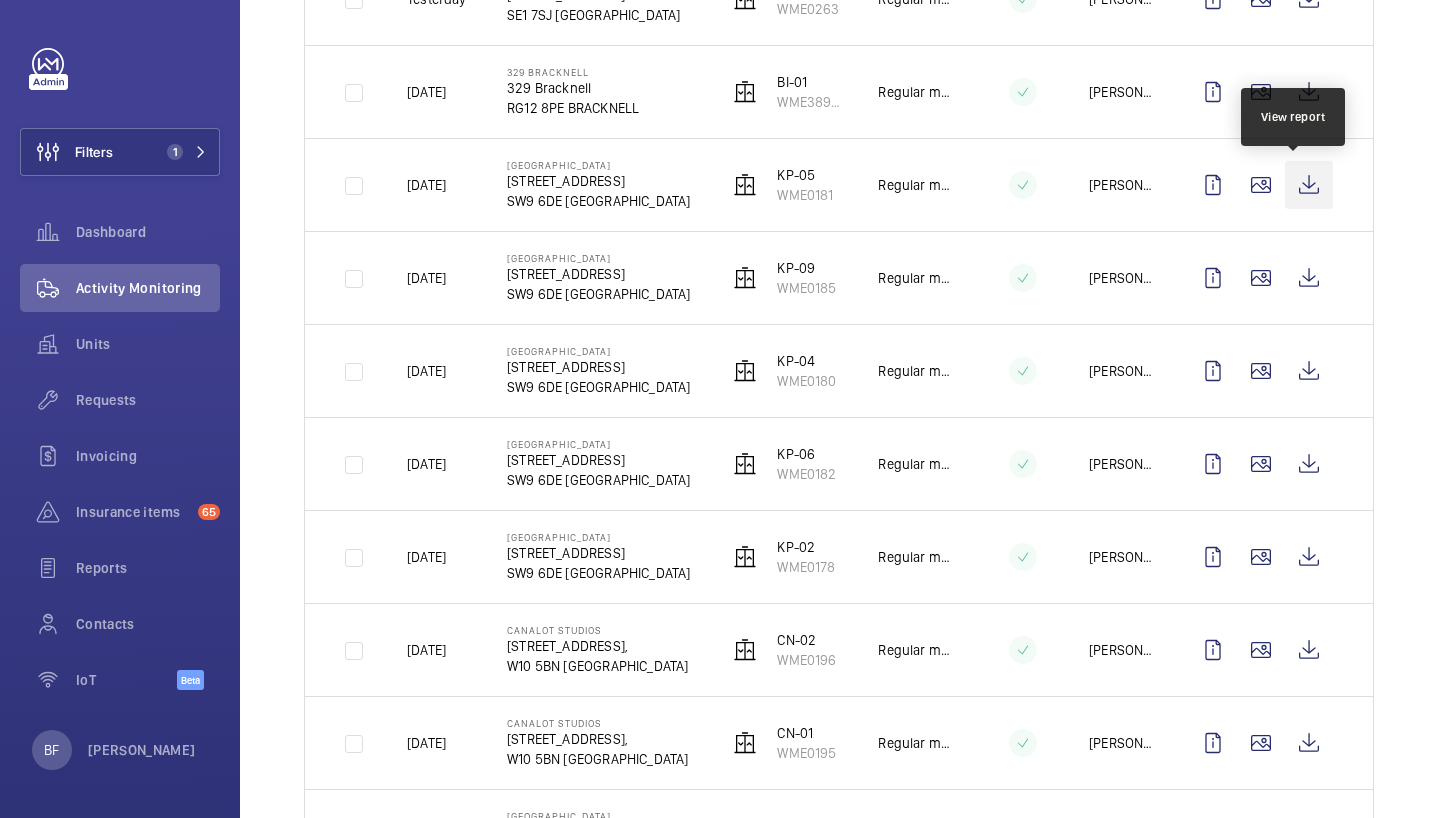 click 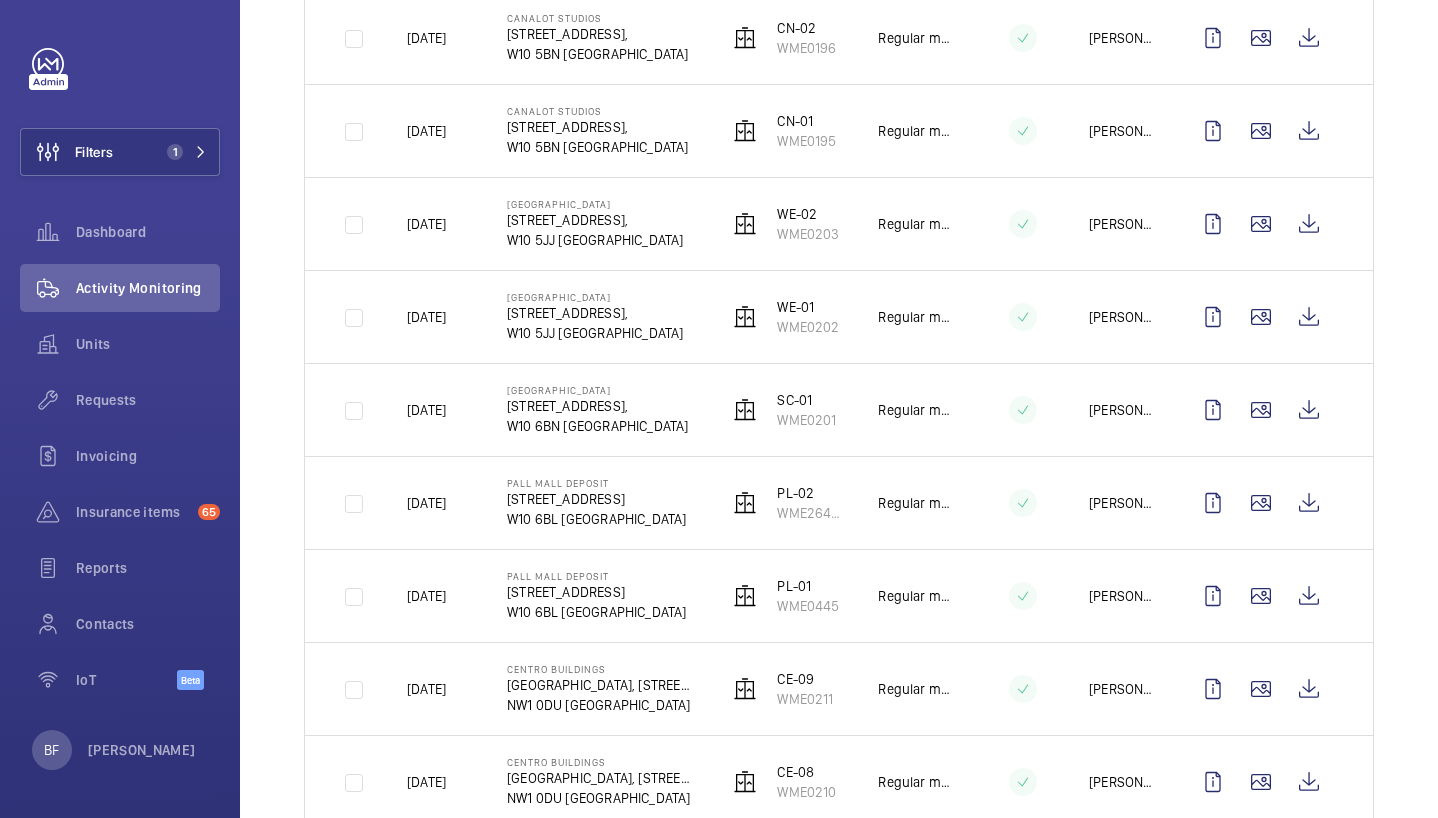scroll, scrollTop: 1791, scrollLeft: 0, axis: vertical 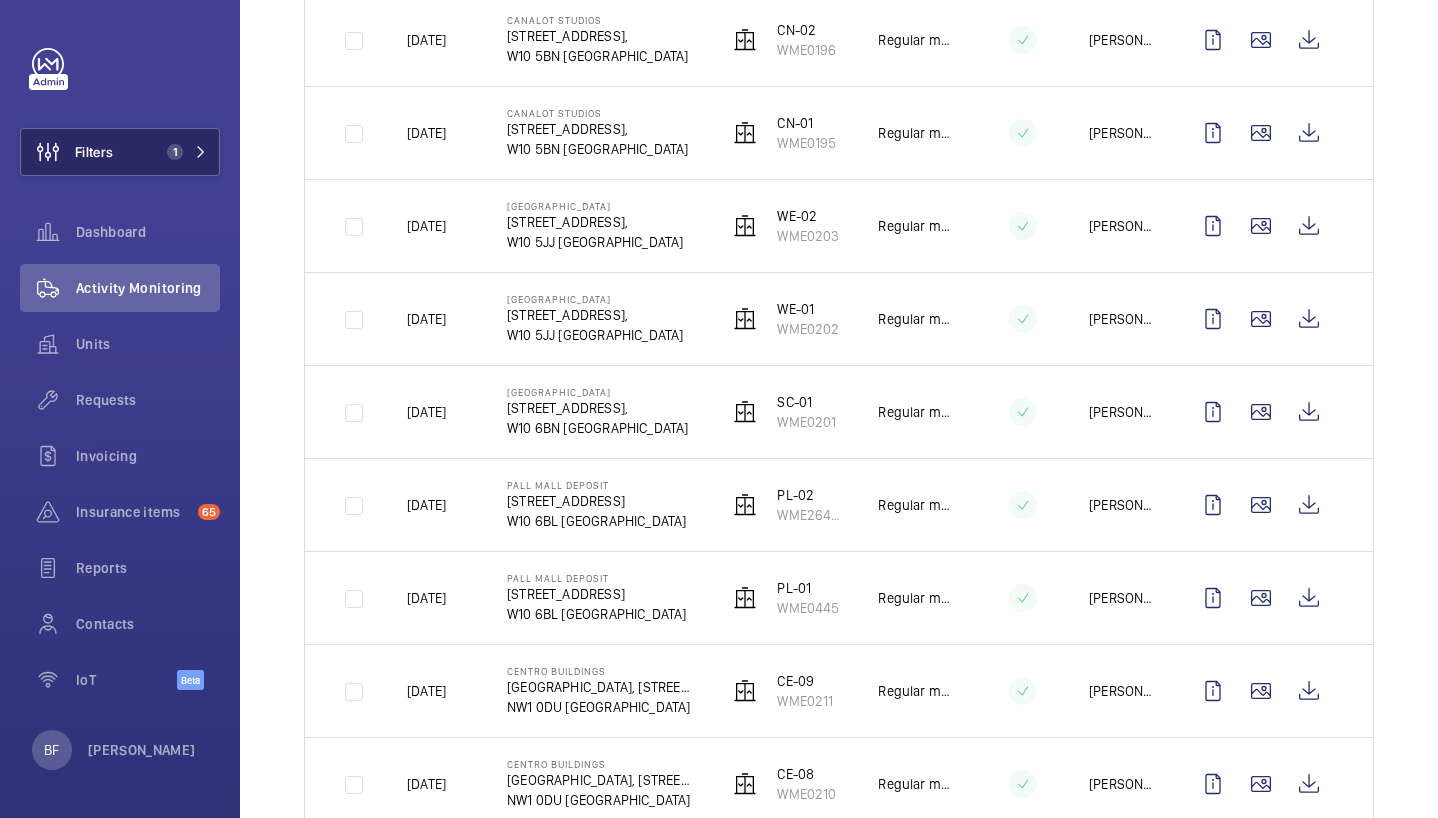 click on "Filters 1" 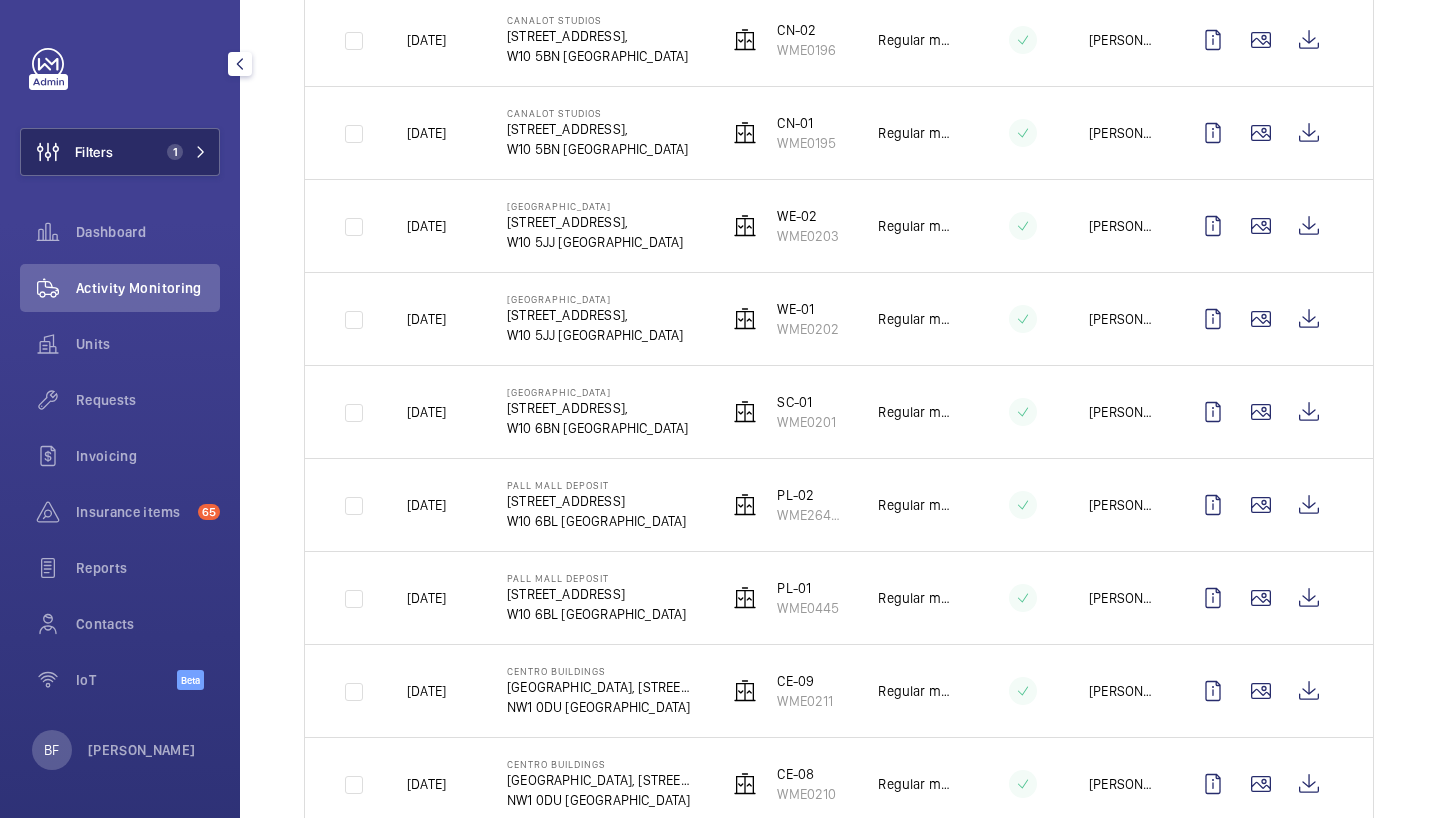 click on "Filters 1" 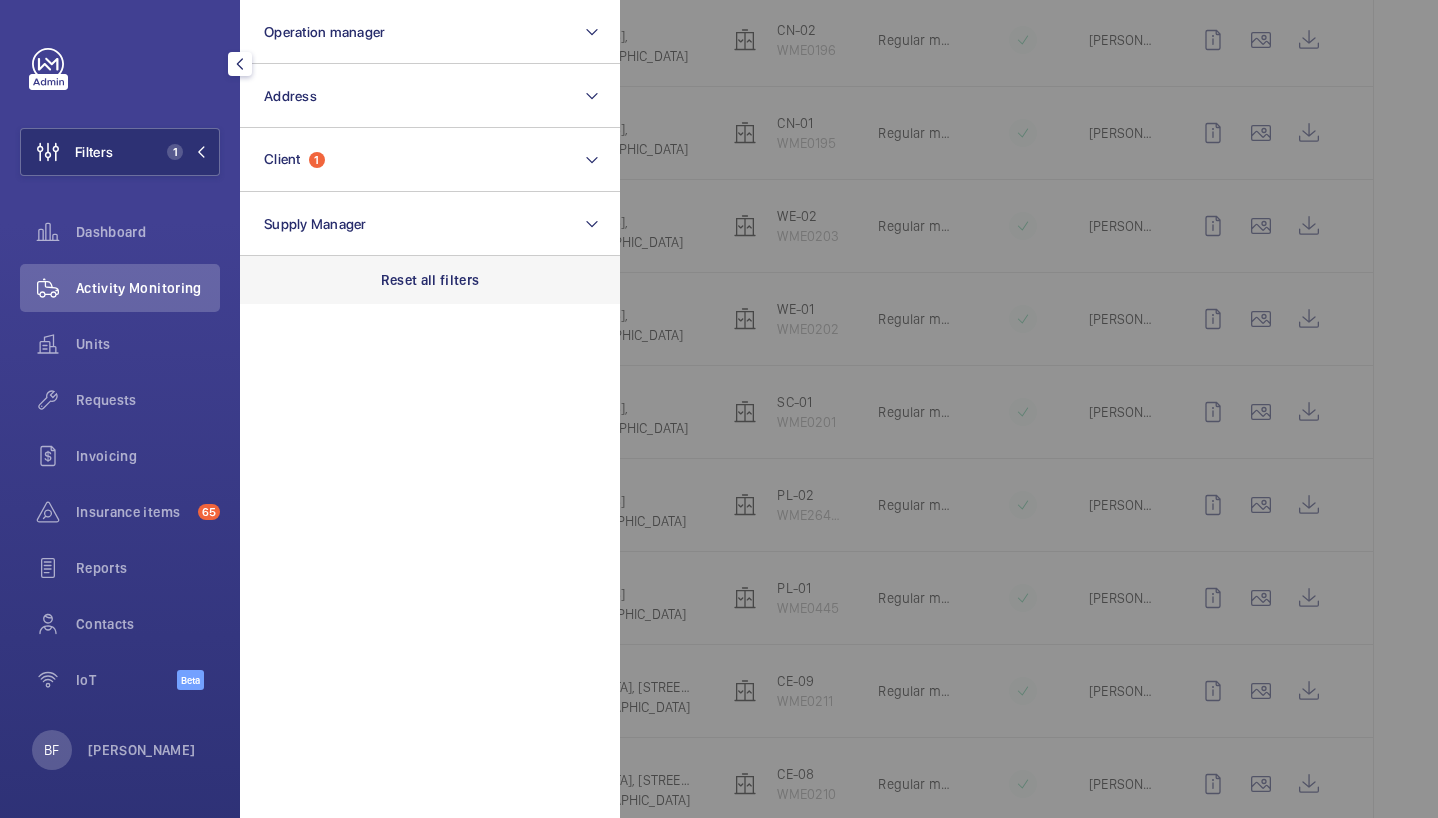 click on "Reset all filters" 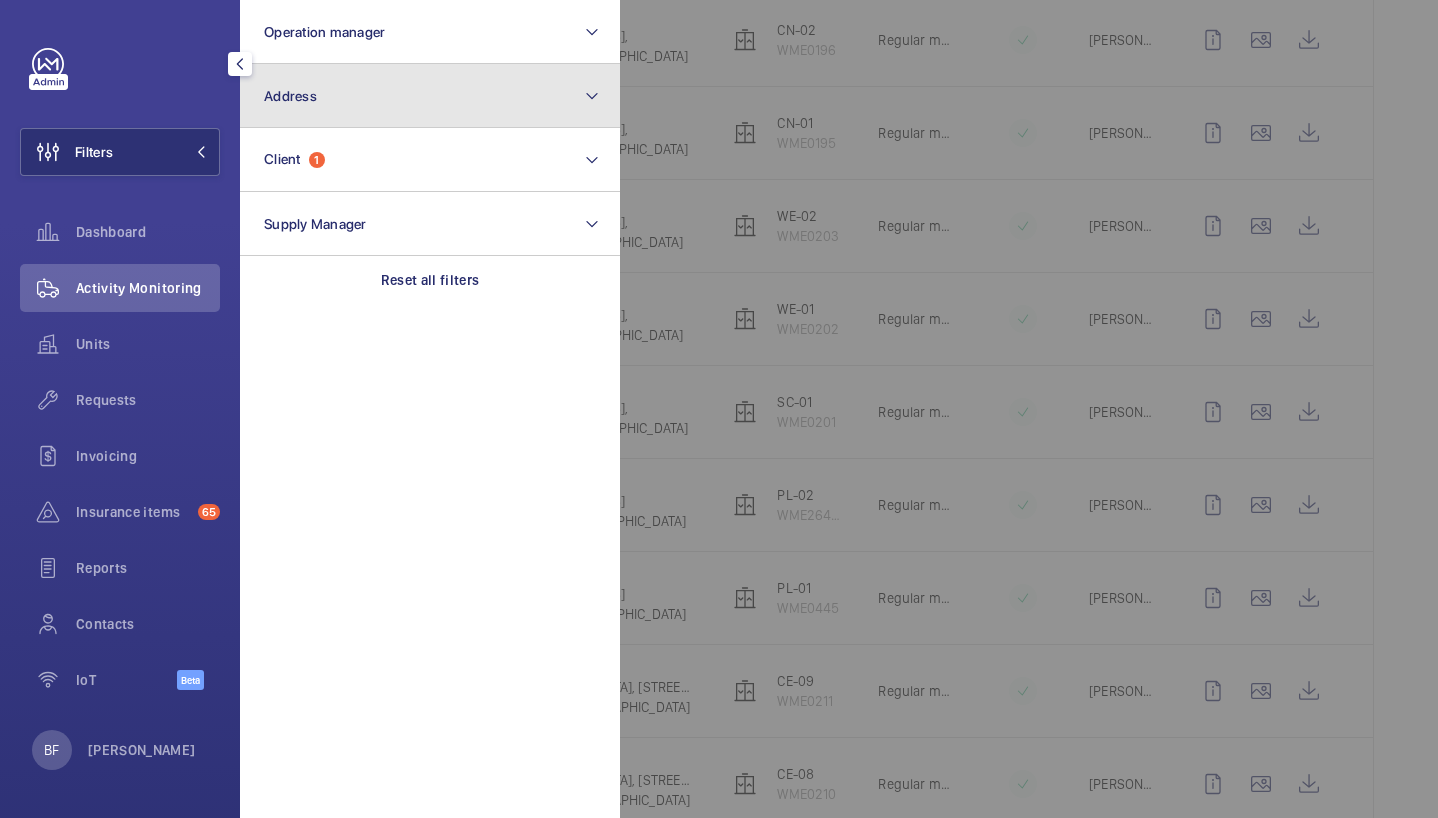 click on "Address" 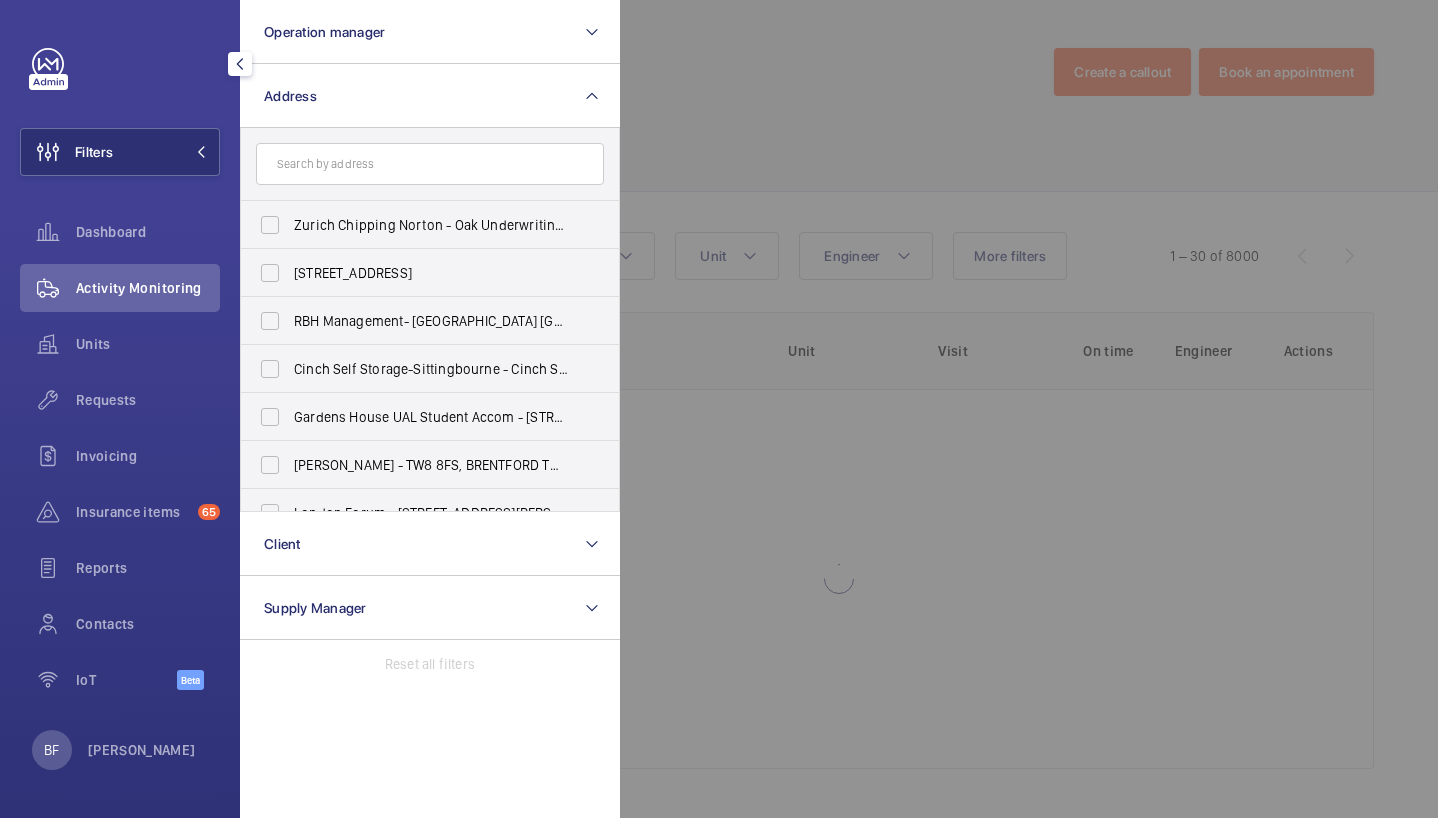 scroll, scrollTop: 0, scrollLeft: 0, axis: both 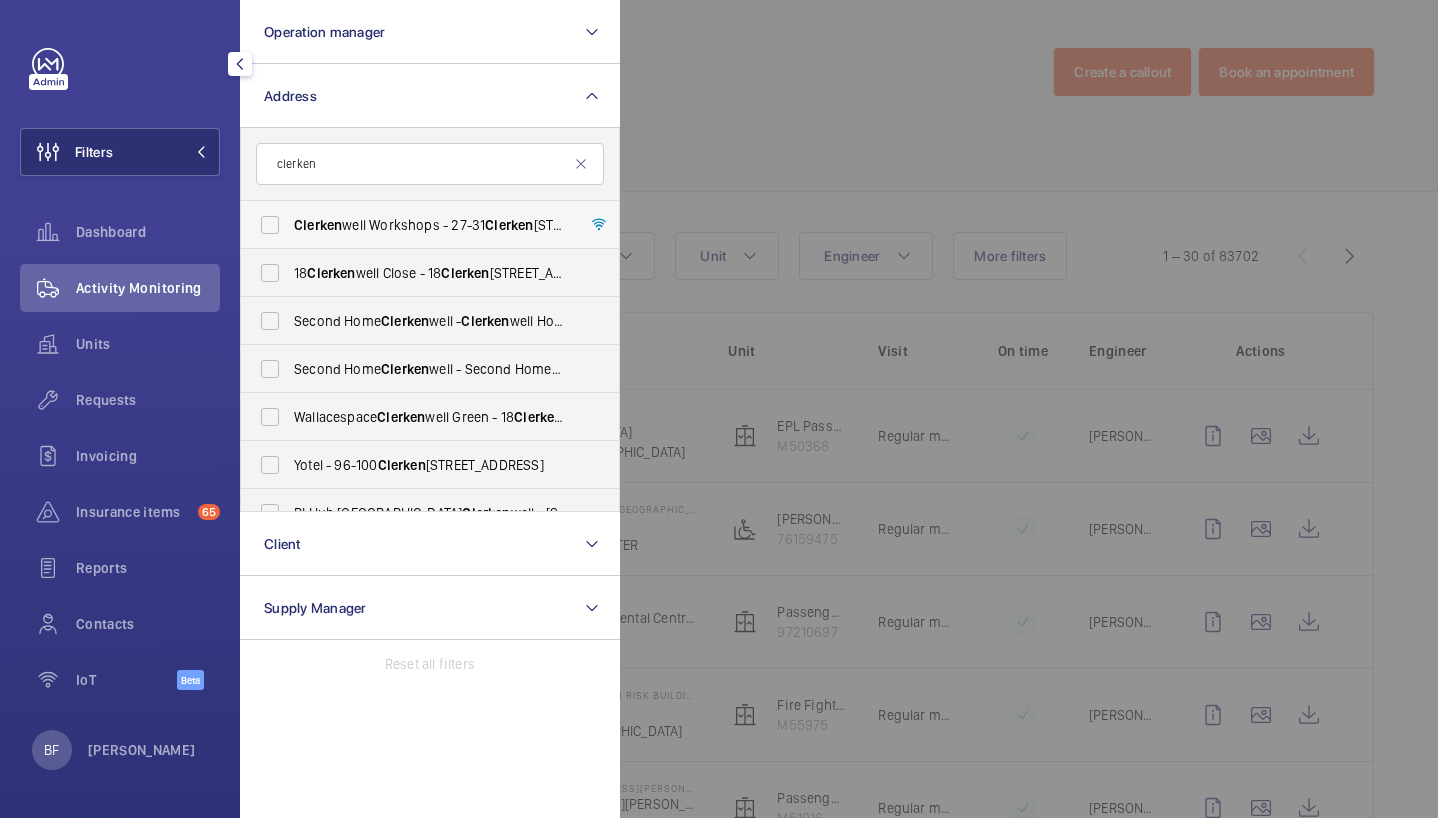 type on "clerken" 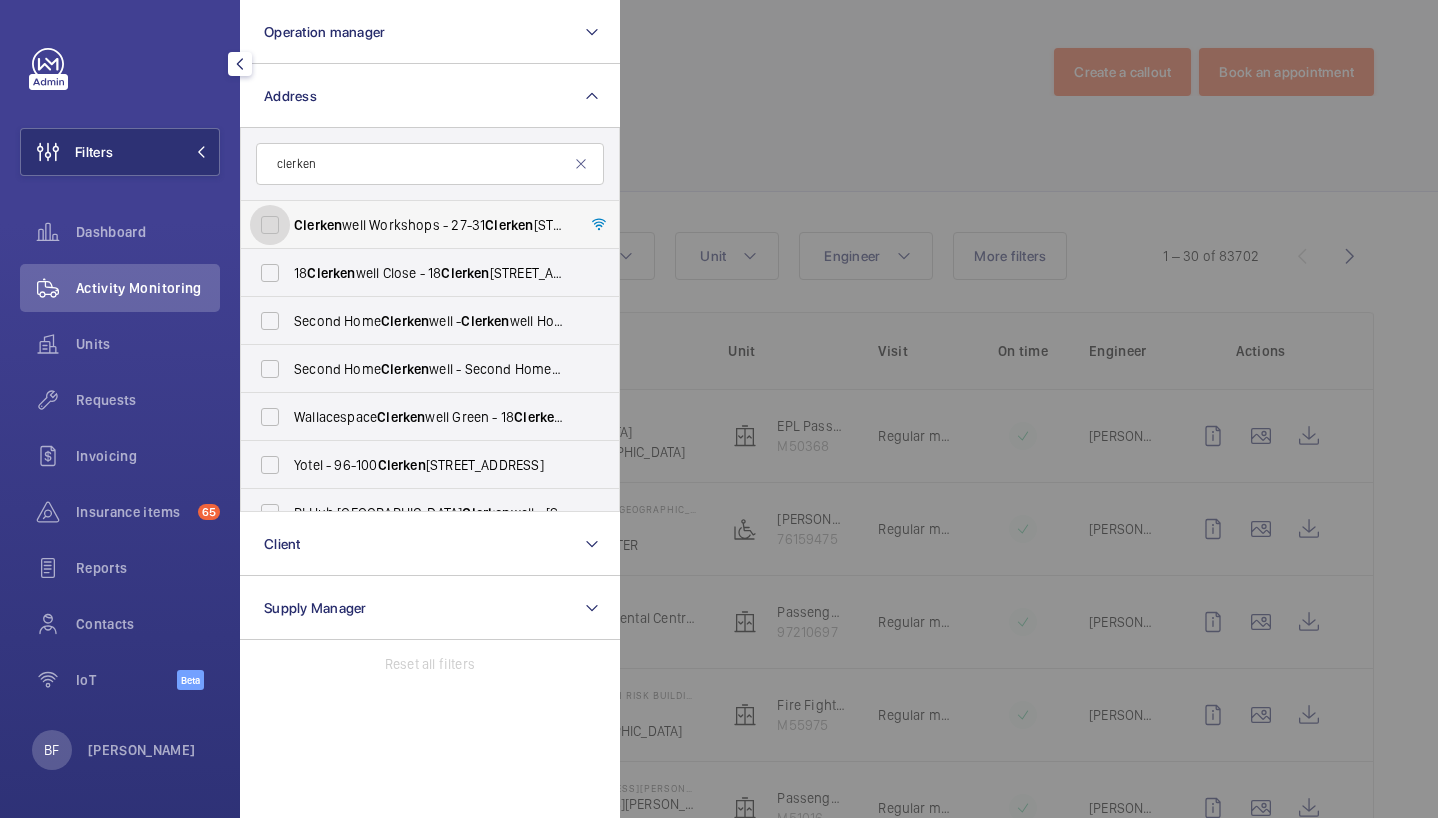 click on "Clerken well Workshops - 27-31  Clerken well Close, LONDON EC1R 0AT" at bounding box center (270, 225) 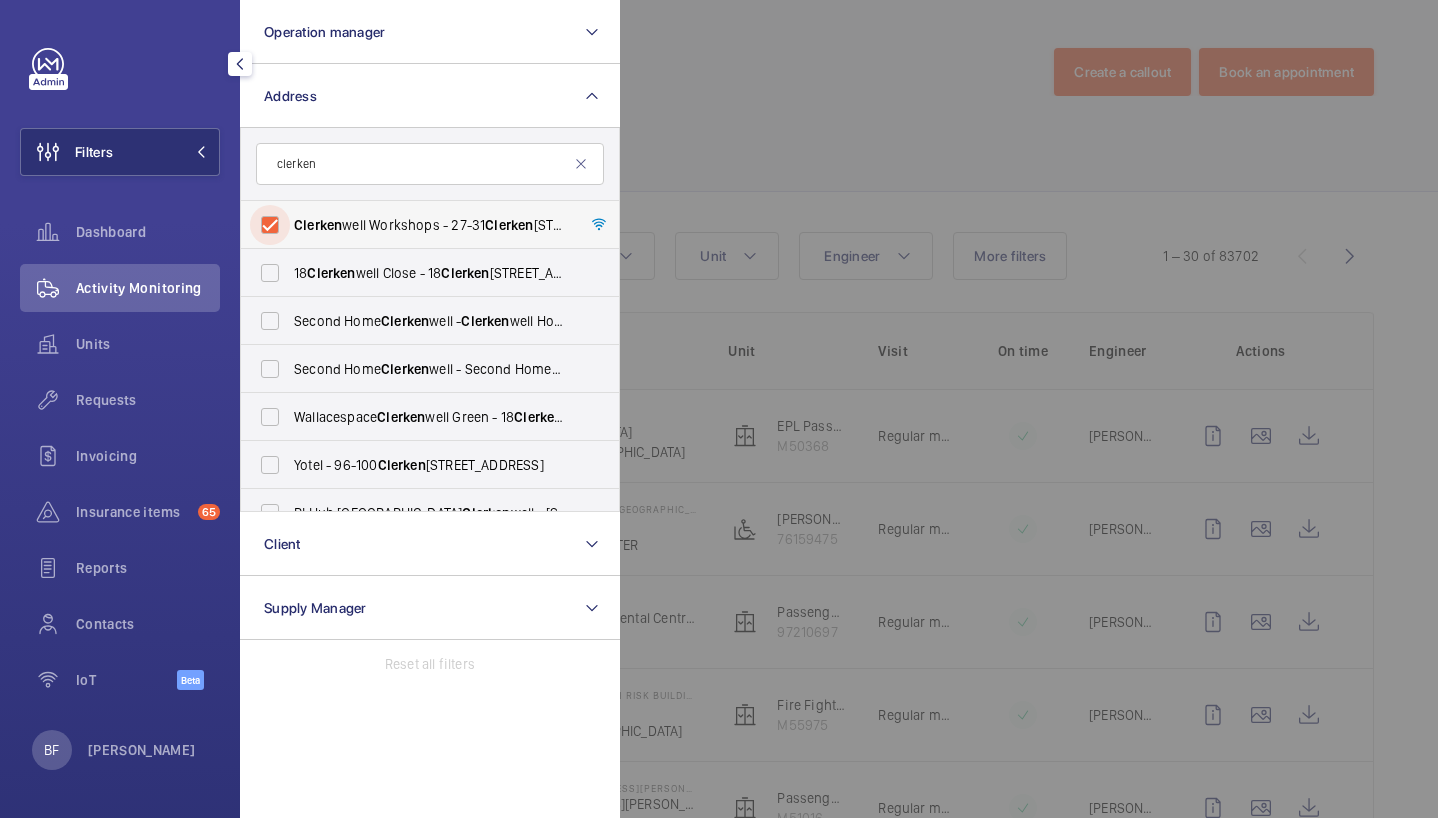 checkbox on "true" 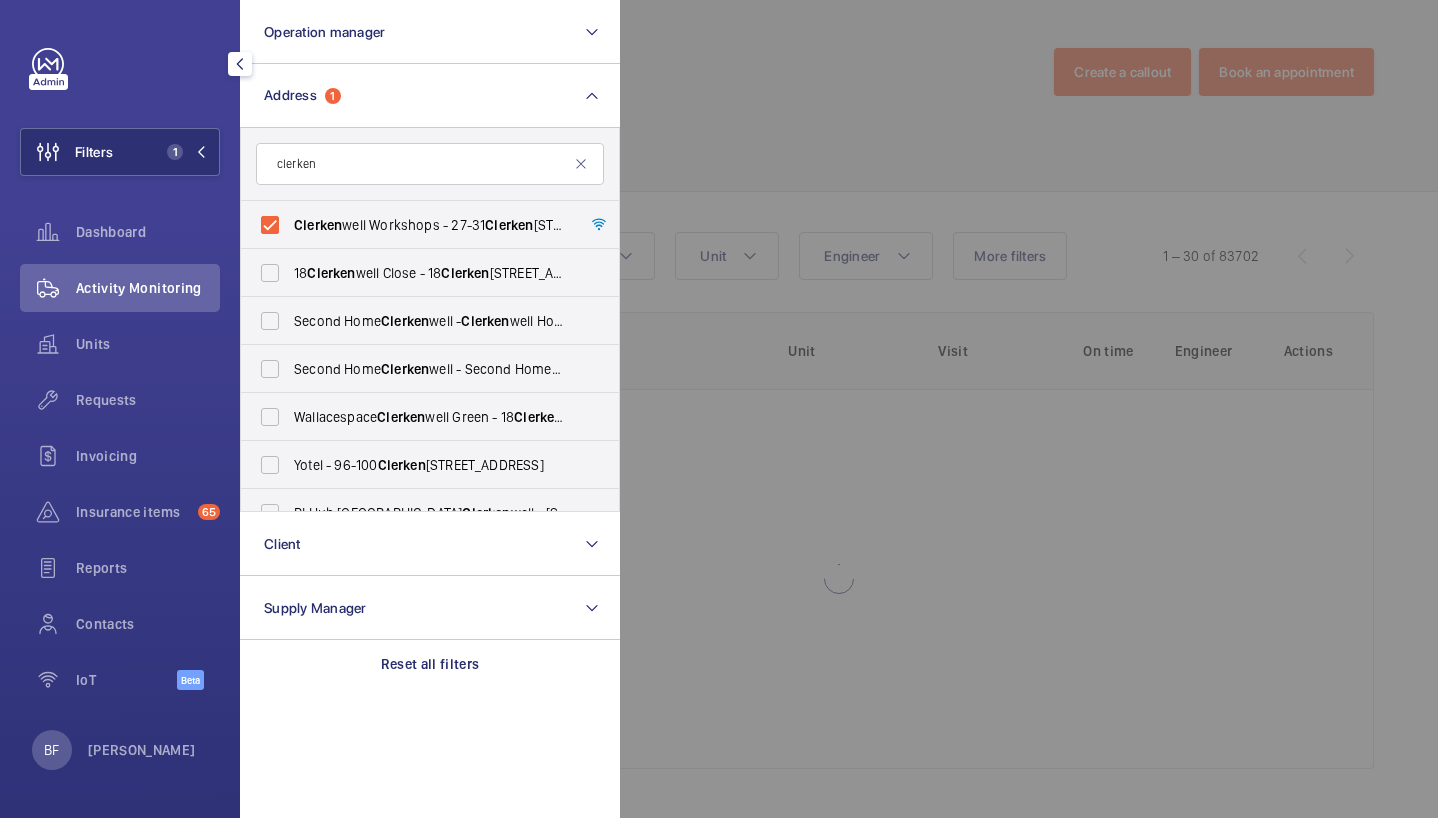 click 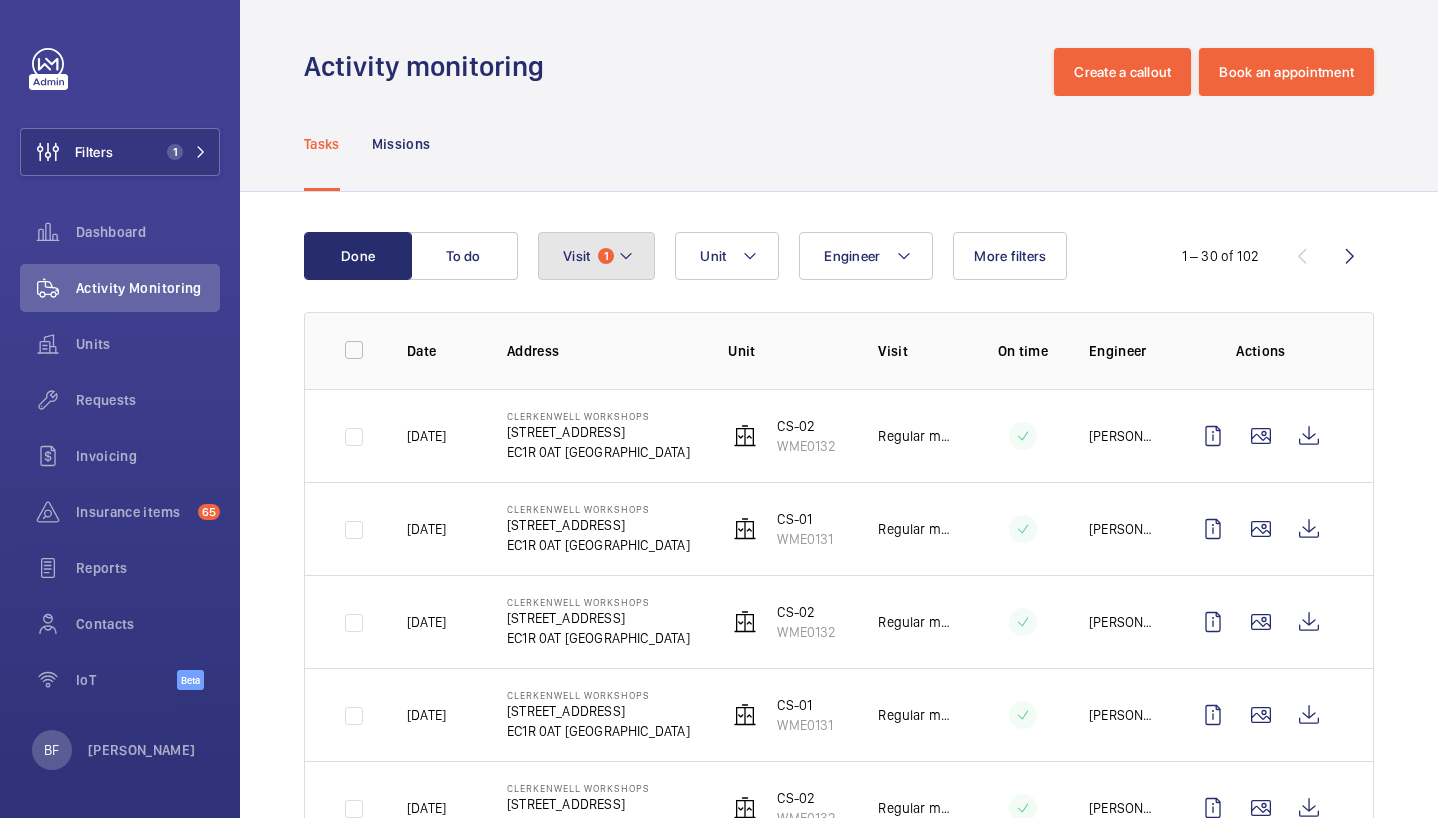 click on "Visit 1" 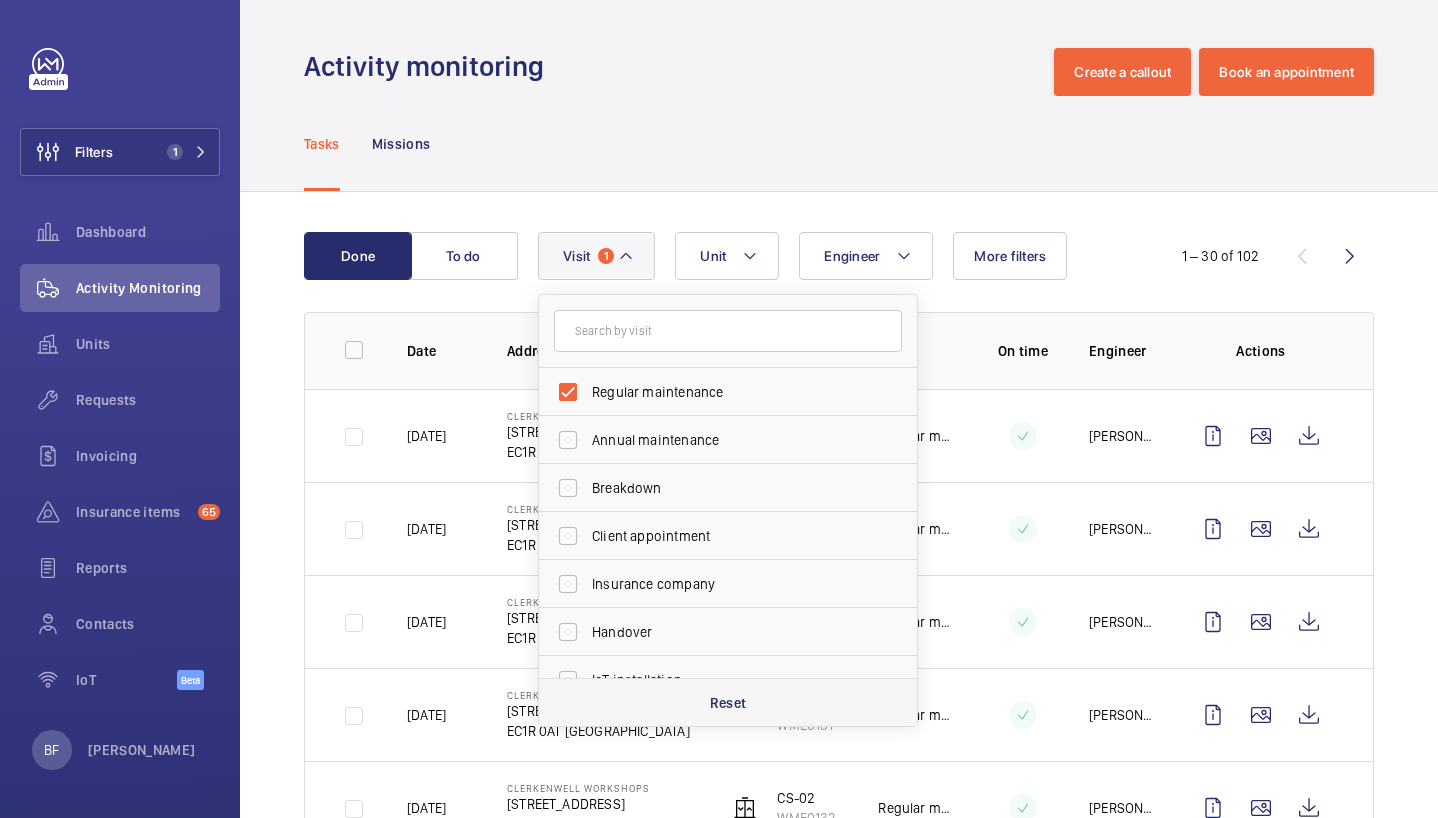 click on "Reset" 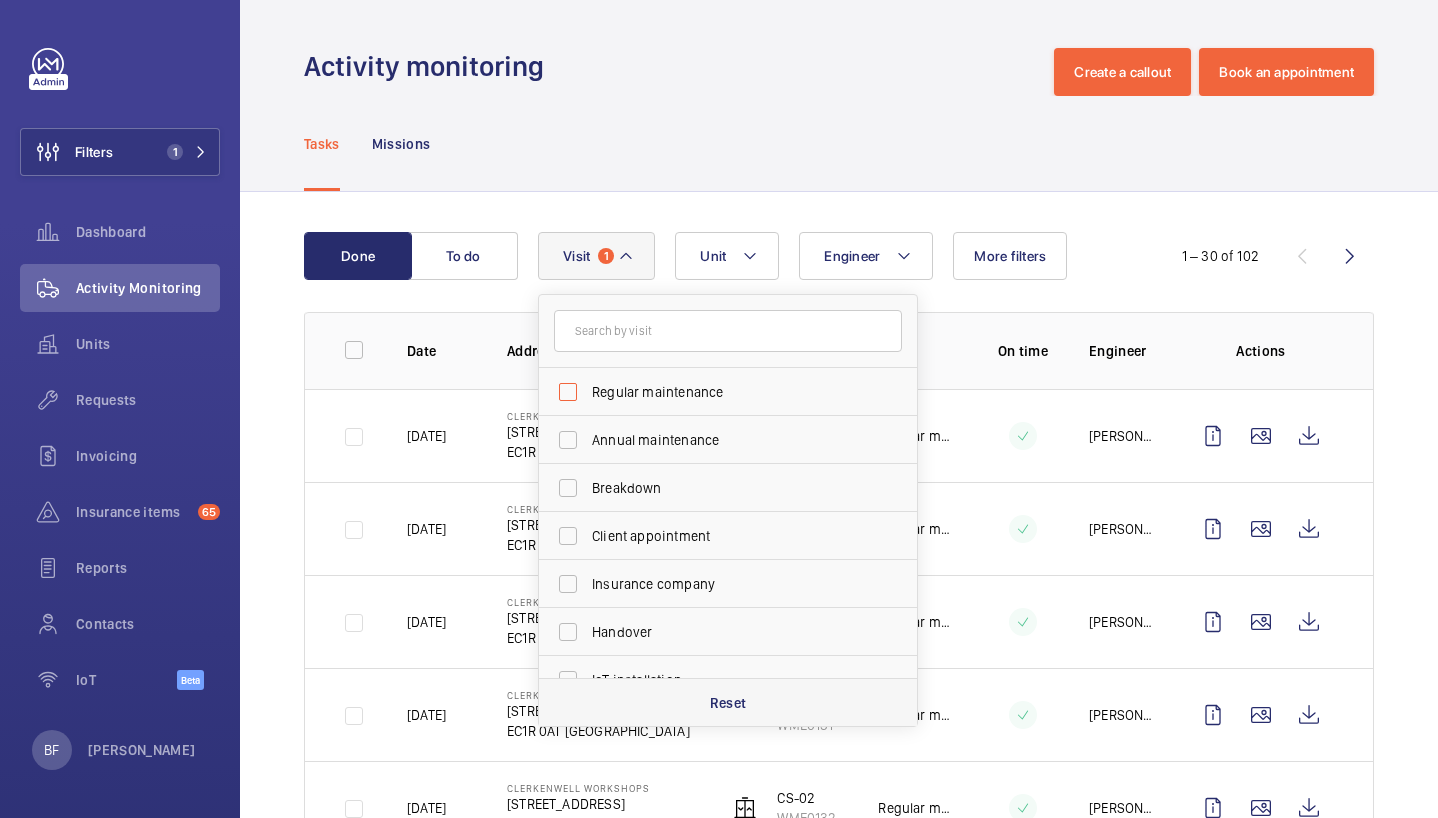 checkbox on "false" 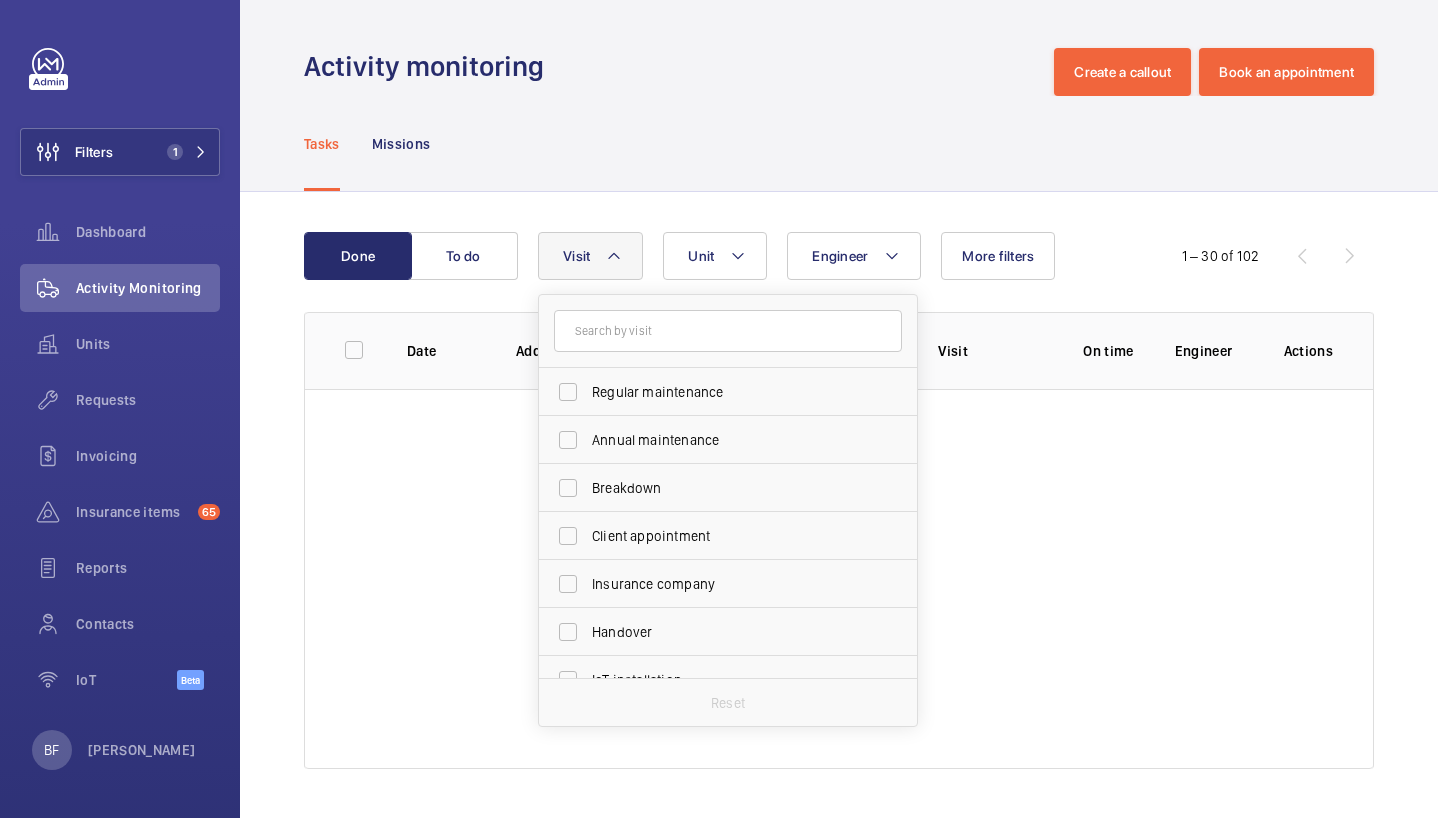 click on "Tasks Missions" 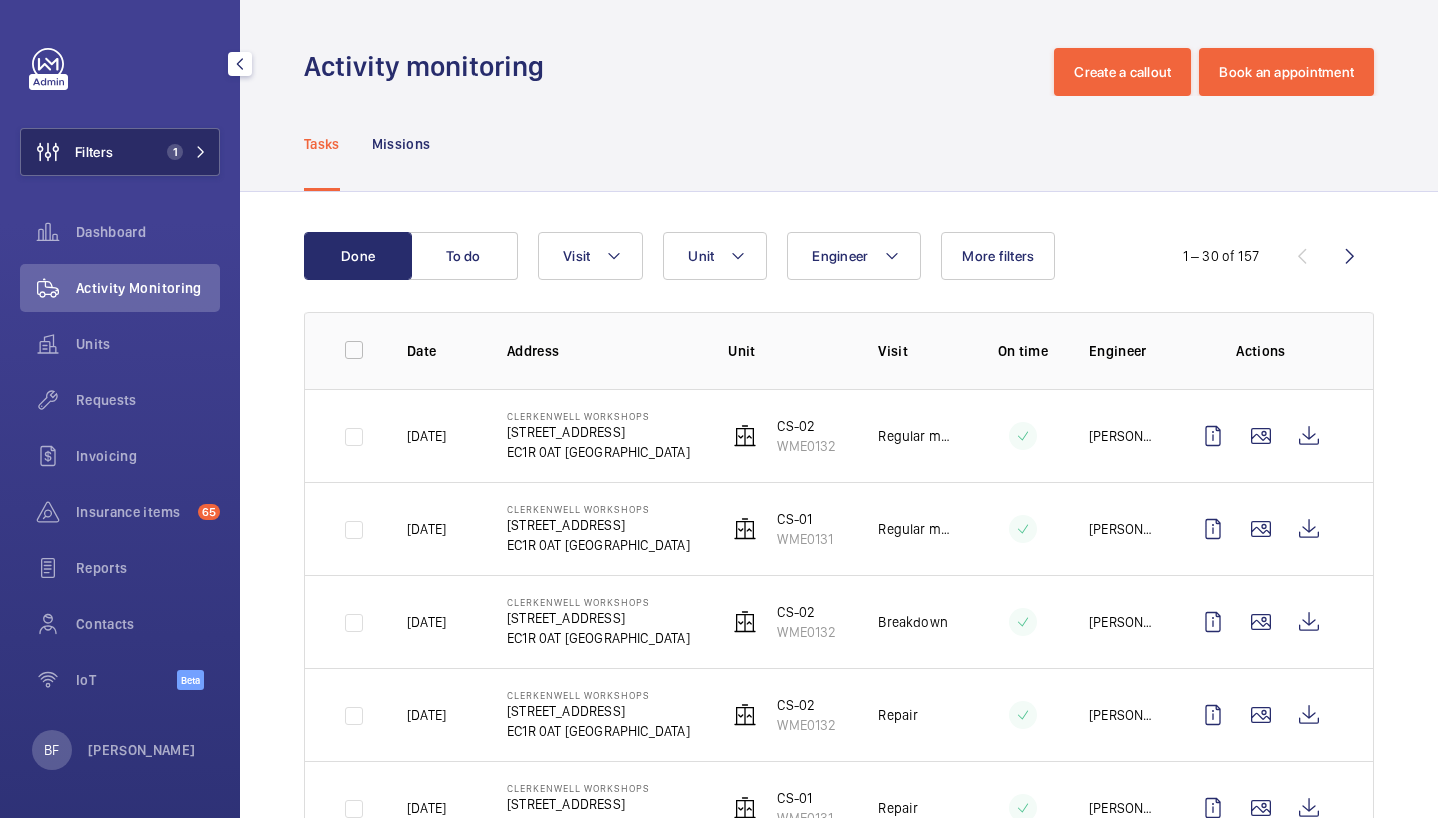 click on "Filters" 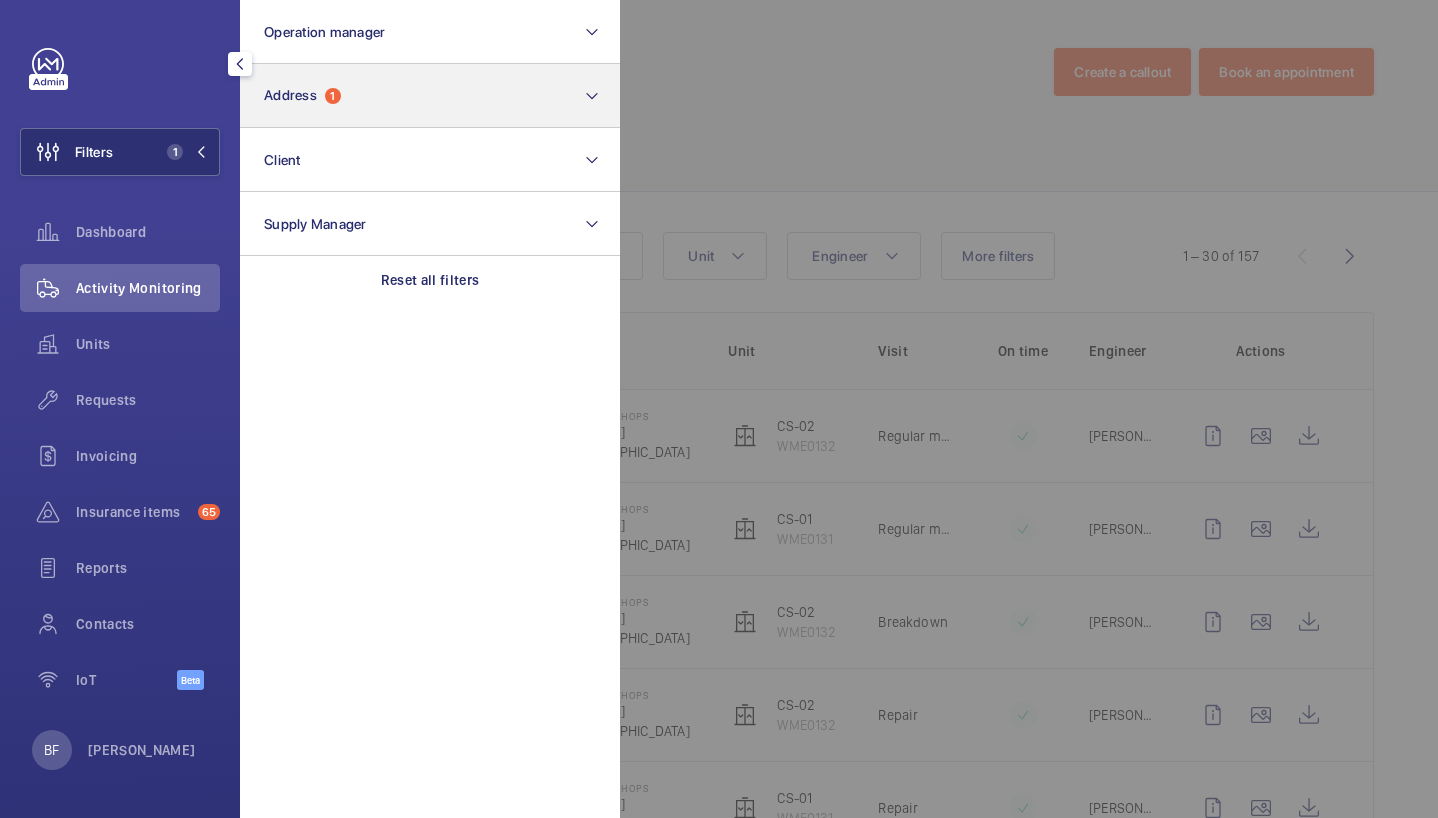 click on "Reset all filters" 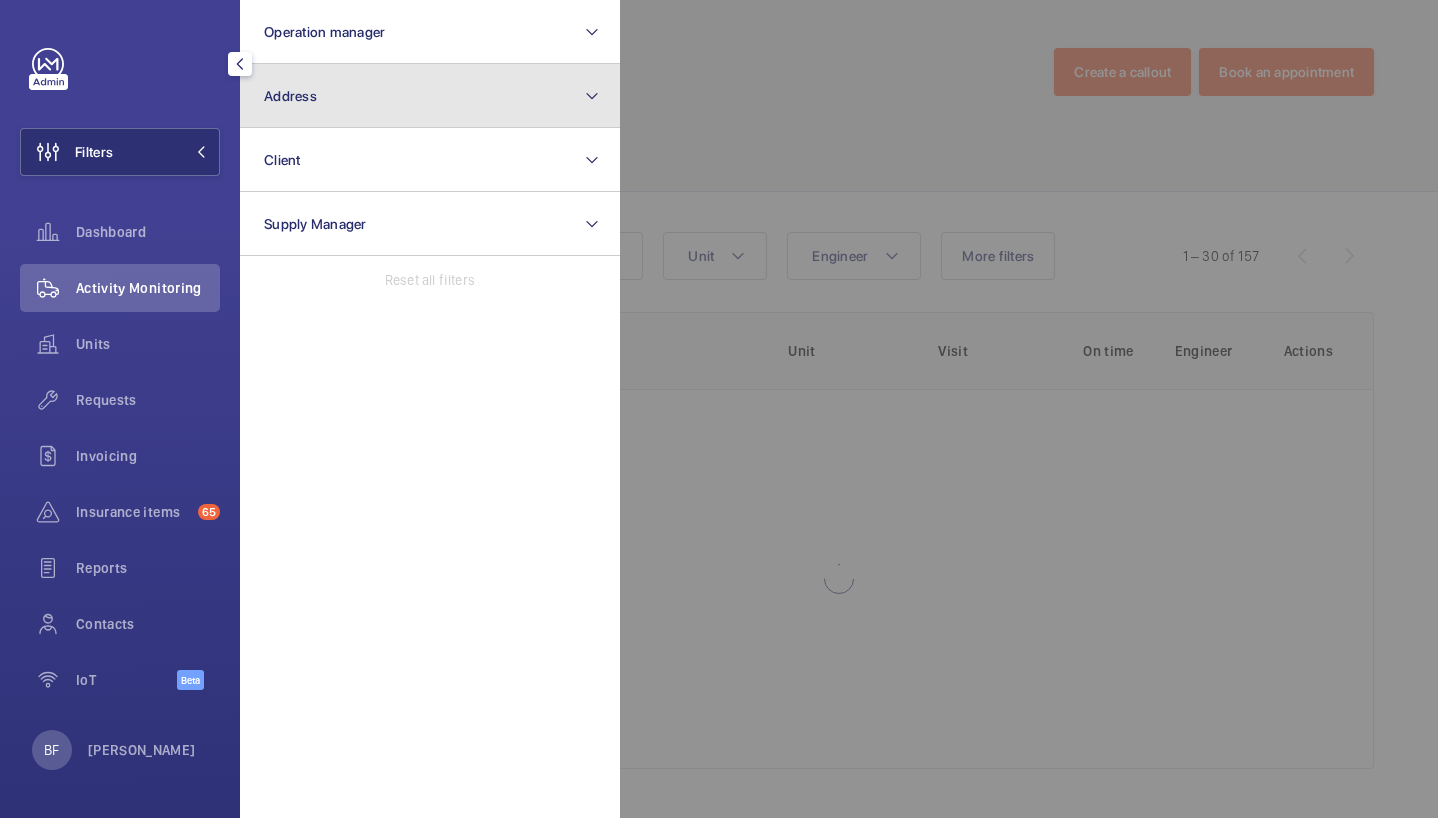 click on "Address" 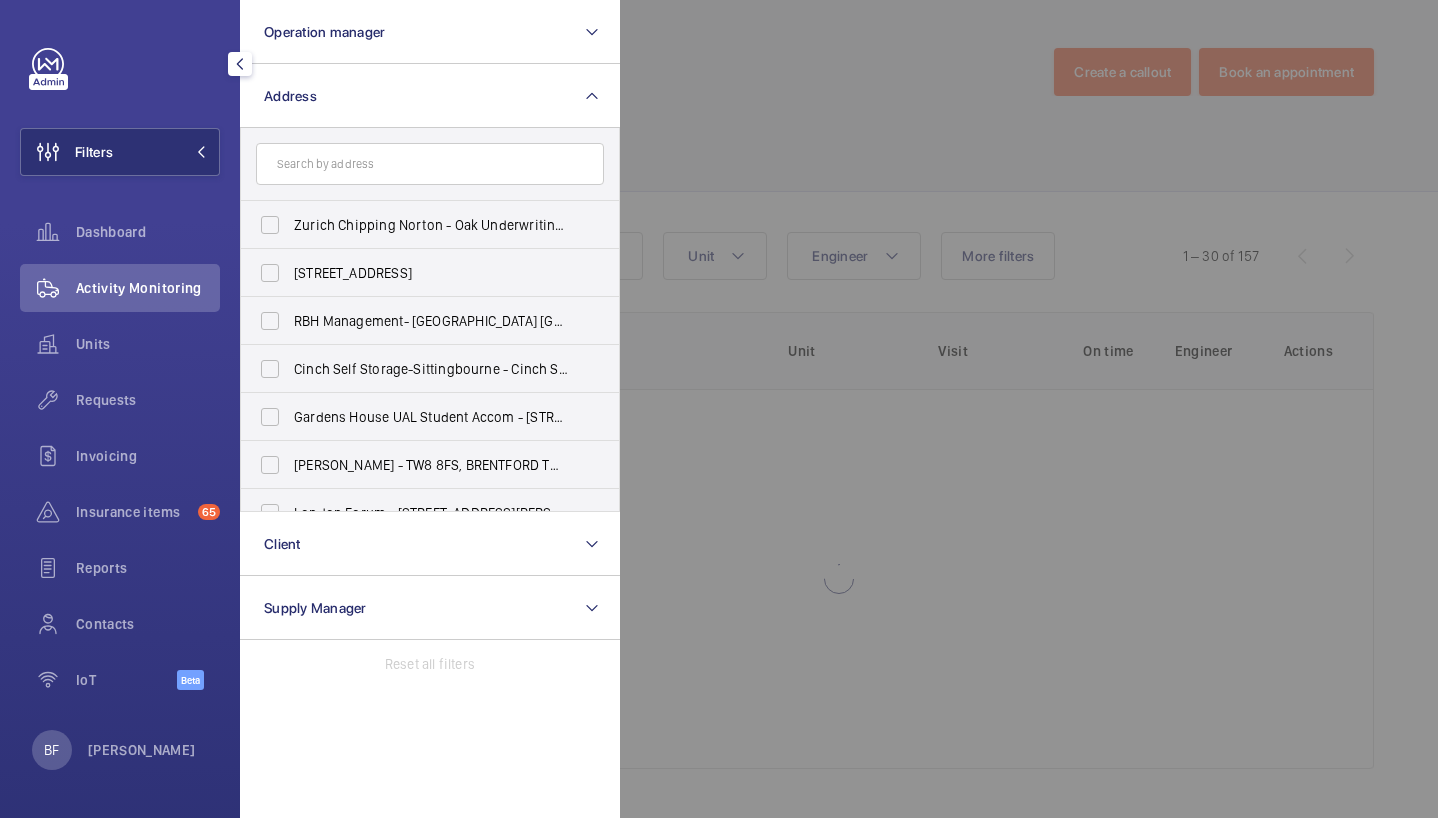 click 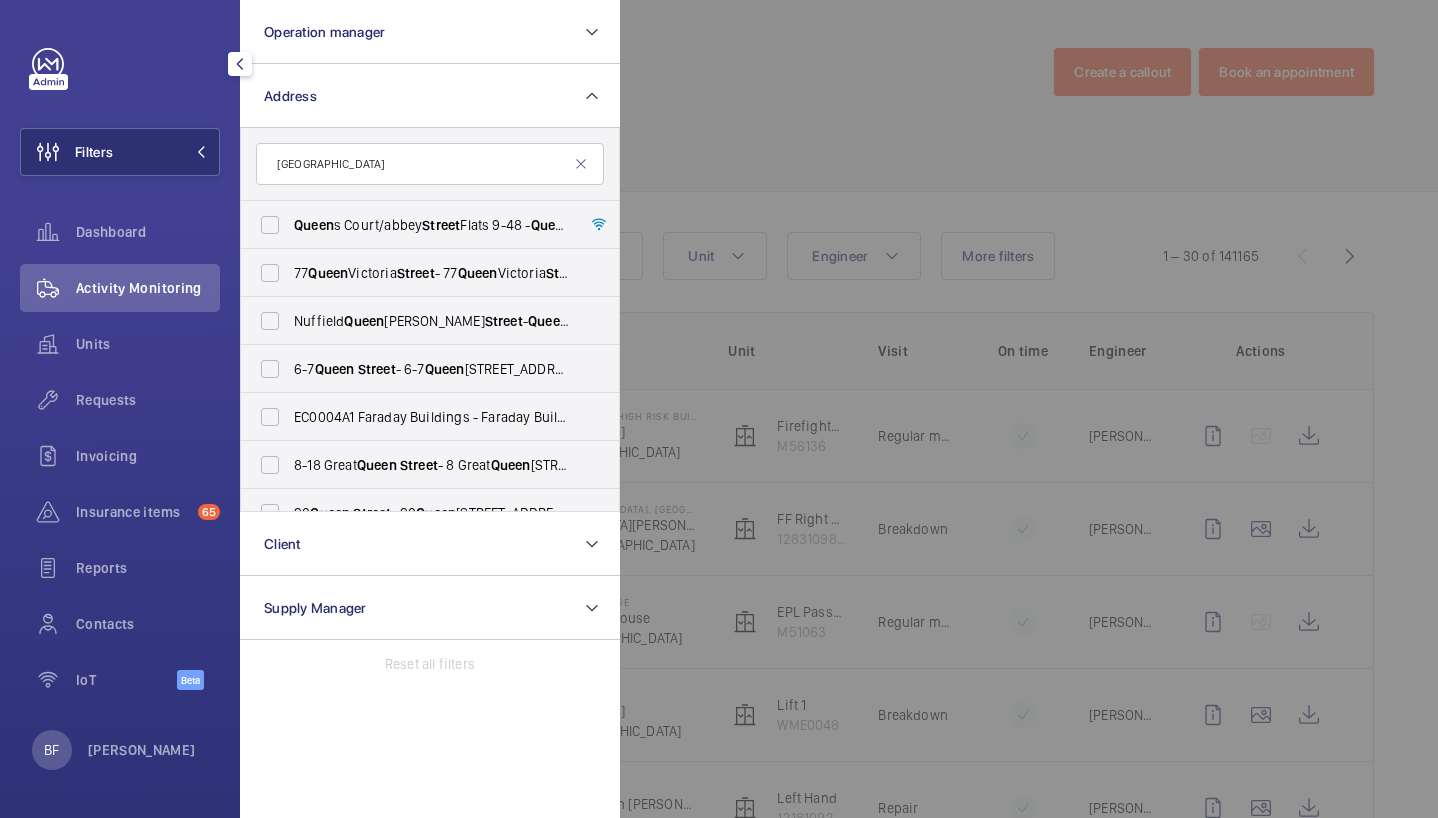 click on "queen street" 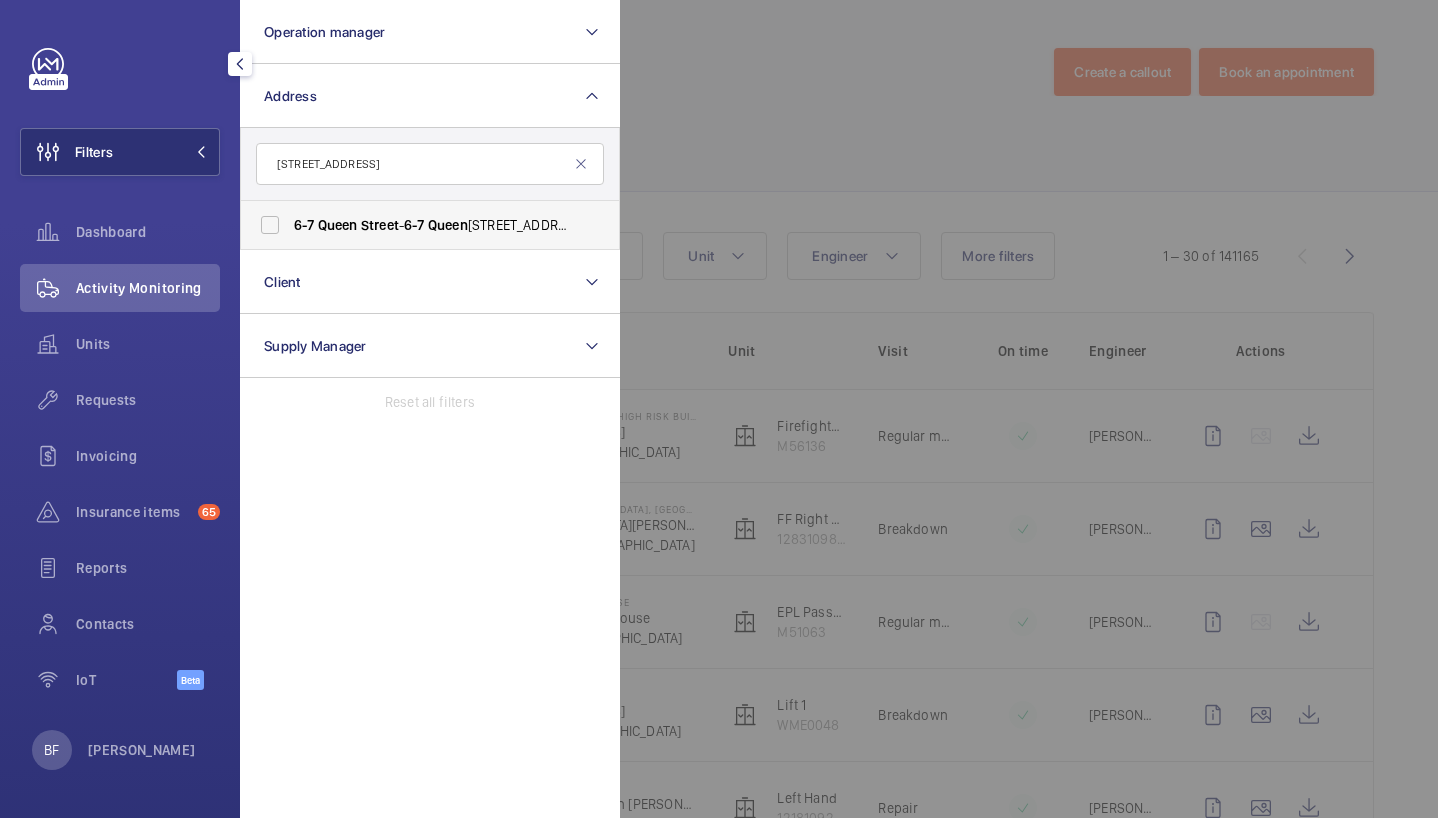 type on "6-7 queen street" 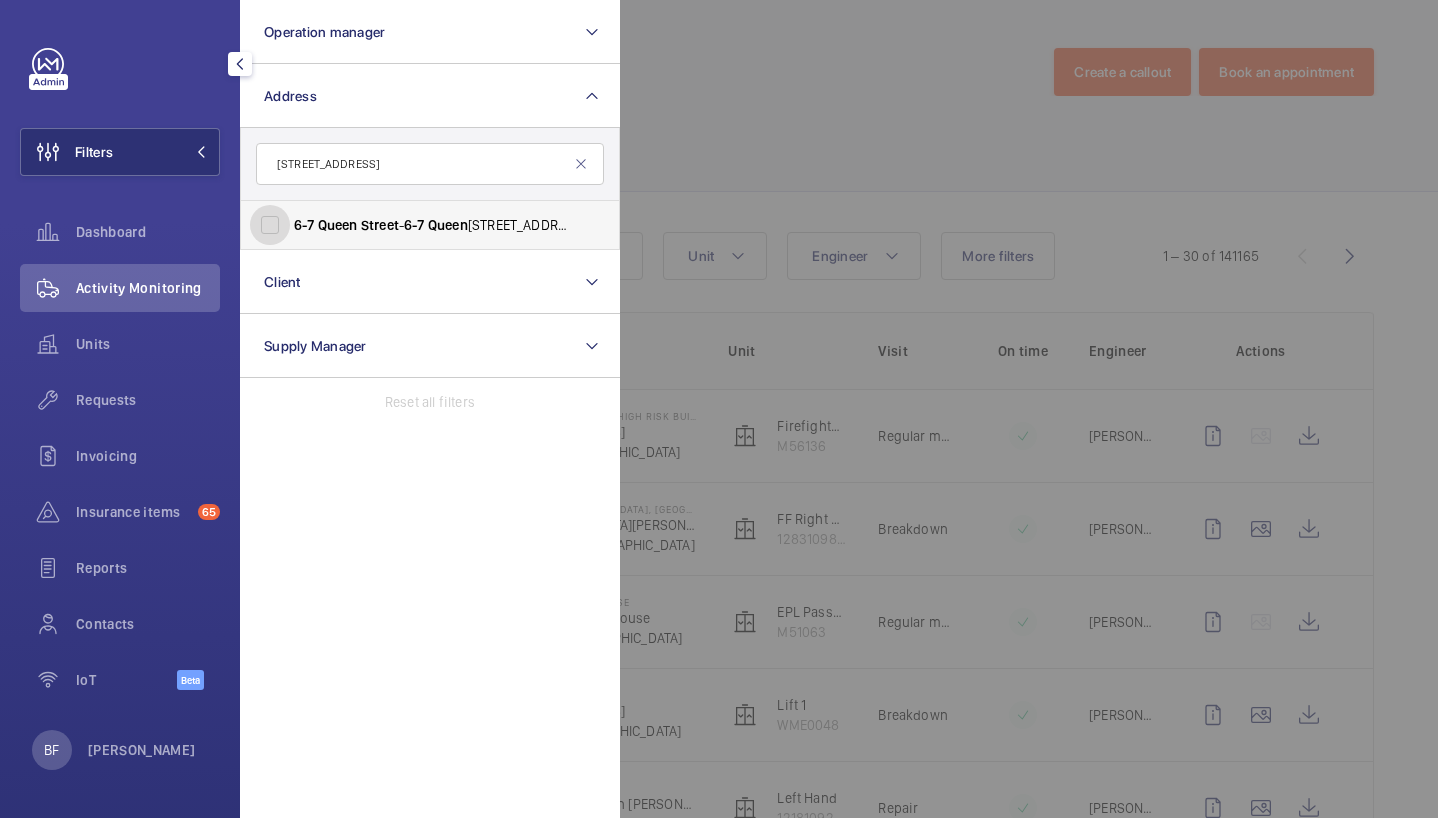 click on "6-7   Queen   Street  -  6-7   Queen  St, LONDON EC4N 1SP" at bounding box center (270, 225) 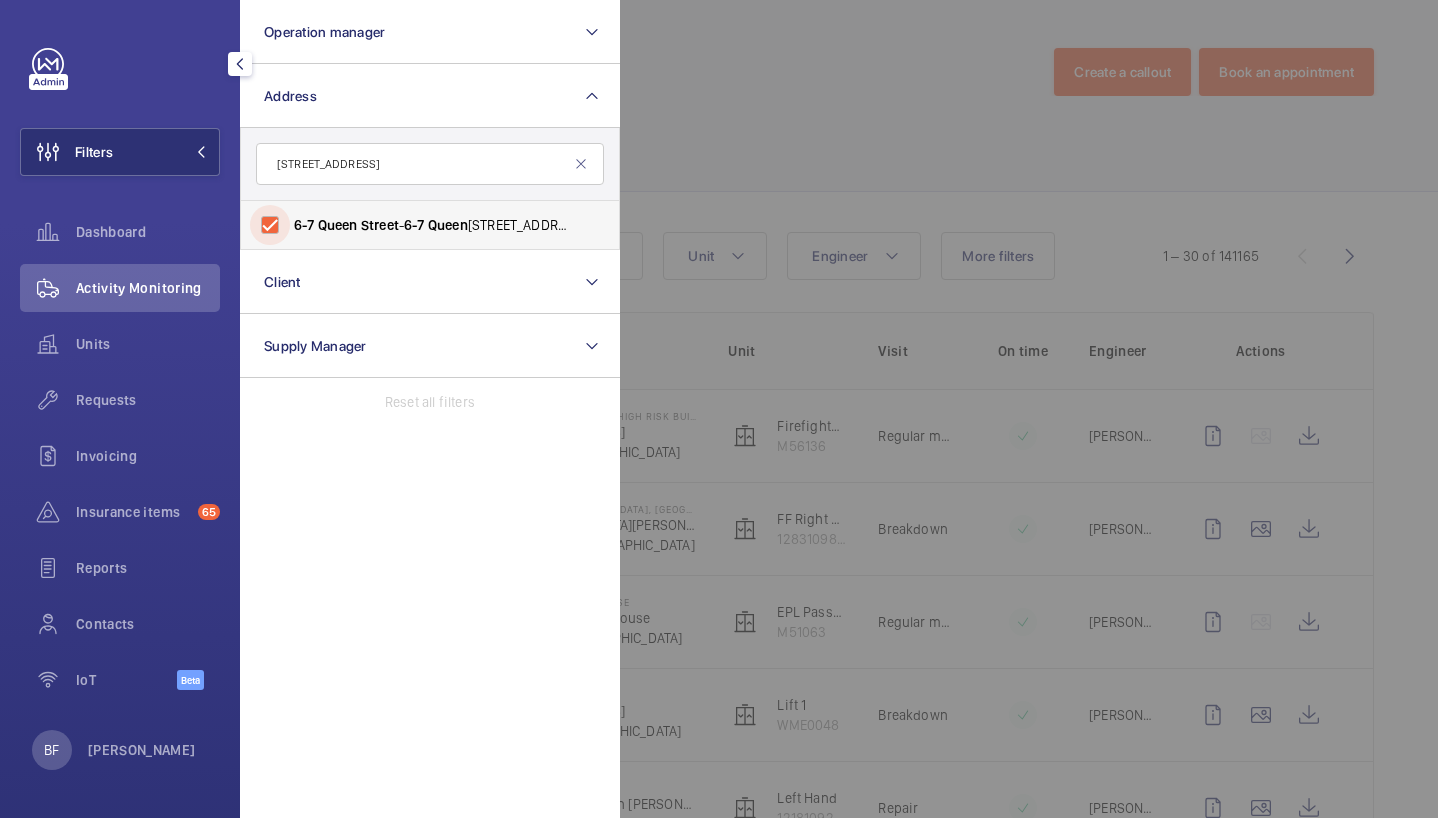 checkbox on "true" 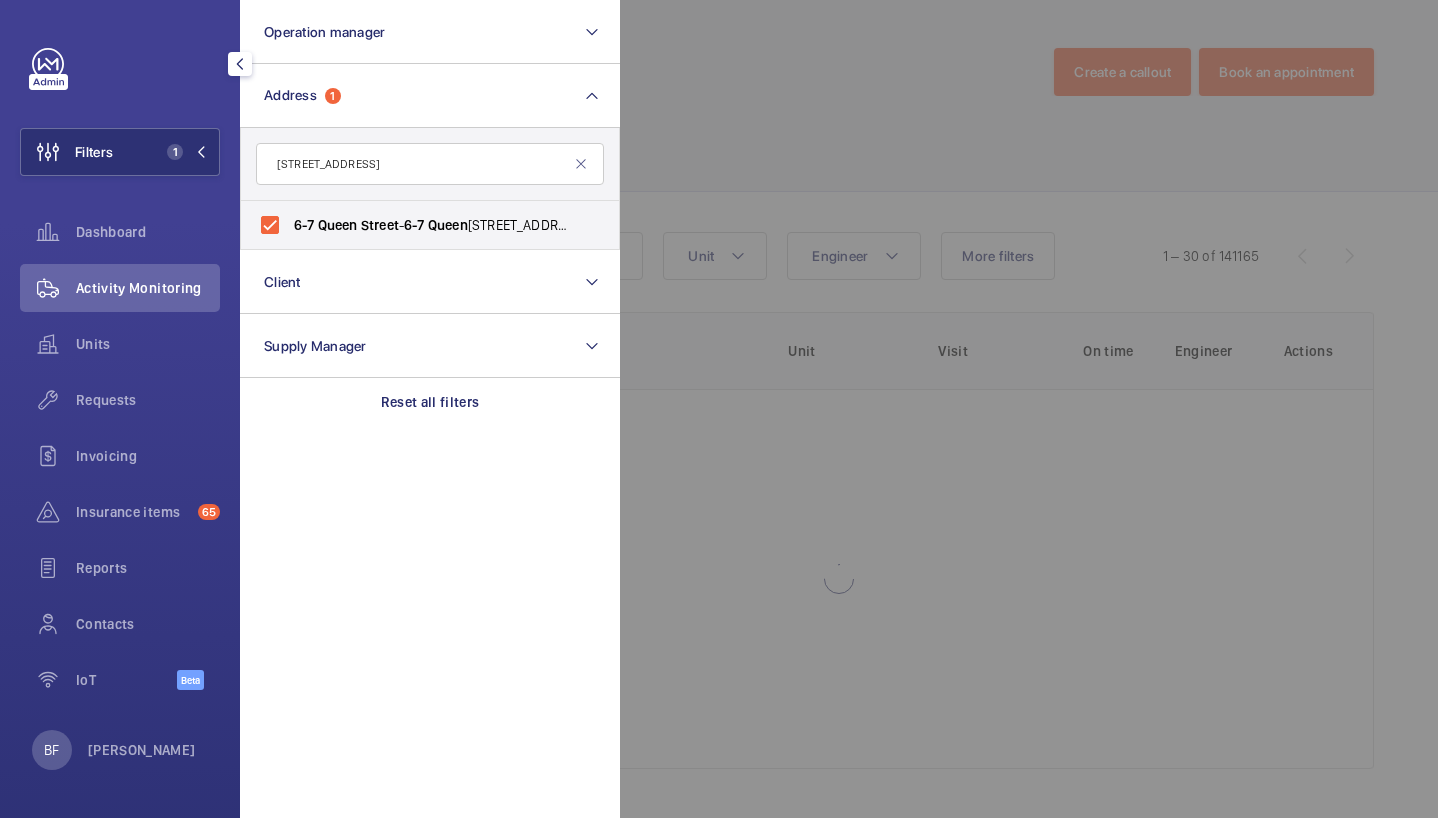 click 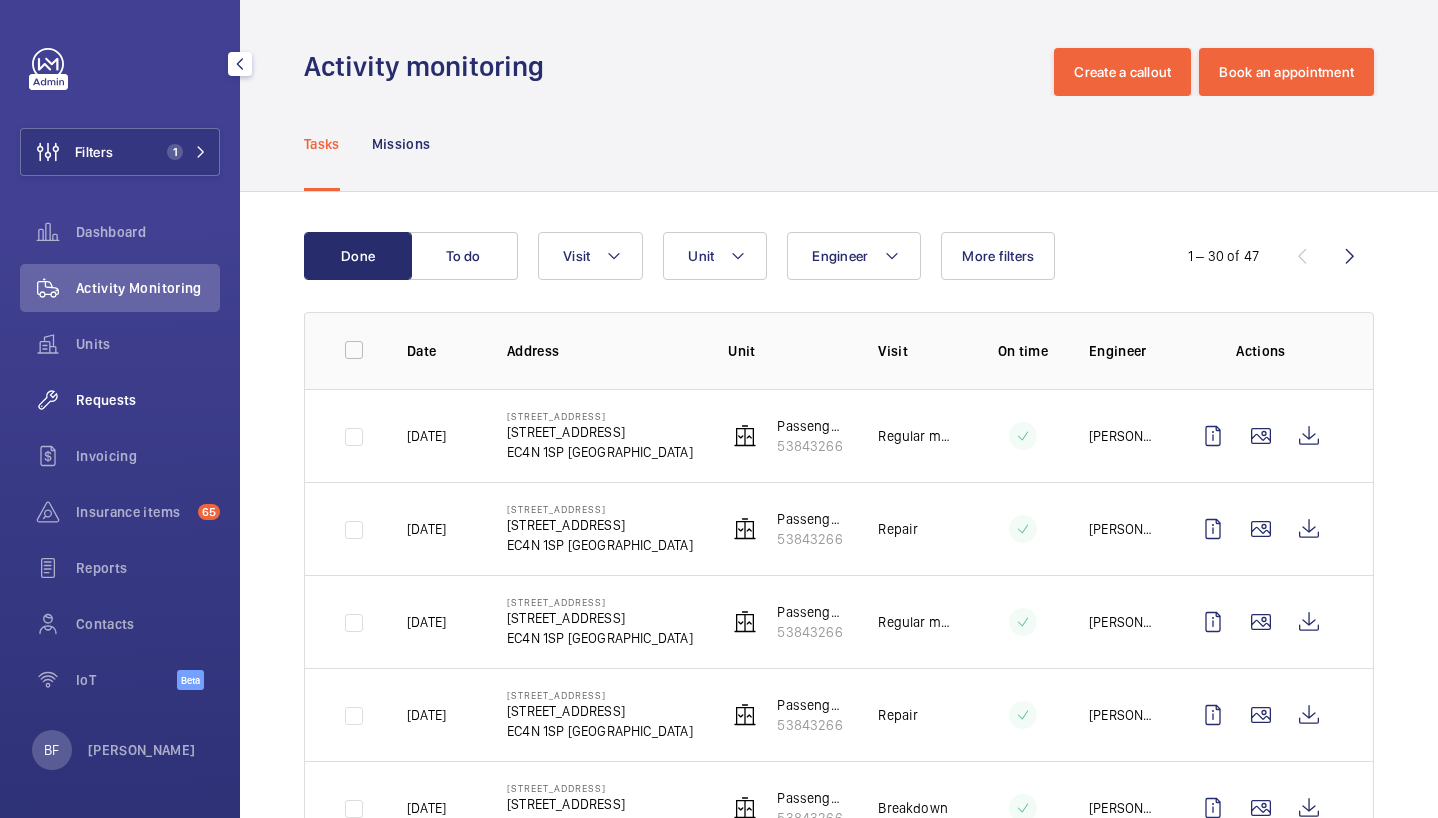 click on "Requests" 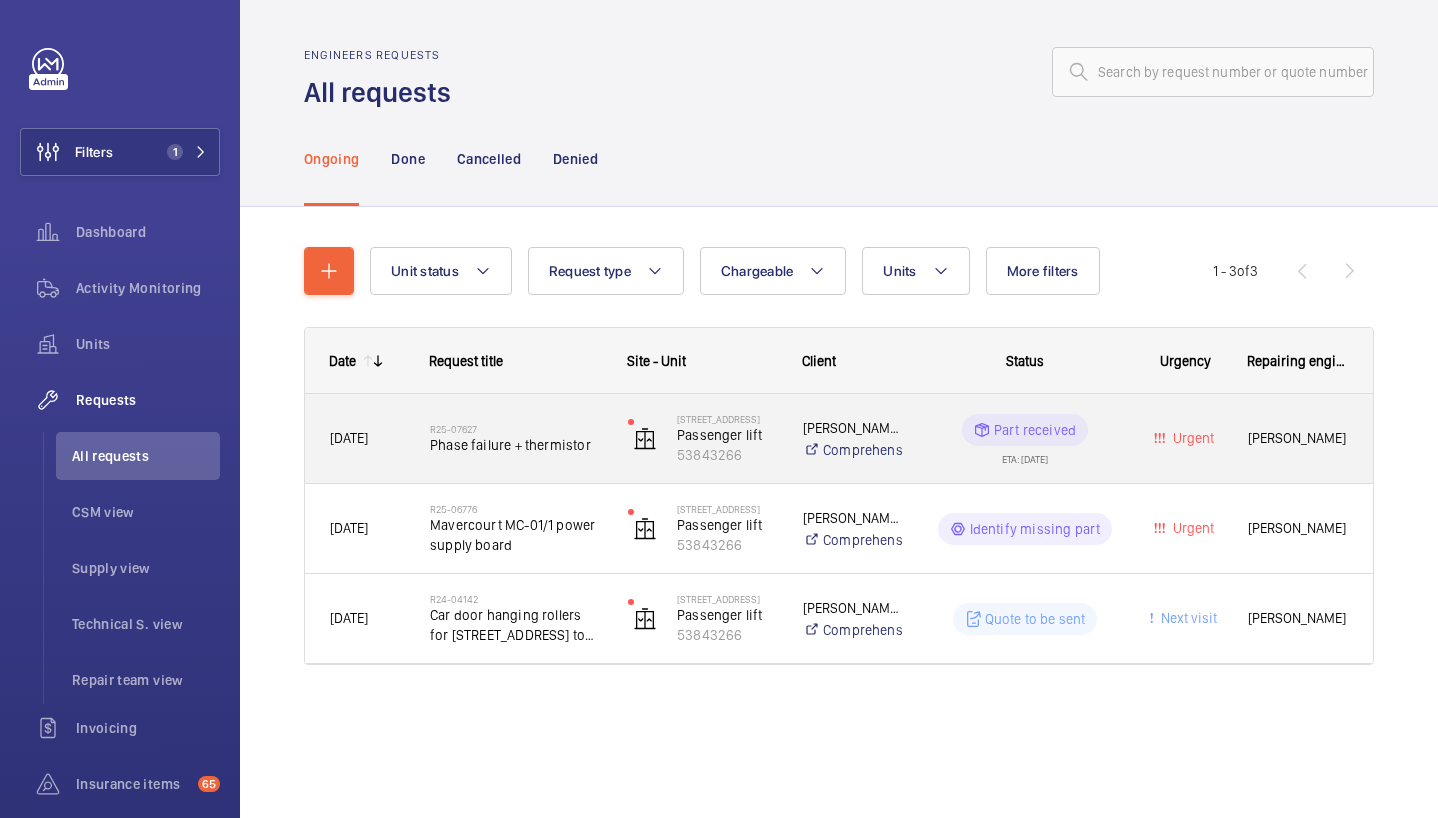 click on "Part received  ETA: 16/06/2025" 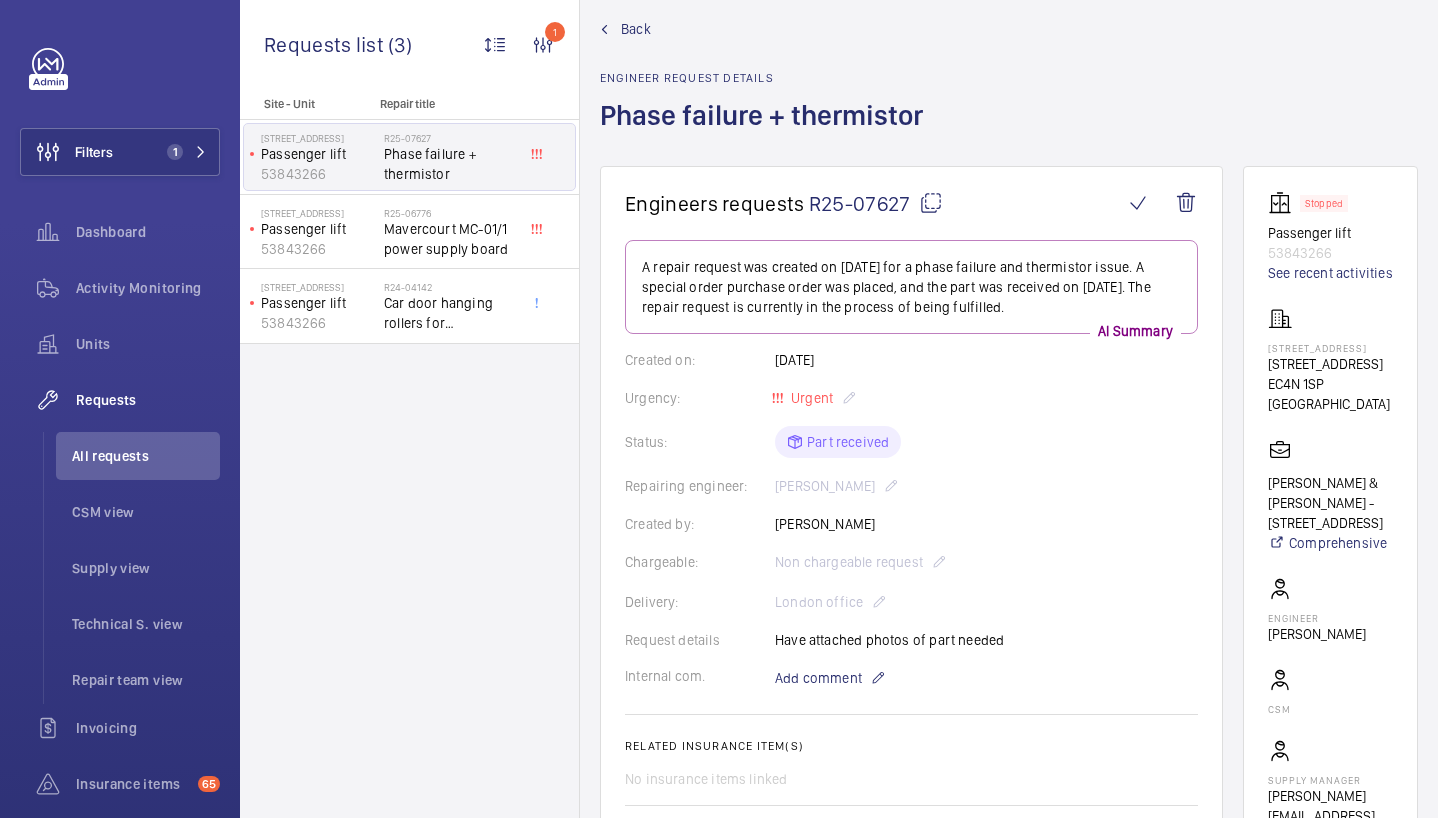 scroll, scrollTop: 0, scrollLeft: 0, axis: both 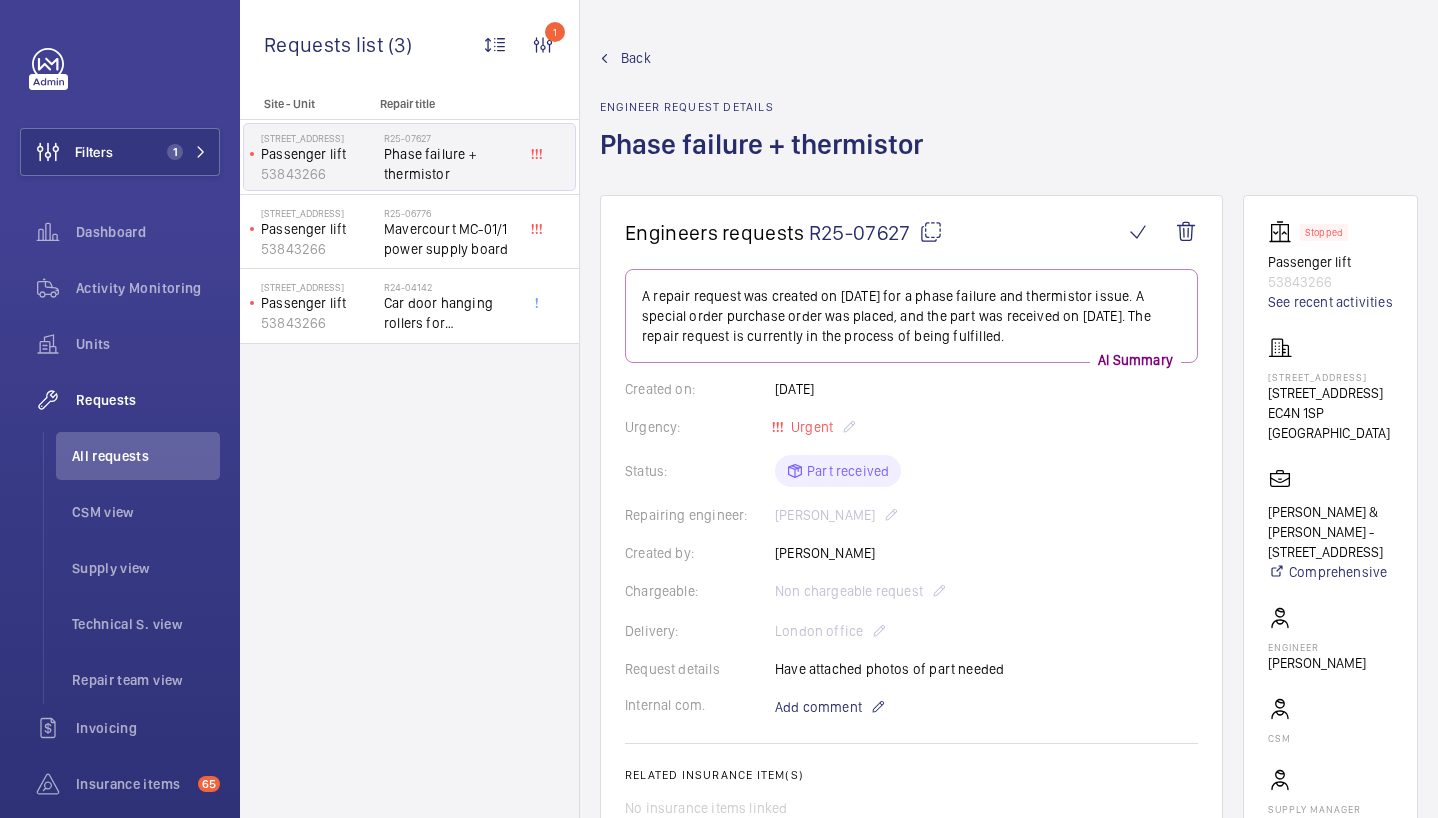 click on "Back" 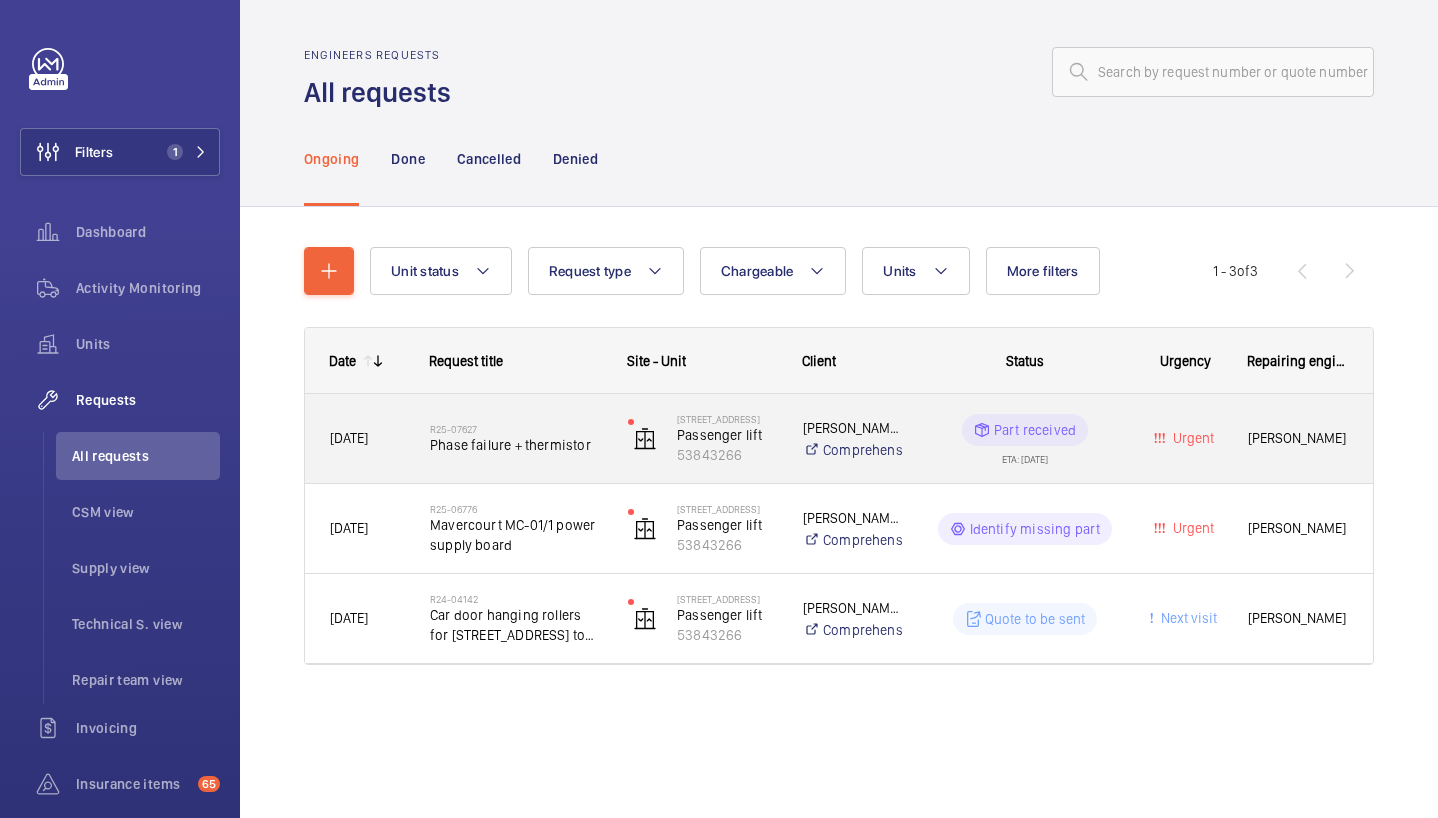 click on "Cushman & Wakefield - 6-7 Queen Street   Comprehensive" 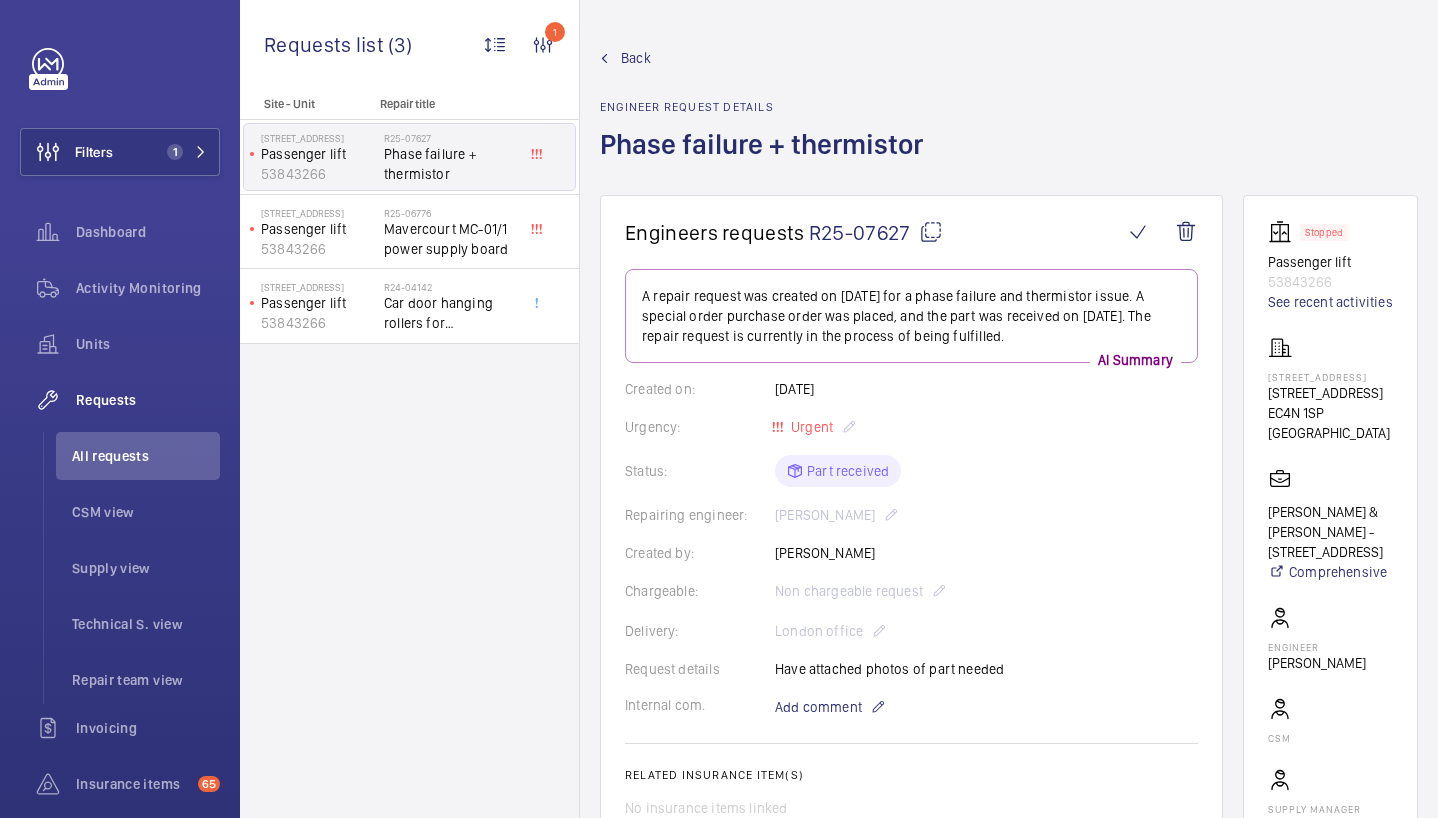 click on "Back" 